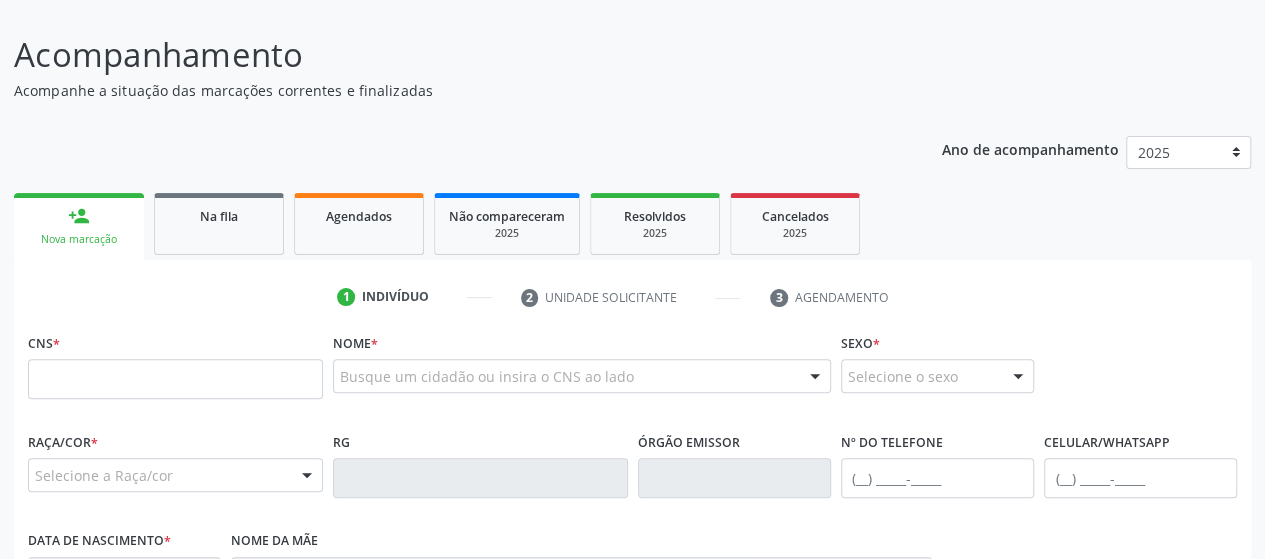 scroll, scrollTop: 134, scrollLeft: 0, axis: vertical 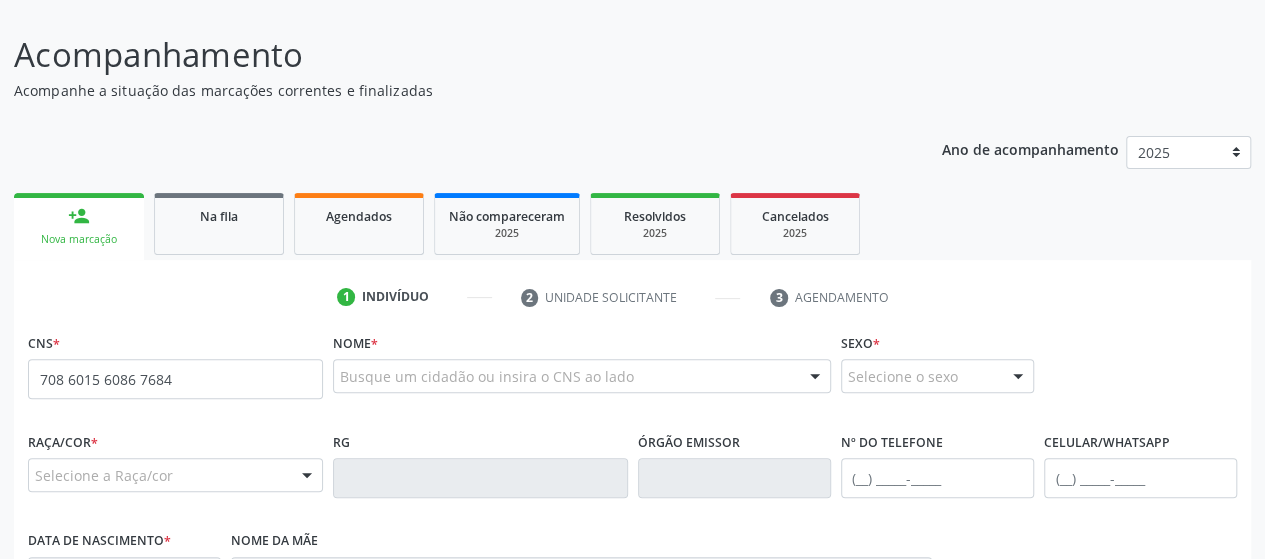 type on "708 6015 6086 7684" 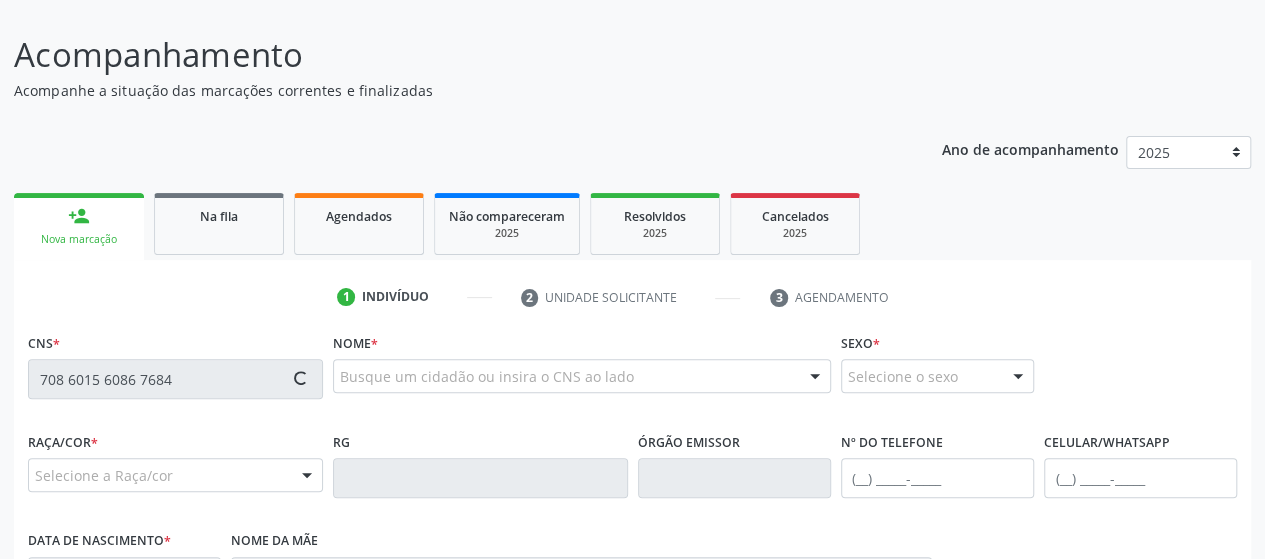 type 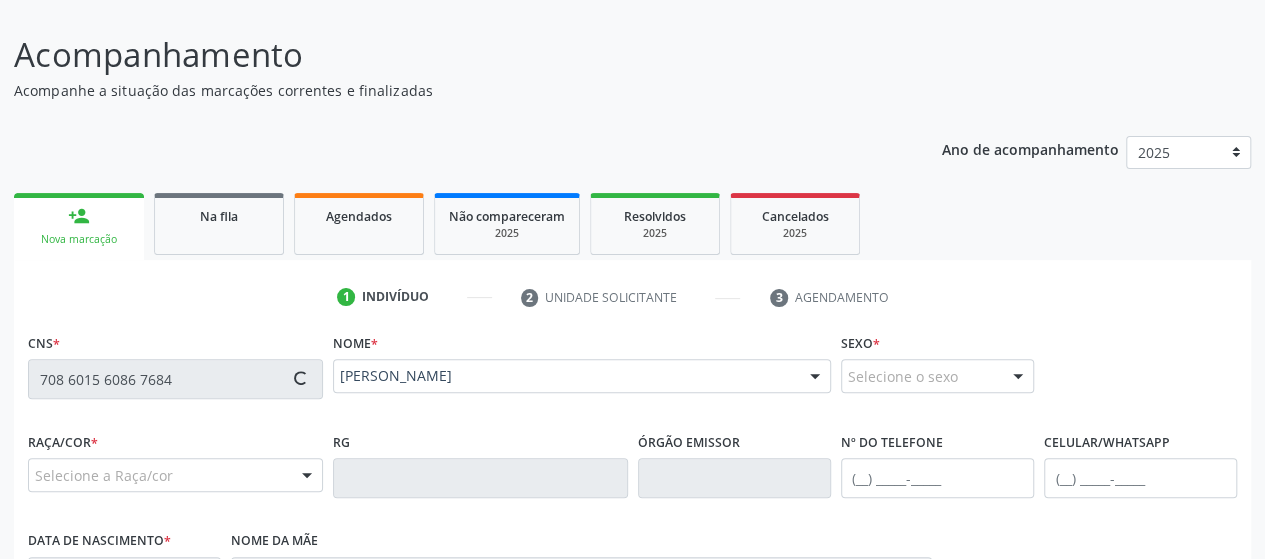 type on "[PHONE_NUMBER]" 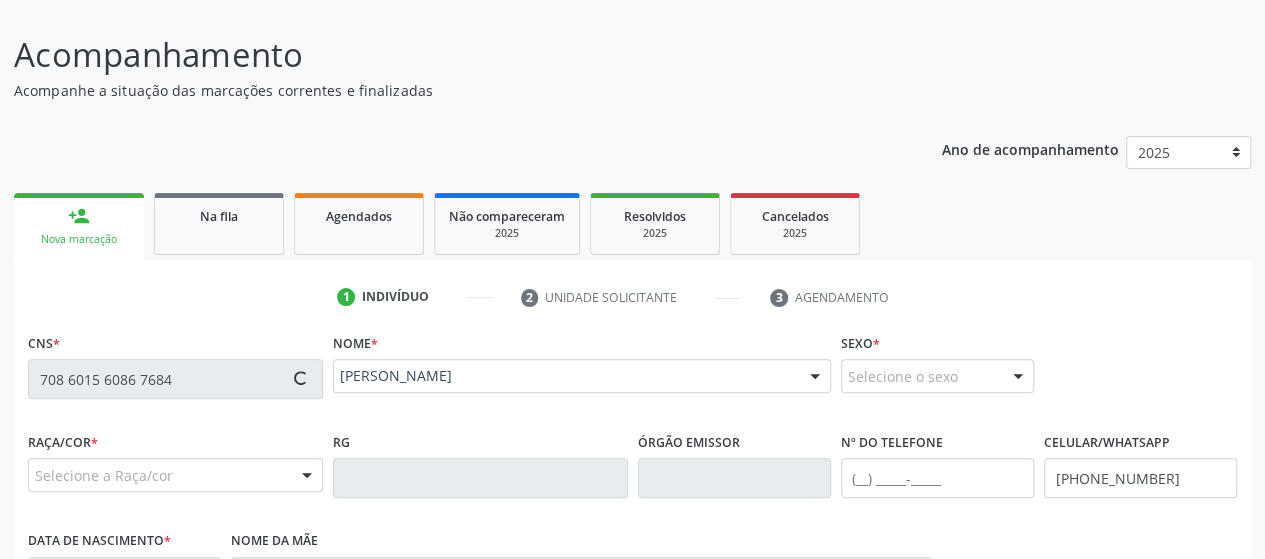 type on "[DATE]" 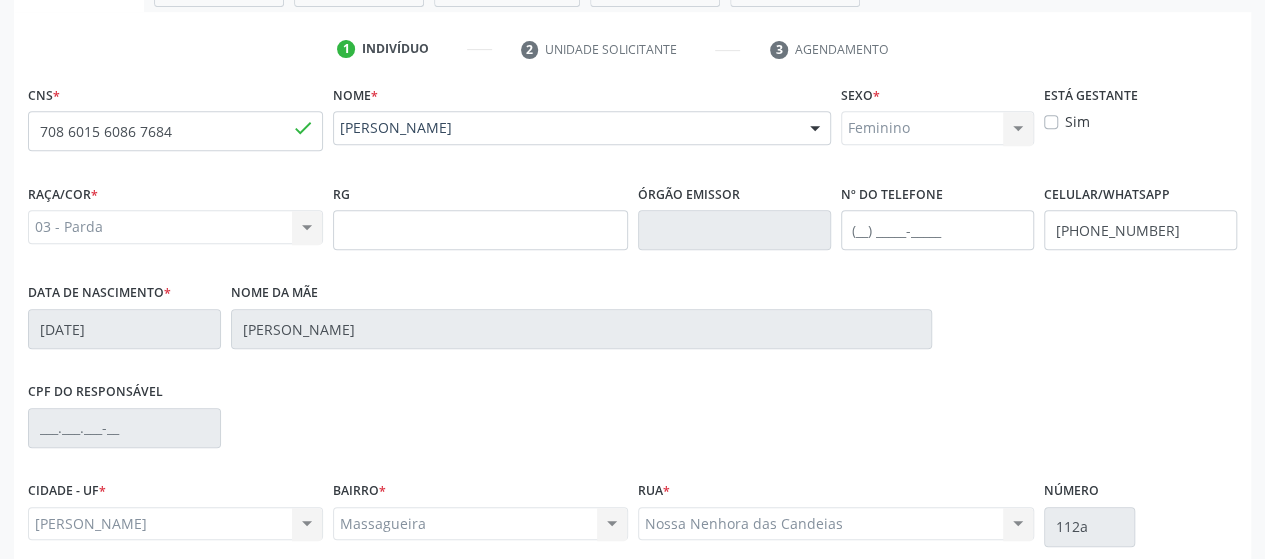 scroll, scrollTop: 552, scrollLeft: 0, axis: vertical 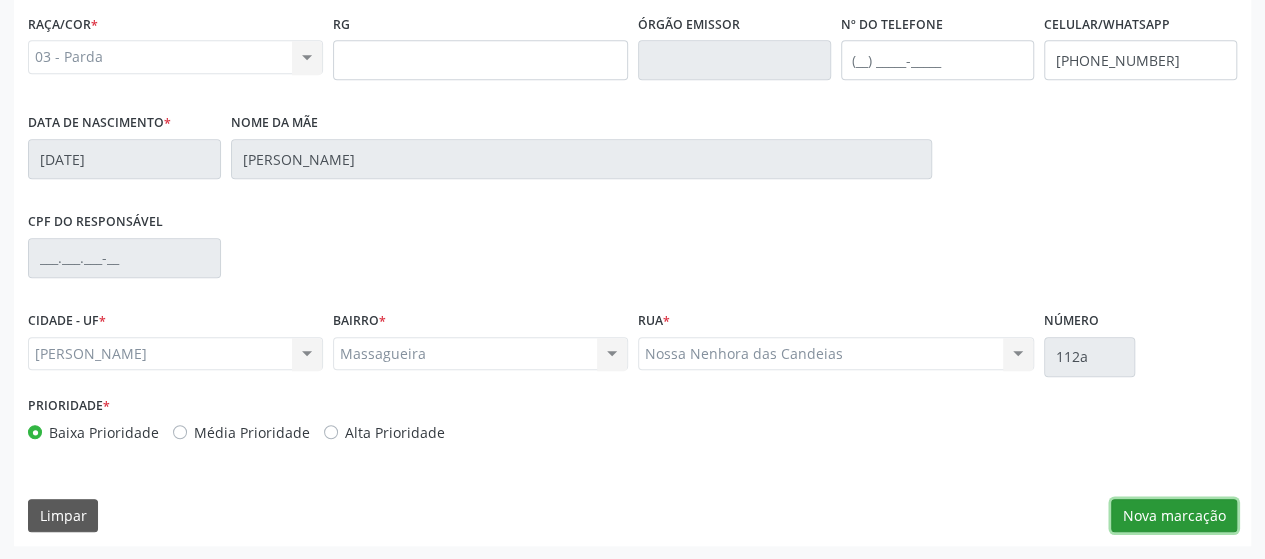 click on "Nova marcação" at bounding box center (1174, 516) 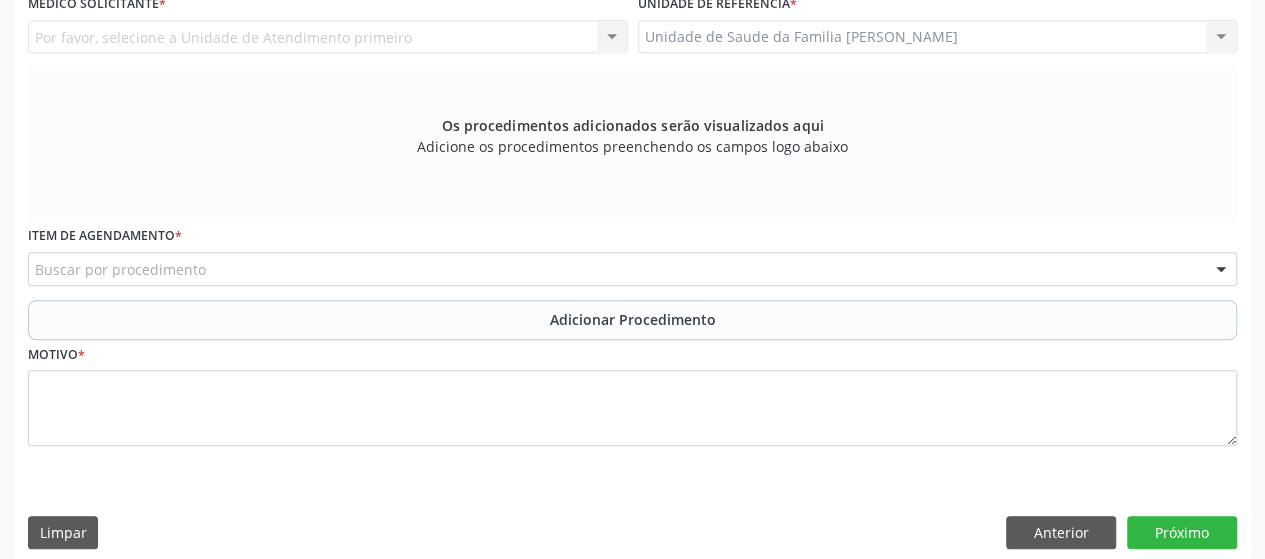 scroll, scrollTop: 352, scrollLeft: 0, axis: vertical 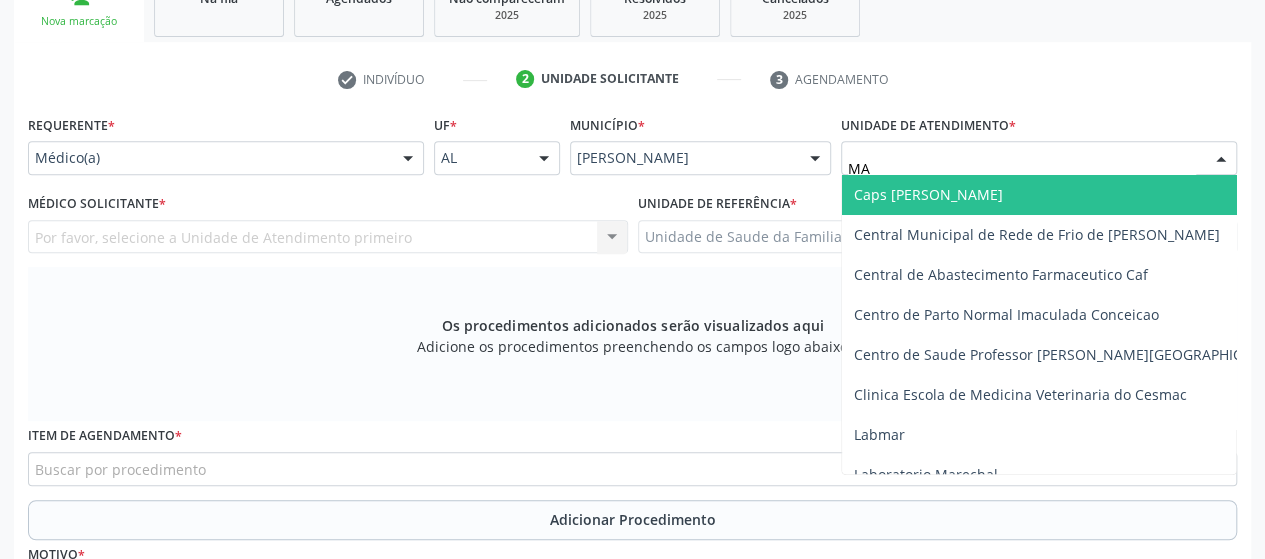 type on "MAS" 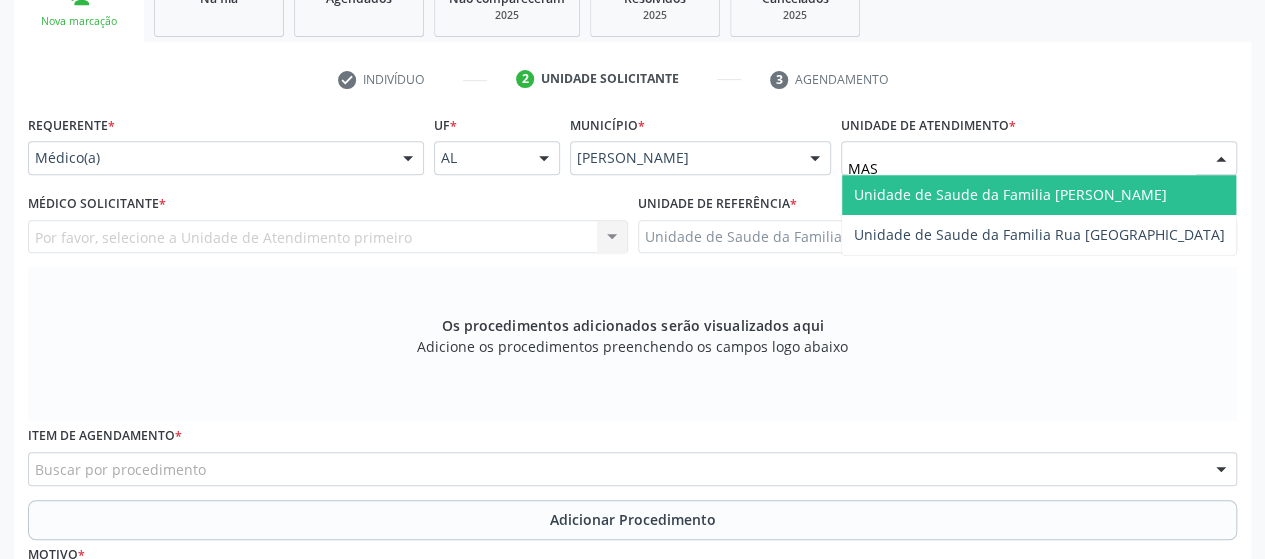 click on "Unidade de Saude da Familia [PERSON_NAME]" at bounding box center (1010, 194) 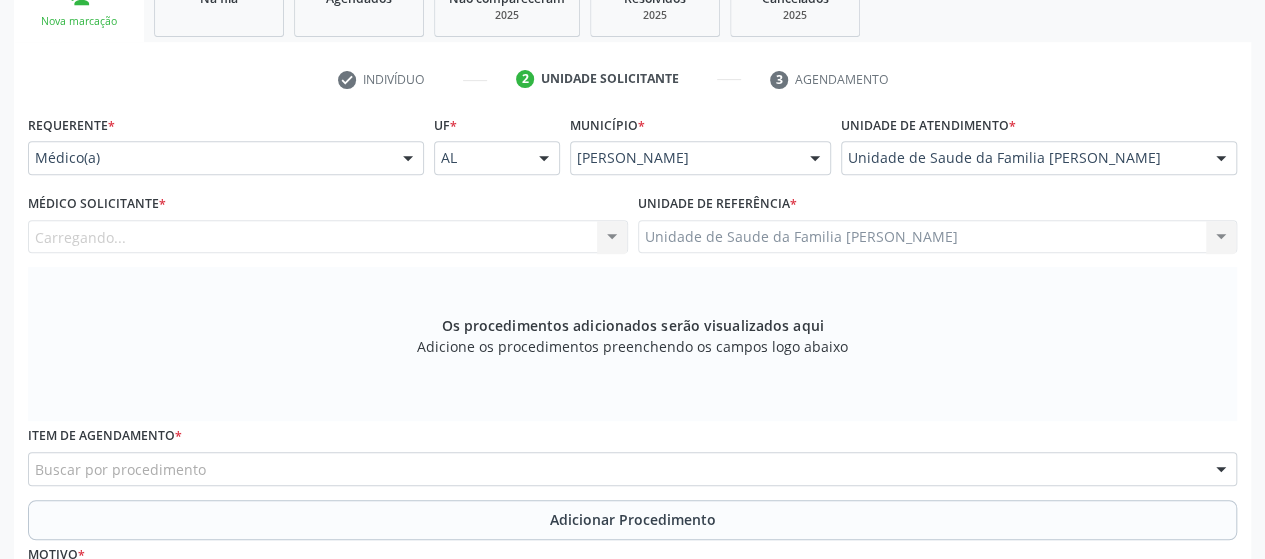 click on "Carregando...
Nenhum resultado encontrado para: "   "
Não há nenhuma opção para ser exibida." at bounding box center [328, 237] 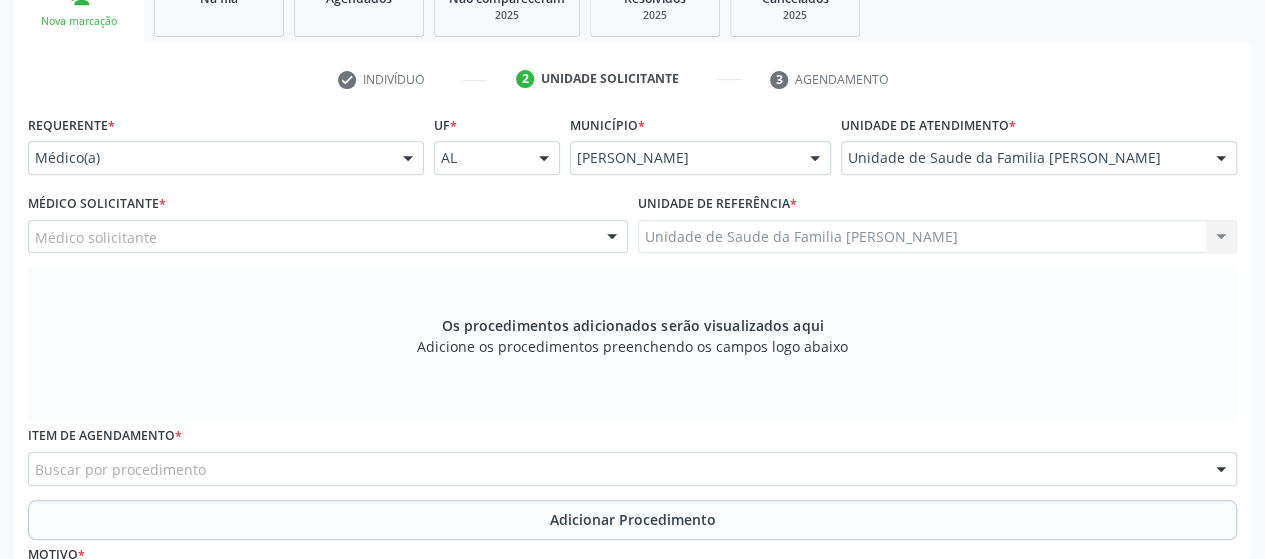 click on "Médico solicitante" at bounding box center (328, 237) 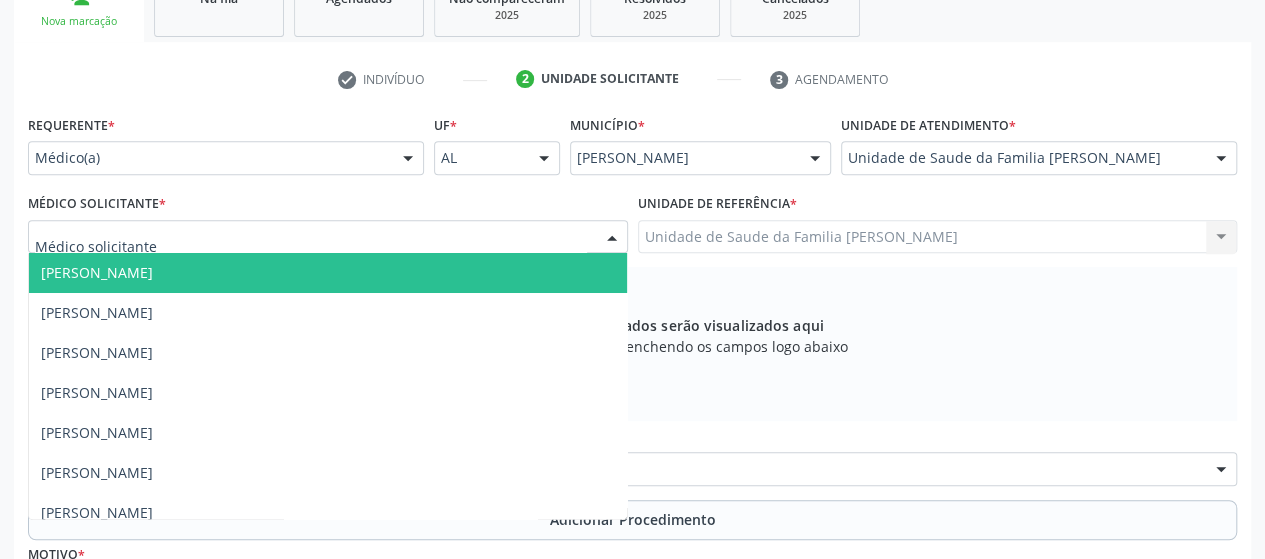 type on "P" 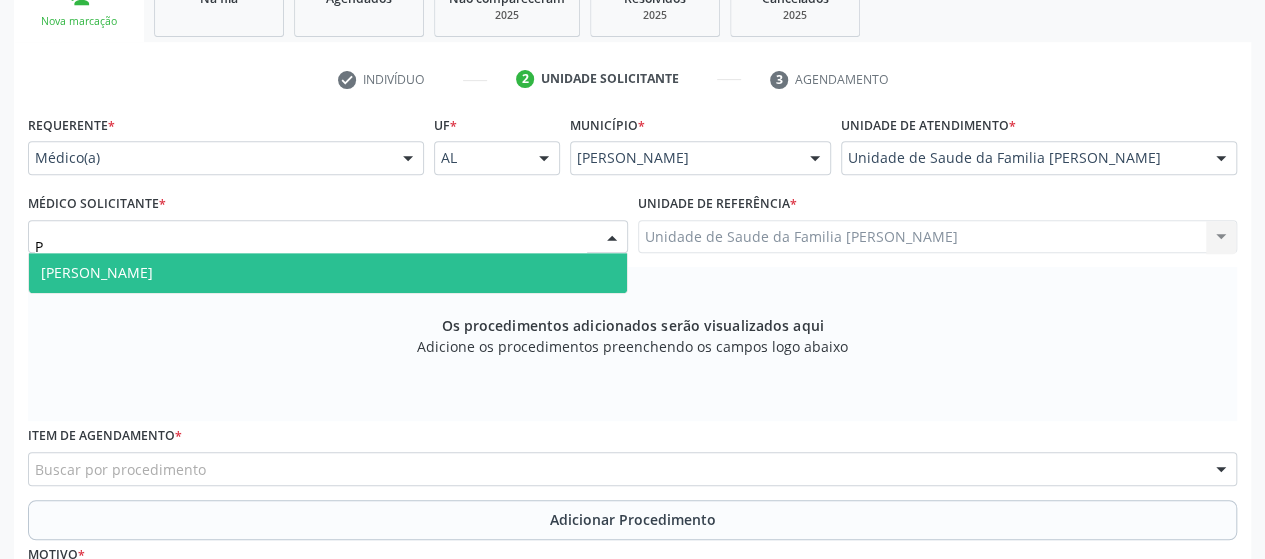 click on "[PERSON_NAME]" at bounding box center [328, 273] 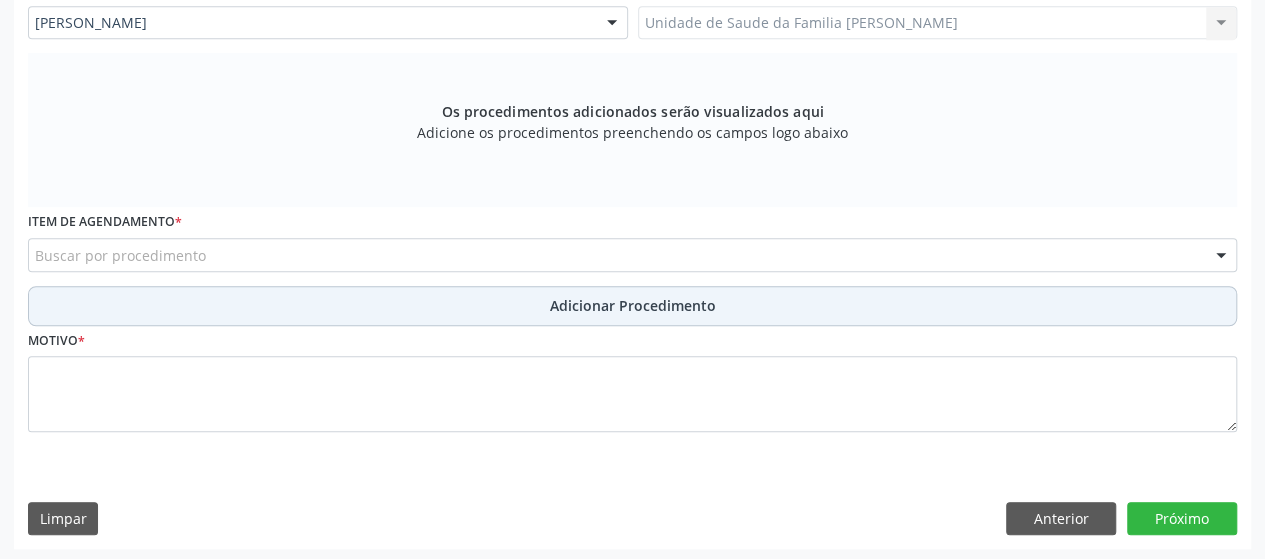 scroll, scrollTop: 568, scrollLeft: 0, axis: vertical 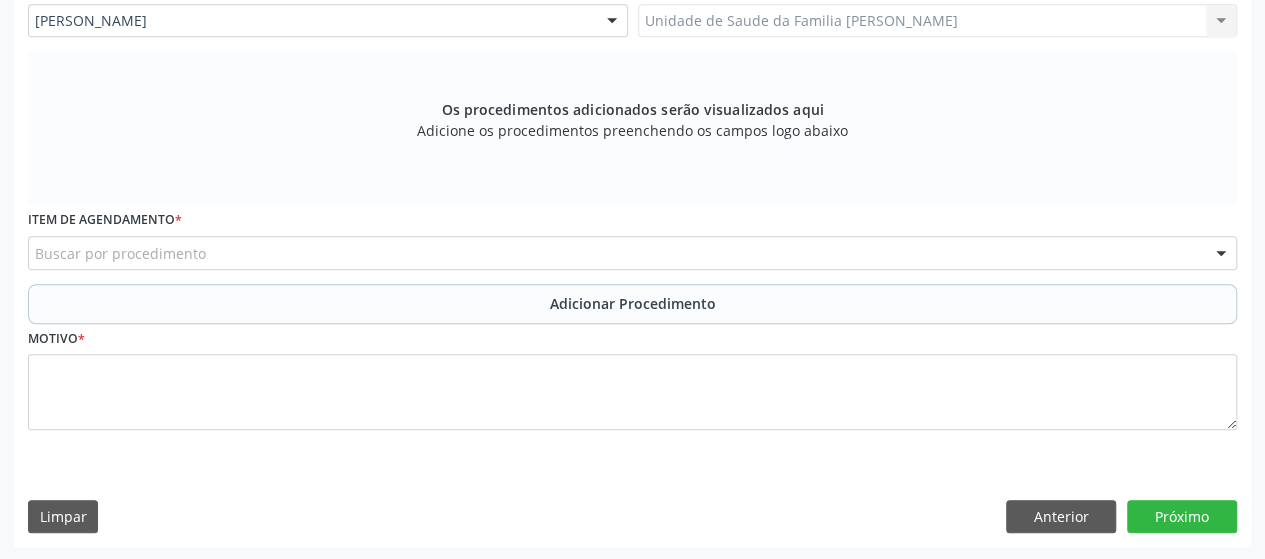 click on "Buscar por procedimento" at bounding box center [632, 253] 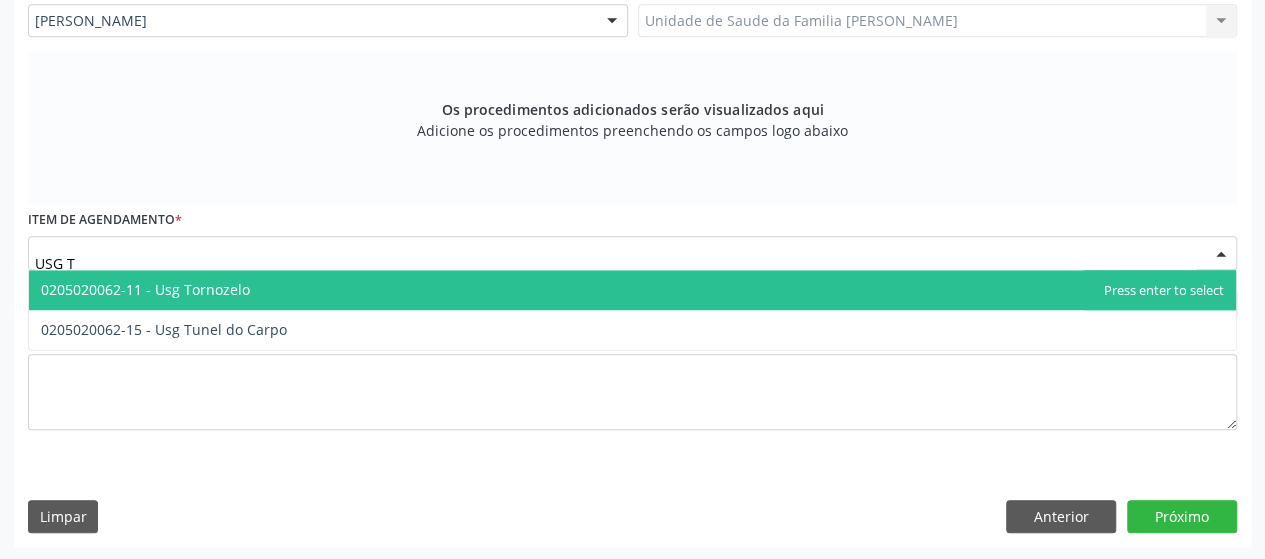 type on "USG TO" 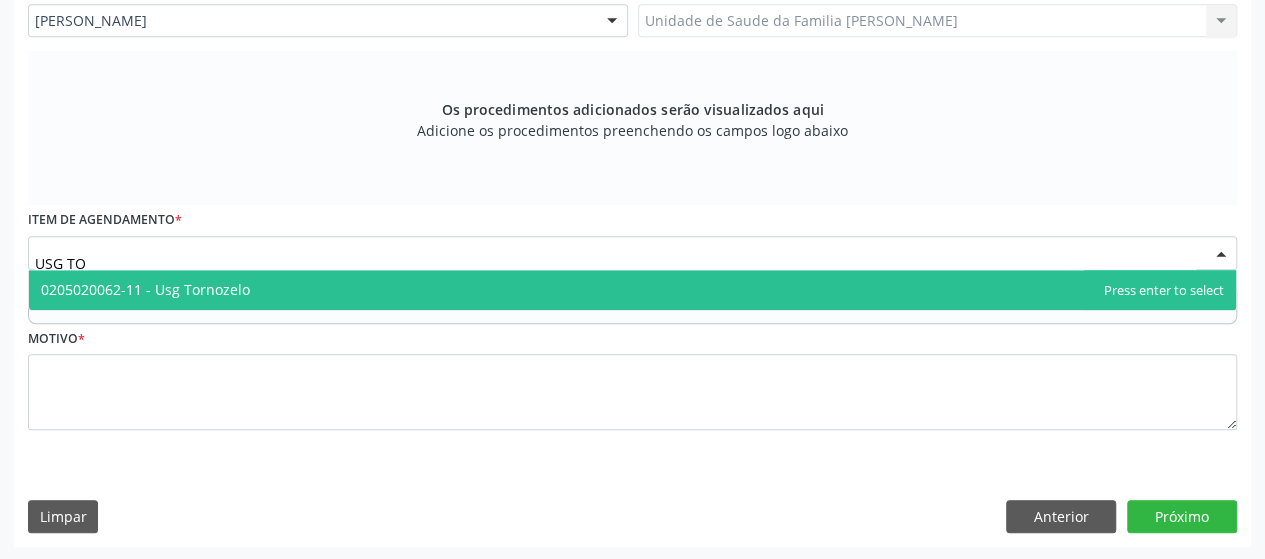 click on "0205020062-11 - Usg Tornozelo" at bounding box center (632, 290) 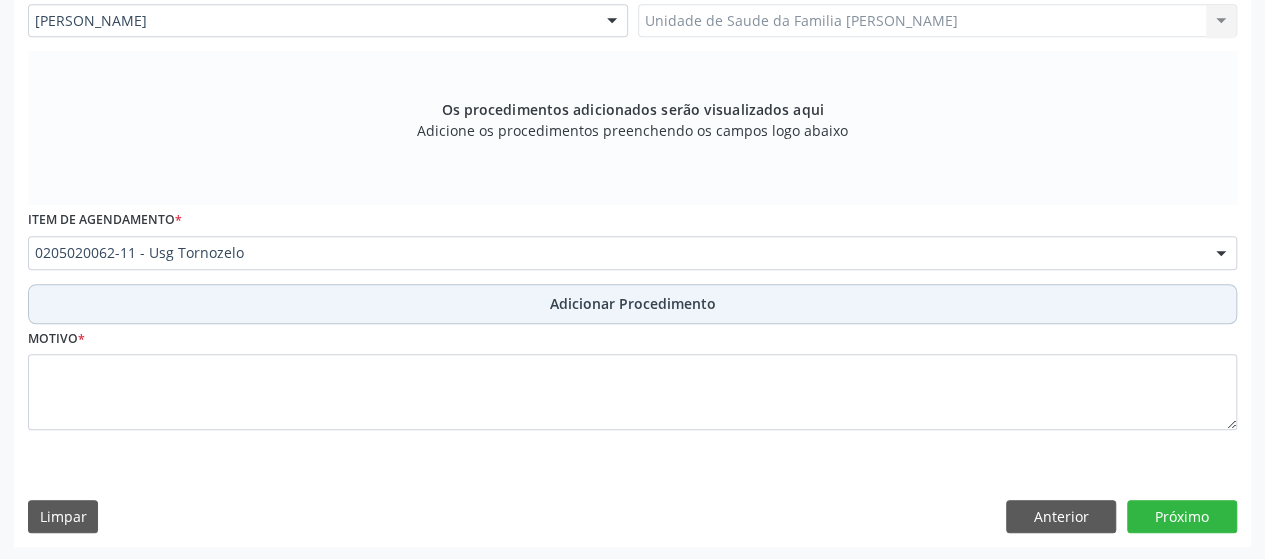 click on "Adicionar Procedimento" at bounding box center [632, 304] 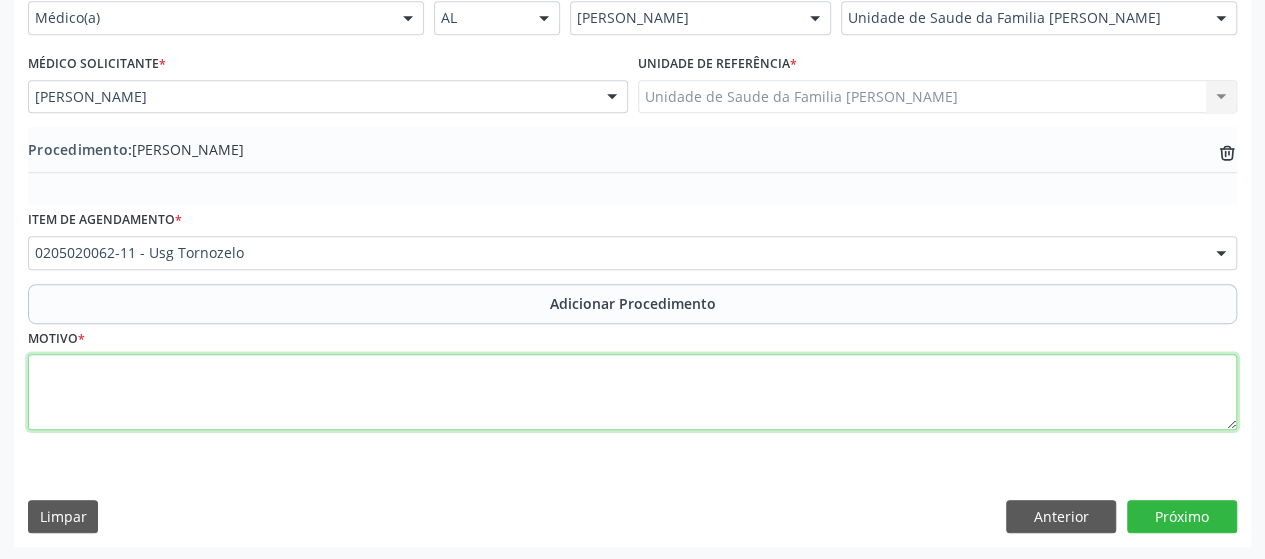 click at bounding box center (632, 392) 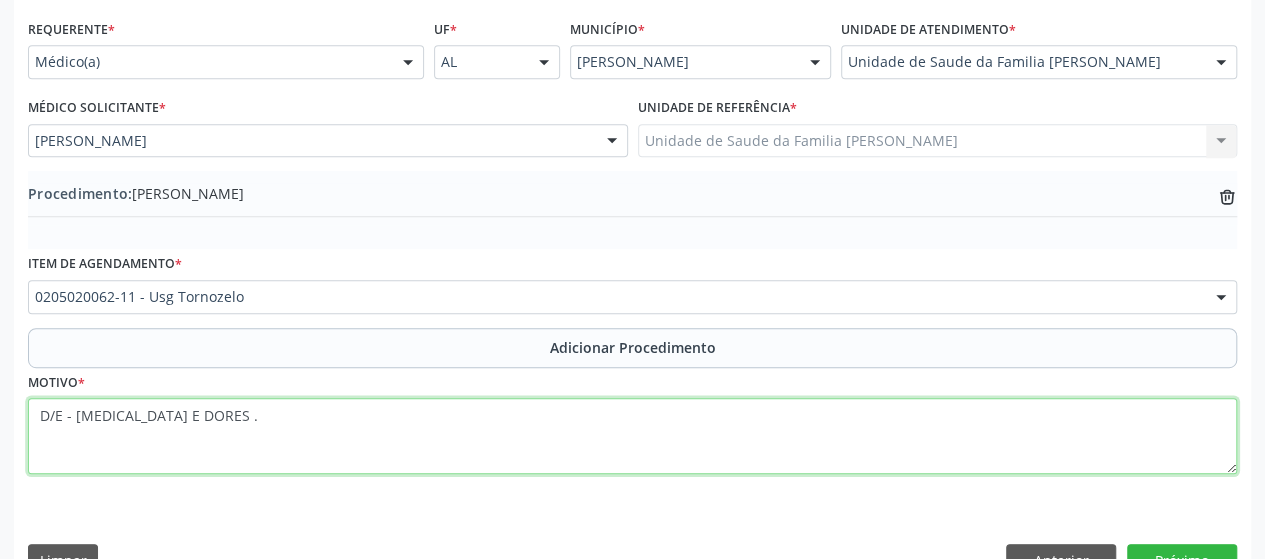 scroll, scrollTop: 492, scrollLeft: 0, axis: vertical 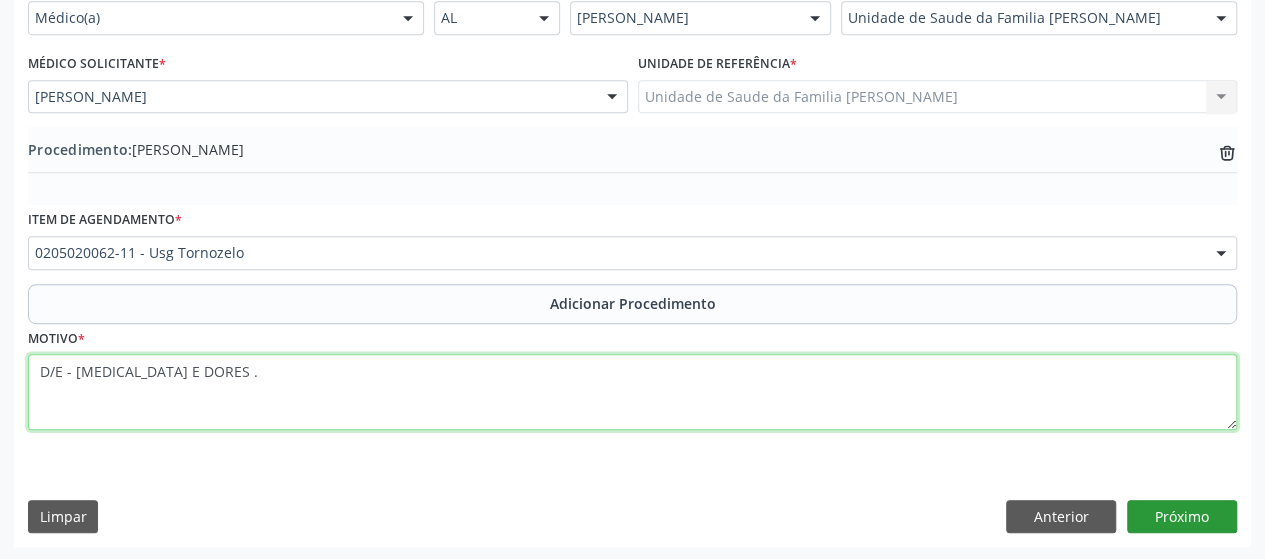 type on "D/E - EDEMA E DORES ." 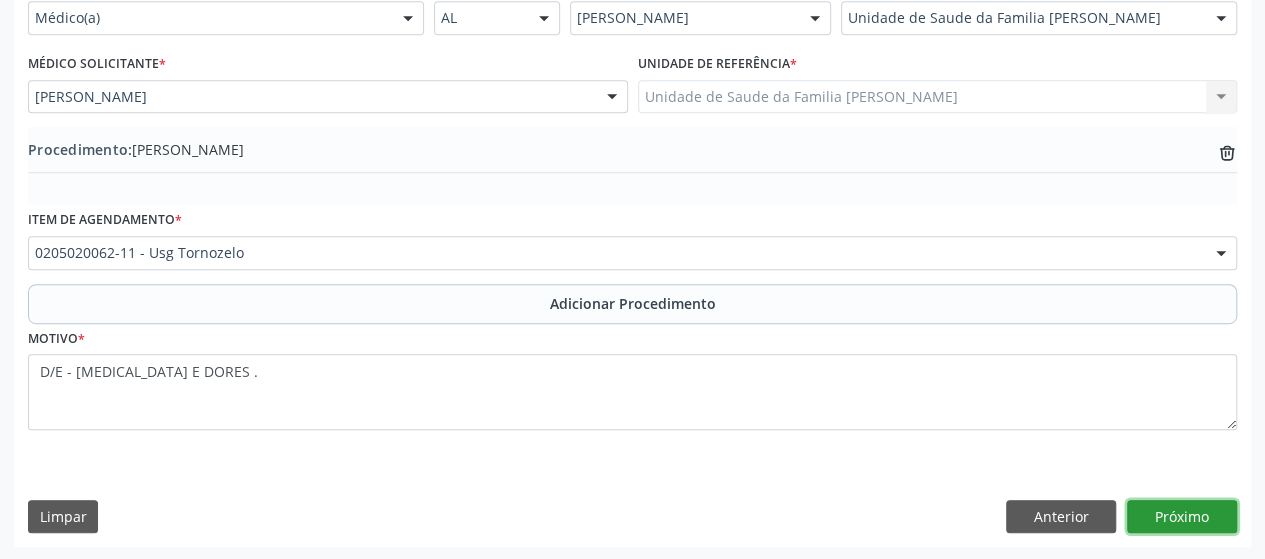 click on "Próximo" at bounding box center [1182, 517] 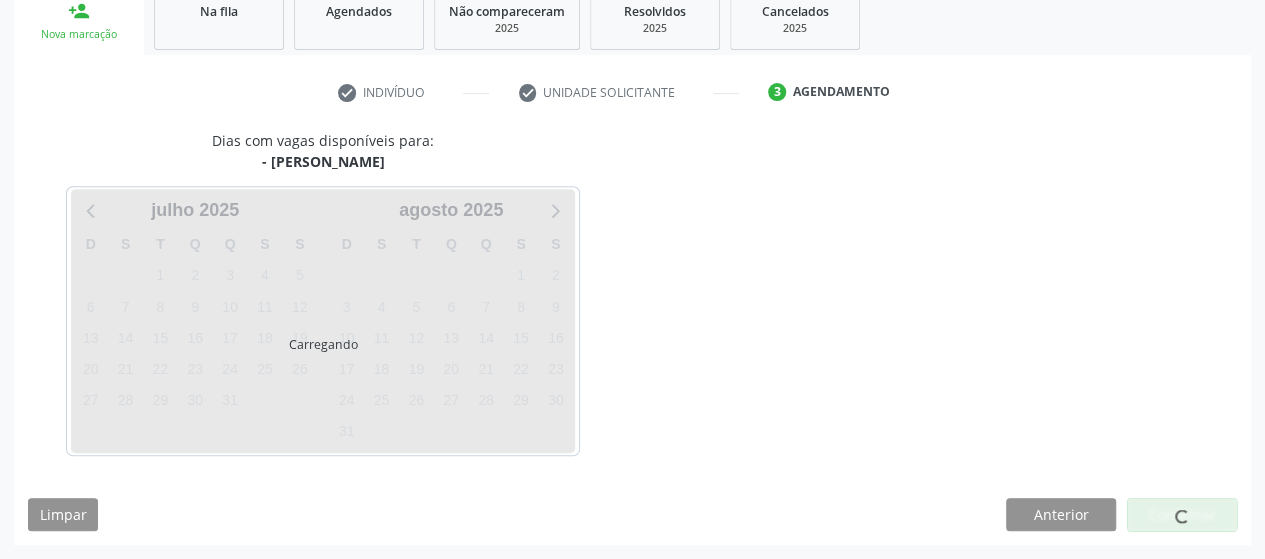 scroll, scrollTop: 337, scrollLeft: 0, axis: vertical 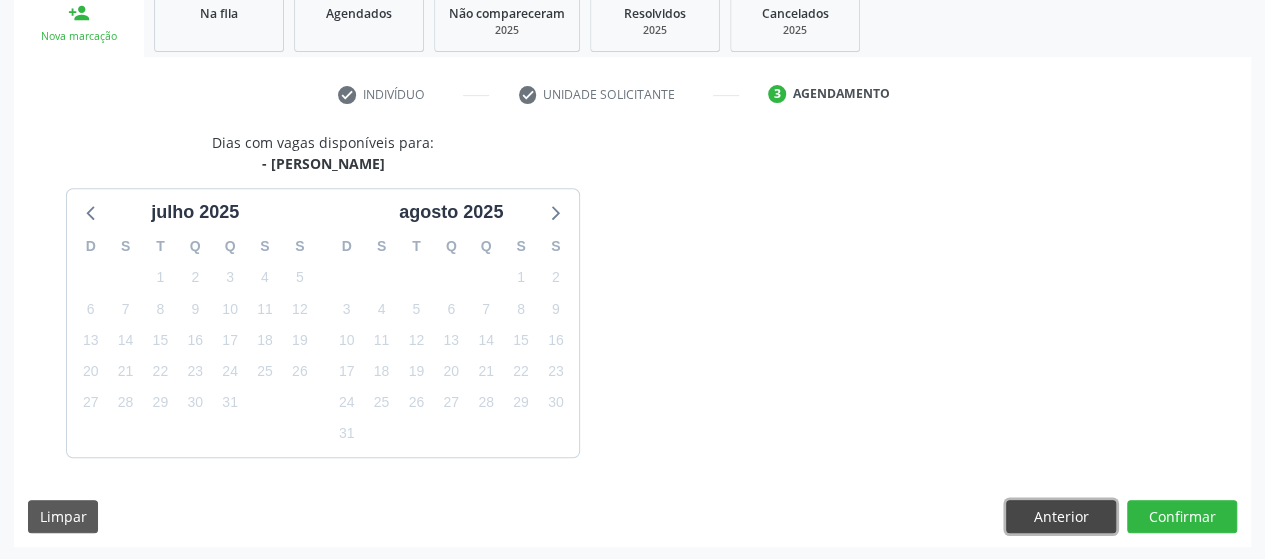 click on "Anterior" at bounding box center [1061, 517] 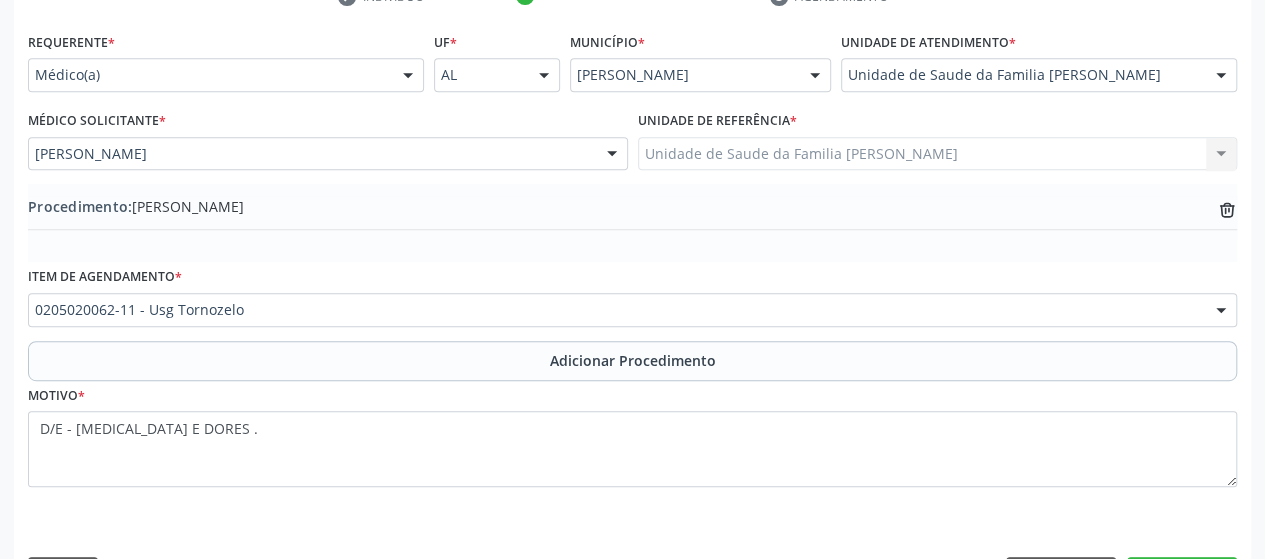 scroll, scrollTop: 437, scrollLeft: 0, axis: vertical 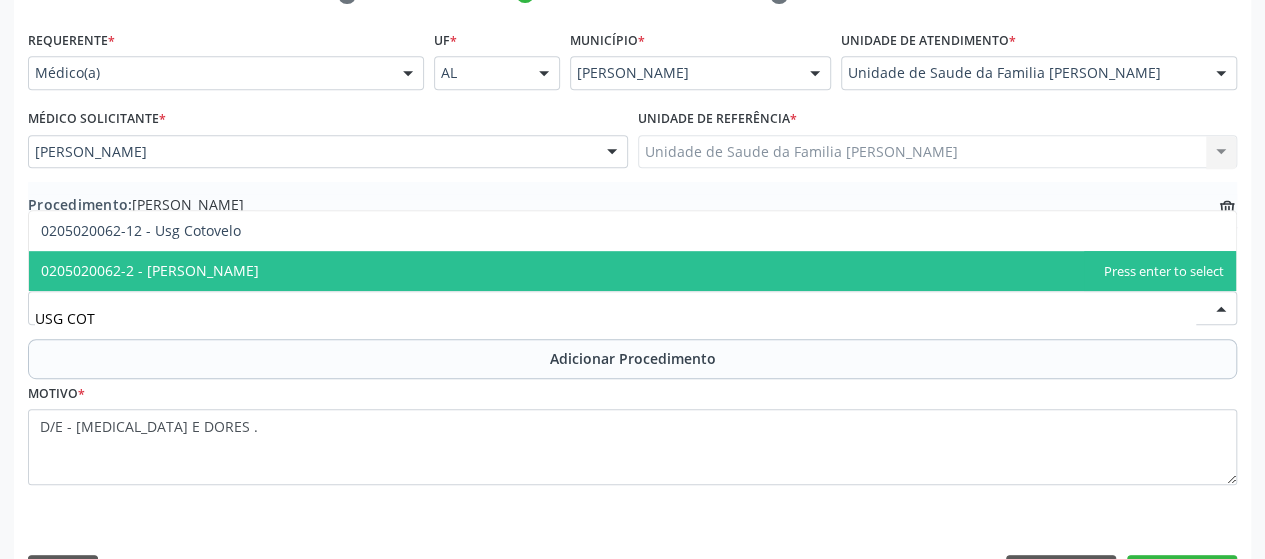 type on "USG COTO" 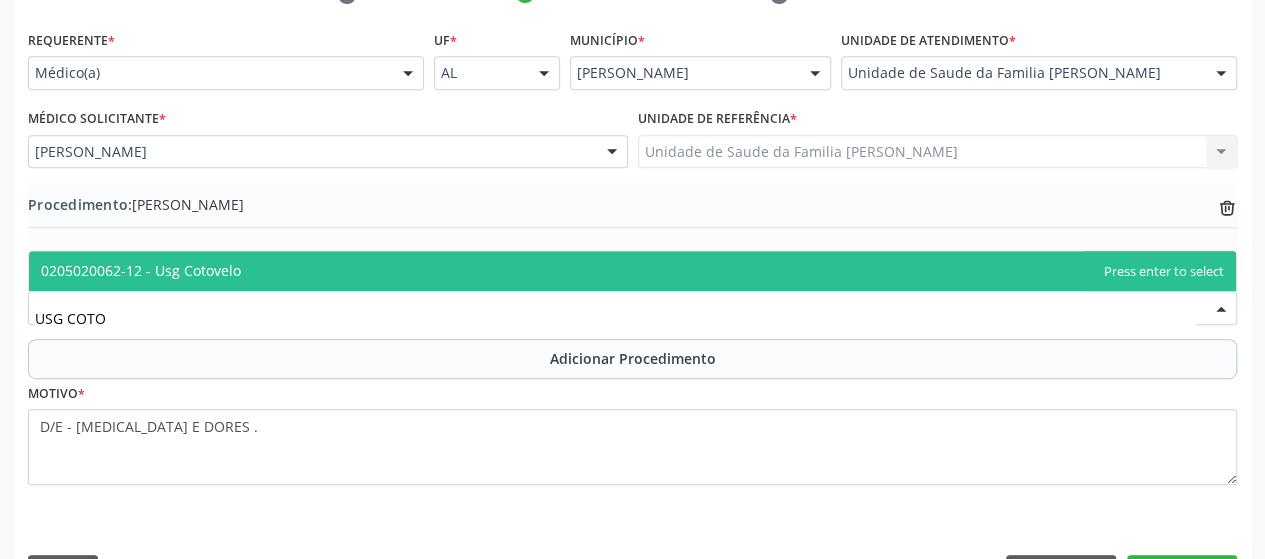 click on "0205020062-12 - Usg Cotovelo" at bounding box center [632, 271] 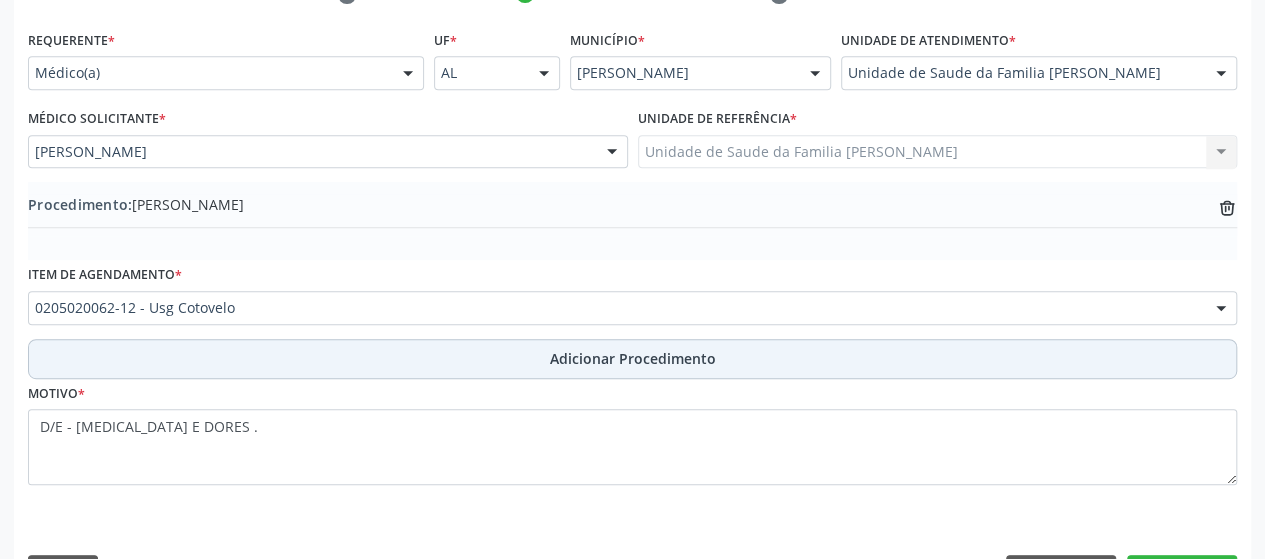 click on "Adicionar Procedimento" at bounding box center (632, 359) 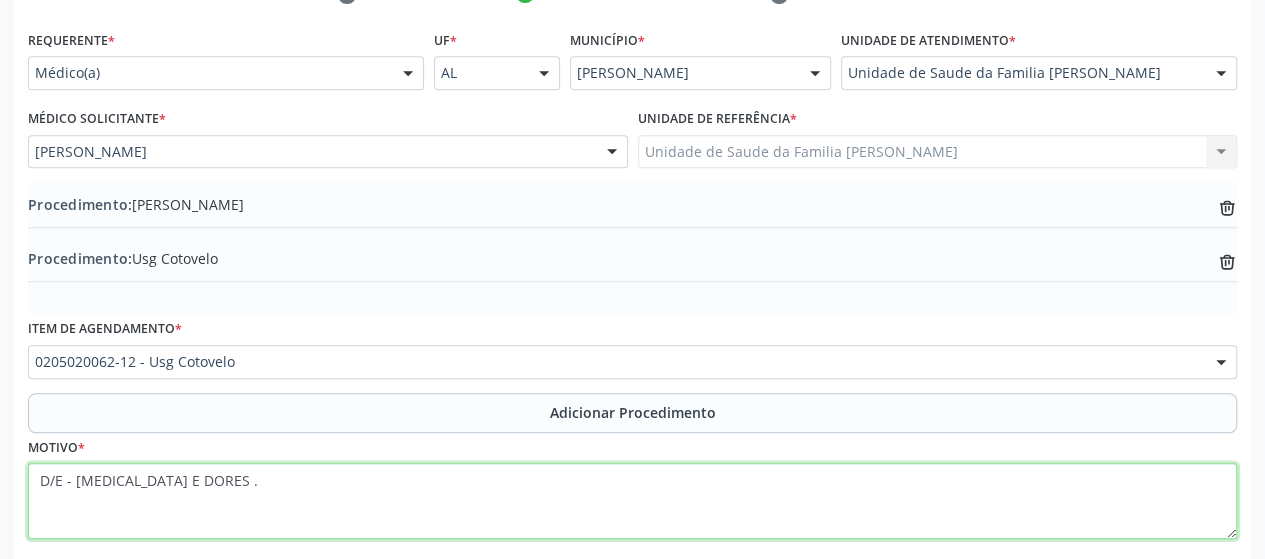 click on "D/E - EDEMA E DORES ." at bounding box center [632, 501] 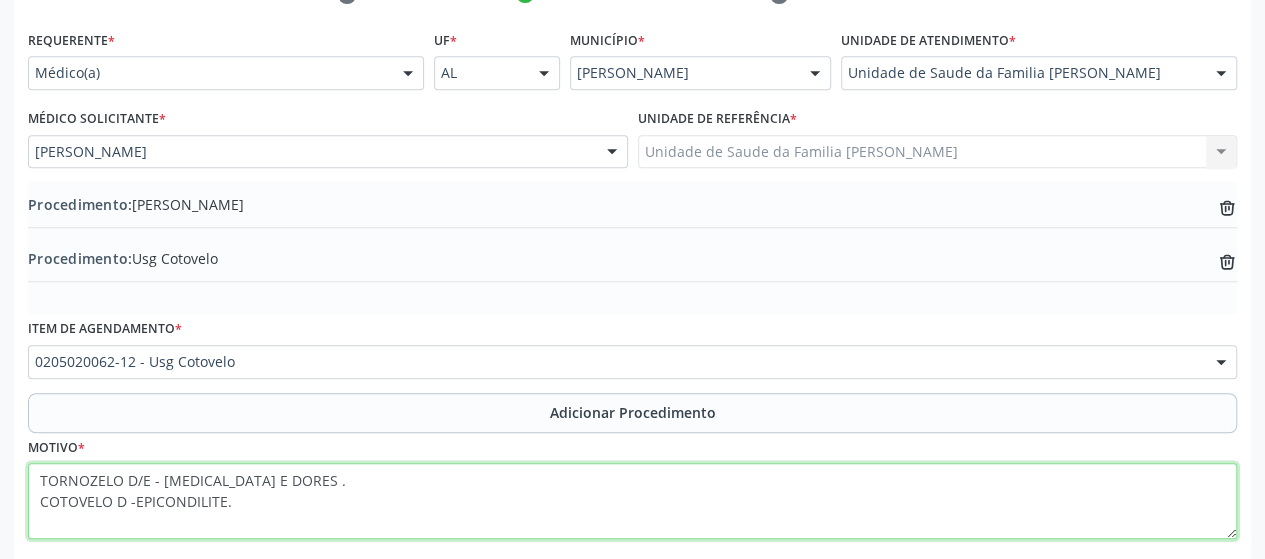 click on "TORNOZELO D/E - EDEMA E DORES .
COTOVELO D -EPICONDILITE." at bounding box center (632, 501) 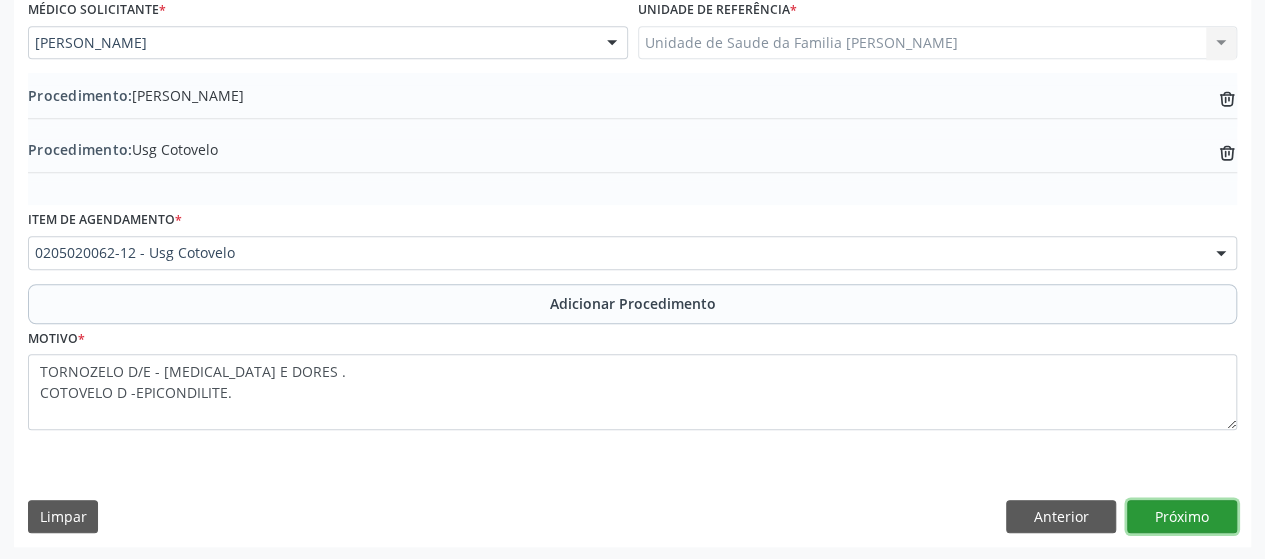 click on "Próximo" at bounding box center [1182, 517] 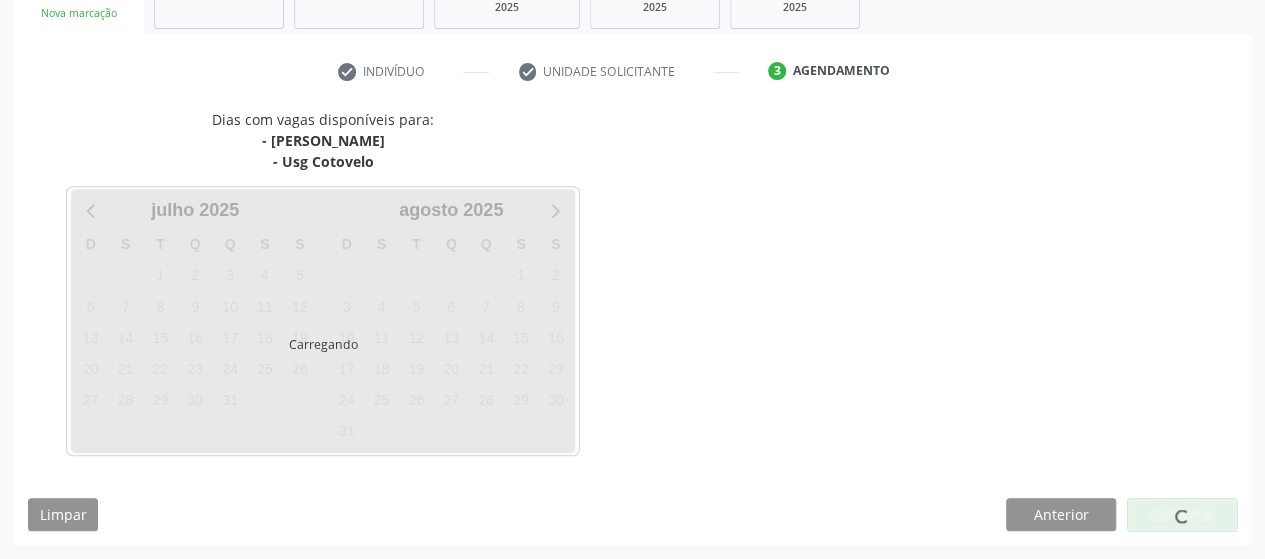 scroll, scrollTop: 358, scrollLeft: 0, axis: vertical 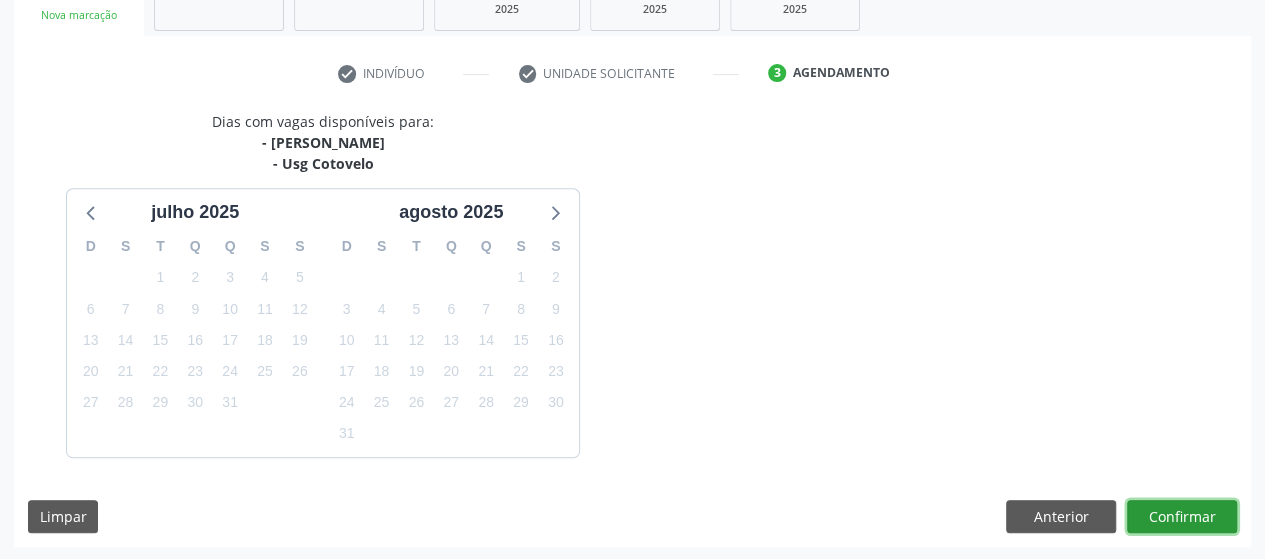 click on "Confirmar" at bounding box center [1182, 517] 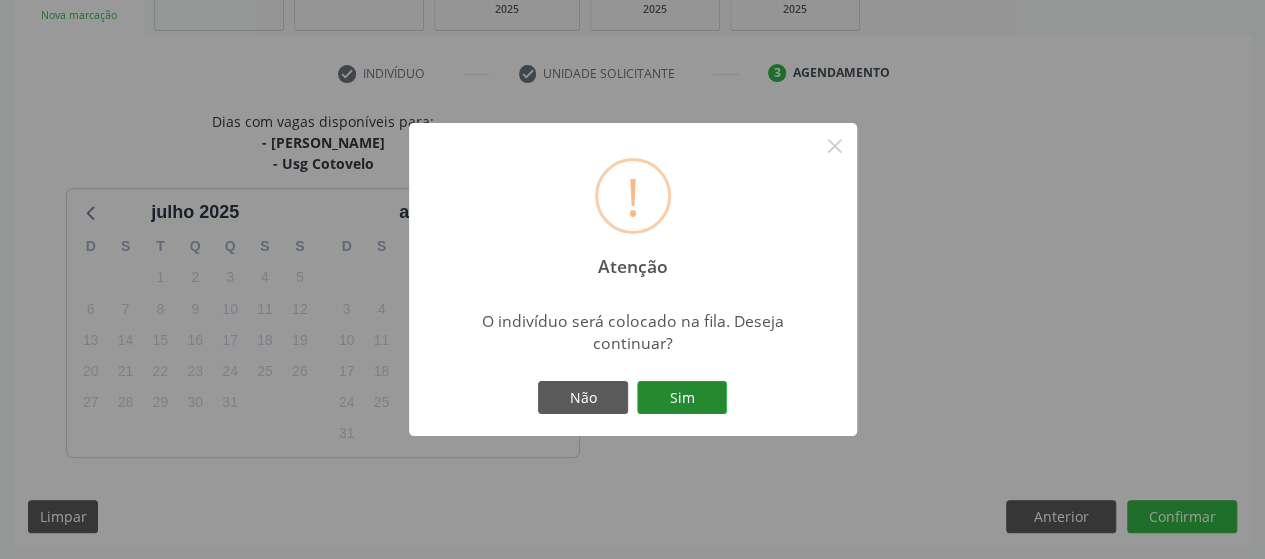 click on "Sim" at bounding box center [682, 398] 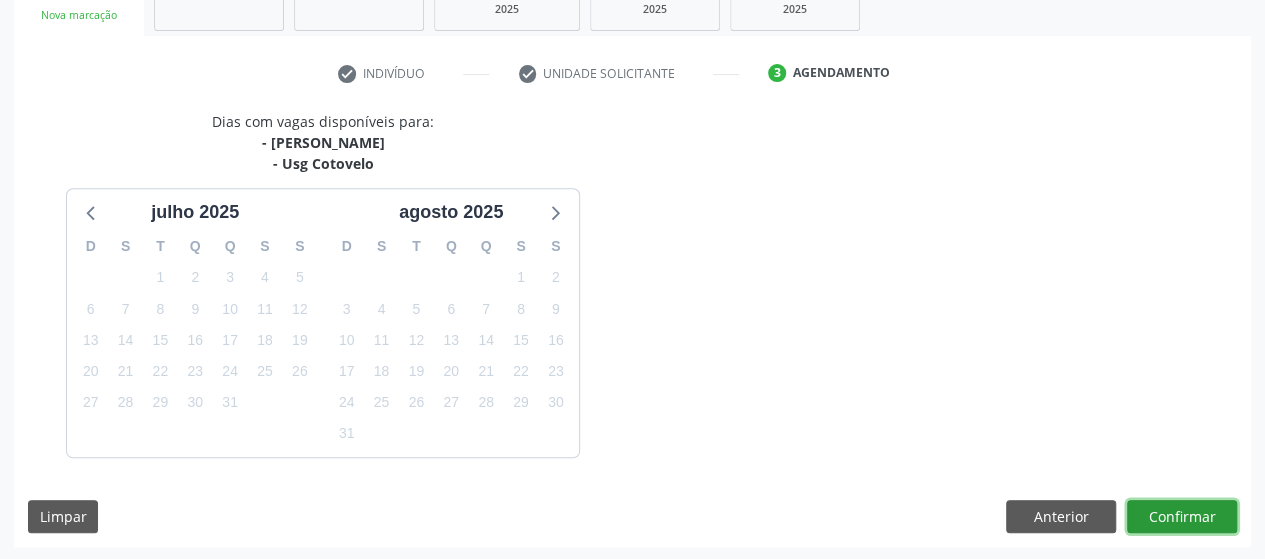 click on "Confirmar" at bounding box center [1182, 517] 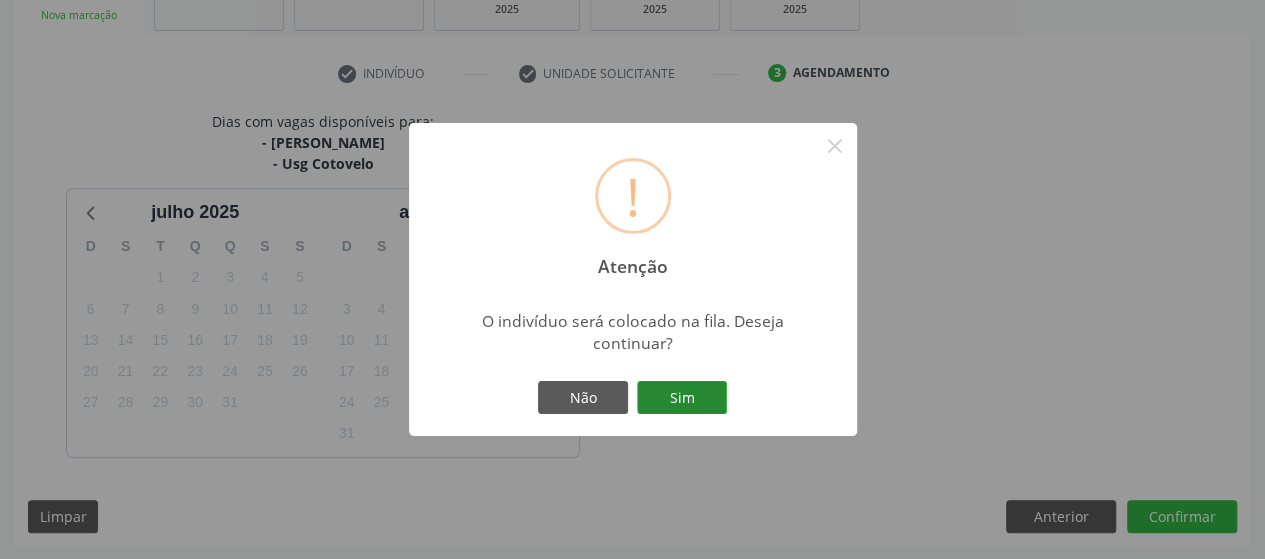 click on "Sim" at bounding box center [682, 398] 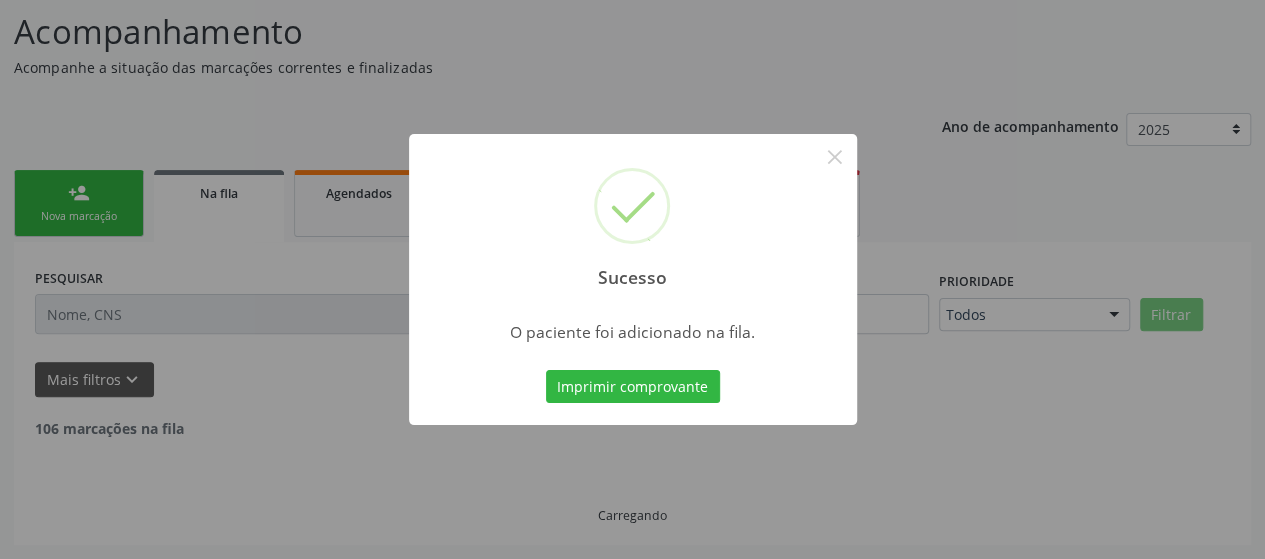 scroll, scrollTop: 134, scrollLeft: 0, axis: vertical 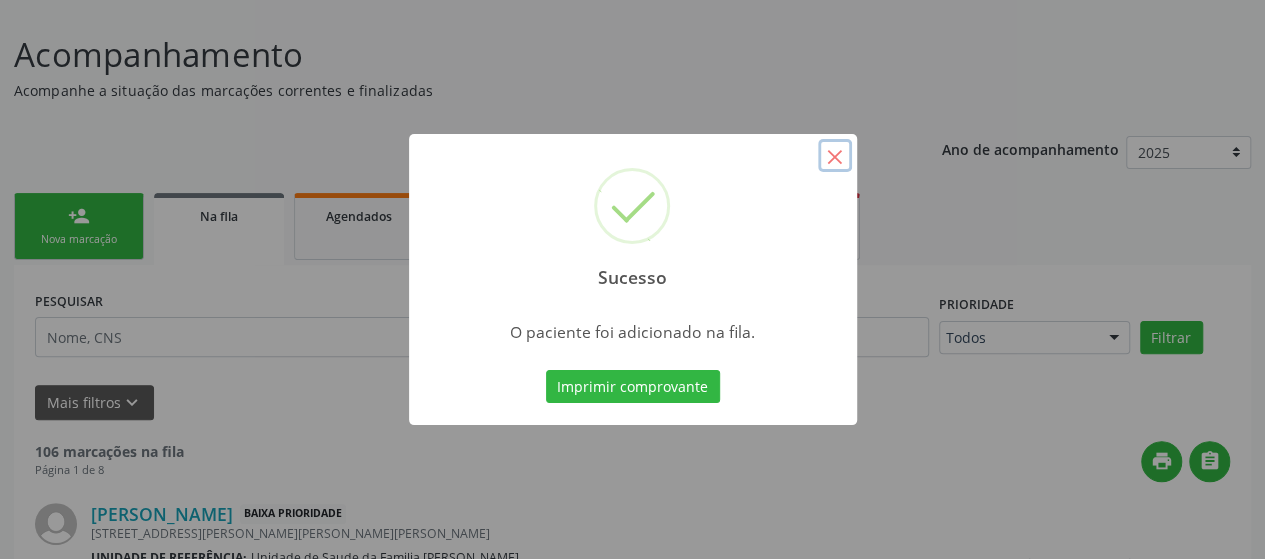 click on "×" at bounding box center (835, 156) 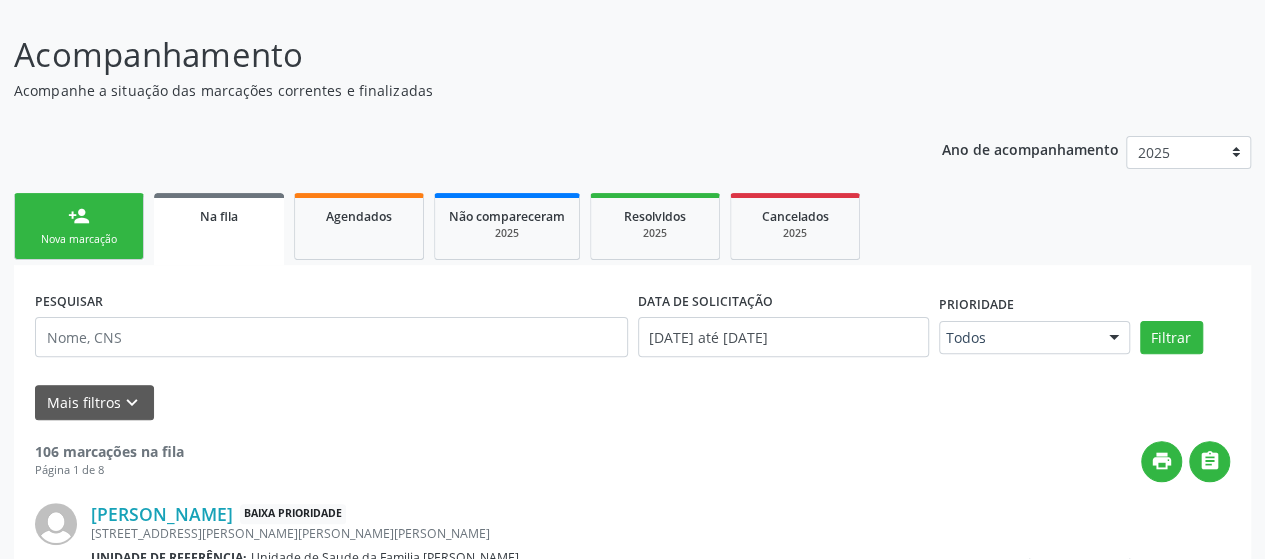 click on "person_add" at bounding box center (79, 216) 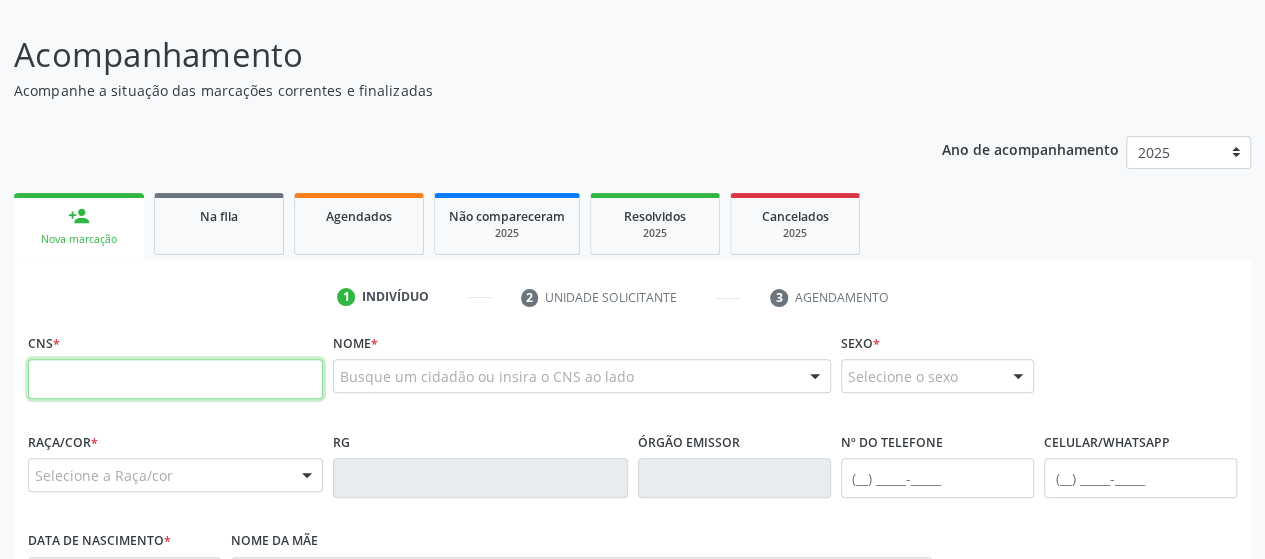 drag, startPoint x: 229, startPoint y: 374, endPoint x: 206, endPoint y: 367, distance: 24.04163 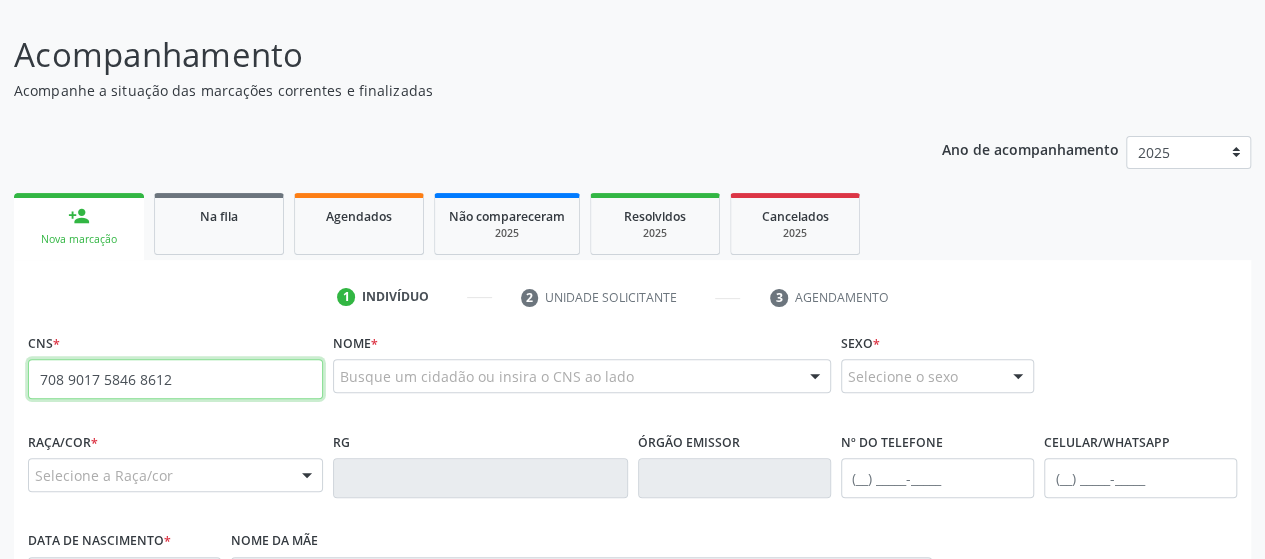 type on "708 9017 5846 8612" 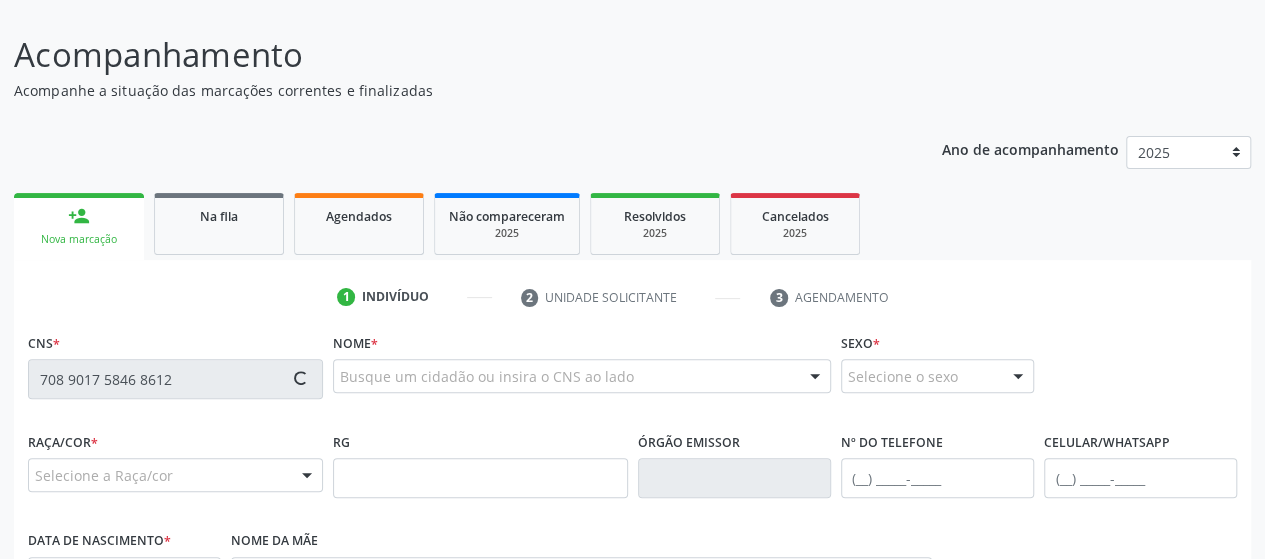 drag, startPoint x: 659, startPoint y: 53, endPoint x: 660, endPoint y: 41, distance: 12.0415945 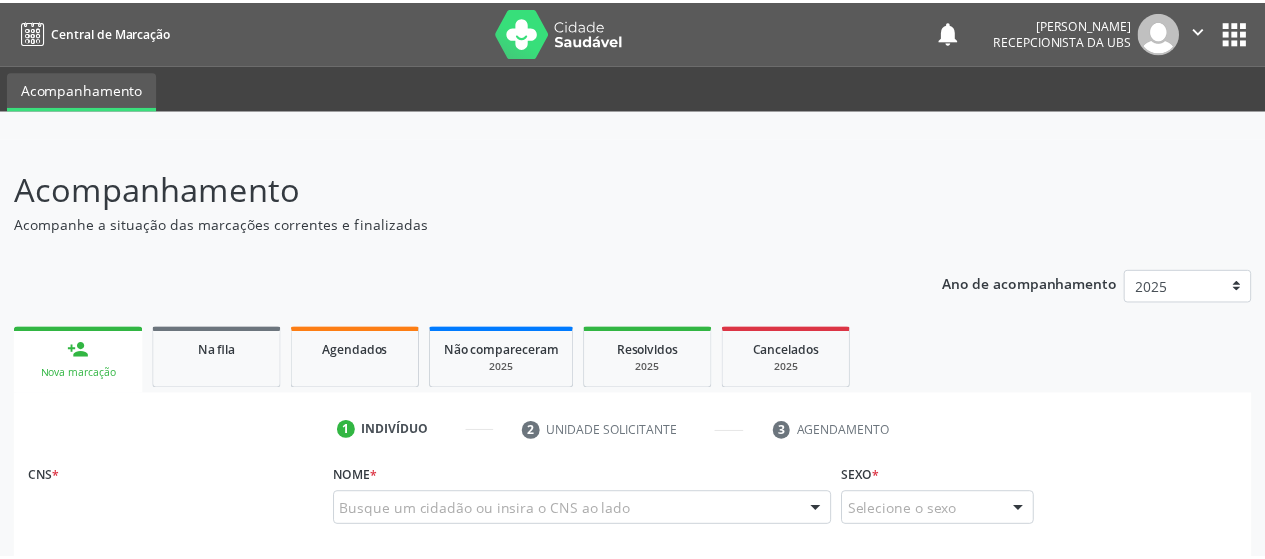 scroll, scrollTop: 134, scrollLeft: 0, axis: vertical 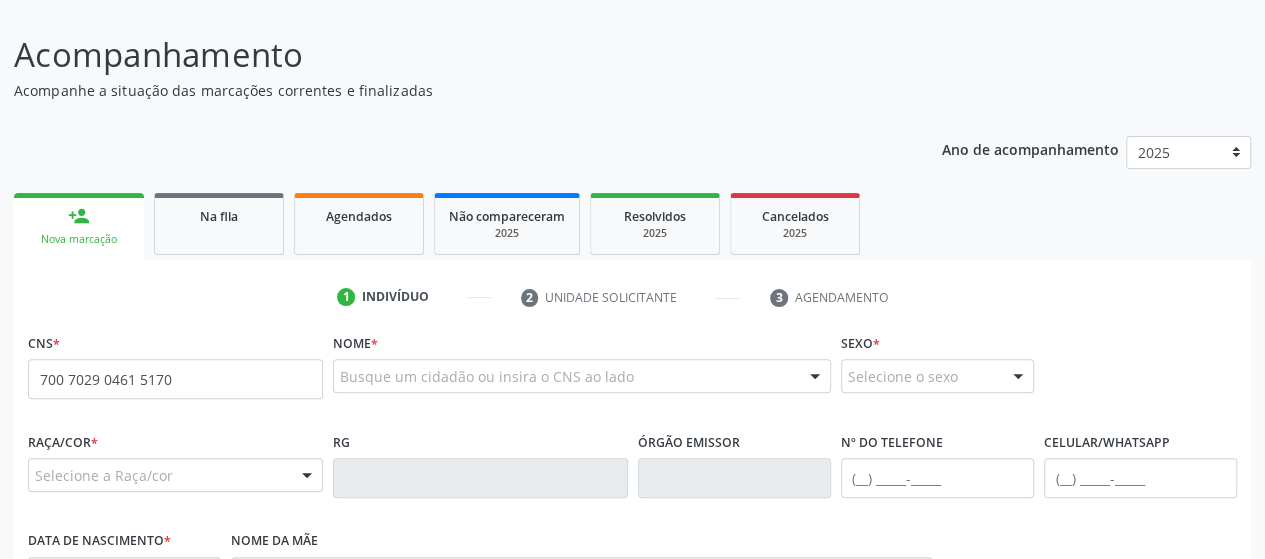 type on "700 7029 0461 5170" 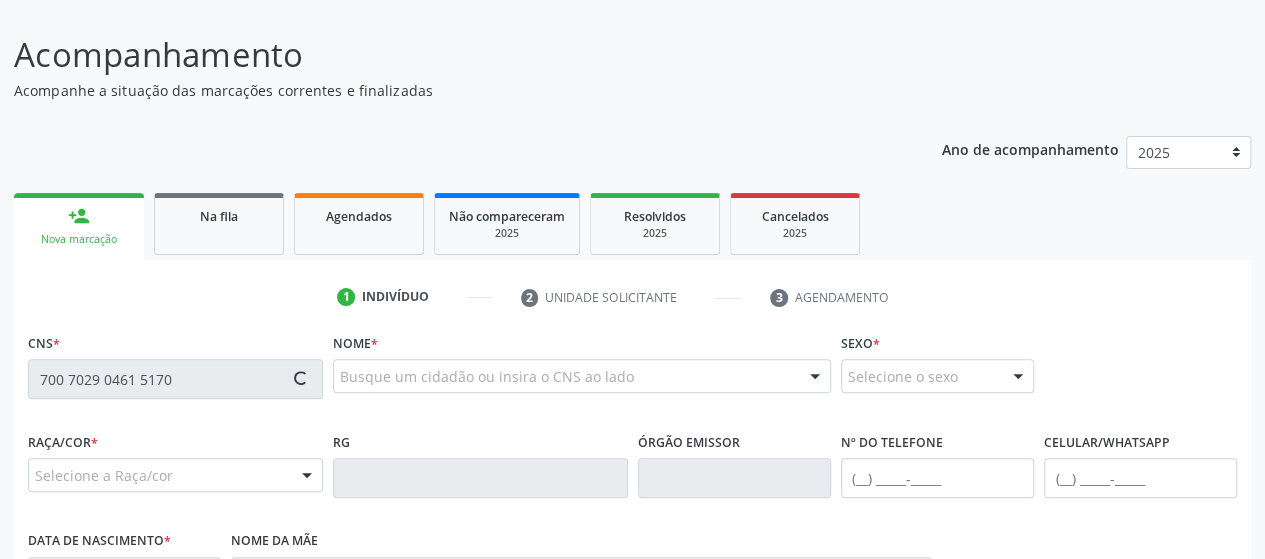 type 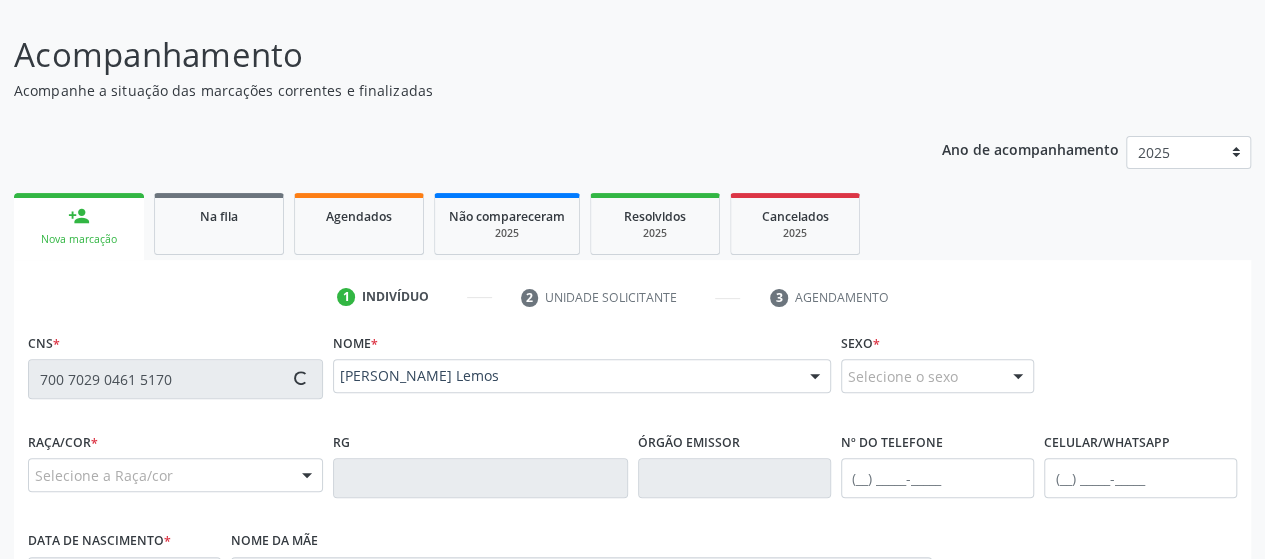 type on "[PHONE_NUMBER]" 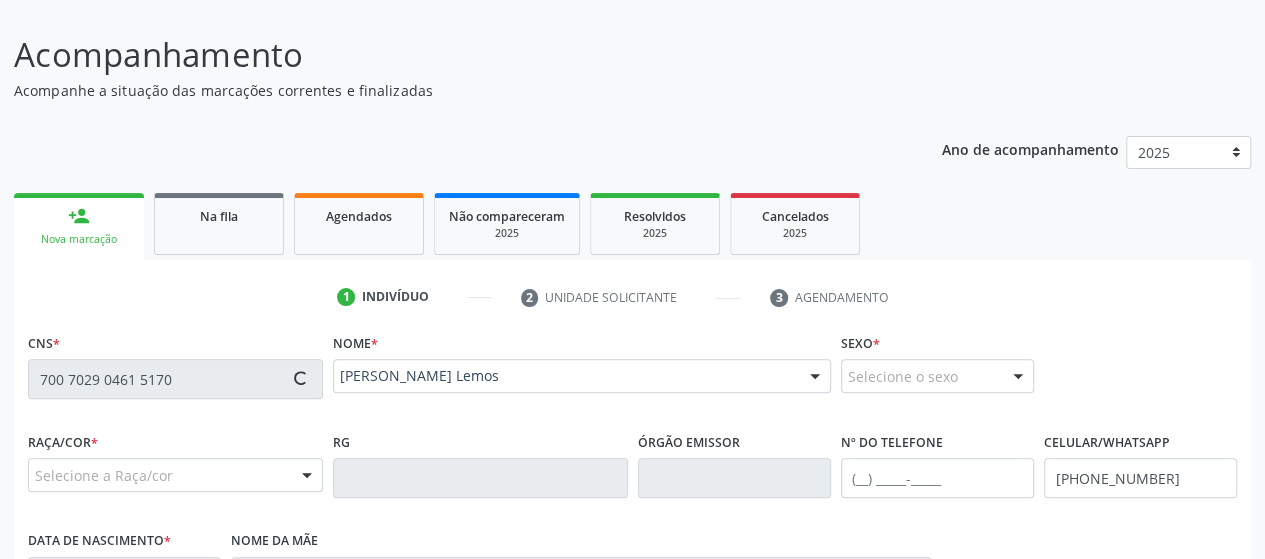 type on "[PERSON_NAME]" 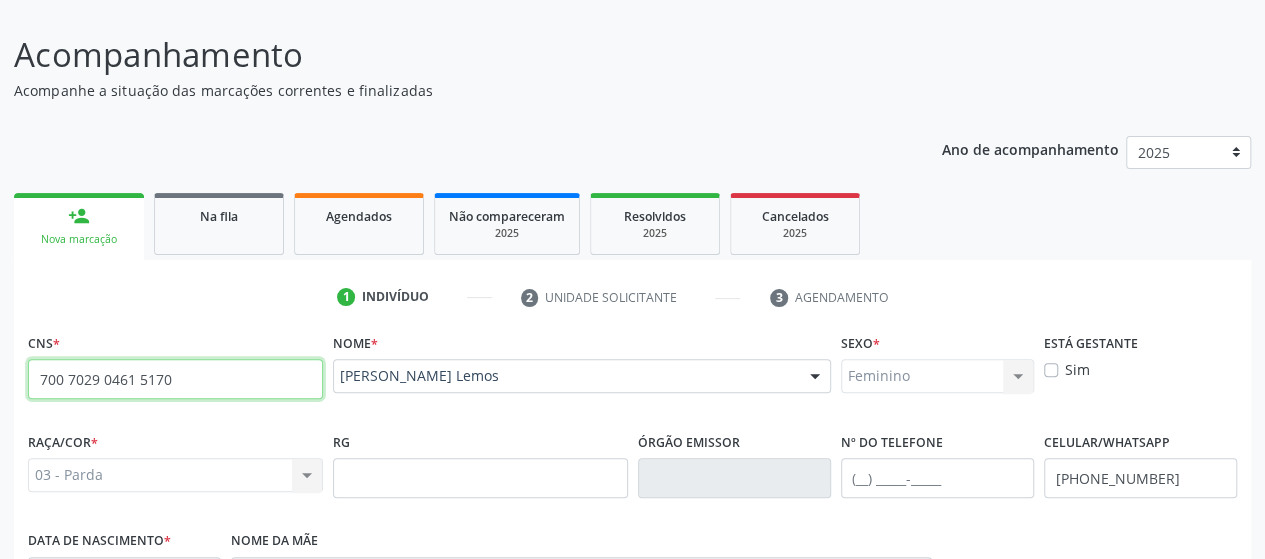 click on "700 7029 0461 5170" at bounding box center (175, 379) 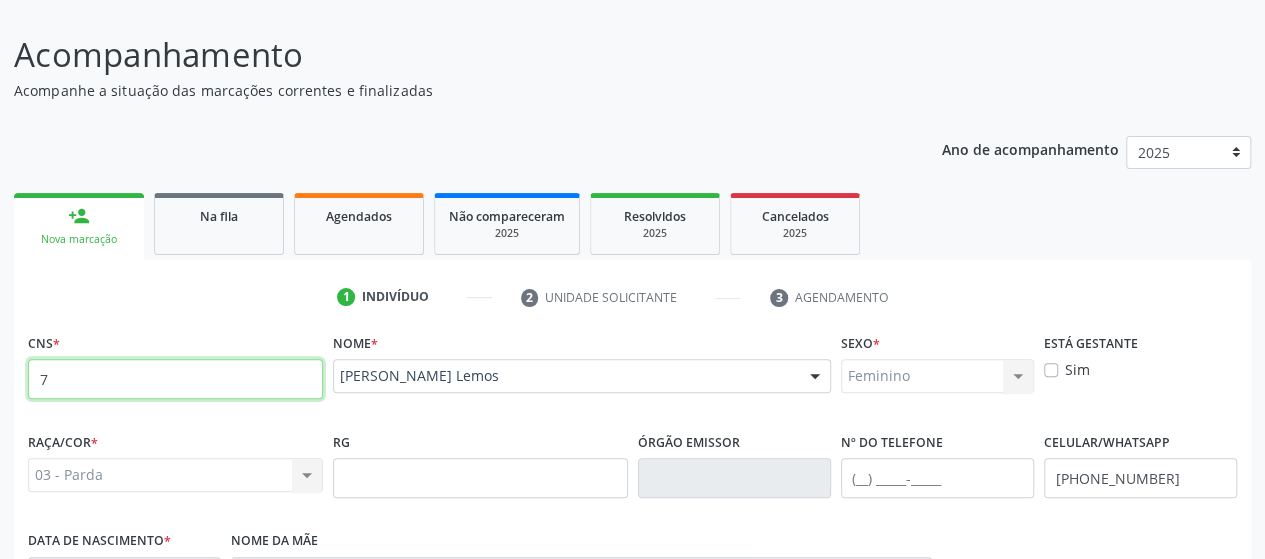type 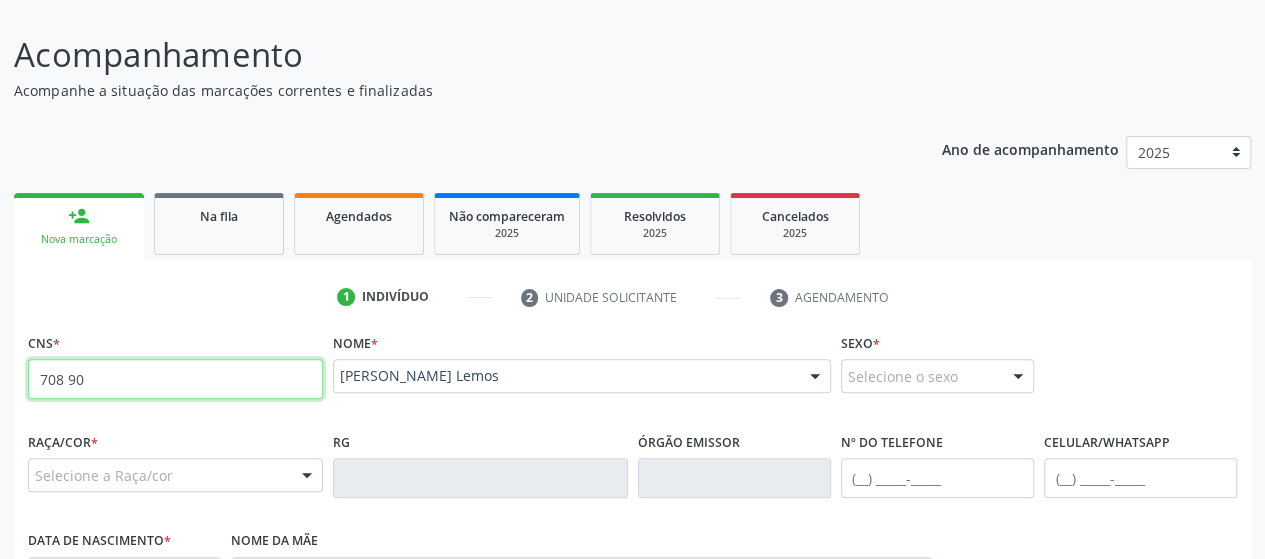 type on "708 9017 5846 8612" 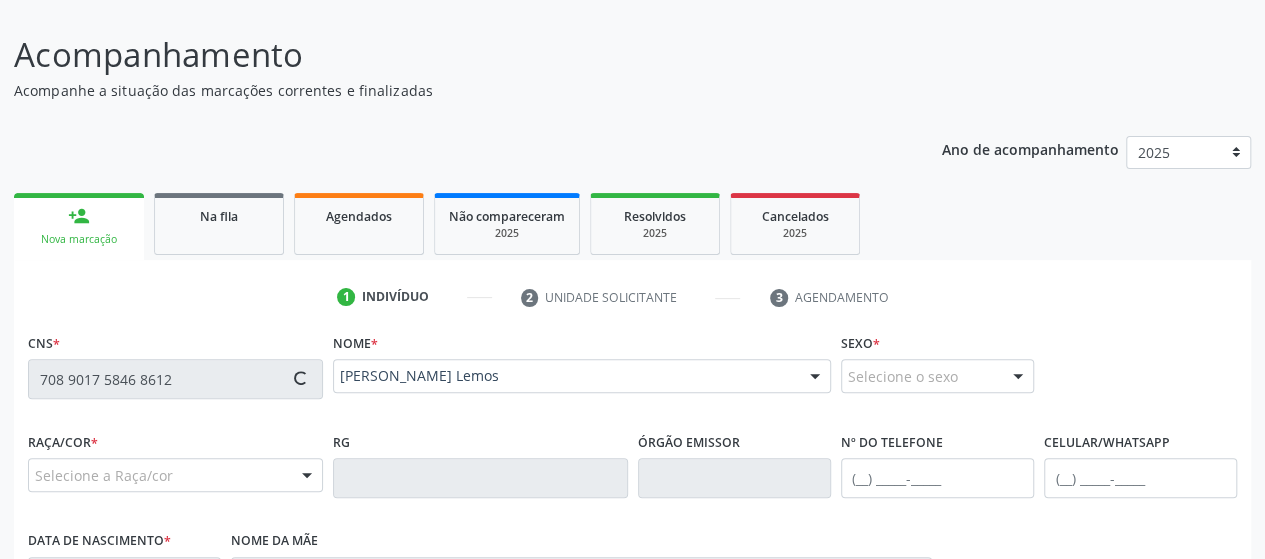 type 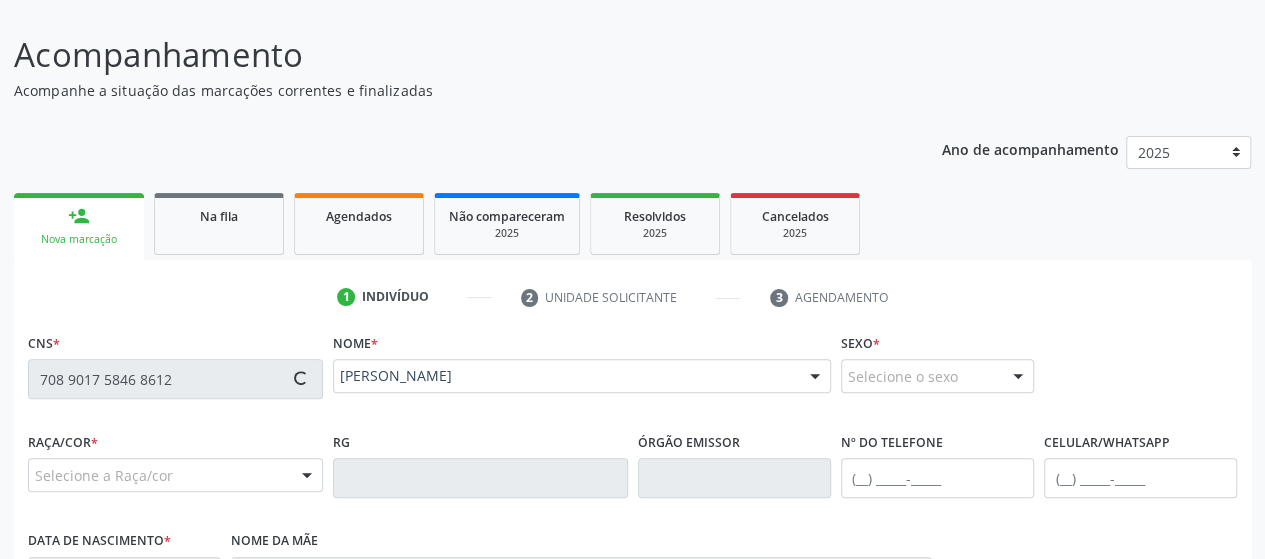 type on "[PHONE_NUMBER]" 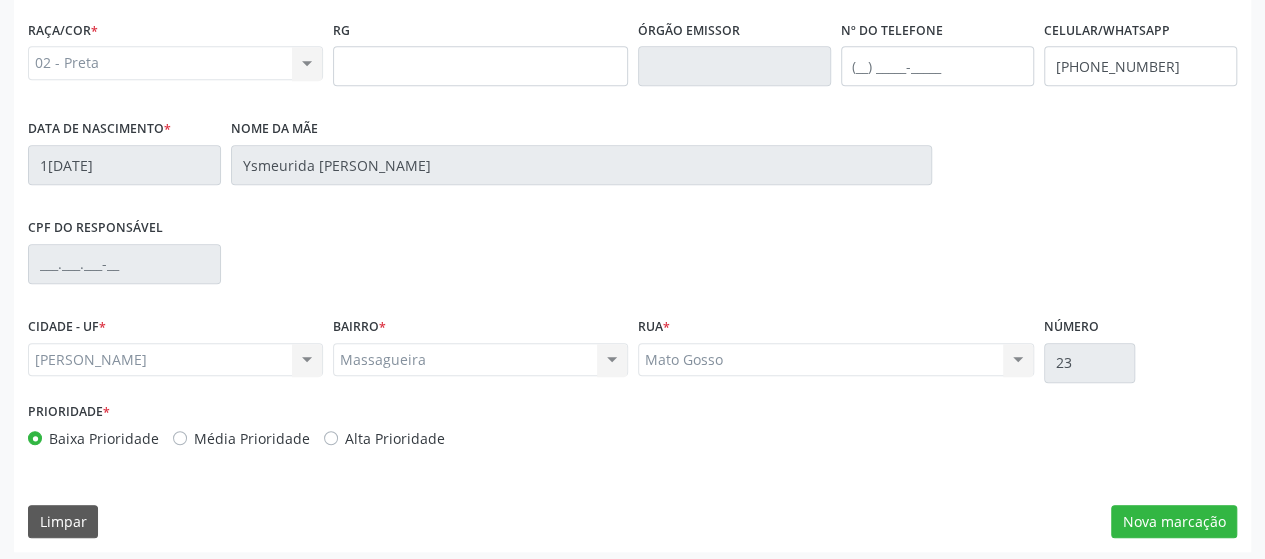 scroll, scrollTop: 552, scrollLeft: 0, axis: vertical 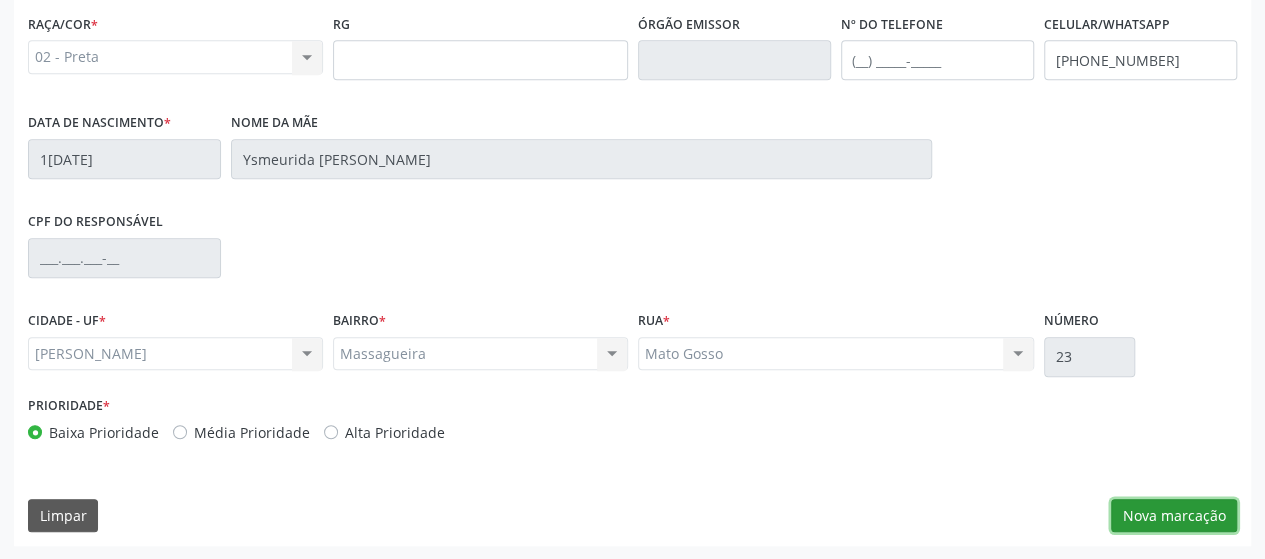 click on "Nova marcação" at bounding box center [1174, 516] 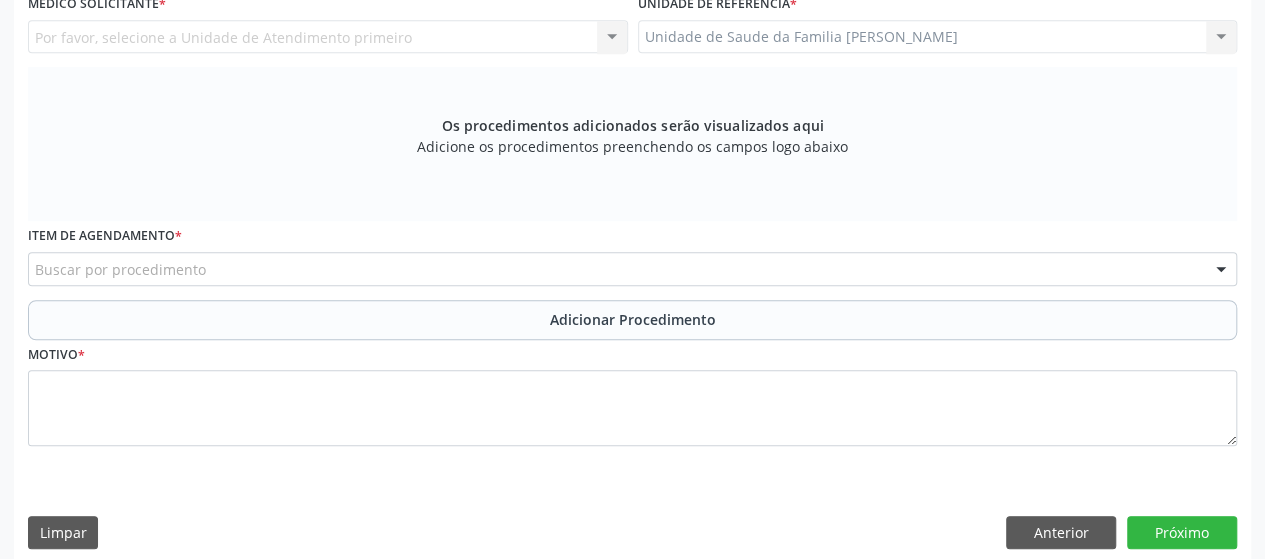scroll, scrollTop: 152, scrollLeft: 0, axis: vertical 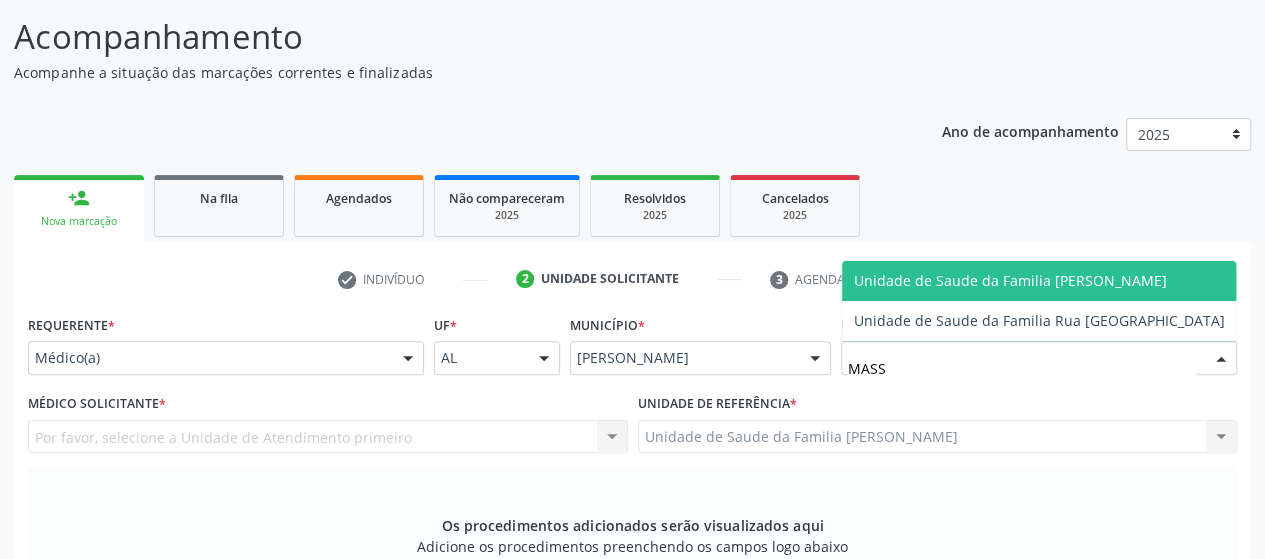 type on "MASSA" 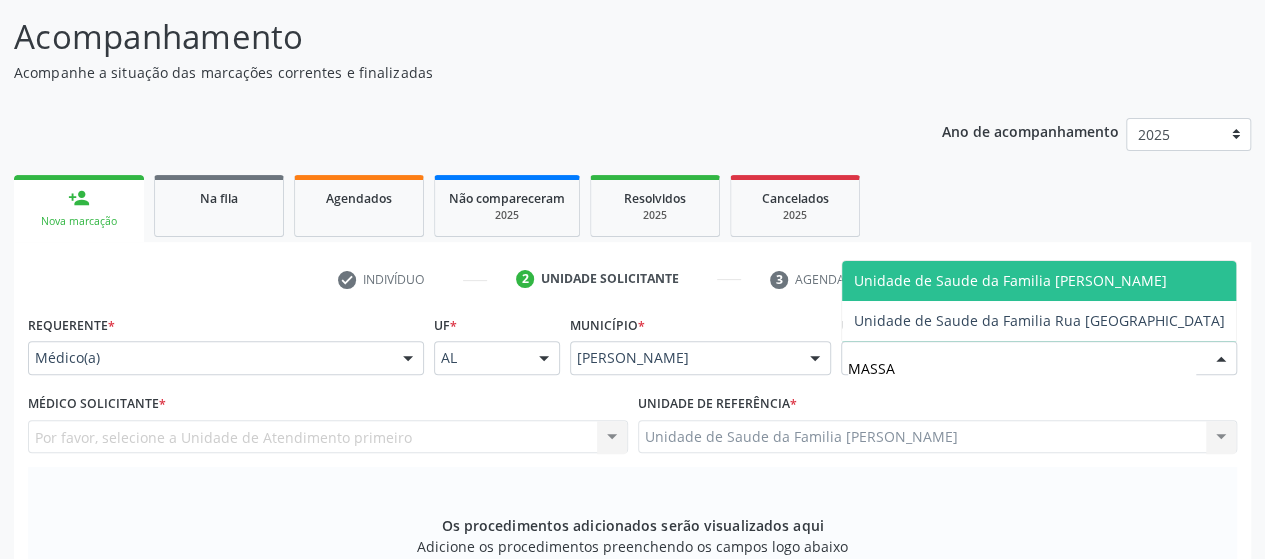 click on "Unidade de Saude da Familia [PERSON_NAME]" at bounding box center (1039, 281) 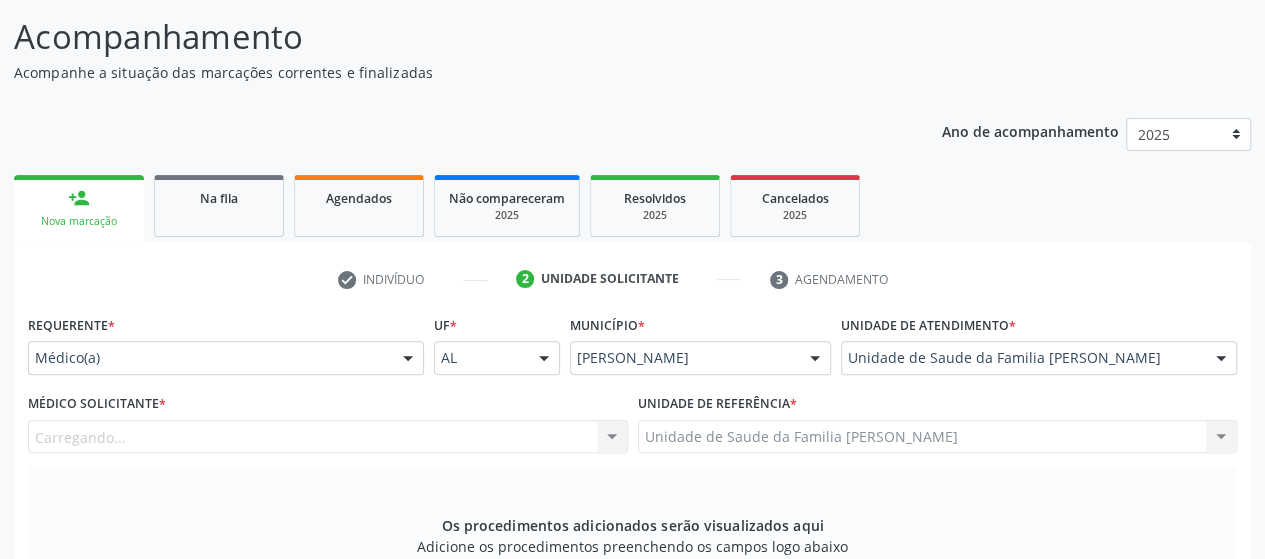 scroll, scrollTop: 352, scrollLeft: 0, axis: vertical 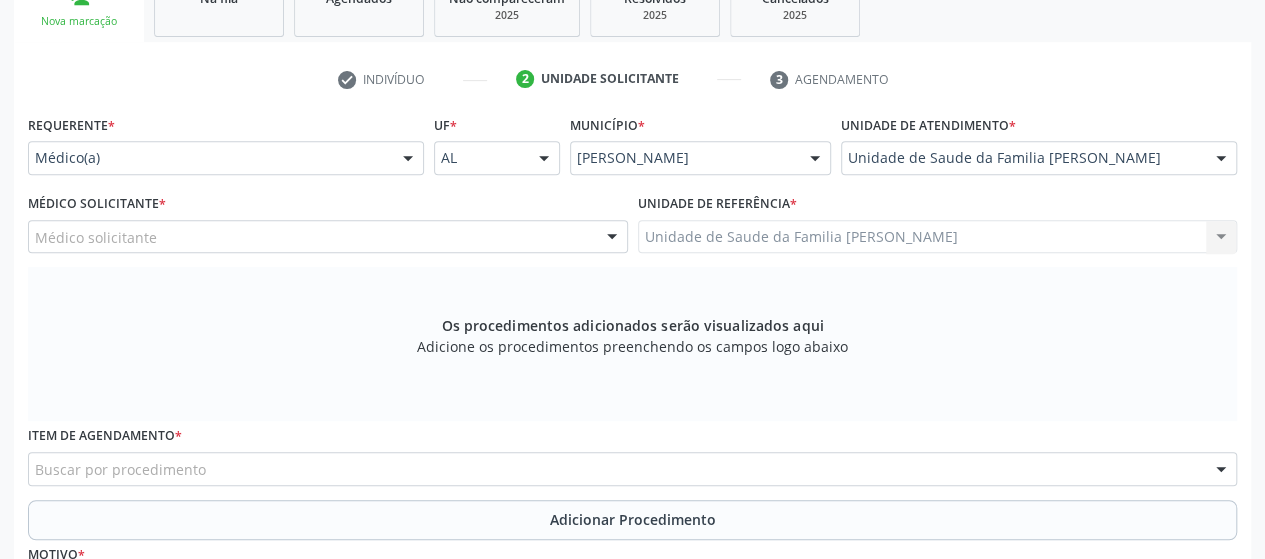 click on "Médico Solicitante
*" at bounding box center [97, 204] 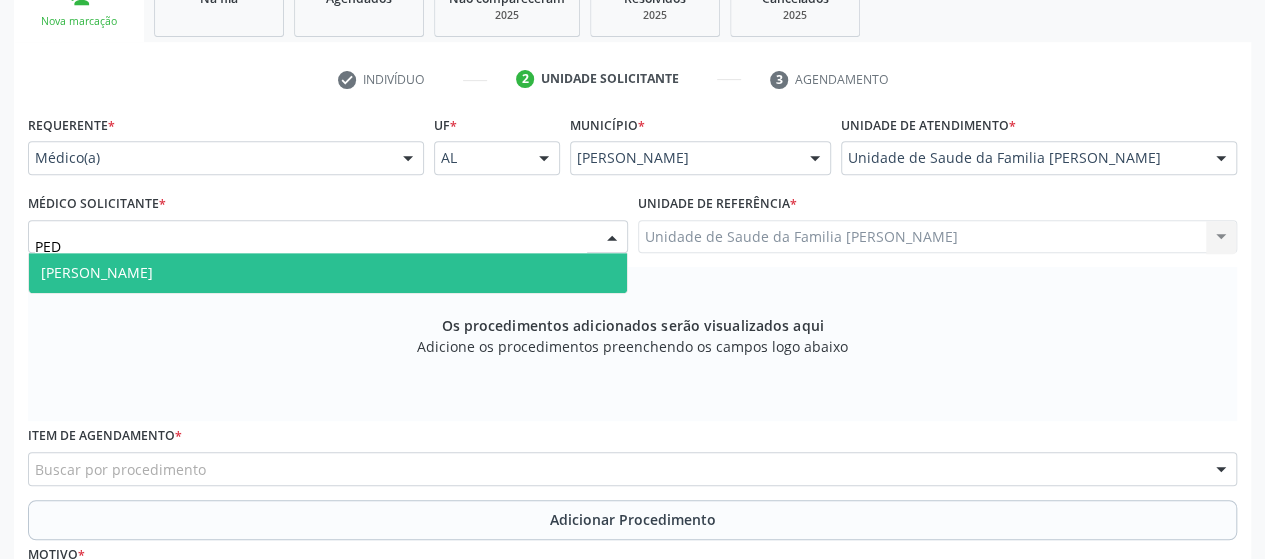 type on "PEDR" 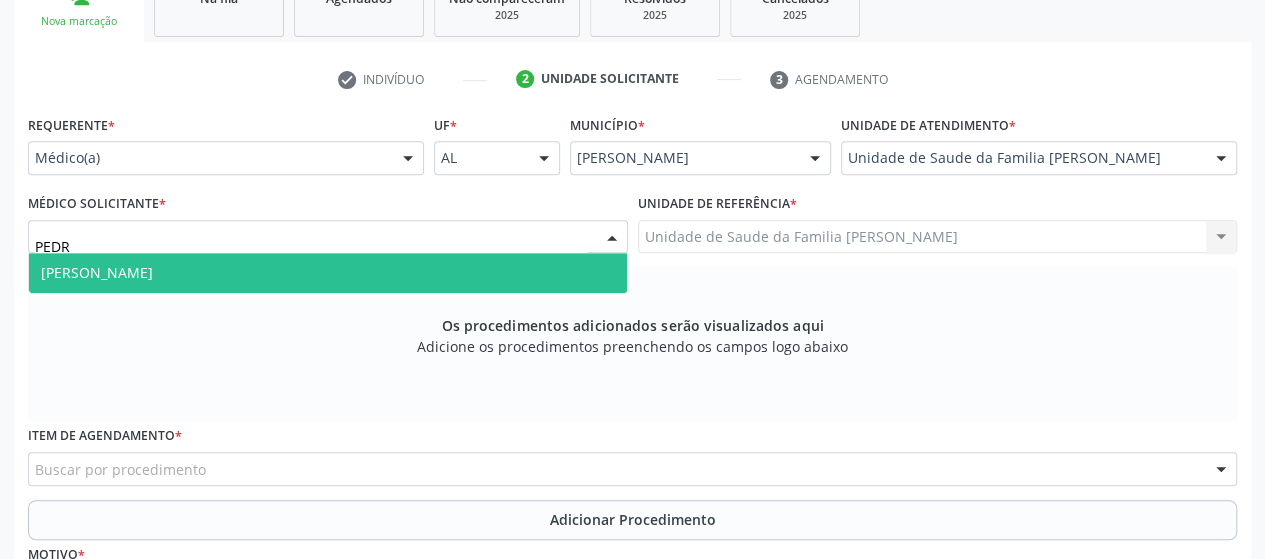 click on "[PERSON_NAME]" at bounding box center (328, 273) 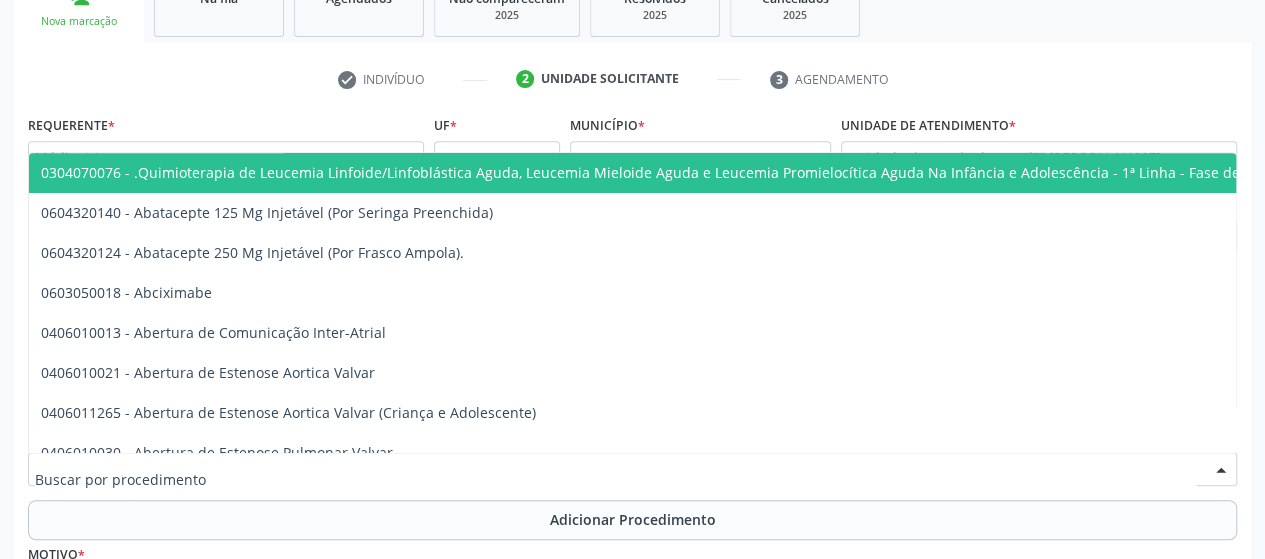 type on "C" 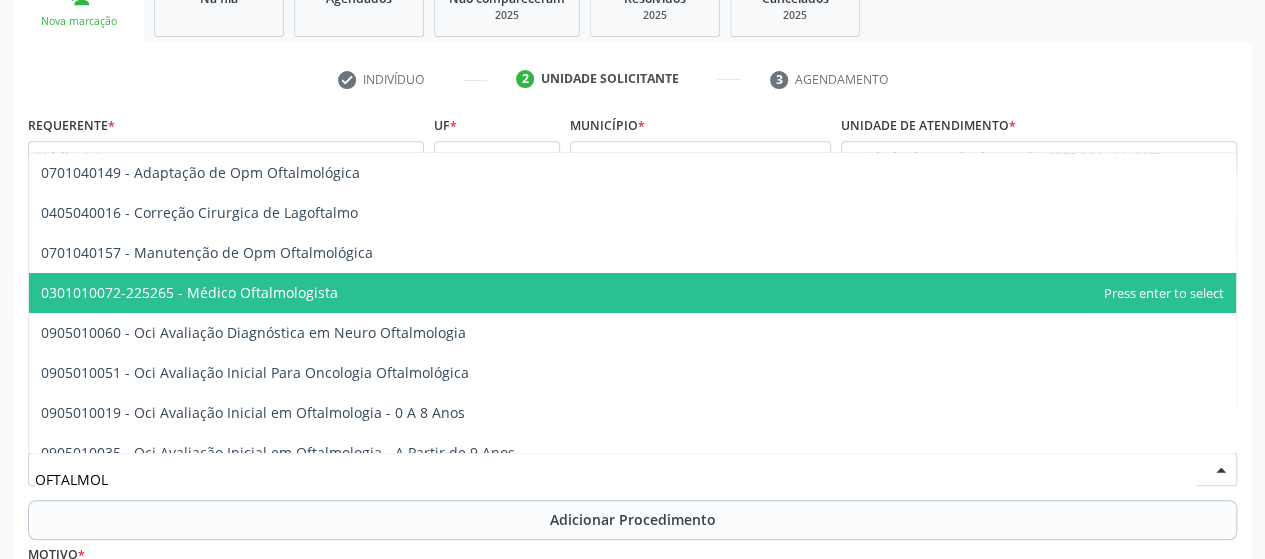 type on "OFTALMOLO" 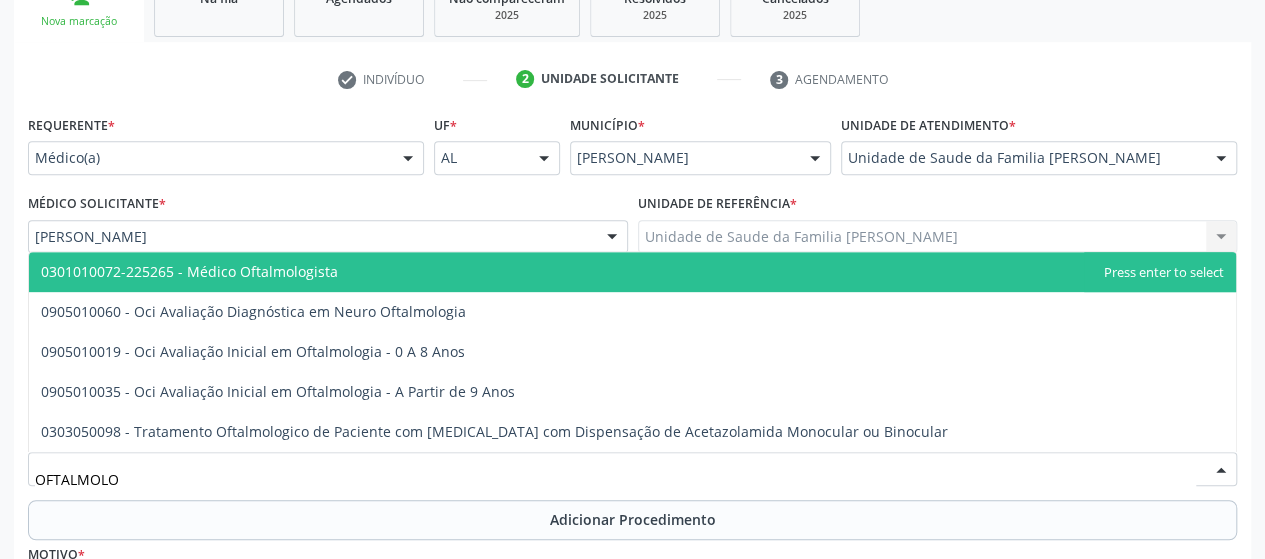 click on "0301010072-225265 - Médico Oftalmologista" at bounding box center [632, 272] 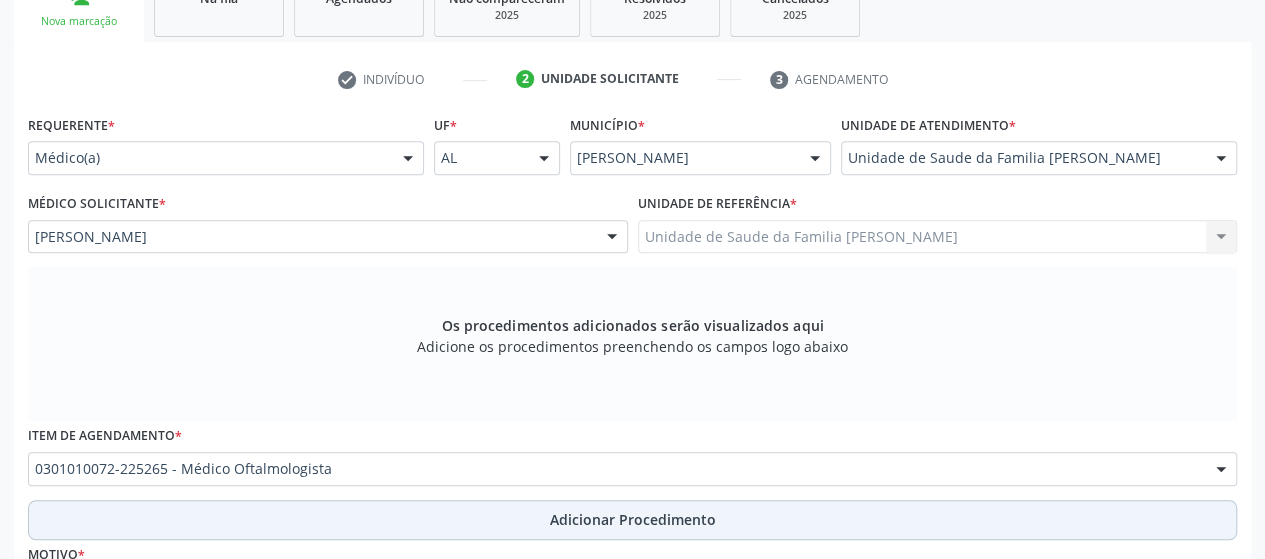 click on "Adicionar Procedimento" at bounding box center [632, 520] 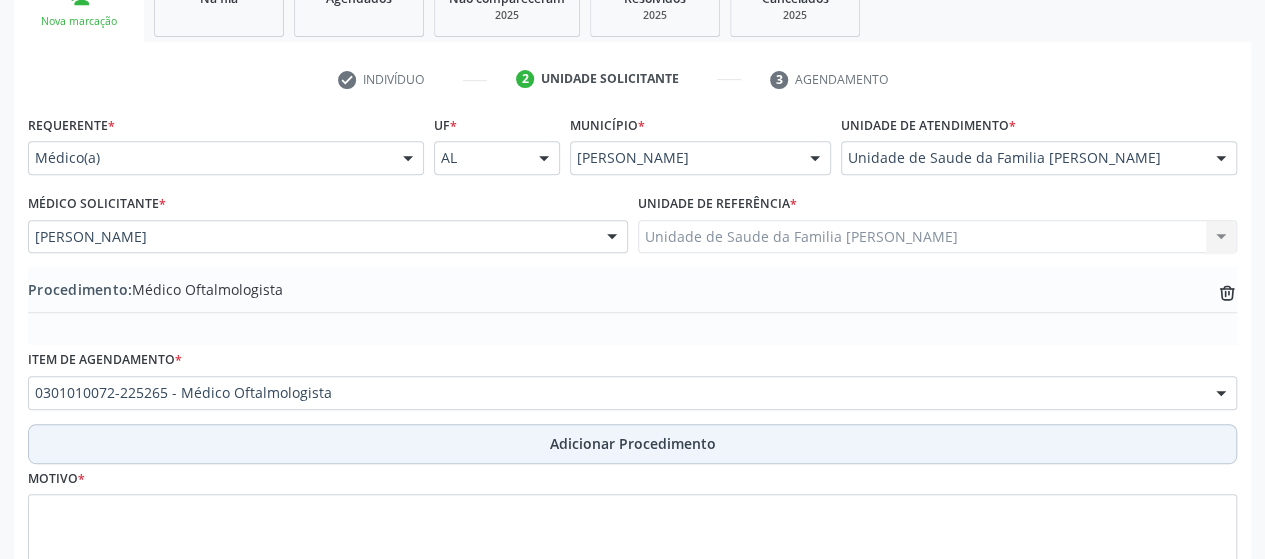 scroll, scrollTop: 492, scrollLeft: 0, axis: vertical 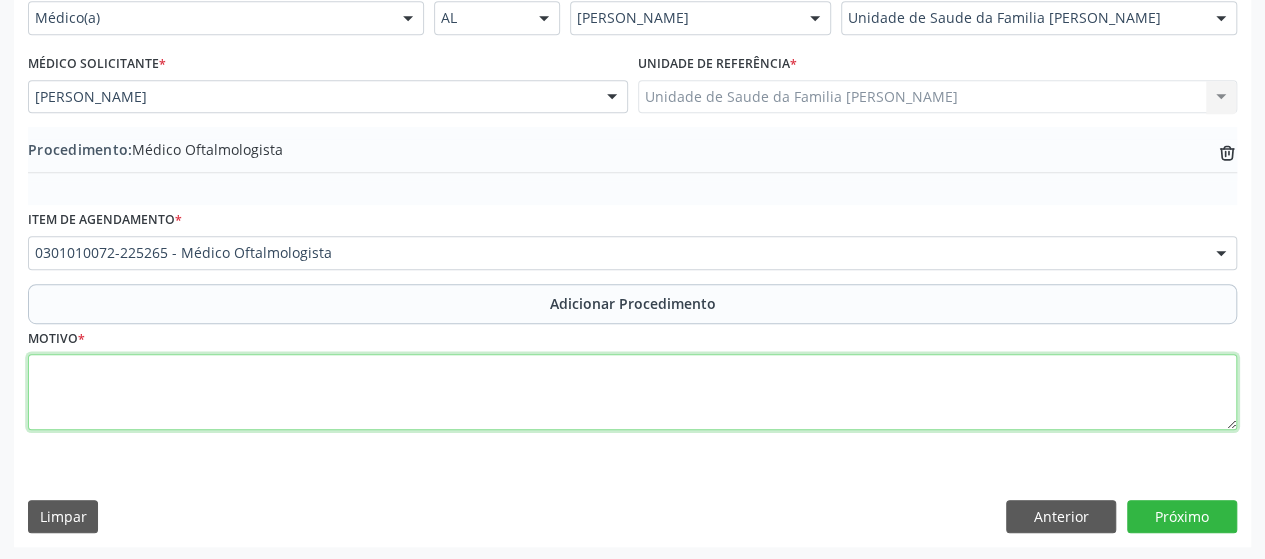 click at bounding box center [632, 392] 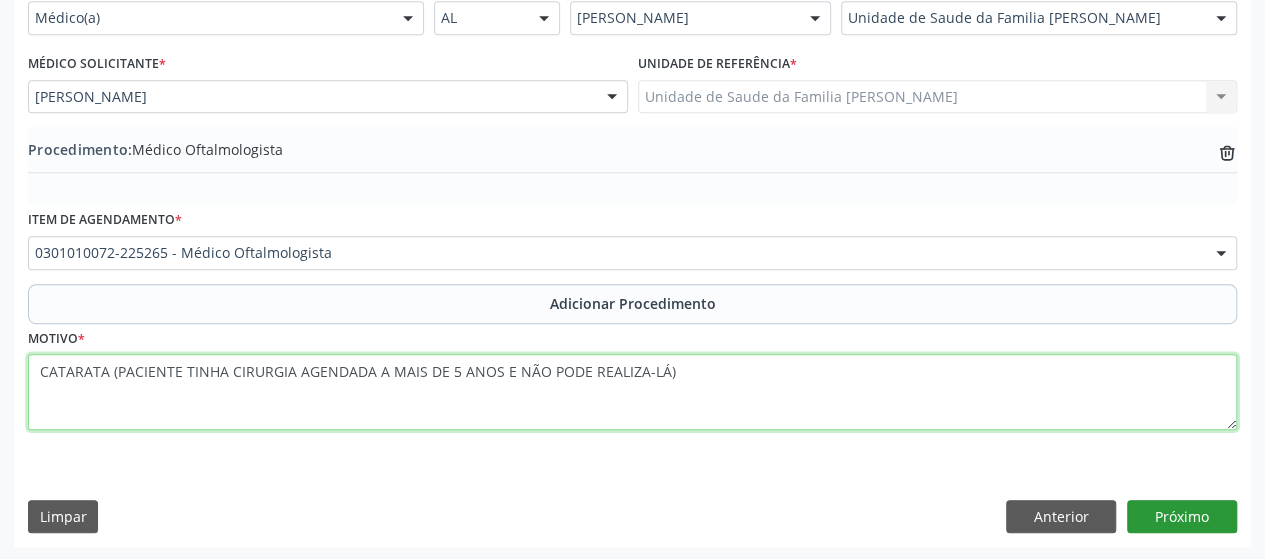 type on "CATARATA (PACIENTE TINHA CIRURGIA AGENDADA A MAIS DE 5 ANOS E NÃO PODE REALIZA-LÁ)" 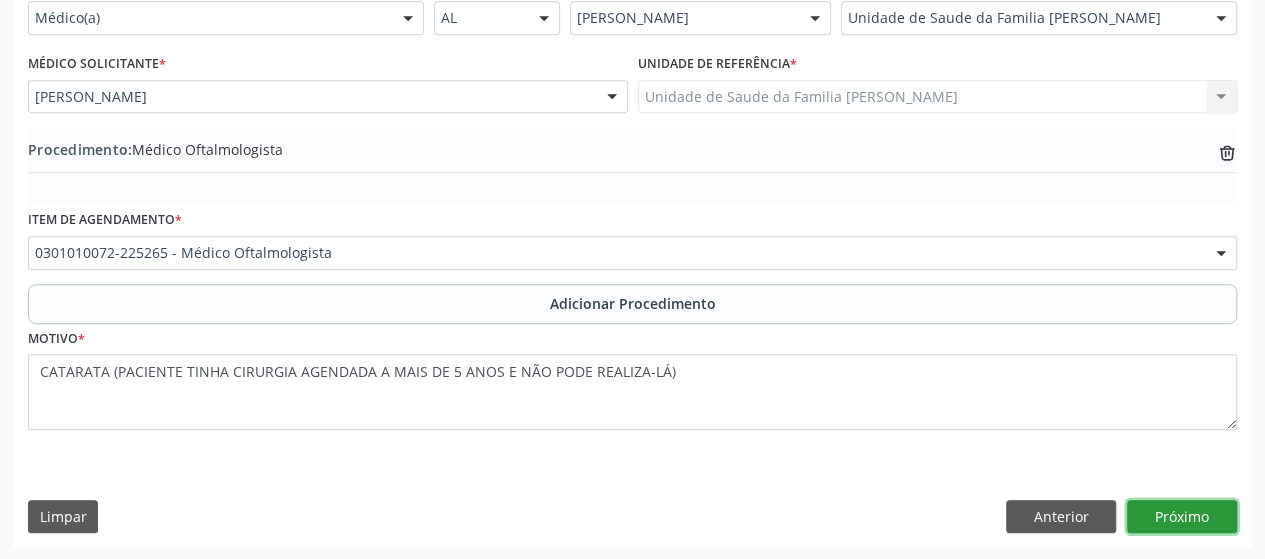 click on "Próximo" at bounding box center [1182, 517] 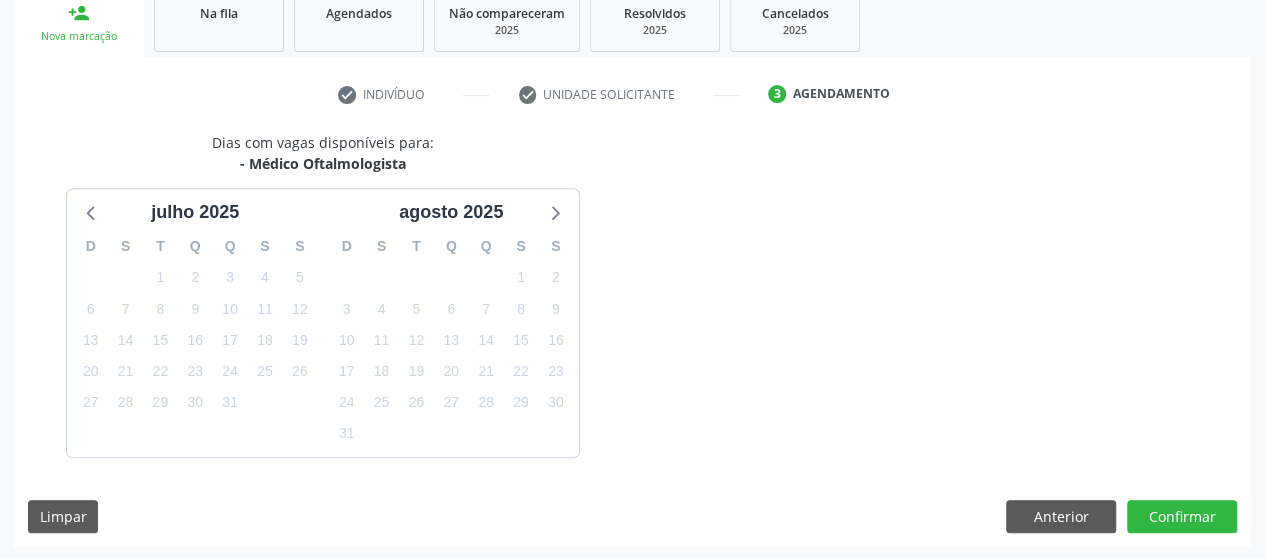 scroll, scrollTop: 396, scrollLeft: 0, axis: vertical 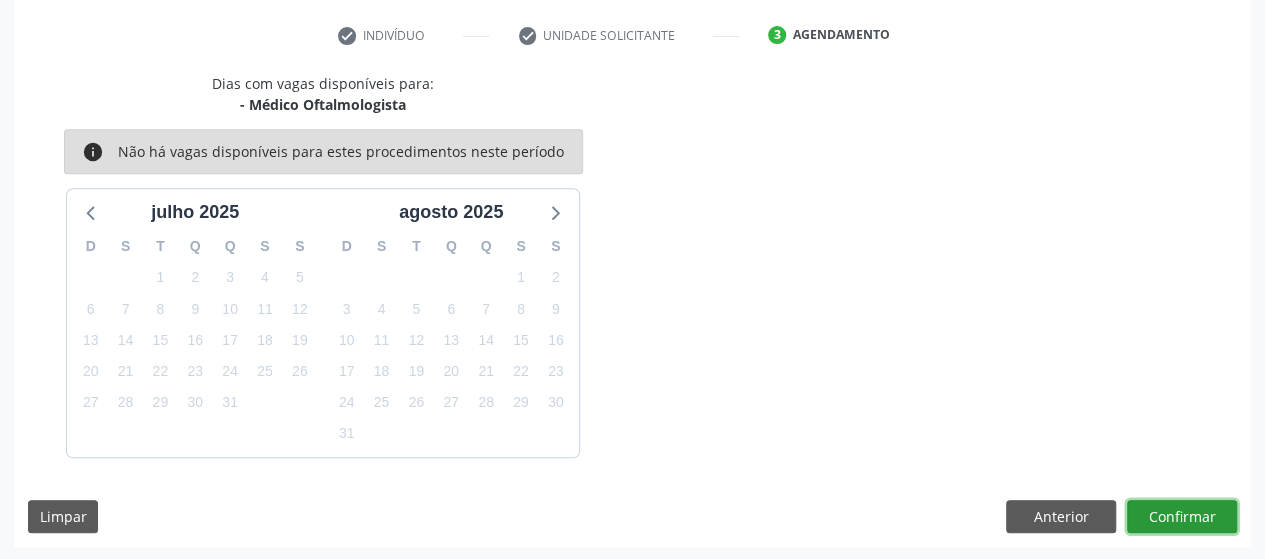 click on "Confirmar" at bounding box center (1182, 517) 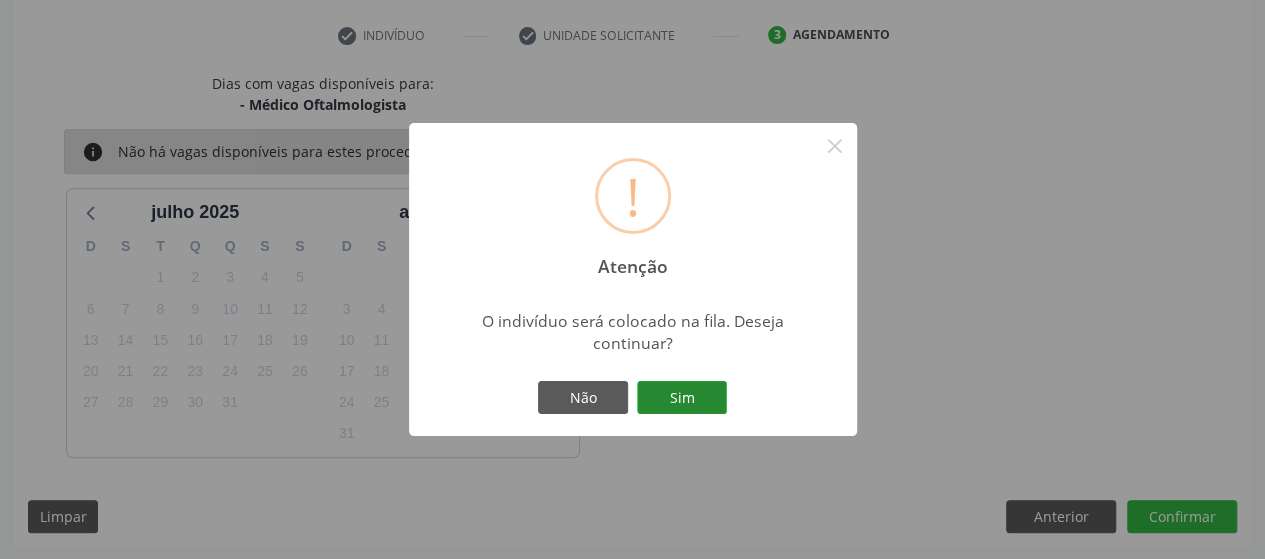 click on "Sim" at bounding box center (682, 398) 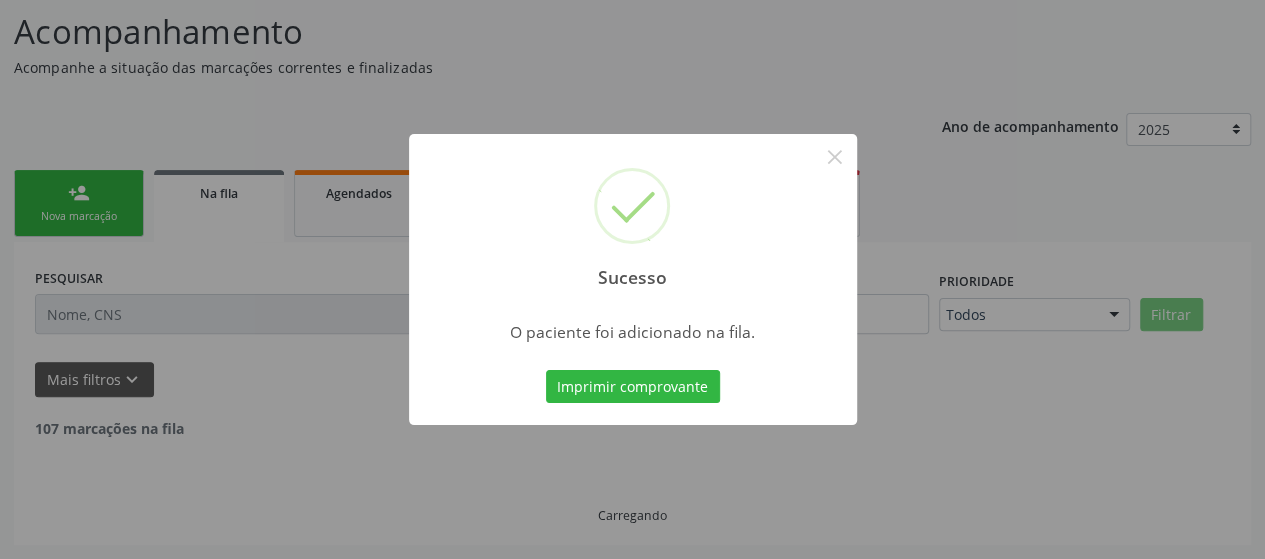 scroll, scrollTop: 134, scrollLeft: 0, axis: vertical 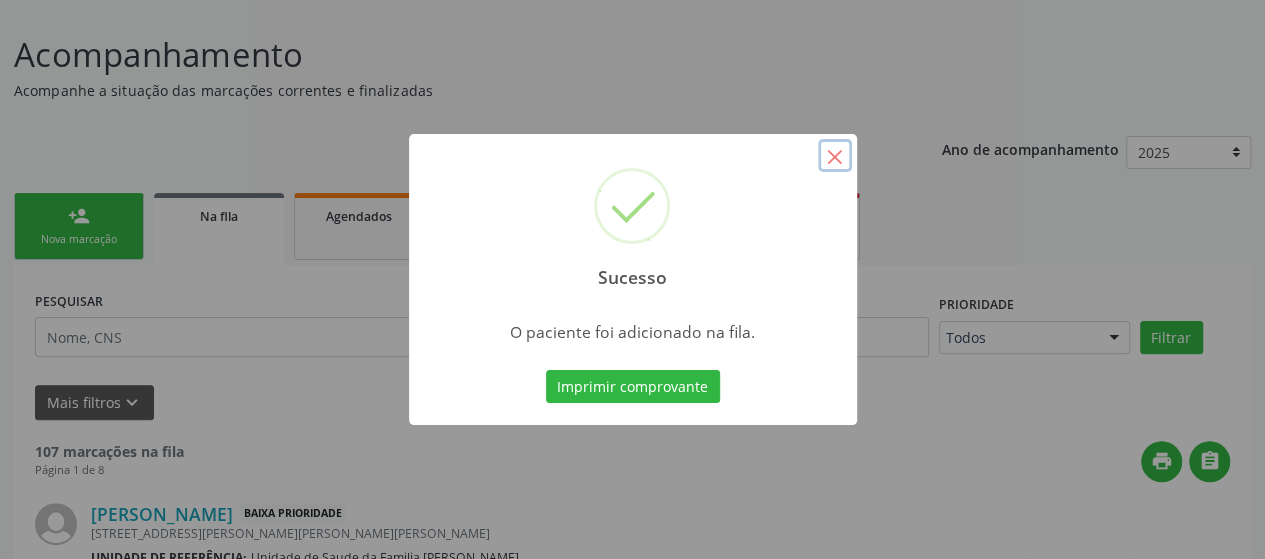 click on "×" at bounding box center [835, 156] 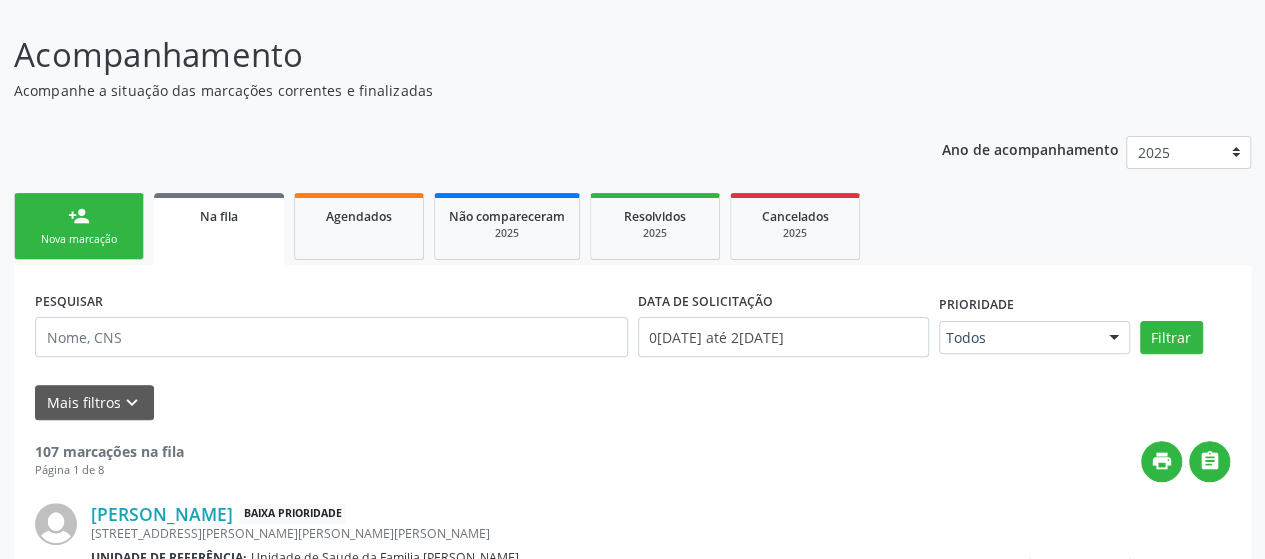 click on "person_add
Nova marcação" at bounding box center [79, 226] 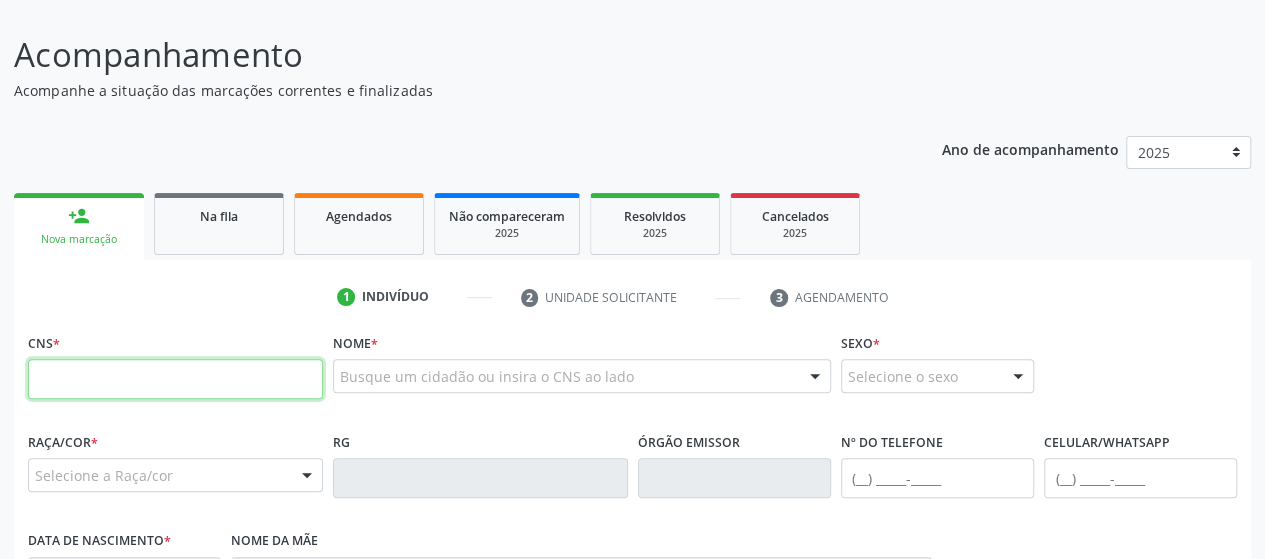 drag, startPoint x: 138, startPoint y: 377, endPoint x: 137, endPoint y: 361, distance: 16.03122 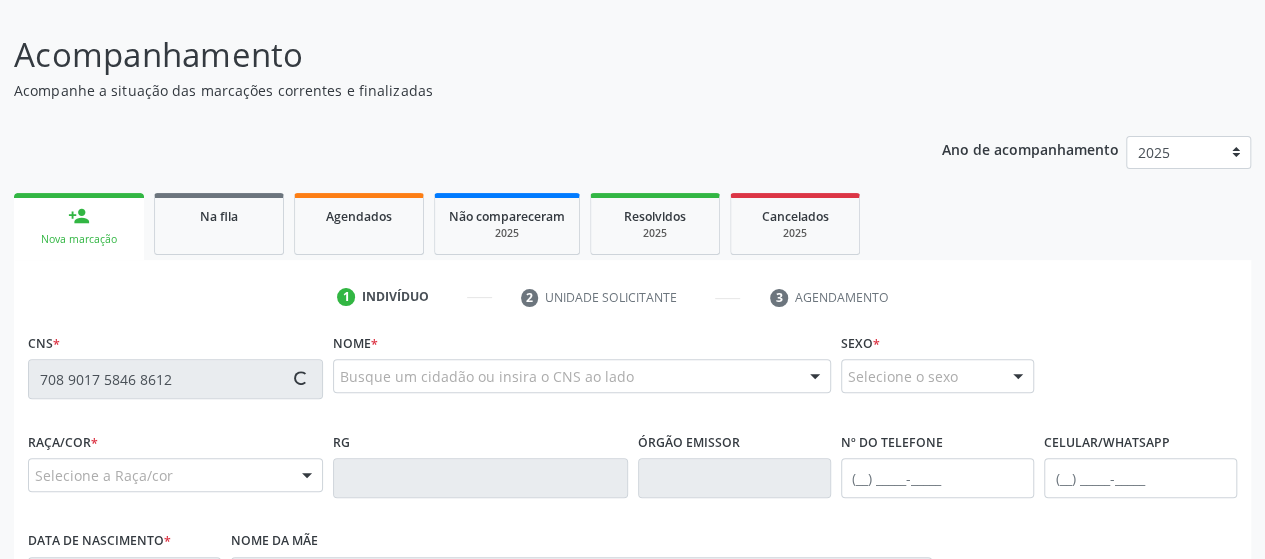 type on "708 9017 5846 8612" 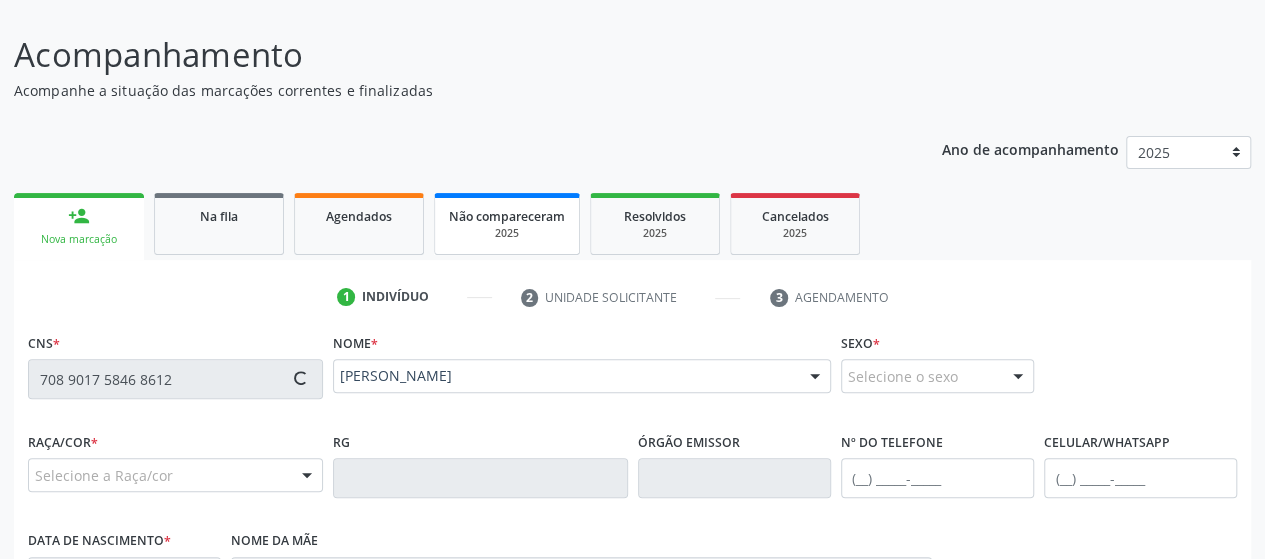 type on "[PHONE_NUMBER]" 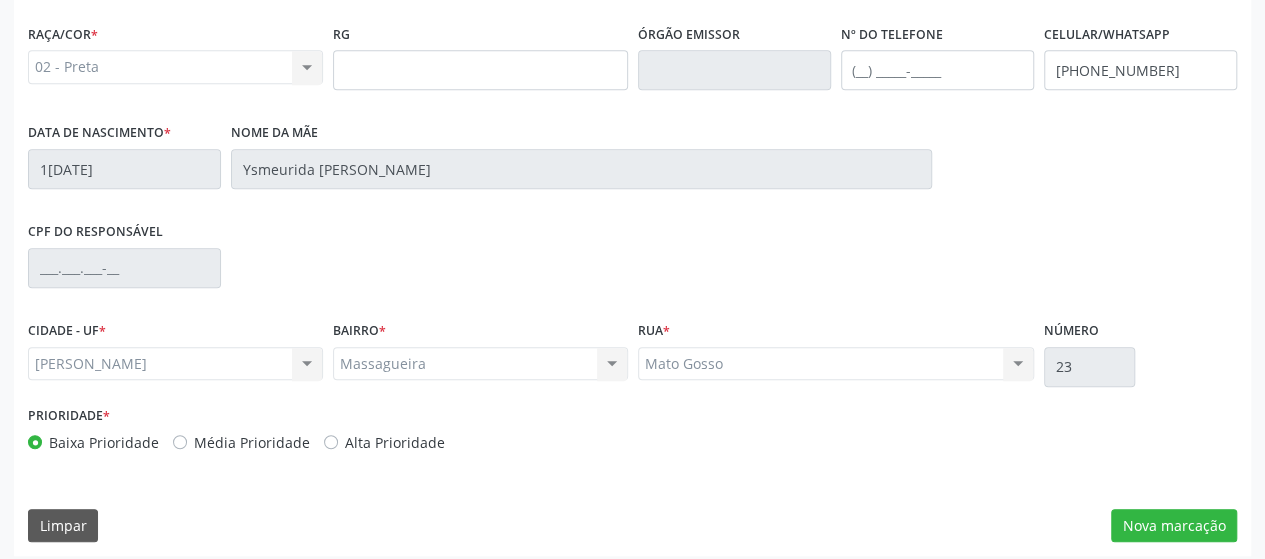 scroll, scrollTop: 552, scrollLeft: 0, axis: vertical 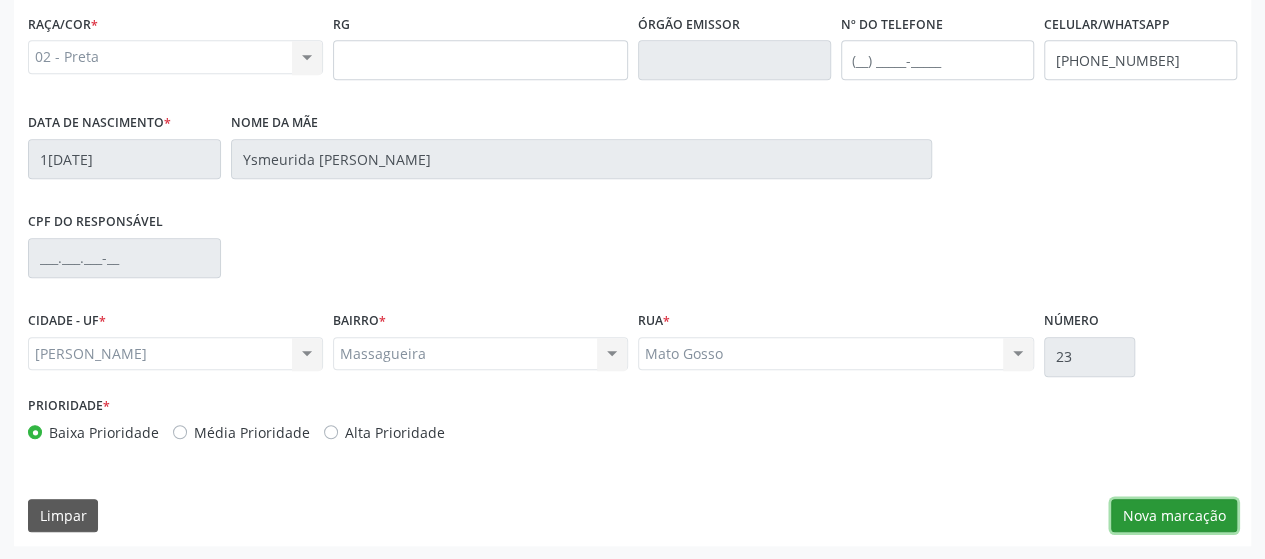 click on "Nova marcação" at bounding box center [1174, 516] 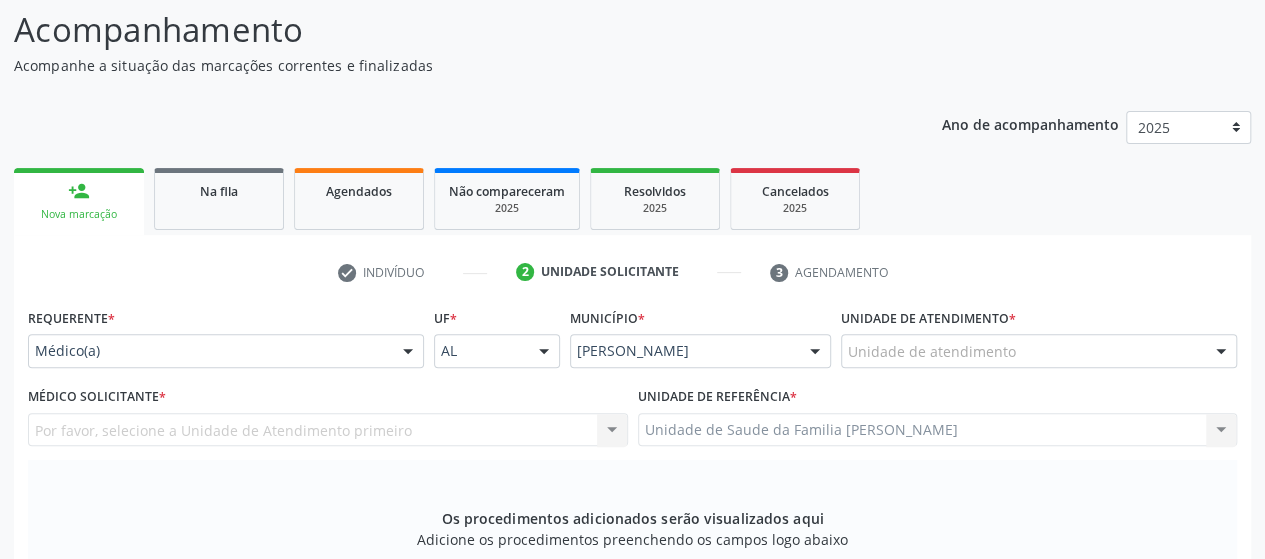 scroll, scrollTop: 152, scrollLeft: 0, axis: vertical 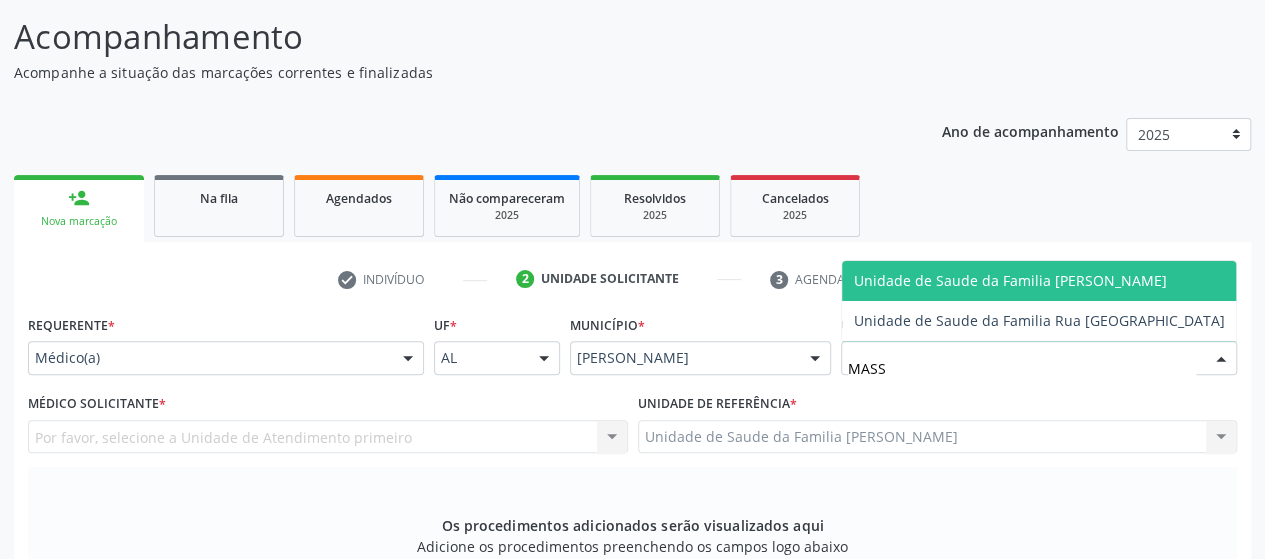type on "MASSA" 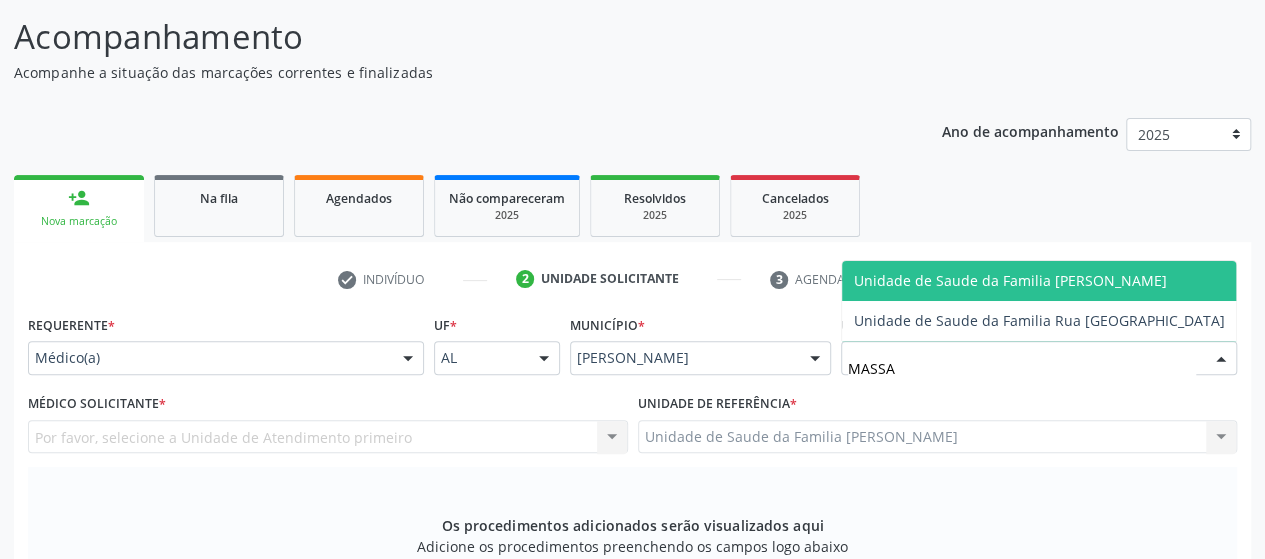 click on "Unidade de Saude da Familia [PERSON_NAME]" at bounding box center (1010, 280) 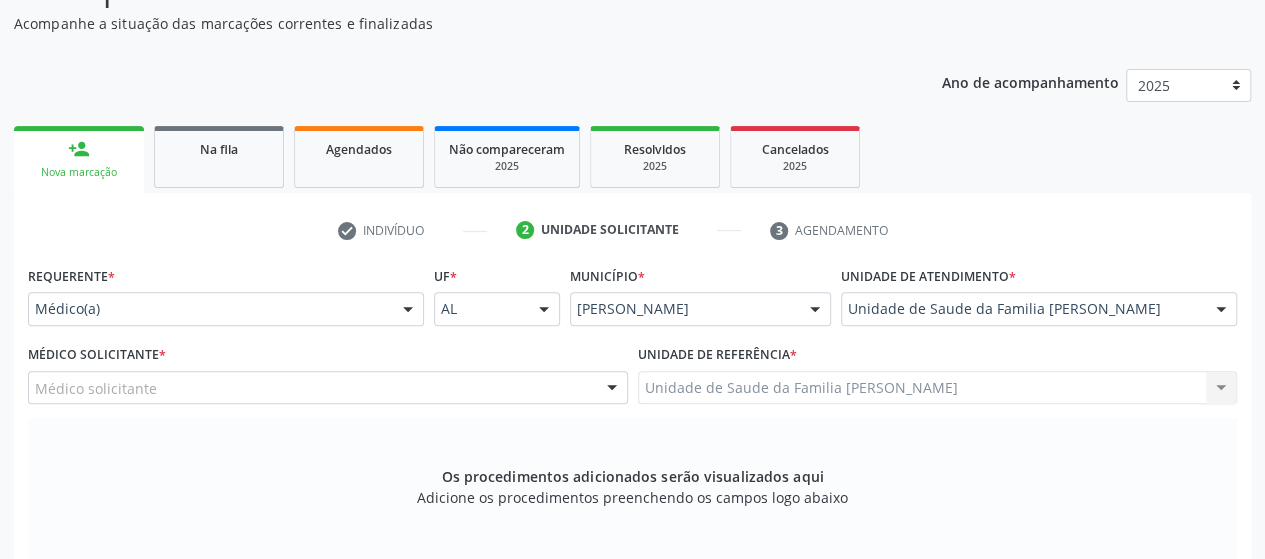 scroll, scrollTop: 352, scrollLeft: 0, axis: vertical 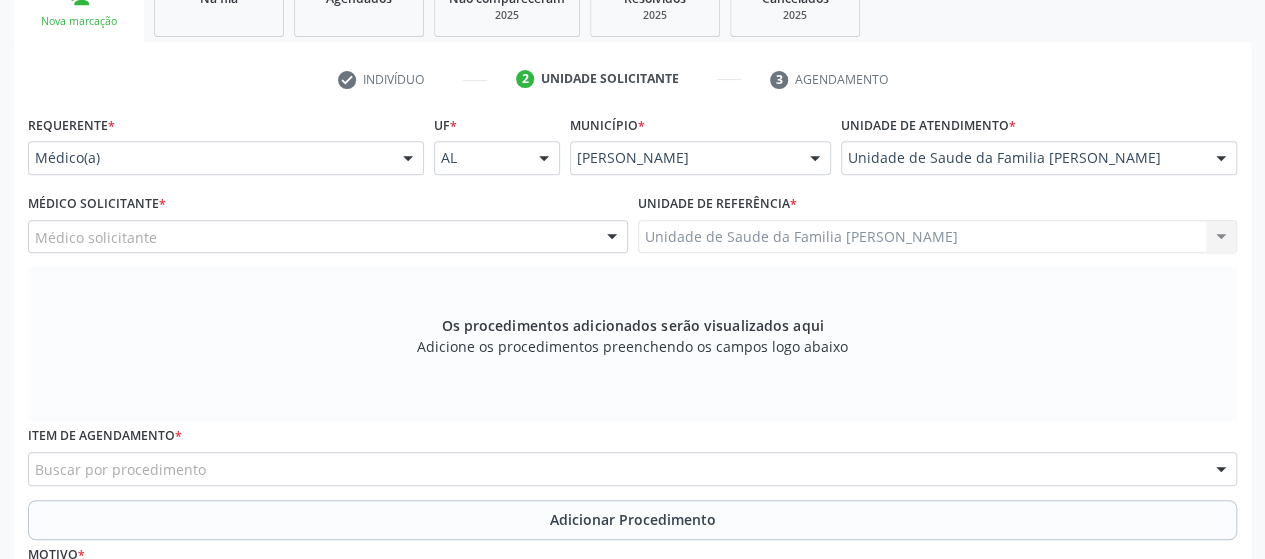 click on "Médico Solicitante
*
Médico solicitante
[PERSON_NAME]   [PERSON_NAME]   [PERSON_NAME]   [PERSON_NAME] resultado encontrado para: "   "
Não há nenhuma opção para ser exibida." at bounding box center (328, 221) 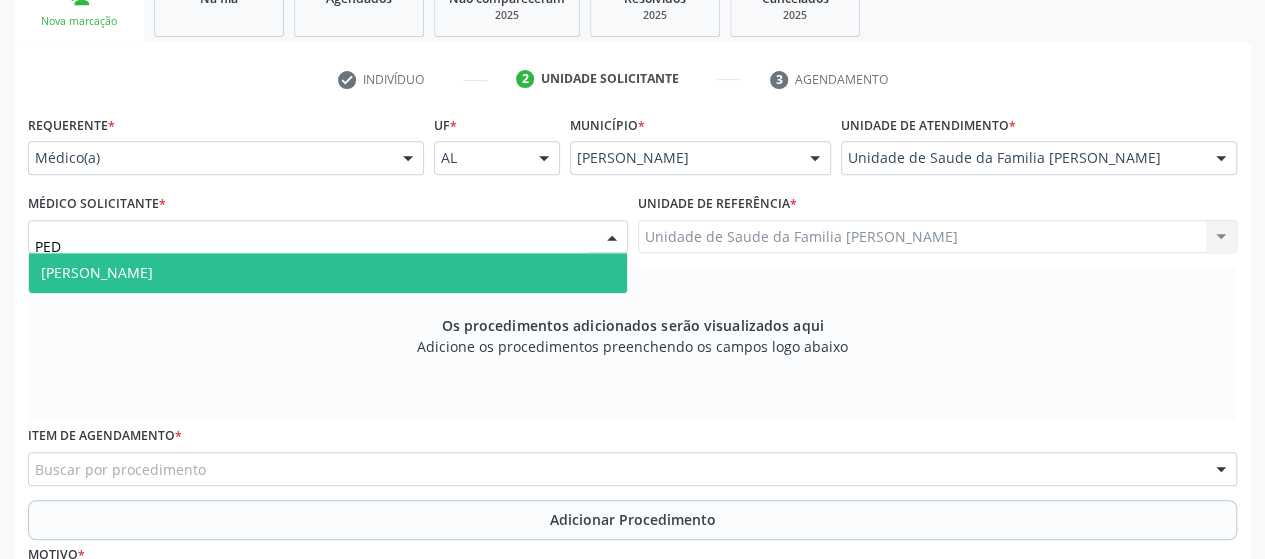 type on "PEDR" 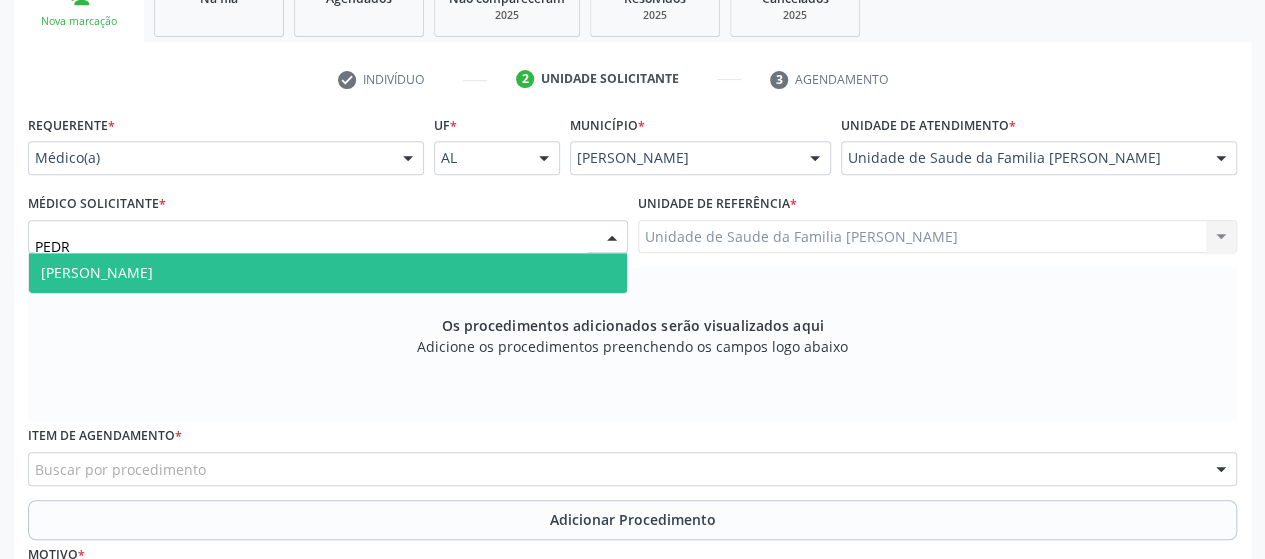 click on "[PERSON_NAME]" at bounding box center (328, 273) 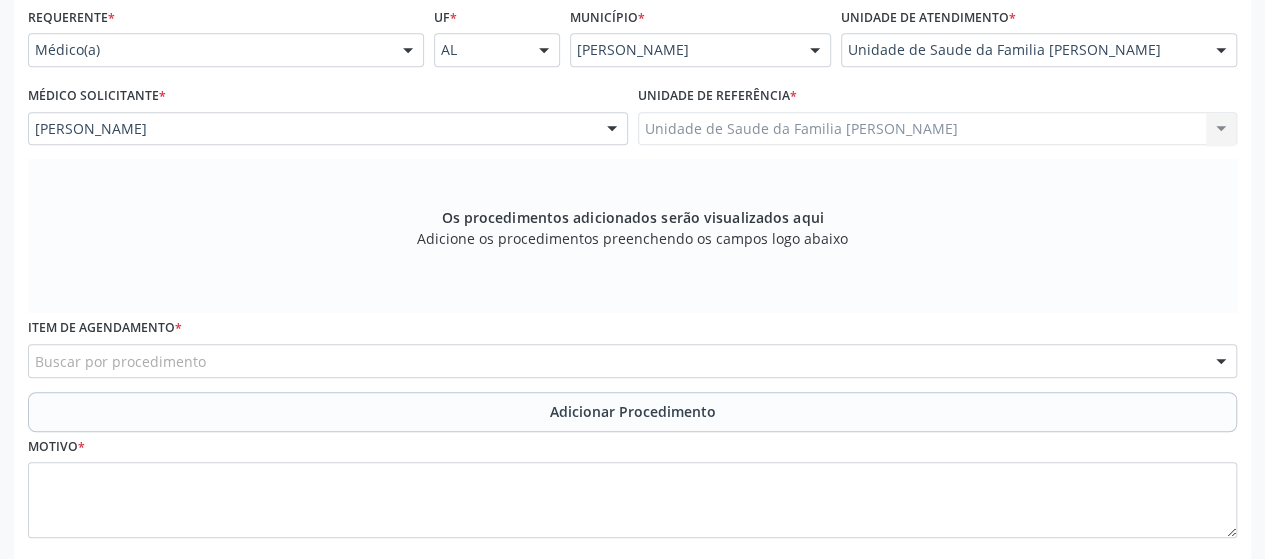 scroll, scrollTop: 552, scrollLeft: 0, axis: vertical 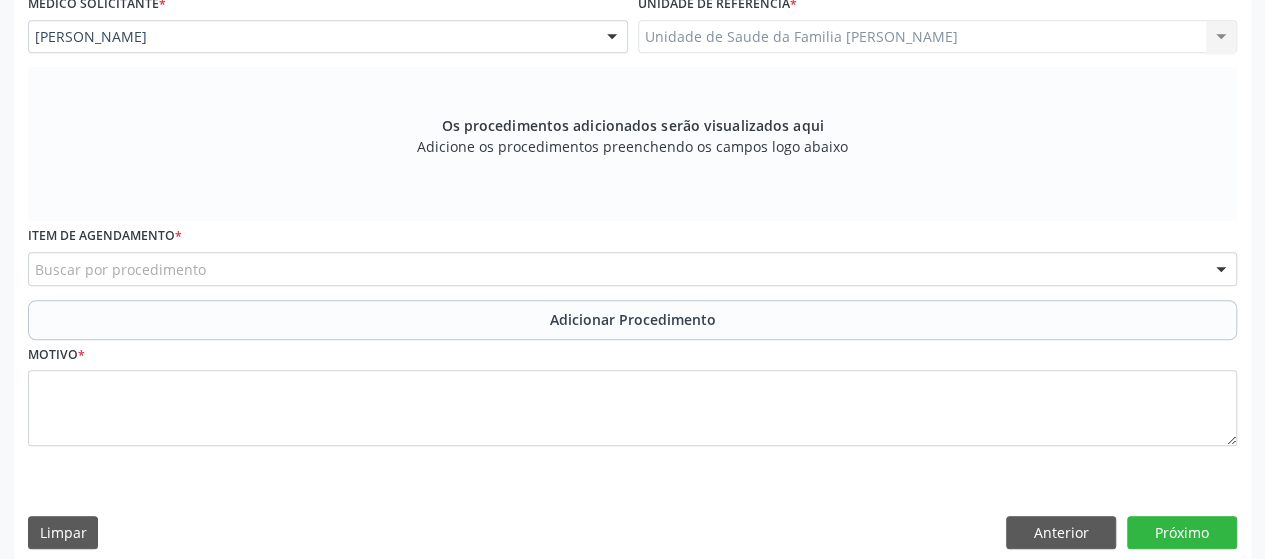 click on "Buscar por procedimento
0304070076 - .Quimioterapia de Leucemia Linfoide/Linfoblástica Aguda, Leucemia Mieloide Aguda e Leucemia Promielocítica Aguda Na Infância e Adolescência - 1ª Linha - Fase de Manutenção   0604320140 - Abatacepte 125 Mg Injetável (Por Seringa Preenchida)   0604320124 - Abatacepte 250 Mg Injetável (Por Frasco Ampola).   0603050018 - Abciximabe   0406010013 - Abertura de Comunicação Inter-Atrial   0406010021 - Abertura de Estenose Aortica Valvar   0406011265 - Abertura de Estenose Aortica Valvar (Criança e Adolescente)   0406010030 - Abertura de Estenose Pulmonar Valvar   0406011273 - Abertura de Estenose Pulmonar Valvar (Criança e Adolescente)   0301080011 - Abordagem Cognitiva Comportamental do Fumante (Por Atendimento / Paciente)   0307020010 - Acesso A Polpa Dentaria e Medicacao (Por Dente)   0604660030 - Acetazolamida 250 Mg (Por Comprimido)   0202010783 - Acidez Titulável no Leite Humano (Dornic)" at bounding box center (632, 269) 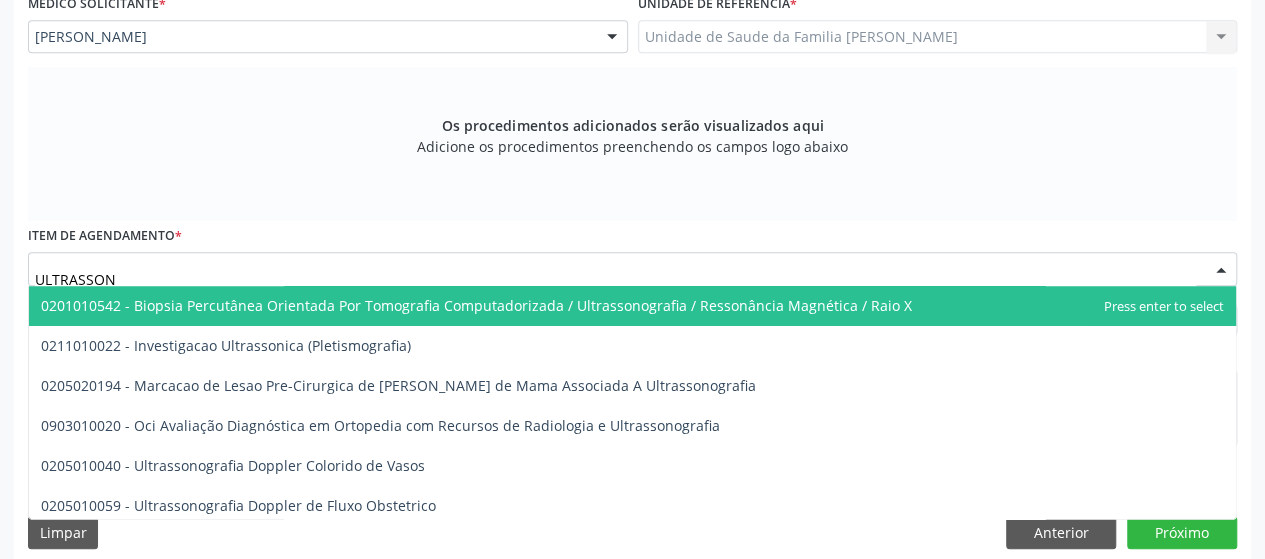 type on "ULTRASSONO" 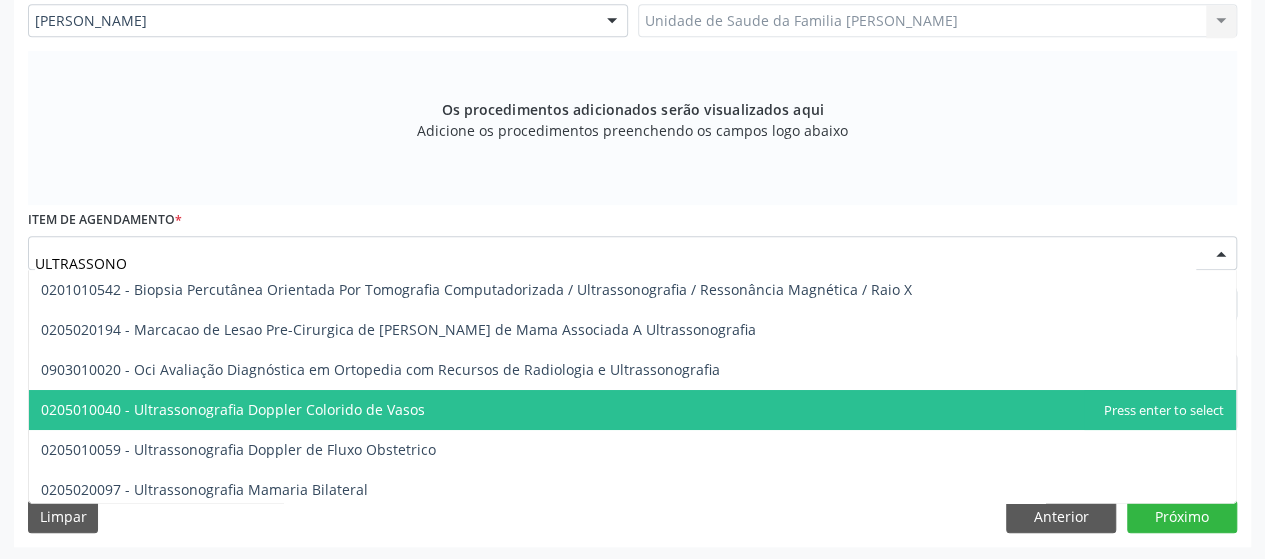 scroll, scrollTop: 568, scrollLeft: 0, axis: vertical 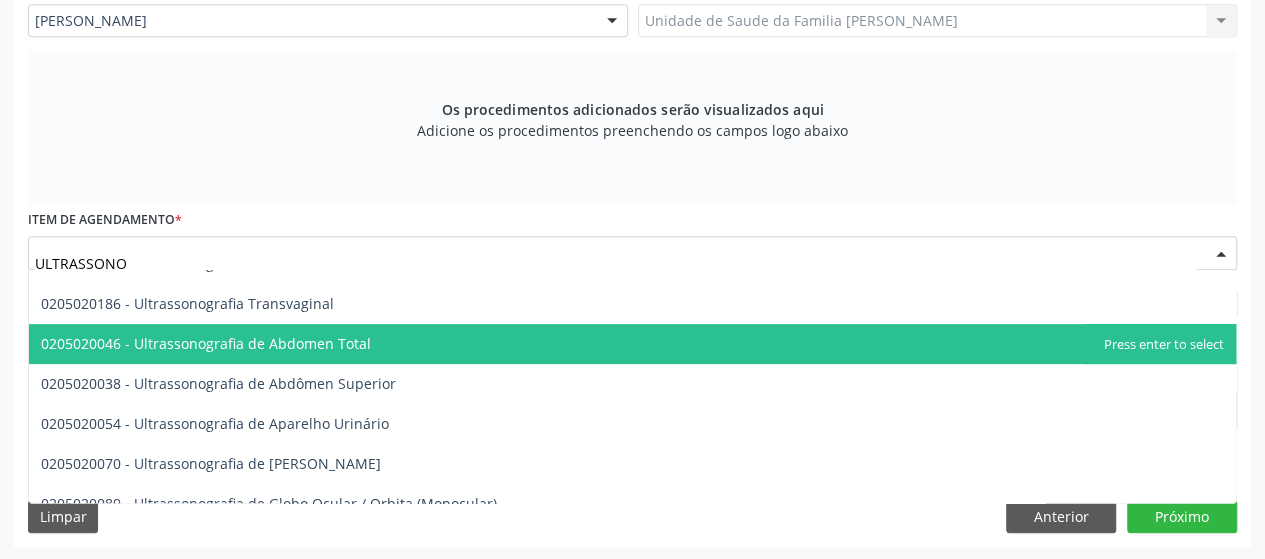 click on "0205020046 - Ultrassonografia de Abdomen Total" at bounding box center [632, 344] 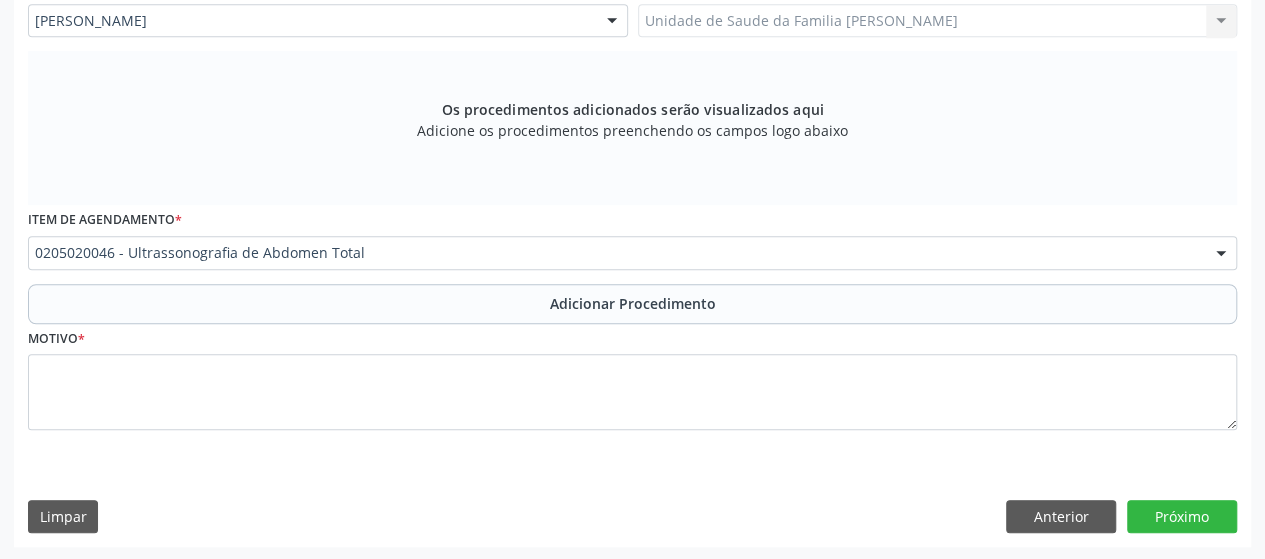 click on "Adicionar Procedimento" at bounding box center [632, 304] 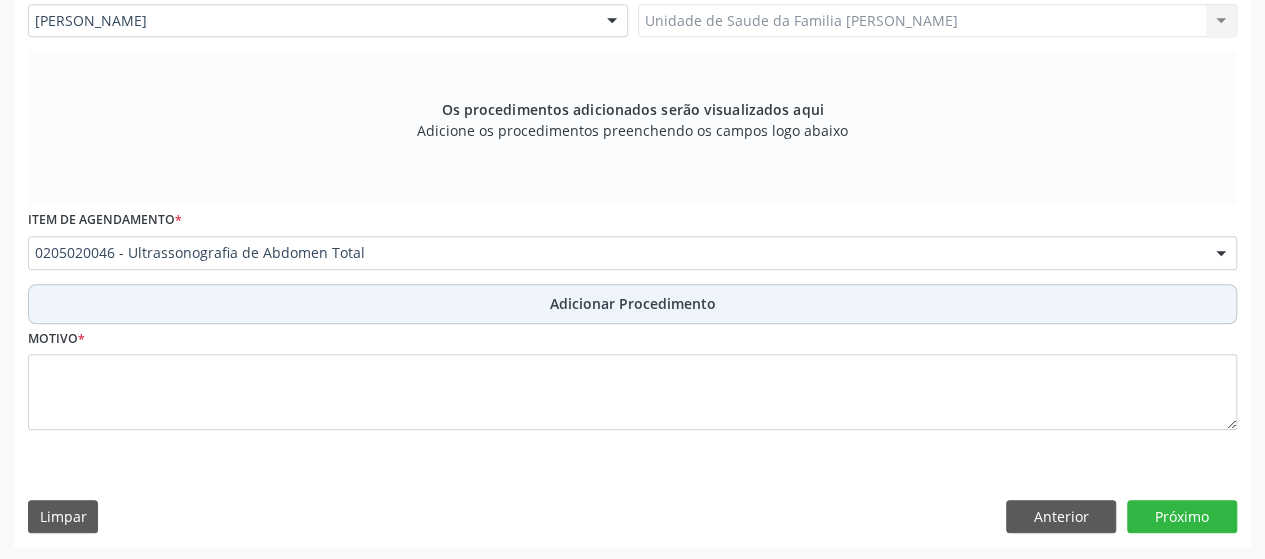 scroll, scrollTop: 492, scrollLeft: 0, axis: vertical 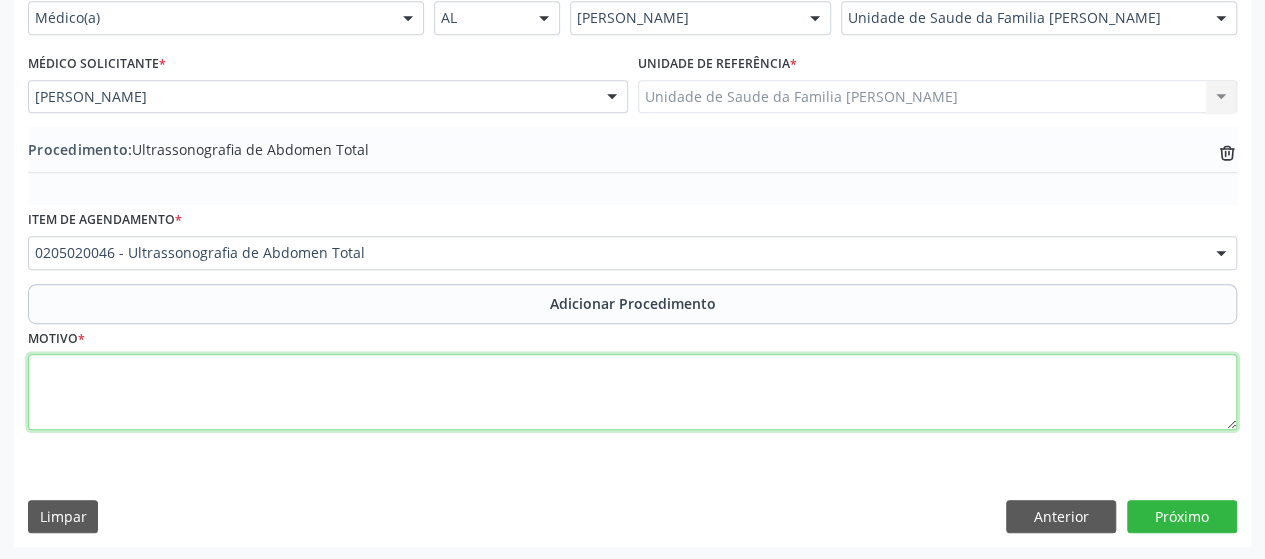 click at bounding box center (632, 392) 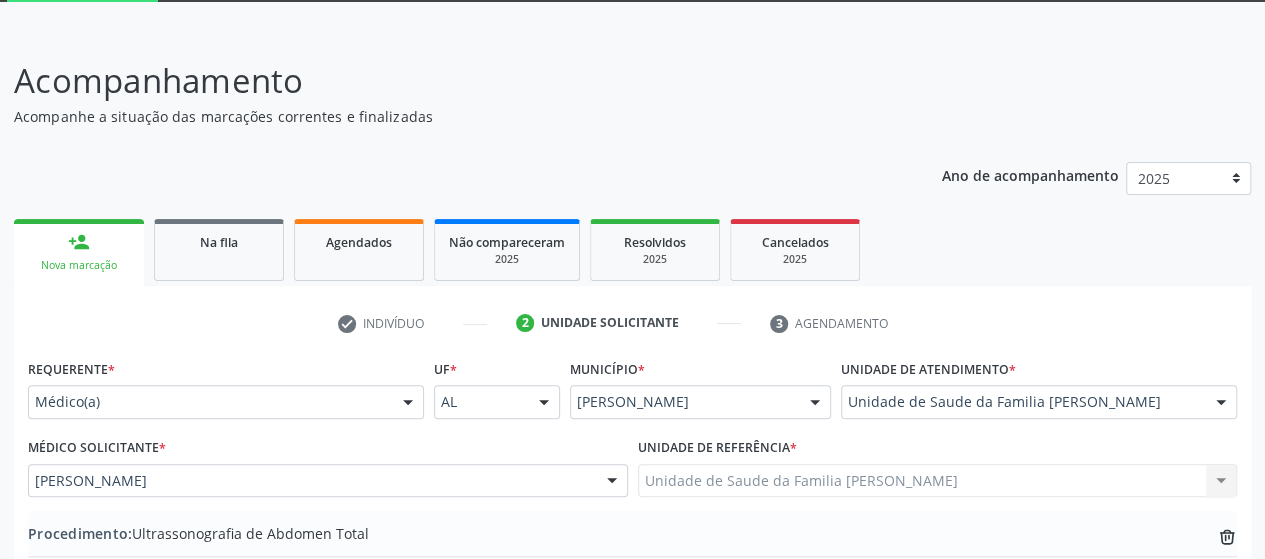 scroll, scrollTop: 0, scrollLeft: 0, axis: both 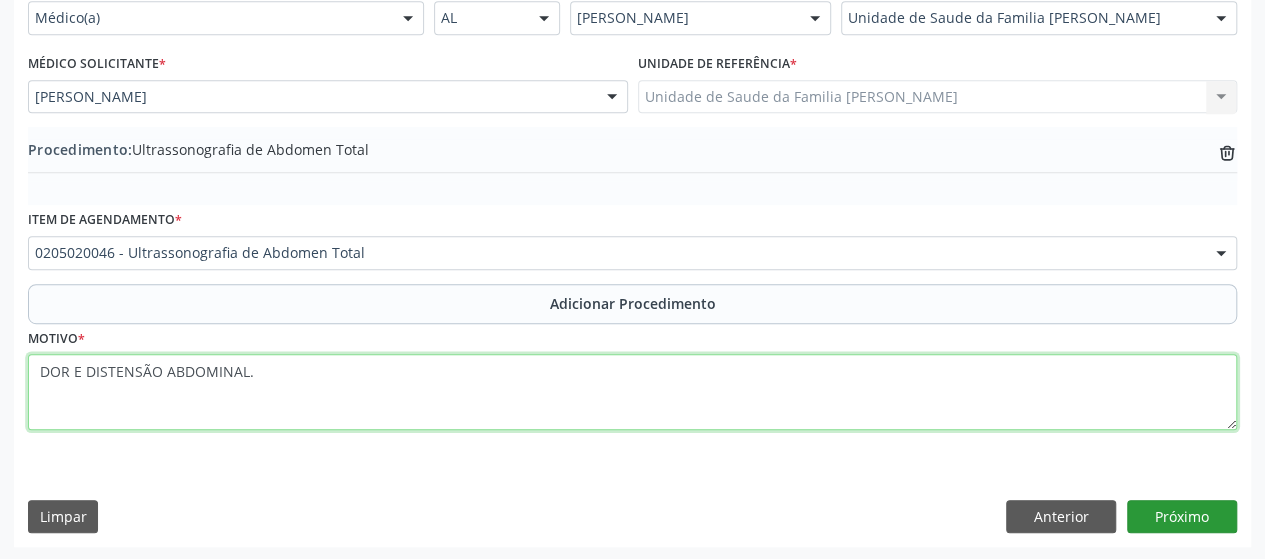 type on "DOR E DISTENSÃO ABDOMINAL." 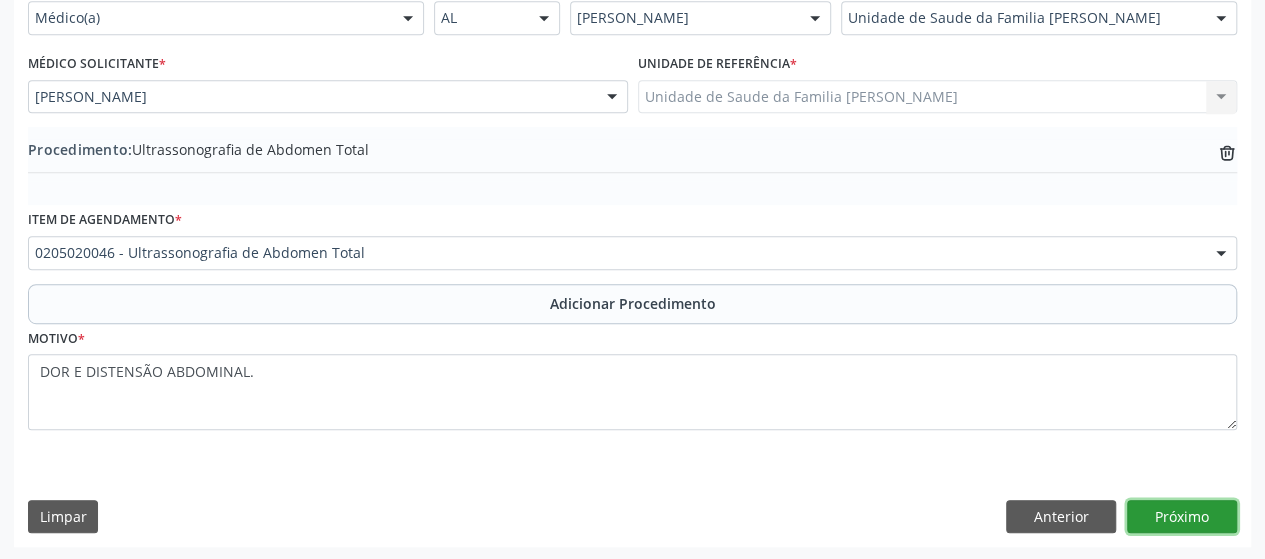 click on "Próximo" at bounding box center (1182, 517) 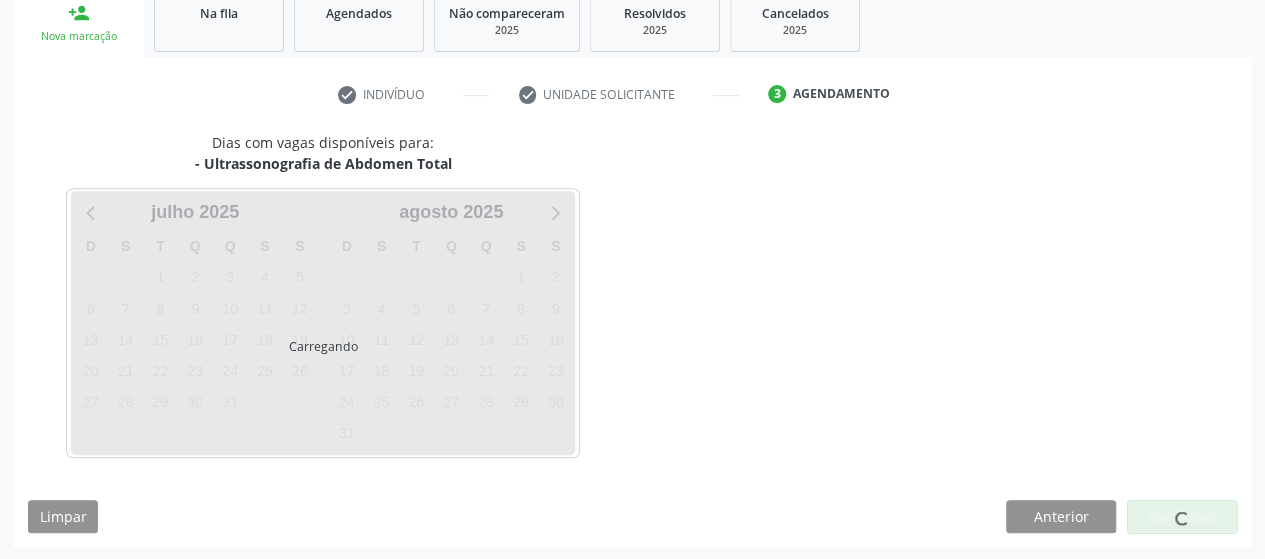 scroll, scrollTop: 396, scrollLeft: 0, axis: vertical 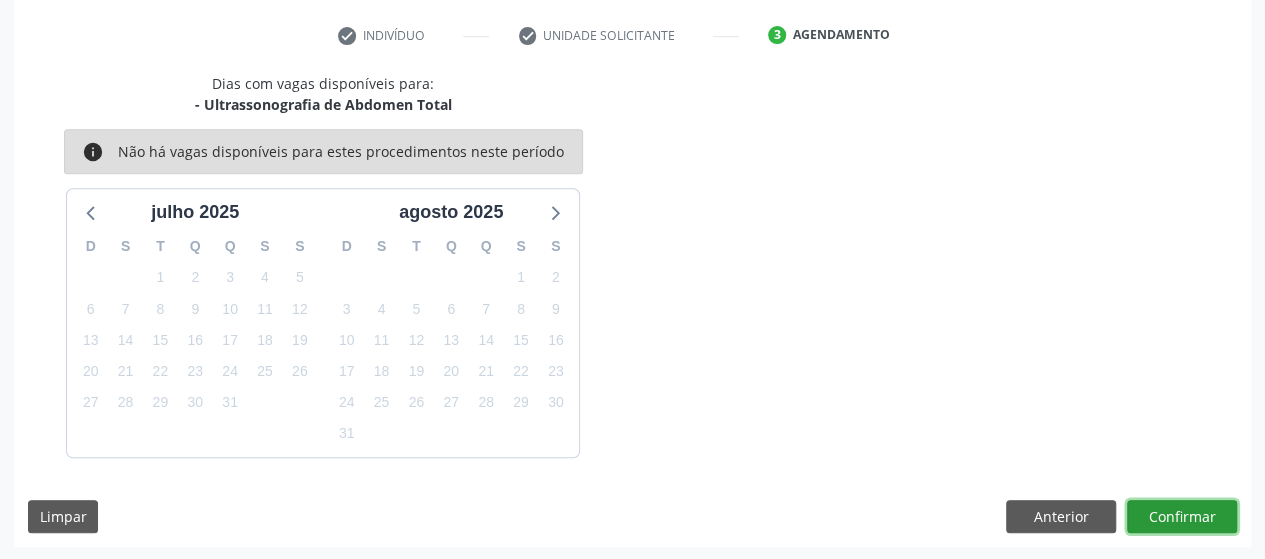 click on "Confirmar" at bounding box center [1182, 517] 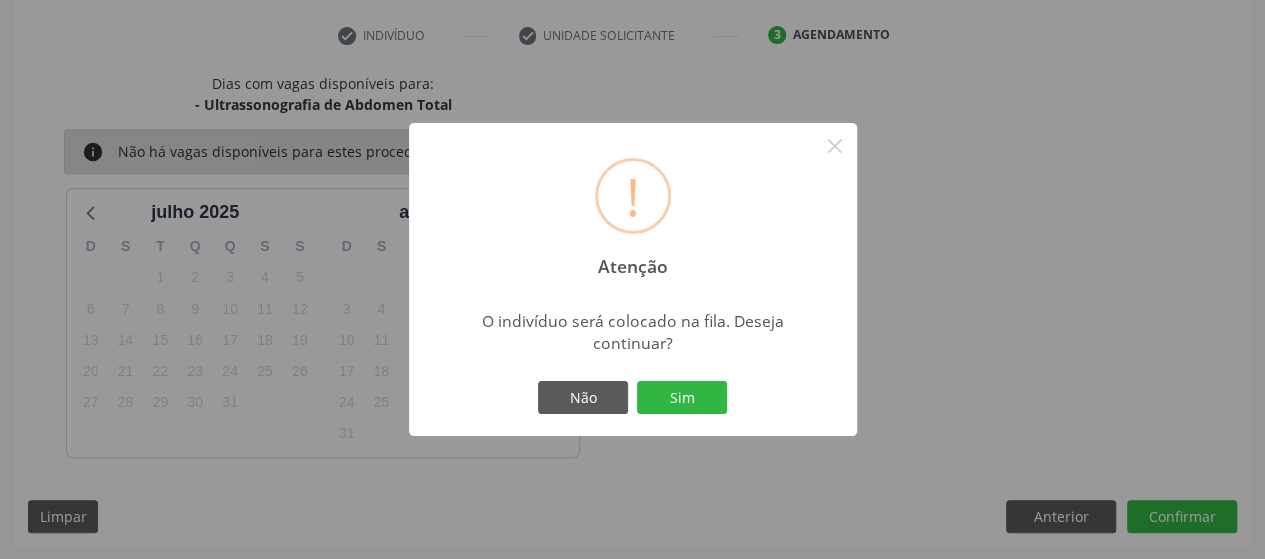click on "Não Sim" at bounding box center (633, 398) 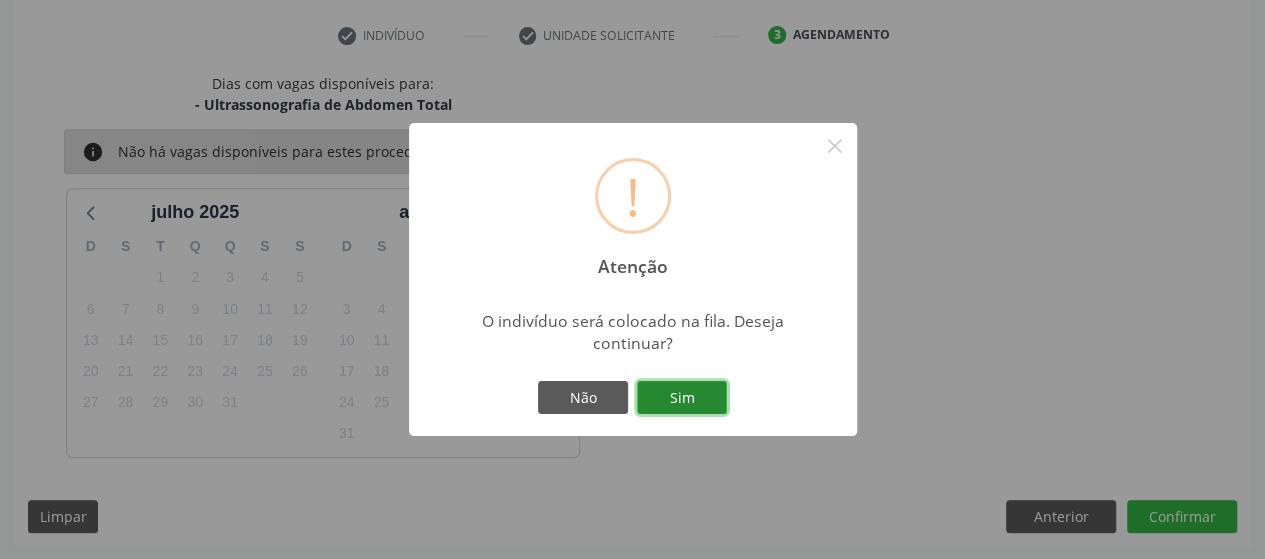click on "Sim" at bounding box center [682, 398] 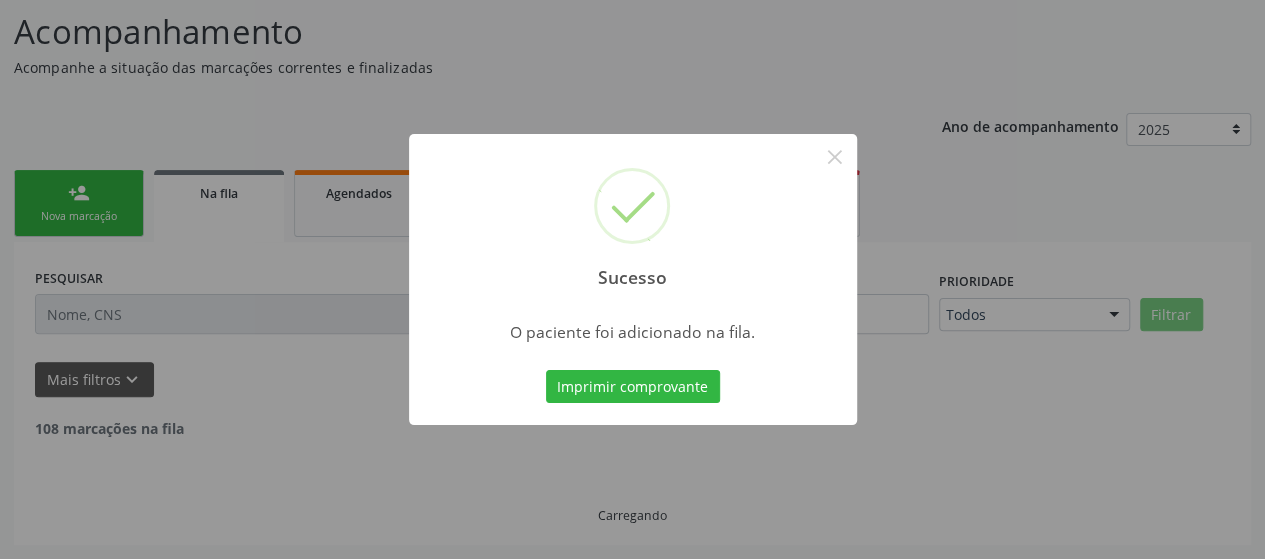 scroll, scrollTop: 134, scrollLeft: 0, axis: vertical 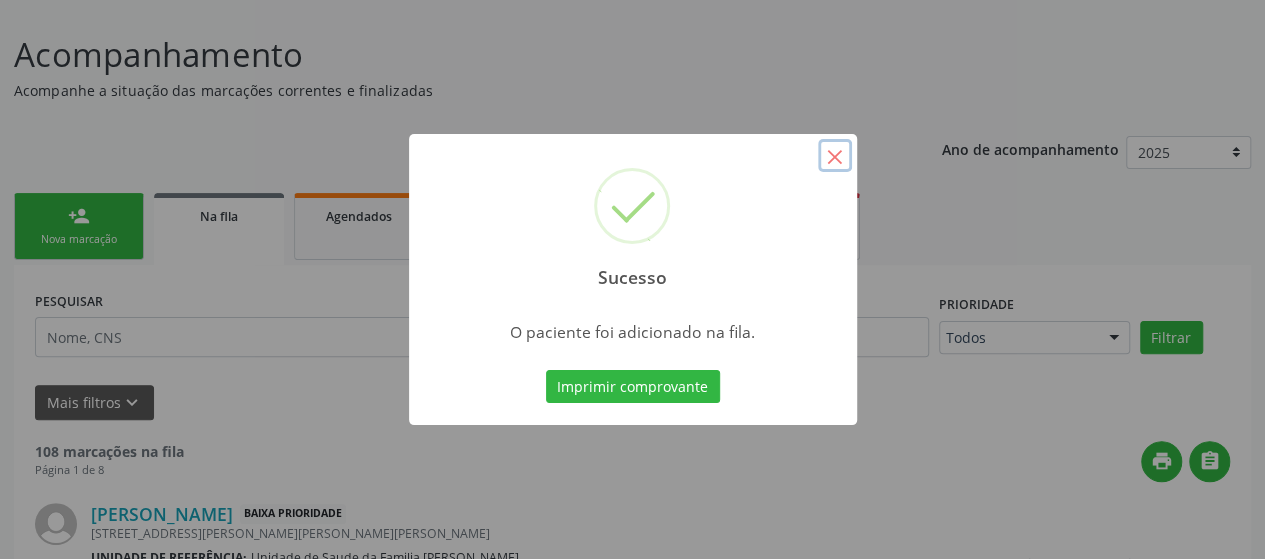click on "×" at bounding box center (835, 156) 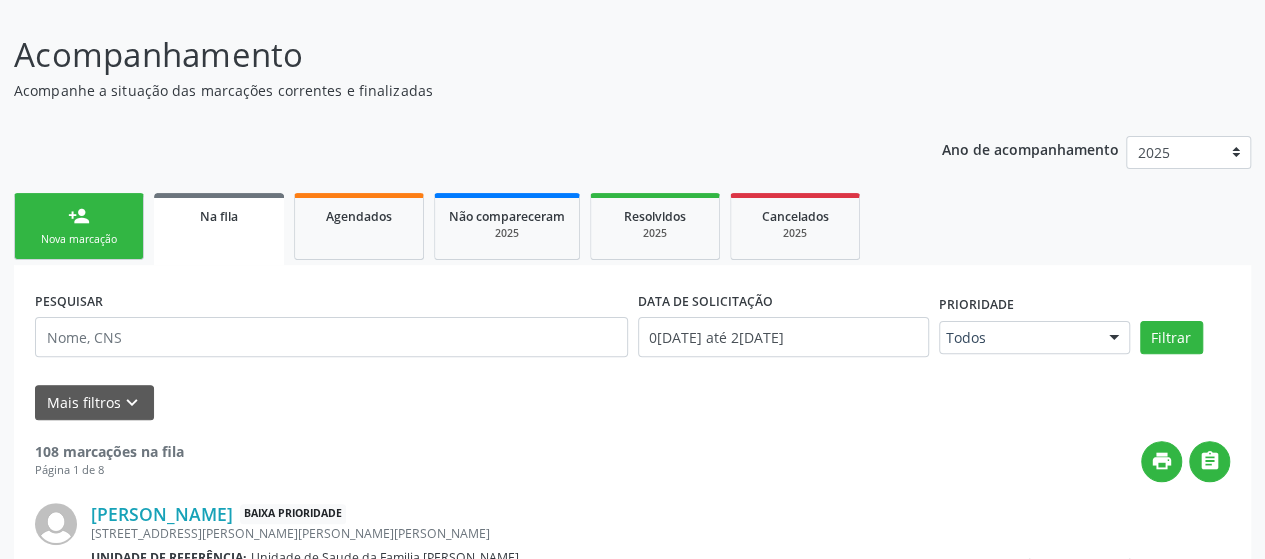 click on "person_add
Nova marcação
Na fila   Agendados   Não compareceram
2025
Resolvidos
2025
Cancelados
2025" at bounding box center (632, 226) 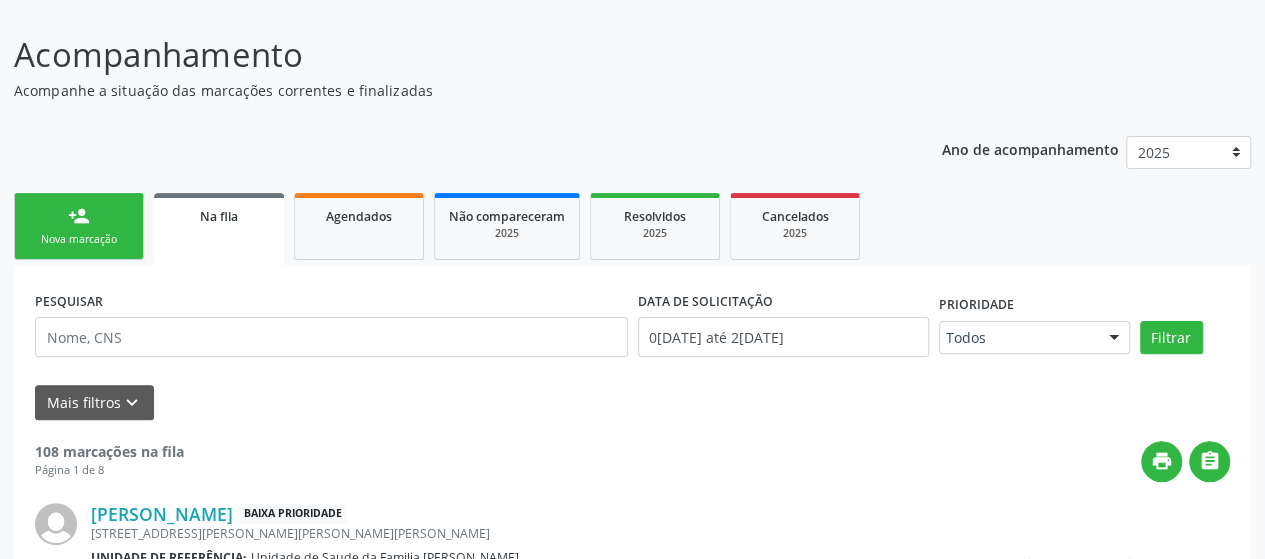 click on "Nova marcação" at bounding box center [79, 239] 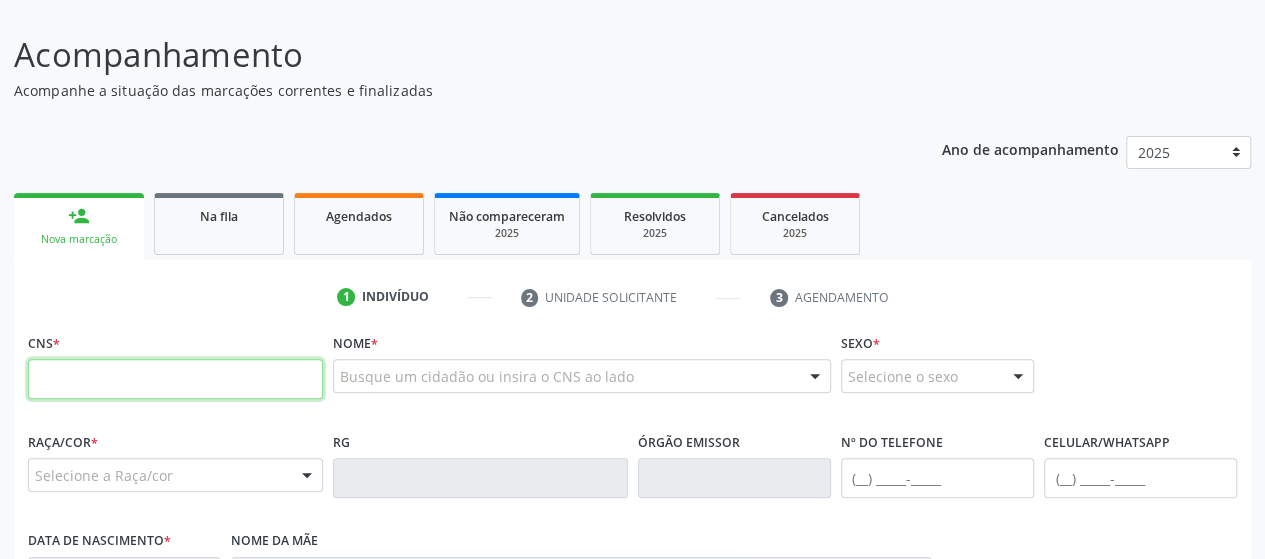 click at bounding box center [175, 379] 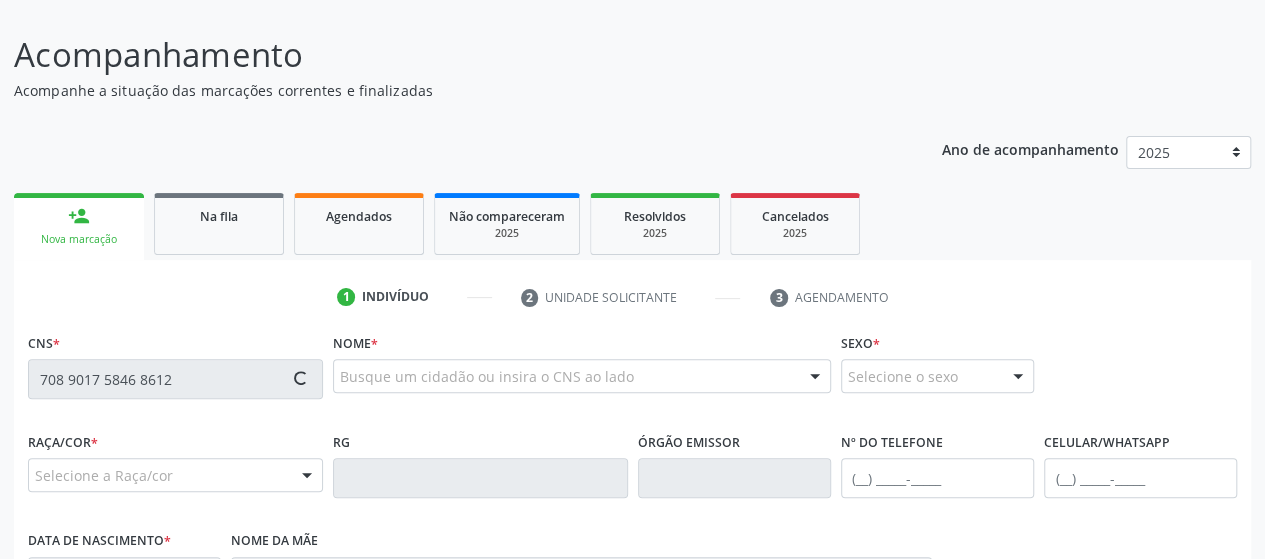 type on "708 9017 5846 8612" 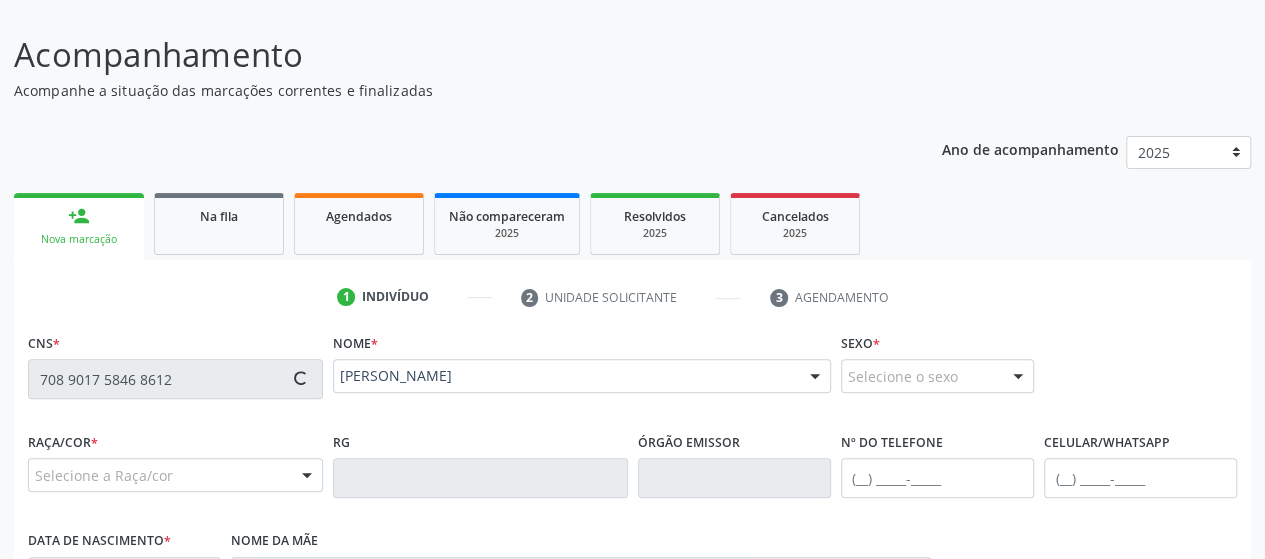 type on "[PHONE_NUMBER]" 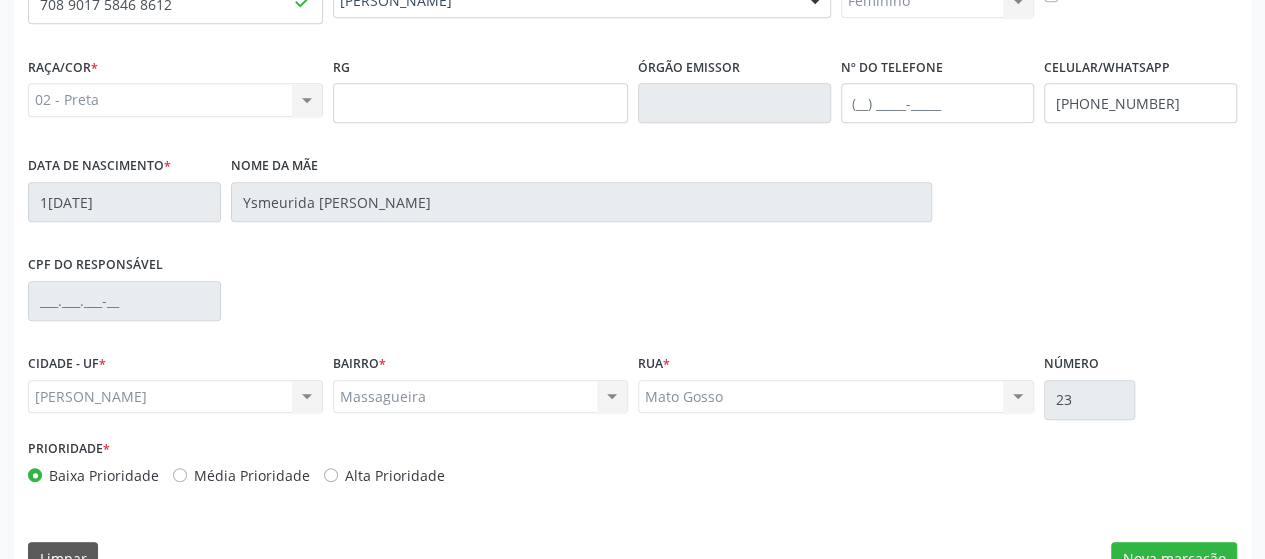 scroll, scrollTop: 552, scrollLeft: 0, axis: vertical 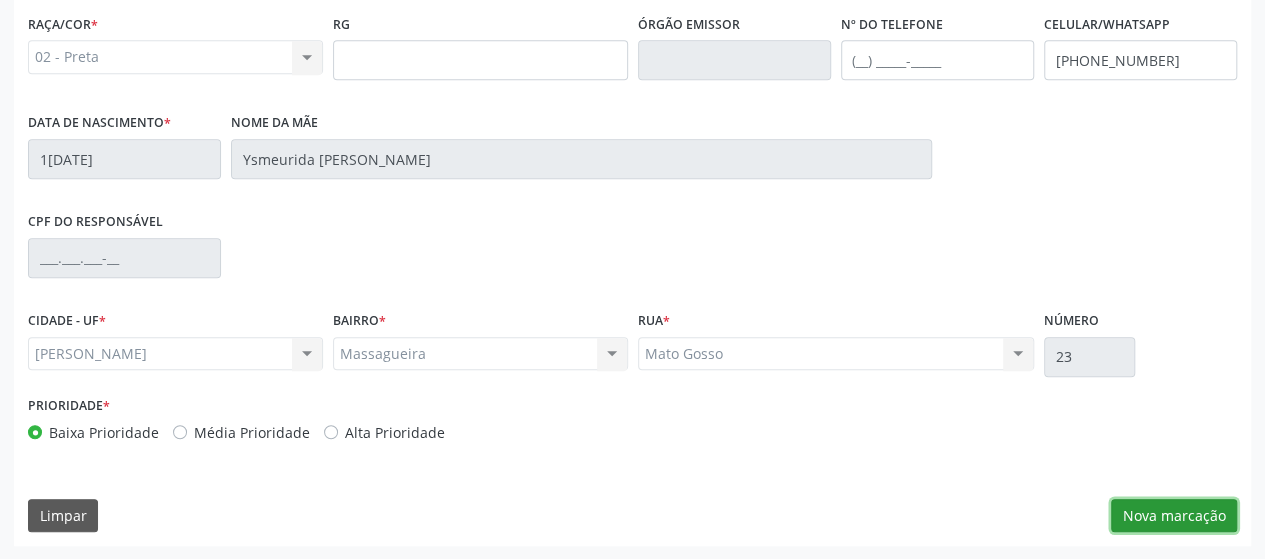 click on "Nova marcação" at bounding box center (1174, 516) 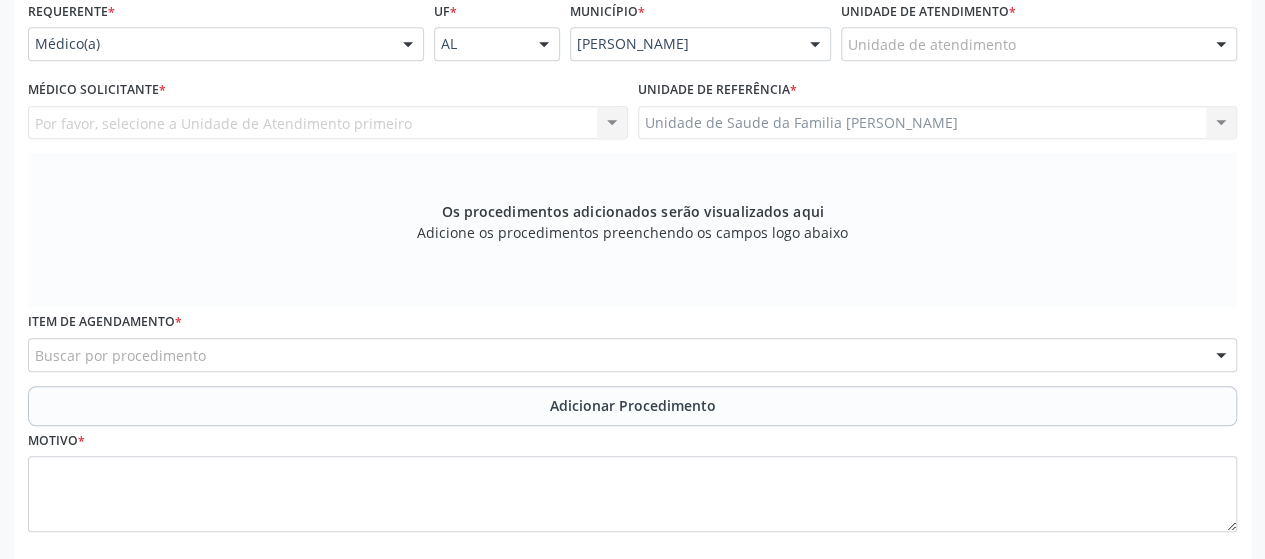 scroll, scrollTop: 352, scrollLeft: 0, axis: vertical 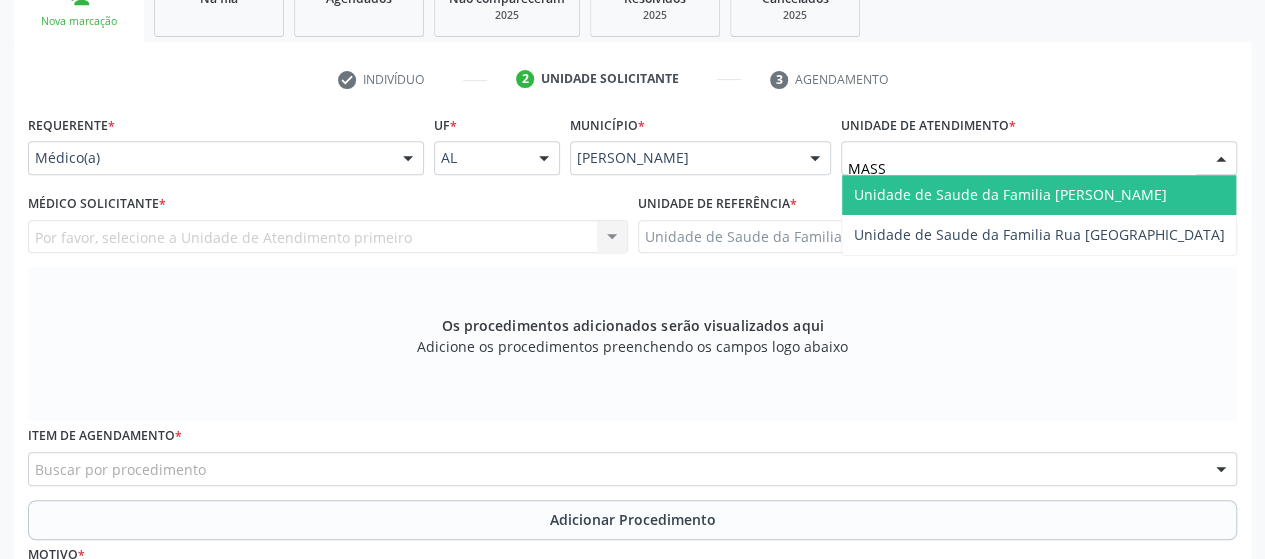 type on "MASSA" 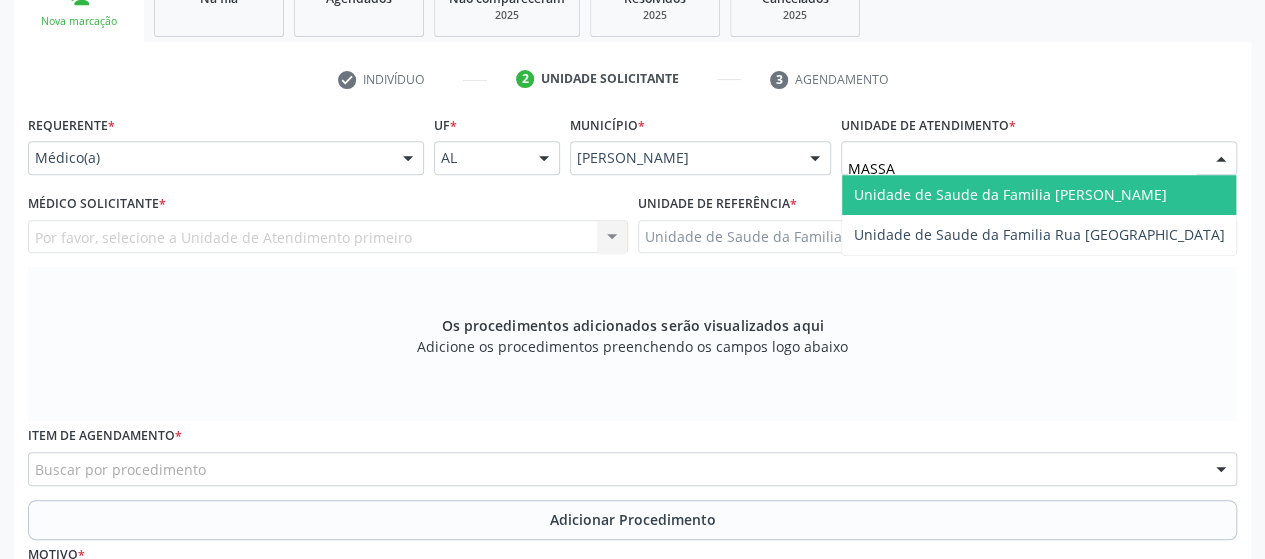 click on "Unidade de Saude da Familia [PERSON_NAME]" at bounding box center [1010, 194] 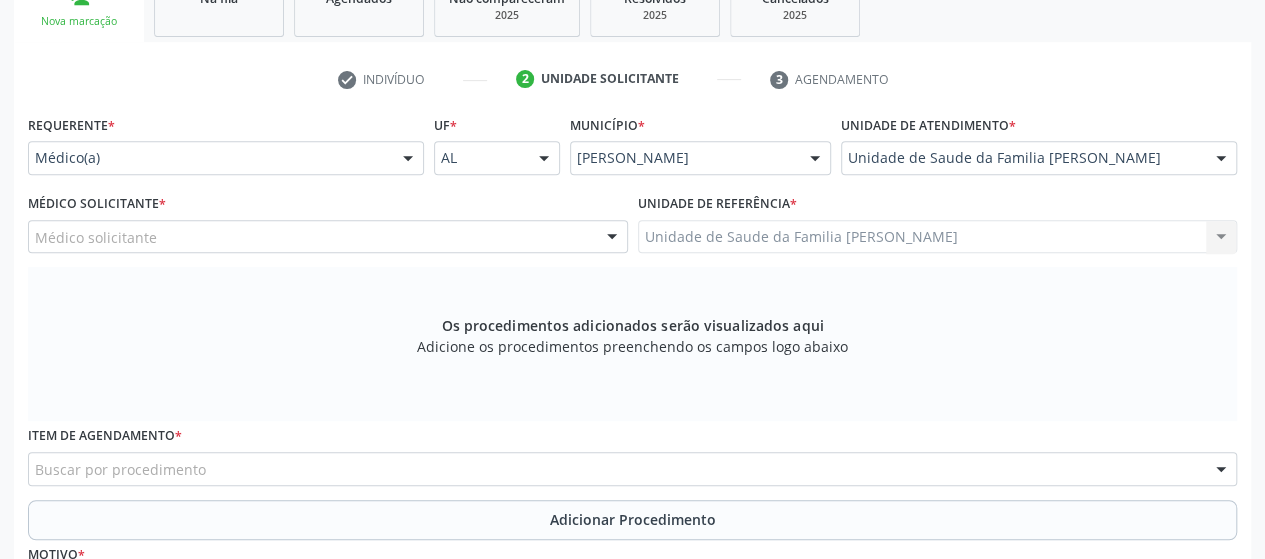 click on "Médico Solicitante
*
Médico solicitante
[PERSON_NAME]   [PERSON_NAME]   [PERSON_NAME]   [PERSON_NAME] resultado encontrado para: "   "
Não há nenhuma opção para ser exibida." at bounding box center [328, 221] 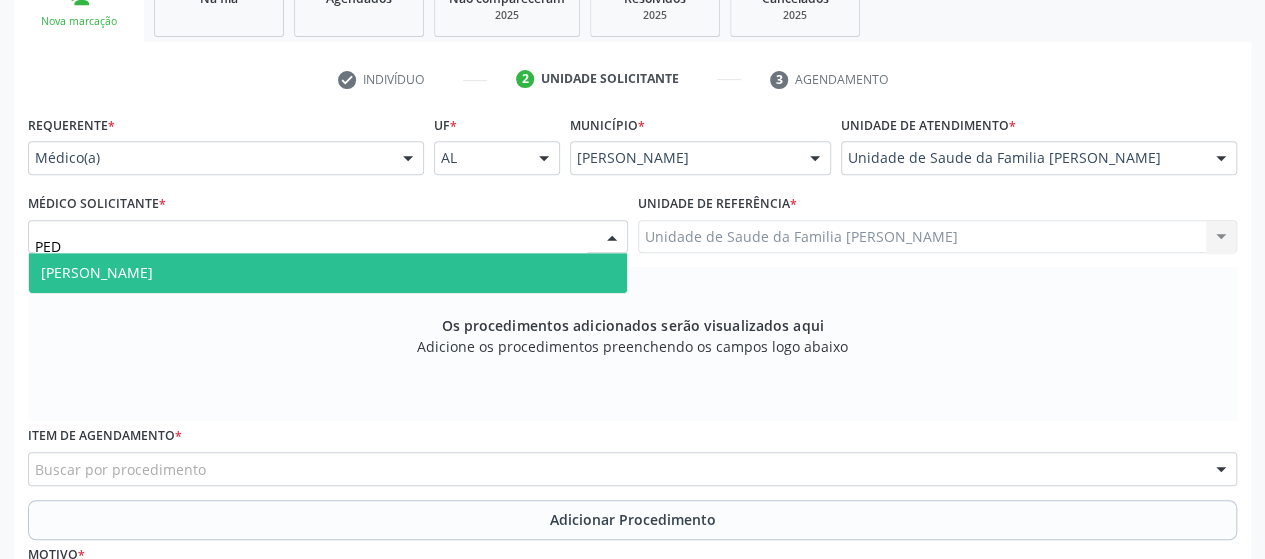 type on "PEDR" 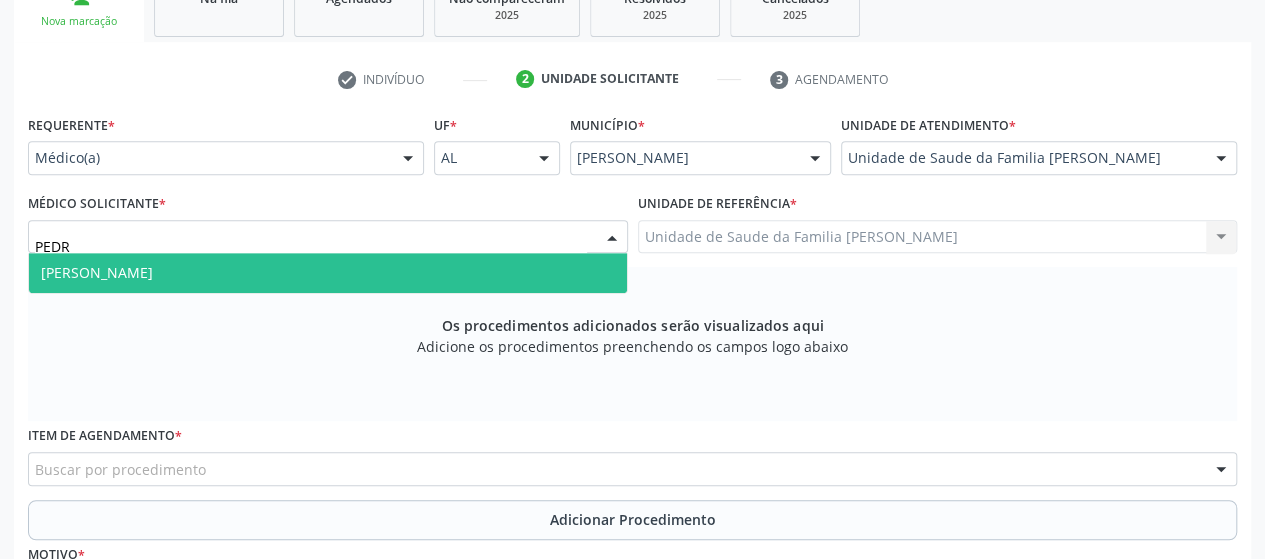 click on "[PERSON_NAME]" at bounding box center (328, 273) 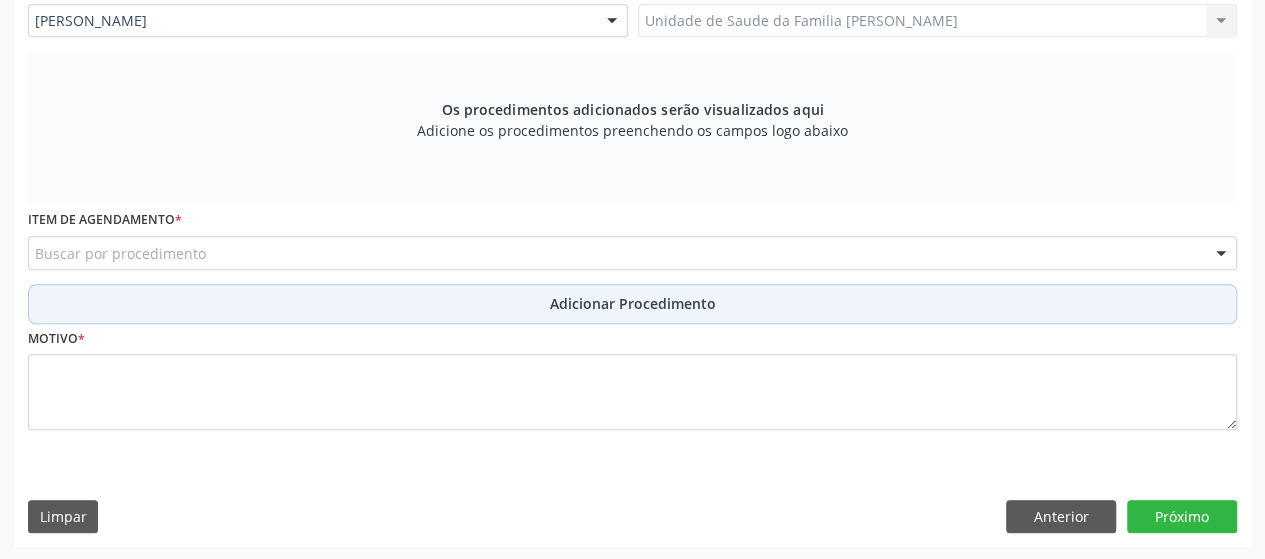scroll, scrollTop: 568, scrollLeft: 0, axis: vertical 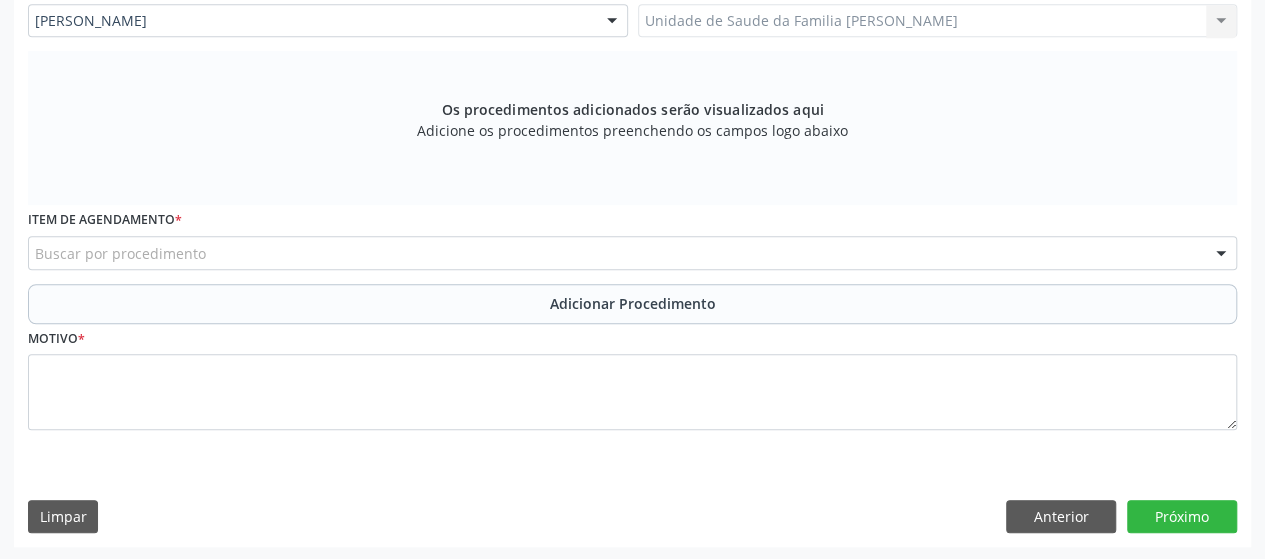 click on "Buscar por procedimento" at bounding box center [632, 253] 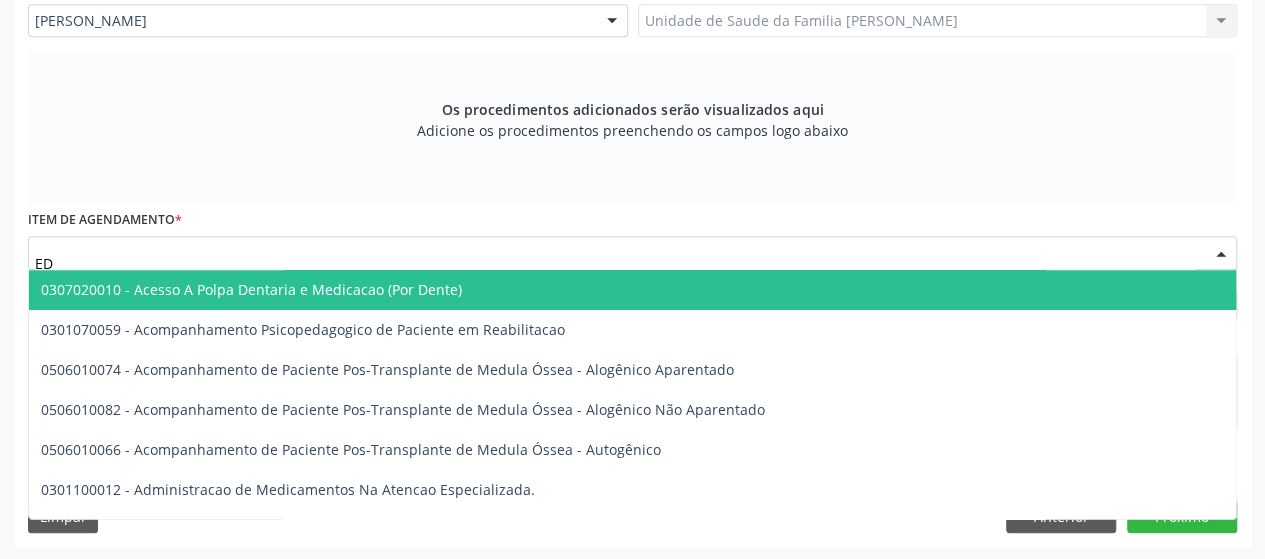 type on "E" 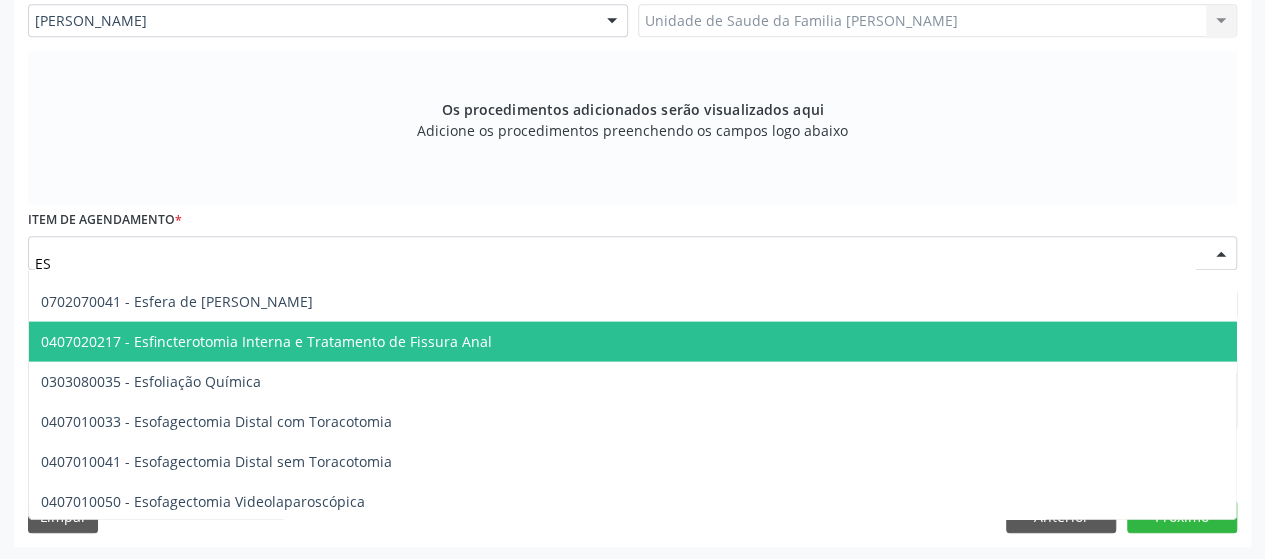 scroll, scrollTop: 21129, scrollLeft: 0, axis: vertical 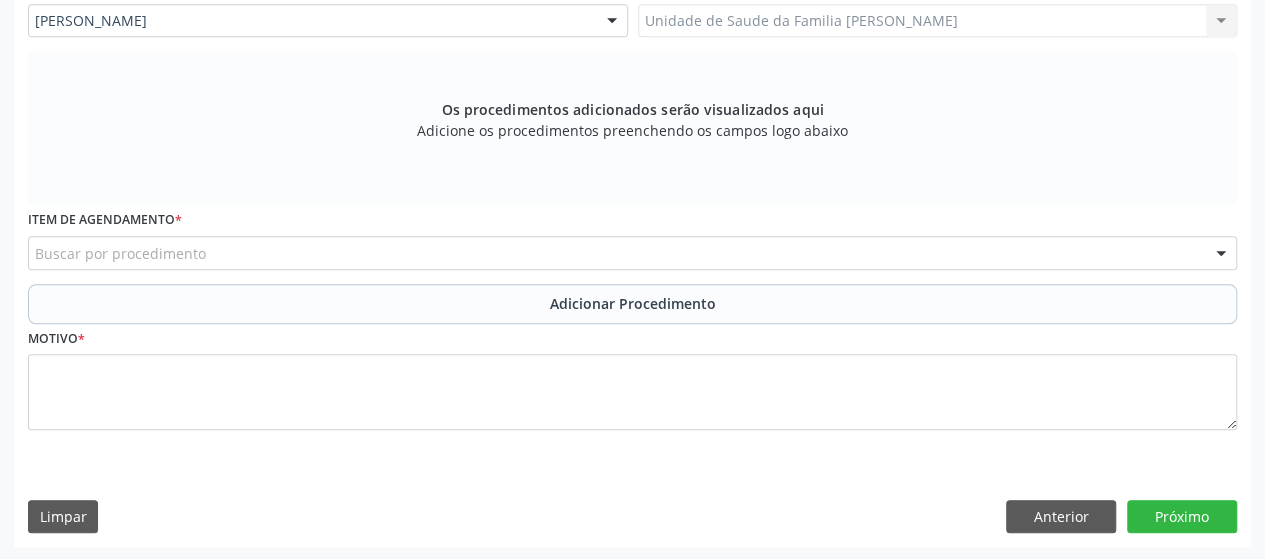 click on "Buscar por procedimento" at bounding box center [632, 253] 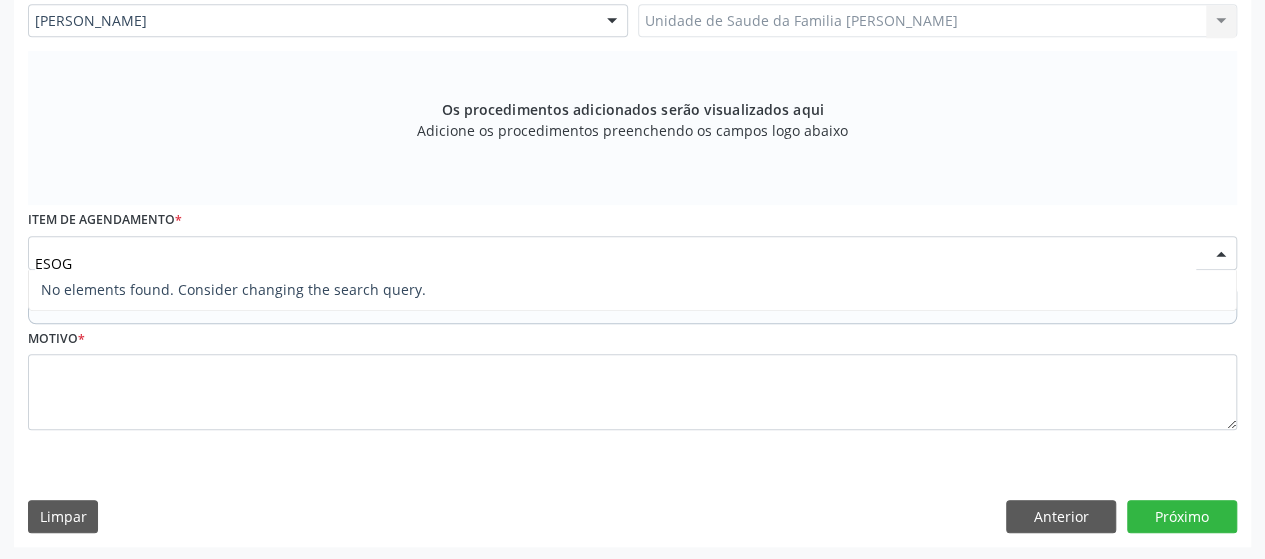 scroll, scrollTop: 0, scrollLeft: 0, axis: both 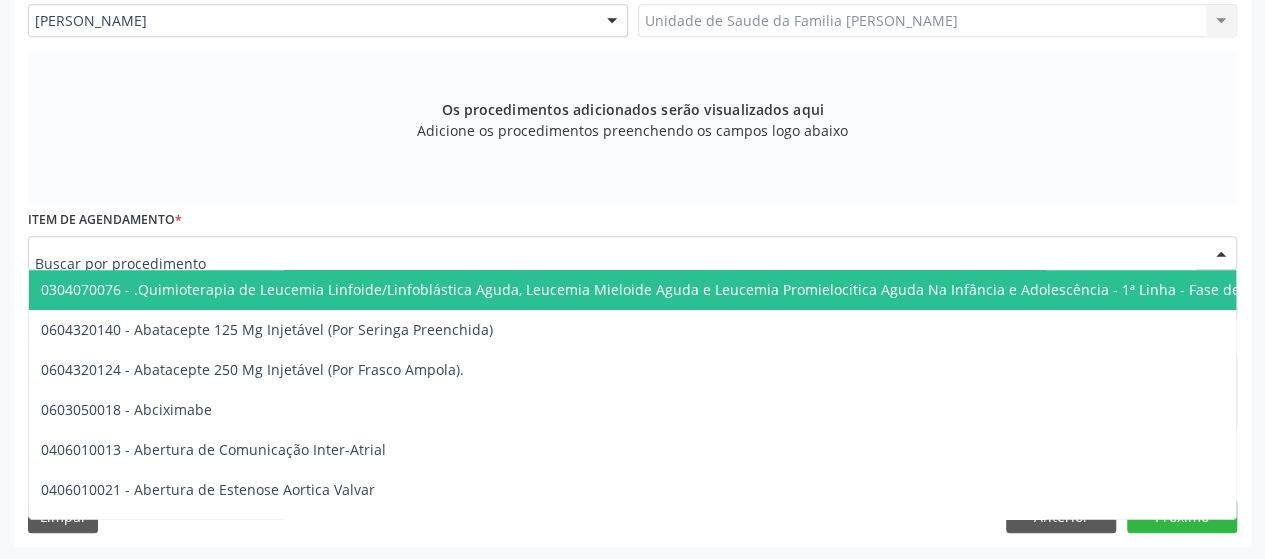 paste on "esofagogastroduodenoscopia" 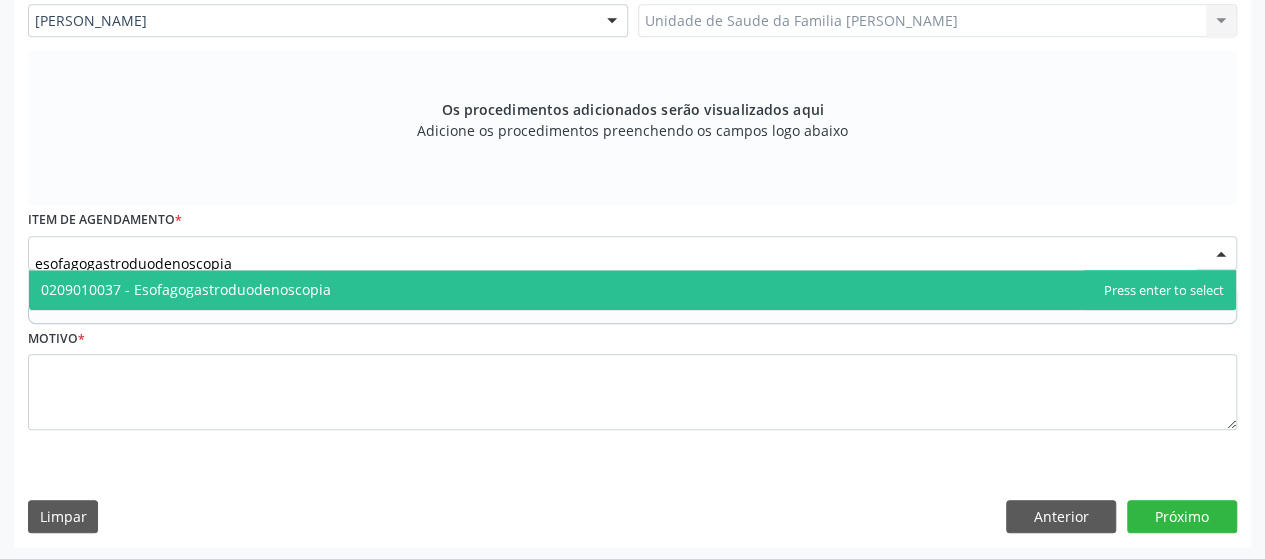 click on "0209010037 - Esofagogastroduodenoscopia" at bounding box center (186, 289) 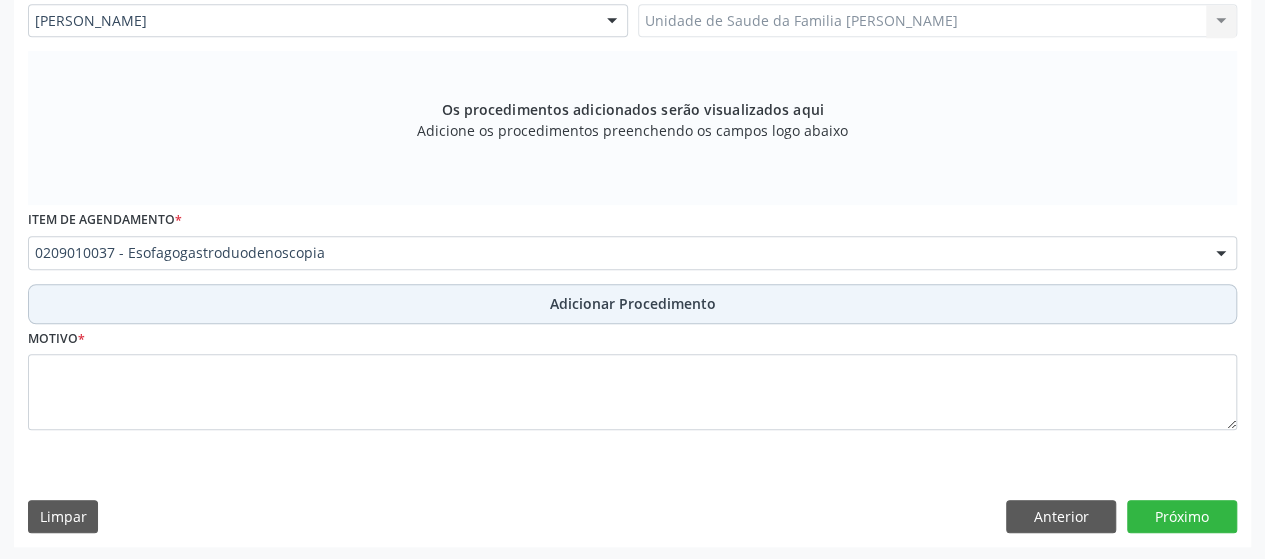 click on "Adicionar Procedimento" at bounding box center [632, 304] 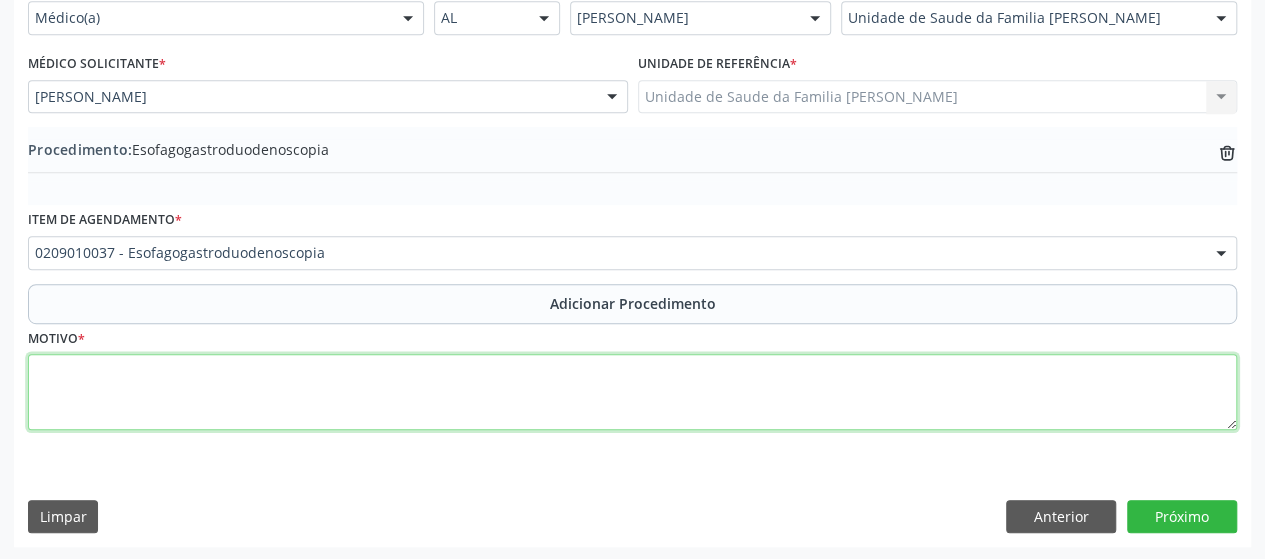 click at bounding box center (632, 392) 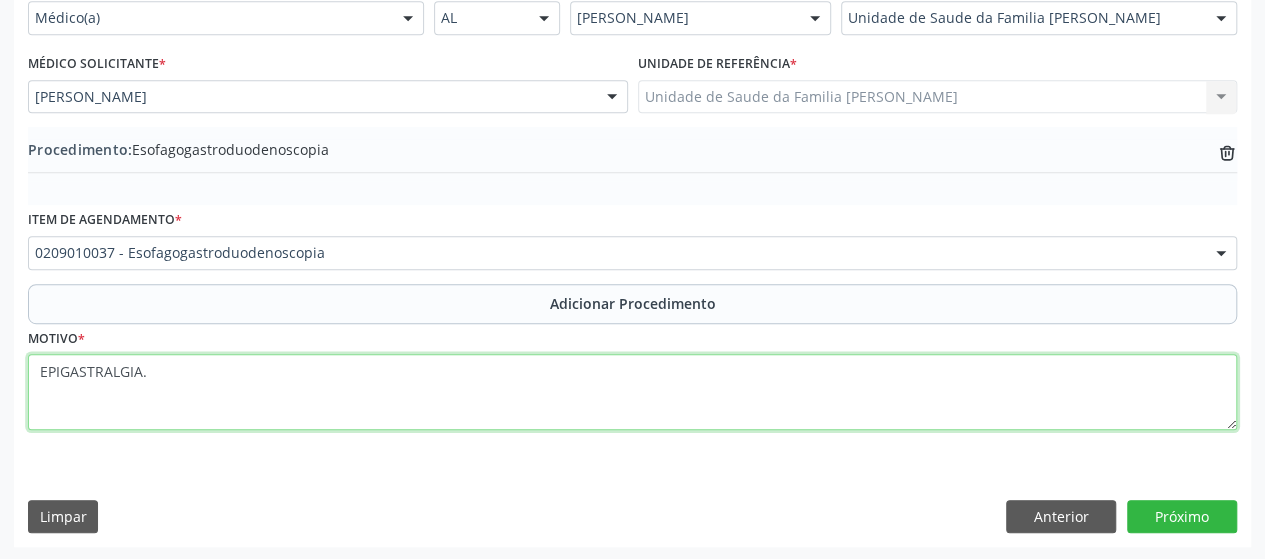 click on "EPIGASTRALGIA." at bounding box center [632, 392] 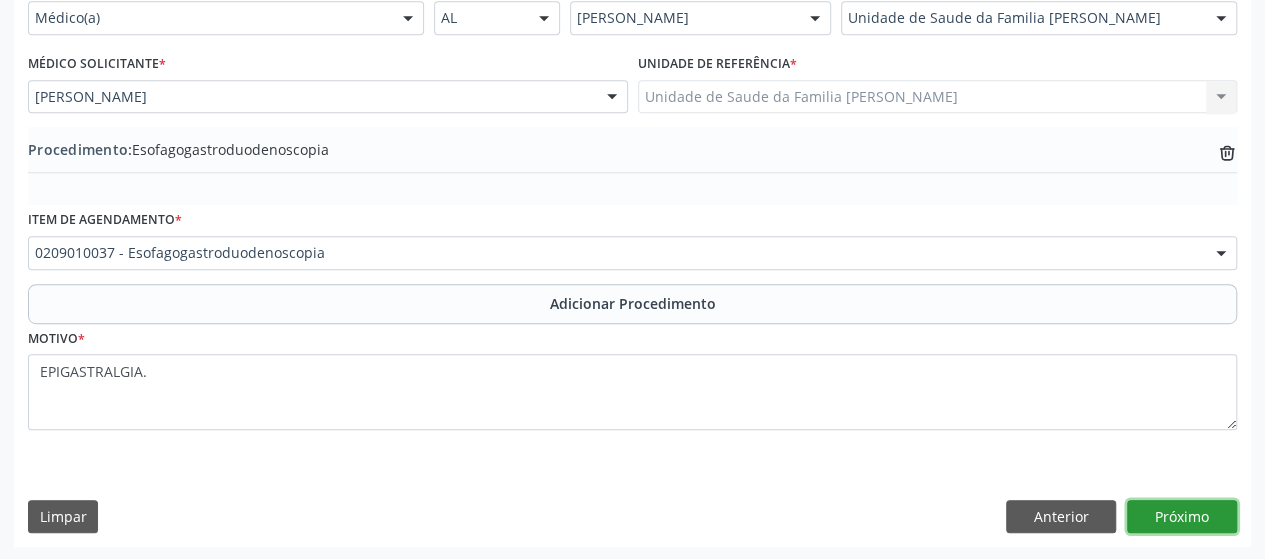 click on "Próximo" at bounding box center [1182, 517] 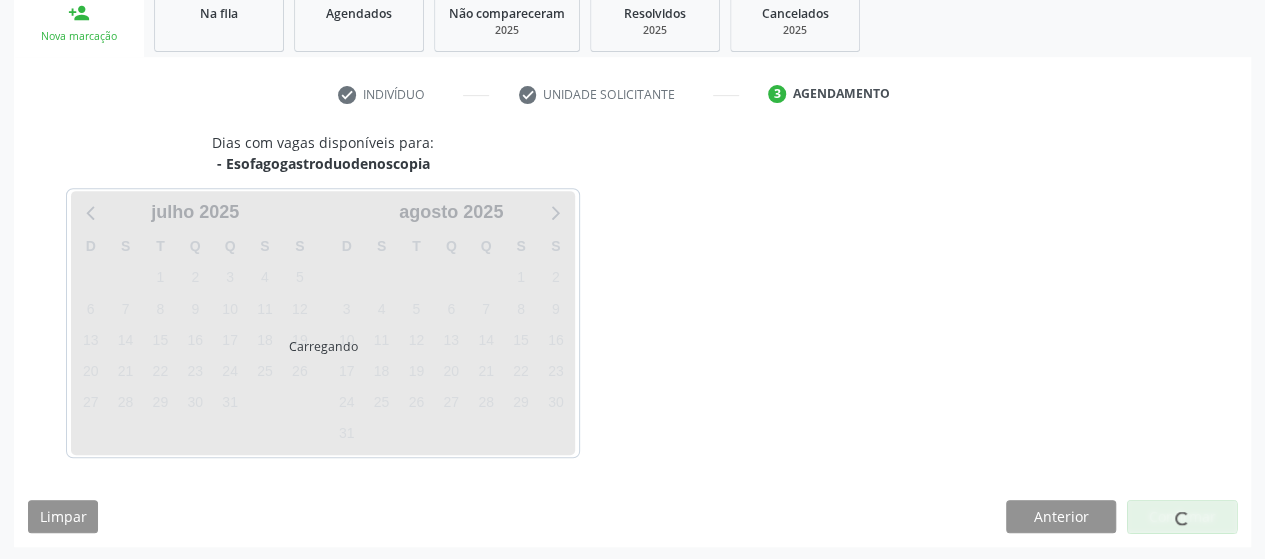 scroll, scrollTop: 396, scrollLeft: 0, axis: vertical 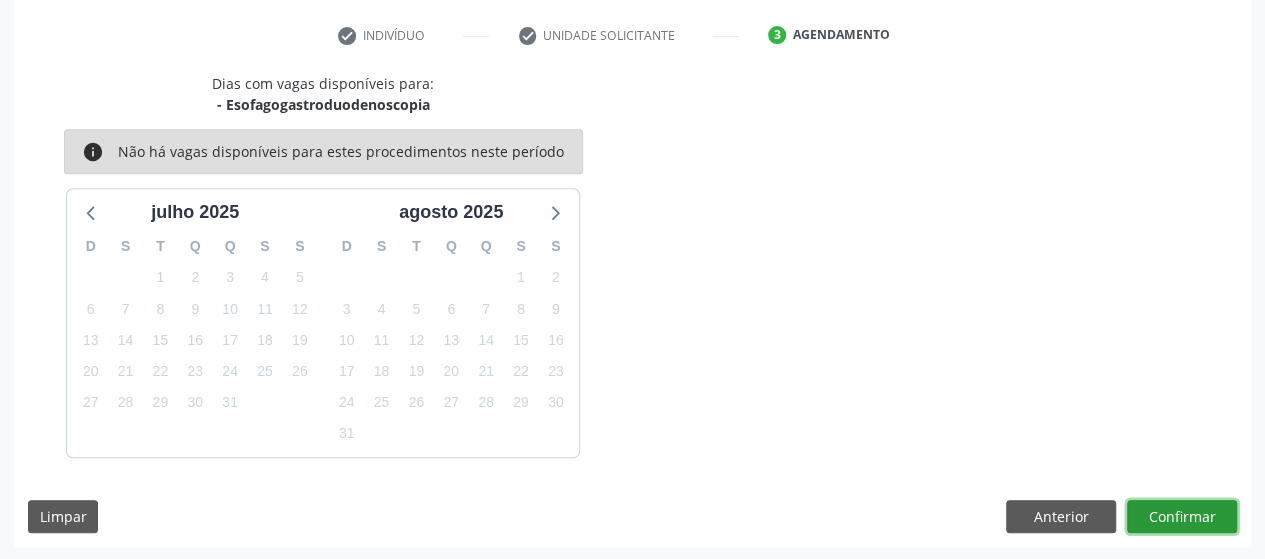 click on "Confirmar" at bounding box center [1182, 517] 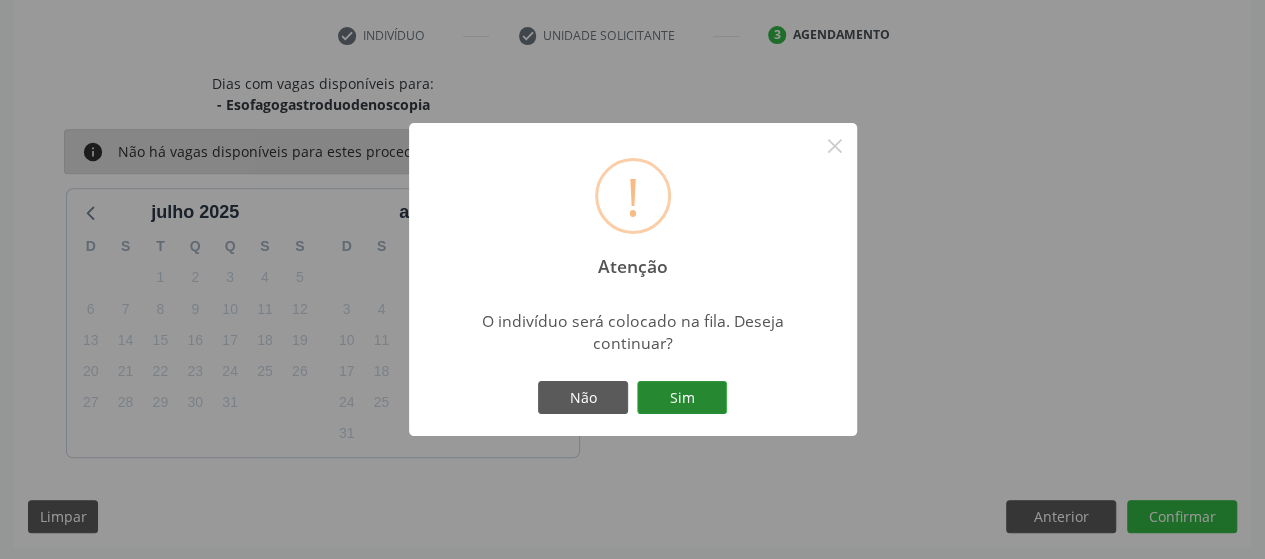 click on "Sim" at bounding box center (682, 398) 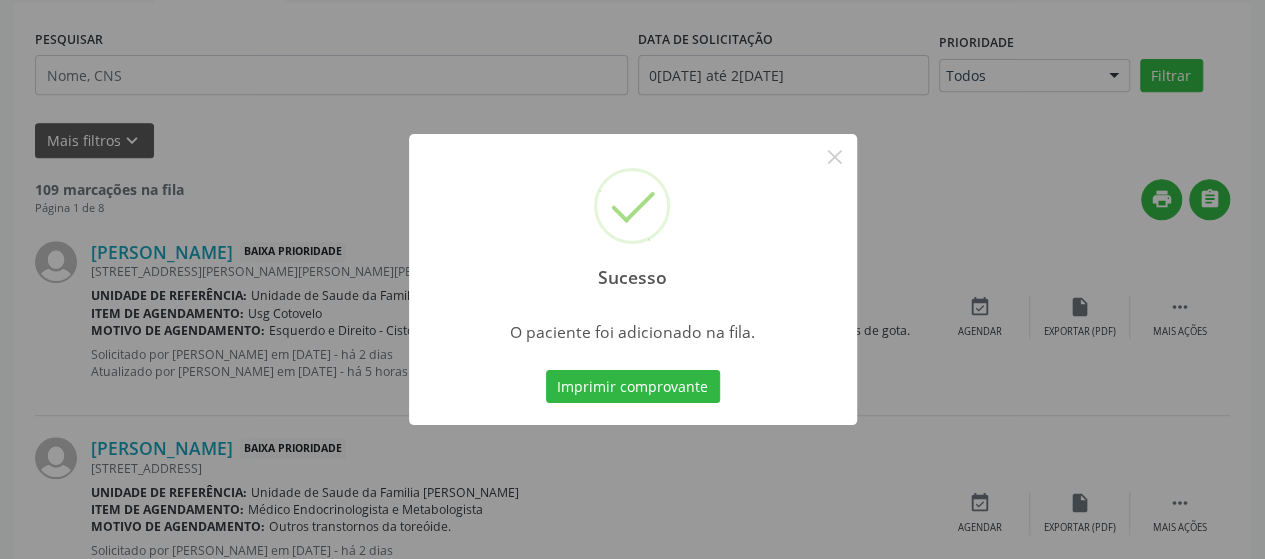 scroll, scrollTop: 134, scrollLeft: 0, axis: vertical 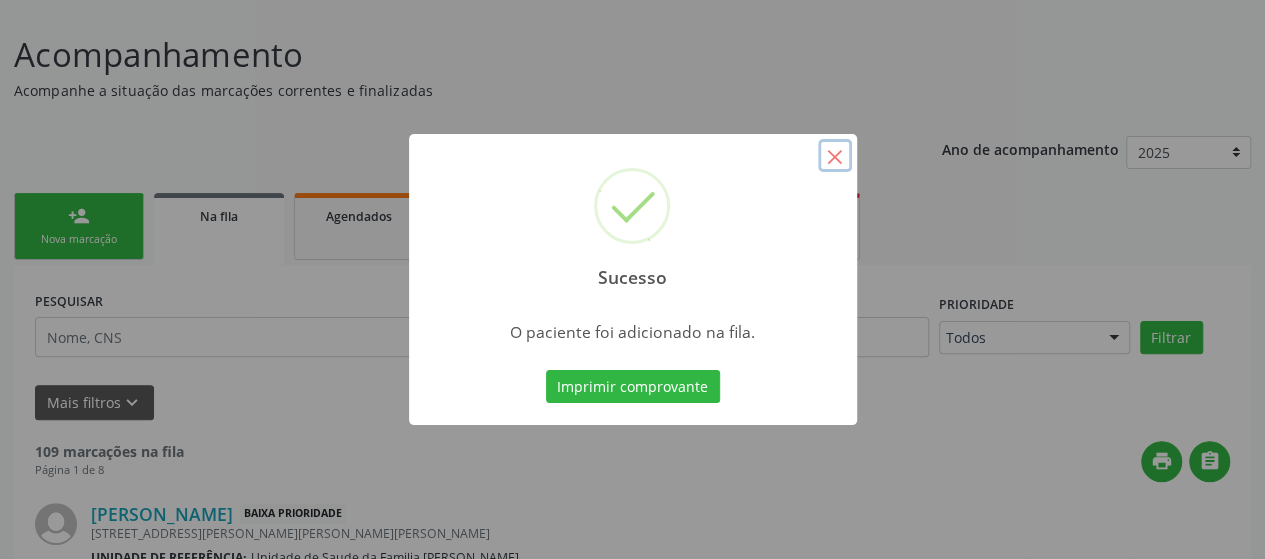 click on "×" at bounding box center [835, 156] 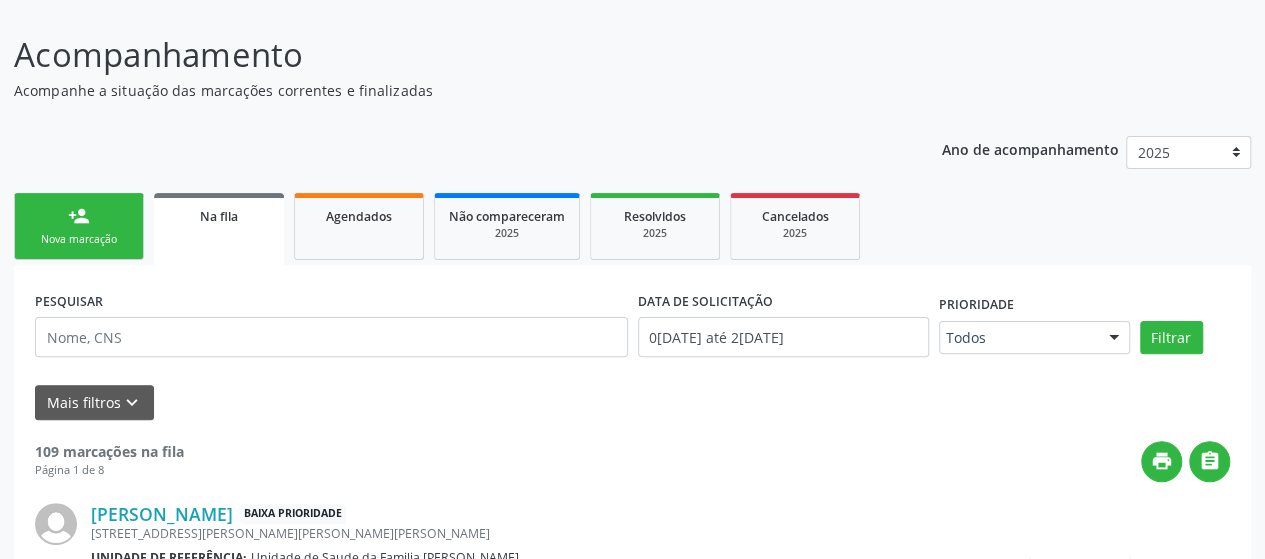 click on "Nova marcação" at bounding box center [79, 239] 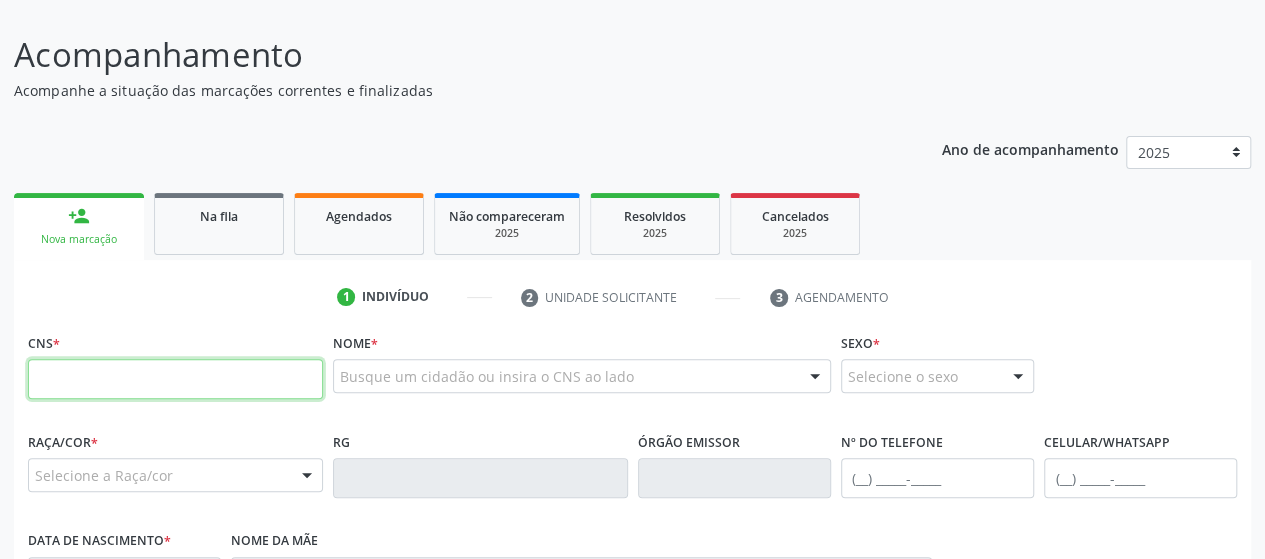 click at bounding box center [175, 379] 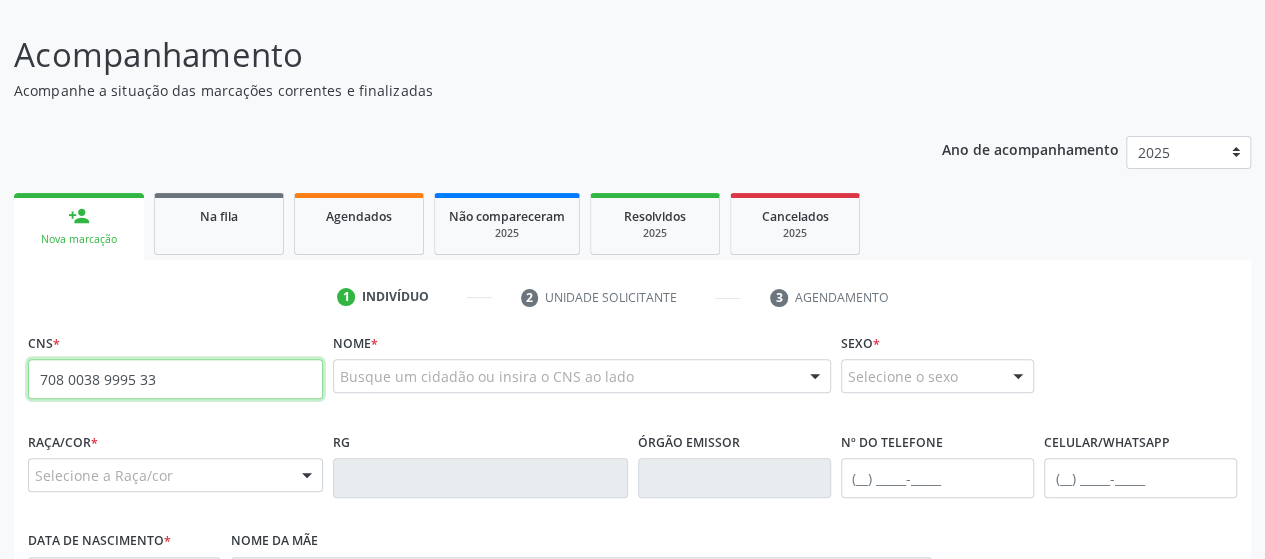 type on "708 0038 9995 33" 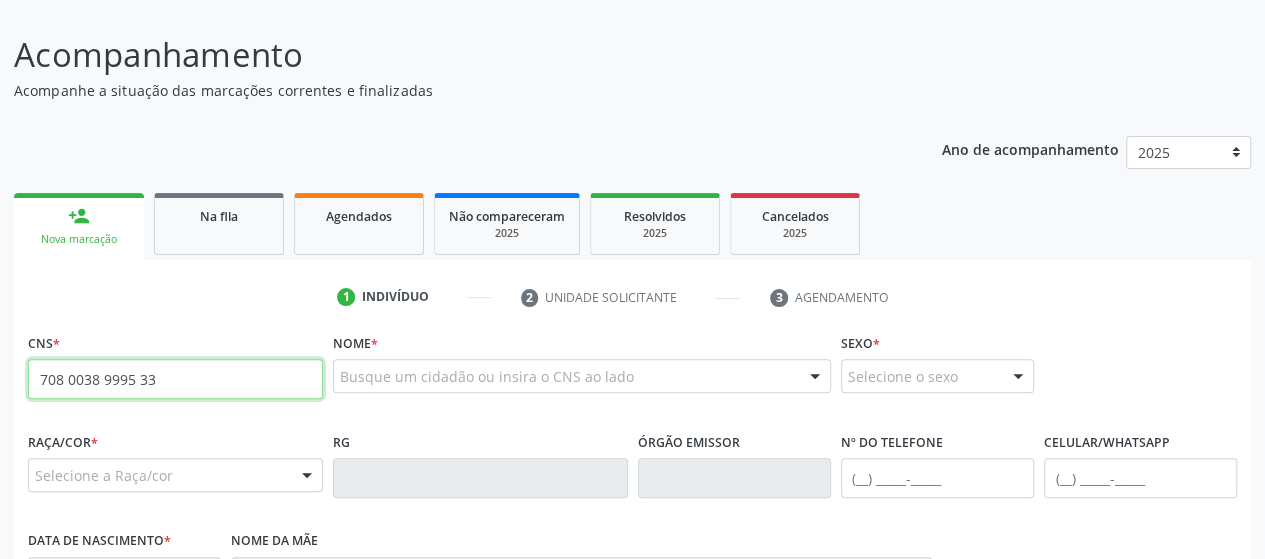 click on "708 0038 9995 33" at bounding box center (175, 379) 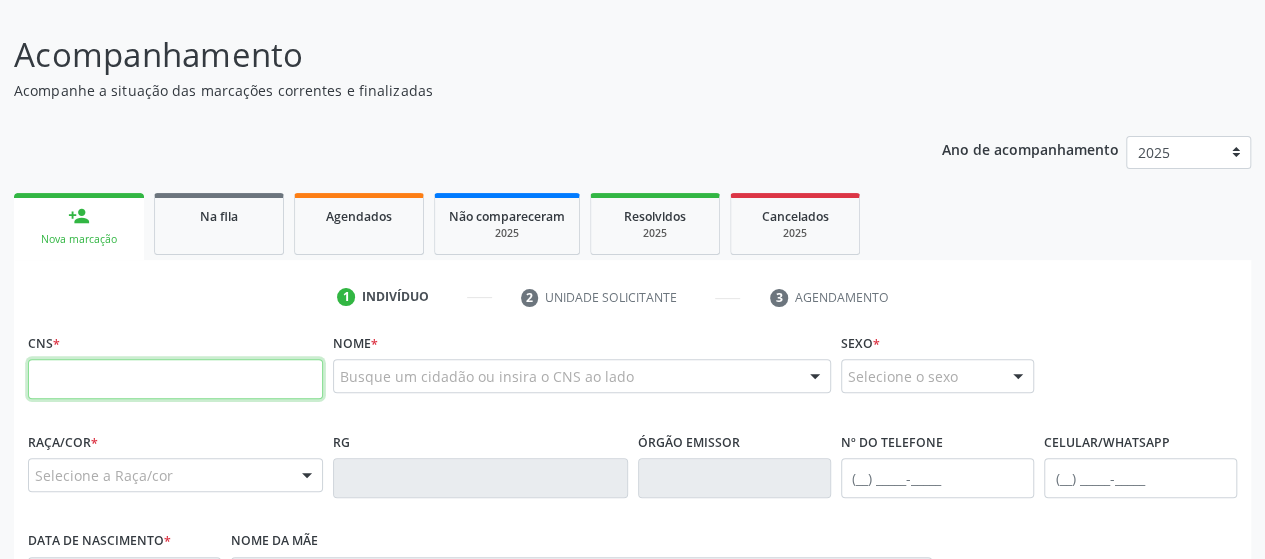 type 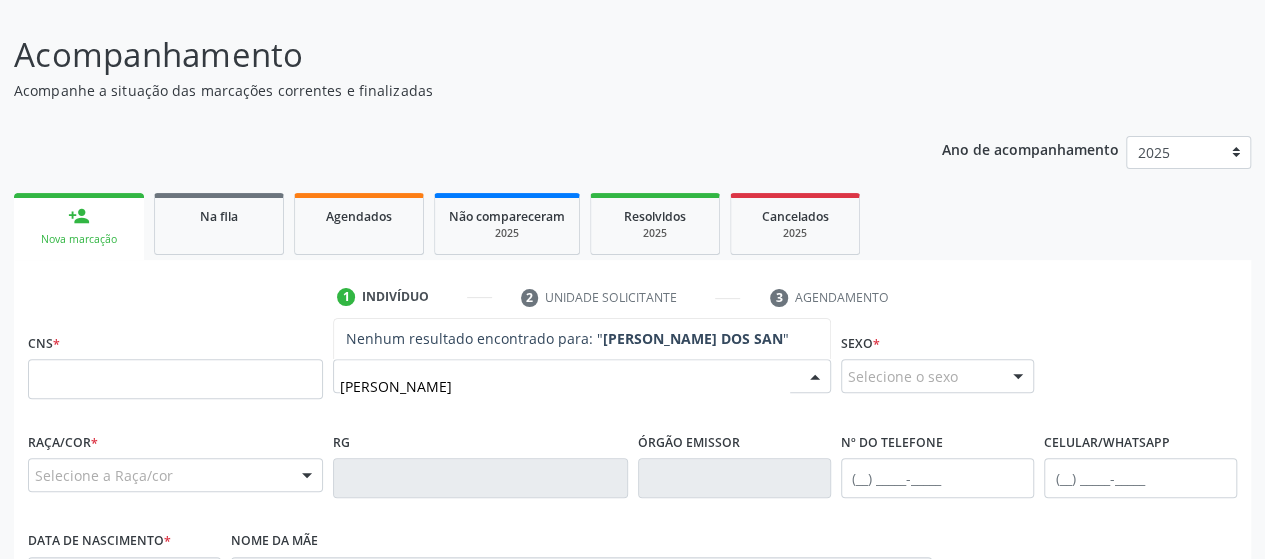 type on "[PERSON_NAME]" 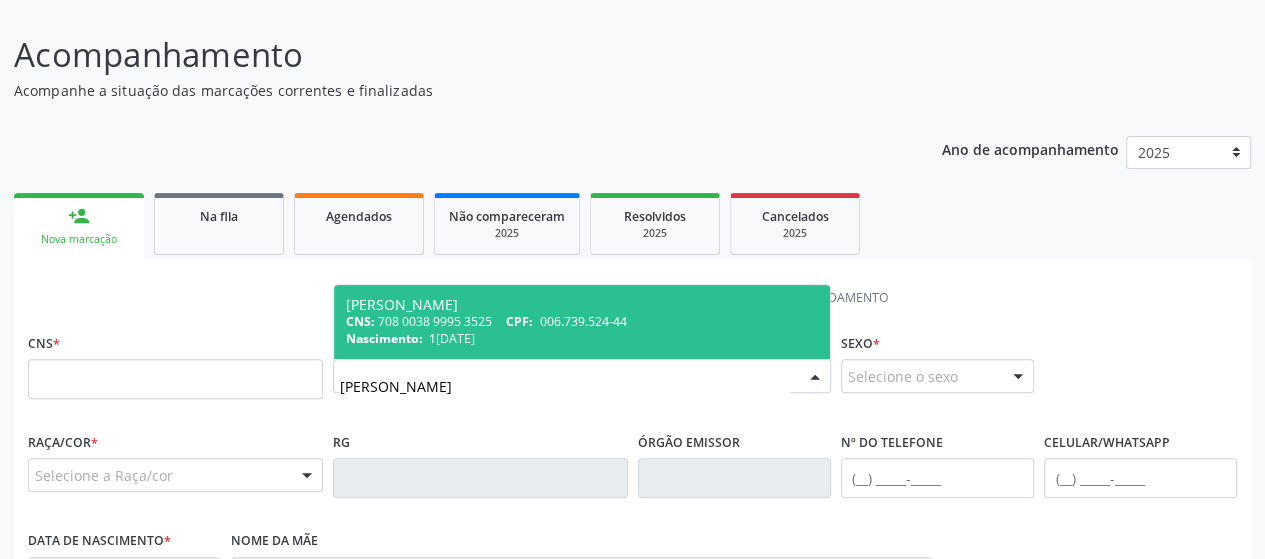 click on "CPF:" at bounding box center [519, 321] 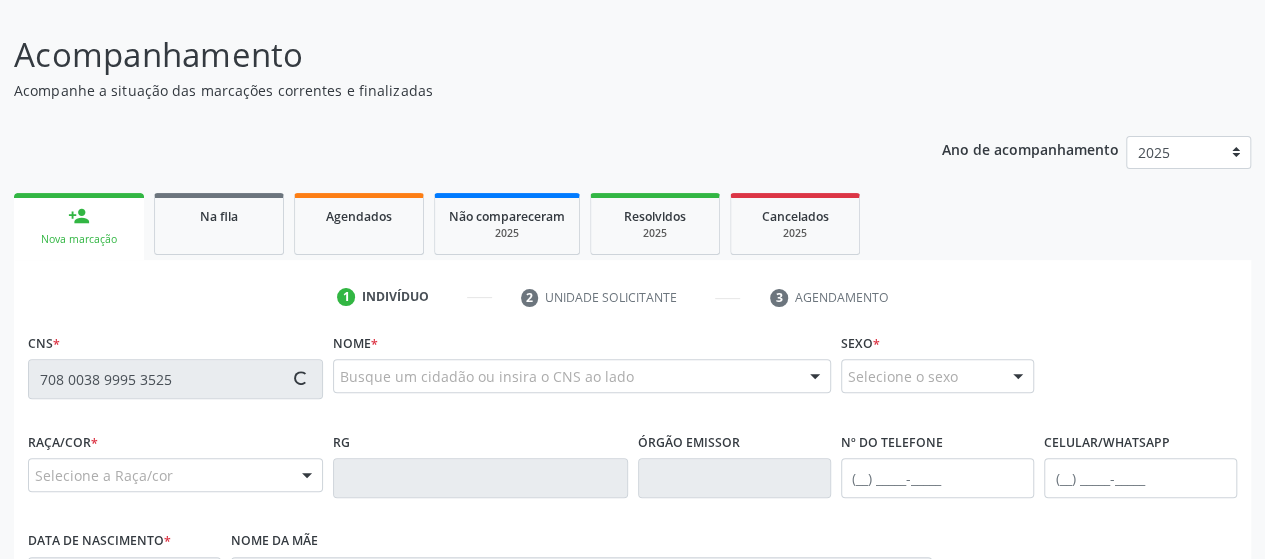type on "708 0038 9995 3525" 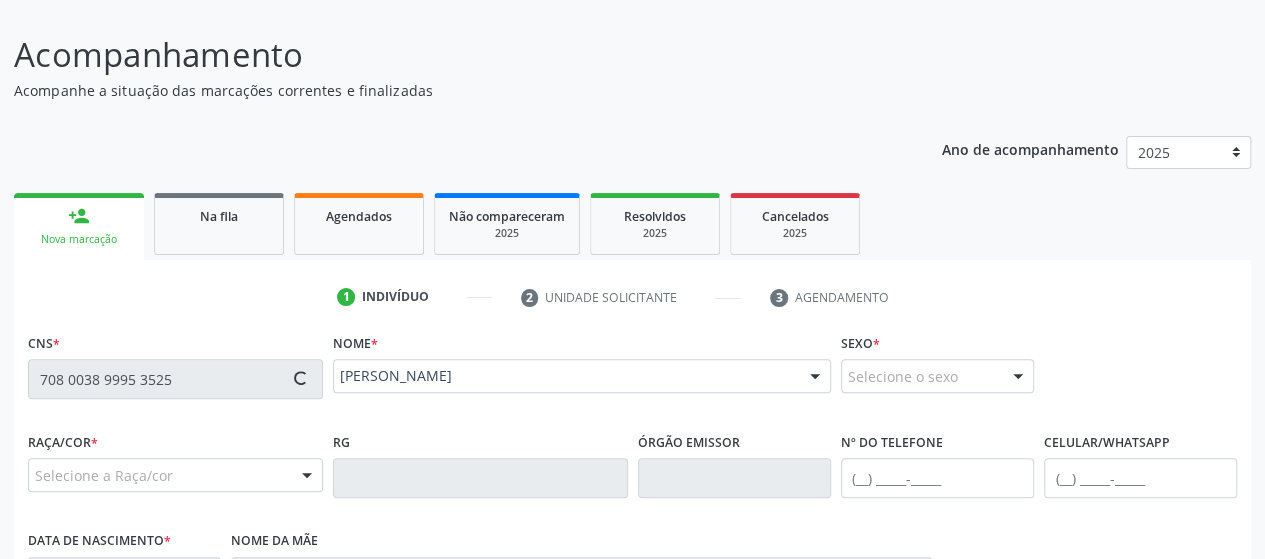 type on "[PHONE_NUMBER]" 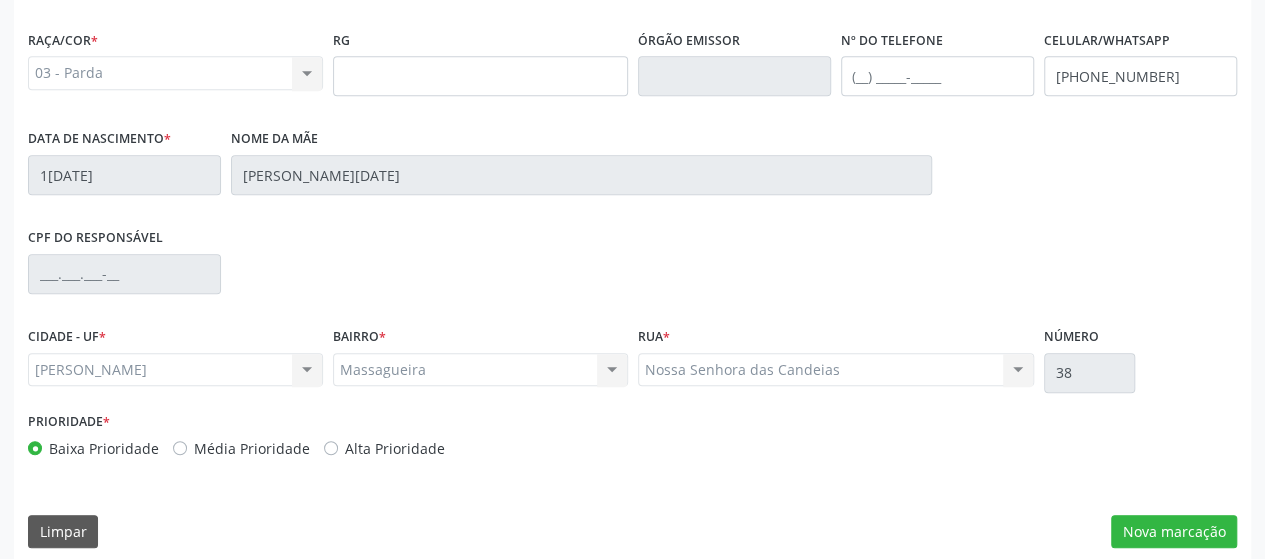 scroll, scrollTop: 552, scrollLeft: 0, axis: vertical 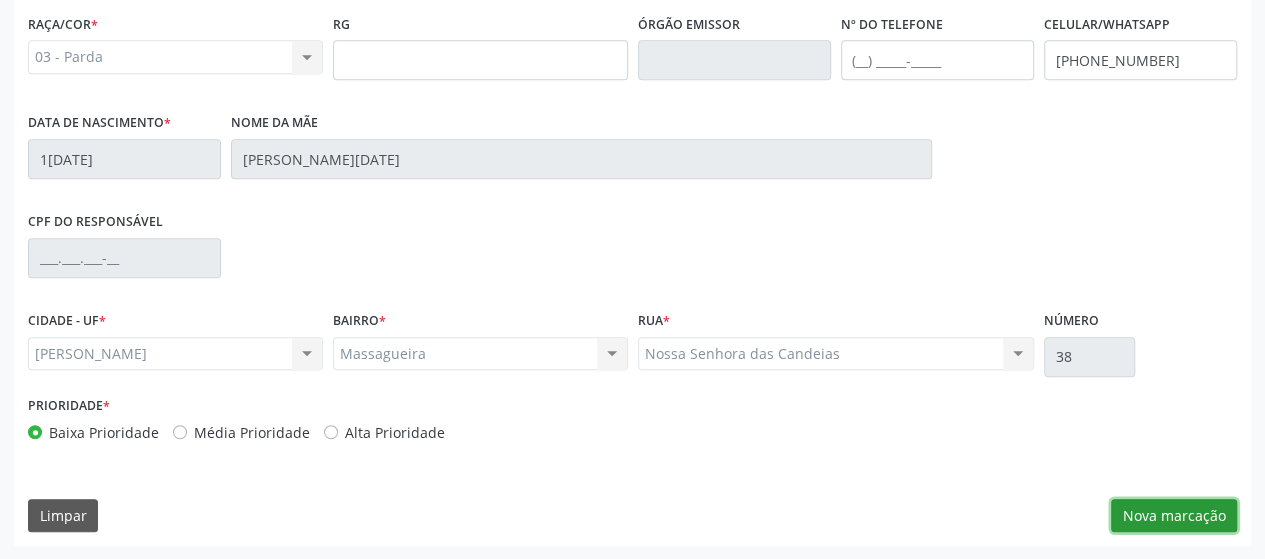 click on "Nova marcação" at bounding box center [1174, 516] 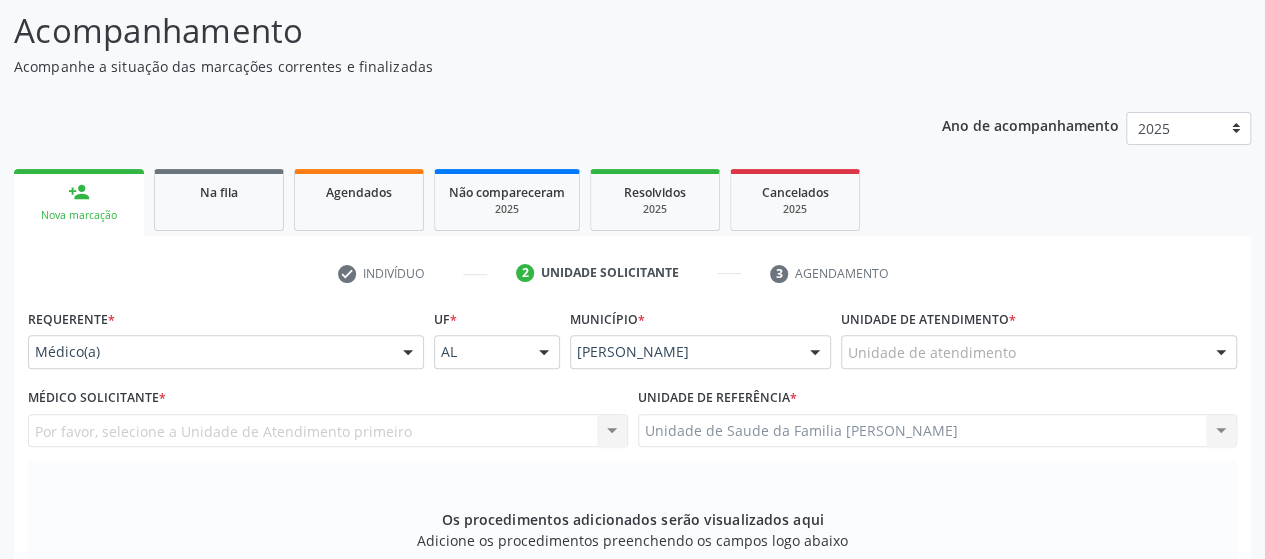 scroll, scrollTop: 152, scrollLeft: 0, axis: vertical 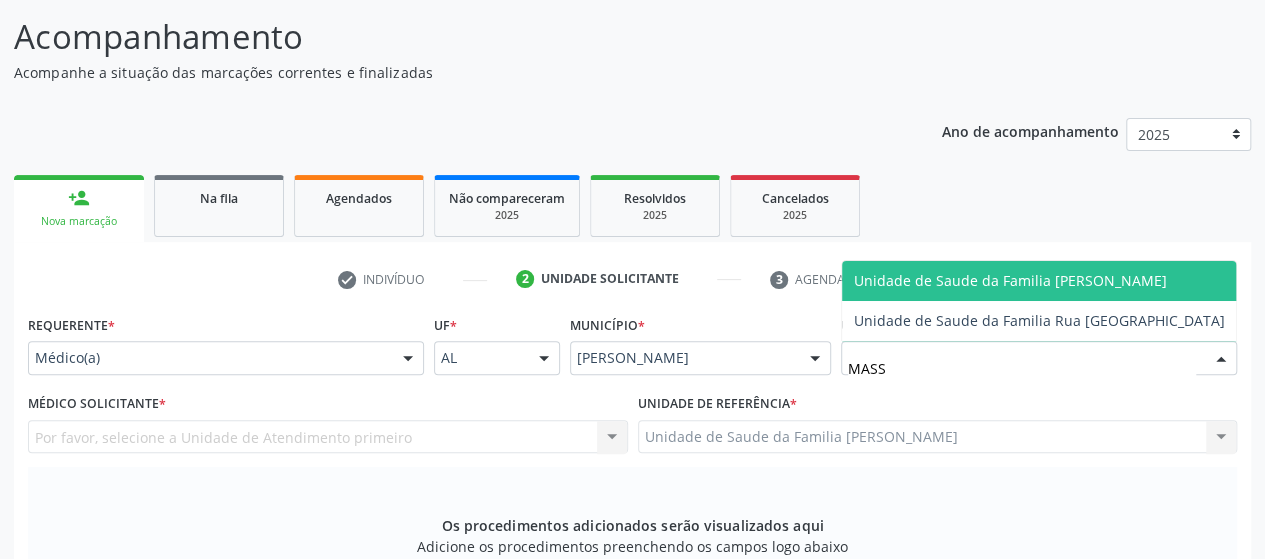 type on "MASSA" 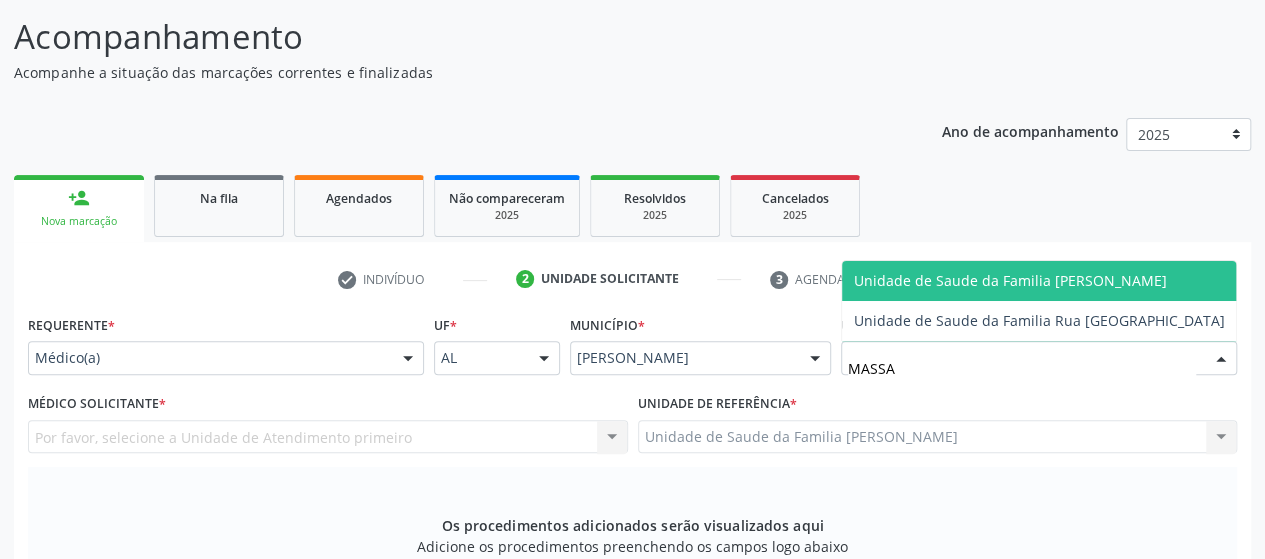 click on "Unidade de Saude da Familia [PERSON_NAME]" at bounding box center [1010, 280] 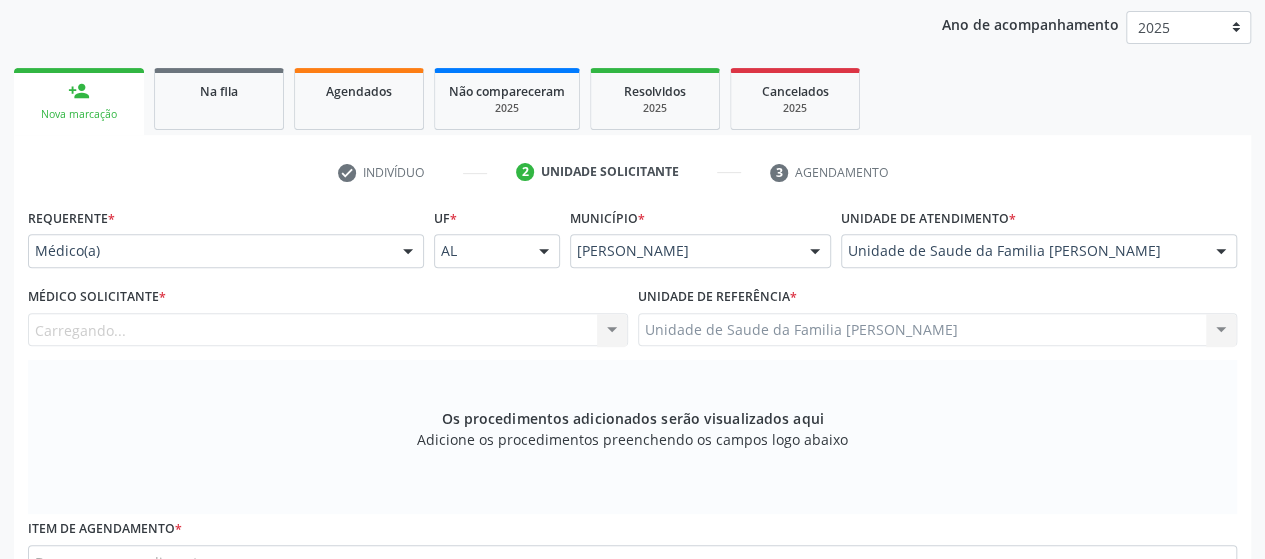 scroll, scrollTop: 352, scrollLeft: 0, axis: vertical 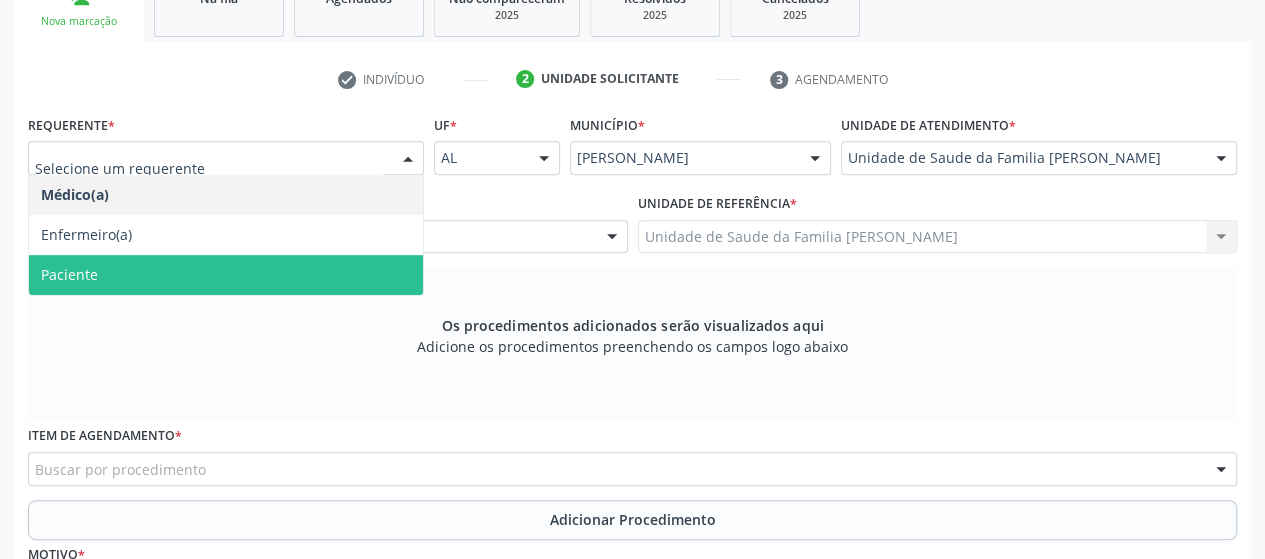 click on "Paciente" at bounding box center [226, 275] 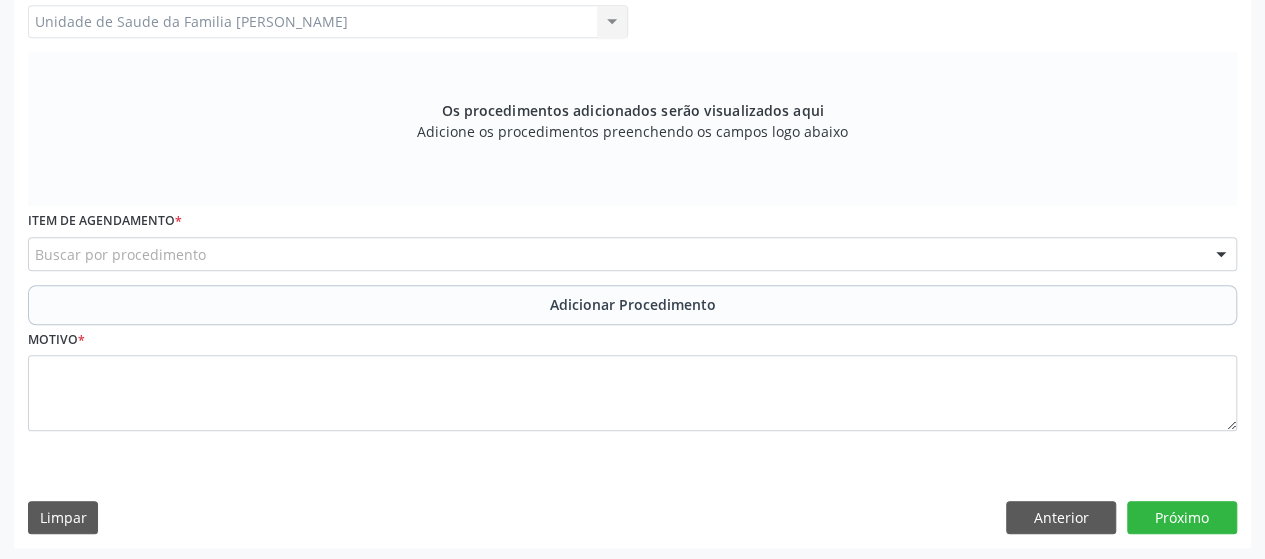 scroll, scrollTop: 568, scrollLeft: 0, axis: vertical 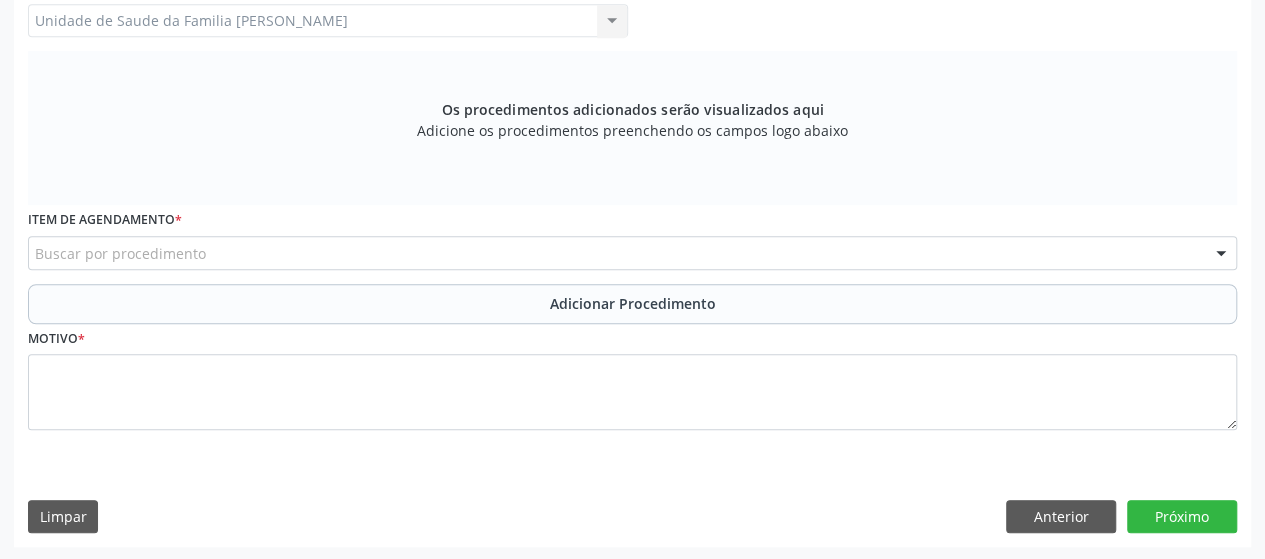click on "Buscar por procedimento" at bounding box center [632, 253] 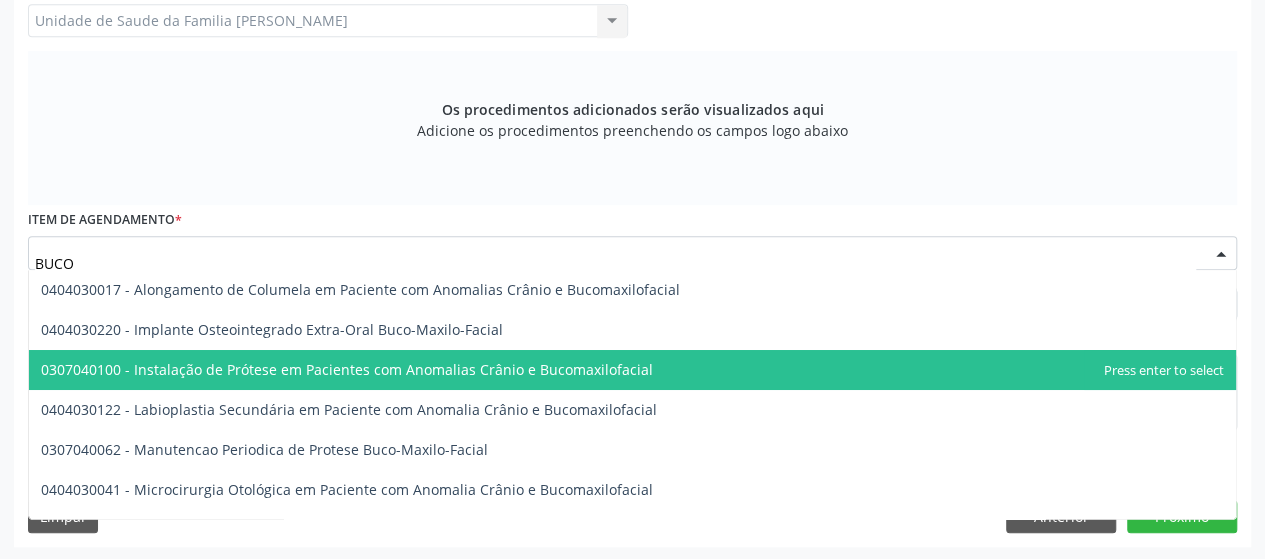 click on "0307040100 - Instalação de Prótese em Pacientes com Anomalias Crânio e Bucomaxilofacial" at bounding box center (632, 370) 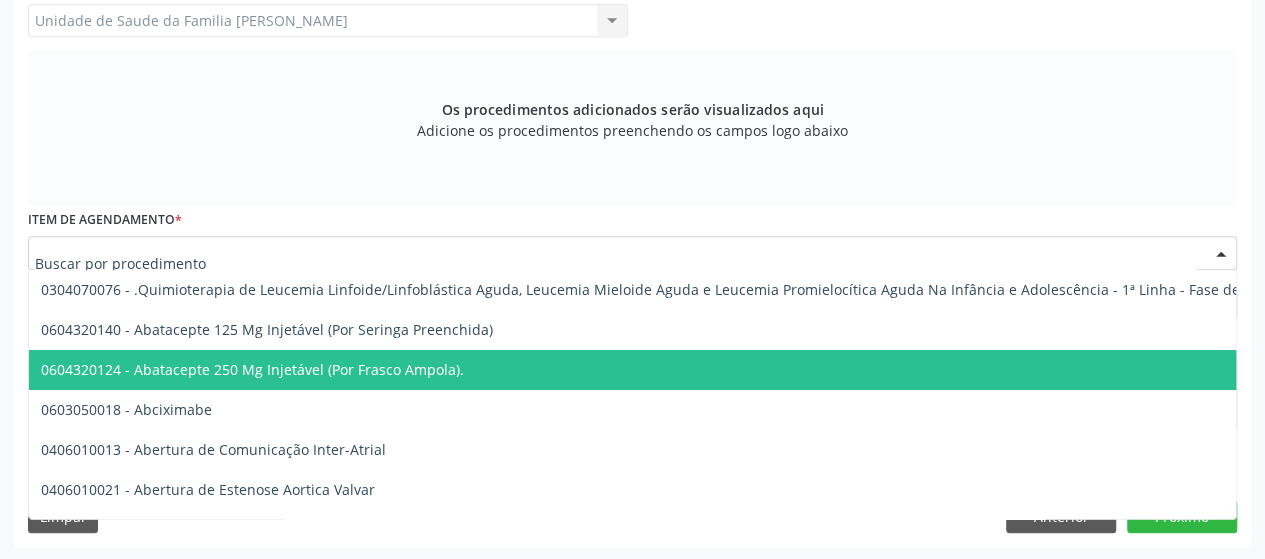 click at bounding box center (615, 263) 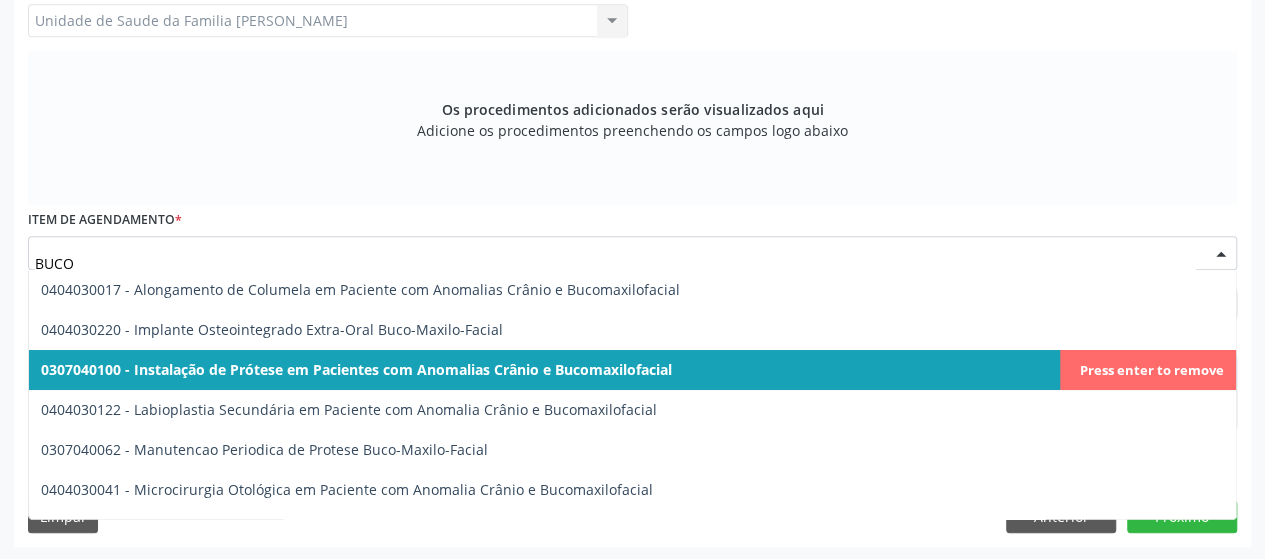 click on "0307040100 - Instalação de Prótese em Pacientes com Anomalias Crânio e Bucomaxilofacial" at bounding box center [632, 370] 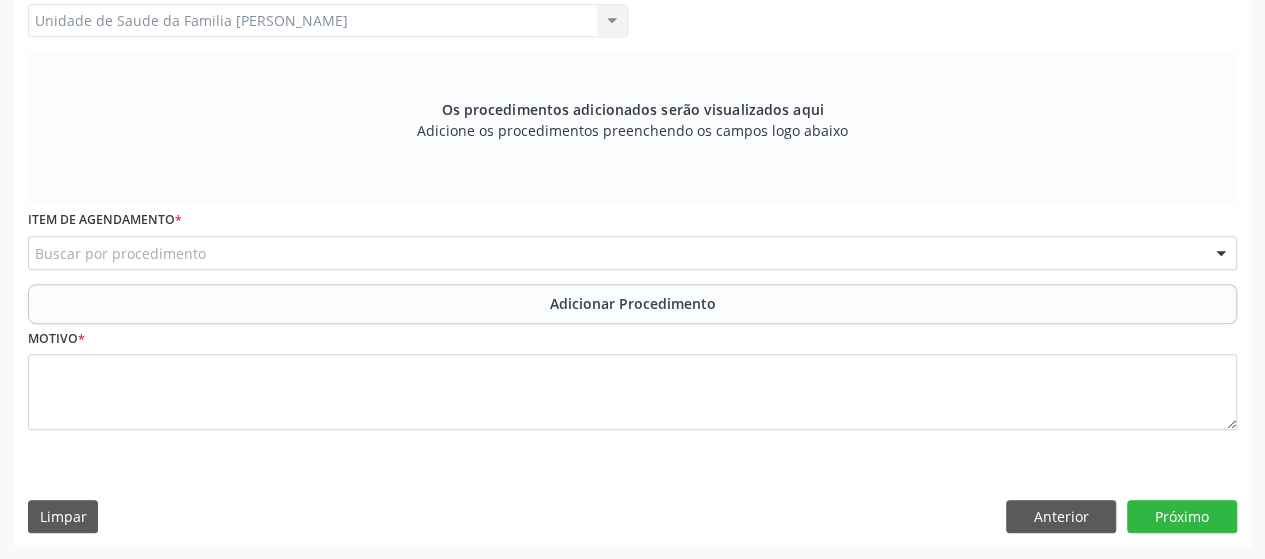 click on "Buscar por procedimento" at bounding box center (632, 253) 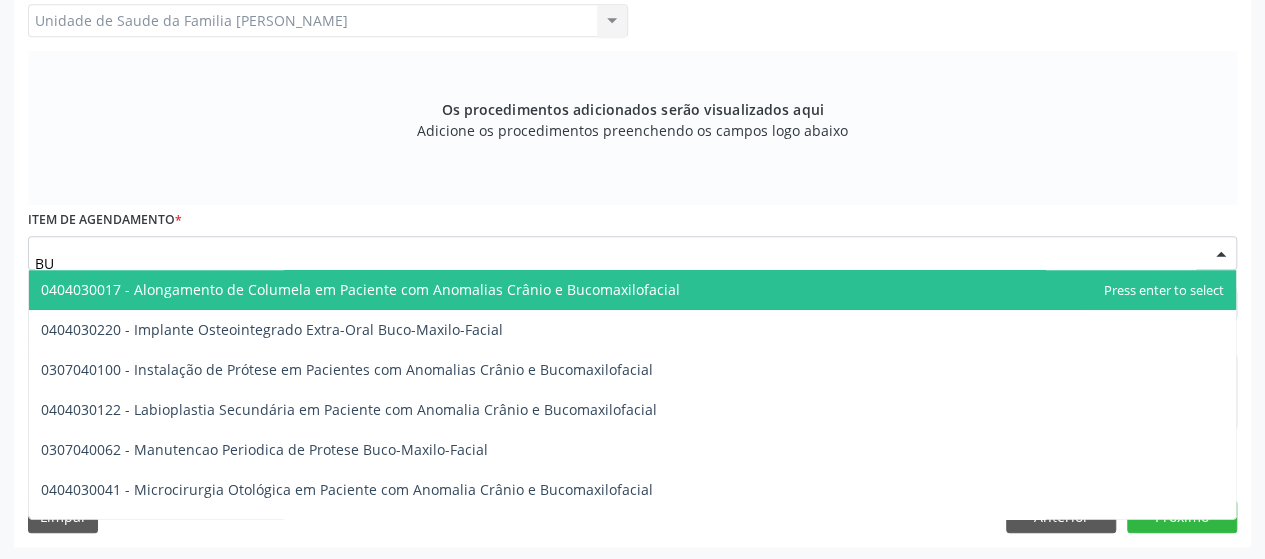 type on "B" 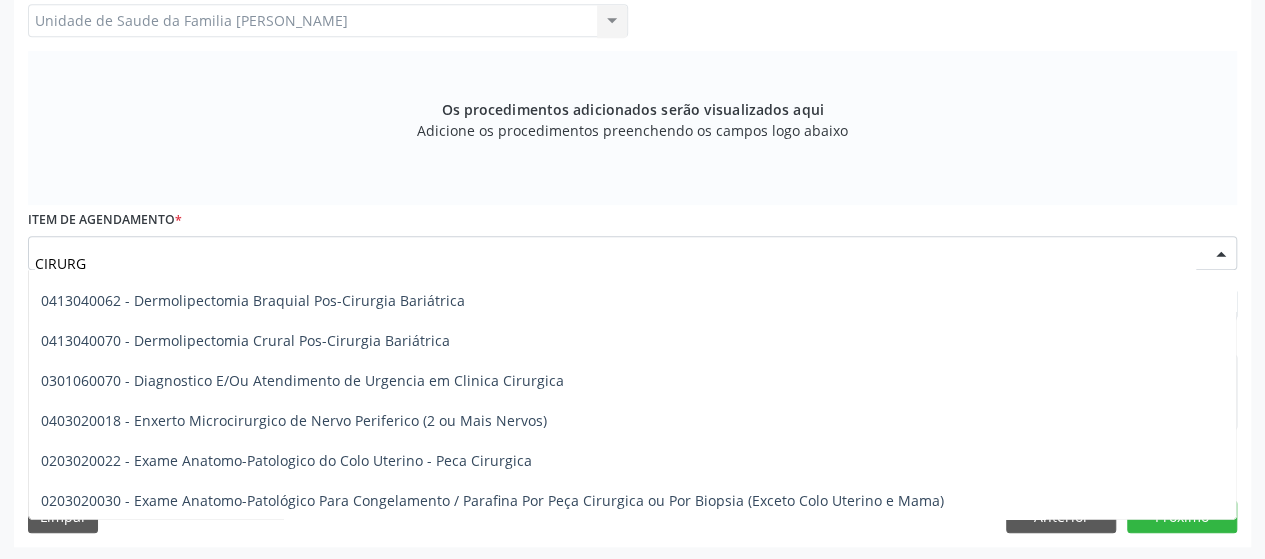 scroll, scrollTop: 0, scrollLeft: 0, axis: both 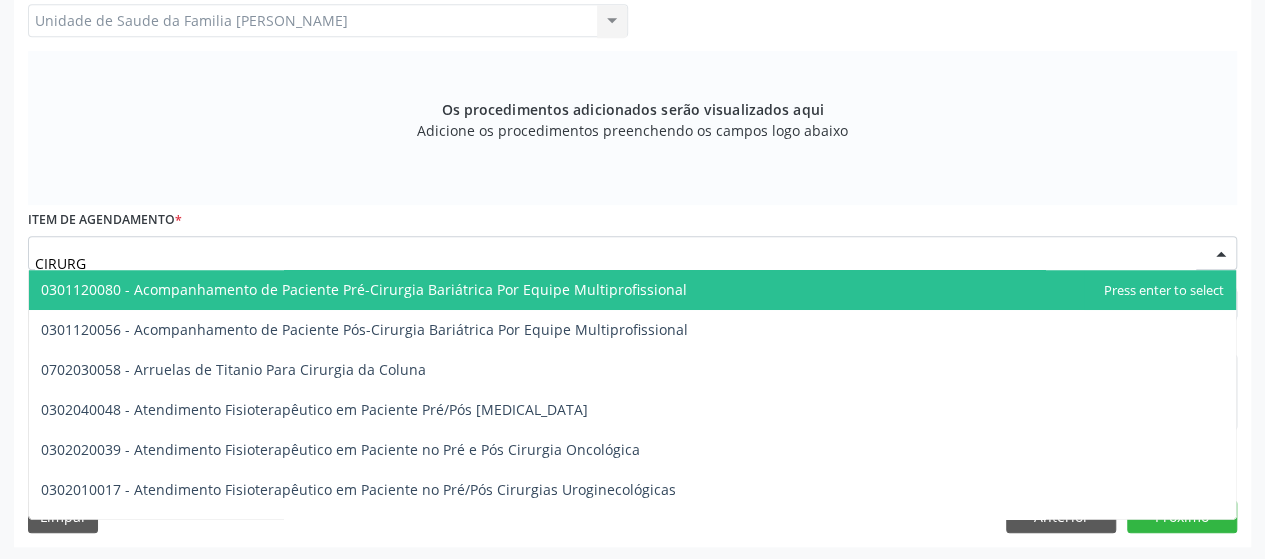 click on "CIRURG" at bounding box center (615, 263) 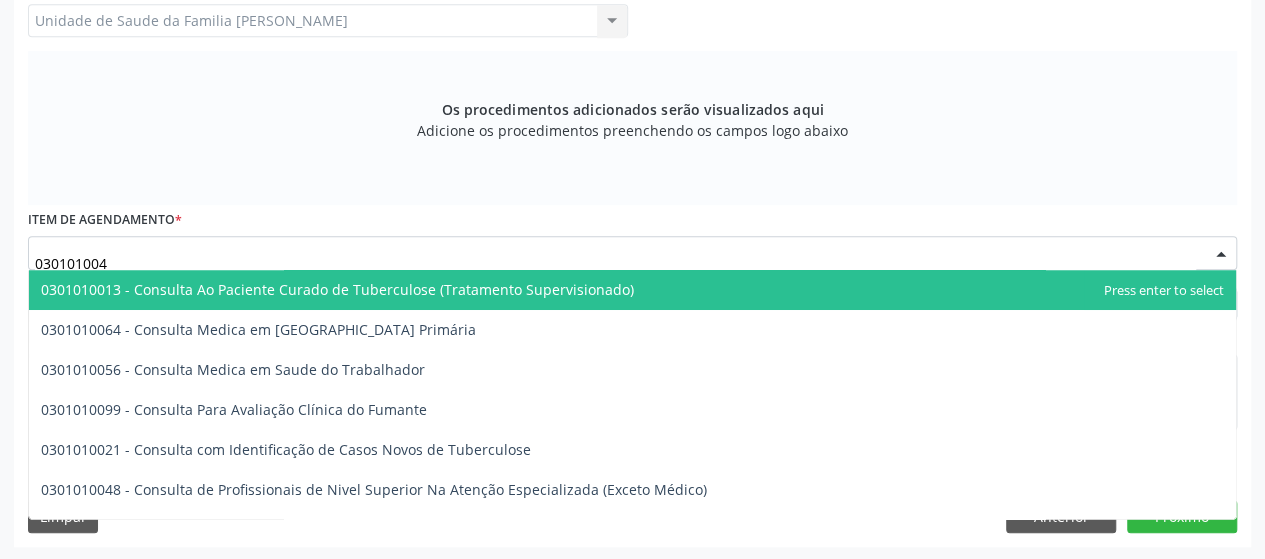 type on "0301010048" 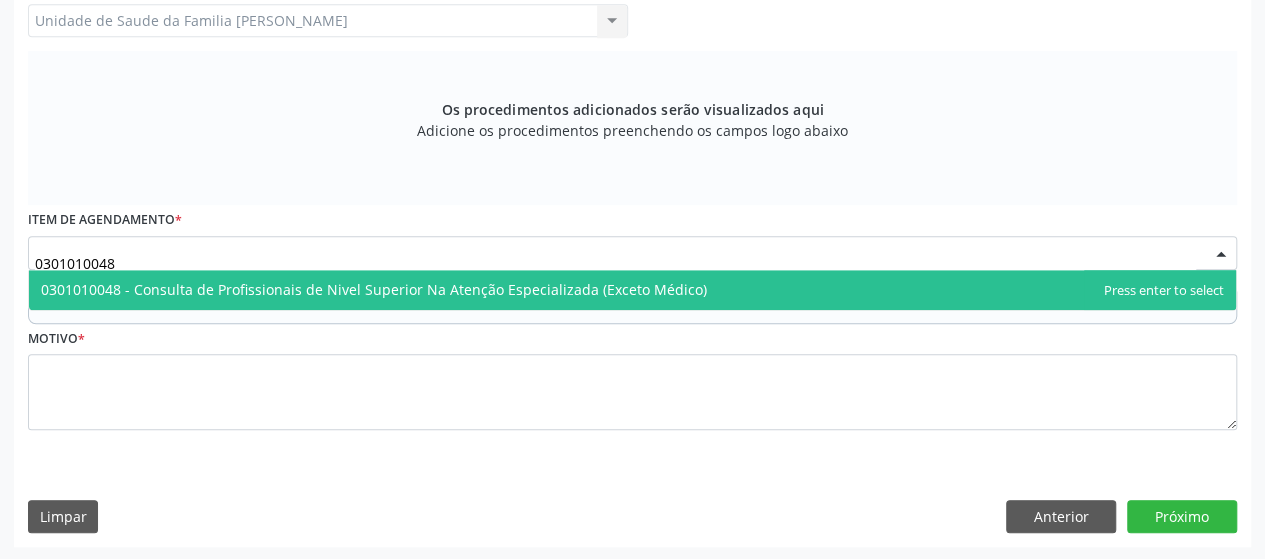 click on "0301010048 - Consulta de Profissionais de Nivel Superior Na Atenção Especializada (Exceto Médico)" at bounding box center [632, 290] 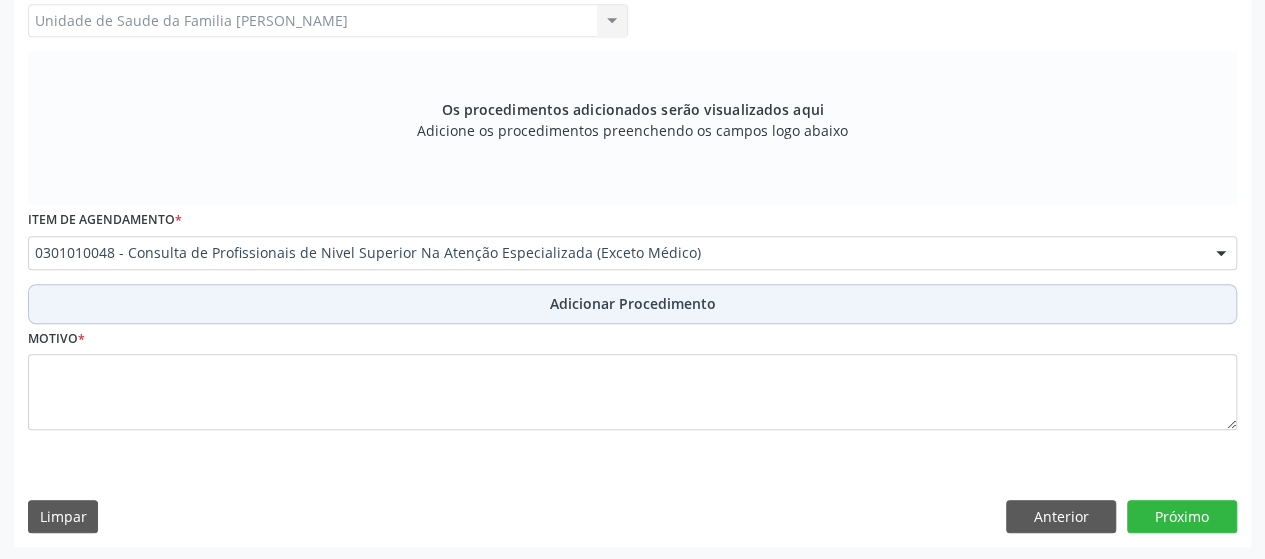 click on "Adicionar Procedimento" at bounding box center (632, 304) 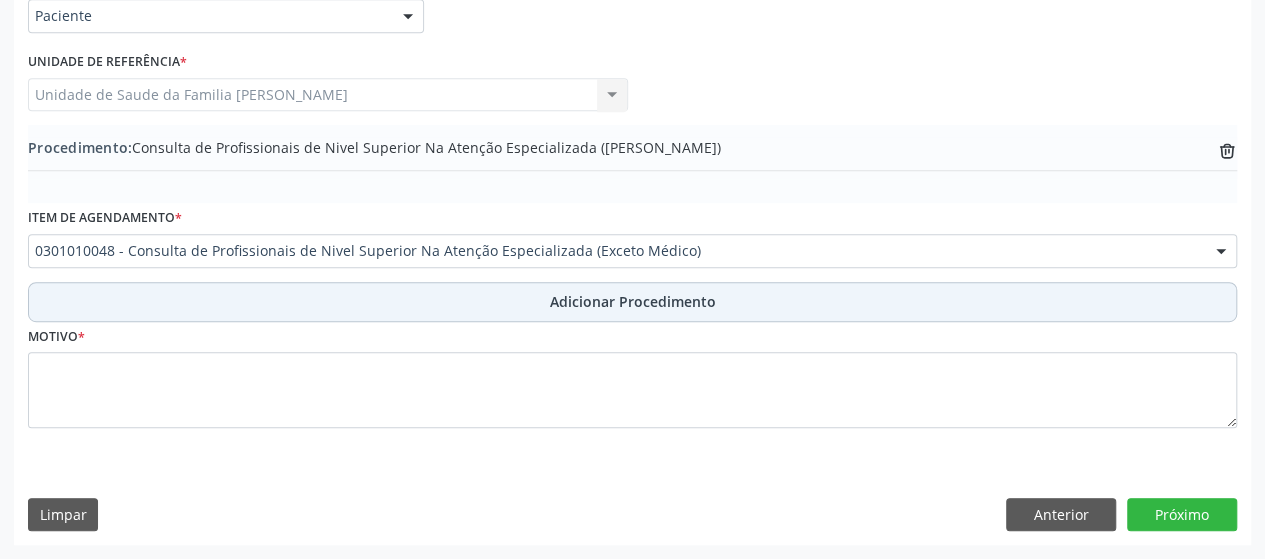 scroll, scrollTop: 492, scrollLeft: 0, axis: vertical 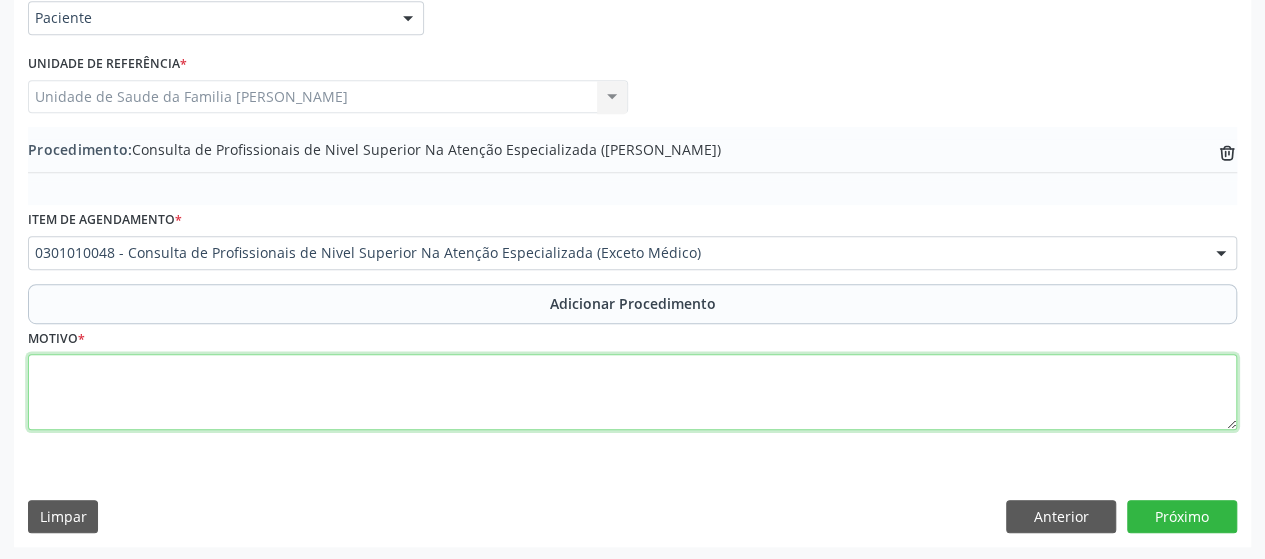 click at bounding box center (632, 392) 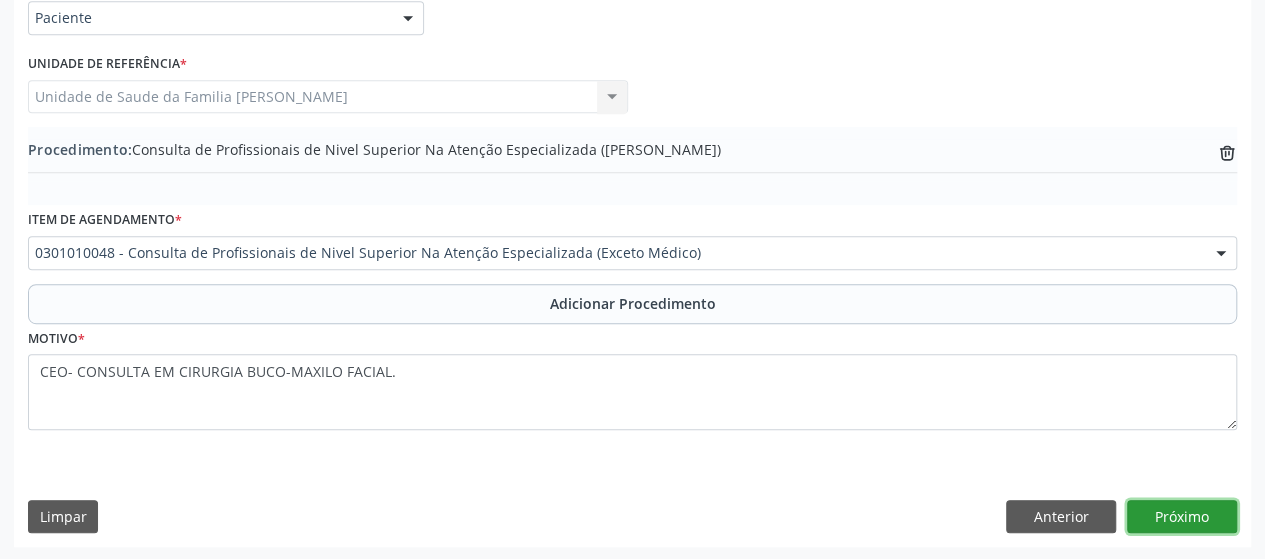 click on "Próximo" at bounding box center (1182, 517) 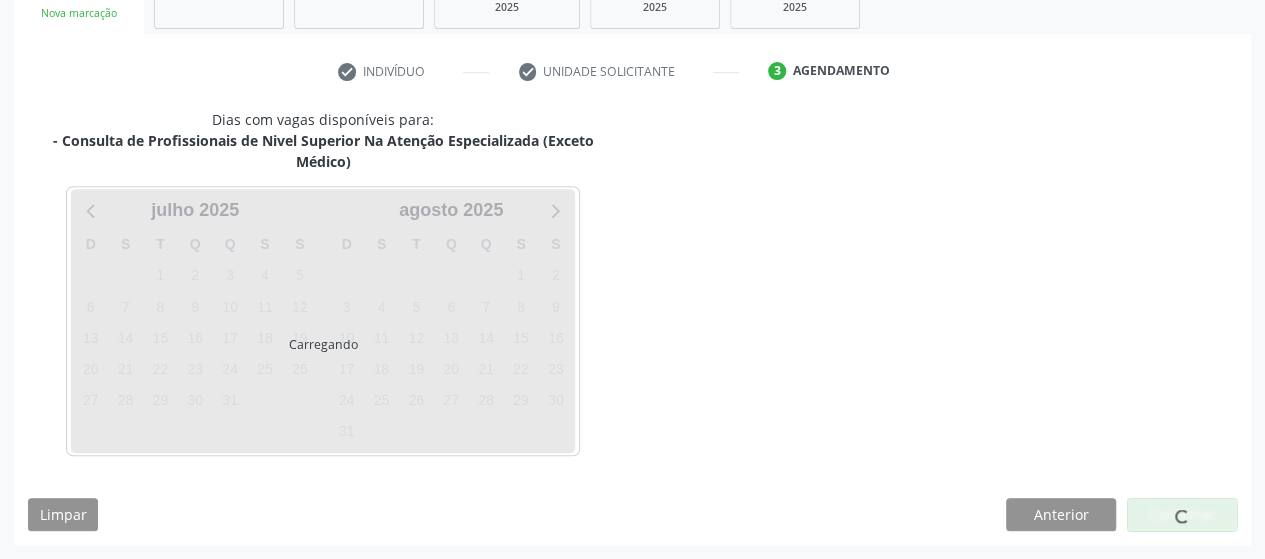 scroll, scrollTop: 358, scrollLeft: 0, axis: vertical 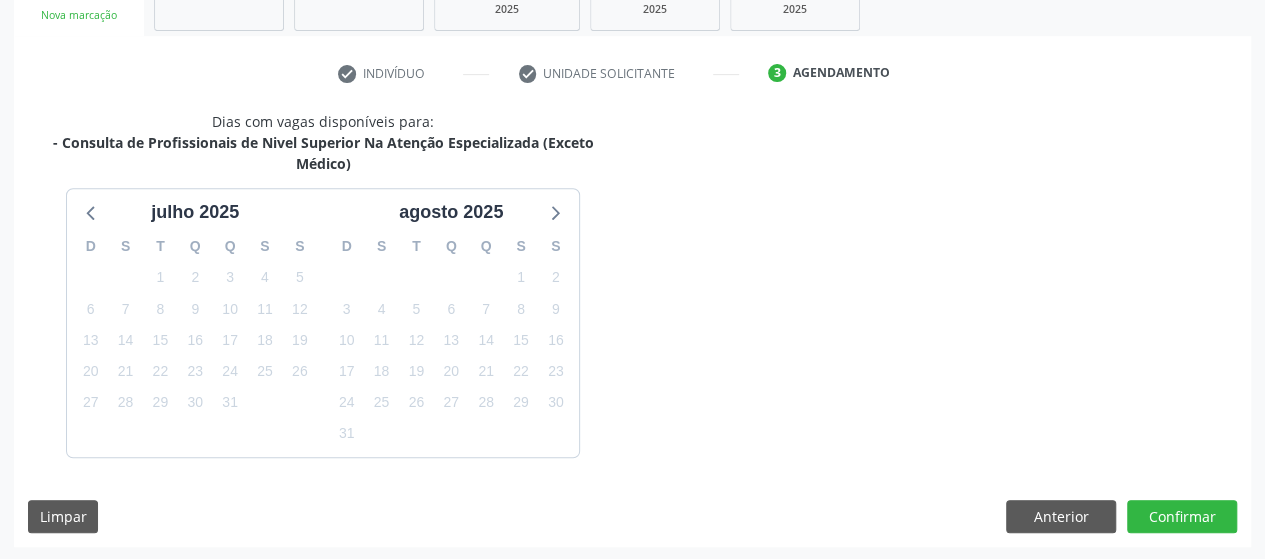 click on "Dias com vagas disponíveis para:
- Consulta de Profissionais de Nivel Superior Na Atenção Especializada (Exceto Médico)
[DATE] D S T Q Q S S 29 30 1 2 3 4 5 6 7 8 9 10 11 12 13 14 15 16 17 18 19 20 21 22 23 24 25 26 27 28 29 30 31 1 2 3 4 5 6 7 8 [DATE] D S T Q Q S S 27 28 29 30 31 1 2 3 4 5 6 7 8 9 10 11 12 13 14 15 16 17 18 19 20 21 22 23 24 25 26 27 28 29 30 31 1 2 3 4 5 6" at bounding box center [632, 284] 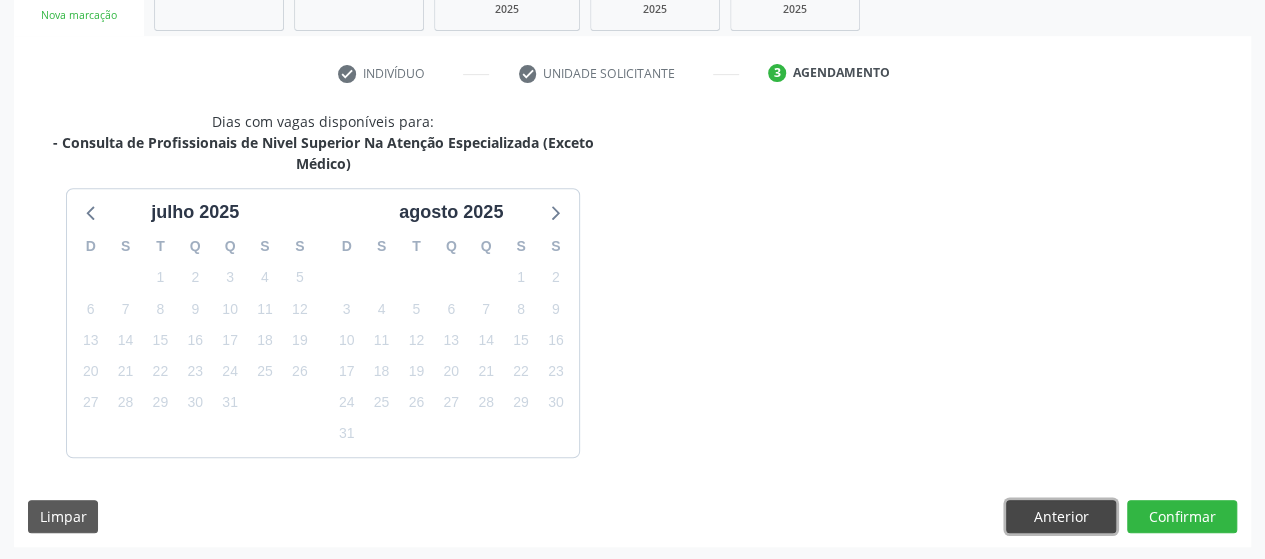 click on "Anterior" at bounding box center [1061, 517] 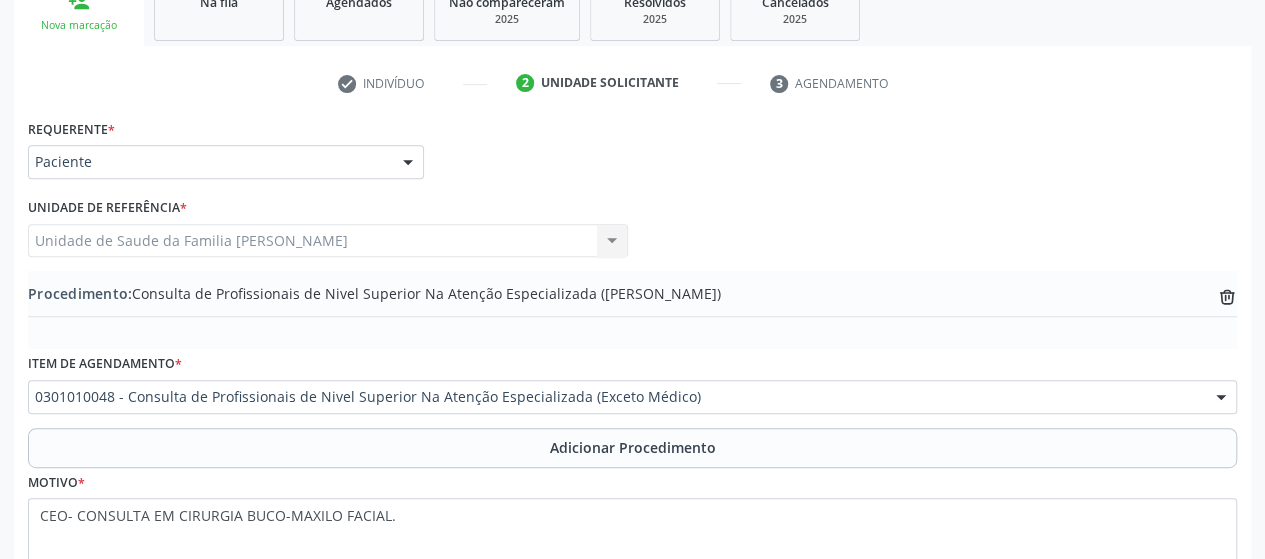 scroll, scrollTop: 358, scrollLeft: 0, axis: vertical 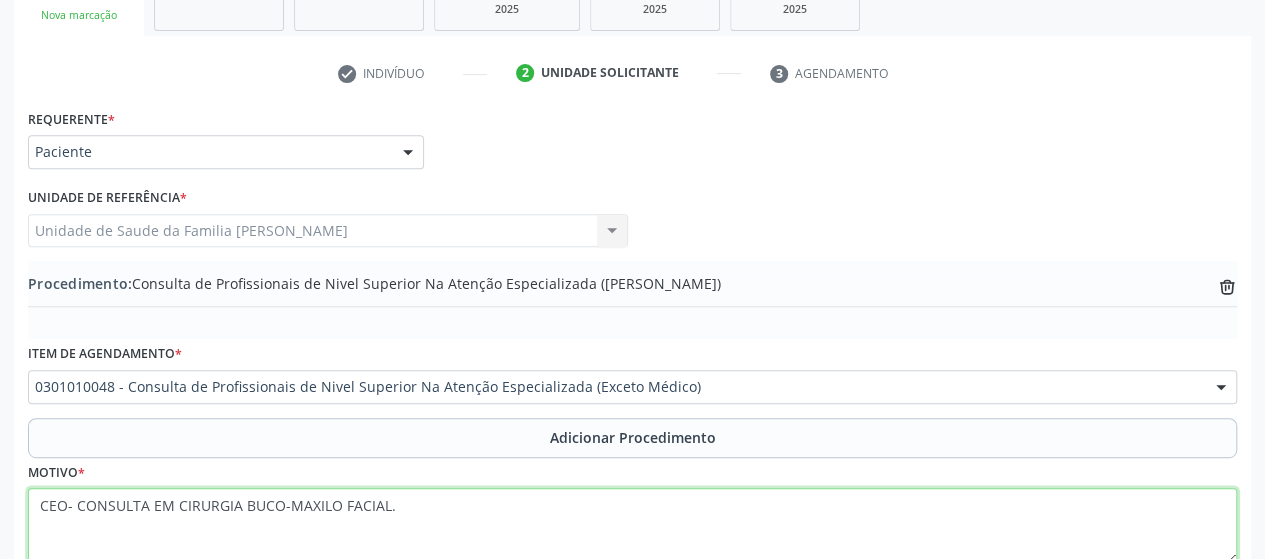 click on "CEO- CONSULTA EM CIRURGIA BUCO-MAXILO FACIAL." at bounding box center (632, 526) 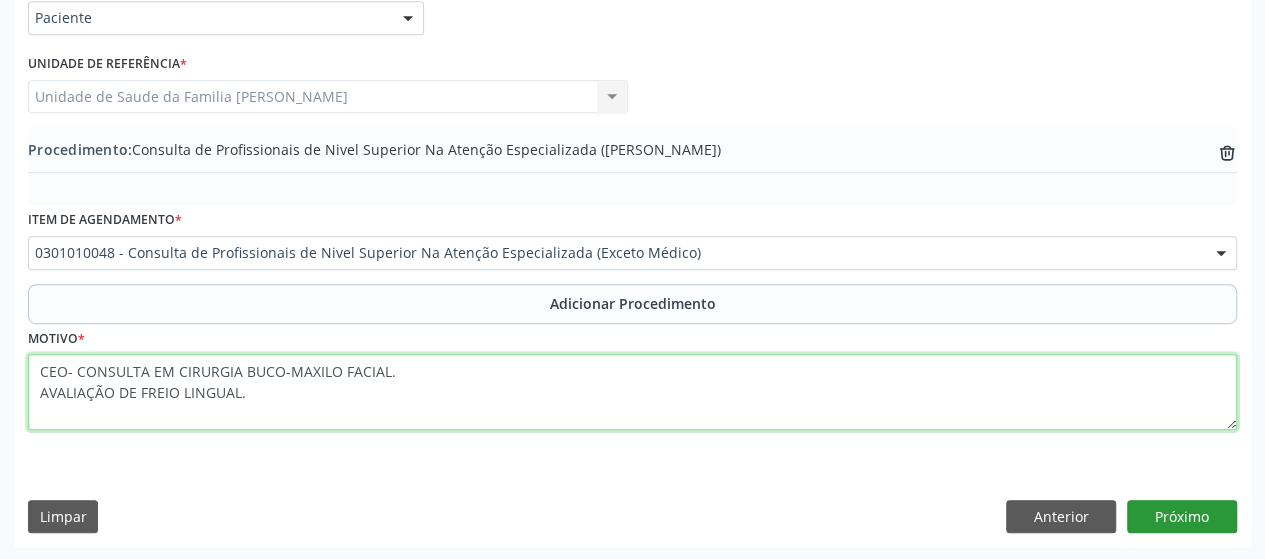 type on "CEO- CONSULTA EM CIRURGIA BUCO-MAXILO FACIAL.
AVALIAÇÃO DE FREIO LINGUAL." 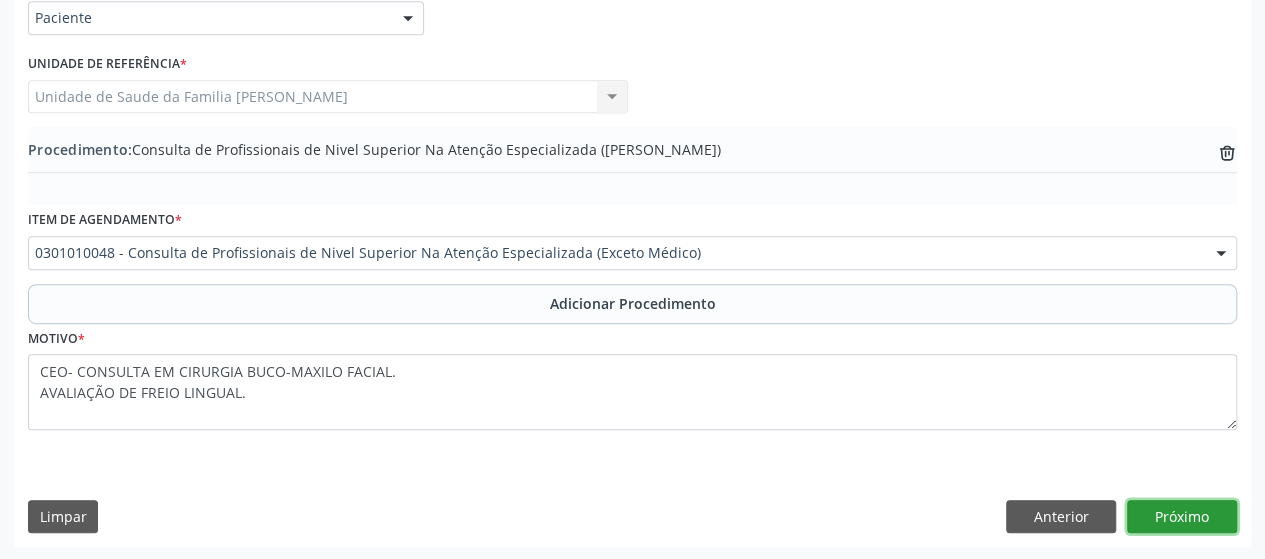 click on "Próximo" at bounding box center [1182, 517] 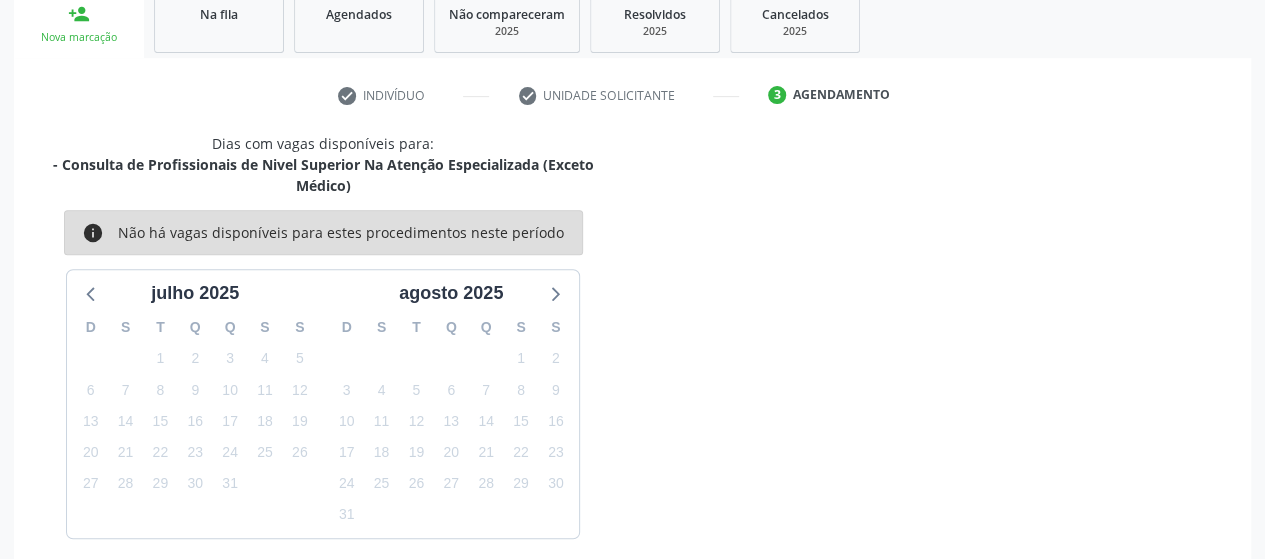scroll, scrollTop: 416, scrollLeft: 0, axis: vertical 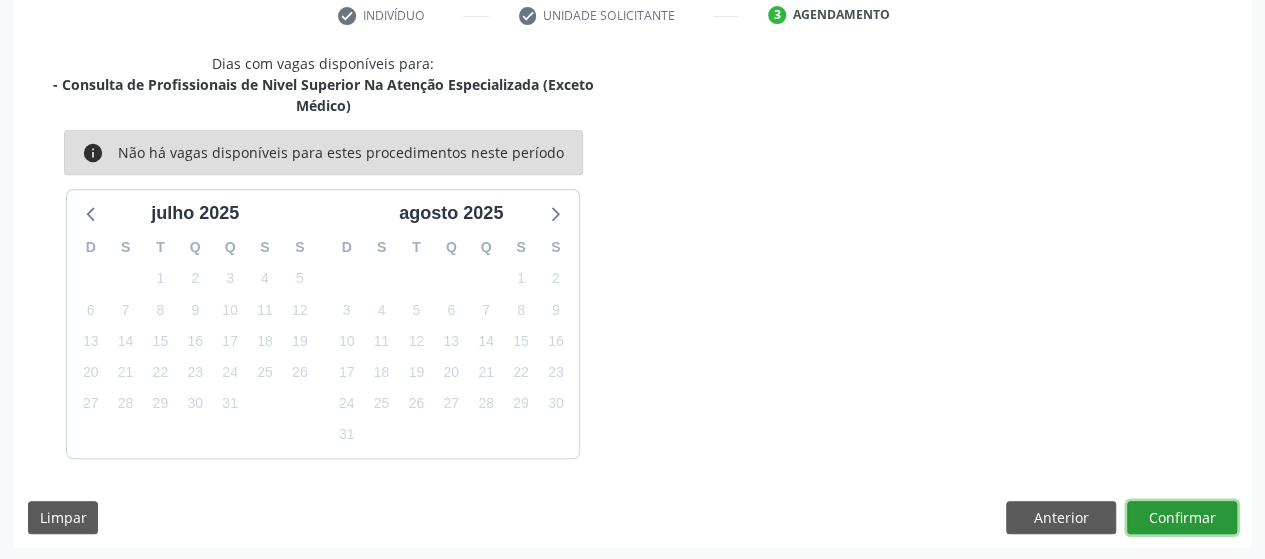 click on "Confirmar" at bounding box center [1182, 518] 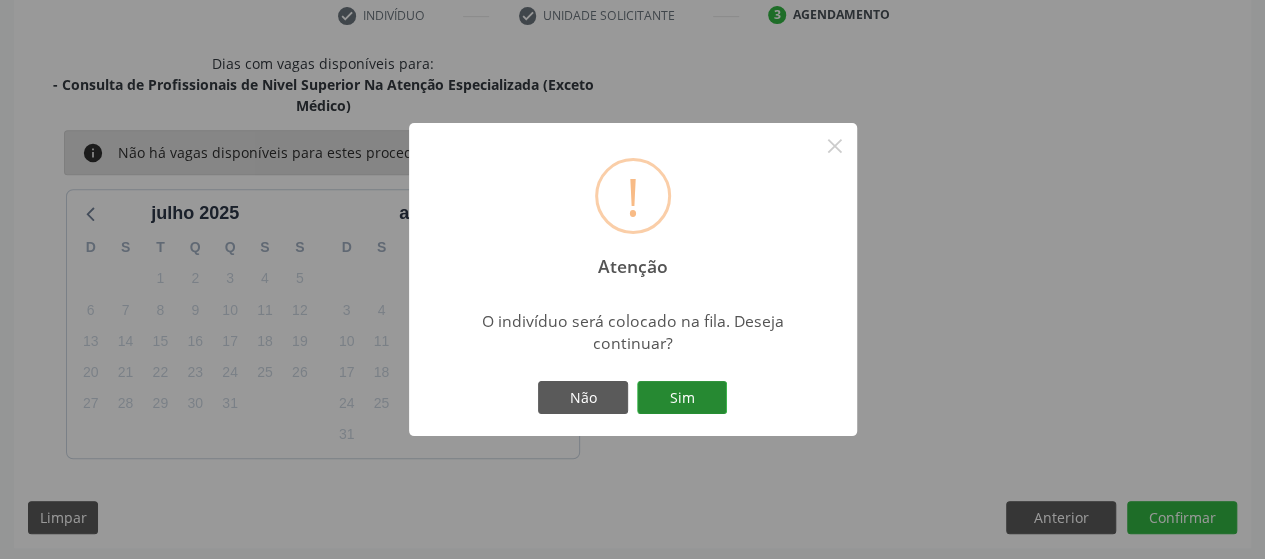 click on "Sim" at bounding box center [682, 398] 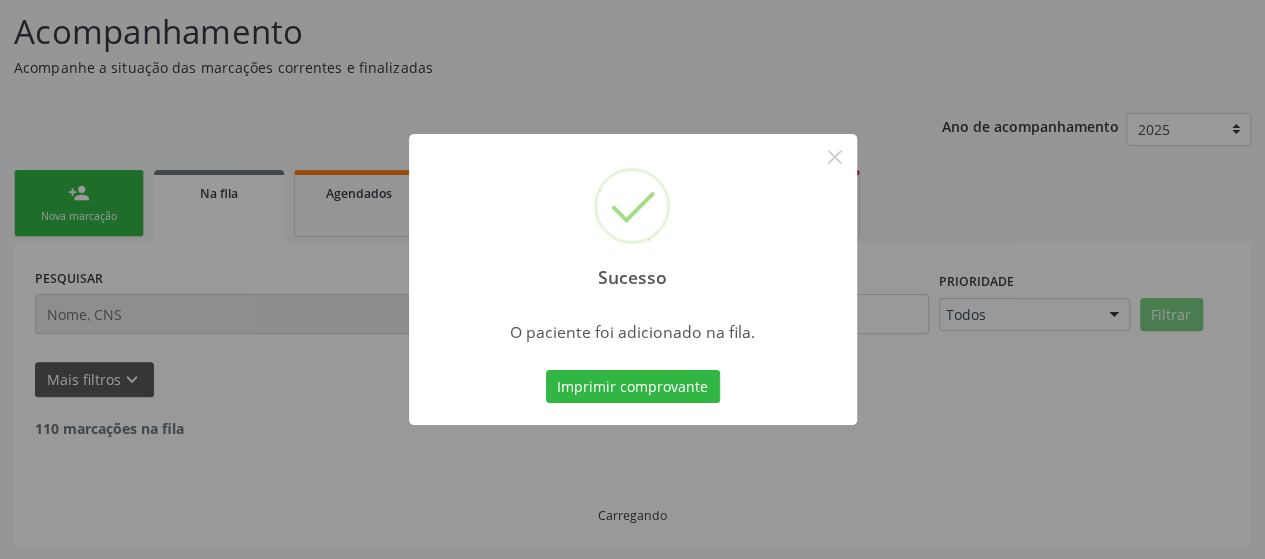 scroll, scrollTop: 134, scrollLeft: 0, axis: vertical 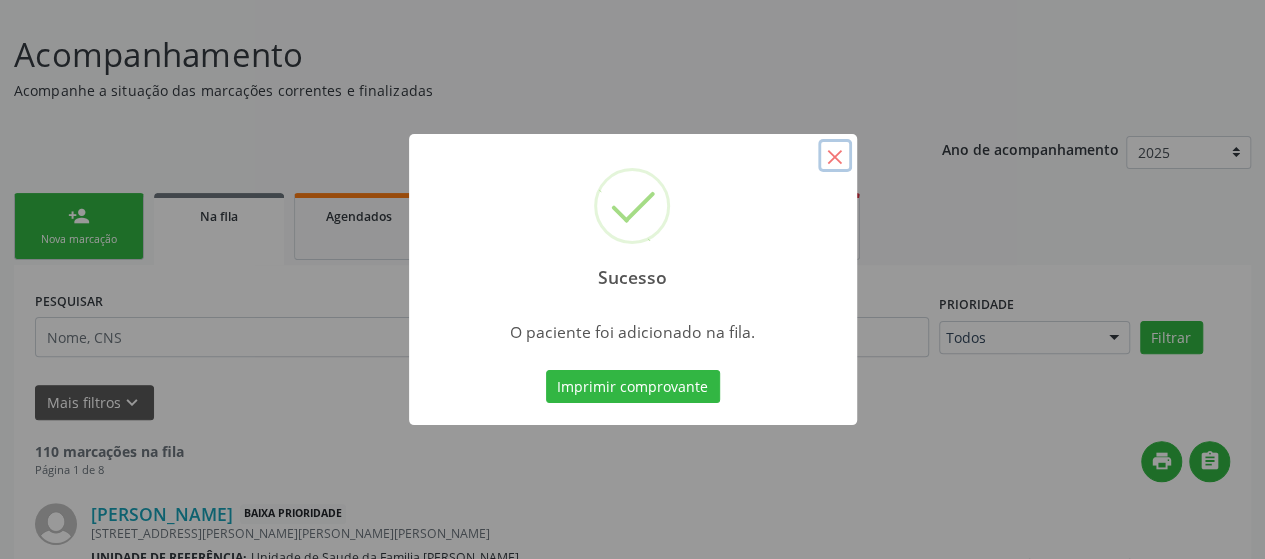 click on "×" at bounding box center [835, 156] 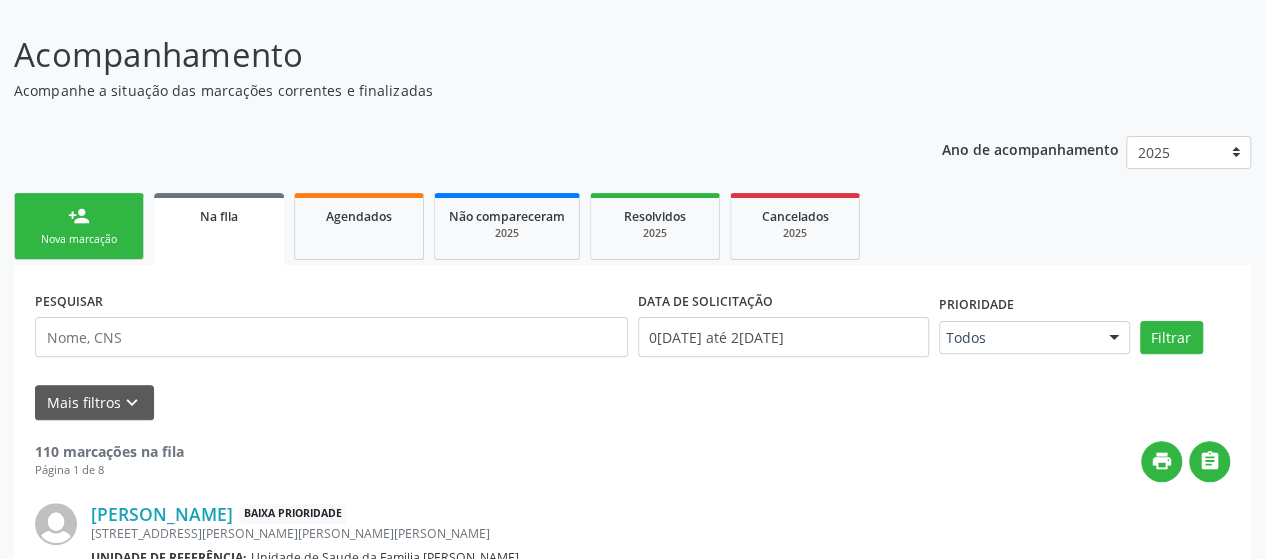 click on "person_add
Nova marcação" at bounding box center (79, 226) 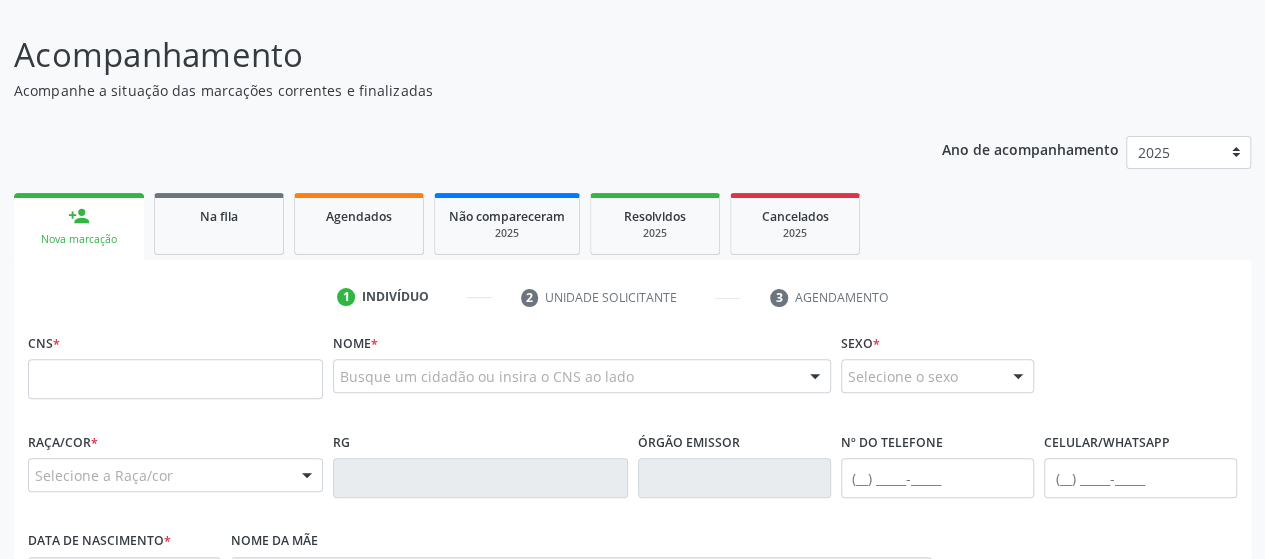 drag, startPoint x: 372, startPoint y: 379, endPoint x: 382, endPoint y: 333, distance: 47.07441 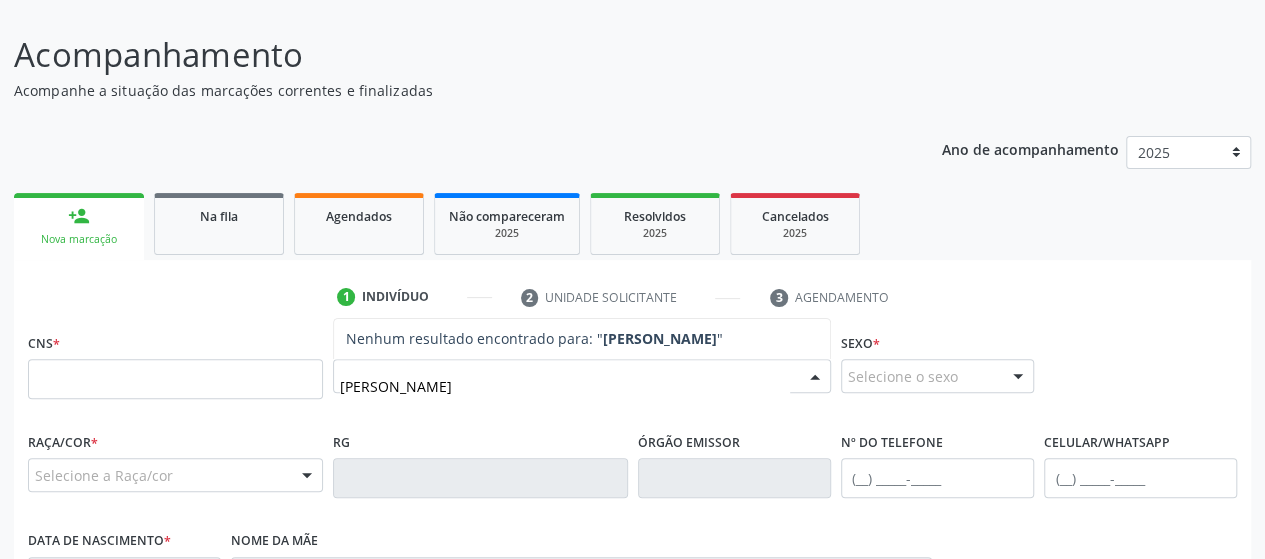 type on "[PERSON_NAME]" 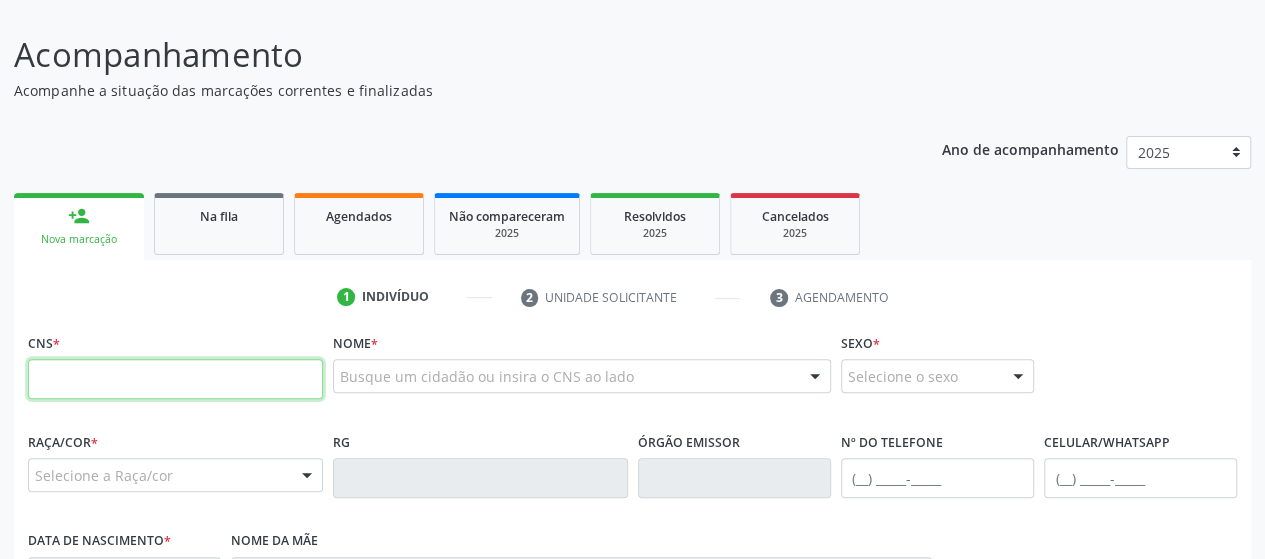 click at bounding box center (175, 379) 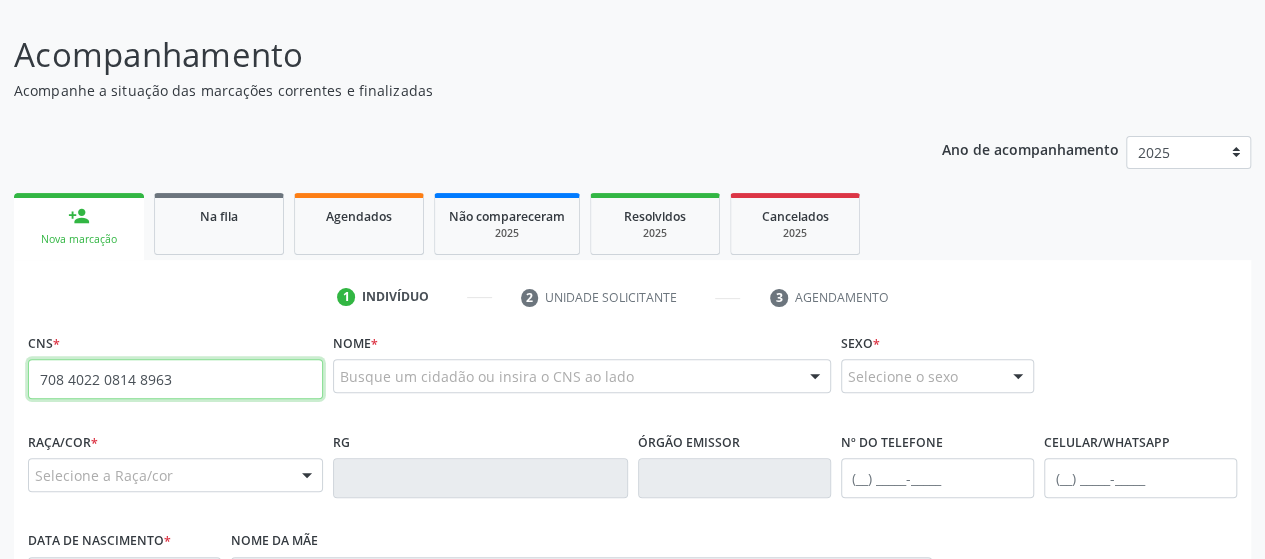 type on "708 4022 0814 8963" 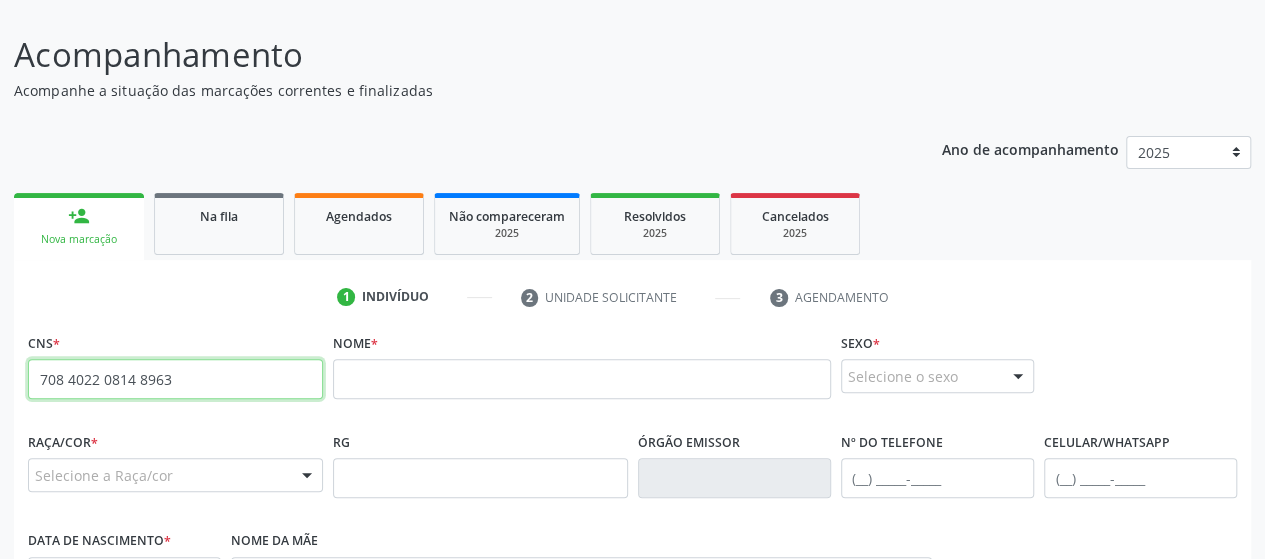 click on "708 4022 0814 8963" at bounding box center [175, 379] 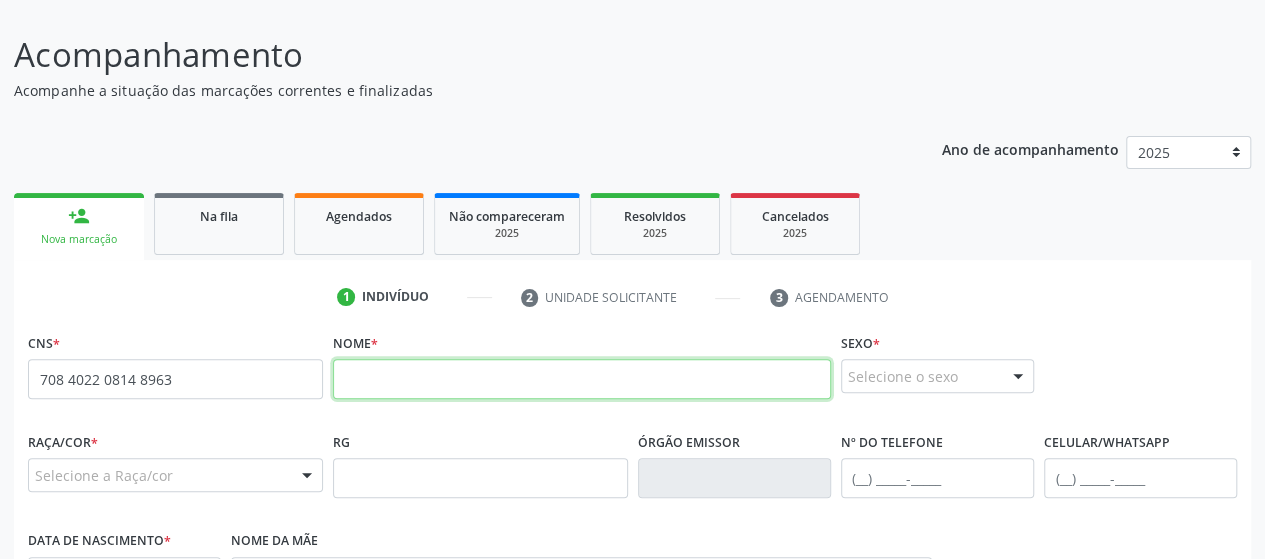 click at bounding box center [582, 379] 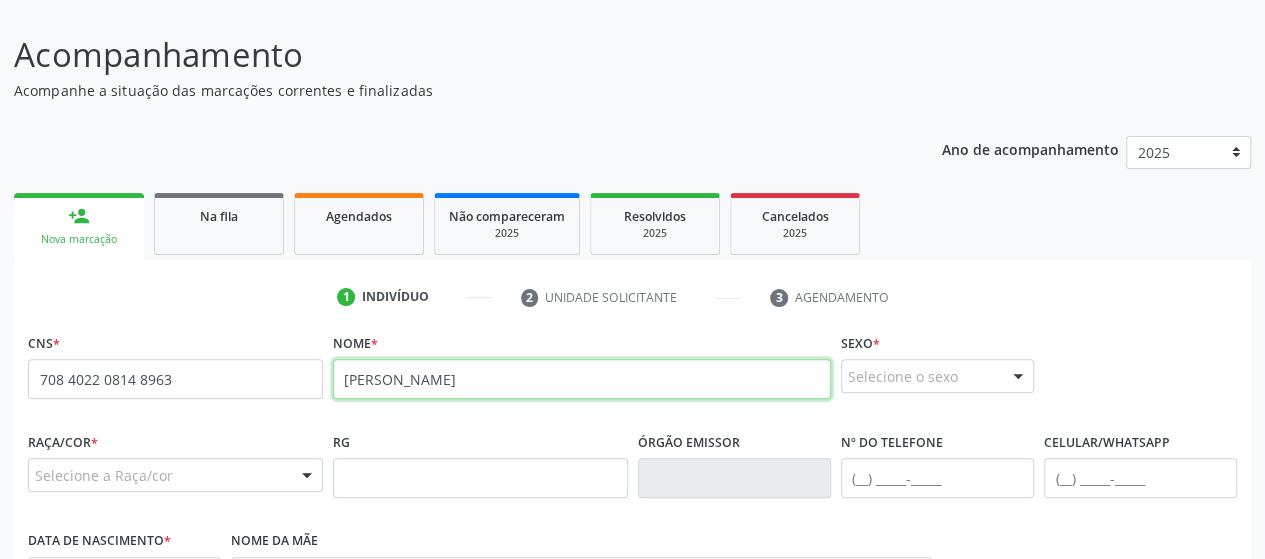 type on "[PERSON_NAME]" 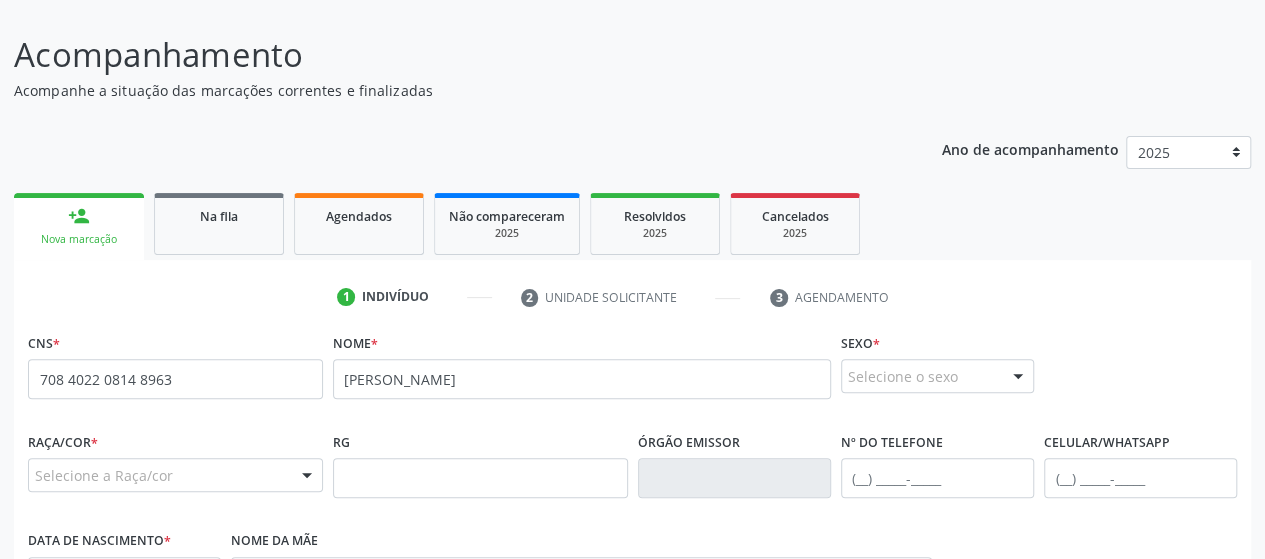 click on "Selecione a Raça/cor" at bounding box center (175, 475) 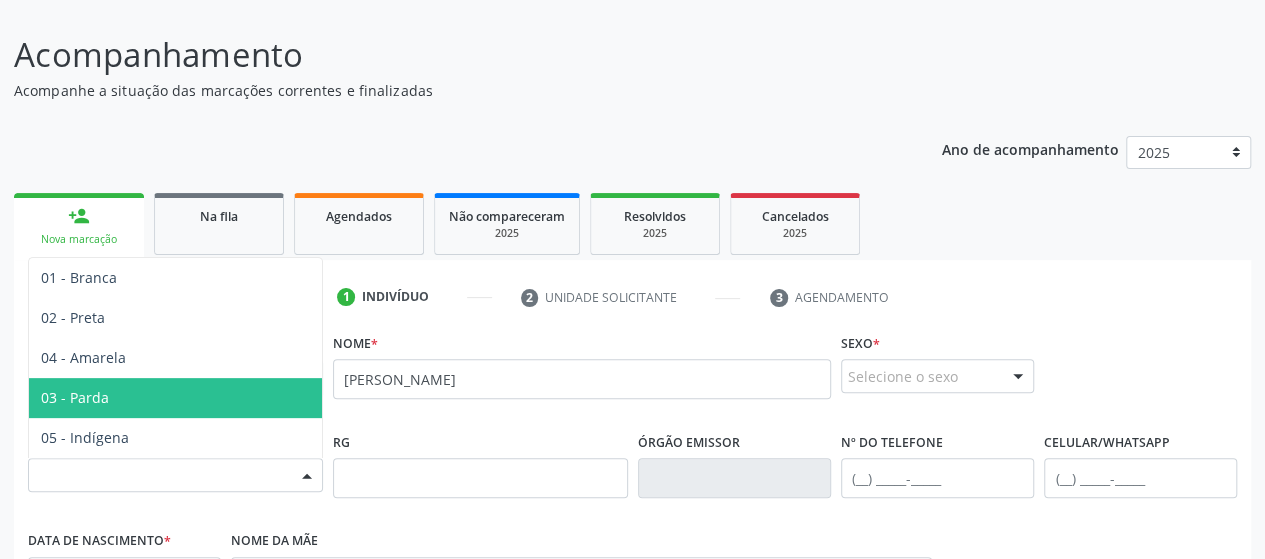 click on "03 - Parda" at bounding box center [175, 398] 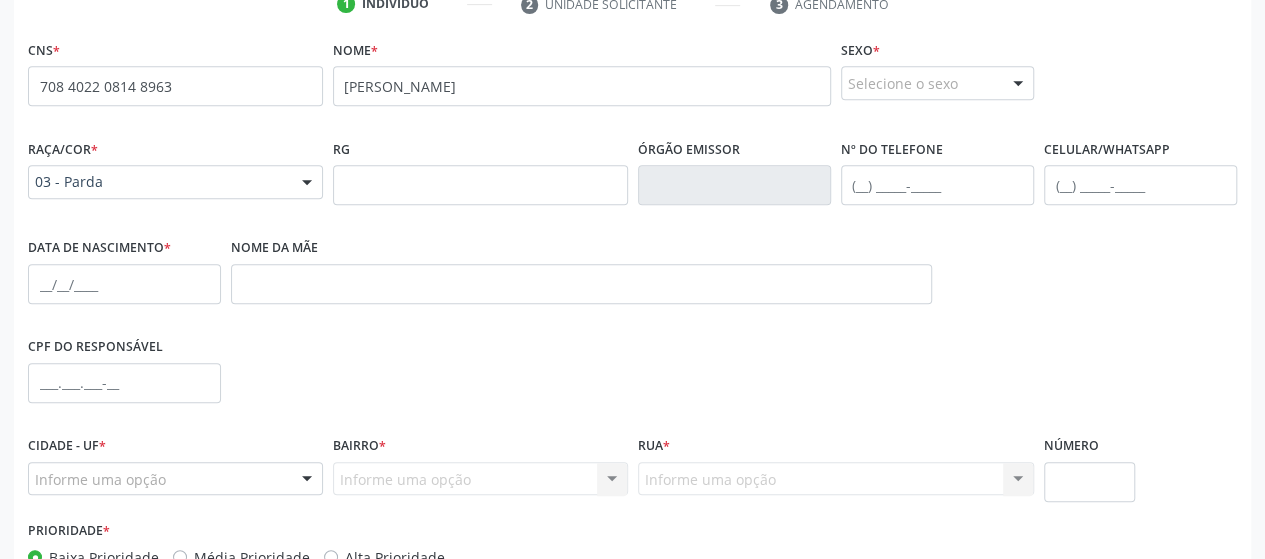 scroll, scrollTop: 434, scrollLeft: 0, axis: vertical 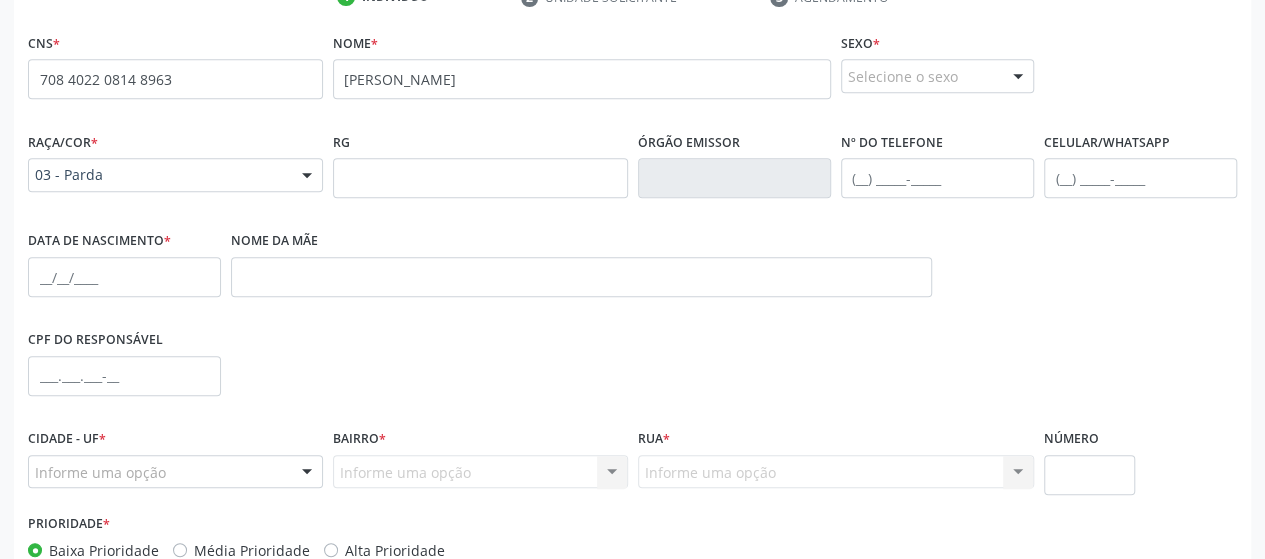 click on "Selecione o sexo" at bounding box center [937, 76] 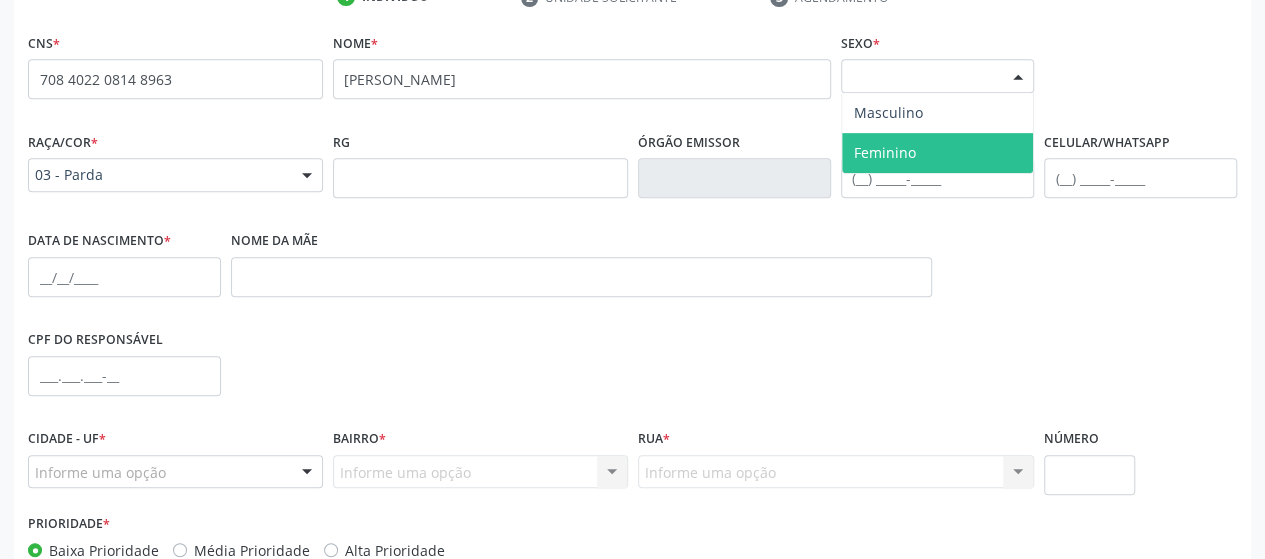 click on "Feminino" at bounding box center [885, 152] 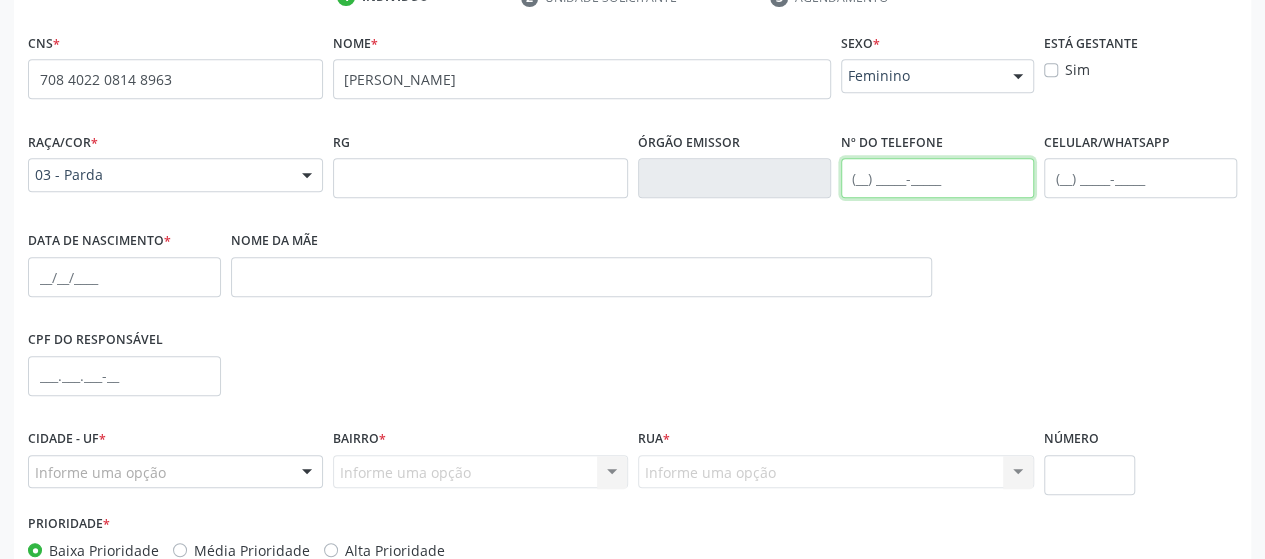 click at bounding box center [937, 178] 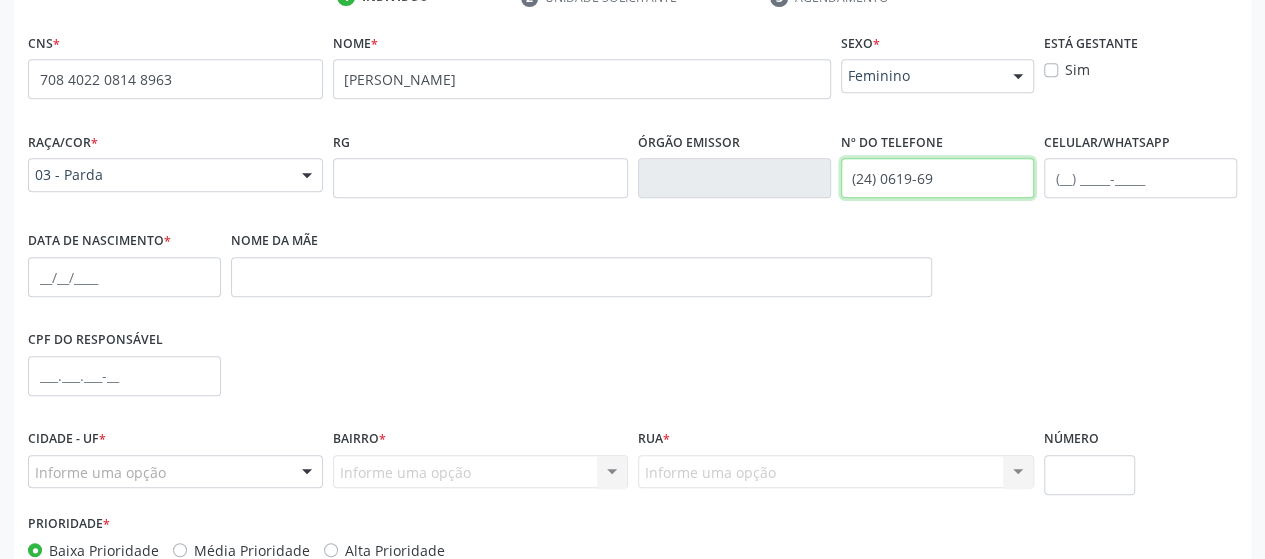 click on "(24) 0619-69" at bounding box center (937, 178) 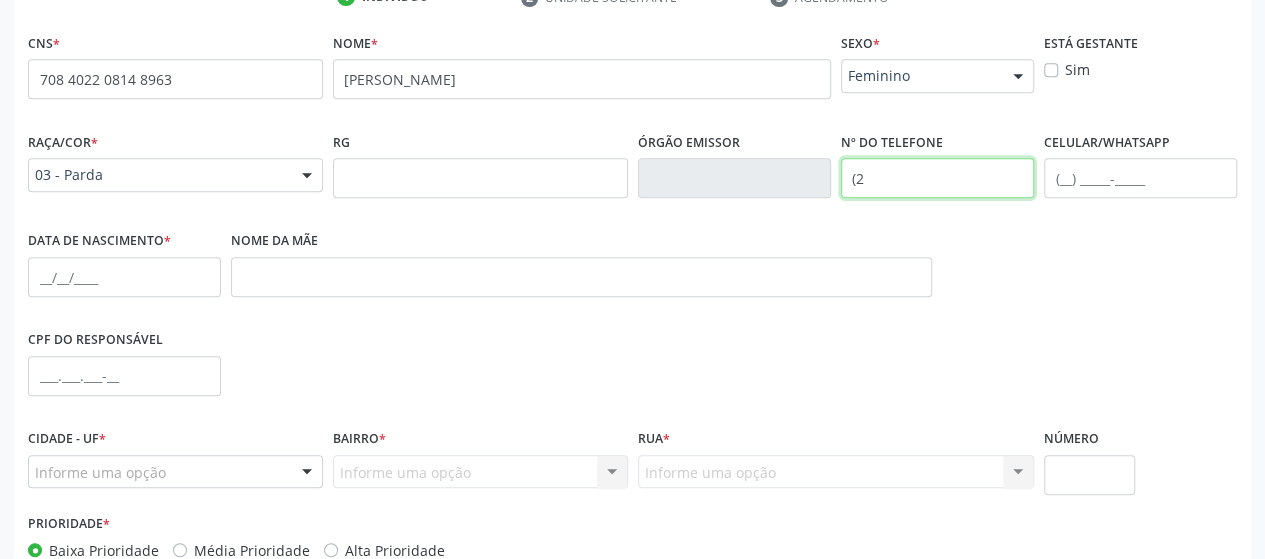 type on "(" 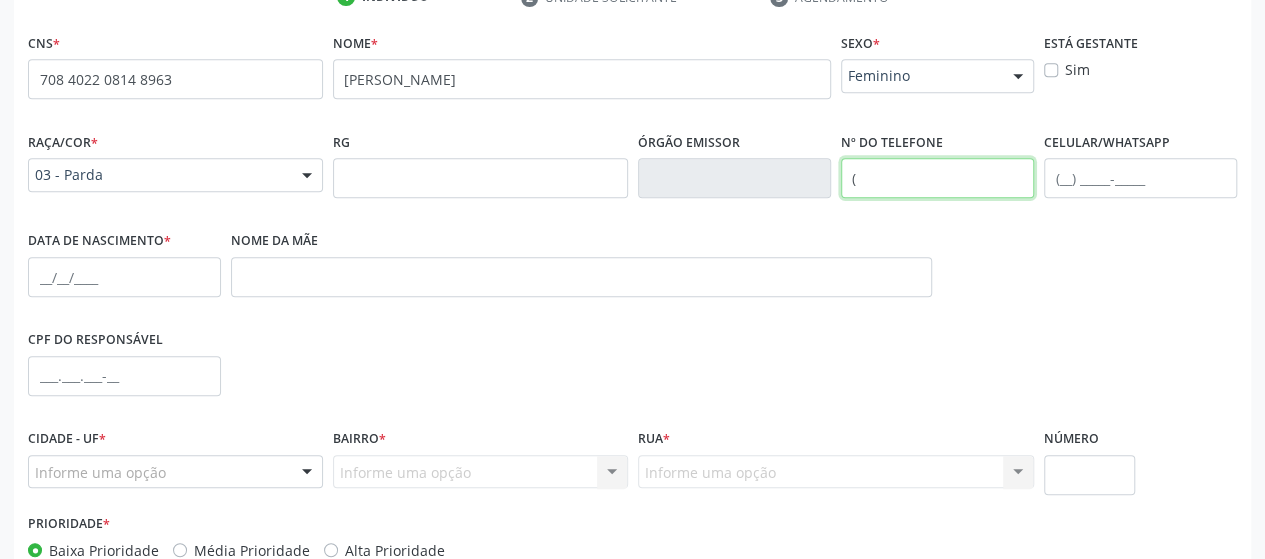 type 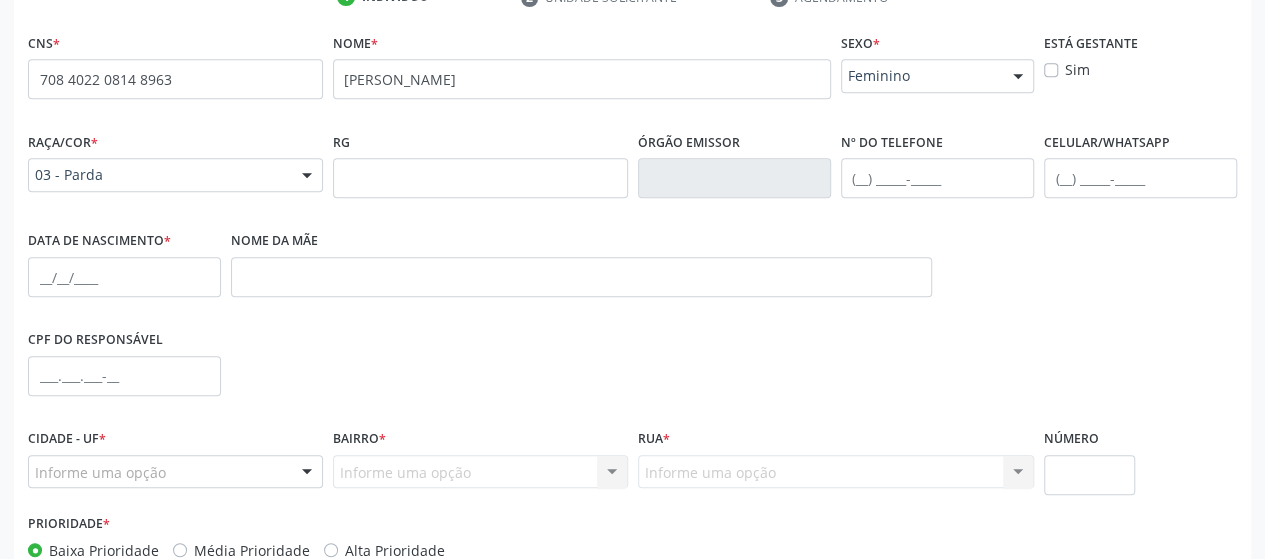 click on "Data de nascimento
*" at bounding box center [99, 241] 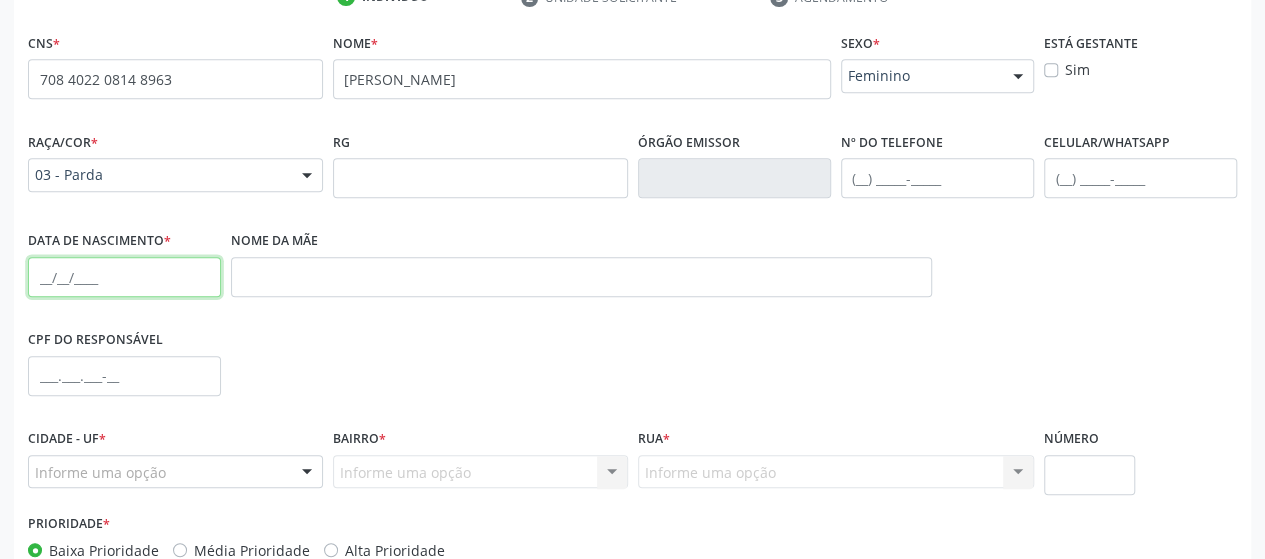 click at bounding box center [124, 277] 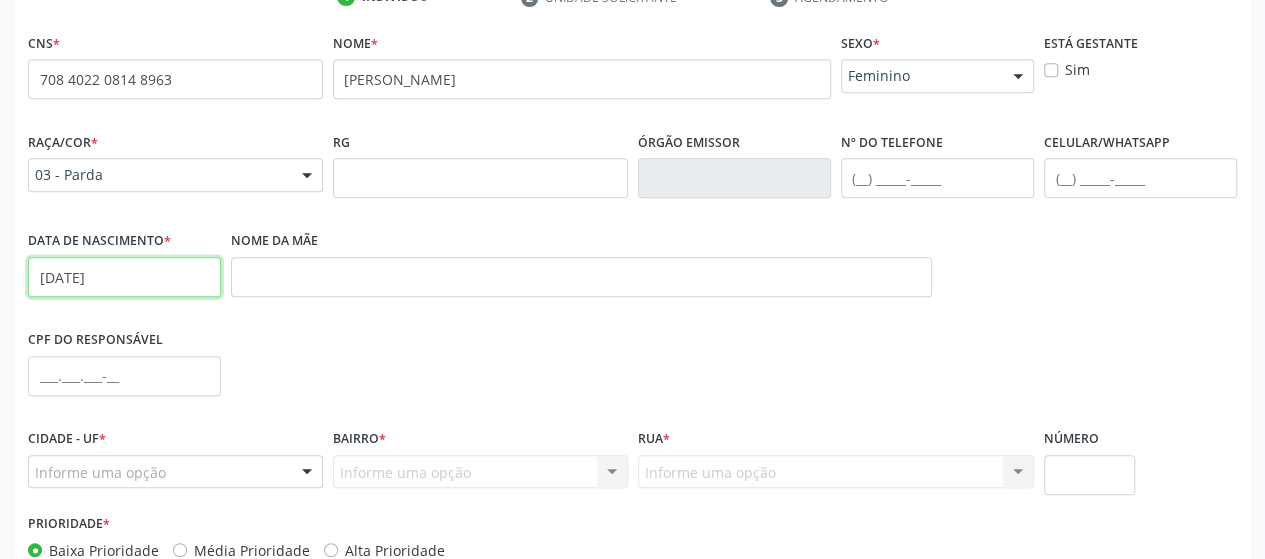type on "[DATE]" 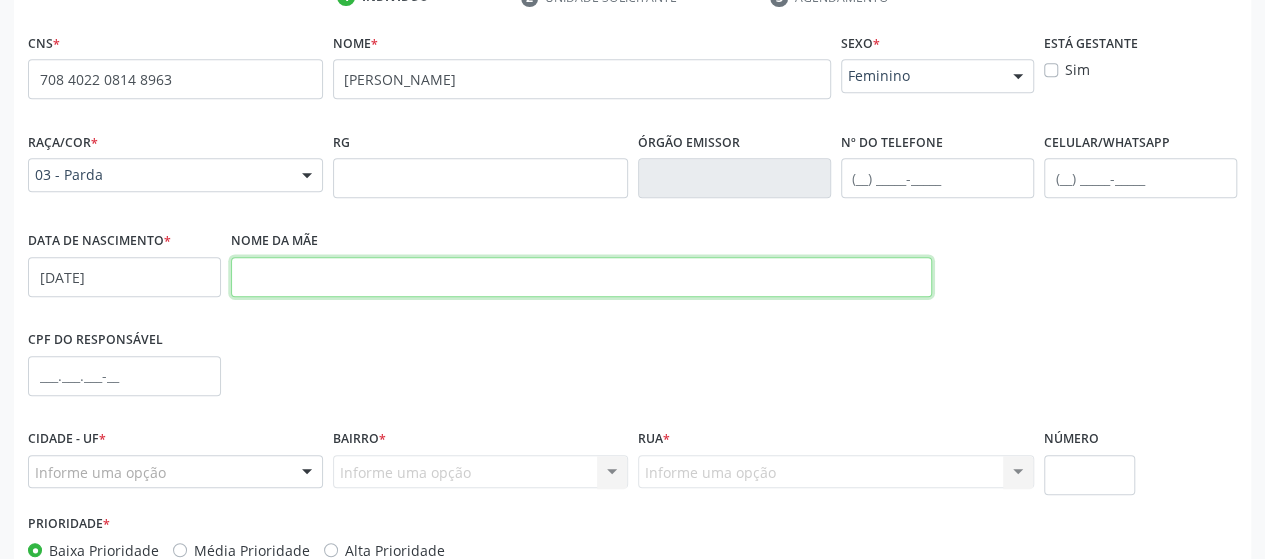 click at bounding box center [581, 277] 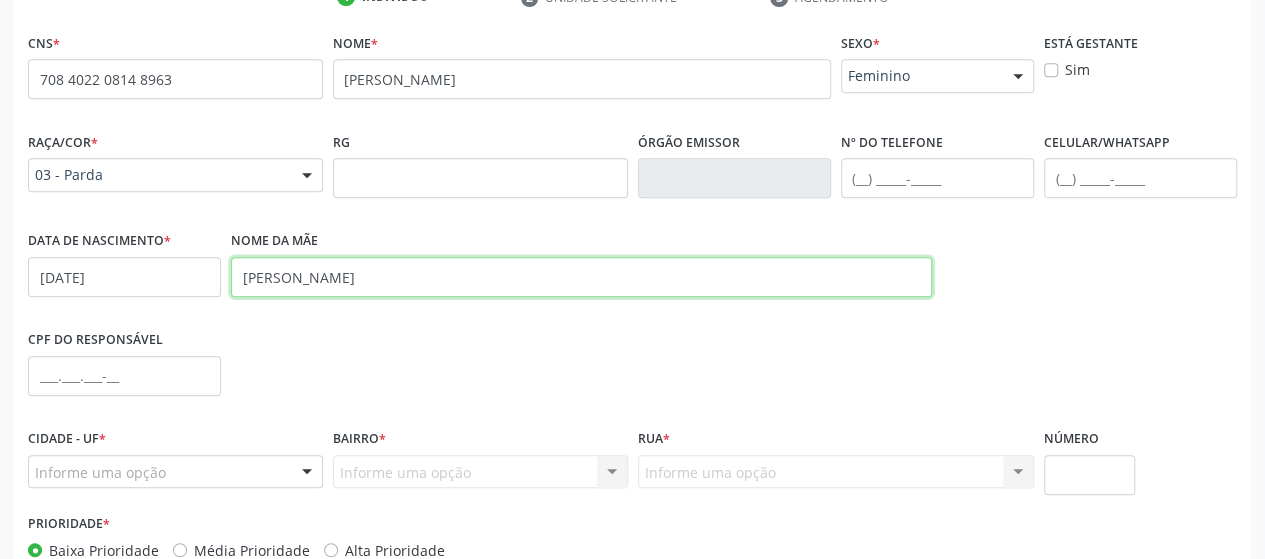 type on "[PERSON_NAME]" 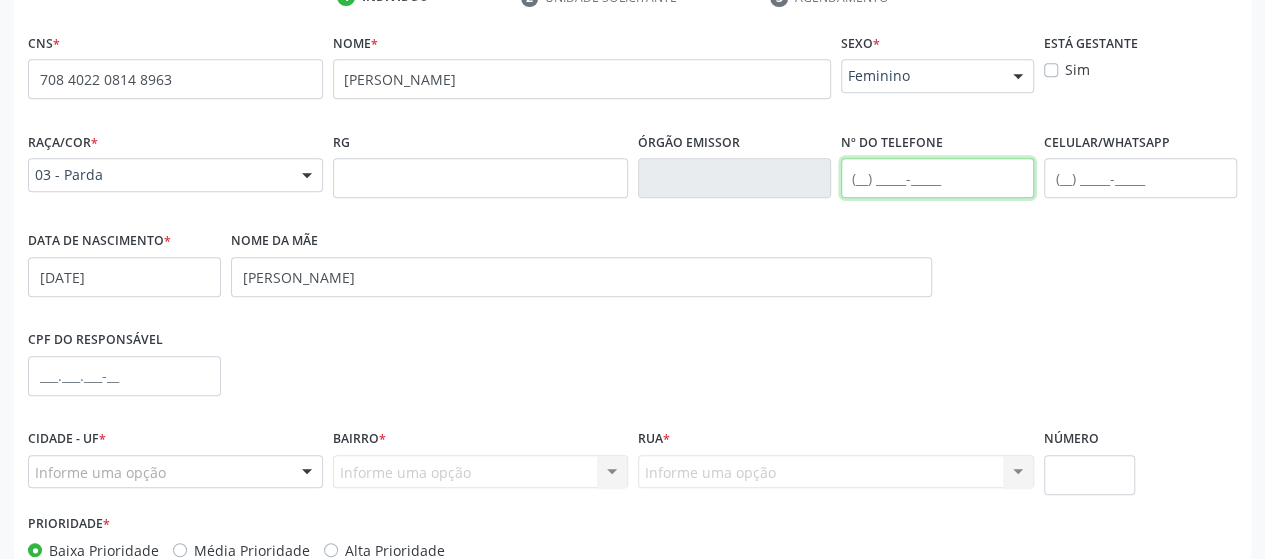 click at bounding box center [937, 178] 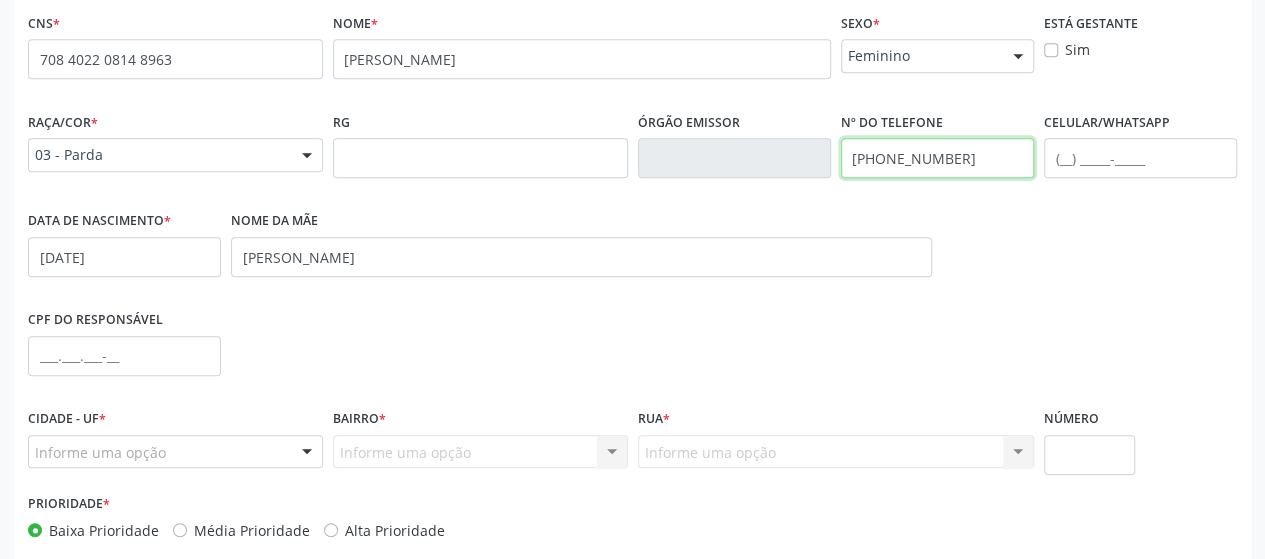 scroll, scrollTop: 452, scrollLeft: 0, axis: vertical 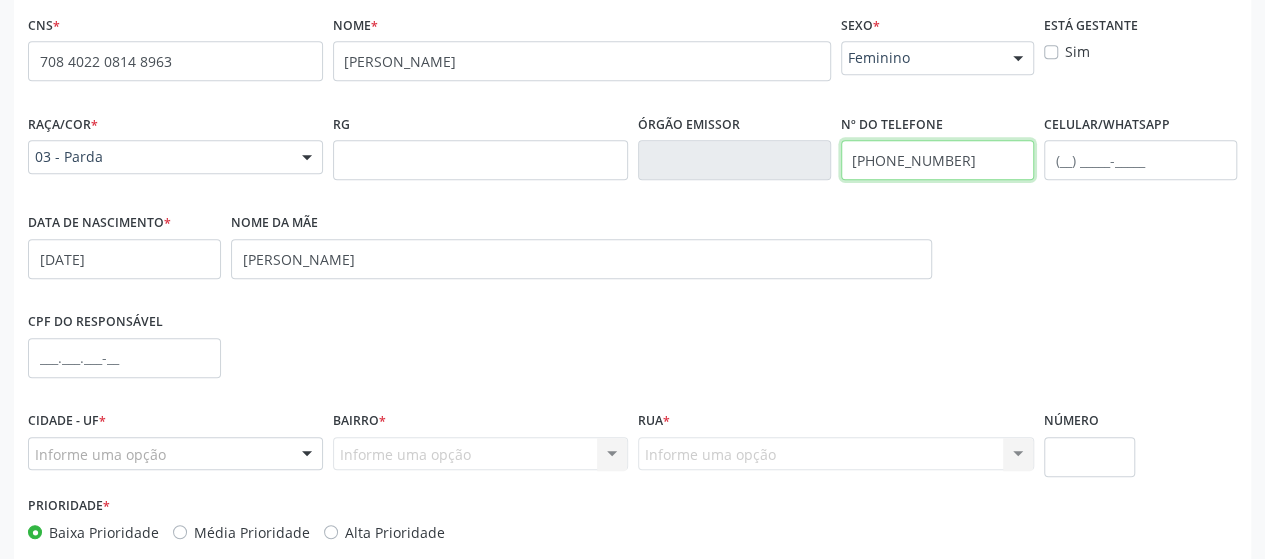 type on "[PHONE_NUMBER]" 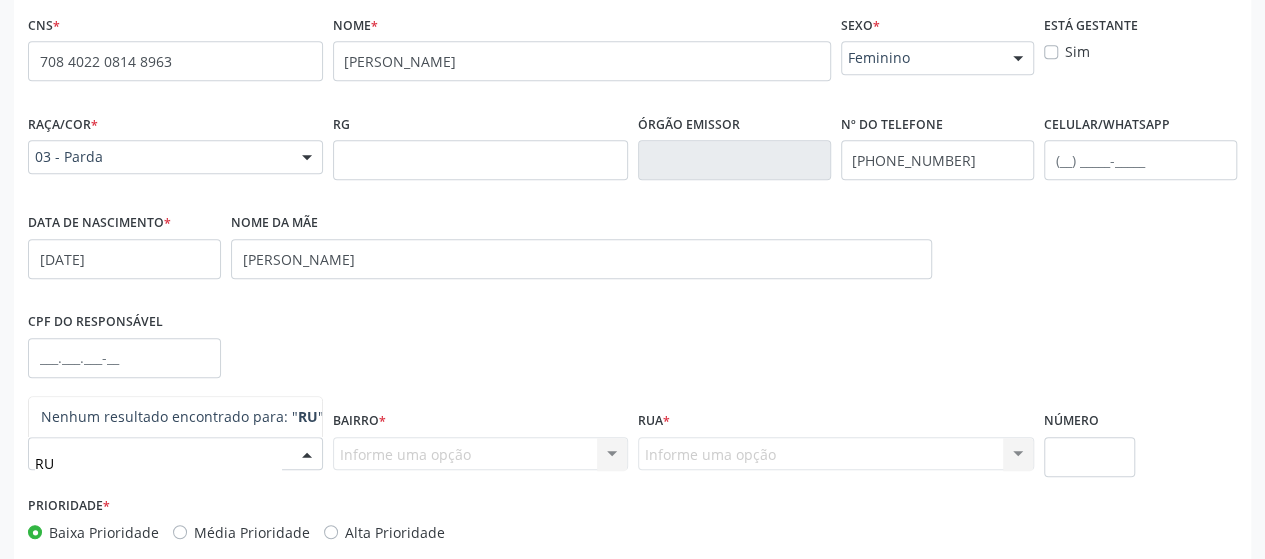 type on "R" 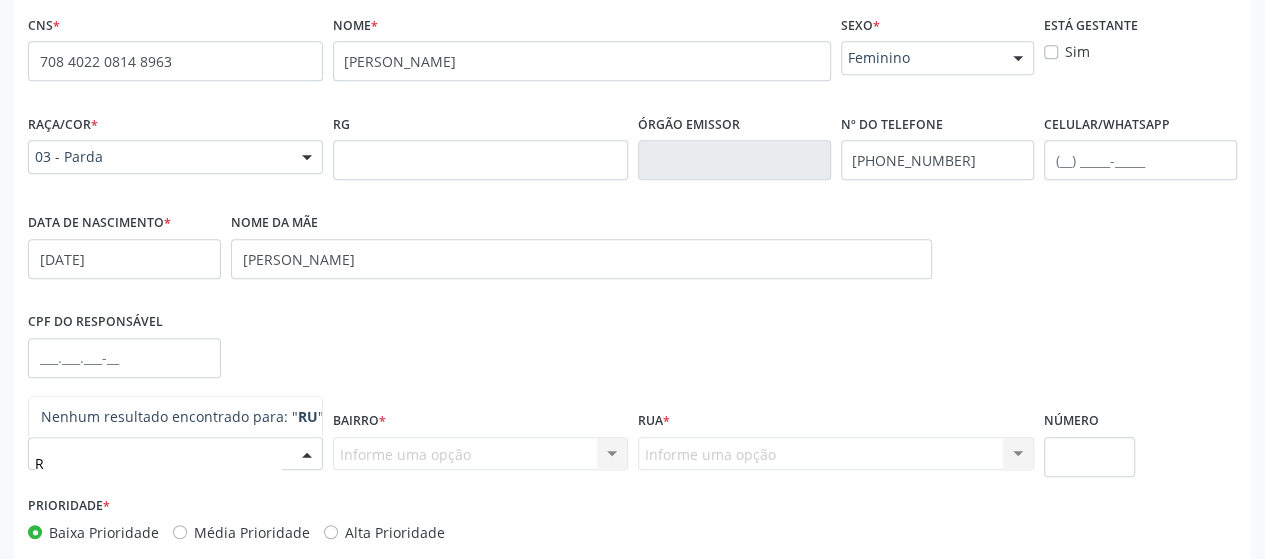 type 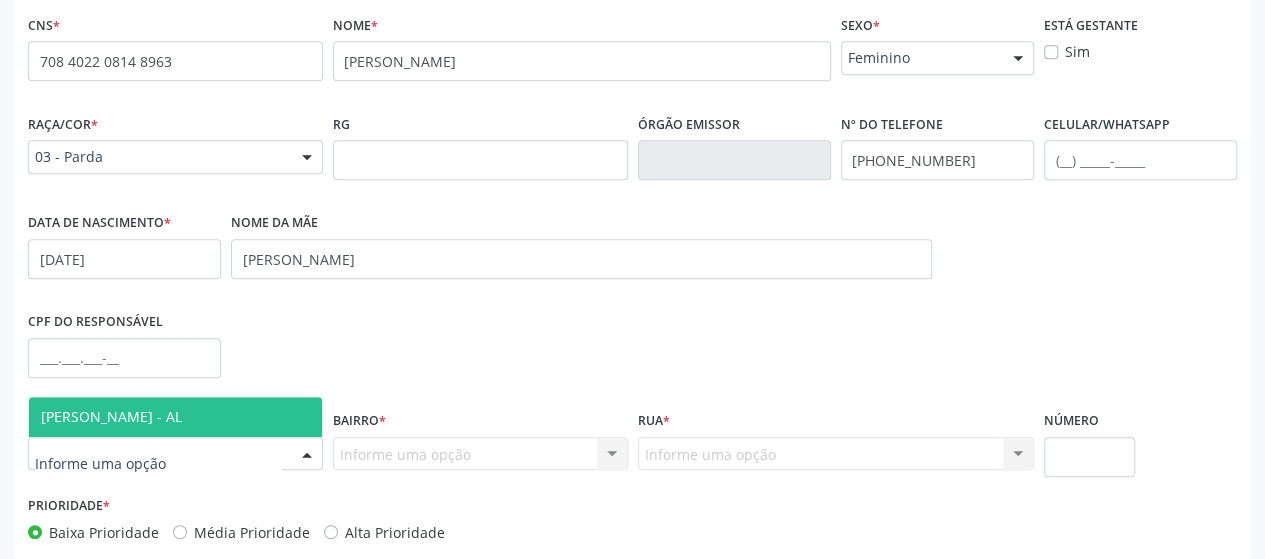 click on "[PERSON_NAME] - AL" at bounding box center (111, 416) 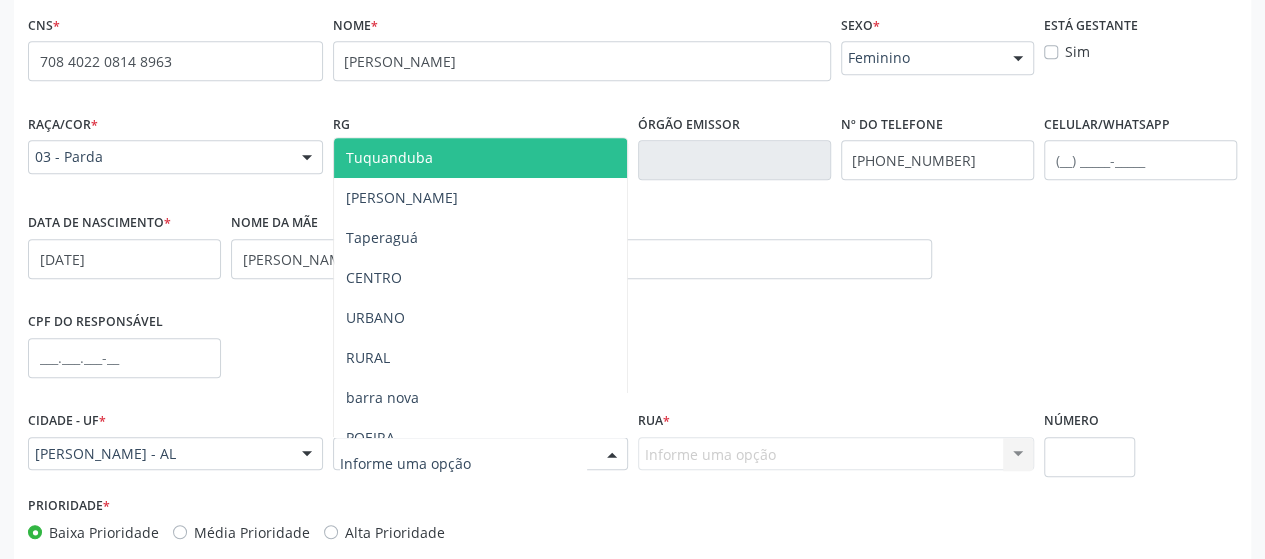 click at bounding box center [480, 454] 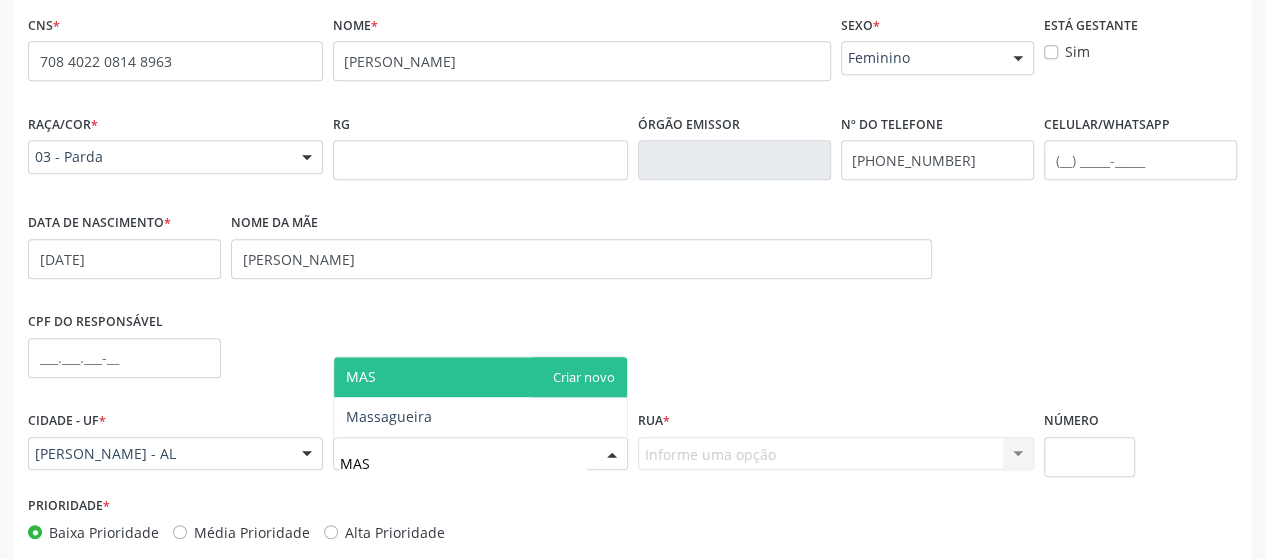 type on "MASS" 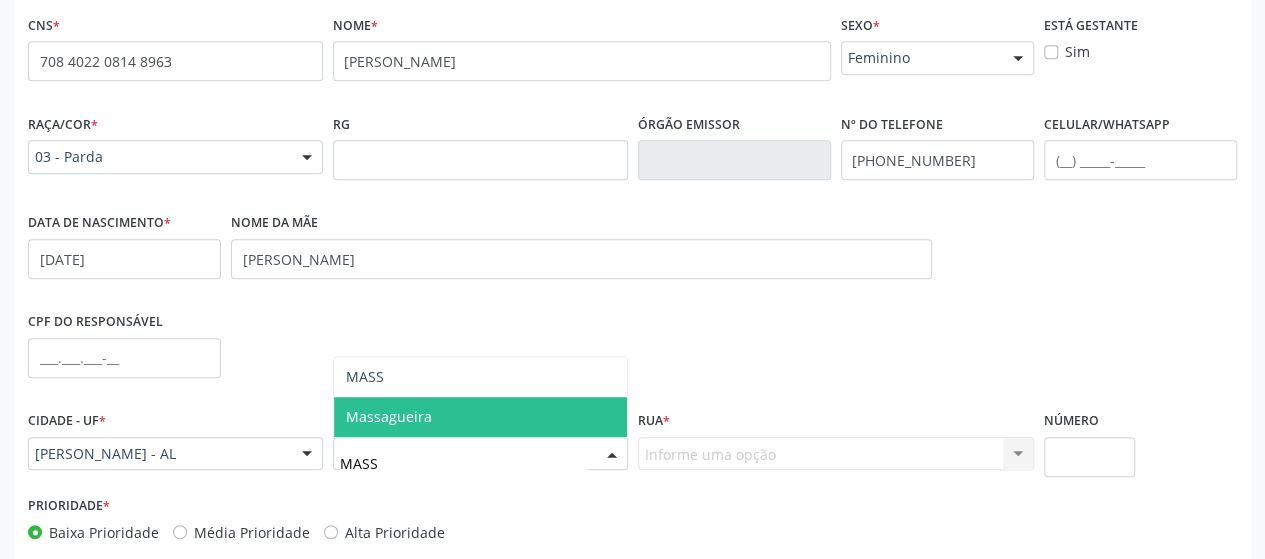 click on "Massagueira" at bounding box center (480, 417) 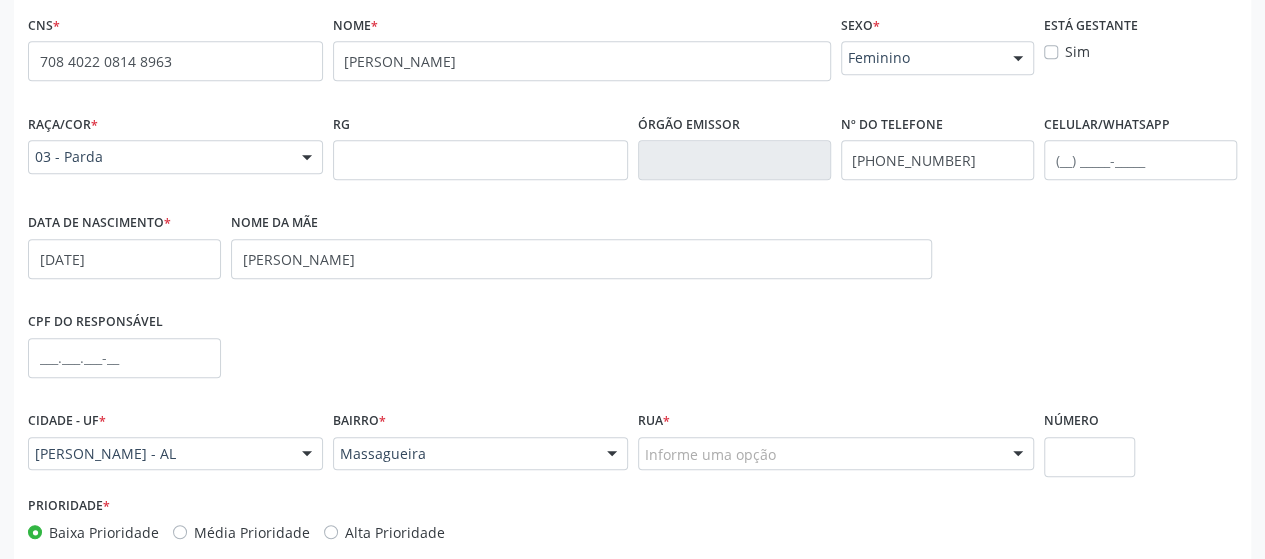 click on "Informe uma opção" at bounding box center [836, 454] 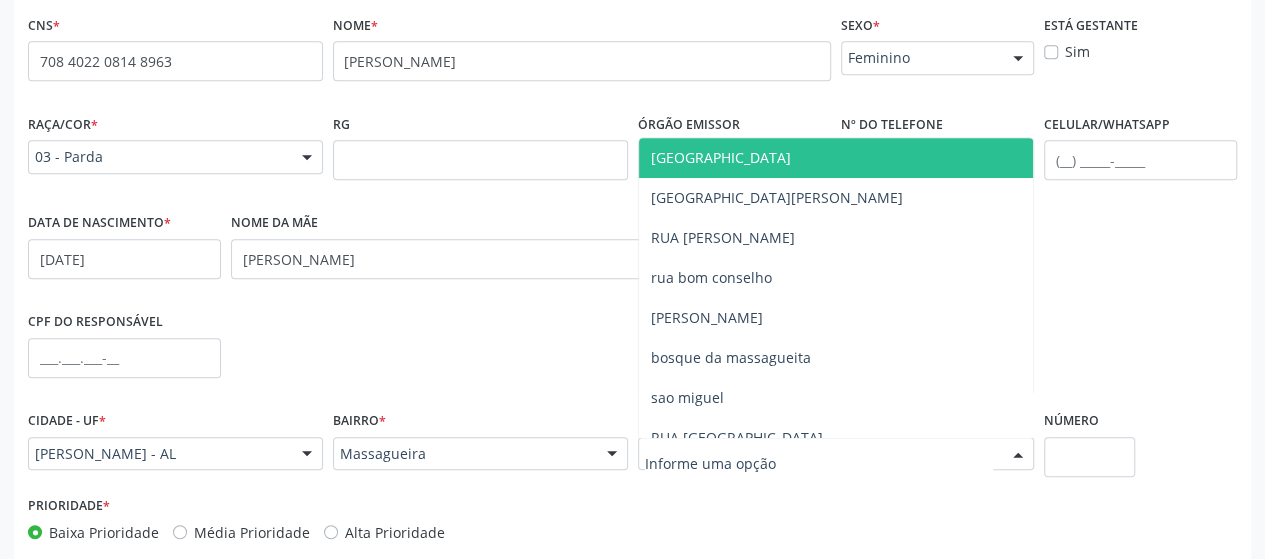 type on "T" 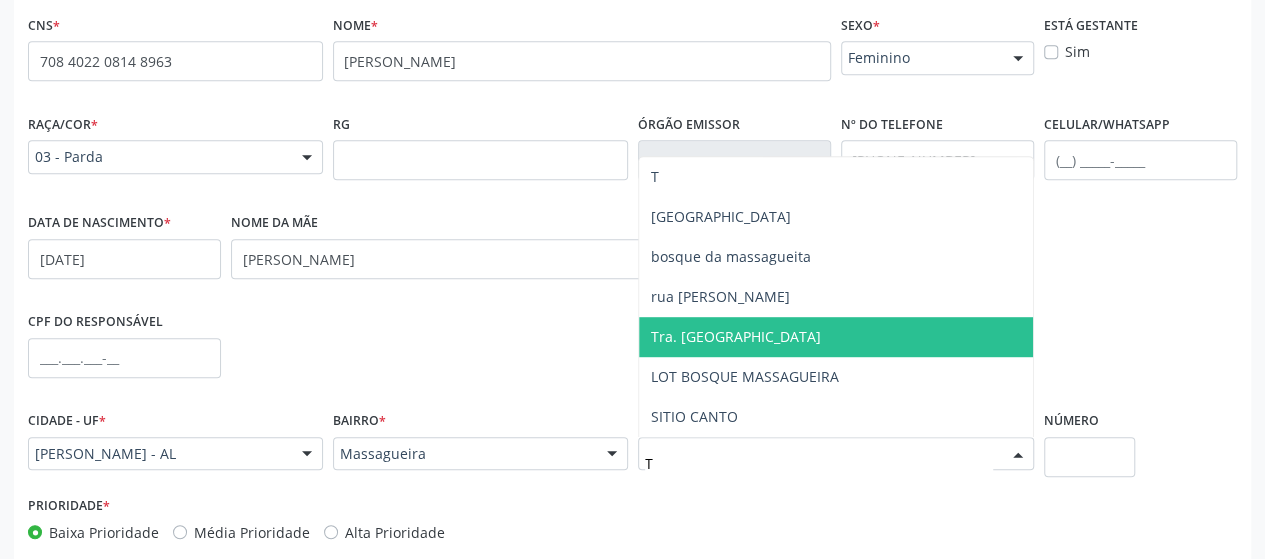 click on "Tra. [GEOGRAPHIC_DATA]" at bounding box center [836, 337] 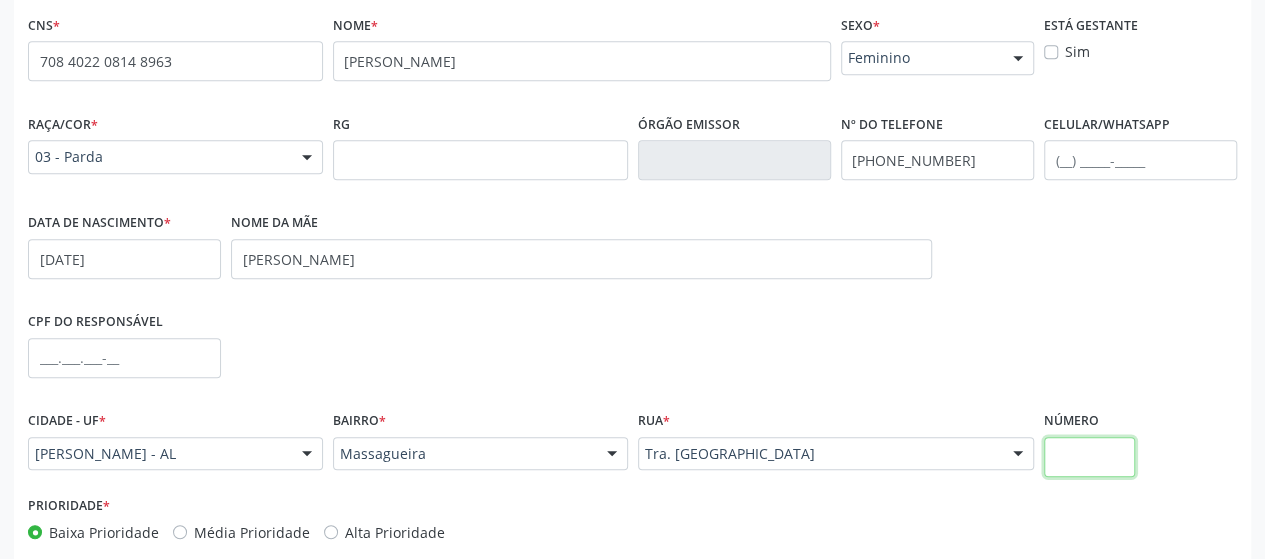 click at bounding box center (1090, 457) 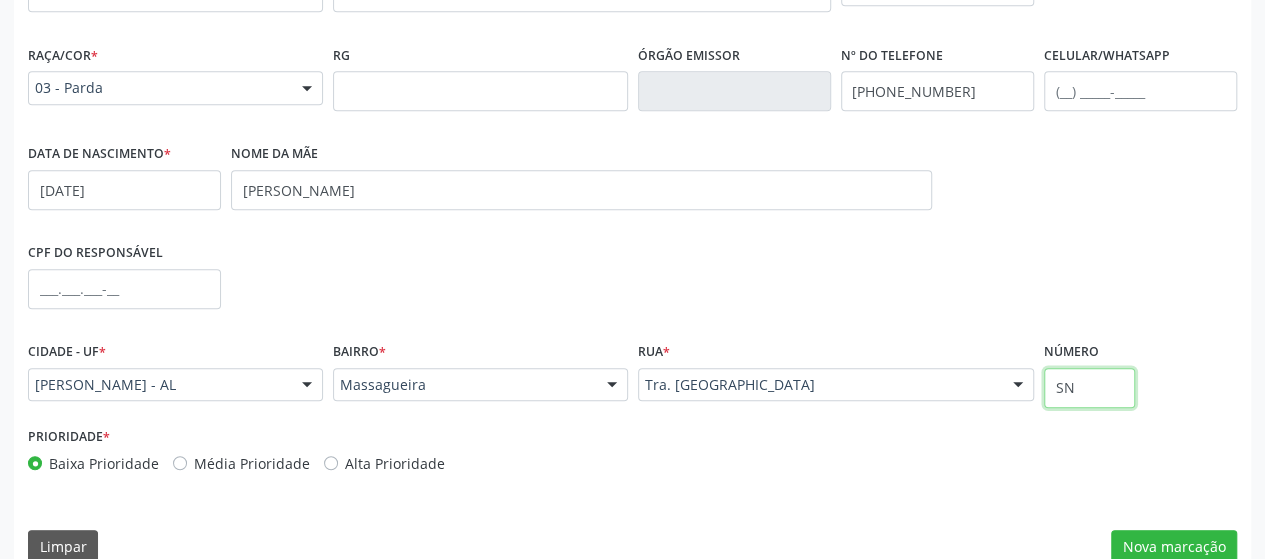 scroll, scrollTop: 552, scrollLeft: 0, axis: vertical 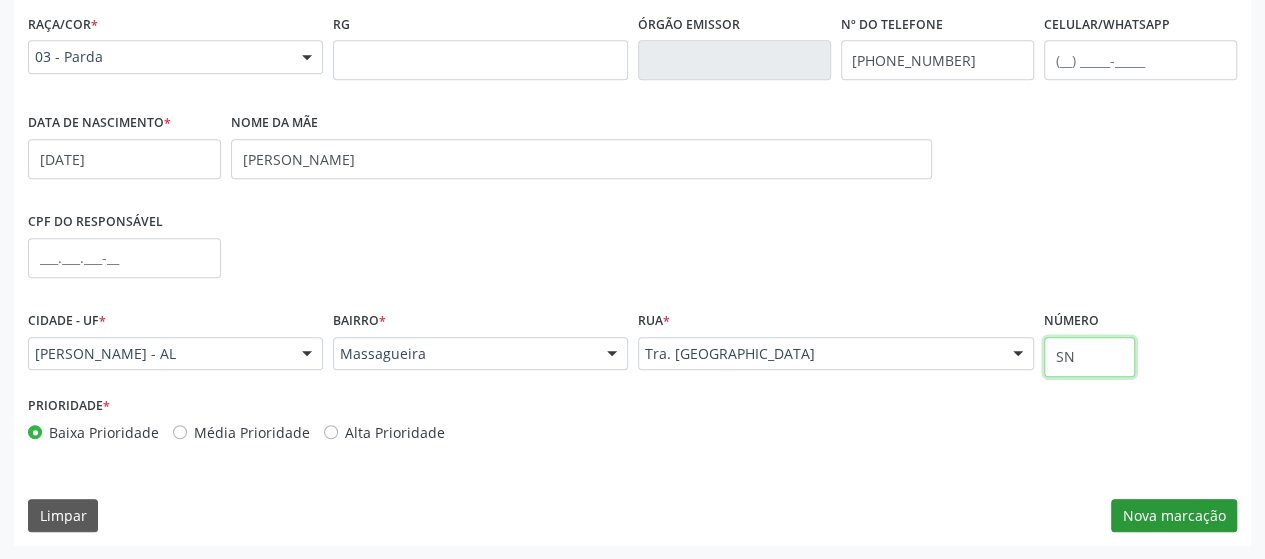 type on "SN" 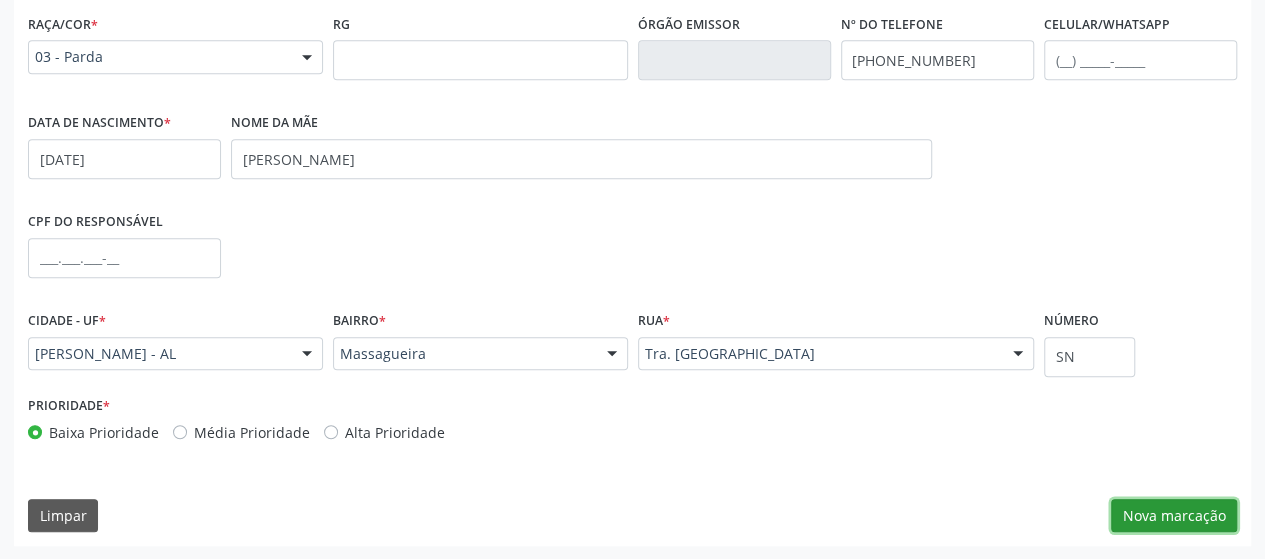 click on "Nova marcação" at bounding box center (1174, 516) 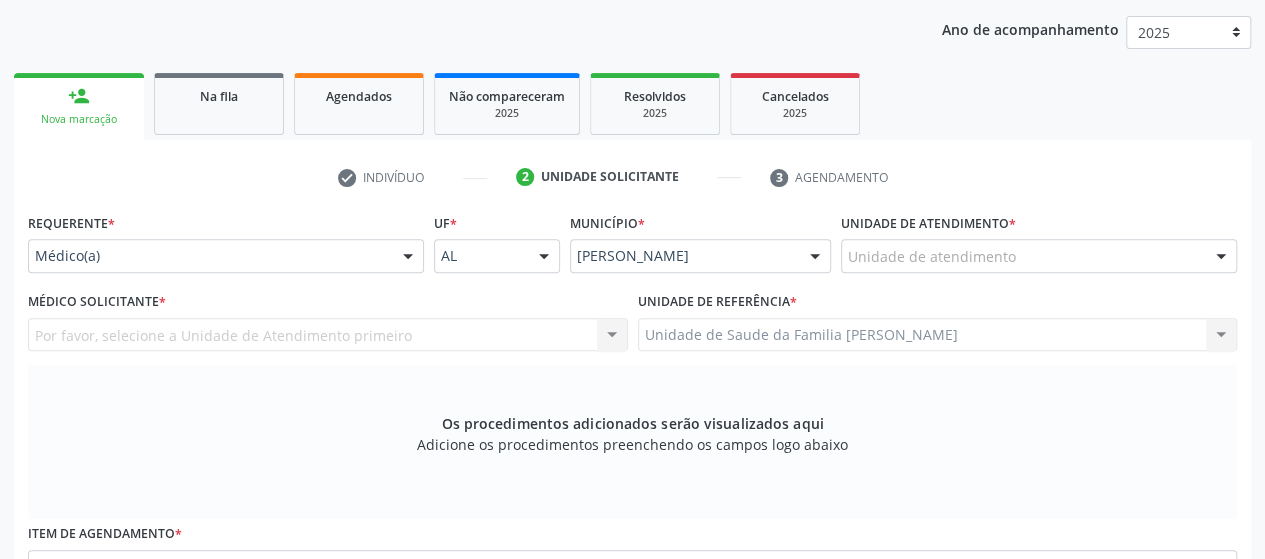 scroll, scrollTop: 252, scrollLeft: 0, axis: vertical 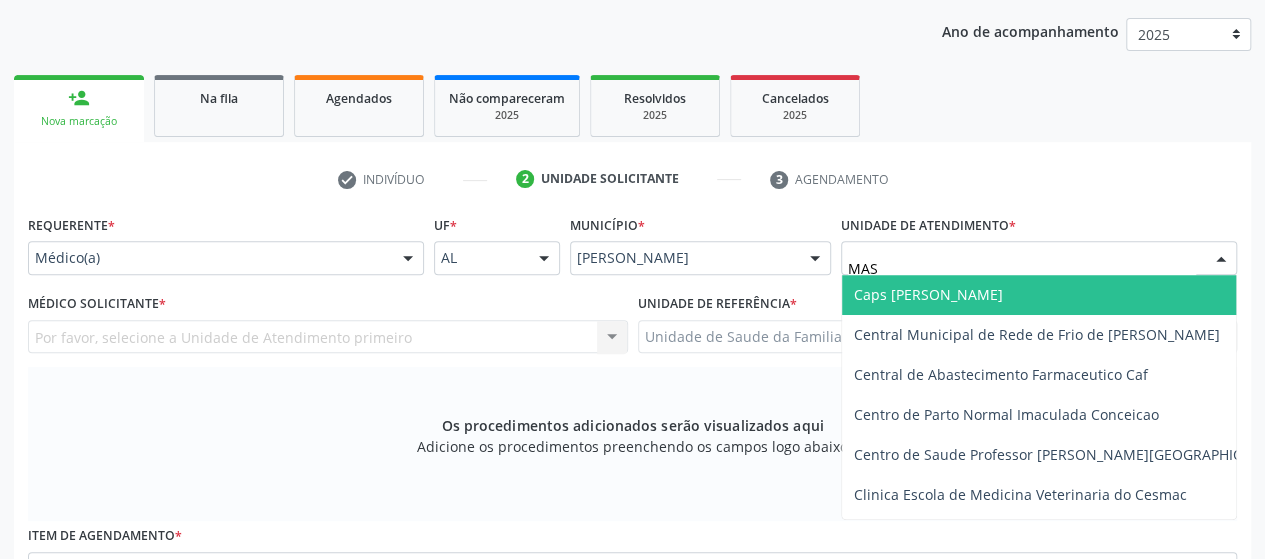 type on "MASS" 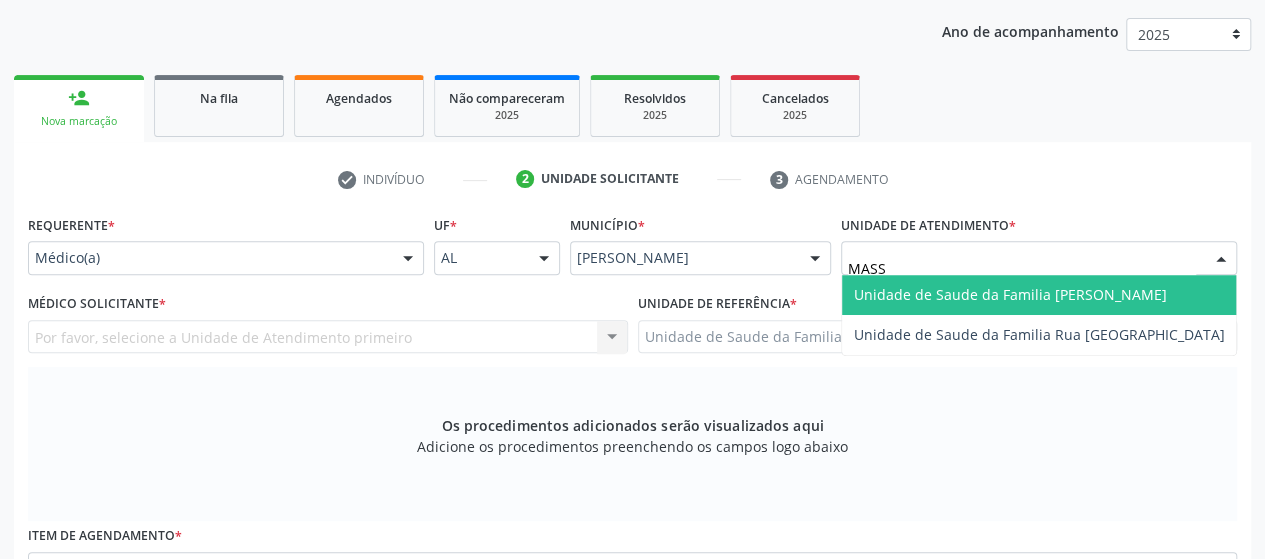 click on "Unidade de Saude da Familia [PERSON_NAME]" at bounding box center (1010, 294) 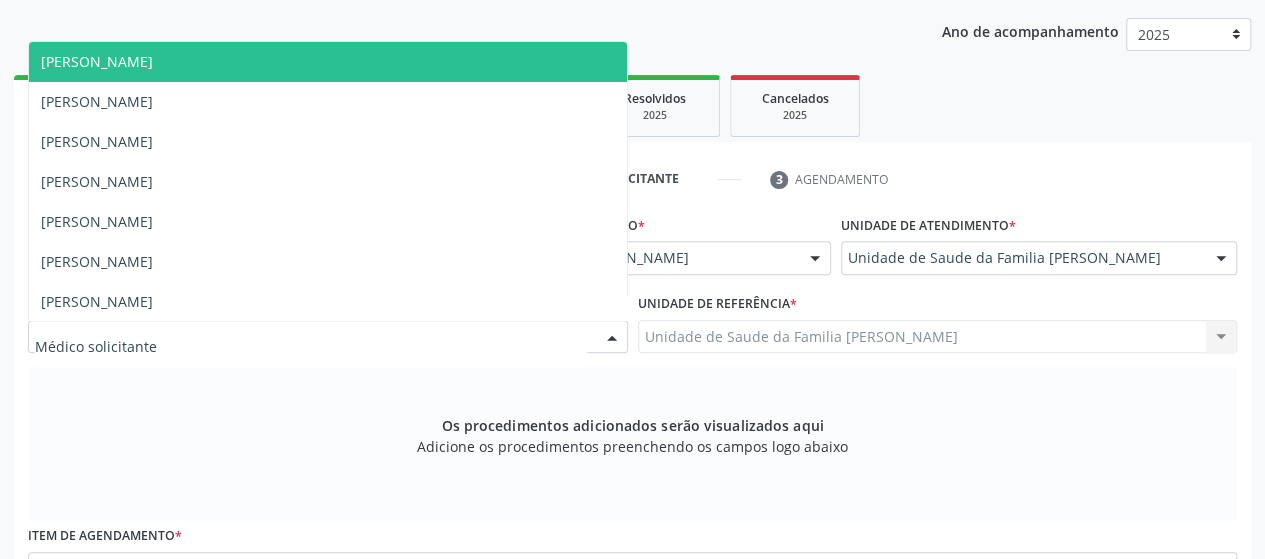 click at bounding box center [328, 337] 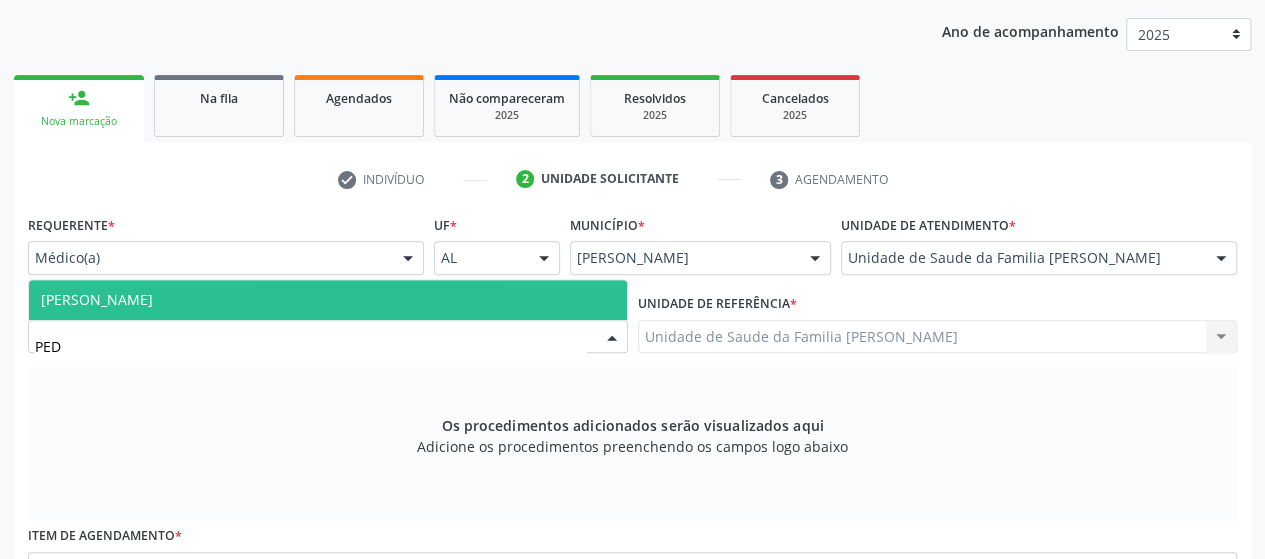 type on "PEDR" 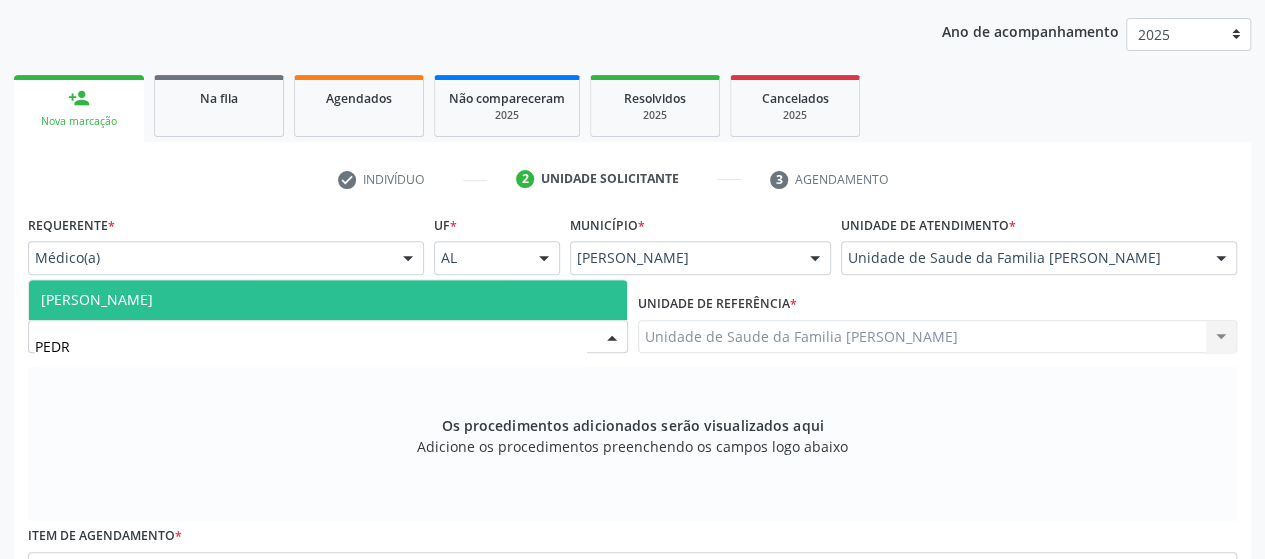 click on "[PERSON_NAME]" at bounding box center [328, 300] 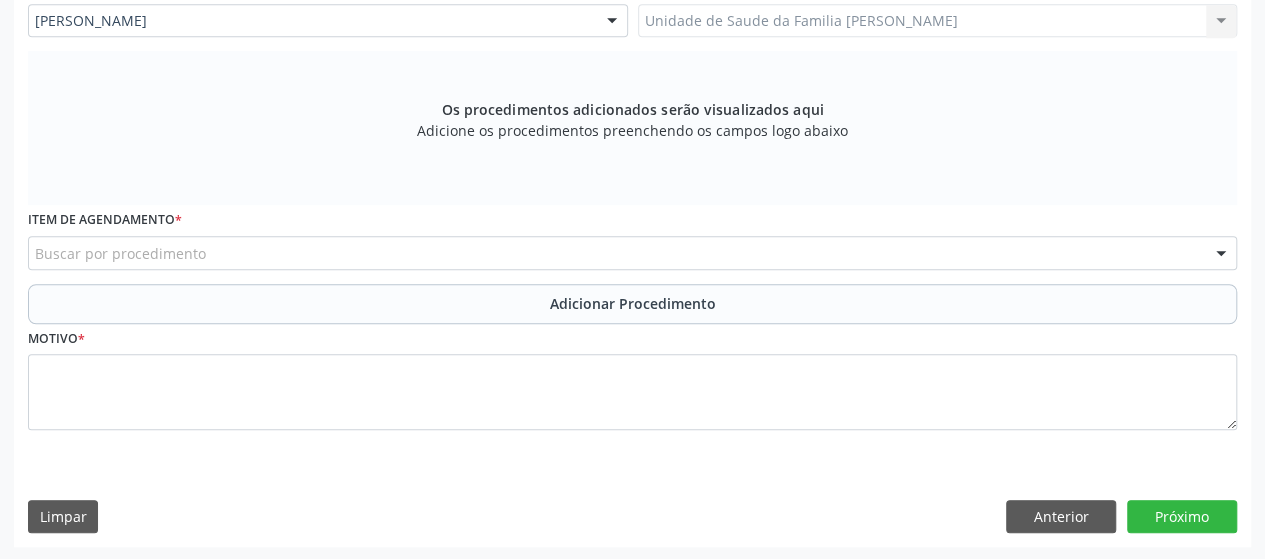 scroll, scrollTop: 568, scrollLeft: 0, axis: vertical 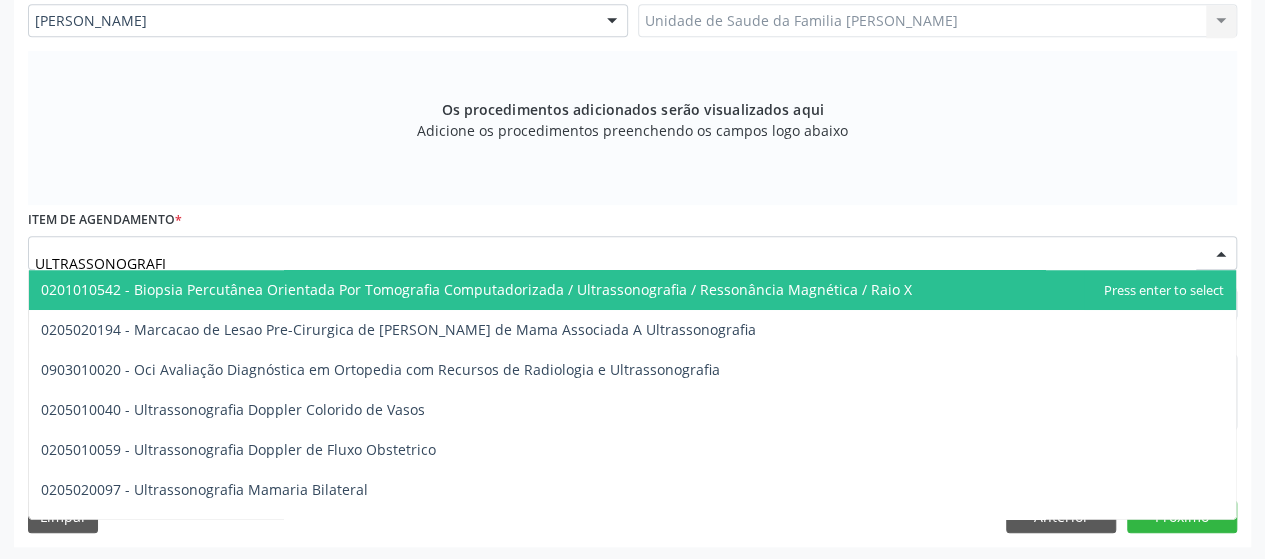 type on "ULTRASSONOGRAFIA" 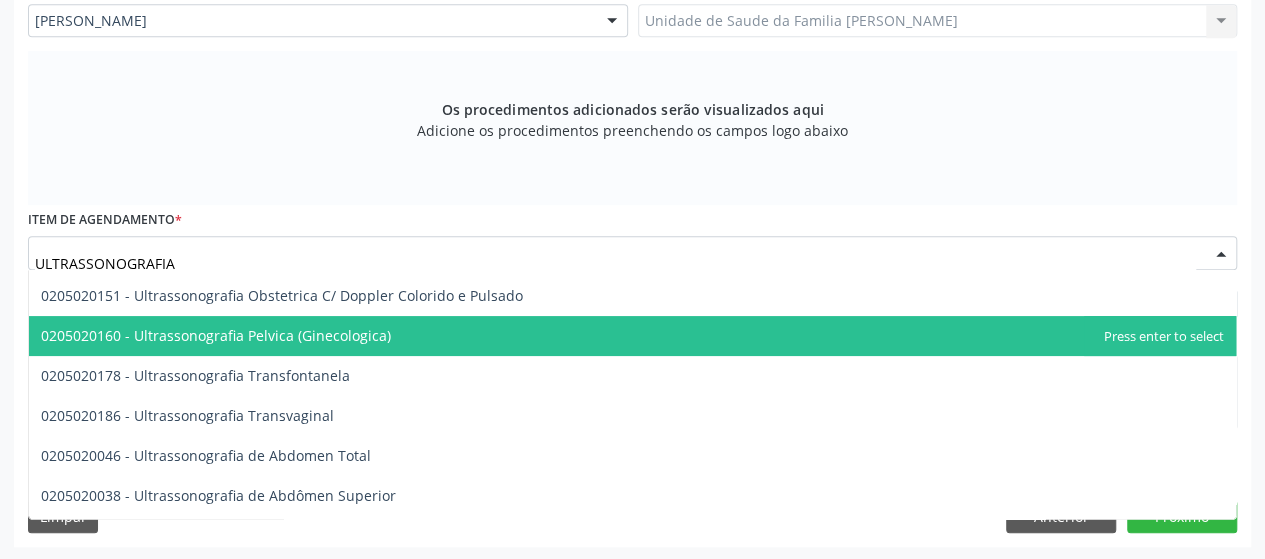 scroll, scrollTop: 300, scrollLeft: 0, axis: vertical 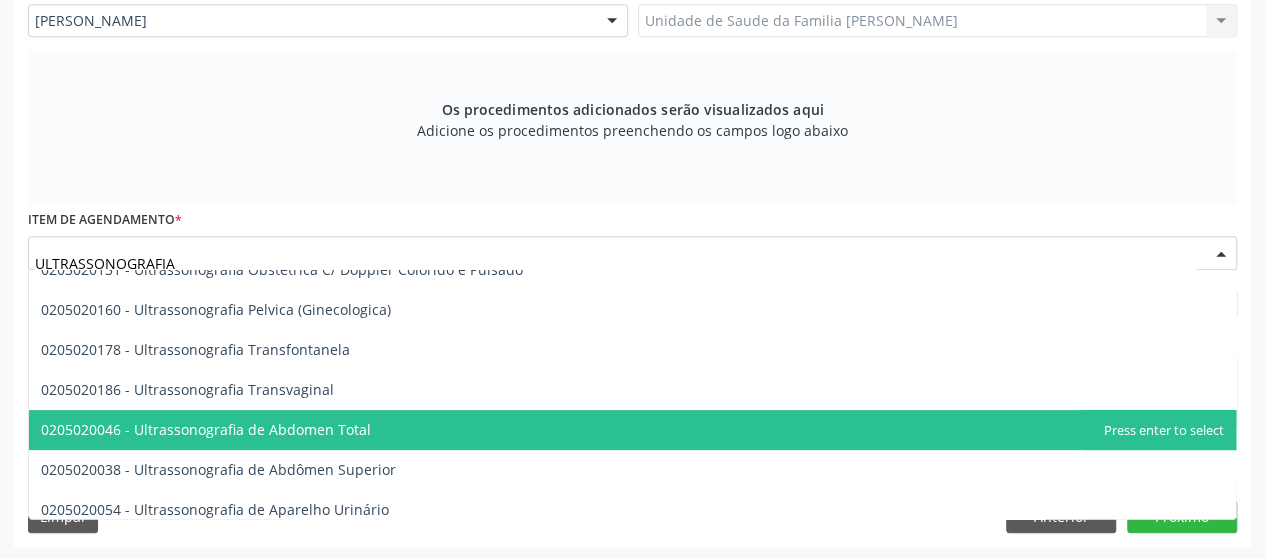 click on "0205020046 - Ultrassonografia de Abdomen Total" at bounding box center [632, 430] 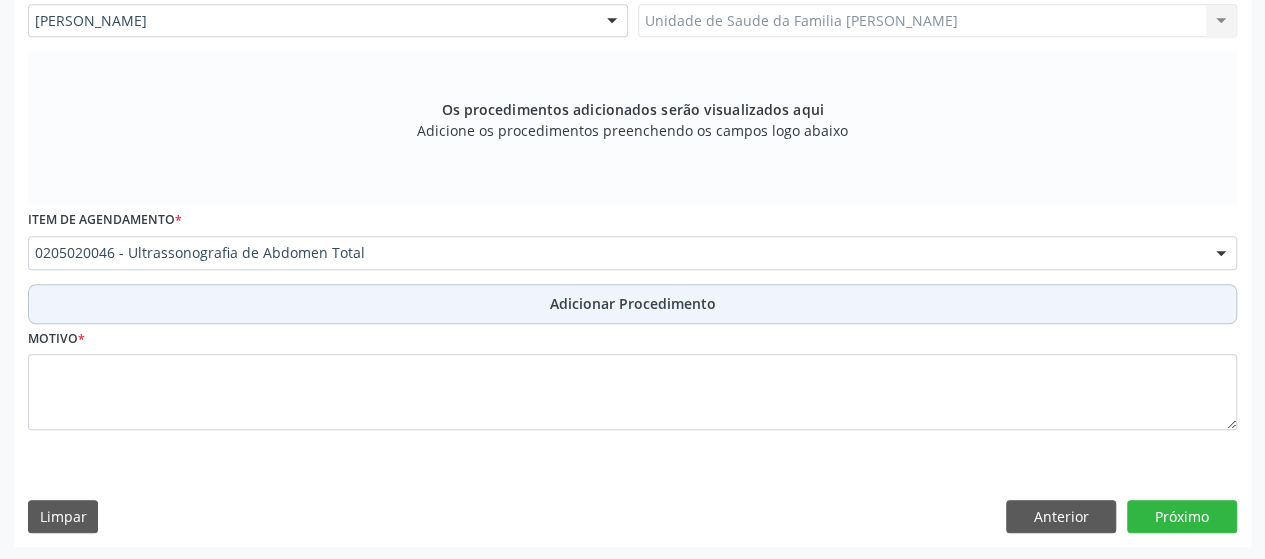 click on "Adicionar Procedimento" at bounding box center (632, 304) 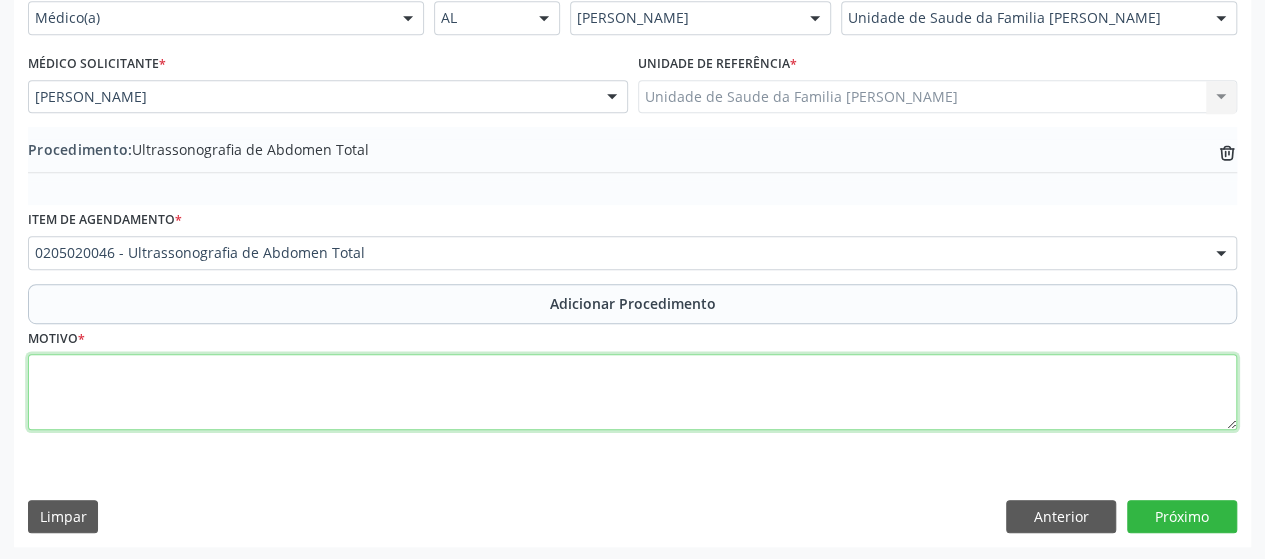 click at bounding box center [632, 392] 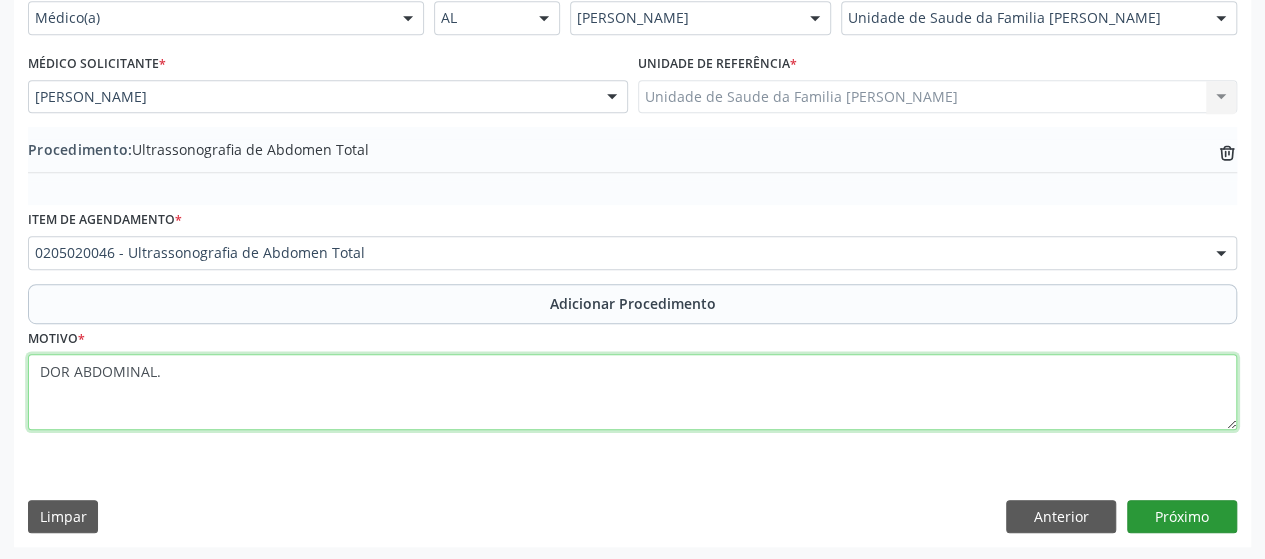 type on "DOR ABDOMINAL." 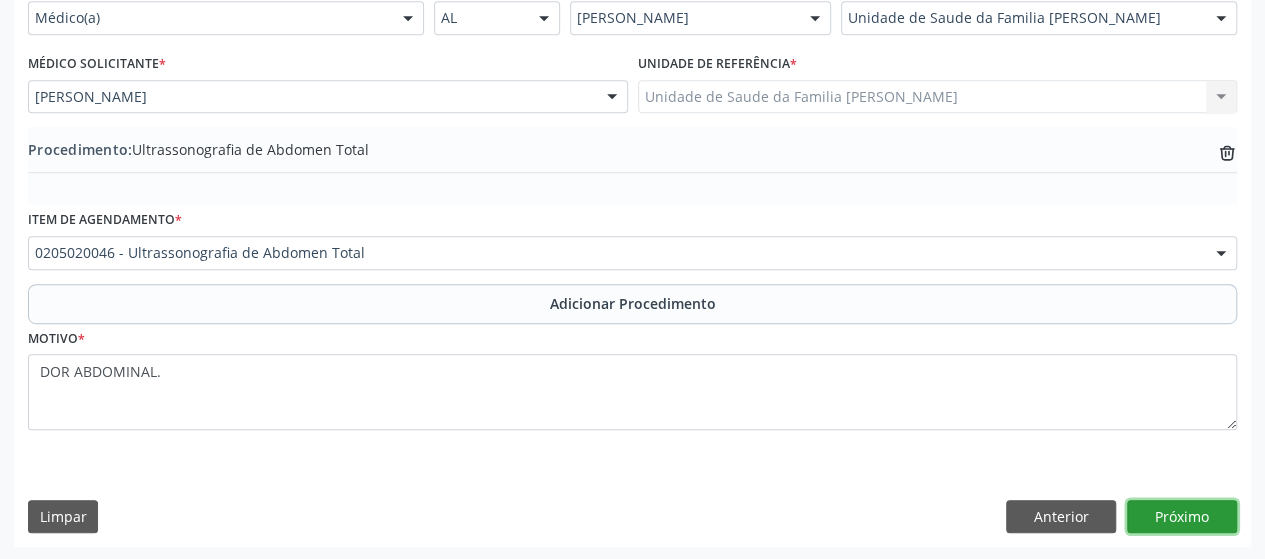 click on "Próximo" at bounding box center (1182, 517) 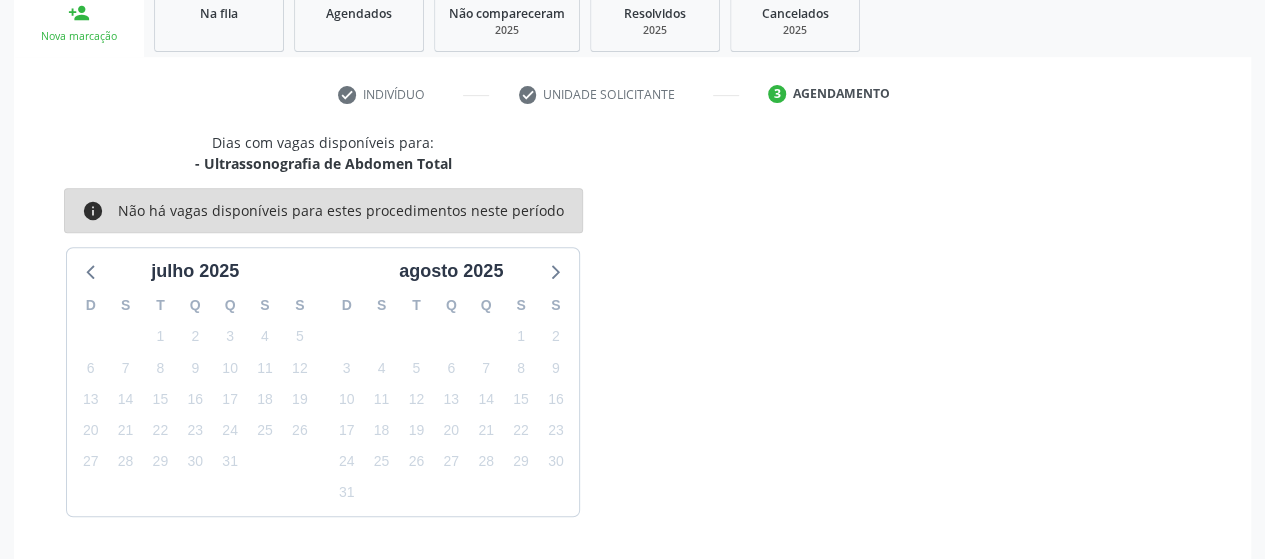 scroll, scrollTop: 396, scrollLeft: 0, axis: vertical 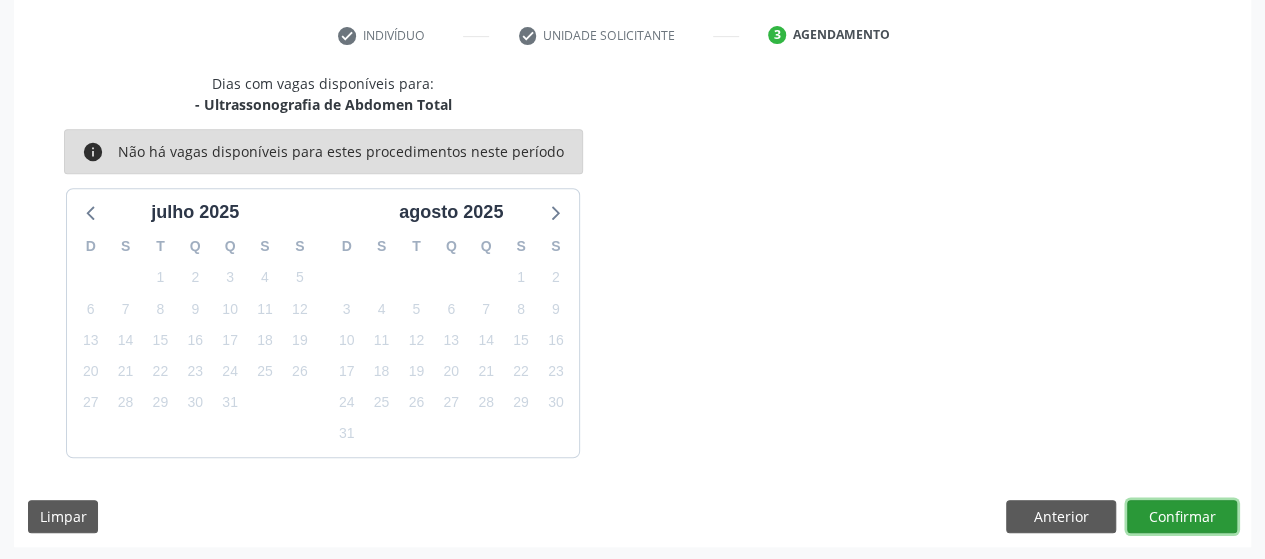 click on "Confirmar" at bounding box center (1182, 517) 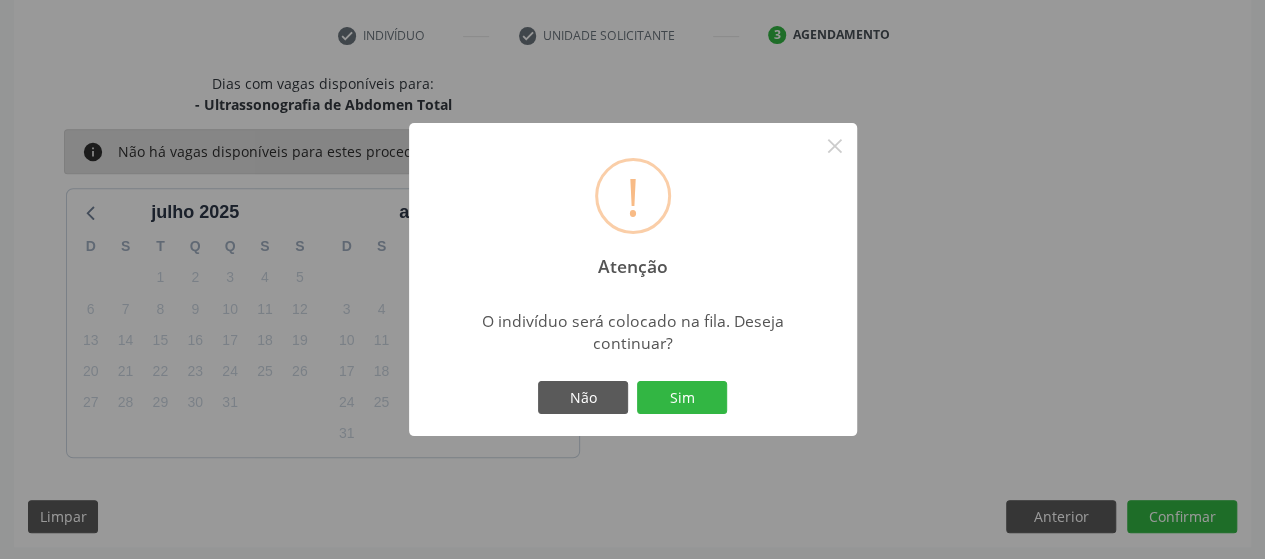 type 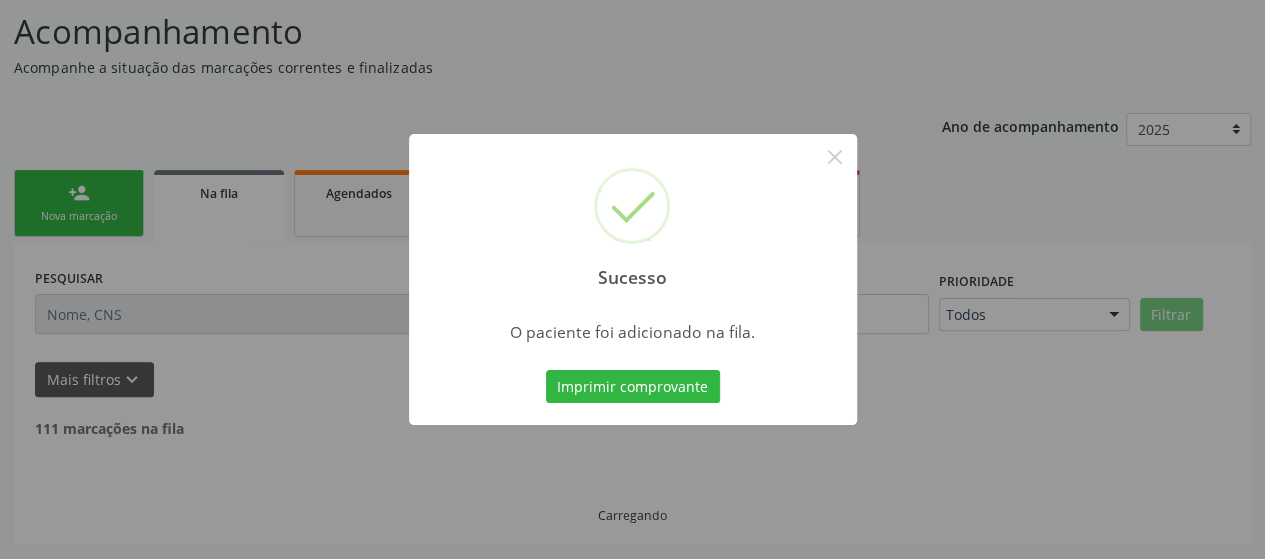 scroll, scrollTop: 134, scrollLeft: 0, axis: vertical 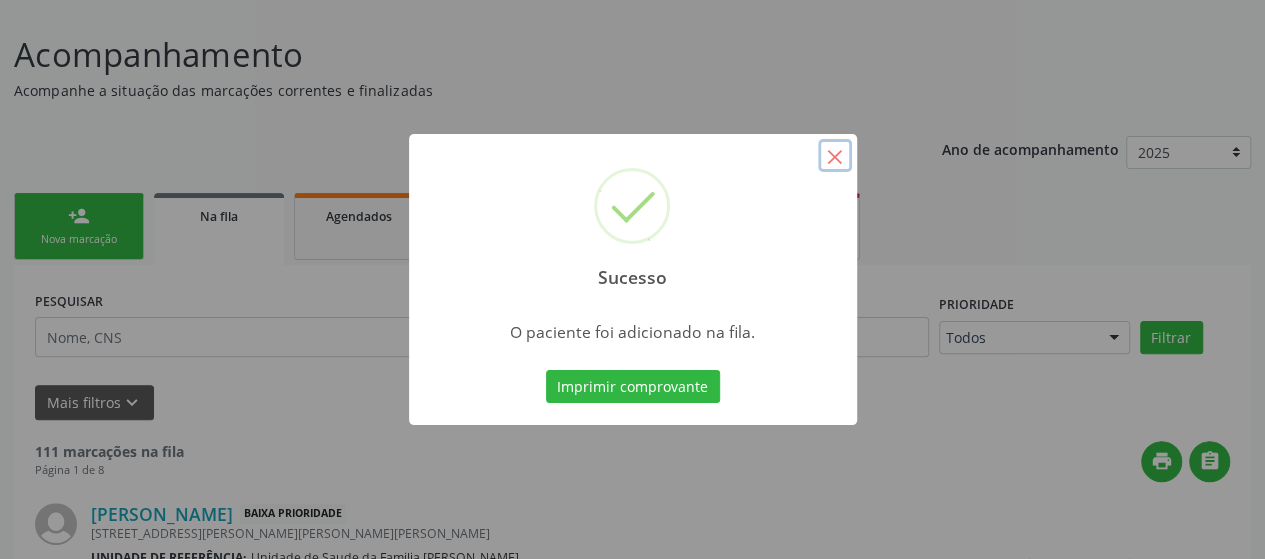 click on "×" at bounding box center [835, 156] 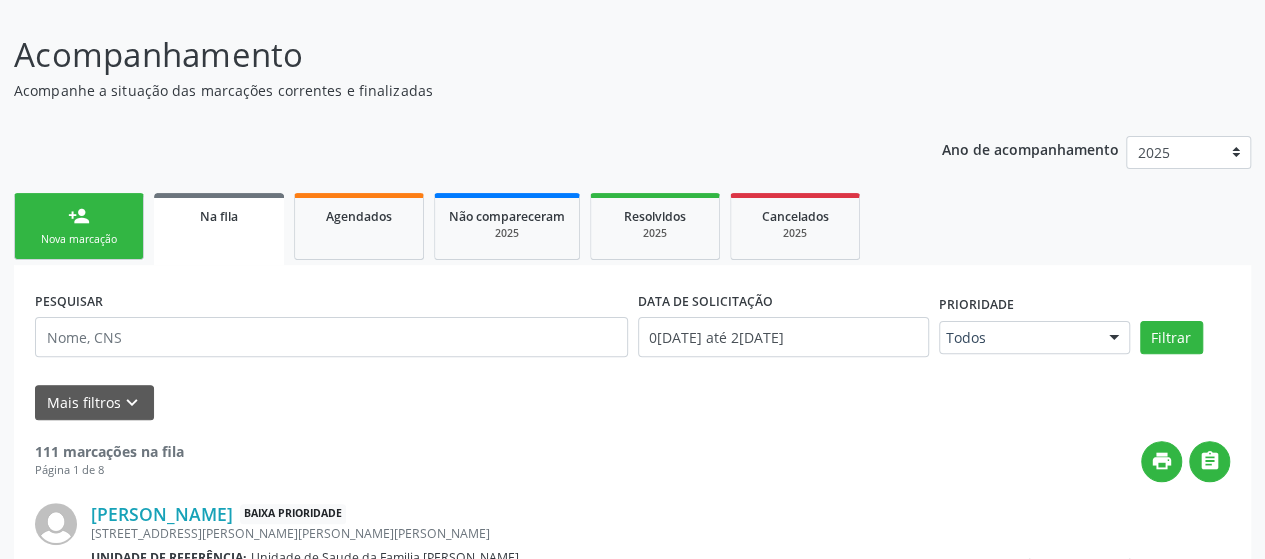 click on "person_add
Nova marcação" at bounding box center (79, 226) 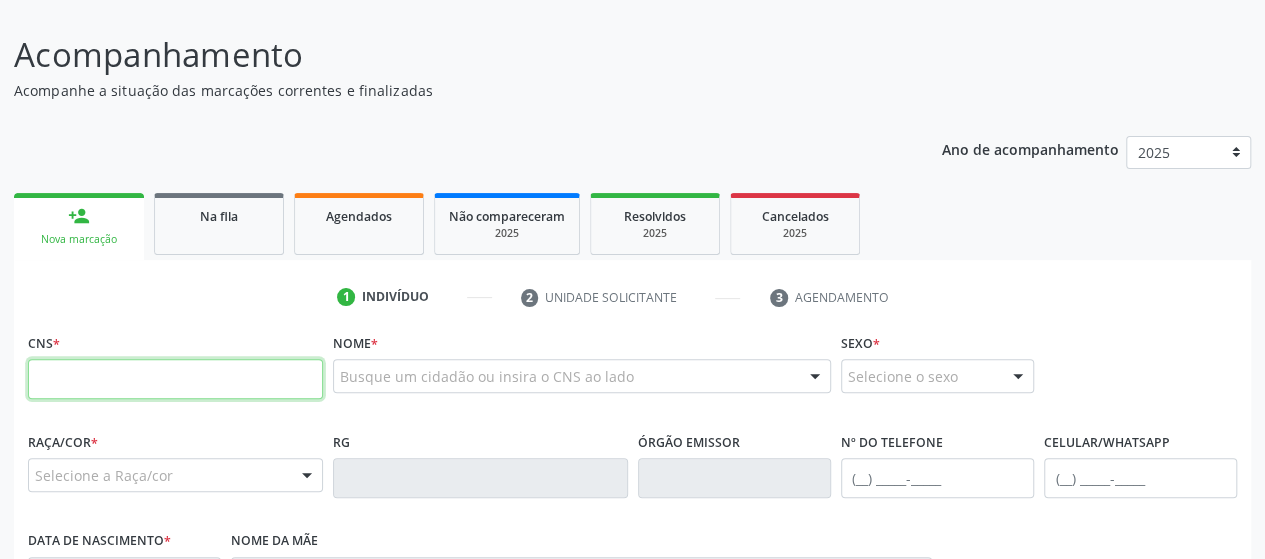 click at bounding box center (175, 379) 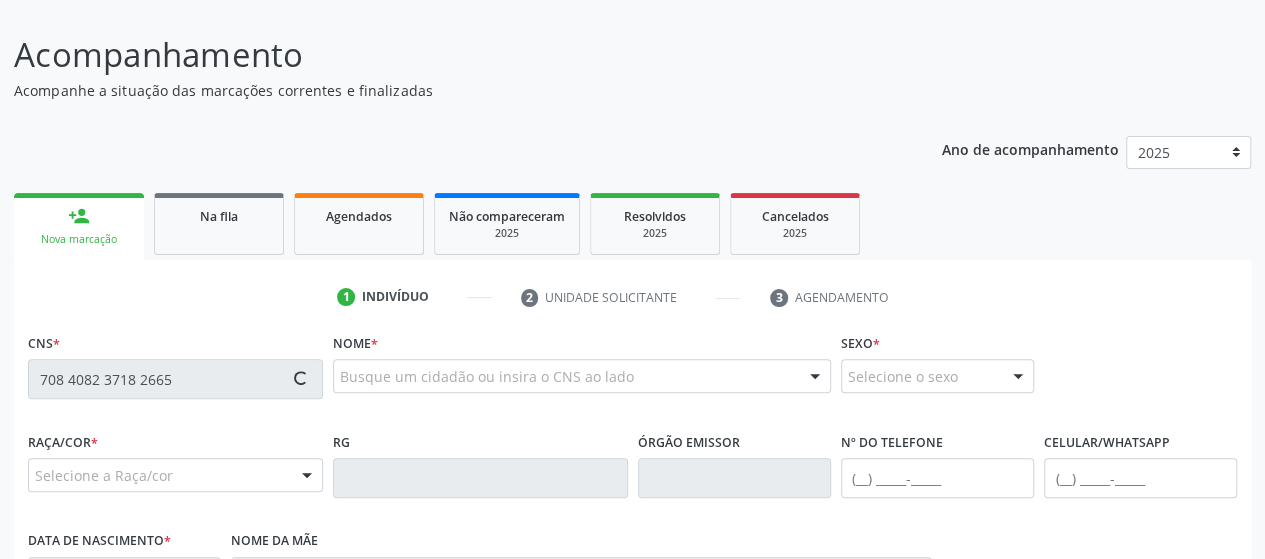 type on "708 4082 3718 2665" 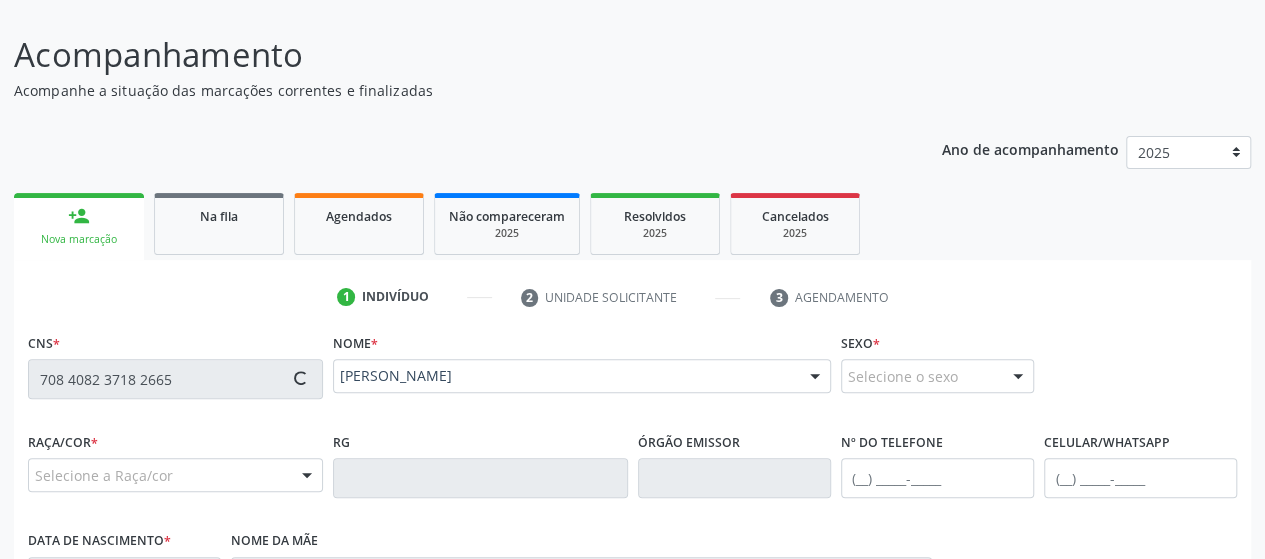type on "[PHONE_NUMBER]" 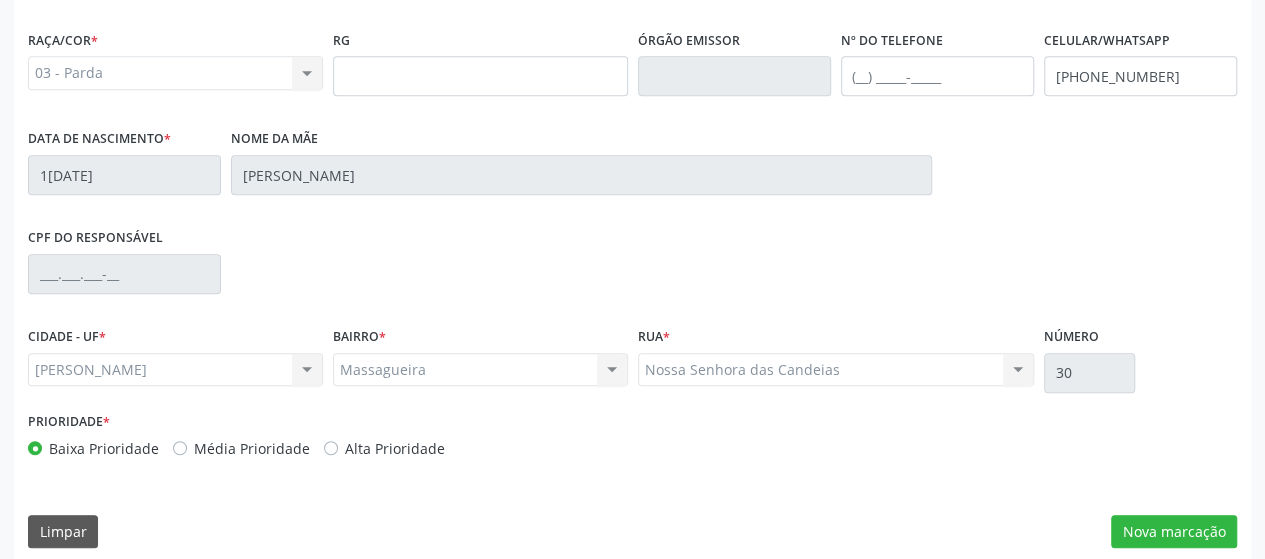 scroll, scrollTop: 552, scrollLeft: 0, axis: vertical 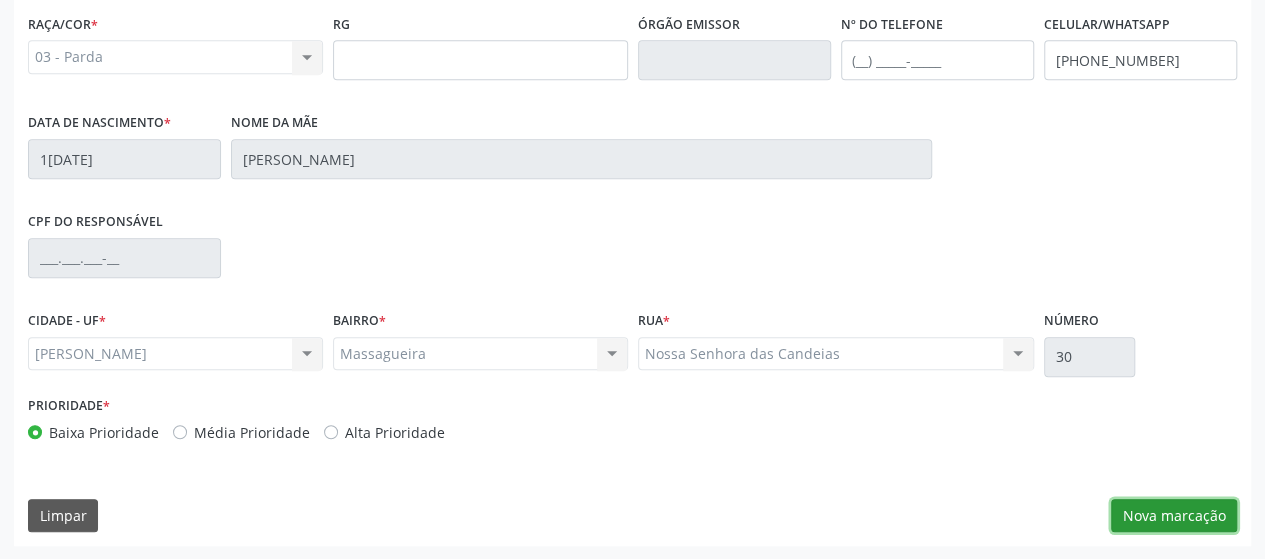 click on "Nova marcação" at bounding box center [1174, 516] 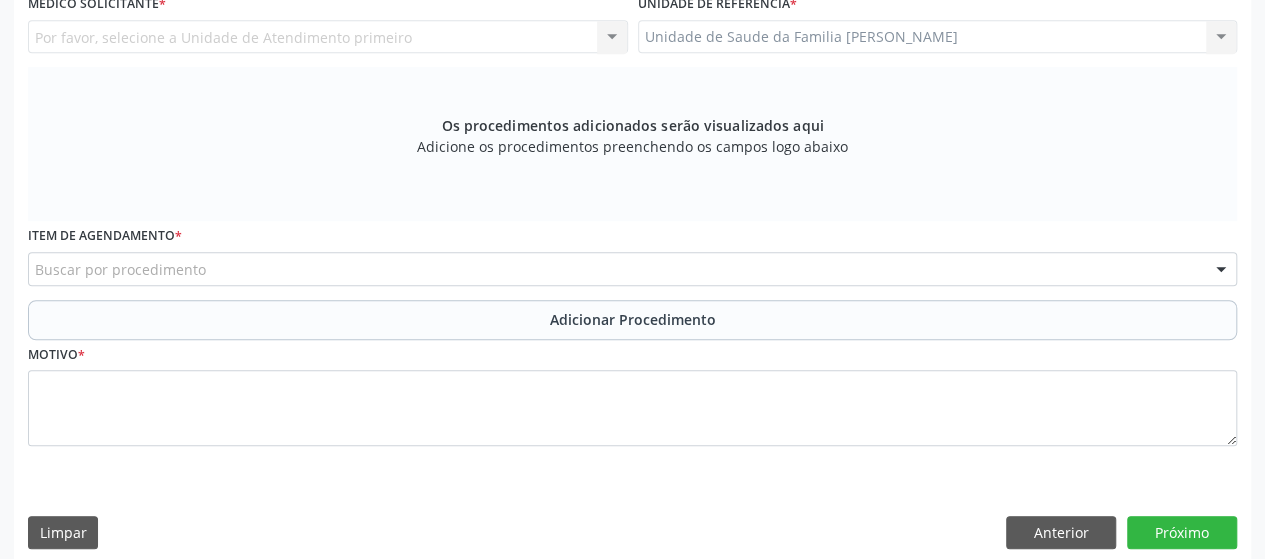 scroll, scrollTop: 352, scrollLeft: 0, axis: vertical 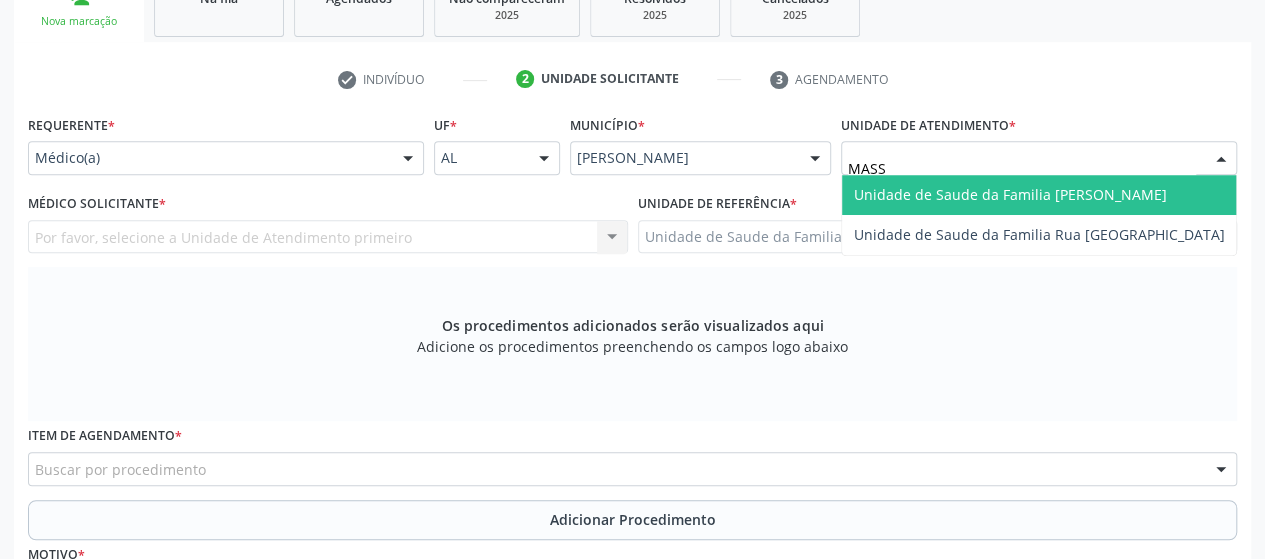 type on "MASSA" 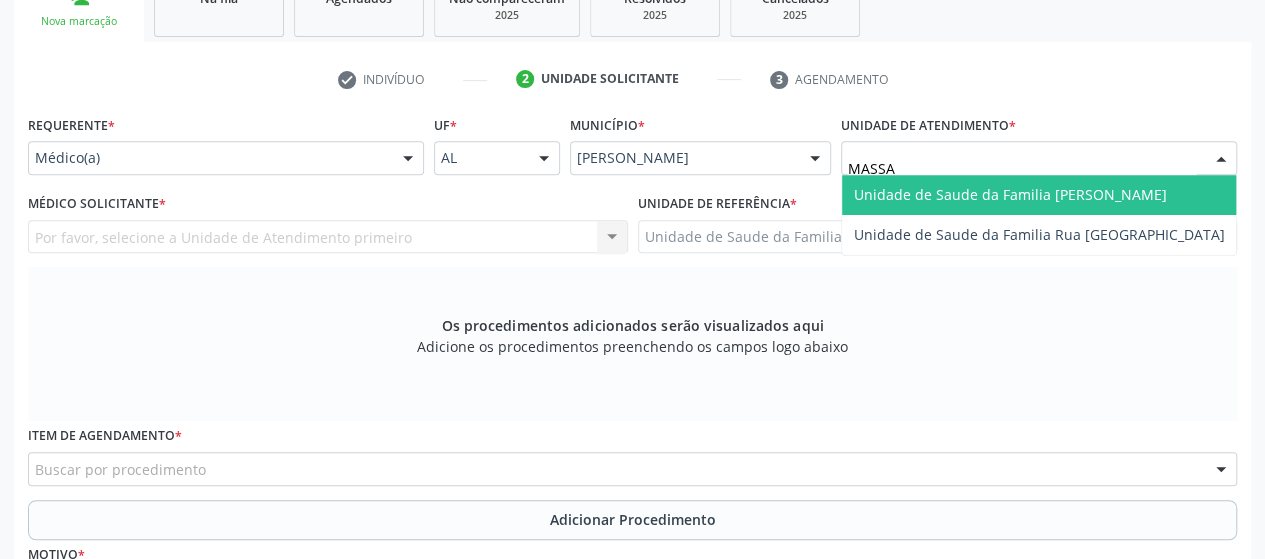 click on "Unidade de Saude da Familia [PERSON_NAME]" at bounding box center [1039, 195] 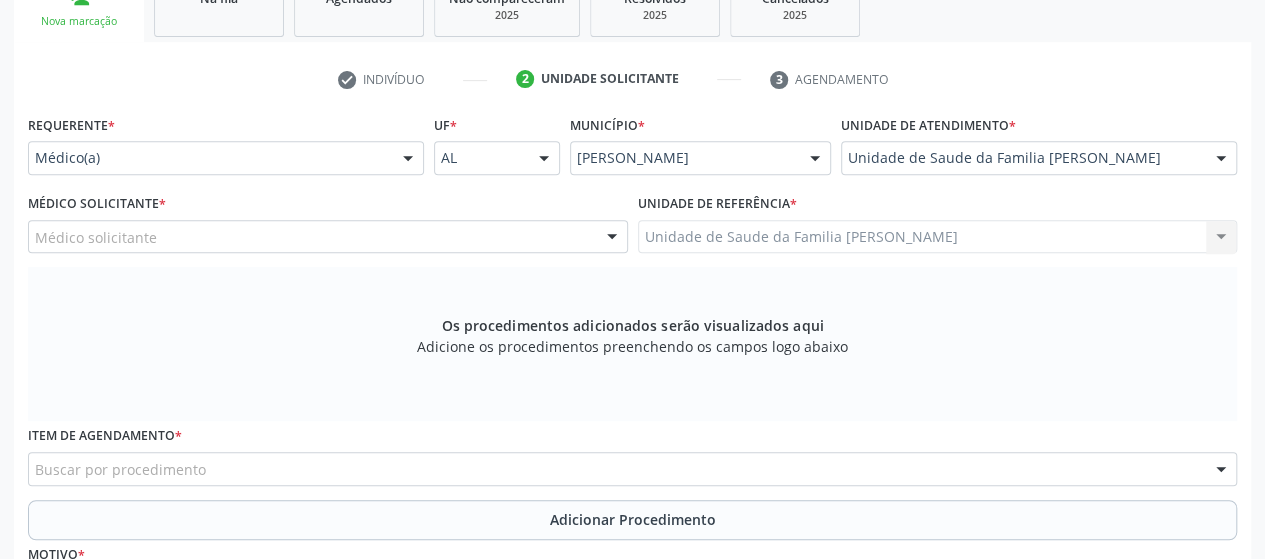 click on "Médico solicitante" at bounding box center [328, 237] 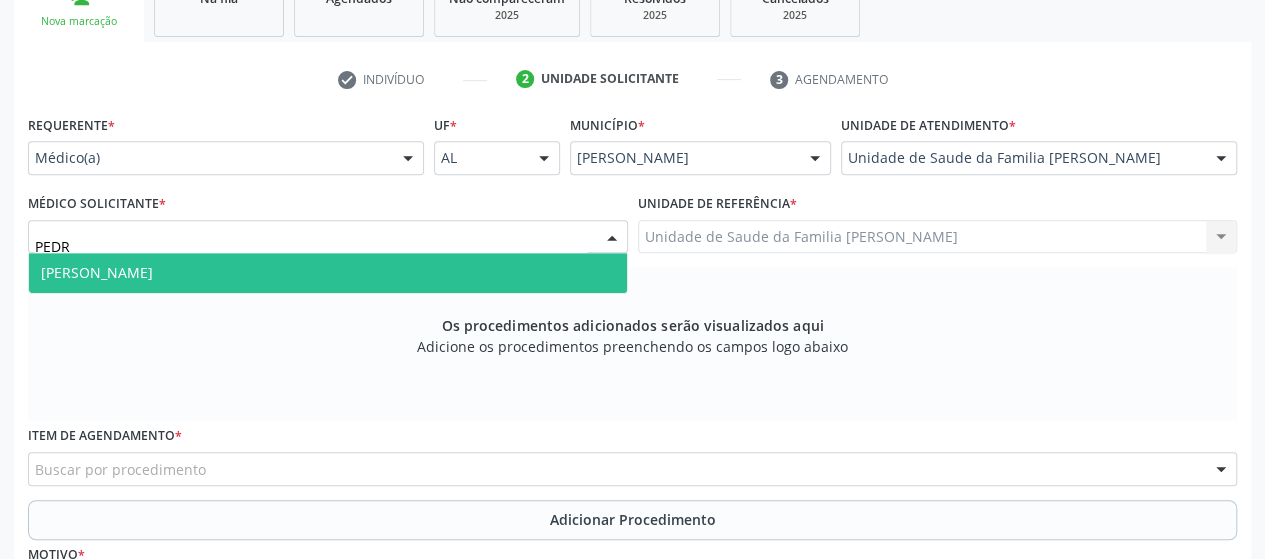 type on "[PERSON_NAME]" 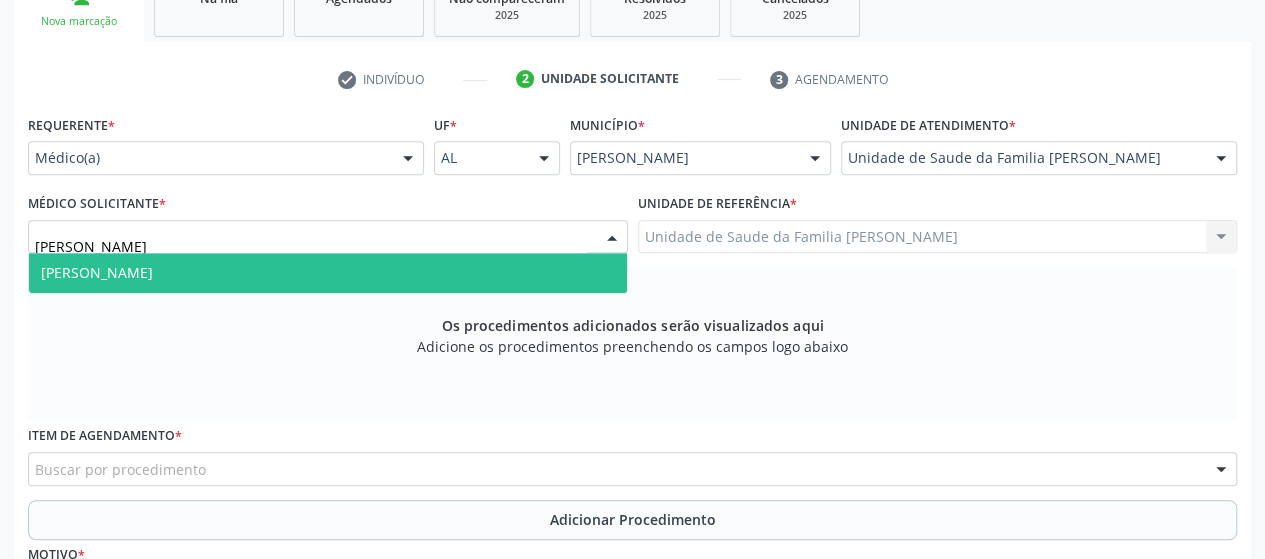 click on "[PERSON_NAME]" at bounding box center (97, 272) 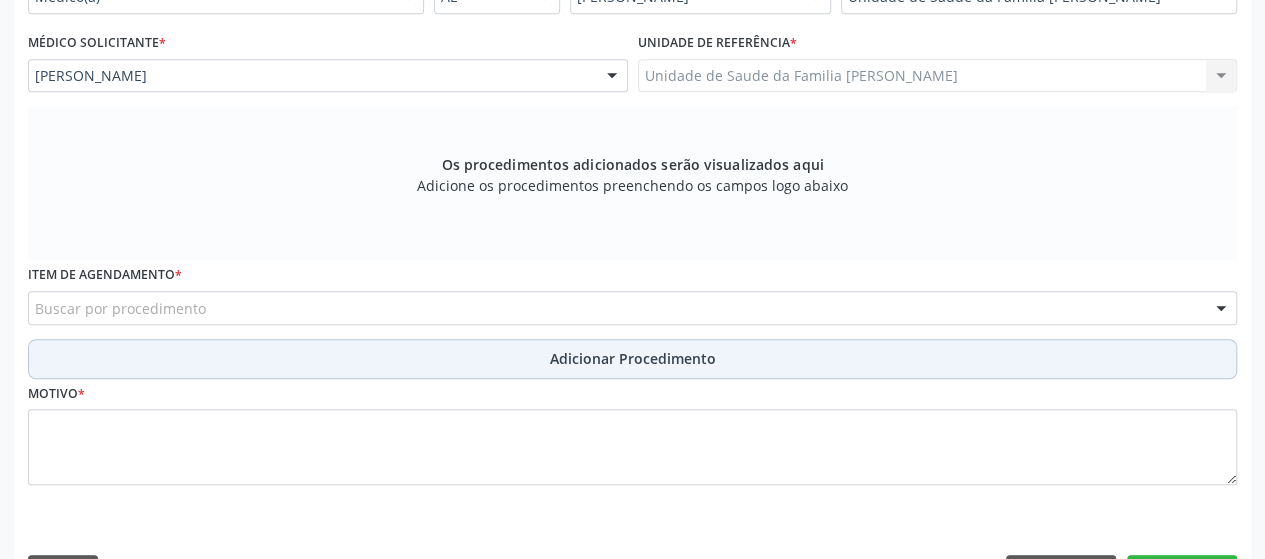 scroll, scrollTop: 568, scrollLeft: 0, axis: vertical 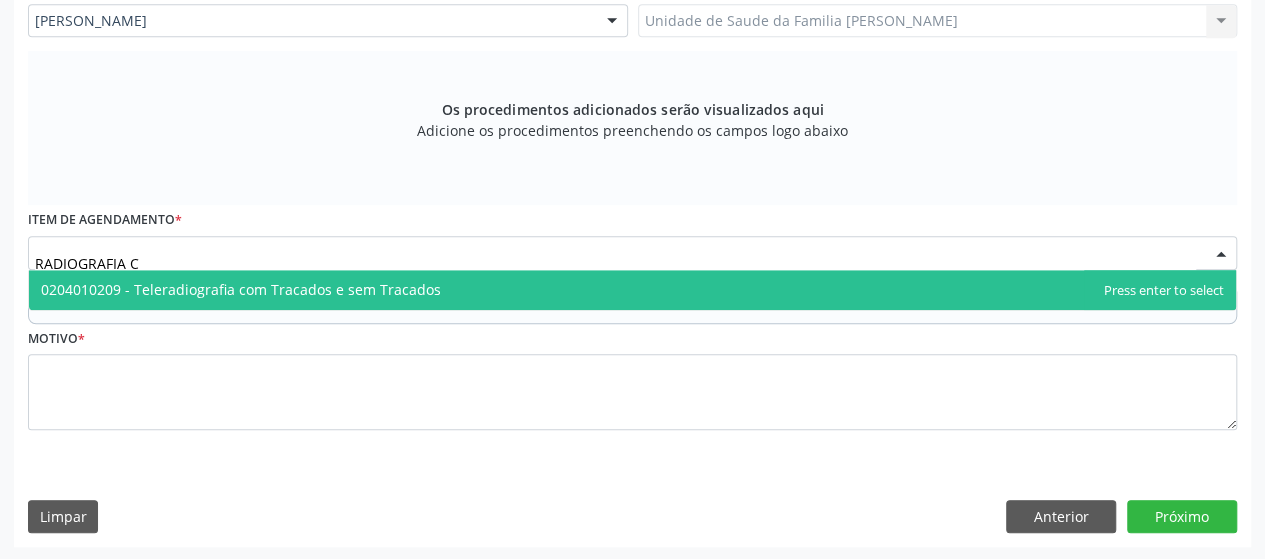 type on "RADIOGRAFIA" 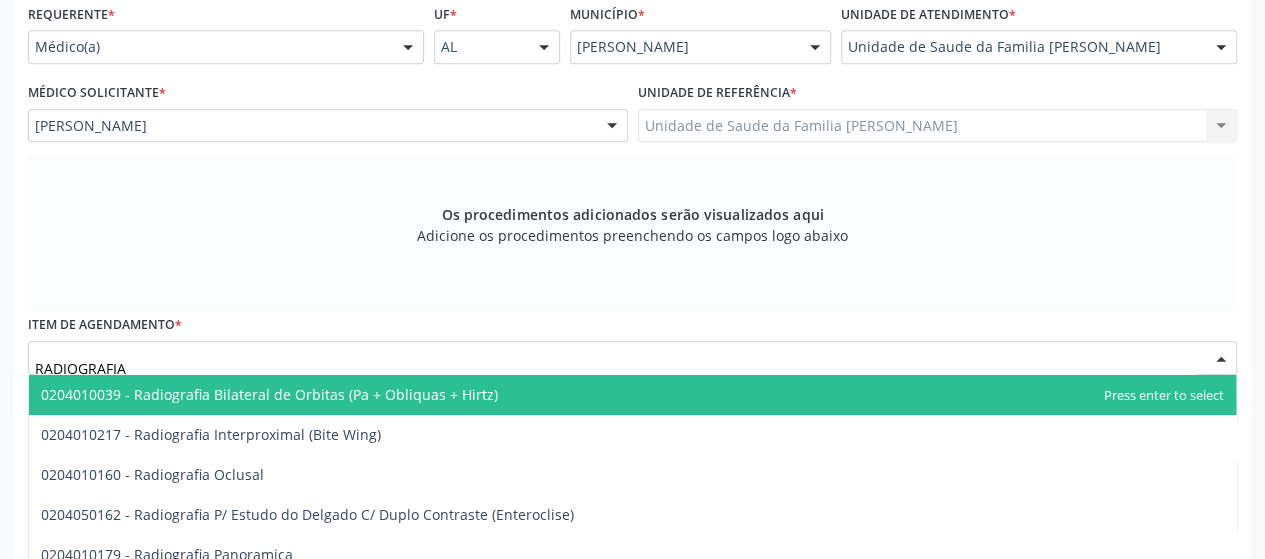 scroll, scrollTop: 568, scrollLeft: 0, axis: vertical 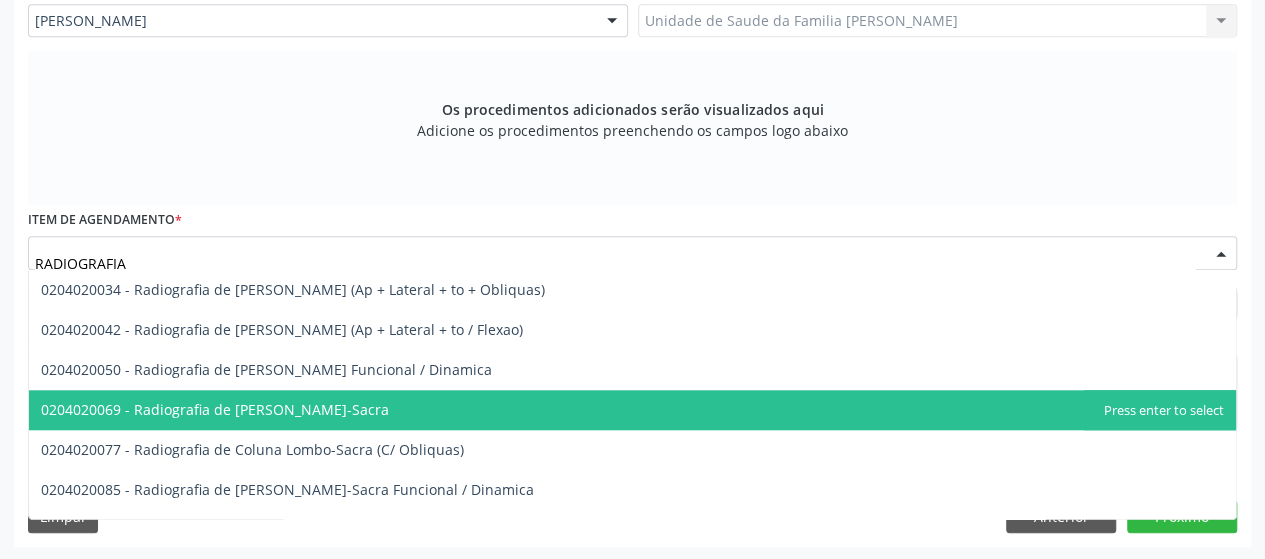 click on "0204020069 - Radiografia de [PERSON_NAME]-Sacra" at bounding box center (215, 409) 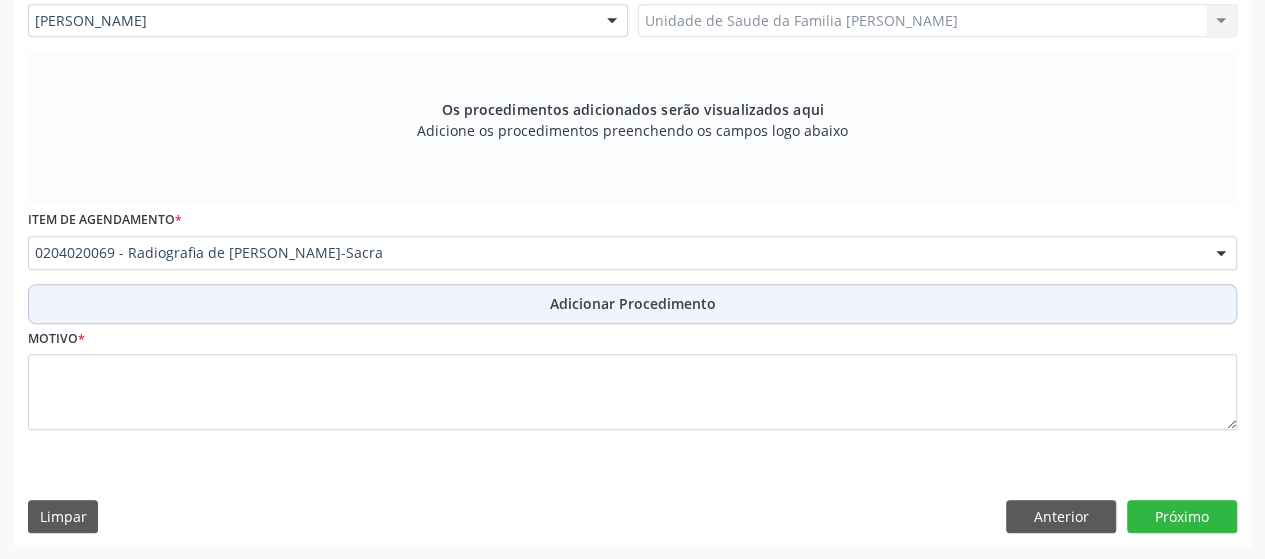 click on "Adicionar Procedimento" at bounding box center (632, 304) 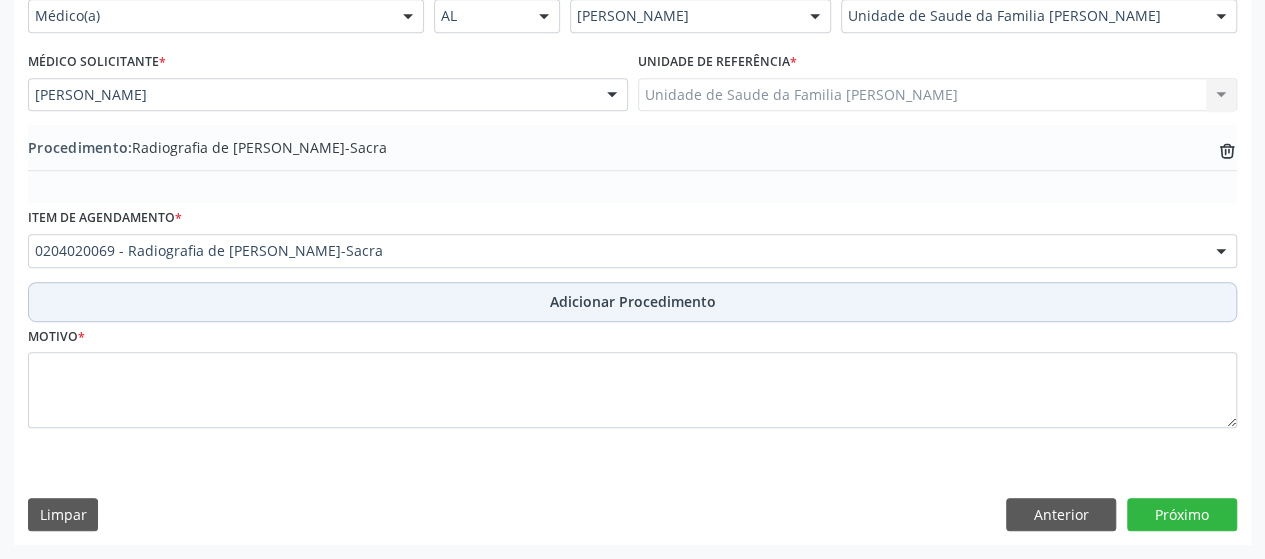 scroll, scrollTop: 492, scrollLeft: 0, axis: vertical 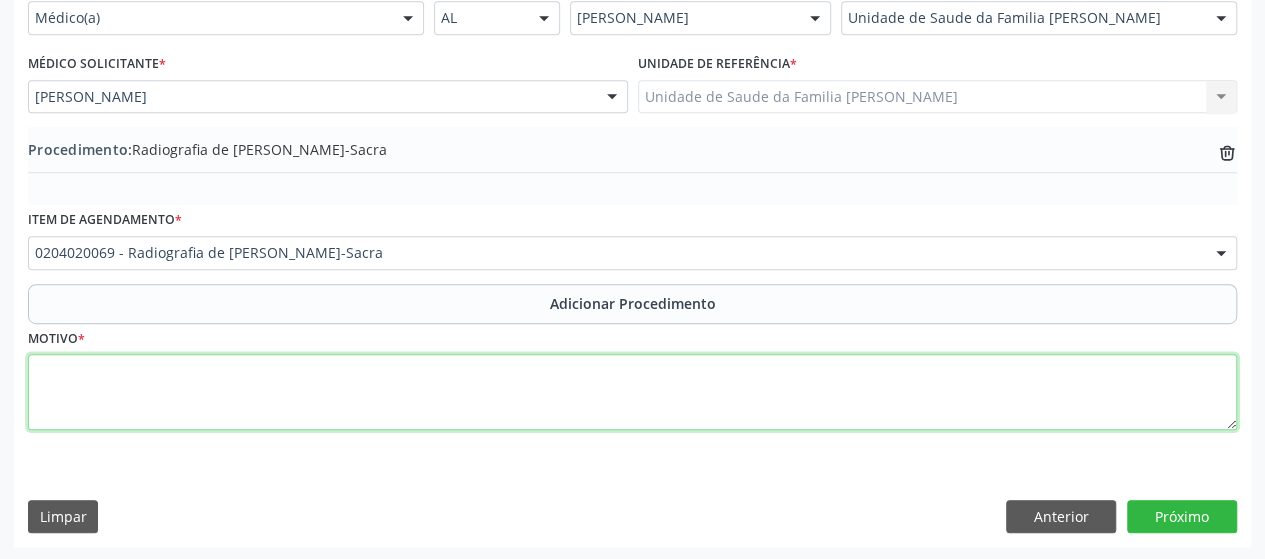 click at bounding box center [632, 392] 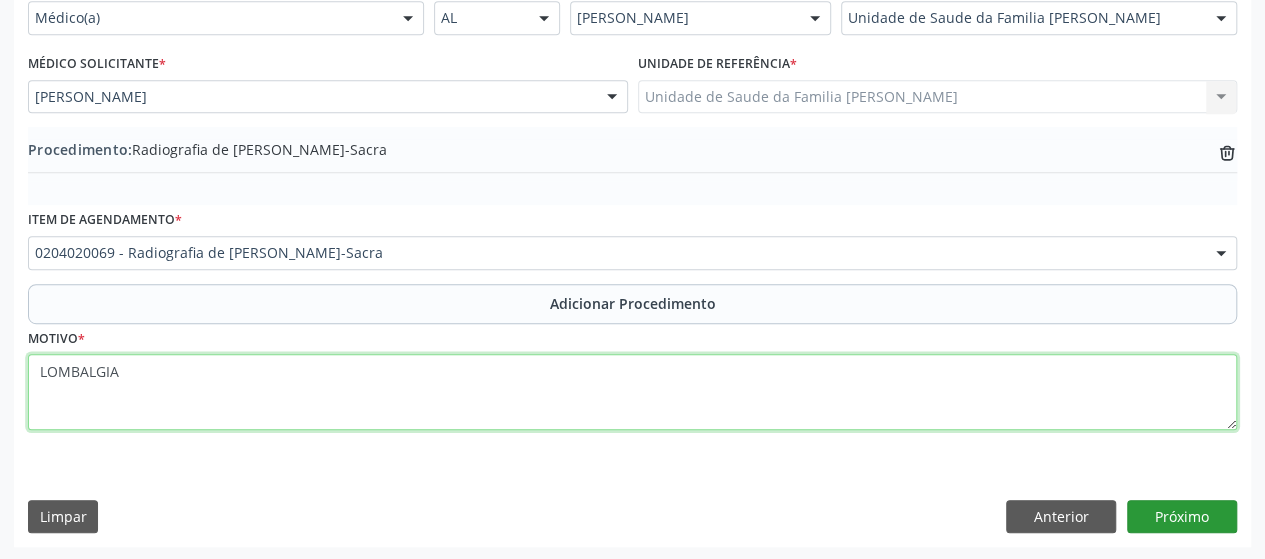 type on "LOMBALGIA" 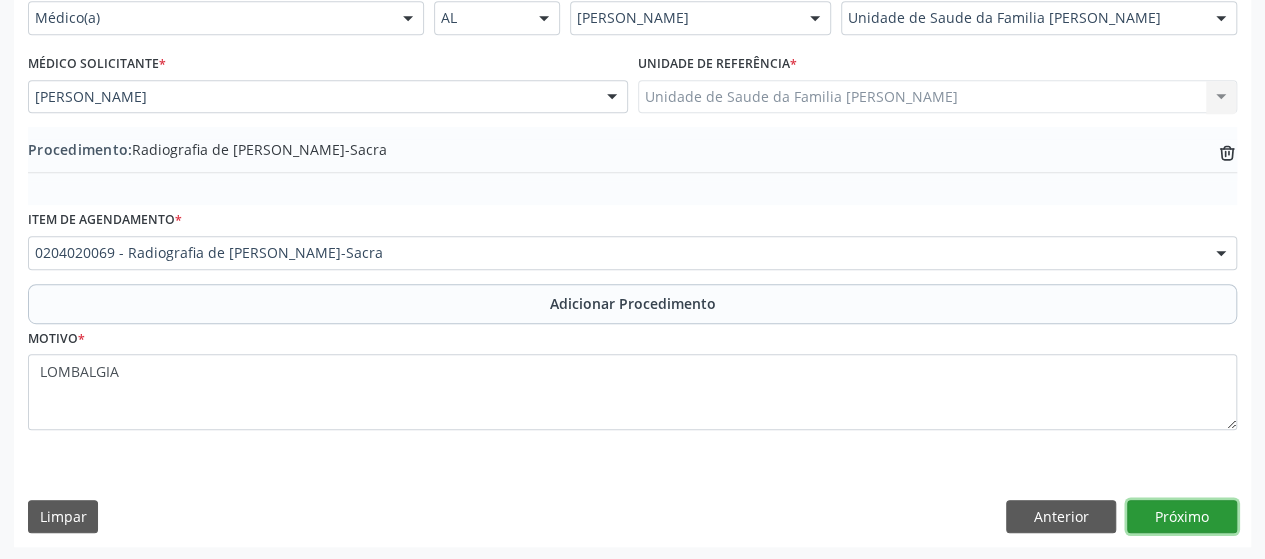 click on "Próximo" at bounding box center (1182, 517) 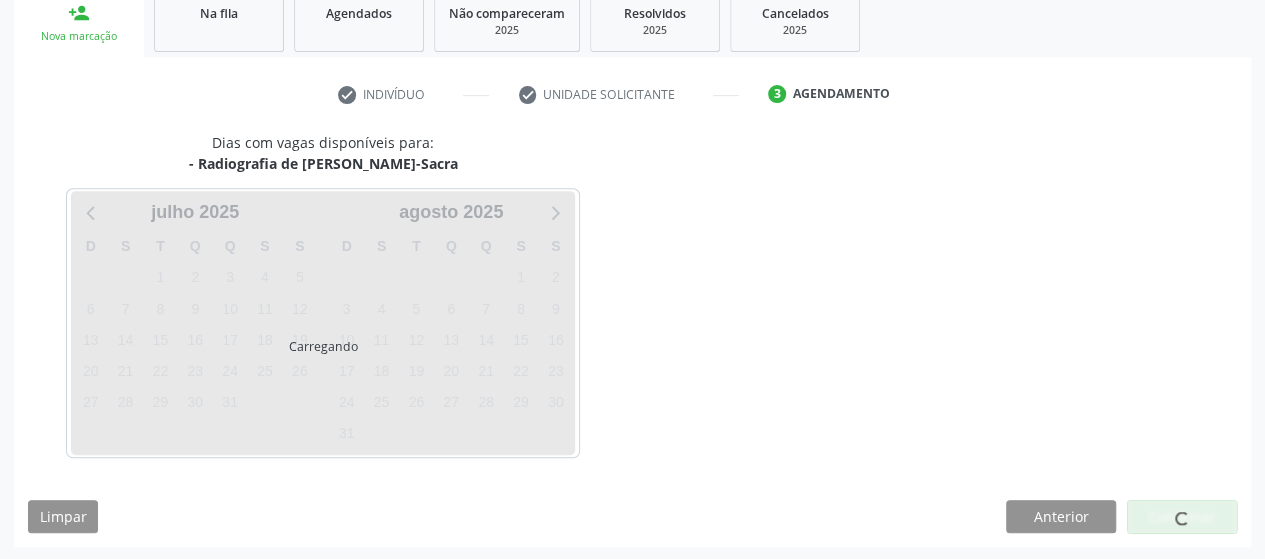 scroll, scrollTop: 396, scrollLeft: 0, axis: vertical 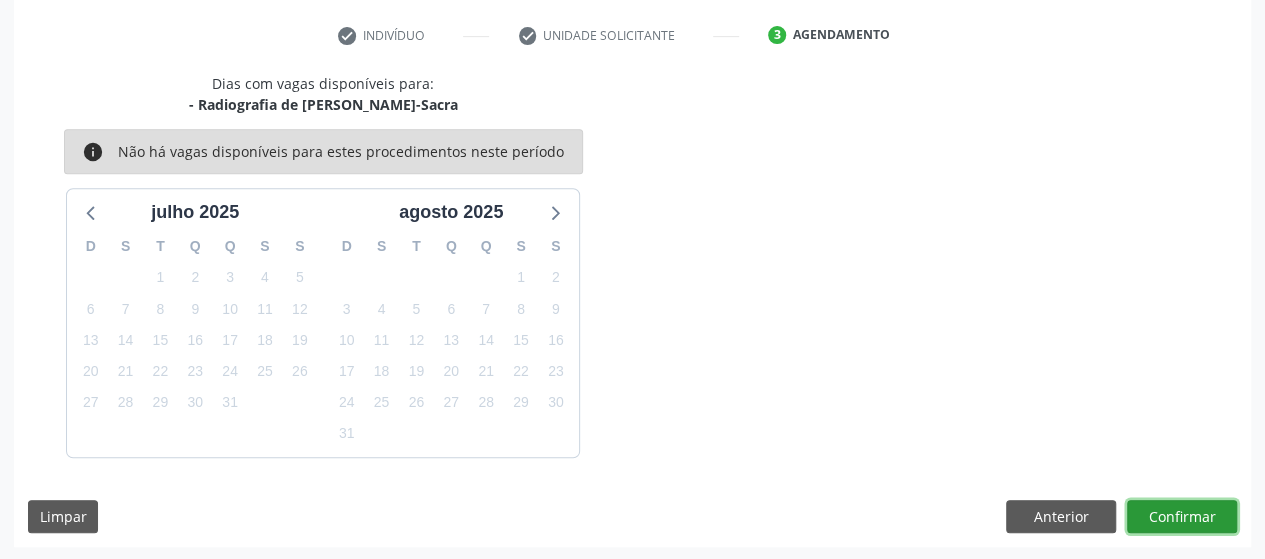 click on "Confirmar" at bounding box center [1182, 517] 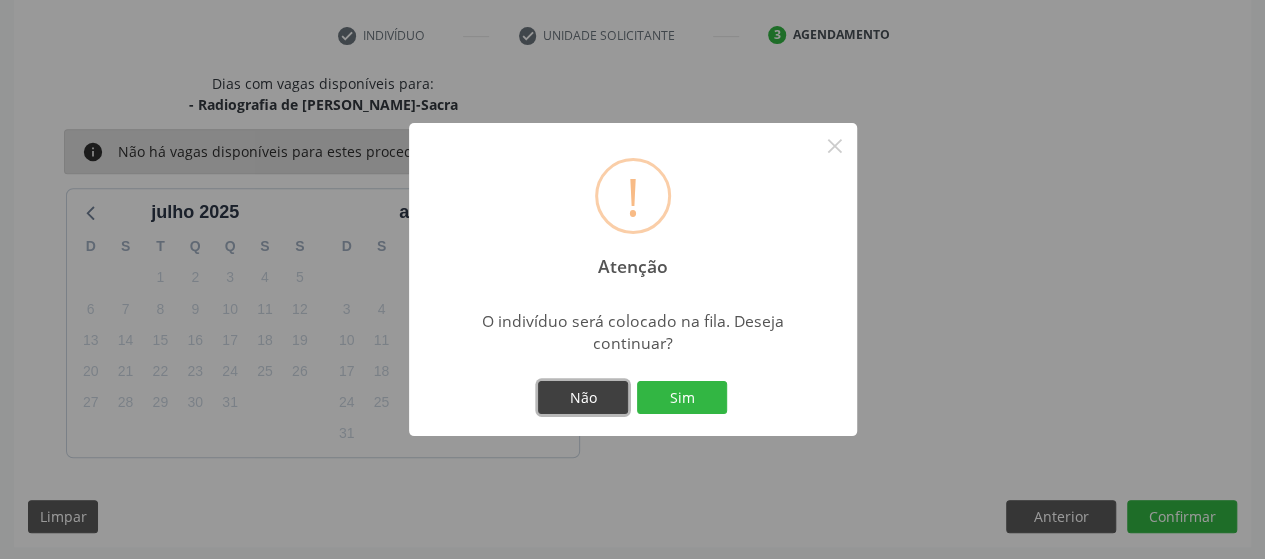click on "Não" at bounding box center (583, 398) 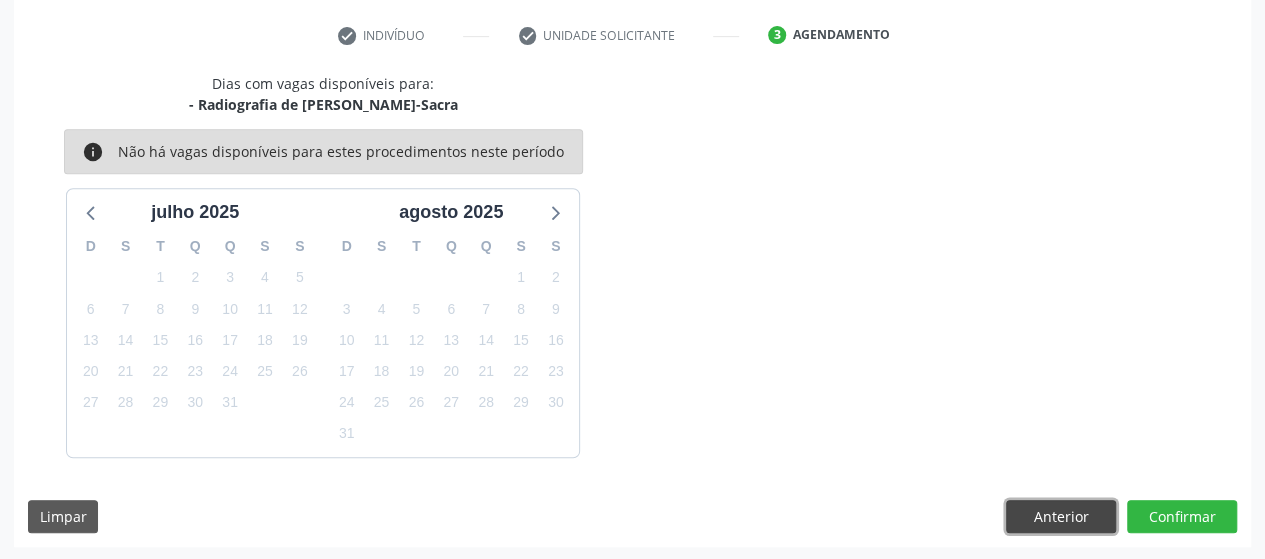 click on "Anterior" at bounding box center (1061, 517) 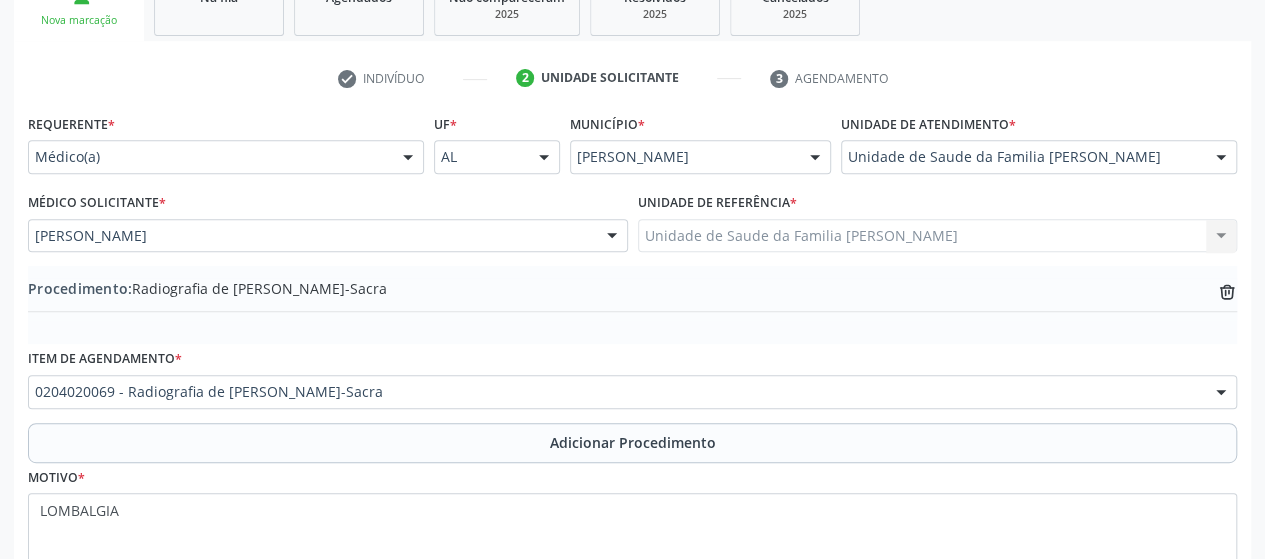 scroll, scrollTop: 396, scrollLeft: 0, axis: vertical 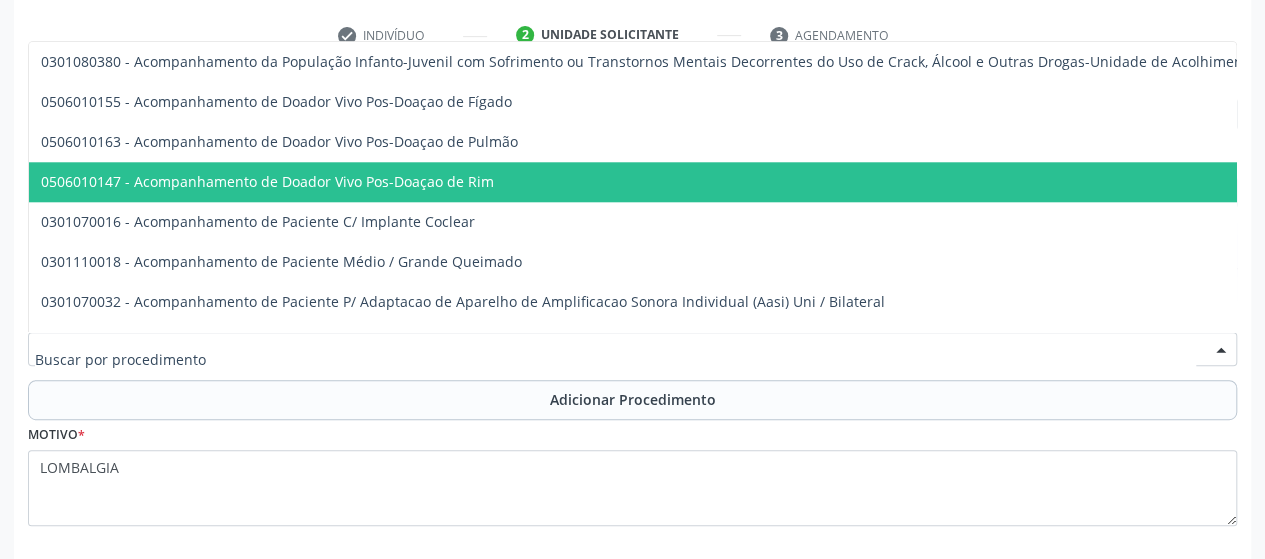 click at bounding box center (615, 359) 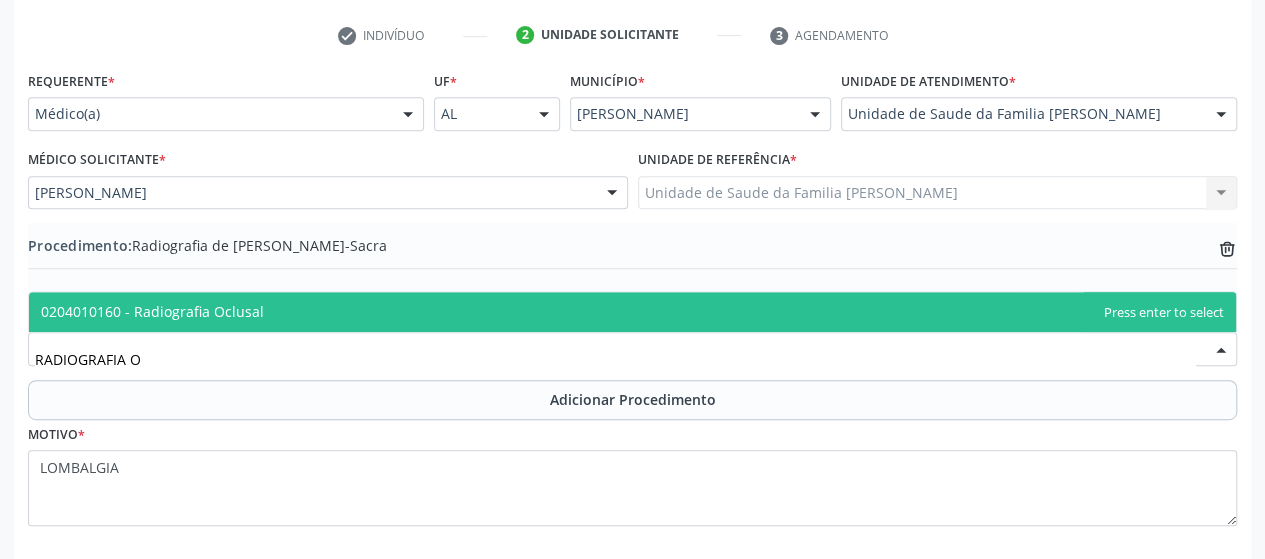 scroll, scrollTop: 0, scrollLeft: 0, axis: both 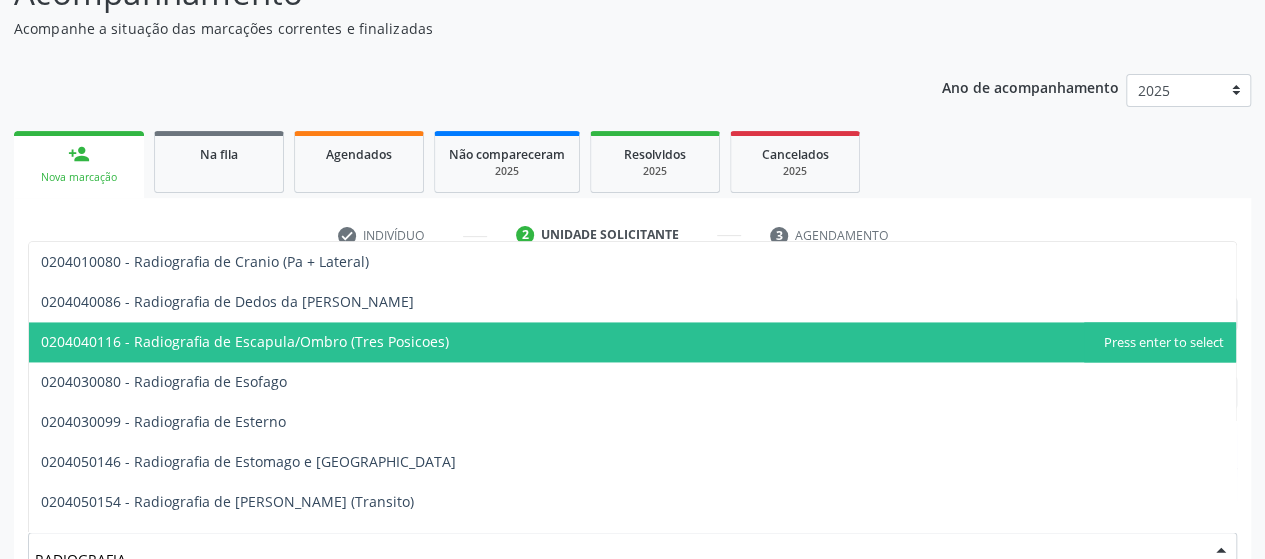click on "0204040116 - Radiografia de Escapula/Ombro (Tres Posicoes)" at bounding box center (632, 342) 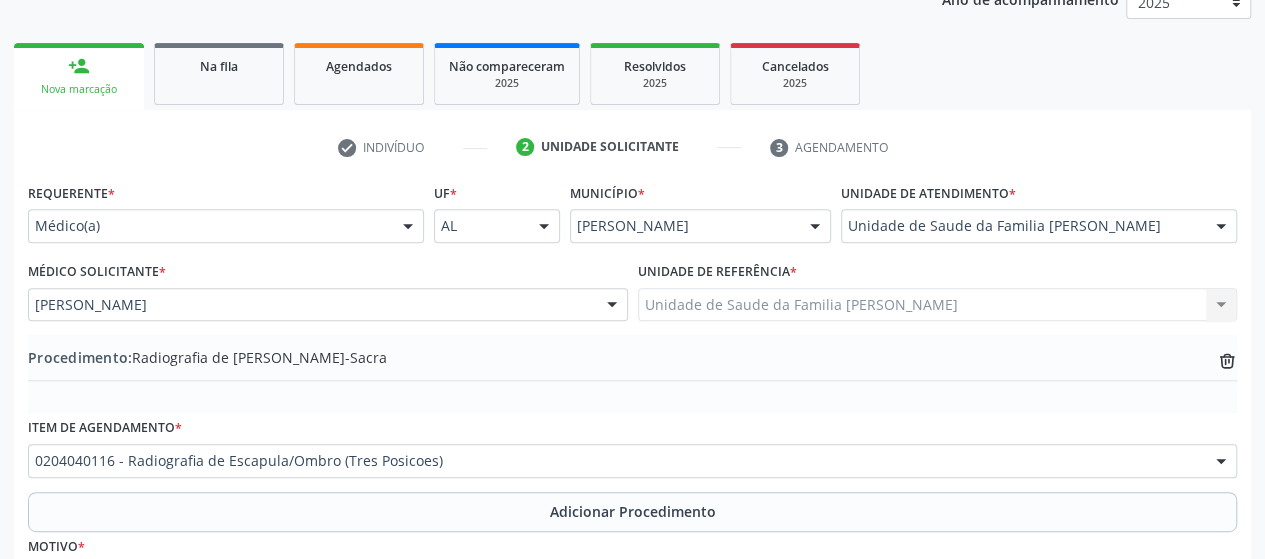 scroll, scrollTop: 396, scrollLeft: 0, axis: vertical 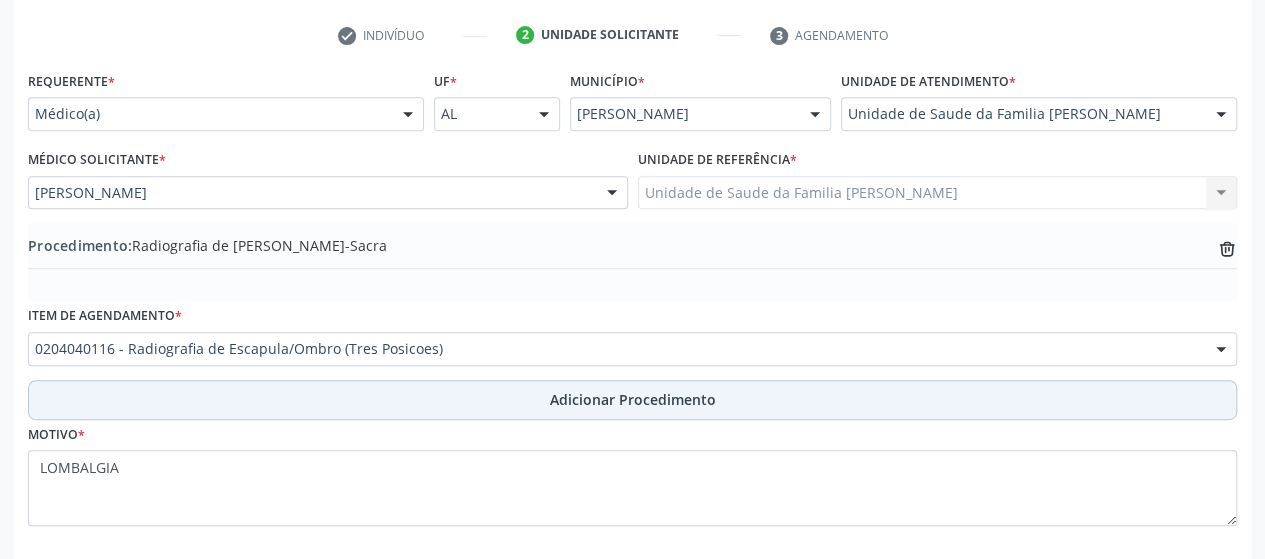 click on "Adicionar Procedimento" at bounding box center [632, 400] 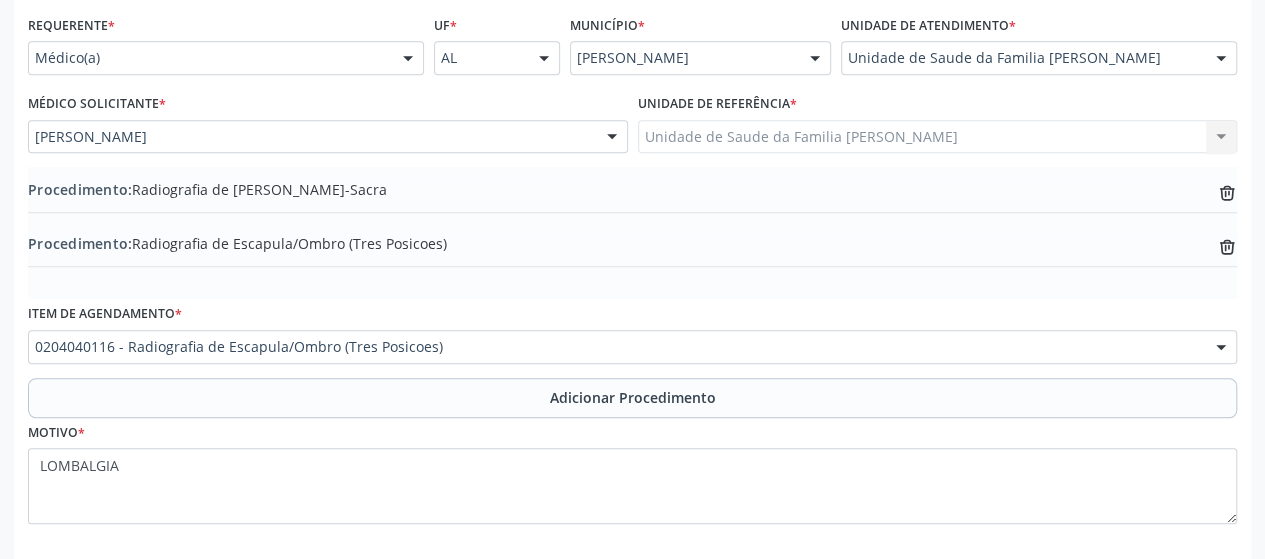 scroll, scrollTop: 496, scrollLeft: 0, axis: vertical 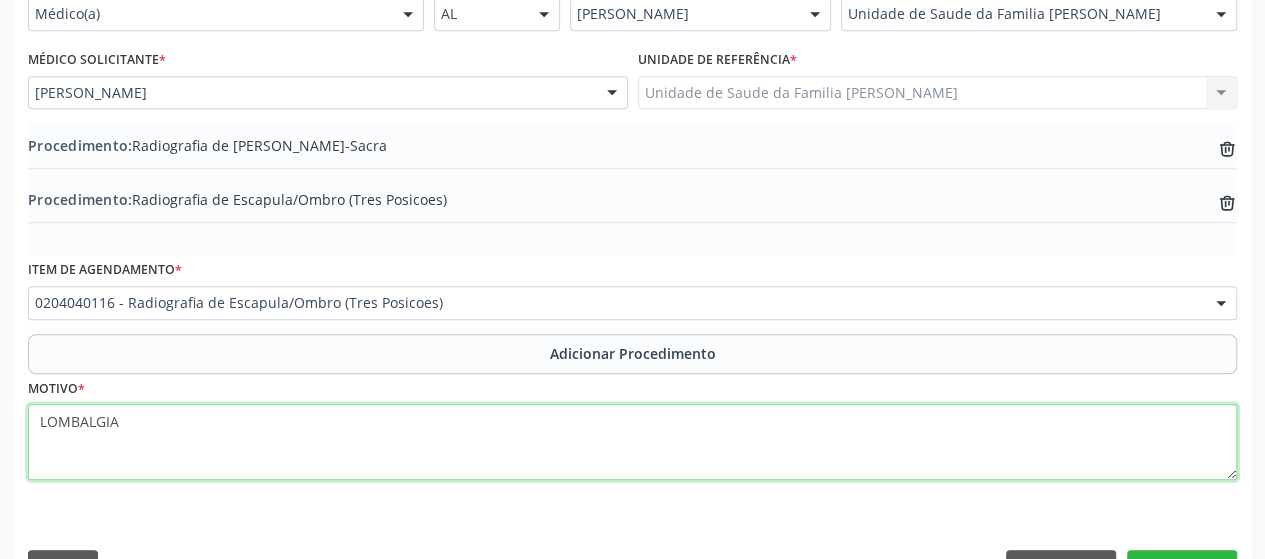 click on "LOMBALGIA" at bounding box center [632, 442] 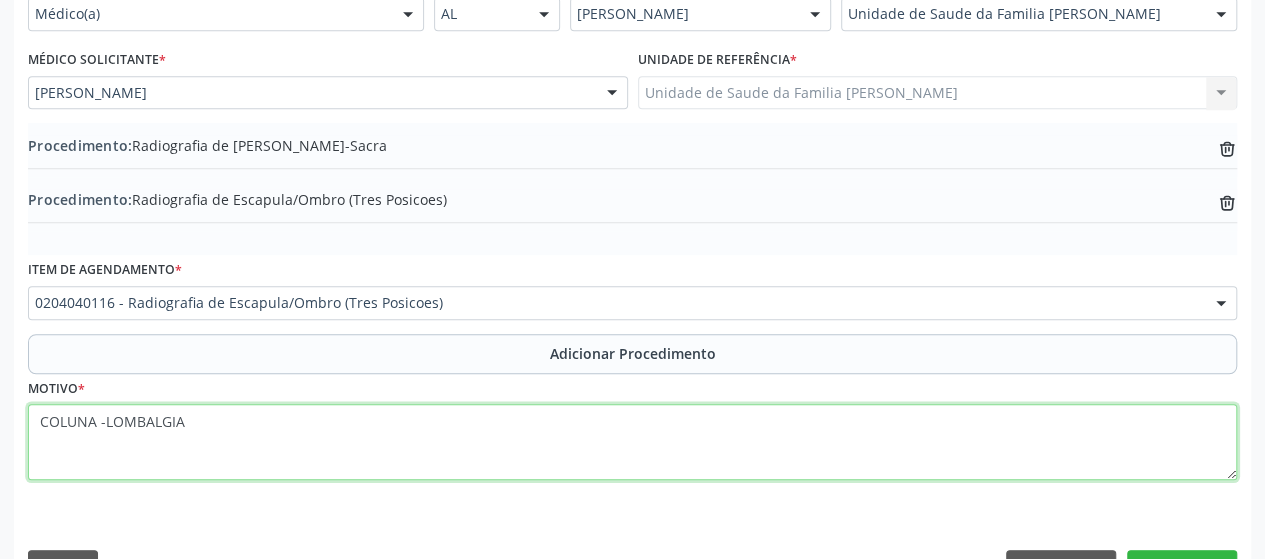 click on "COLUNA -LOMBALGIA" at bounding box center [632, 442] 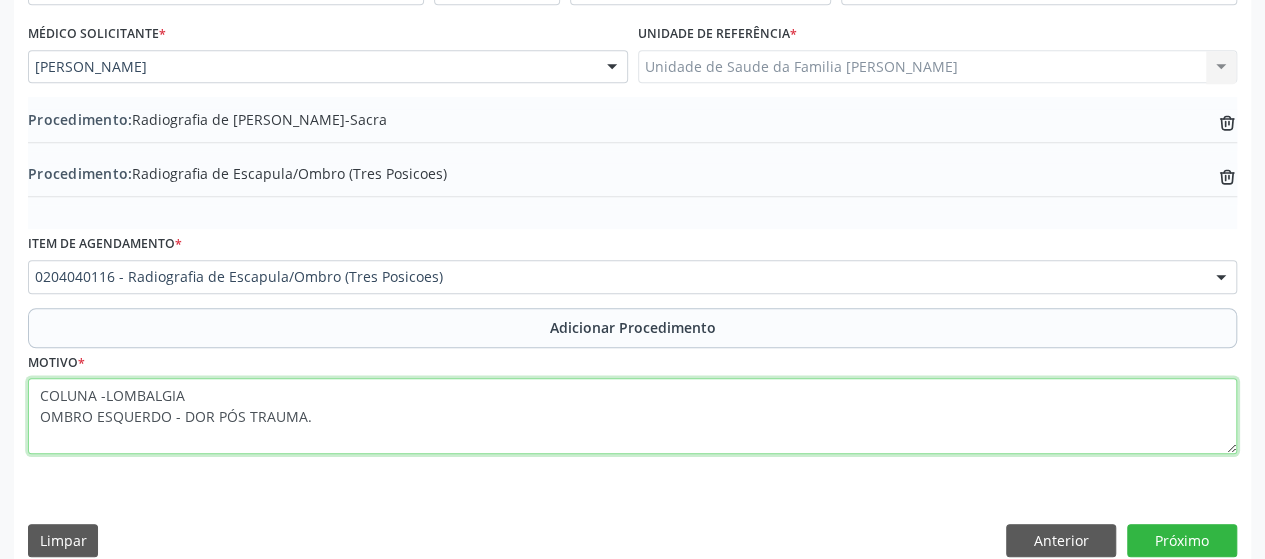 scroll, scrollTop: 546, scrollLeft: 0, axis: vertical 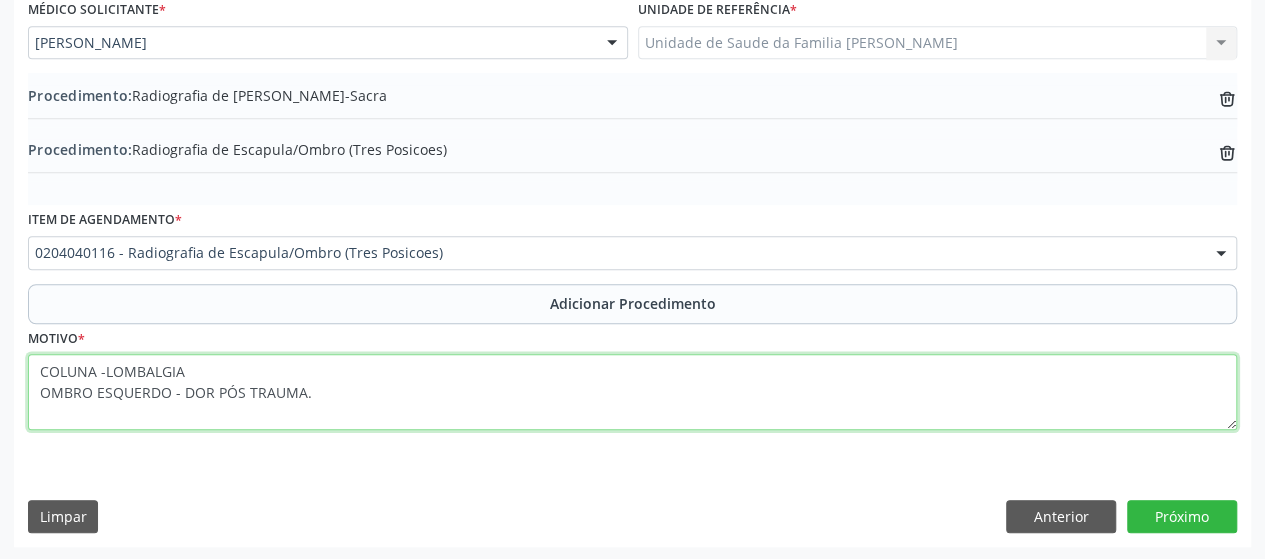type on "COLUNA -LOMBALGIA
OMBRO ESQUERDO - DOR PÓS TRAUMA." 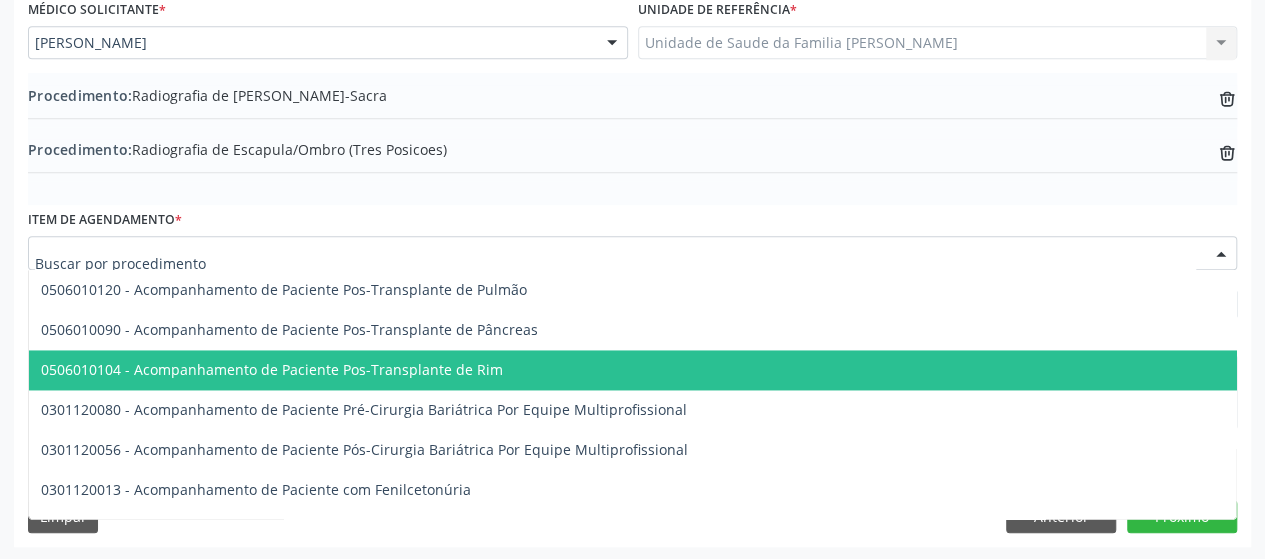 click at bounding box center [615, 263] 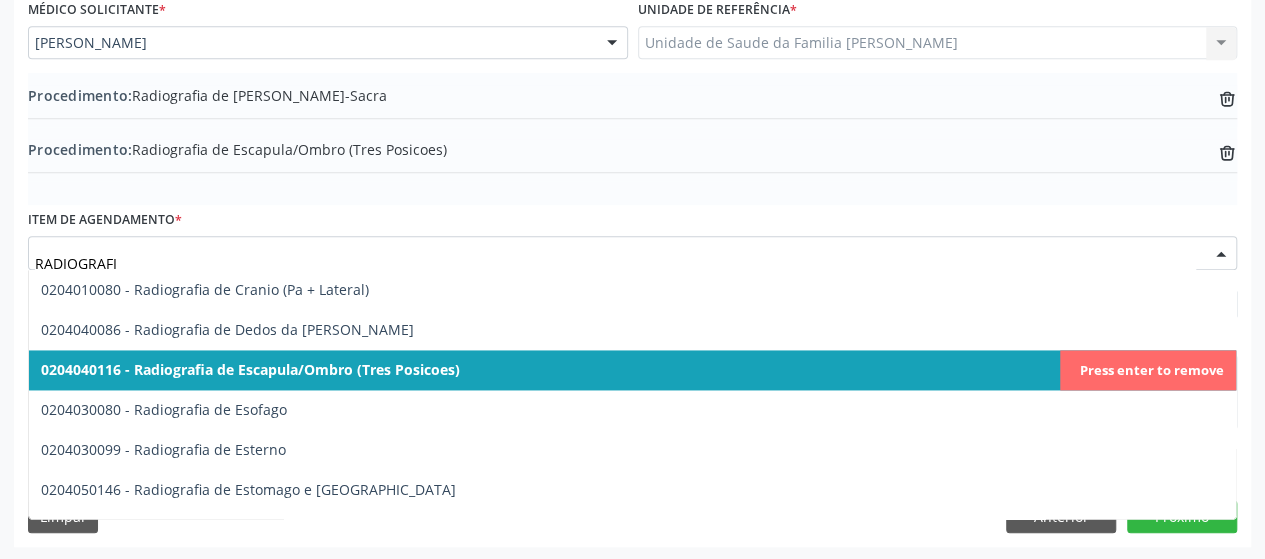 type on "RADIOGRAFIA" 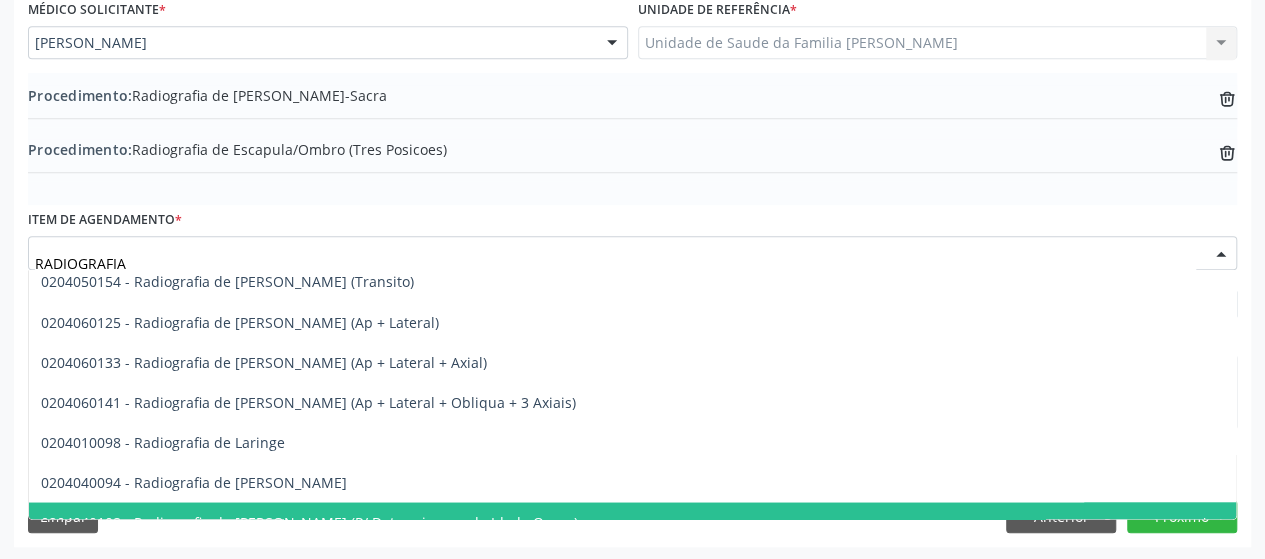 scroll, scrollTop: 1800, scrollLeft: 0, axis: vertical 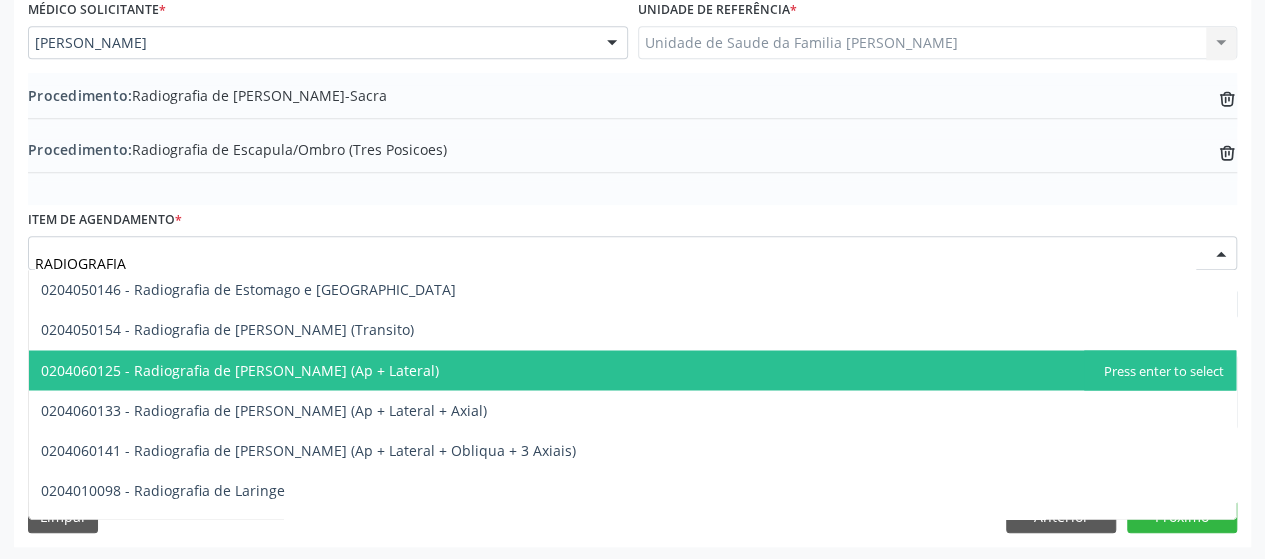 click on "0204060125 - Radiografia de [PERSON_NAME] (Ap + Lateral)" at bounding box center [632, 370] 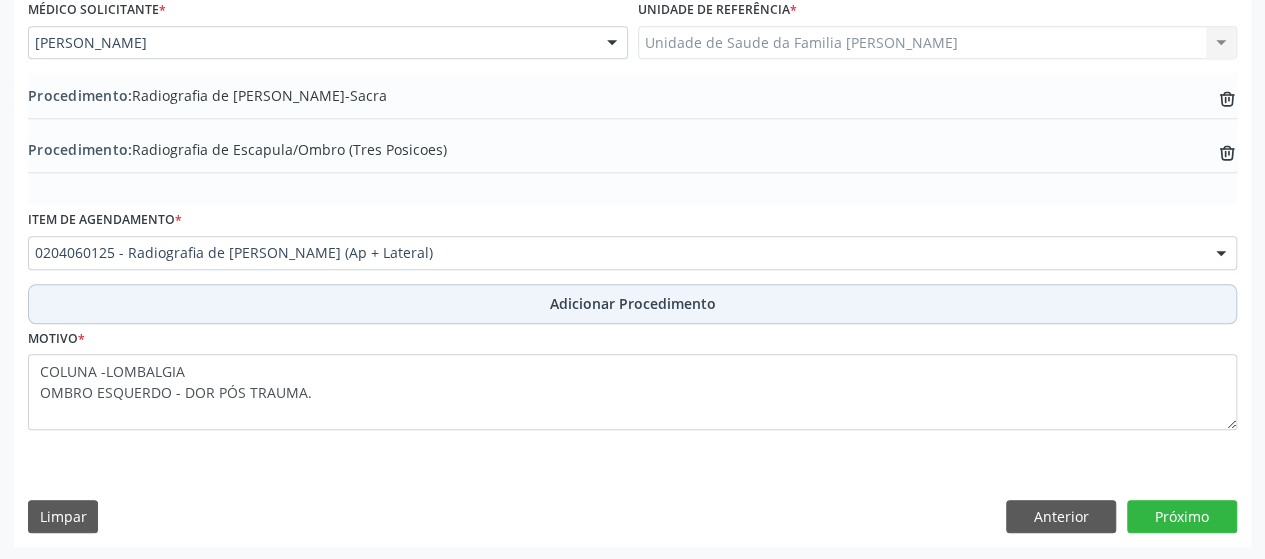 click on "Adicionar Procedimento" at bounding box center (632, 304) 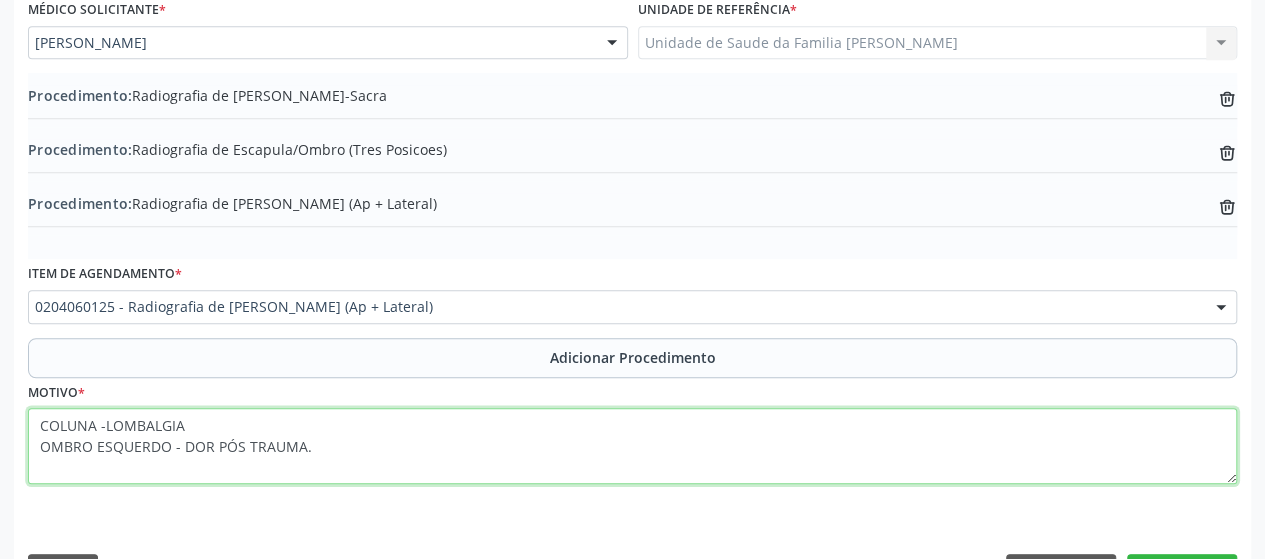 click on "COLUNA -LOMBALGIA
OMBRO ESQUERDO - DOR PÓS TRAUMA." at bounding box center (632, 446) 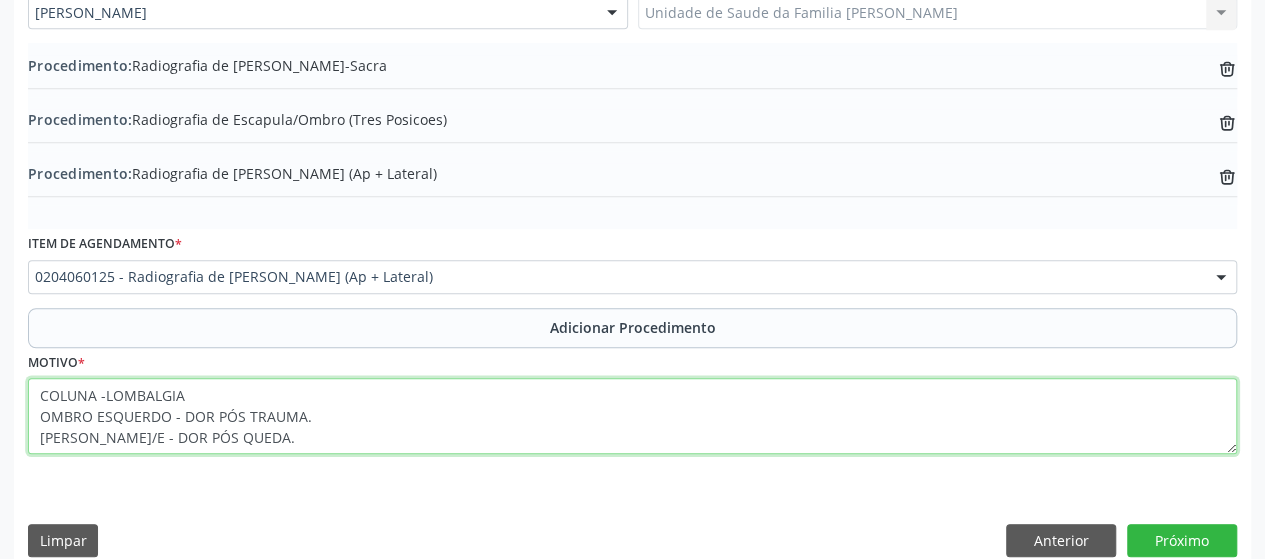 scroll, scrollTop: 600, scrollLeft: 0, axis: vertical 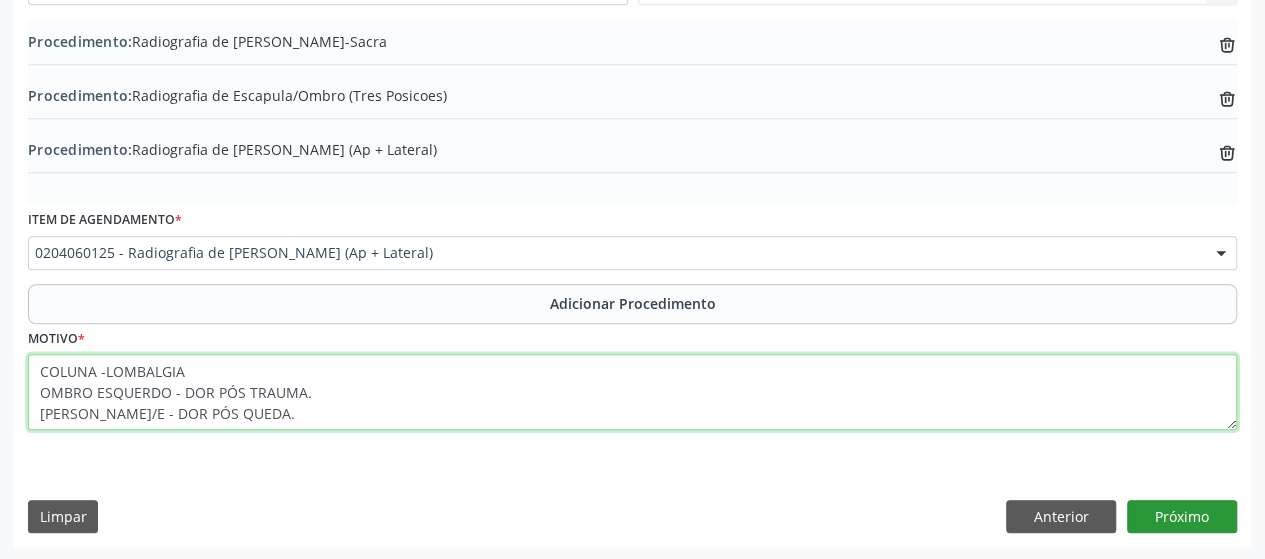 type on "COLUNA -LOMBALGIA
OMBRO ESQUERDO - DOR PÓS TRAUMA.
[PERSON_NAME]/E - DOR PÓS QUEDA." 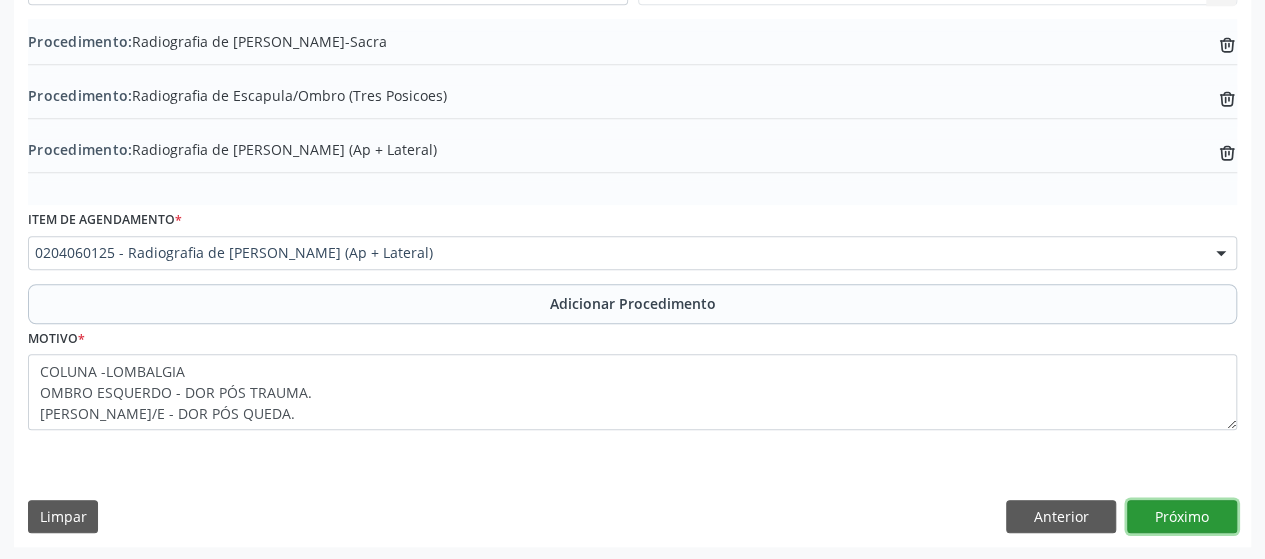 click on "Próximo" at bounding box center [1182, 517] 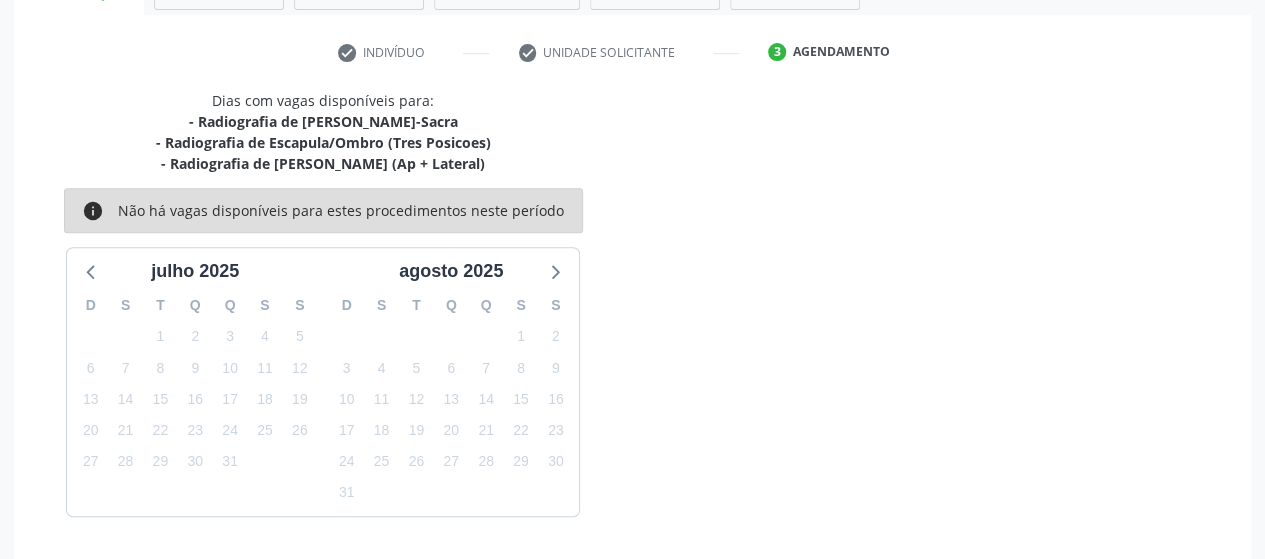 scroll, scrollTop: 438, scrollLeft: 0, axis: vertical 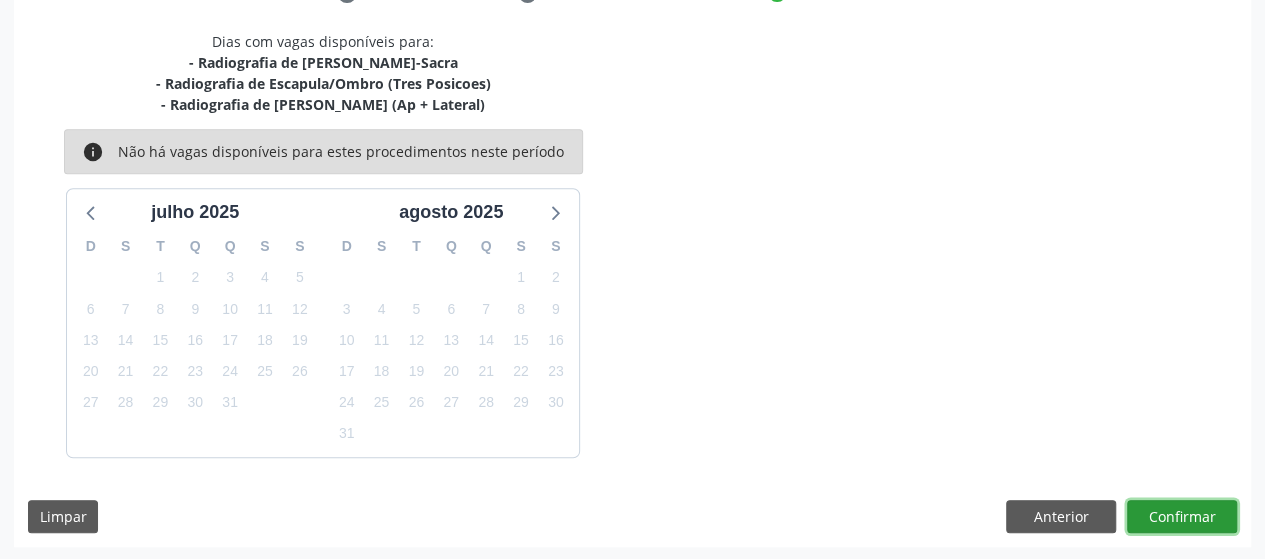 click on "Confirmar" at bounding box center (1182, 517) 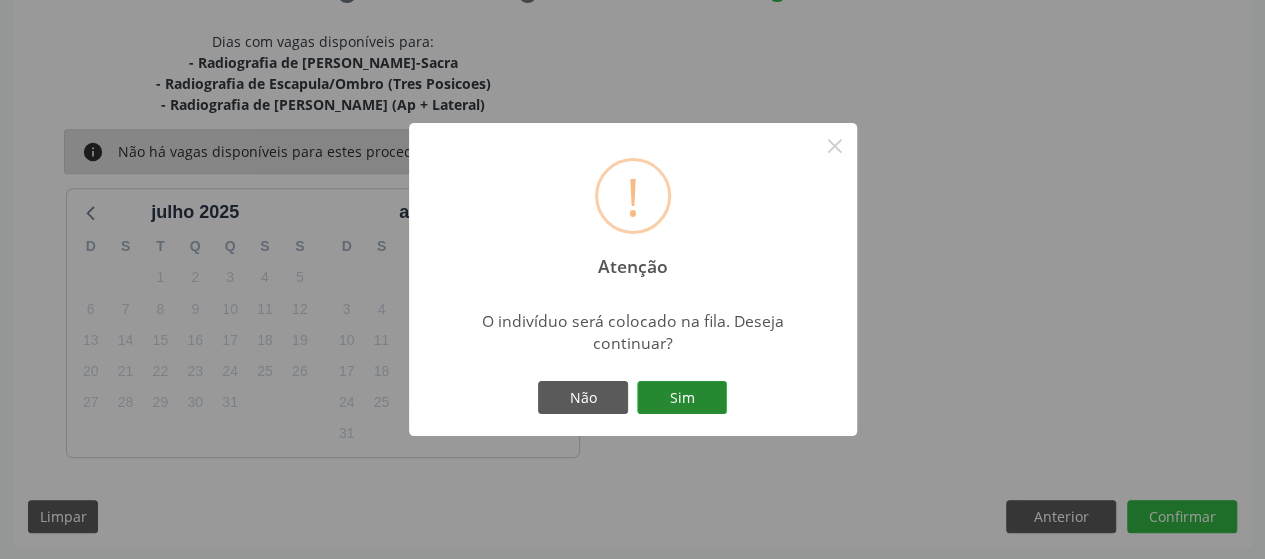click on "Sim" at bounding box center [682, 398] 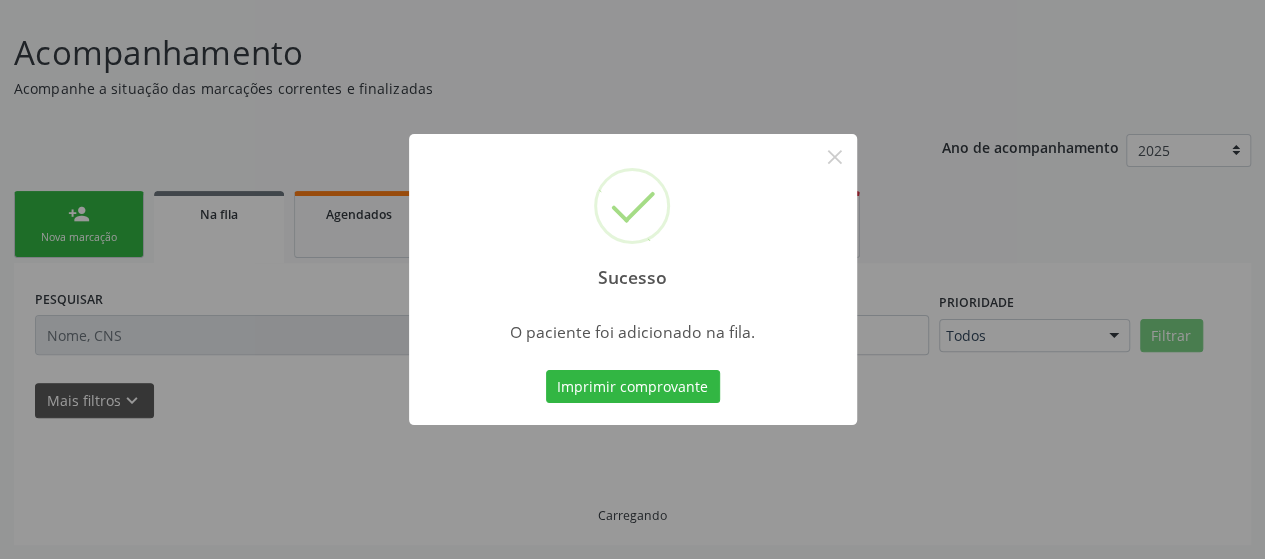 scroll, scrollTop: 134, scrollLeft: 0, axis: vertical 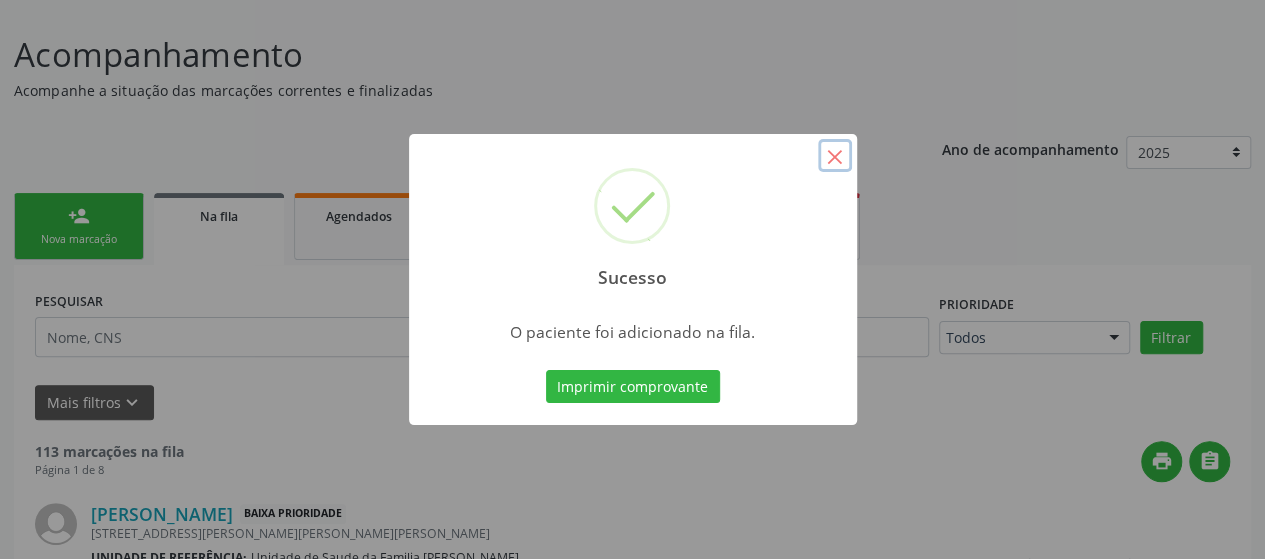 click on "×" at bounding box center [835, 156] 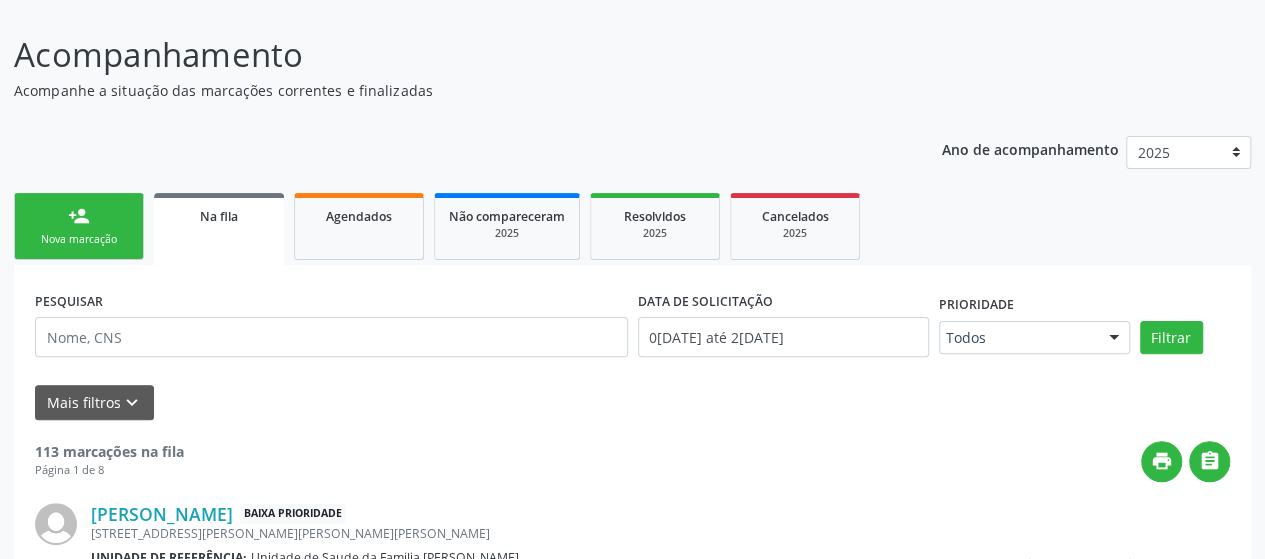 click on "Nova marcação" at bounding box center [79, 239] 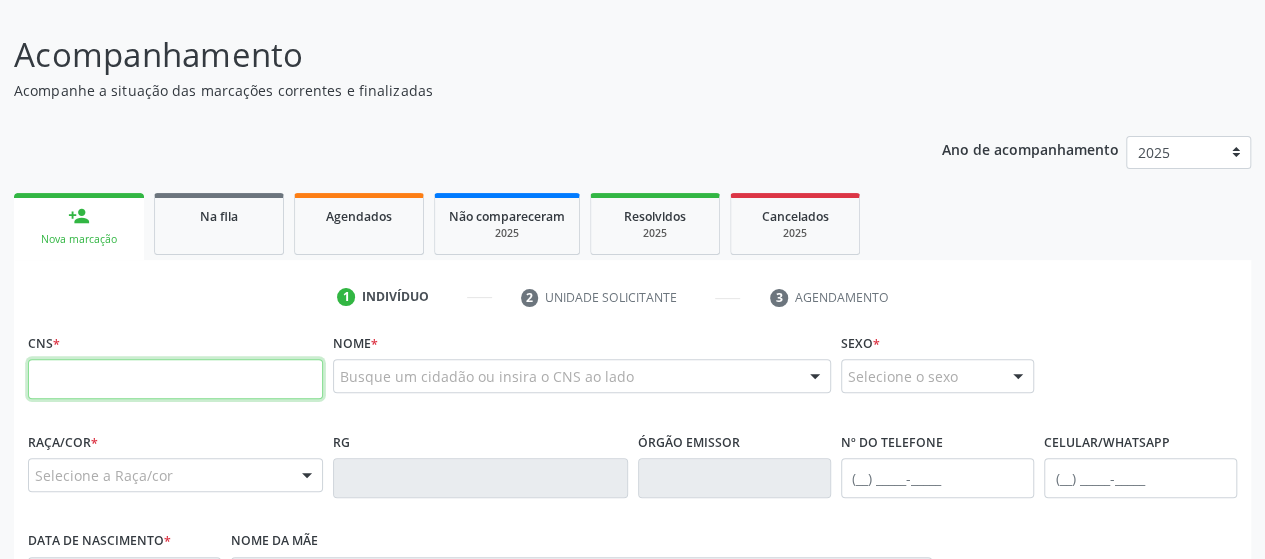 click at bounding box center (175, 379) 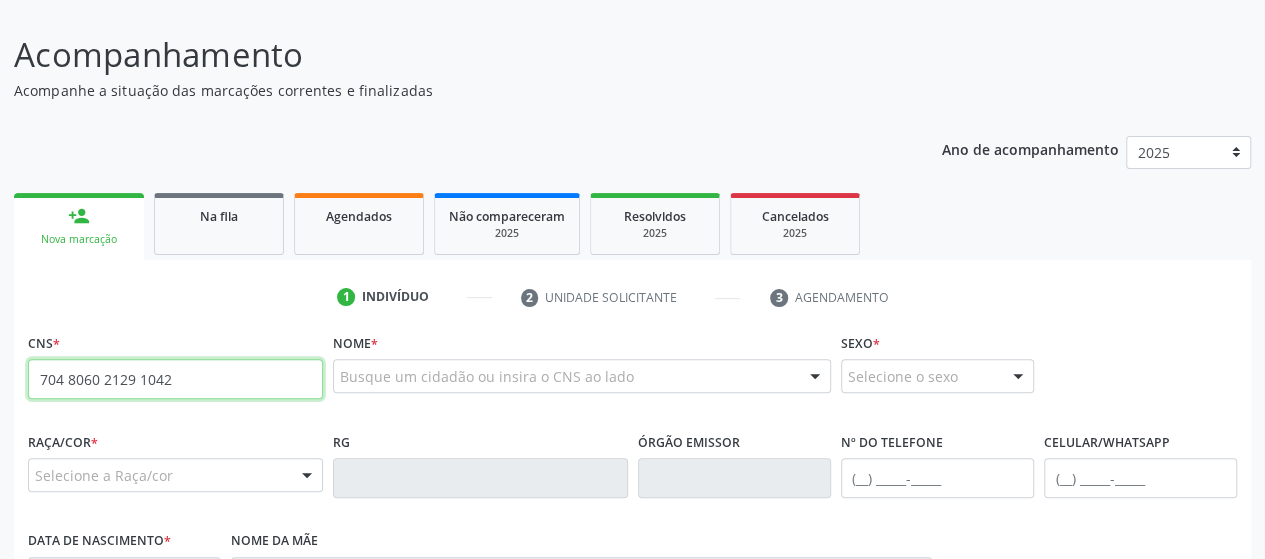 type on "704 8060 2129 1042" 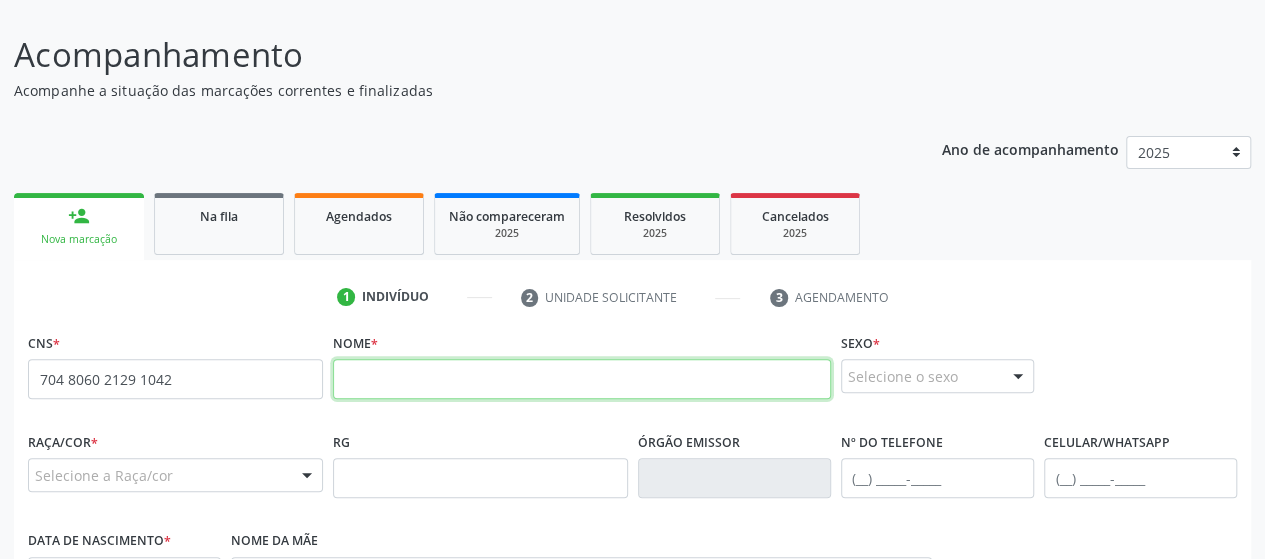 click at bounding box center [582, 379] 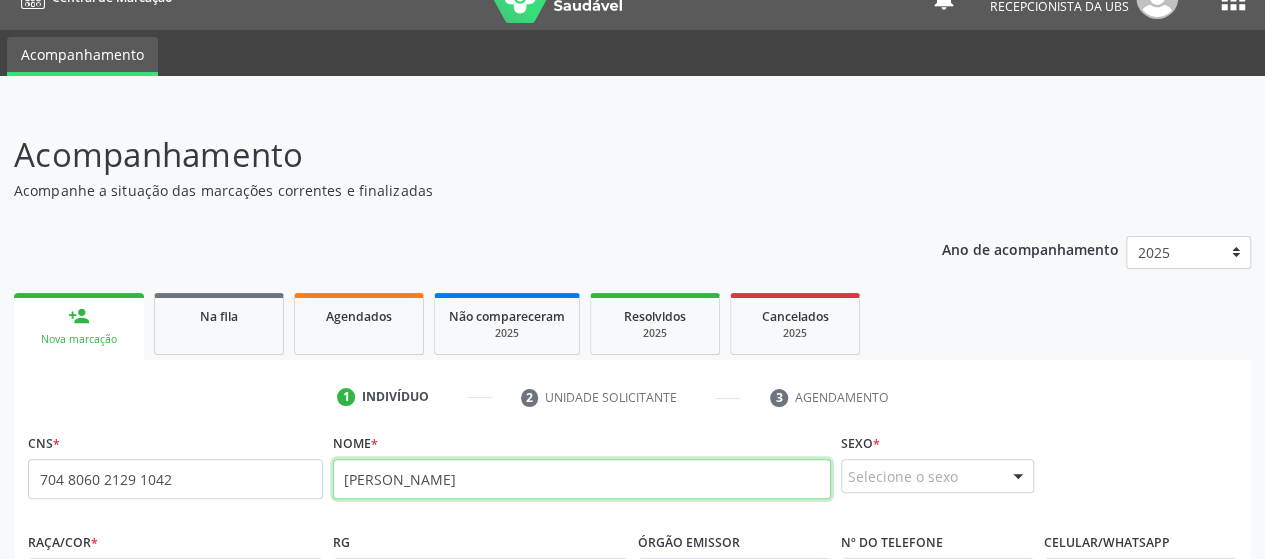 scroll, scrollTop: 334, scrollLeft: 0, axis: vertical 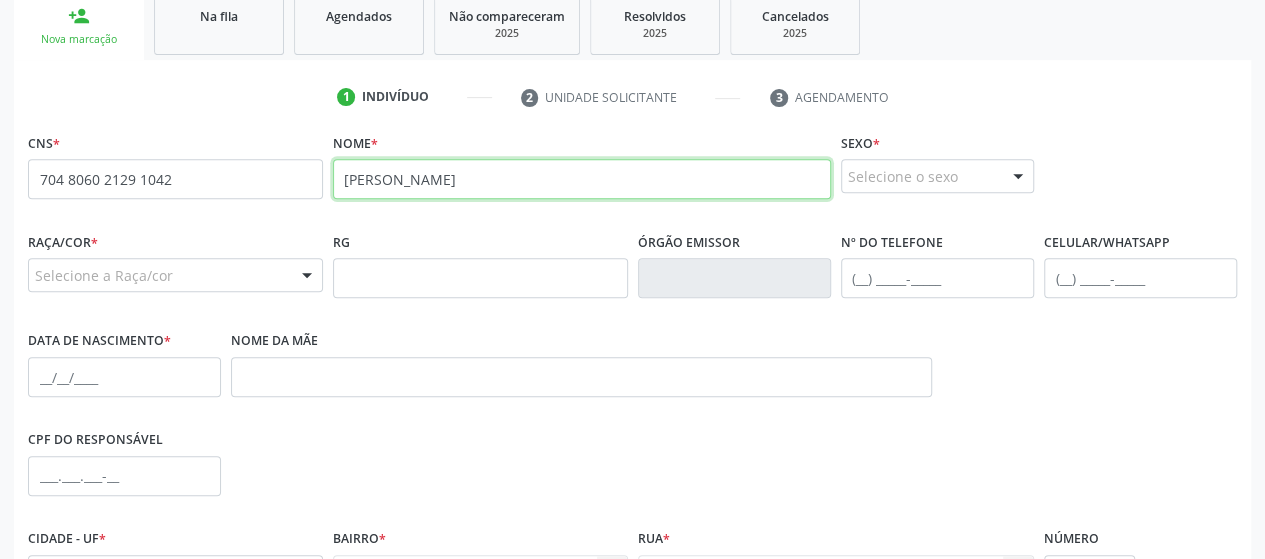 type on "[PERSON_NAME]" 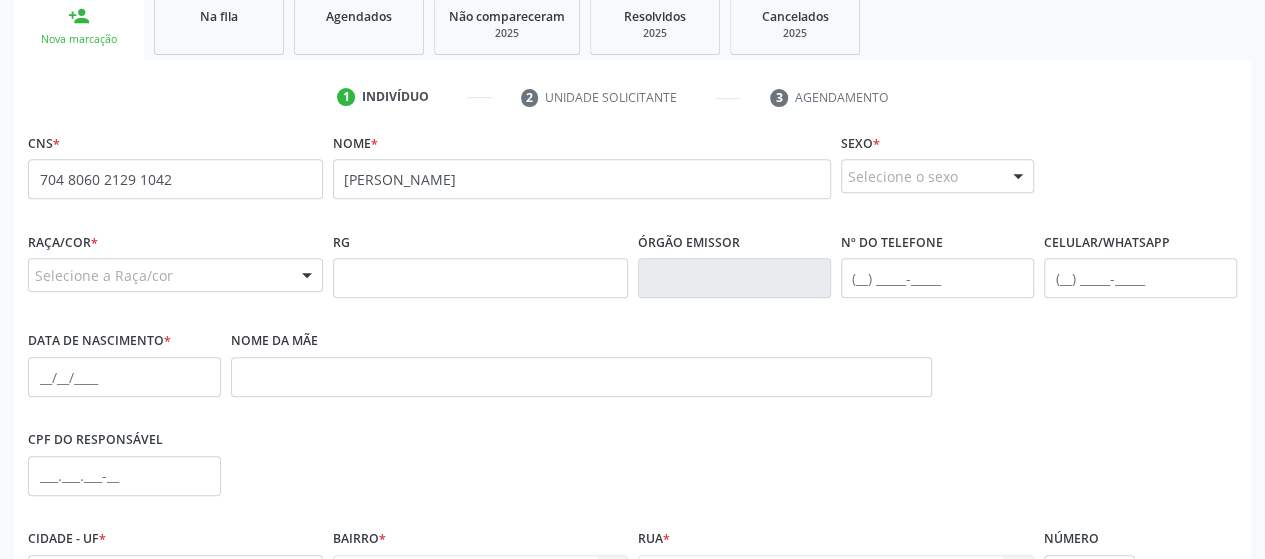 click on "Selecione o sexo" at bounding box center (937, 176) 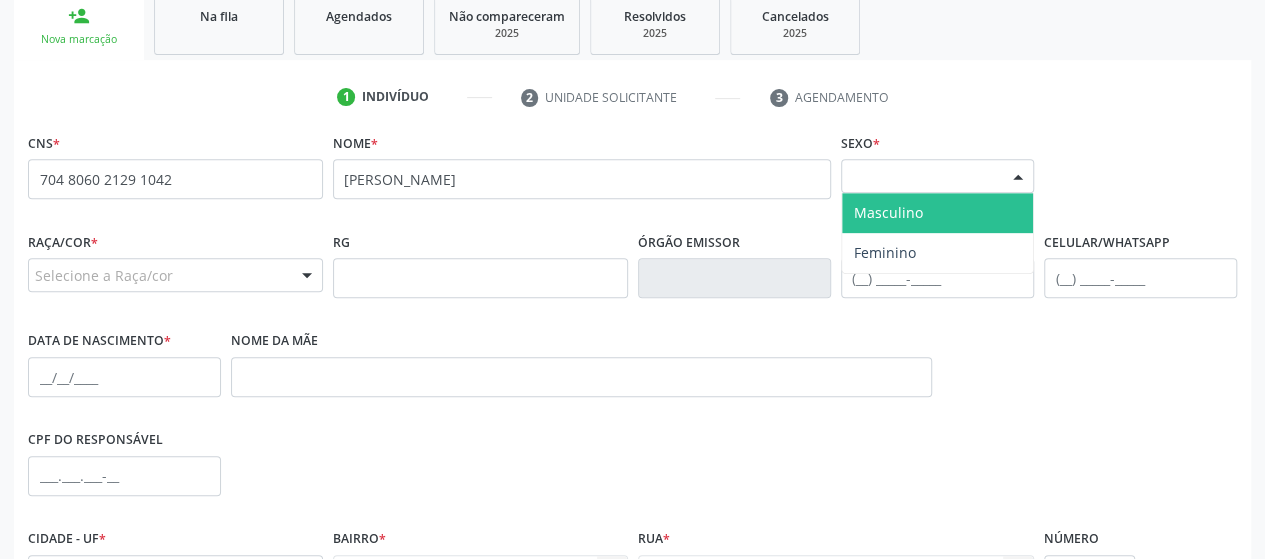 click on "Masculino" at bounding box center (888, 212) 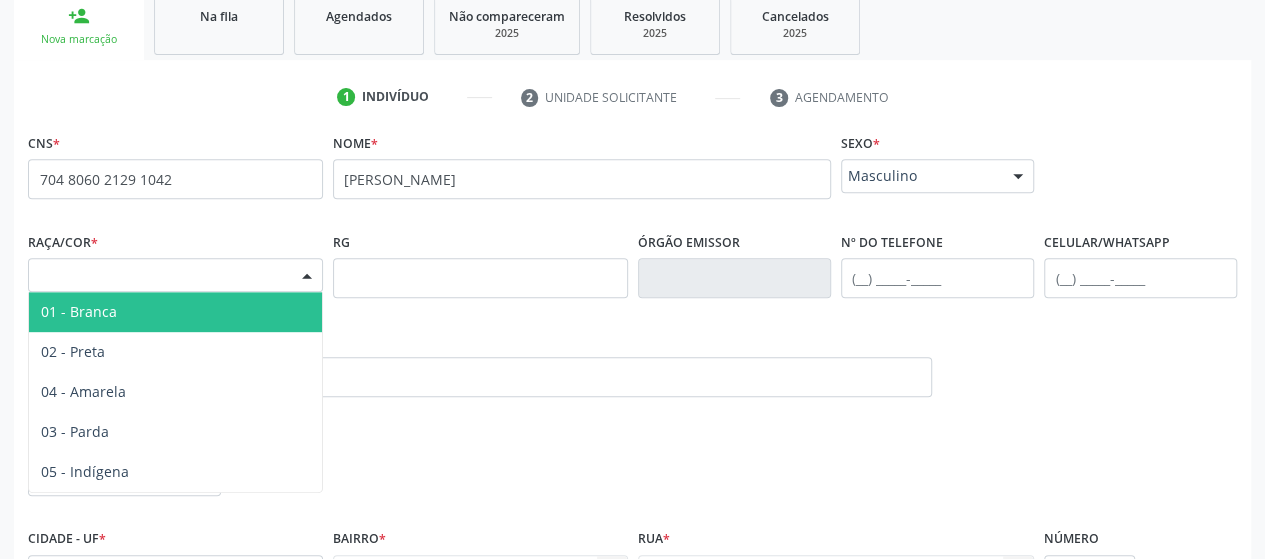 click on "Selecione a Raça/cor" at bounding box center [175, 275] 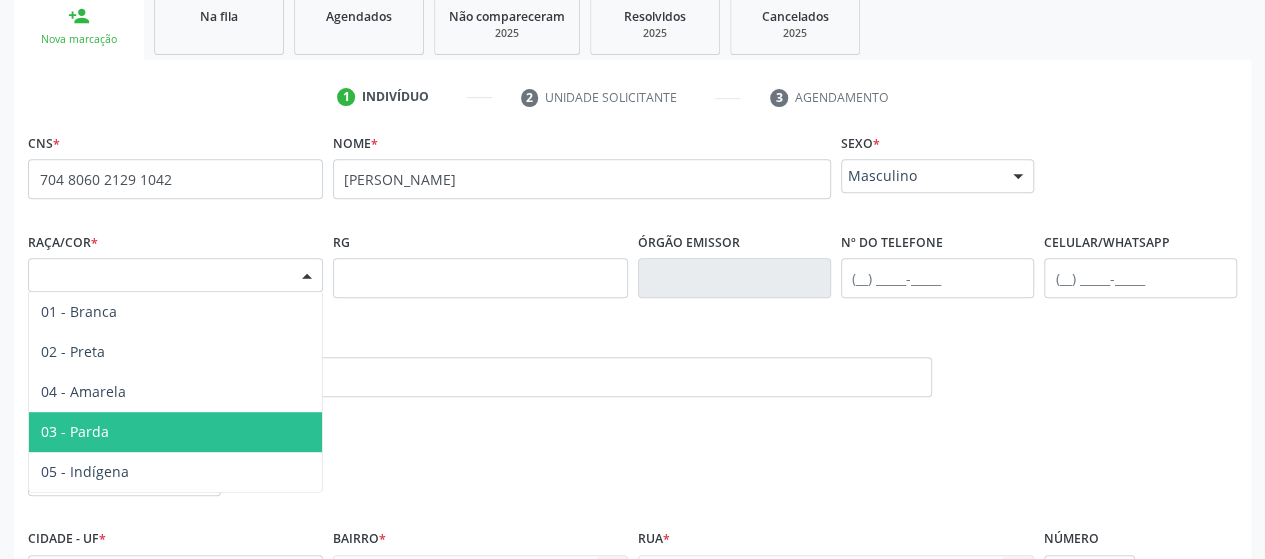 click on "03 - Parda" at bounding box center [175, 432] 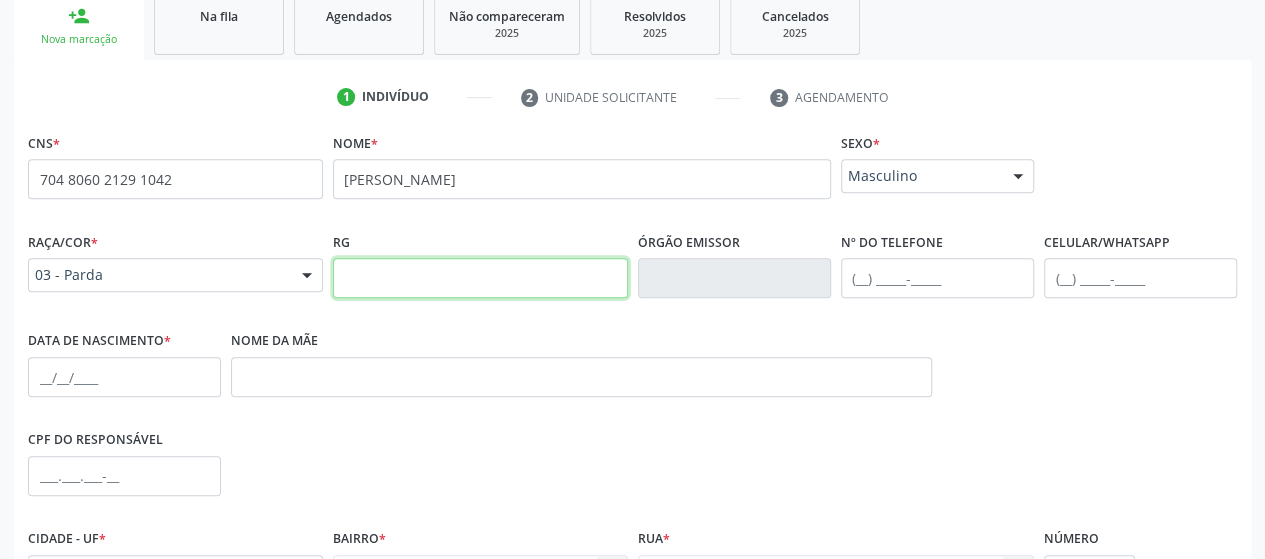 click at bounding box center (480, 278) 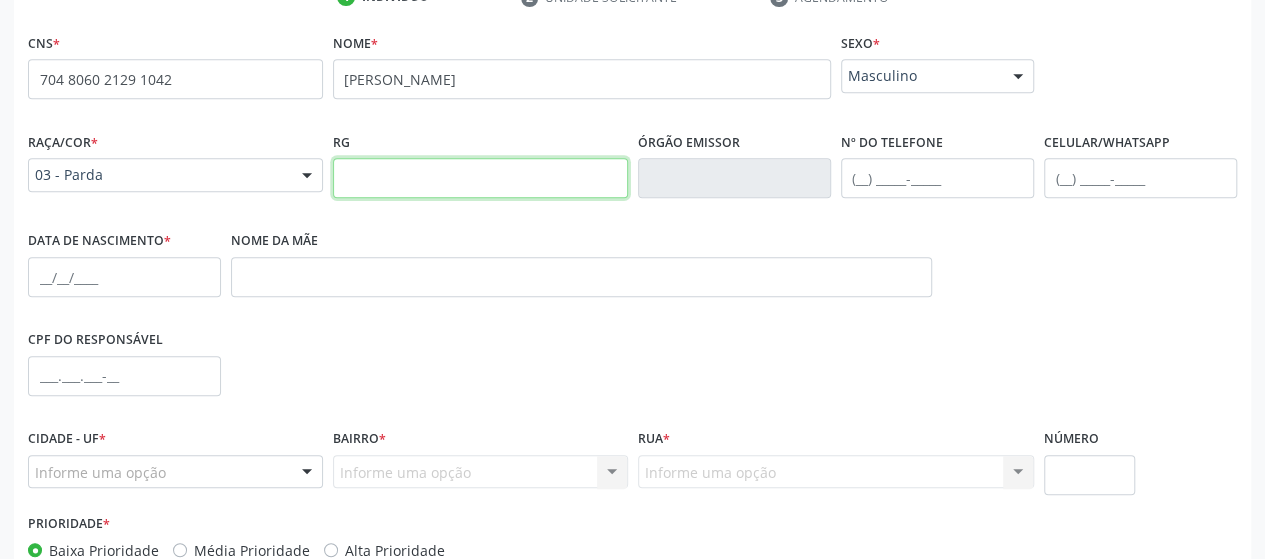 scroll, scrollTop: 434, scrollLeft: 0, axis: vertical 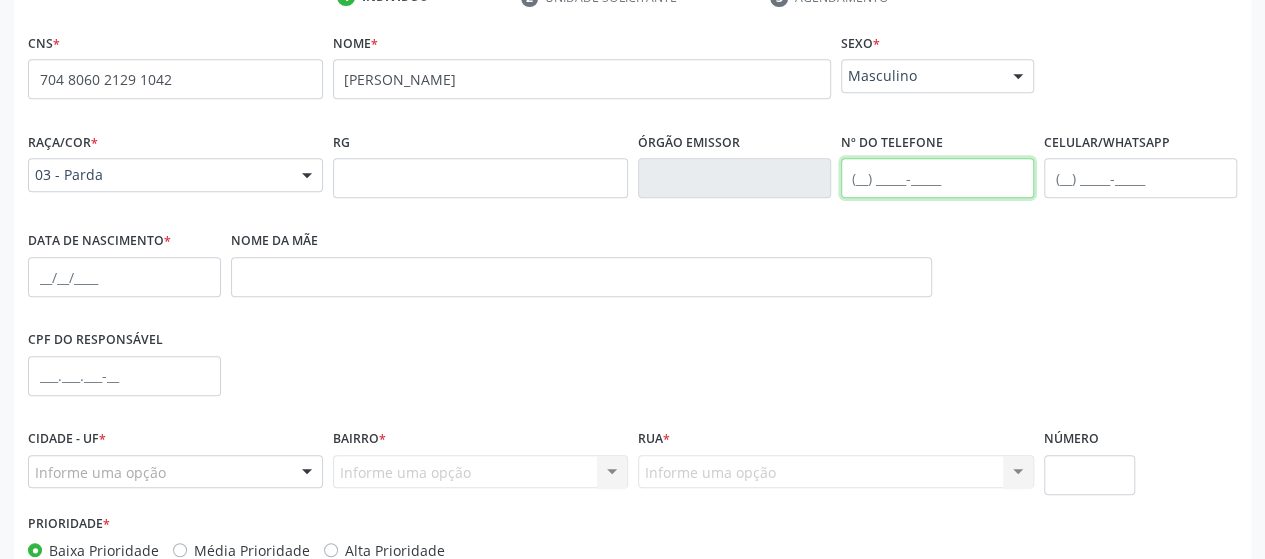click at bounding box center [937, 178] 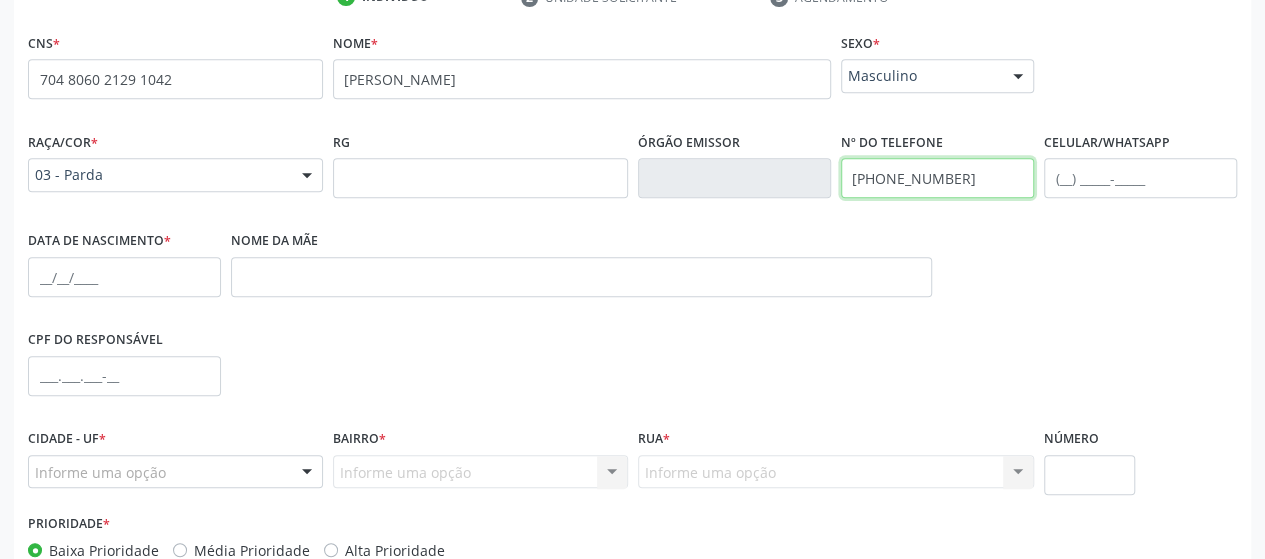 type on "[PHONE_NUMBER]" 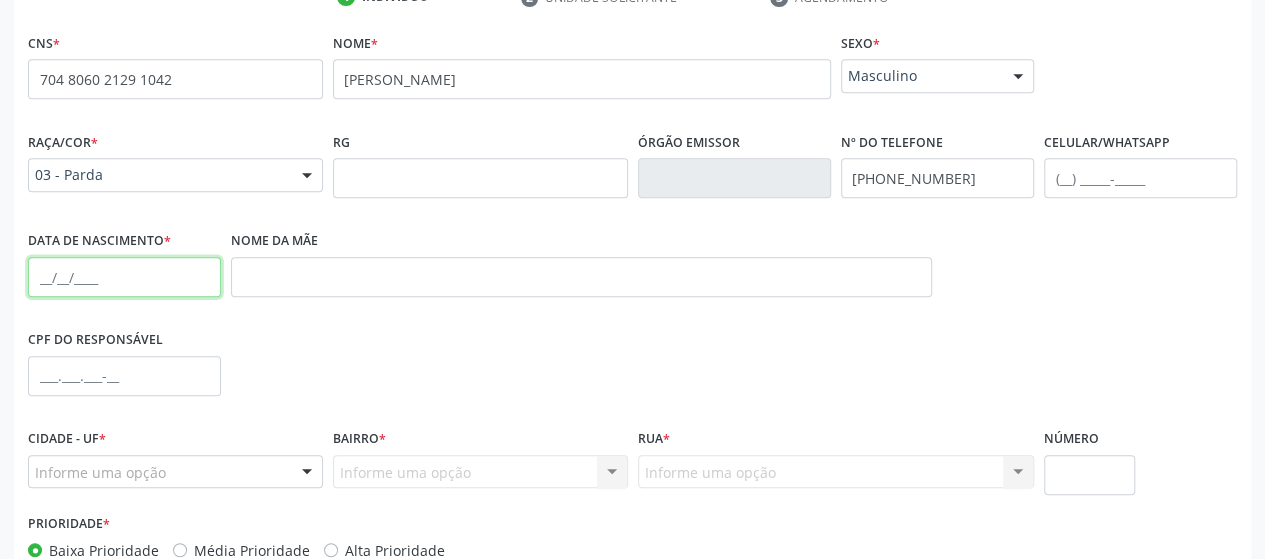 click at bounding box center (124, 277) 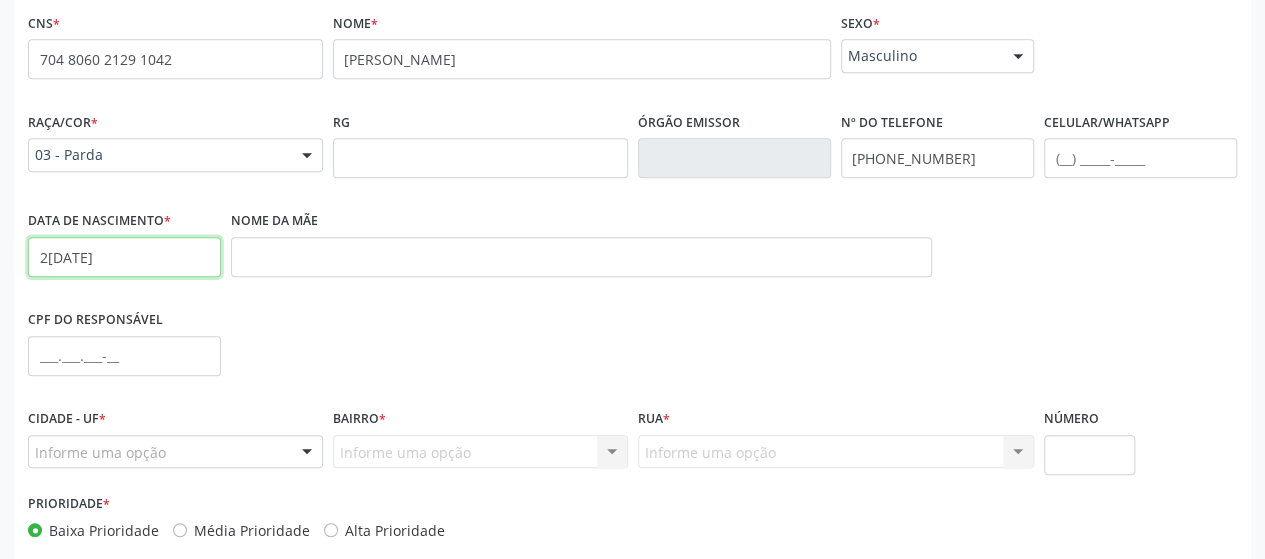 scroll, scrollTop: 452, scrollLeft: 0, axis: vertical 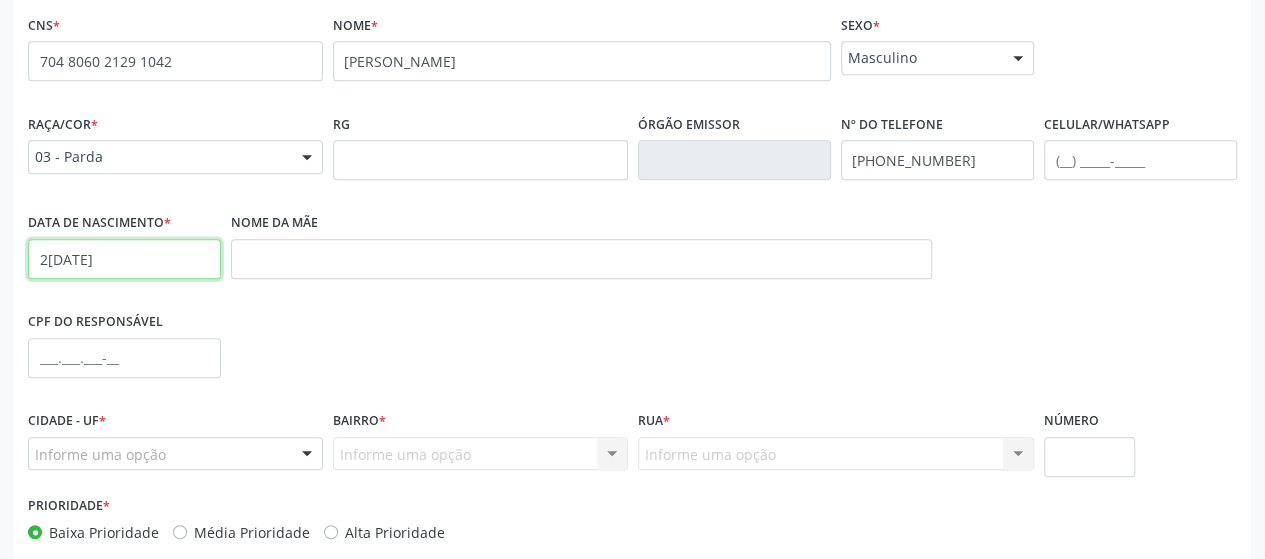 type on "2[DATE]" 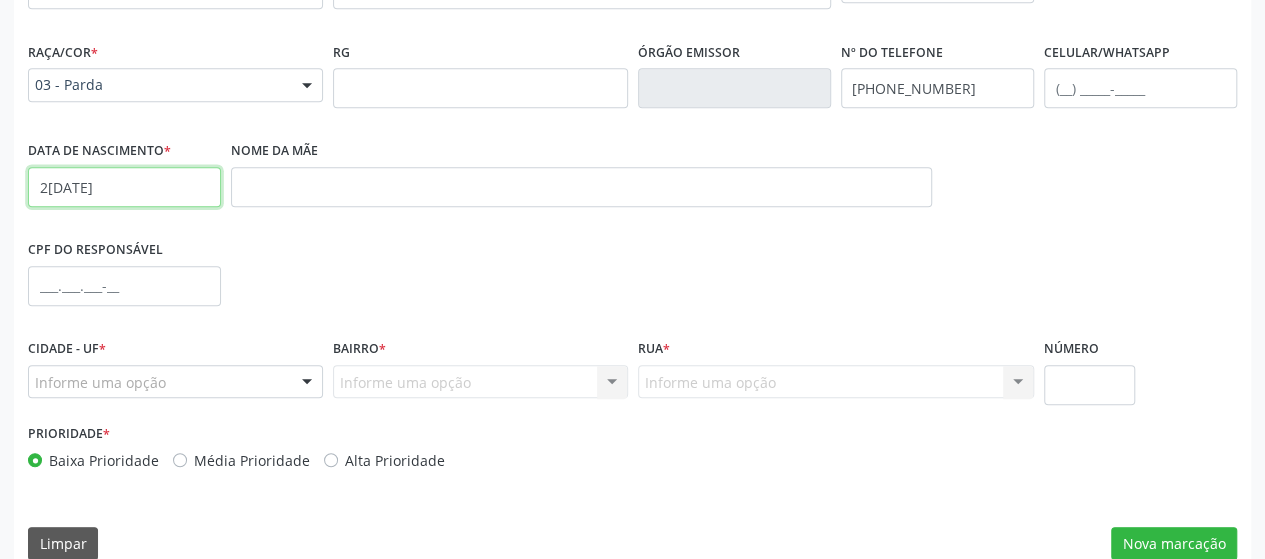 scroll, scrollTop: 552, scrollLeft: 0, axis: vertical 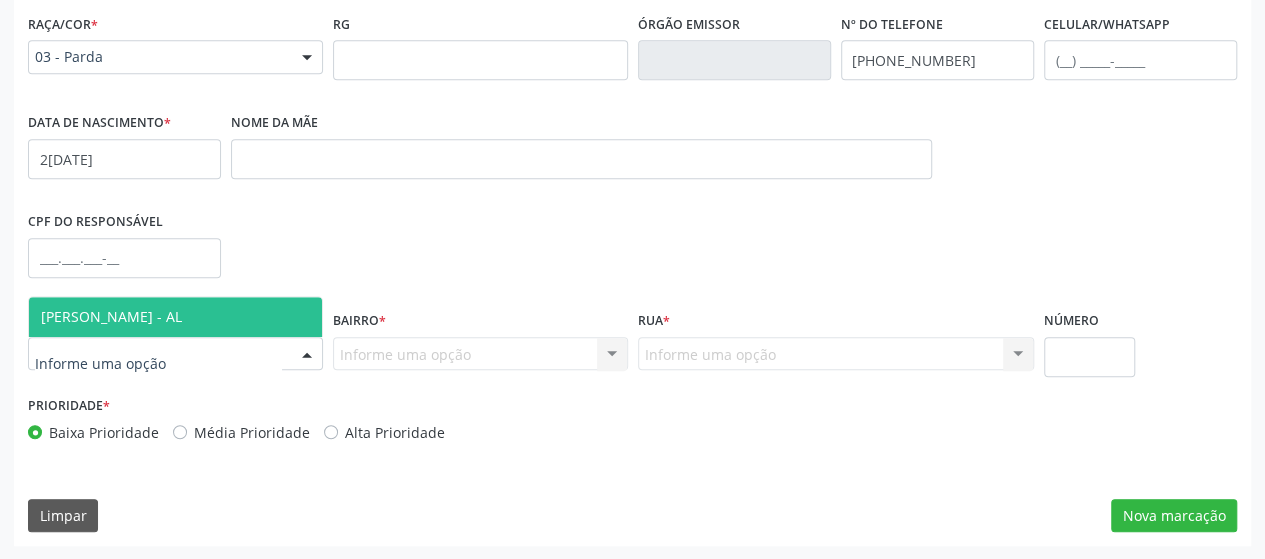 click at bounding box center (175, 354) 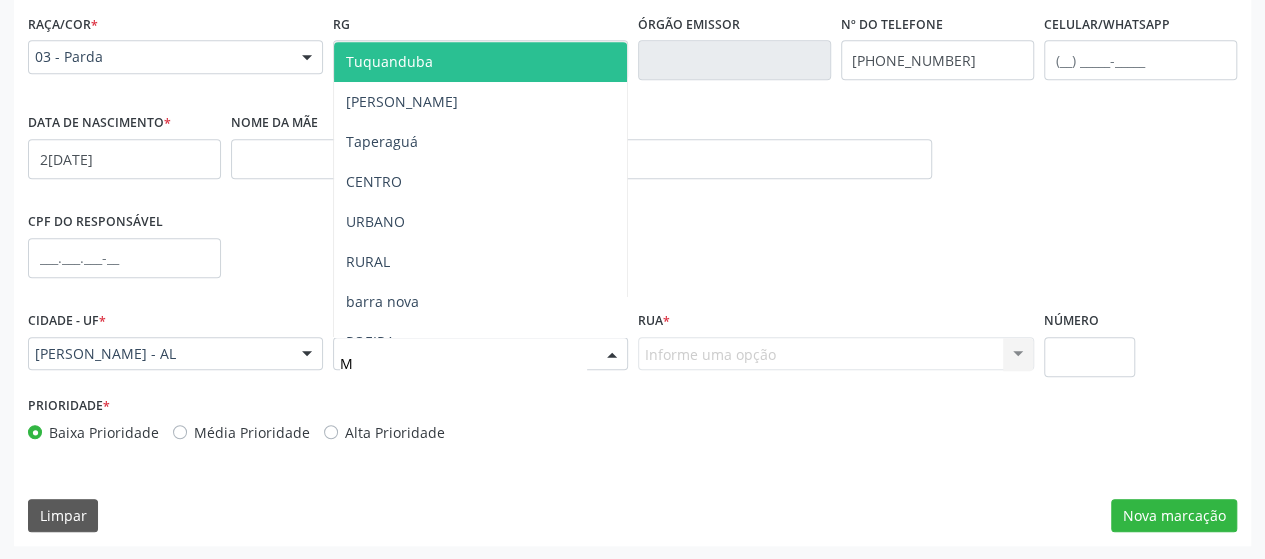type on "MA" 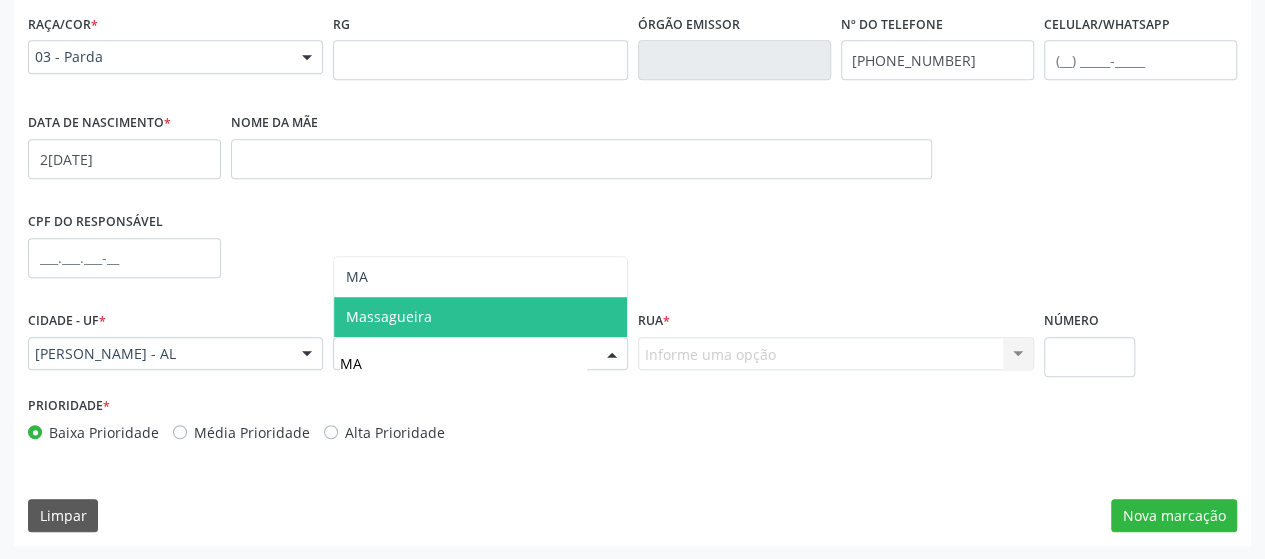 click on "Massagueira" at bounding box center (480, 317) 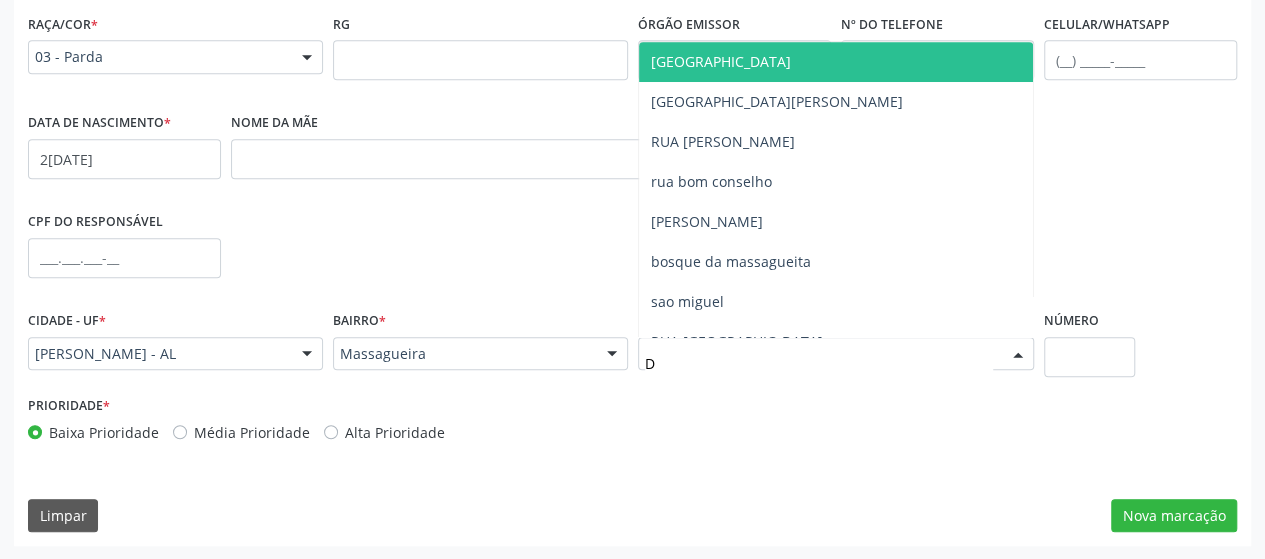 type on "DO" 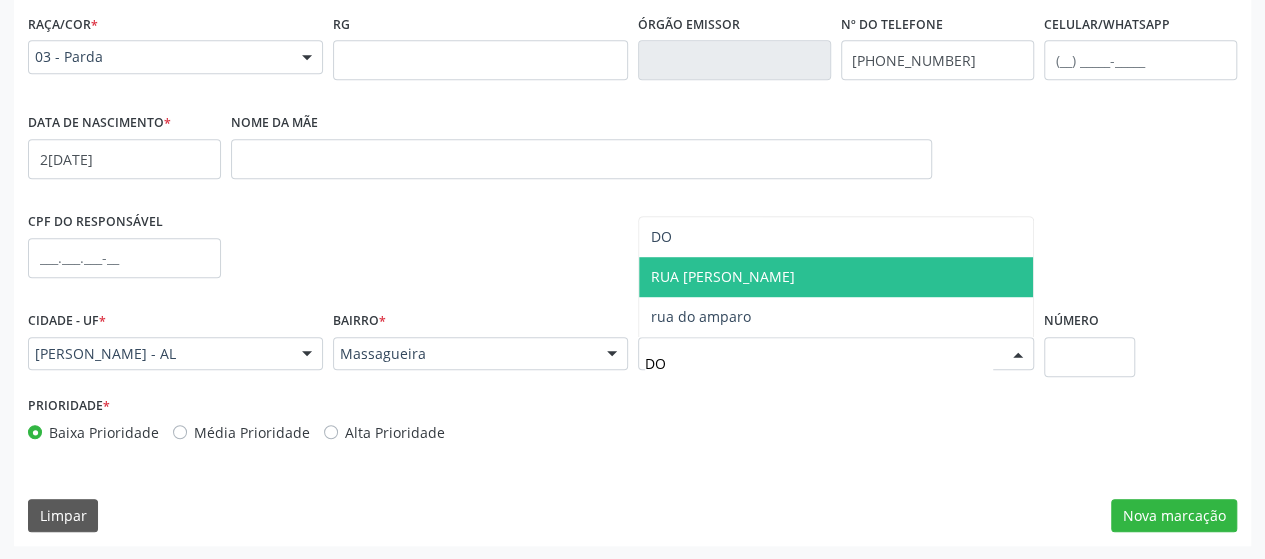 click on "RUA [PERSON_NAME]" at bounding box center (723, 276) 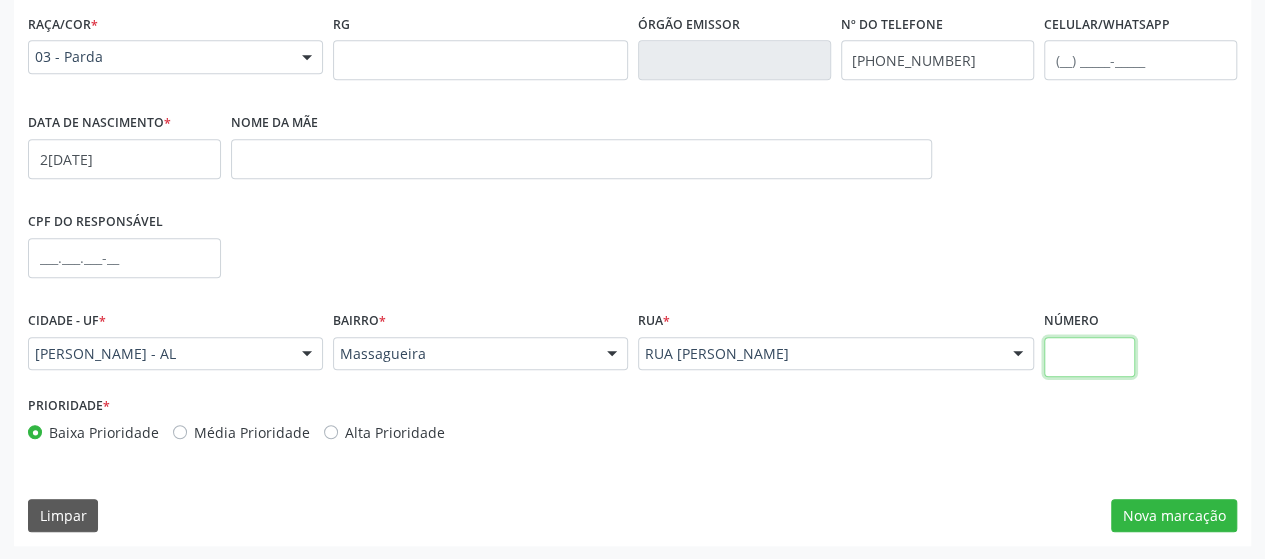 click at bounding box center [1090, 357] 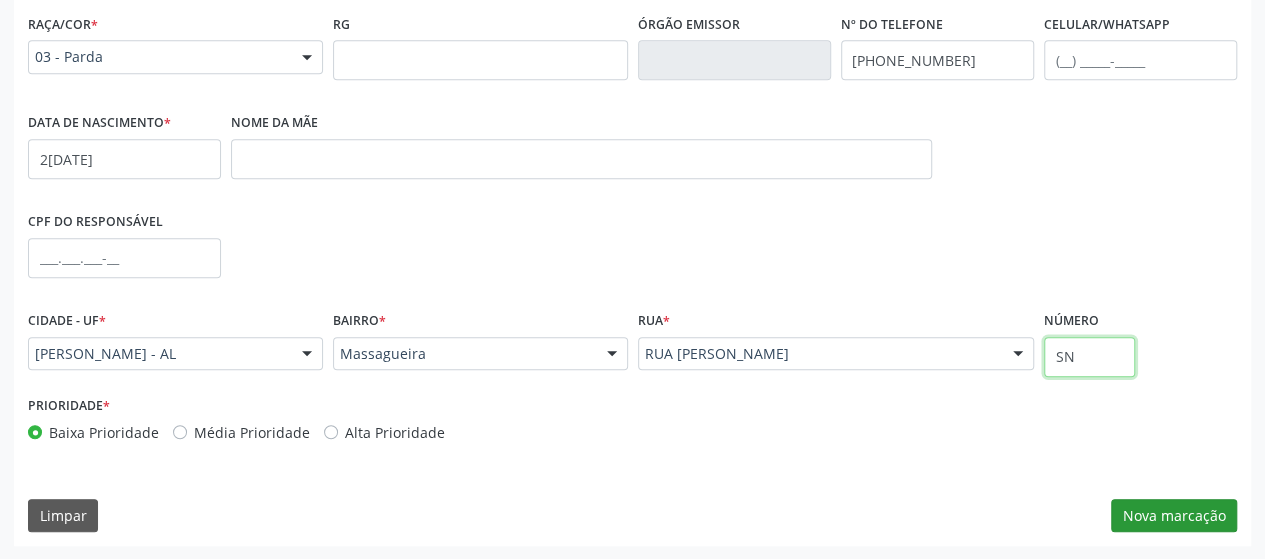 type on "SN" 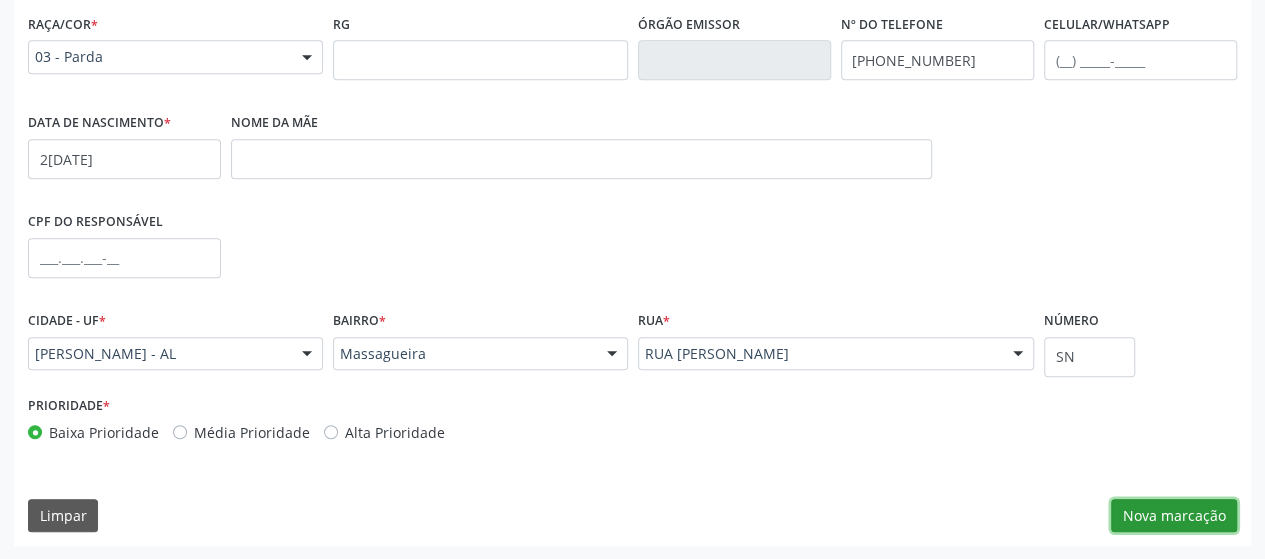click on "Nova marcação" at bounding box center [1174, 516] 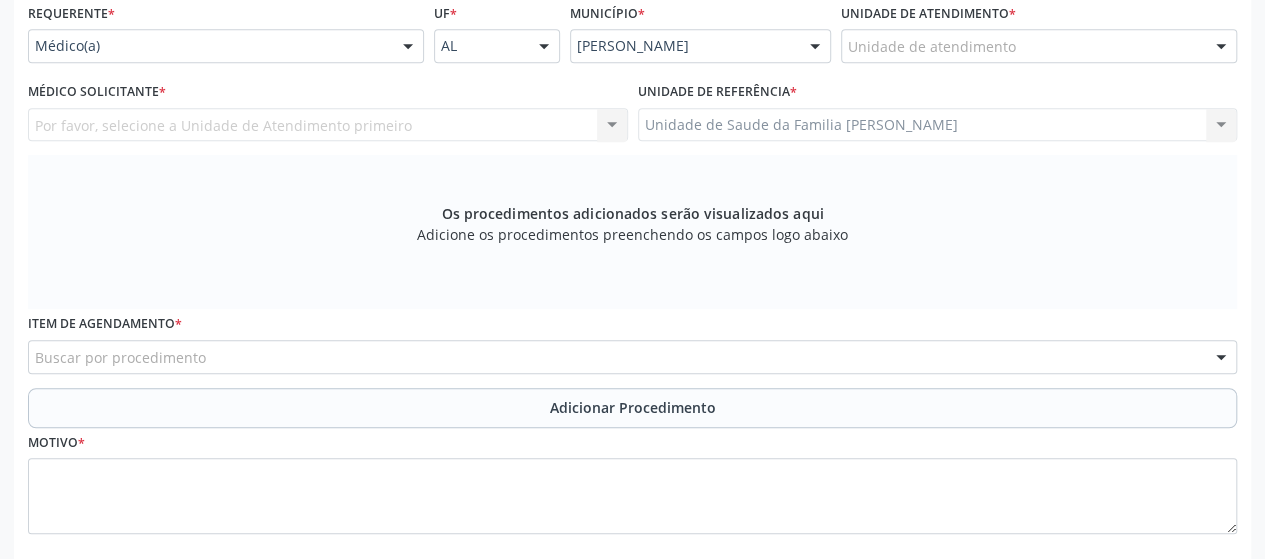 scroll, scrollTop: 352, scrollLeft: 0, axis: vertical 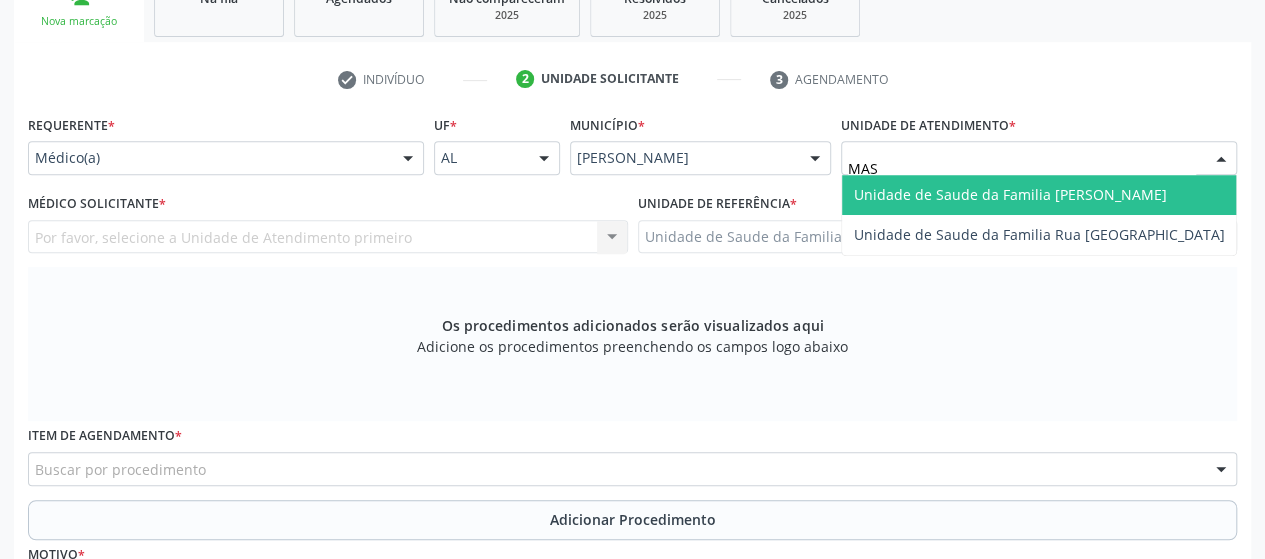 type on "MASS" 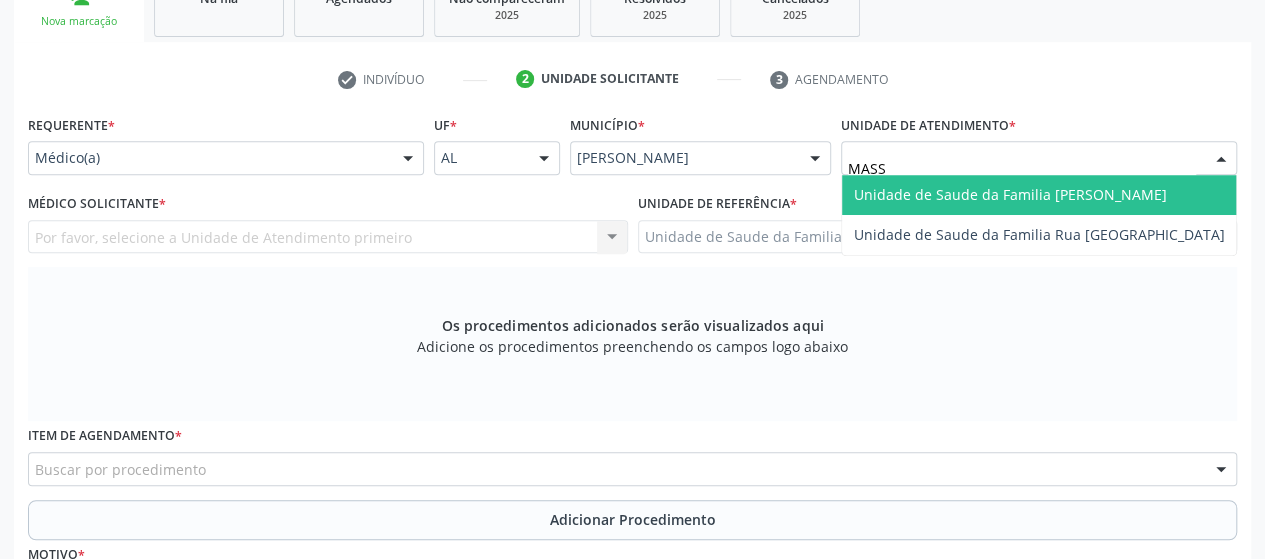 click on "Unidade de Saude da Familia [PERSON_NAME]" at bounding box center [1010, 194] 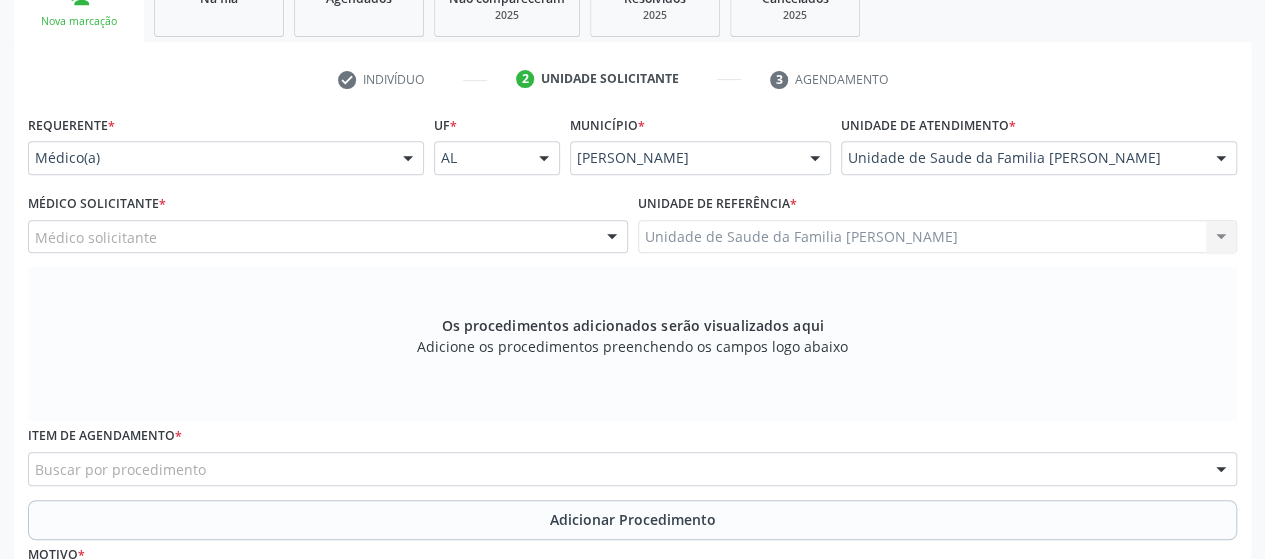 click on "Médico solicitante" at bounding box center [328, 237] 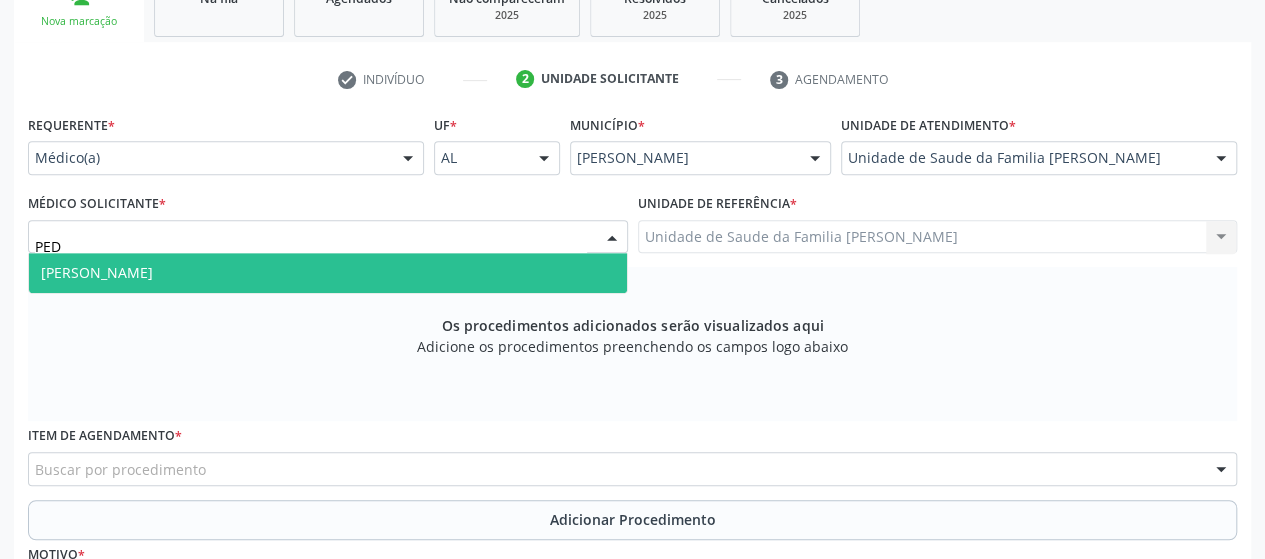 type on "PEDR" 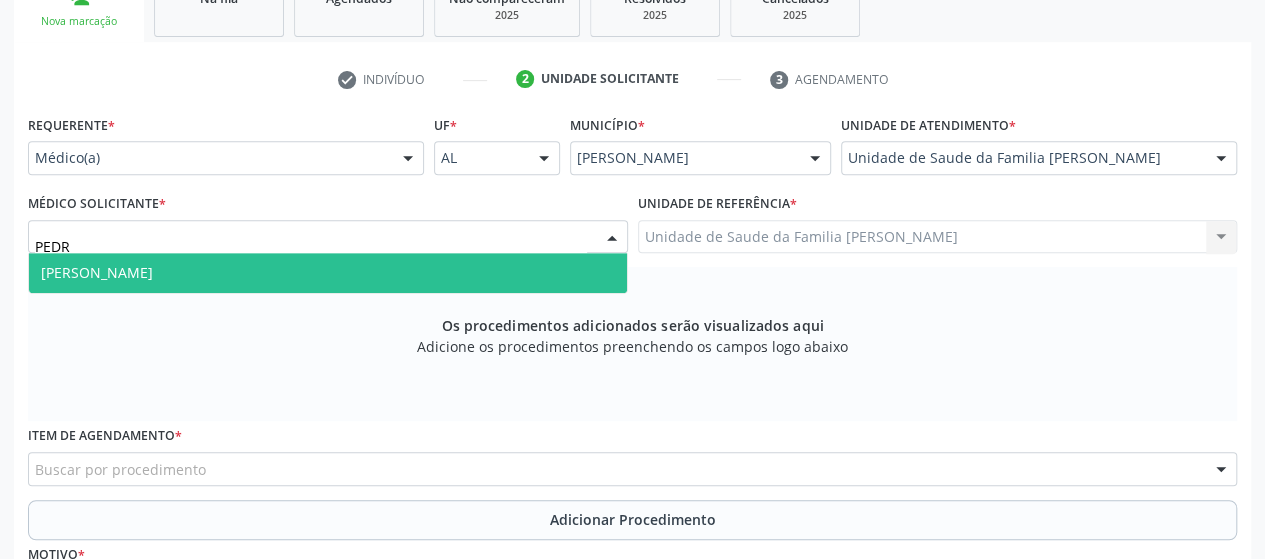click on "[PERSON_NAME]" at bounding box center (328, 273) 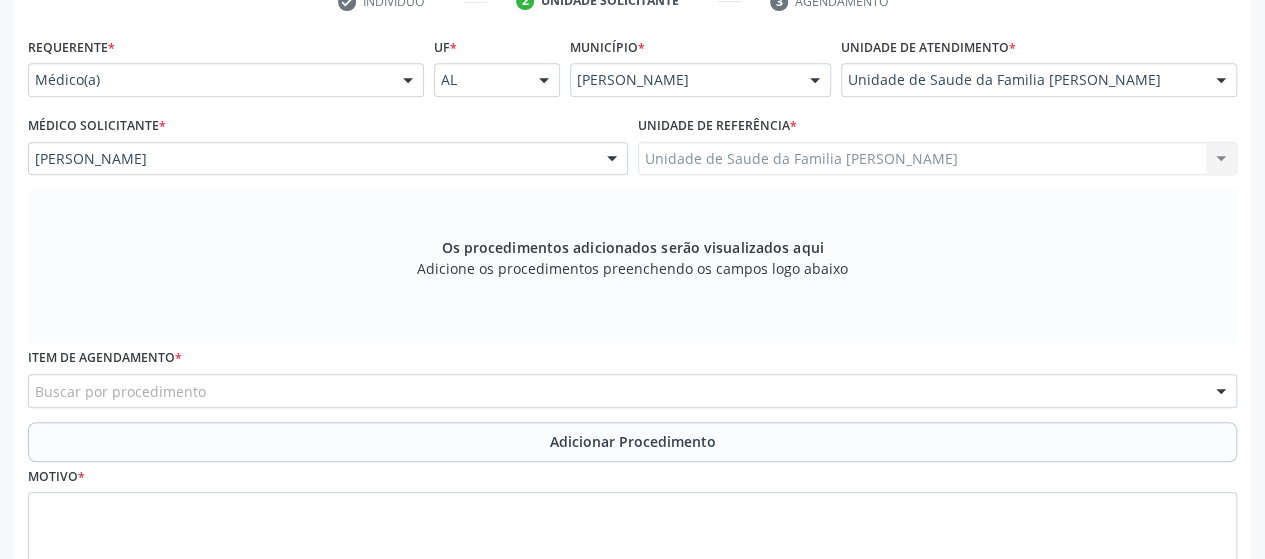 scroll, scrollTop: 452, scrollLeft: 0, axis: vertical 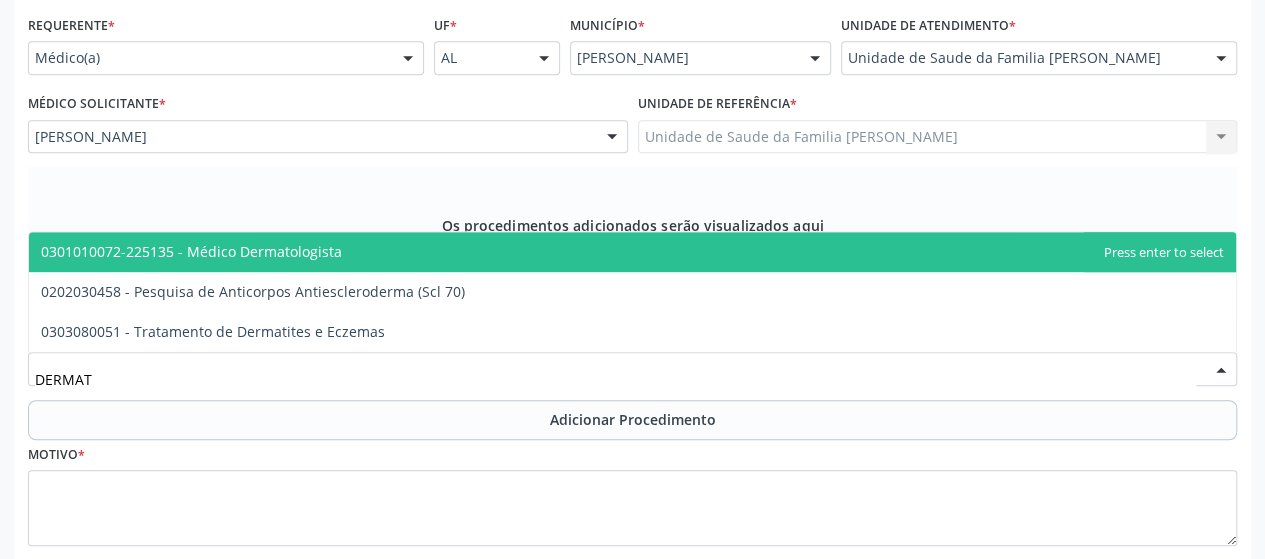 type on "DERMATO" 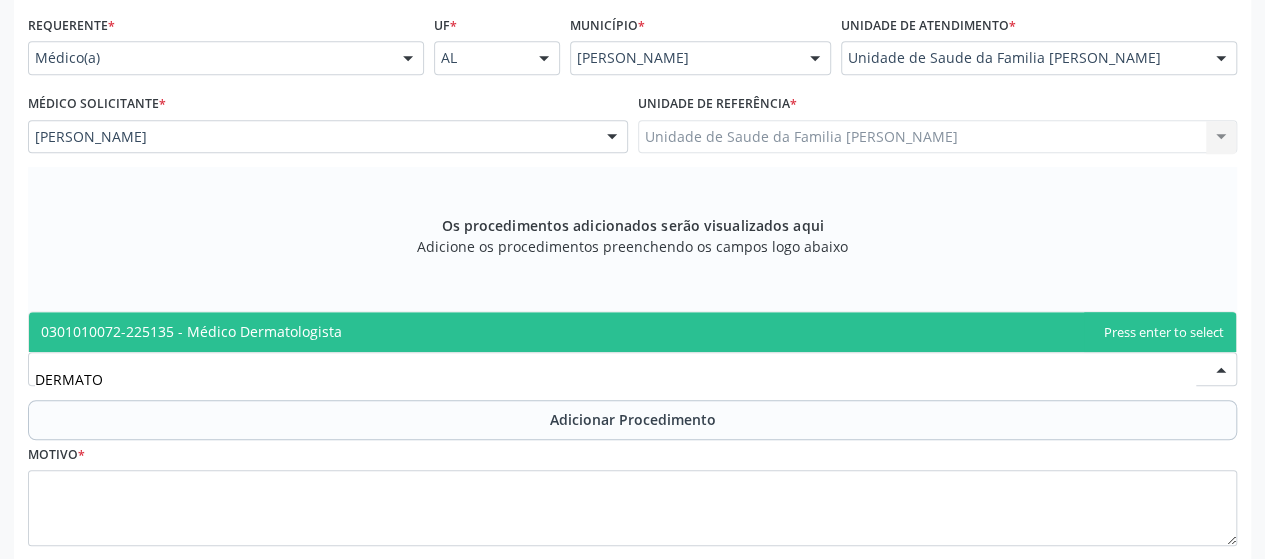 click on "0301010072-225135 - Médico Dermatologista" at bounding box center [191, 331] 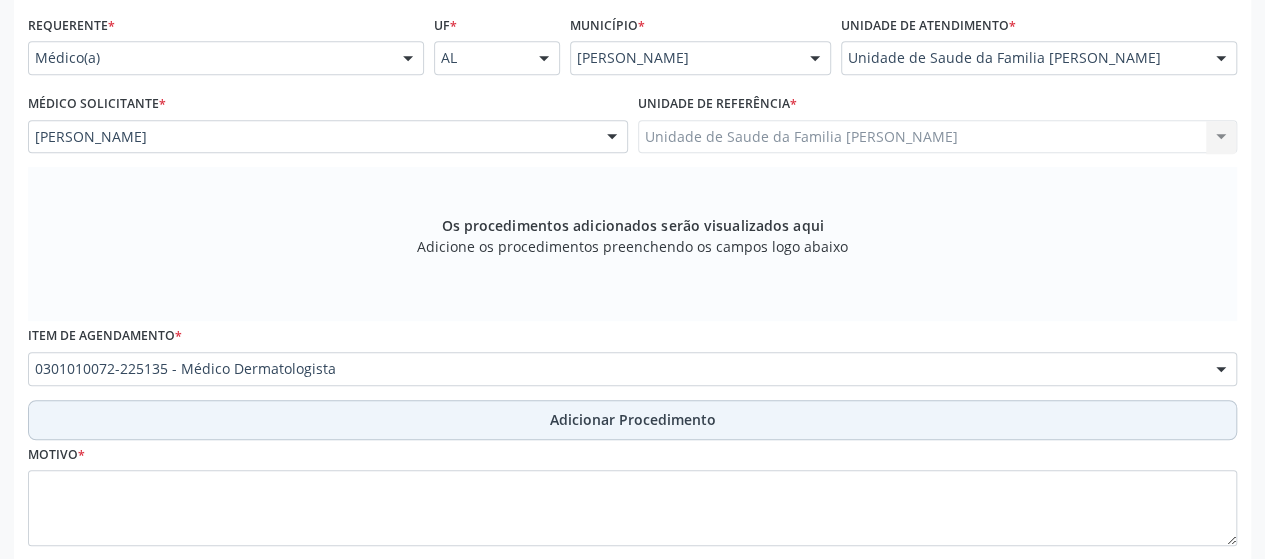 click on "Adicionar Procedimento" at bounding box center (632, 420) 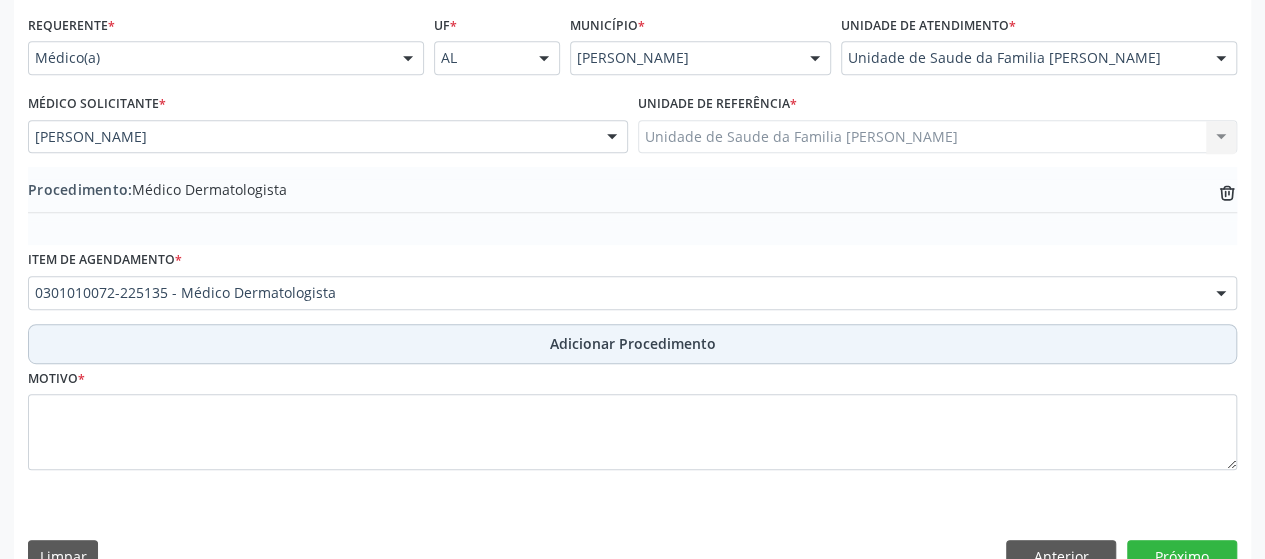 scroll, scrollTop: 492, scrollLeft: 0, axis: vertical 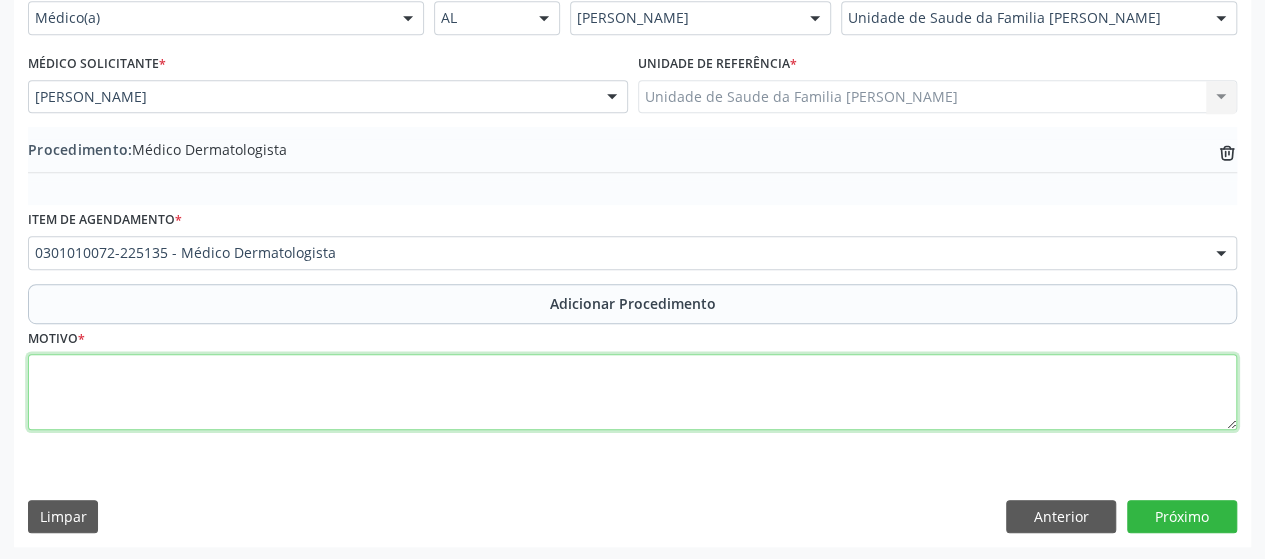 click at bounding box center (632, 392) 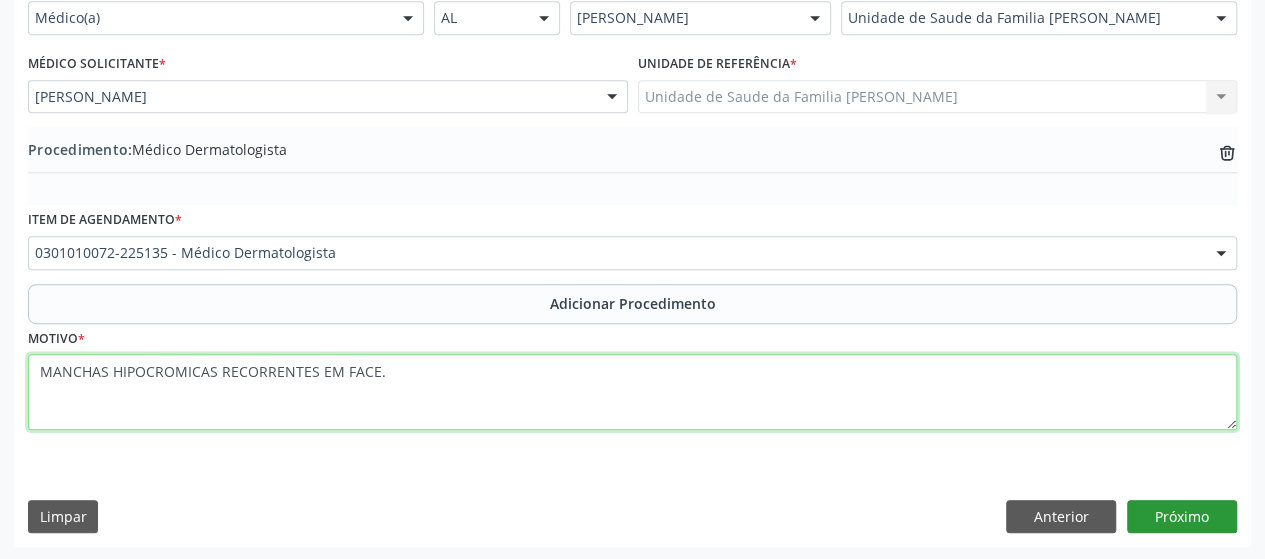 type on "MANCHAS HIPOCROMICAS RECORRENTES EM FACE." 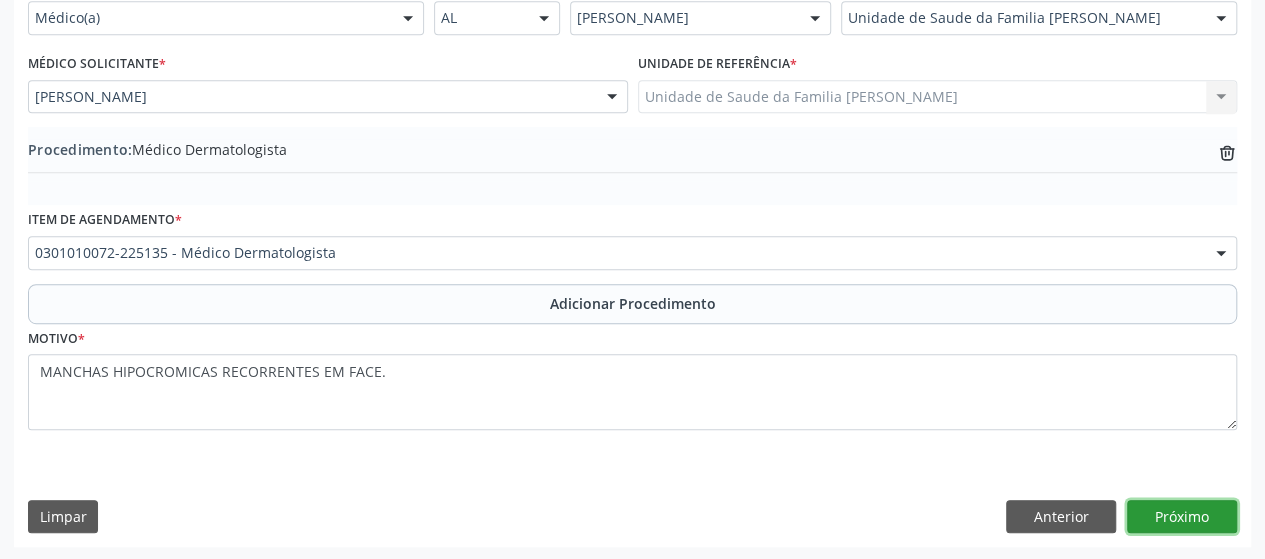 click on "Próximo" at bounding box center [1182, 517] 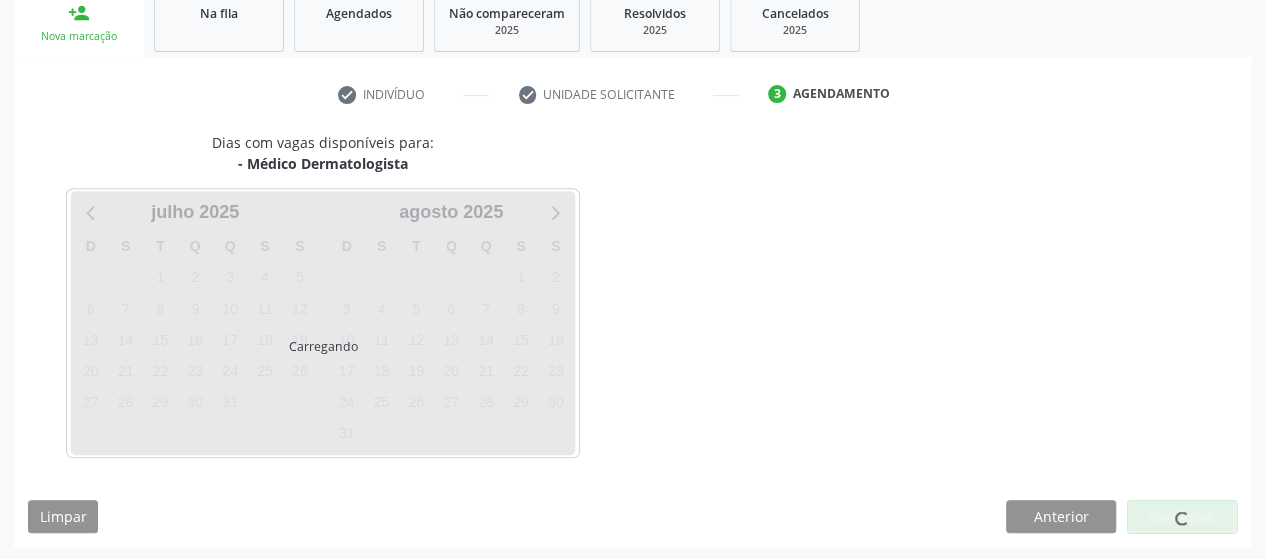 scroll, scrollTop: 396, scrollLeft: 0, axis: vertical 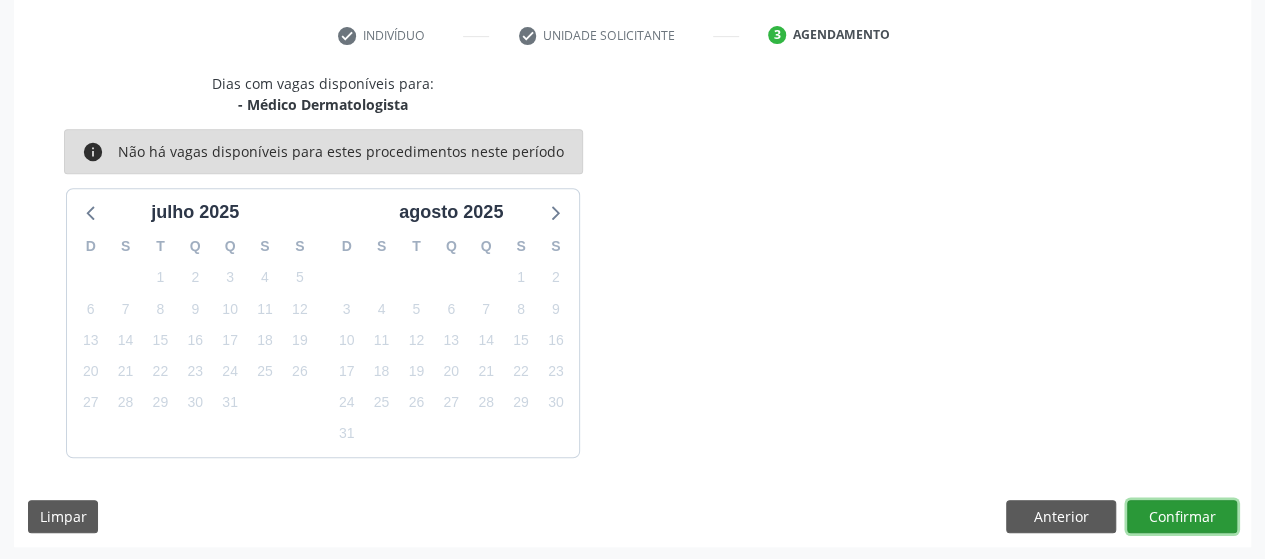 click on "Confirmar" at bounding box center (1182, 517) 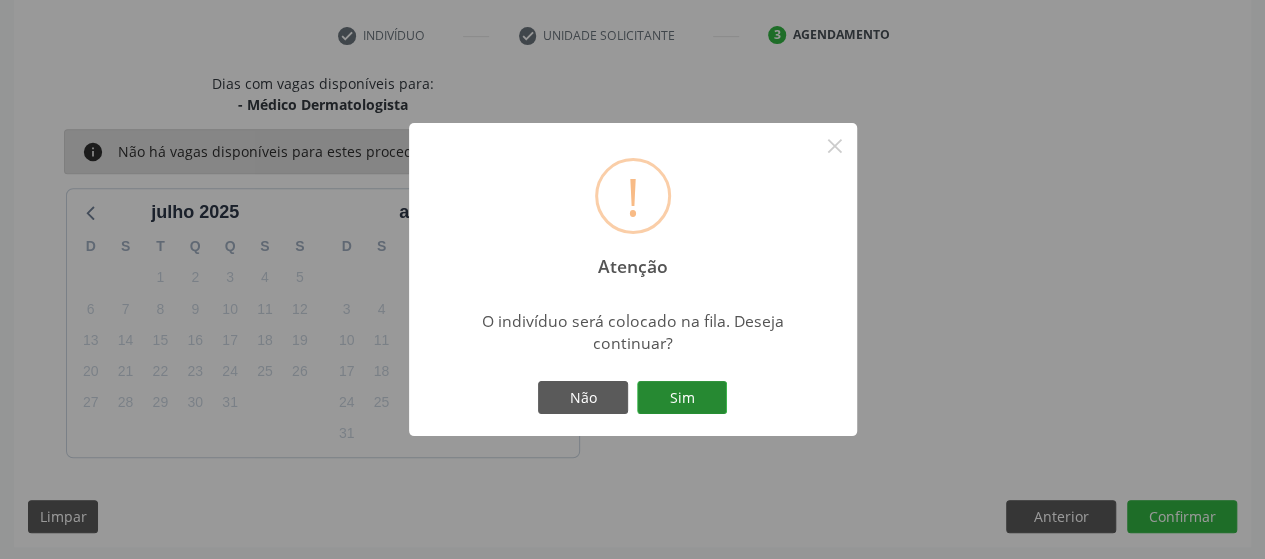 click on "Sim" at bounding box center [682, 398] 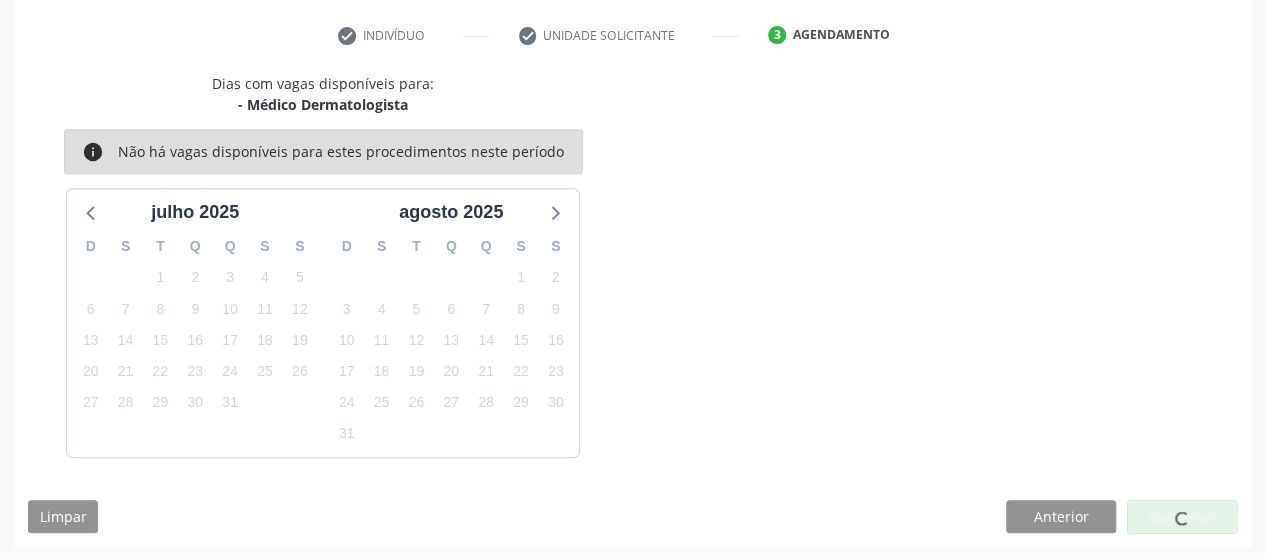 scroll, scrollTop: 134, scrollLeft: 0, axis: vertical 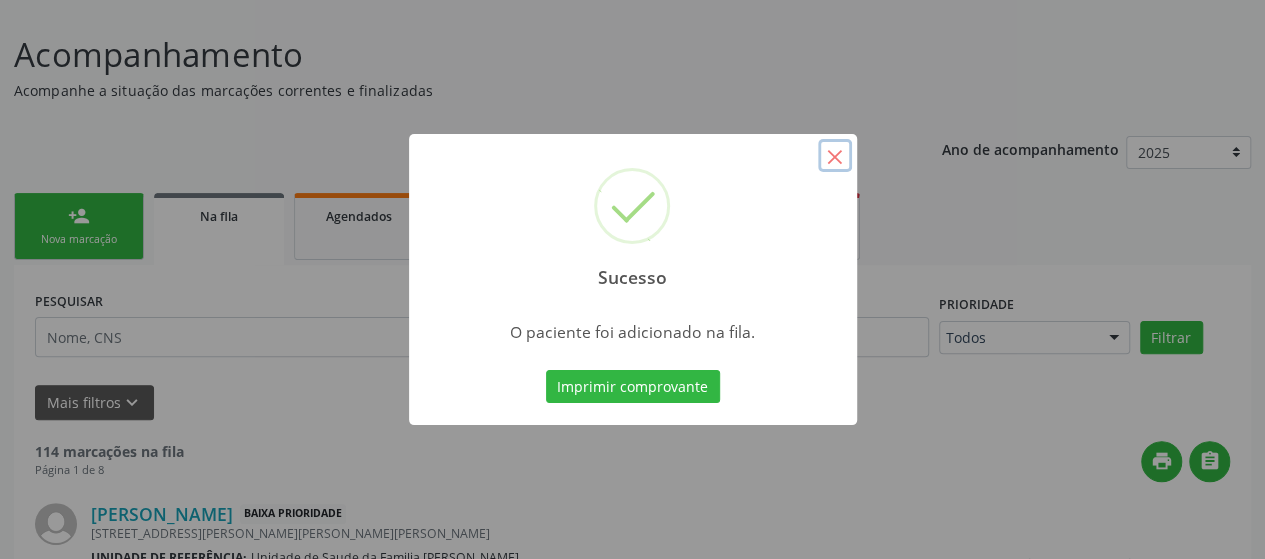 click on "×" at bounding box center [835, 156] 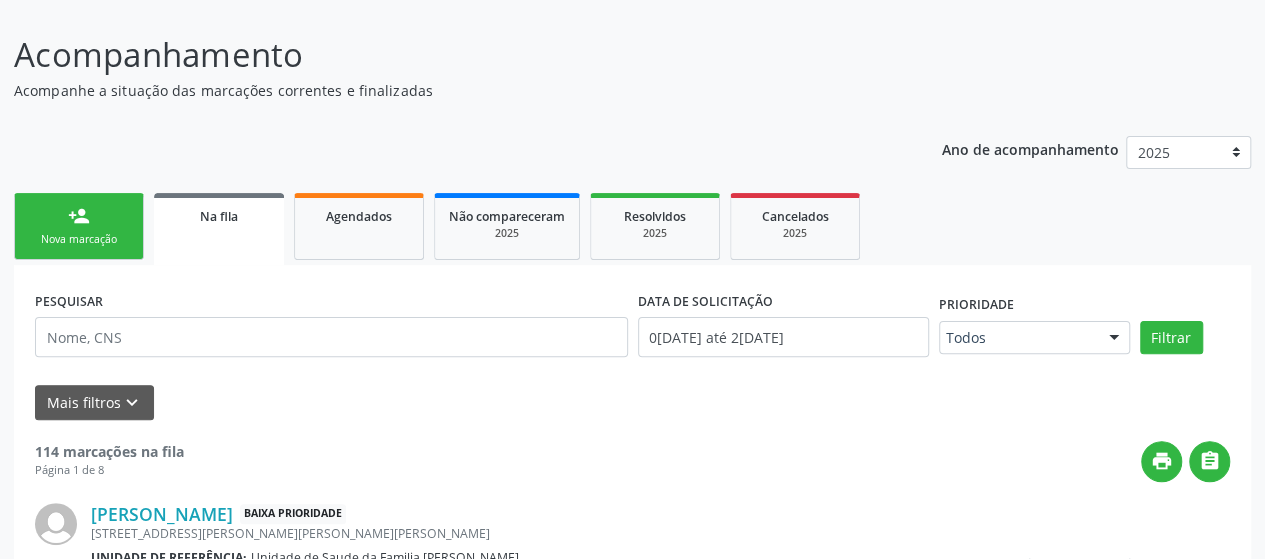 click on "person_add
Nova marcação" at bounding box center [79, 226] 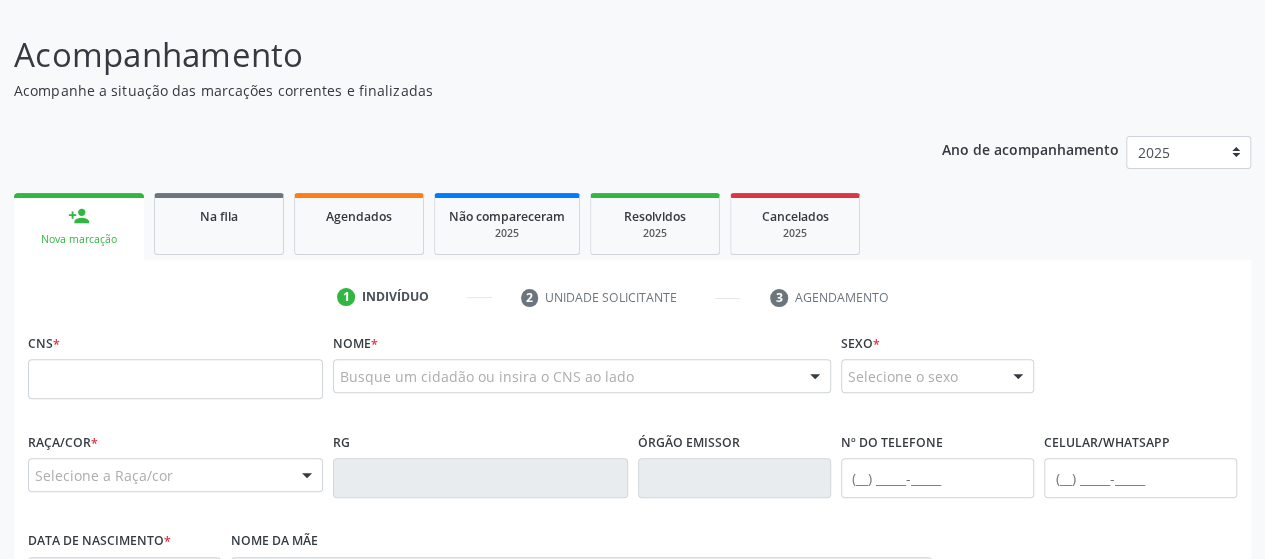 drag, startPoint x: 367, startPoint y: 388, endPoint x: 371, endPoint y: 371, distance: 17.464249 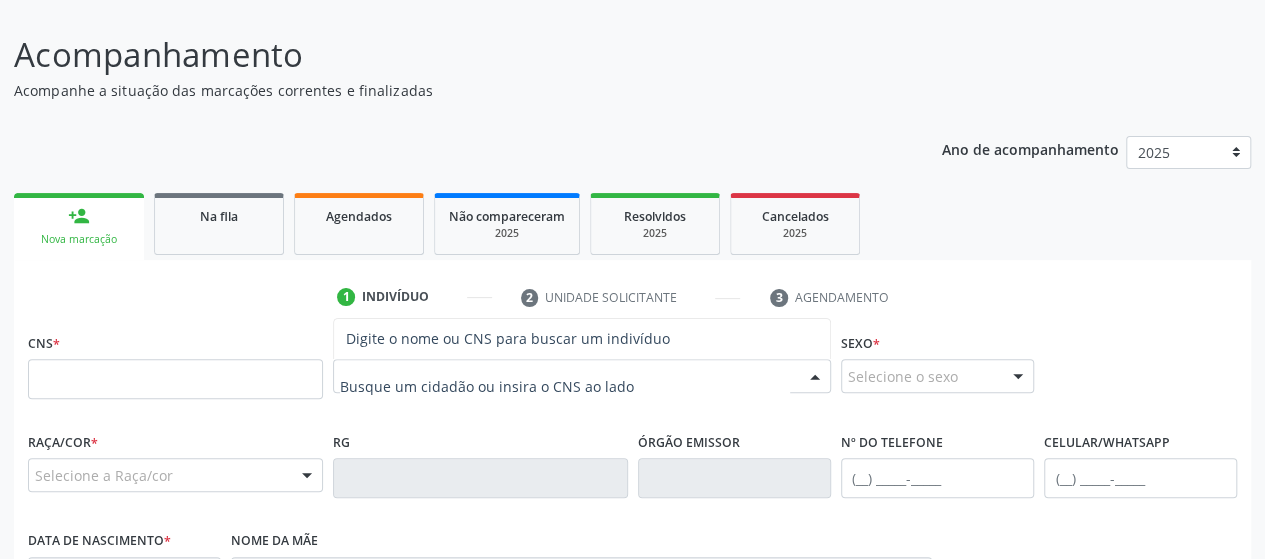 click at bounding box center (565, 386) 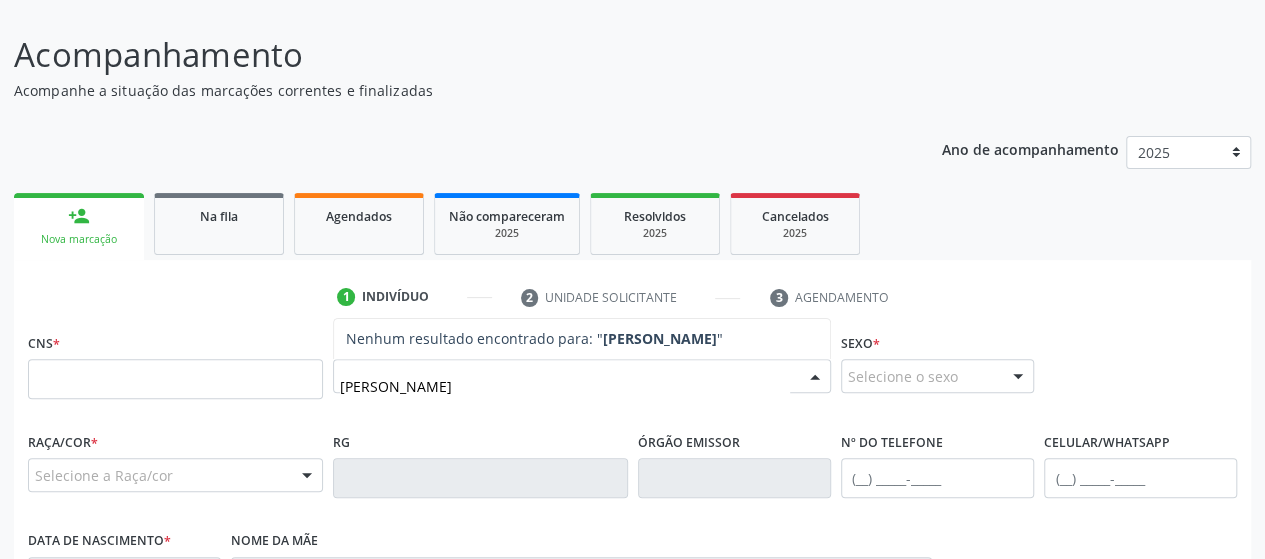 type on "[PERSON_NAME]" 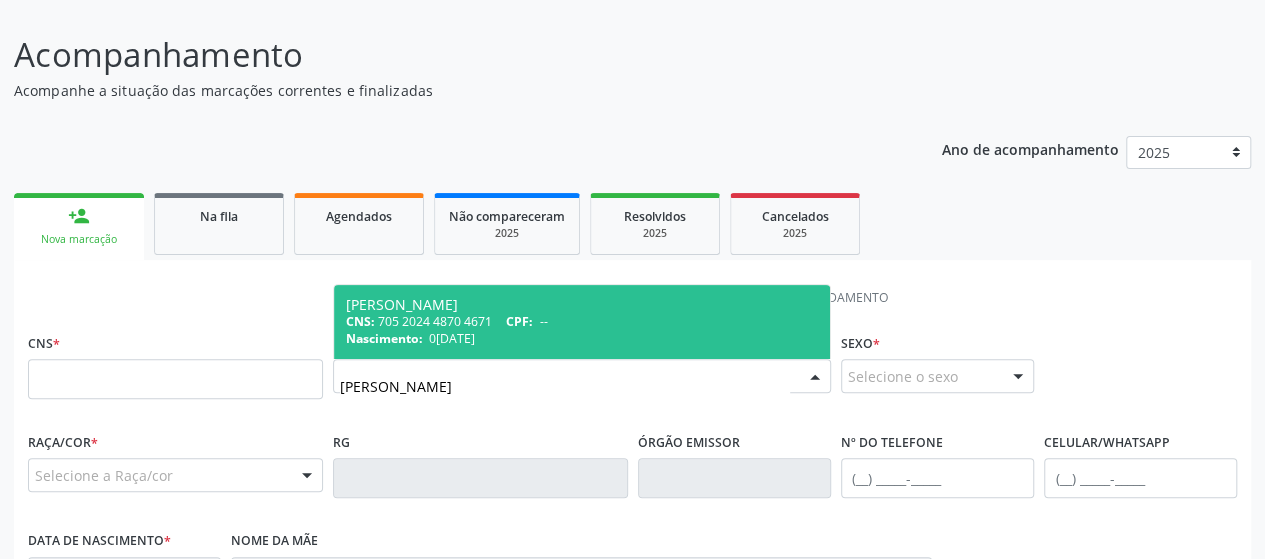 click on "Nascimento:
[DATE]" at bounding box center (582, 338) 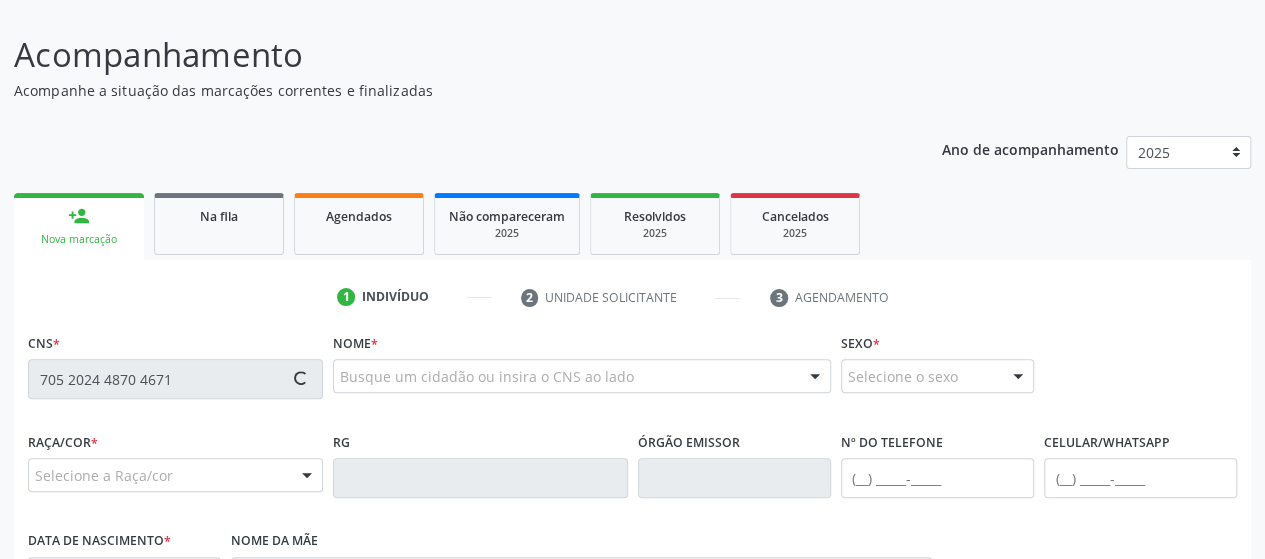 type on "705 2024 4870 4671" 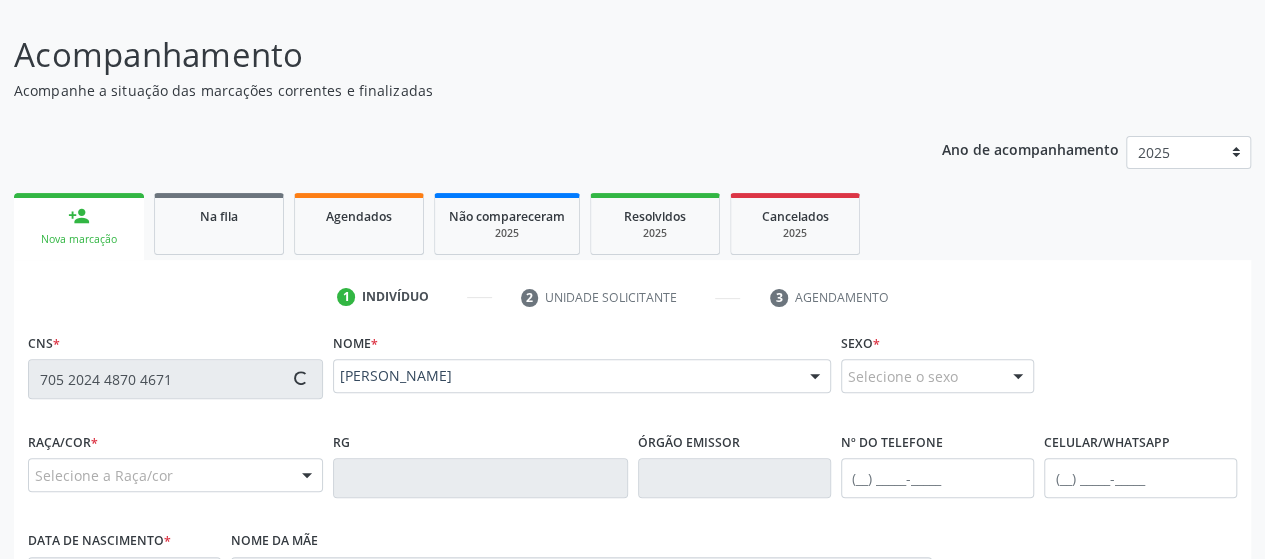 type on "[PHONE_NUMBER]" 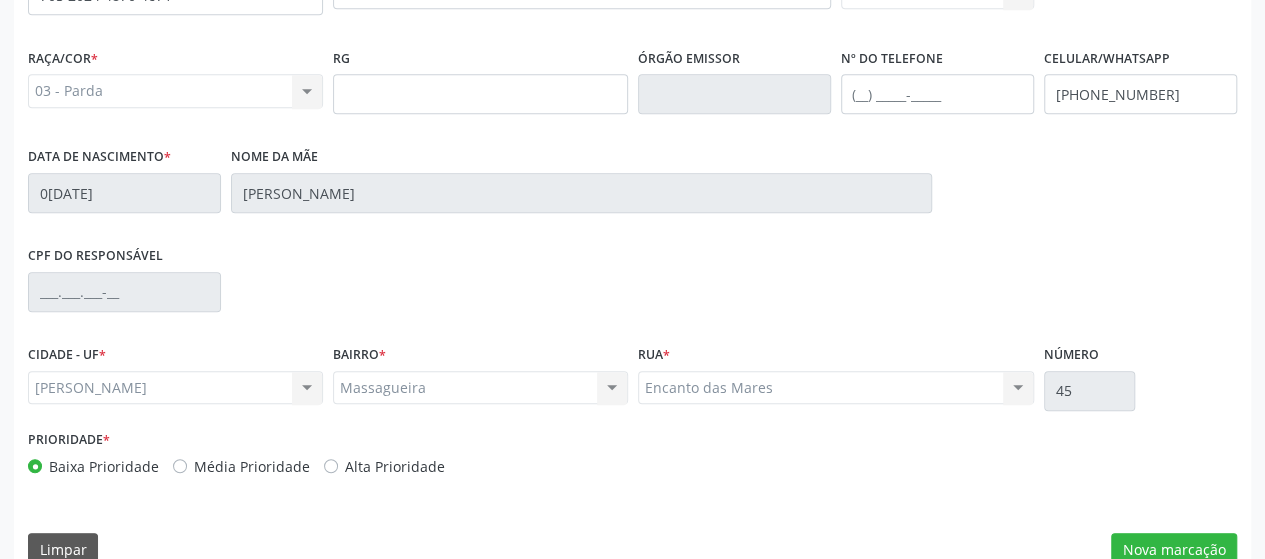 scroll, scrollTop: 552, scrollLeft: 0, axis: vertical 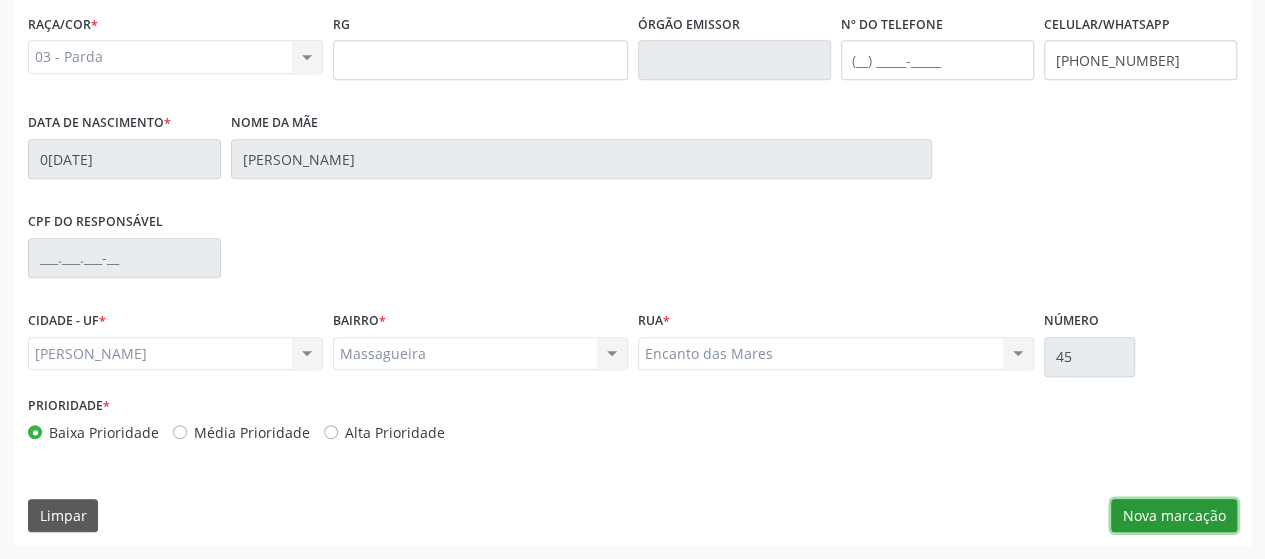 click on "Nova marcação" at bounding box center (1174, 516) 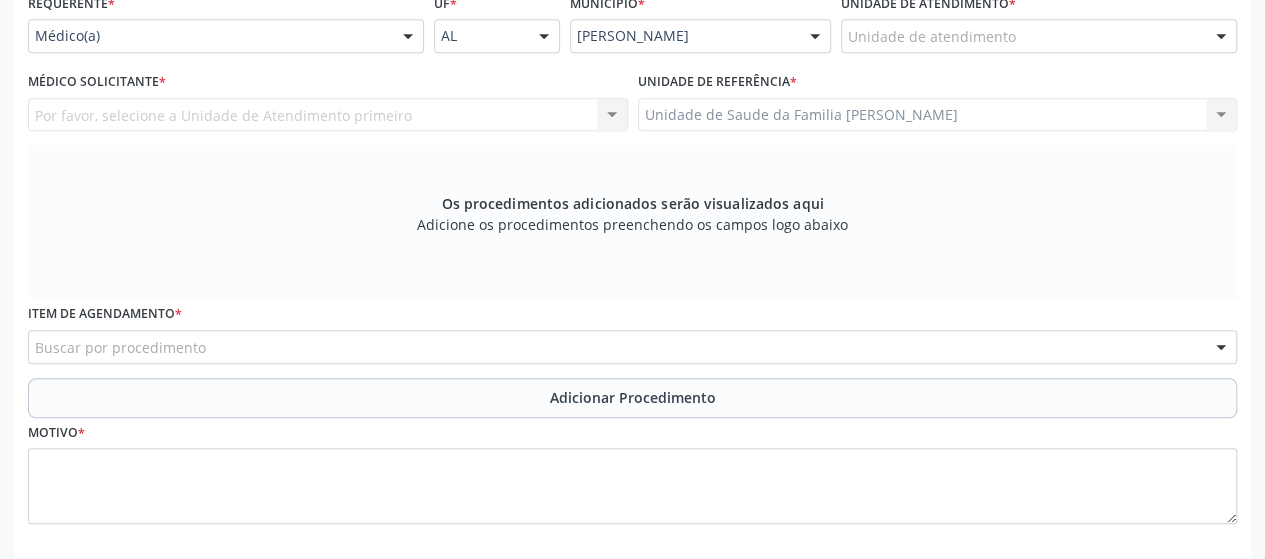 scroll, scrollTop: 352, scrollLeft: 0, axis: vertical 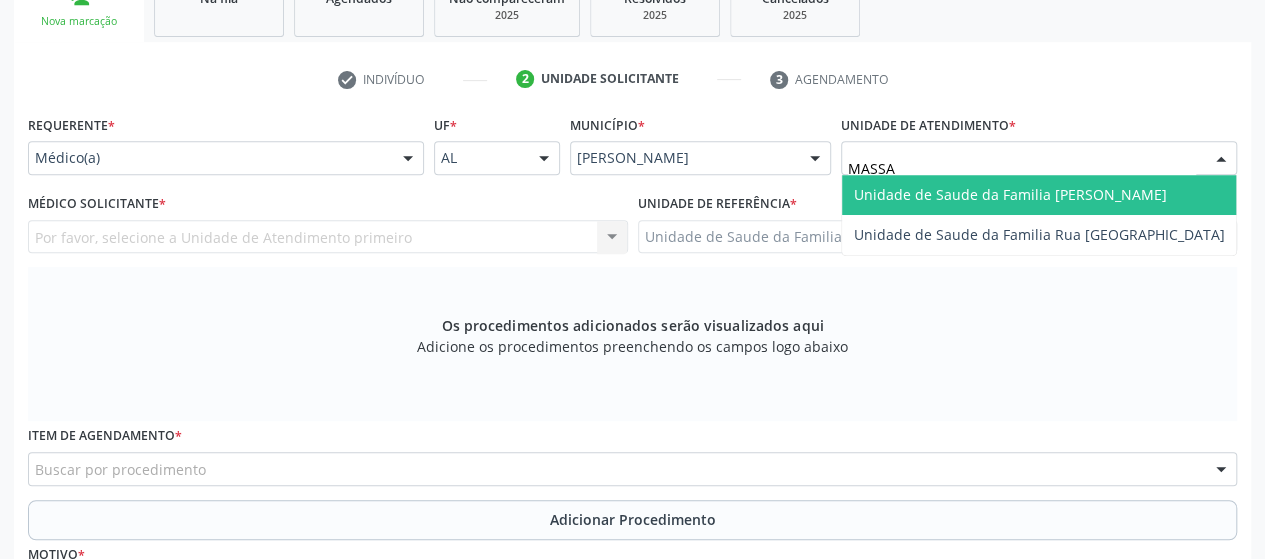 click on "Unidade de Saude da Familia [PERSON_NAME]" at bounding box center (1010, 194) 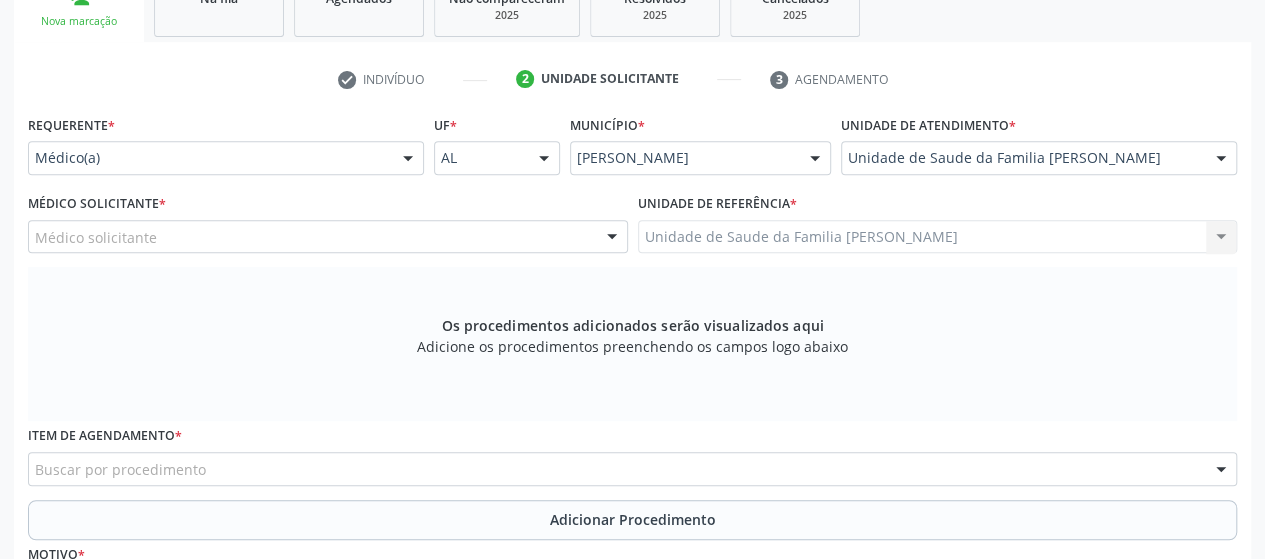 click on "Médico solicitante" at bounding box center (328, 237) 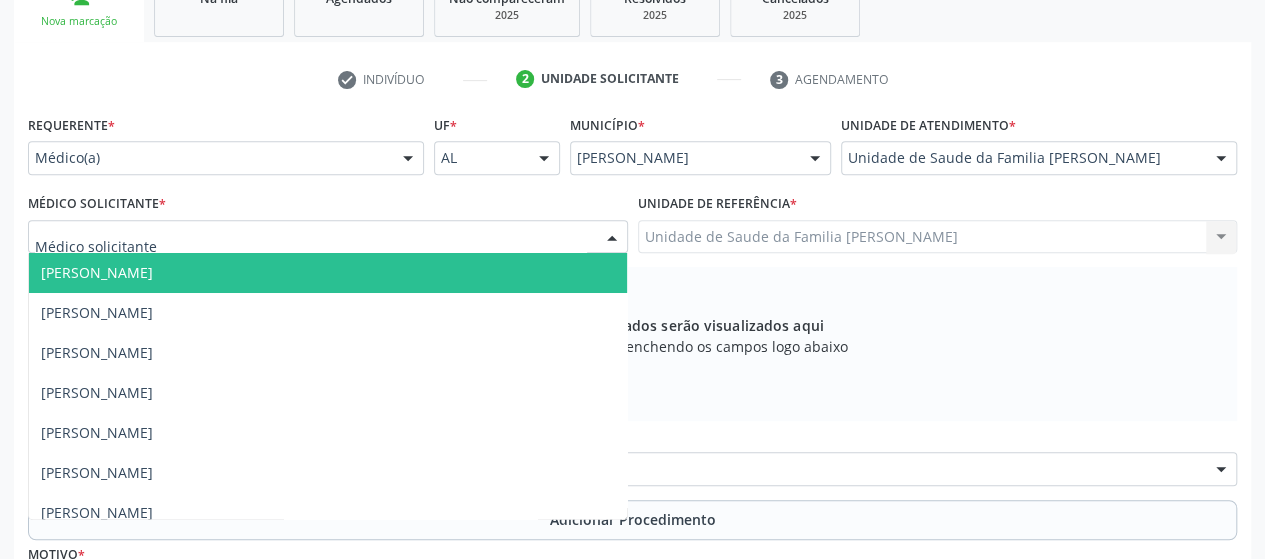 click on "Unidade de Saude da Familia [PERSON_NAME]" at bounding box center (1039, 158) 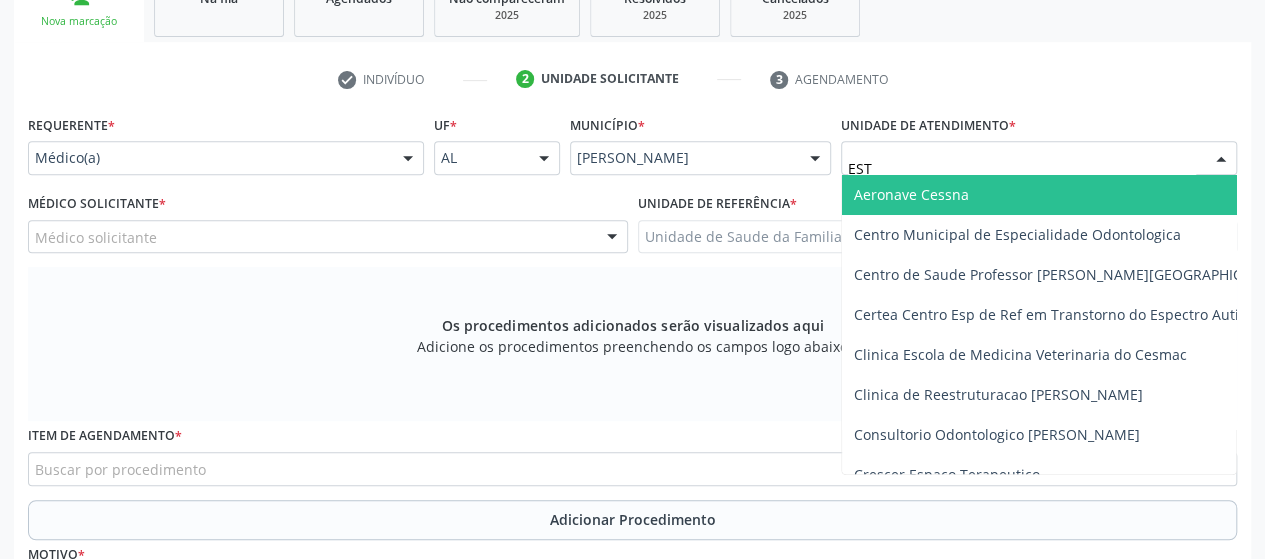 type on "ESTA" 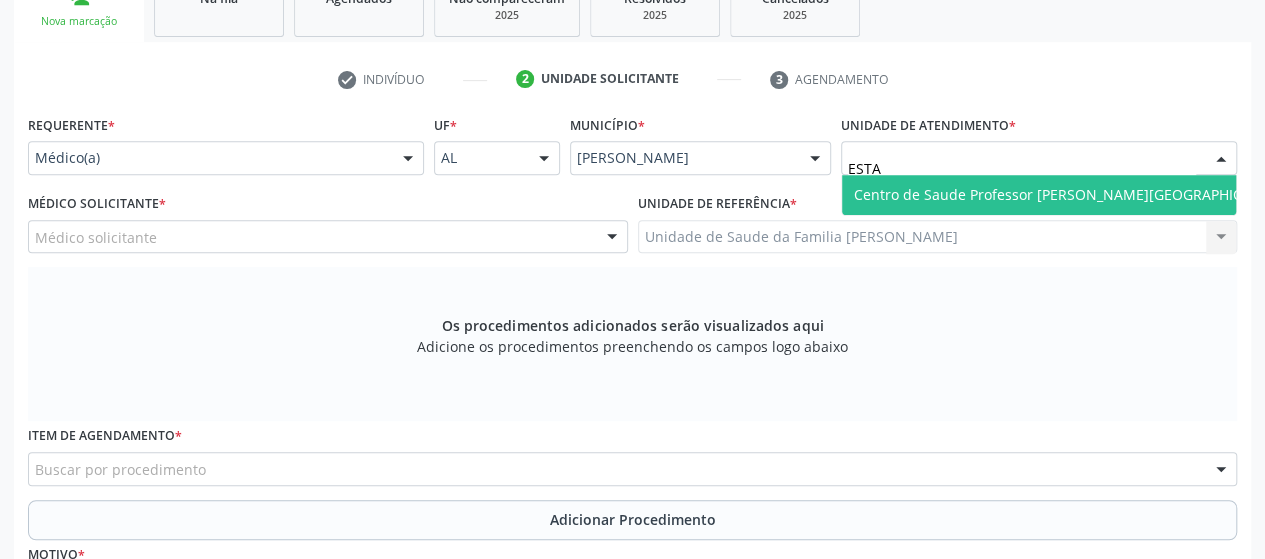 click on "Centro de Saude Professor [PERSON_NAME][GEOGRAPHIC_DATA]" at bounding box center [1071, 195] 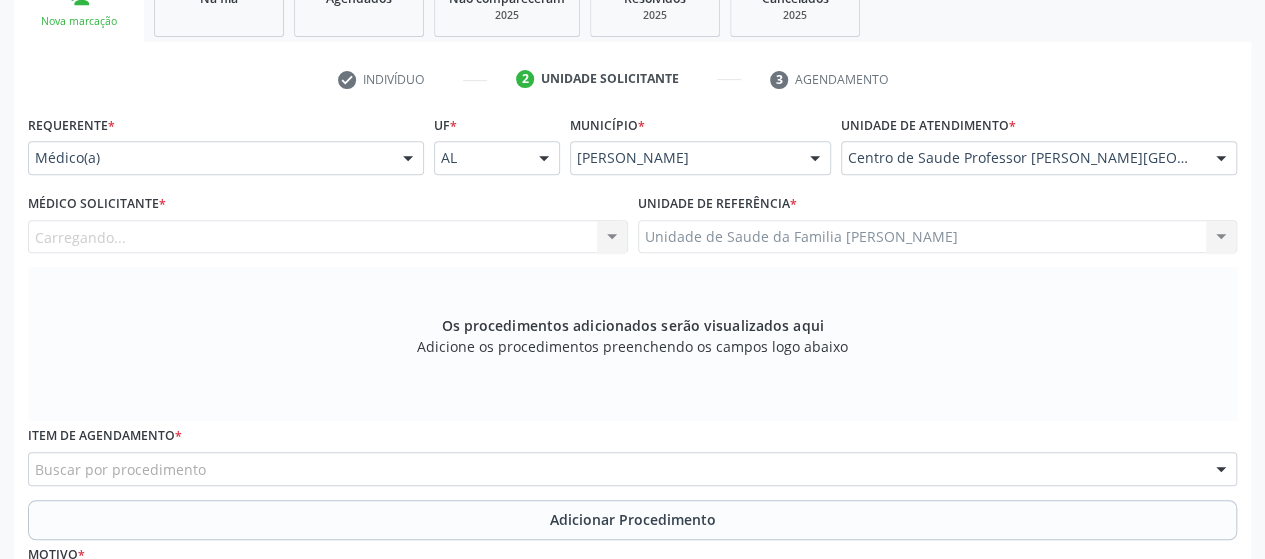 click on "Carregando...
[PERSON_NAME]   [PERSON_NAME]   [PERSON_NAME] resultado encontrado para: "   "
Não há nenhuma opção para ser exibida." at bounding box center (328, 237) 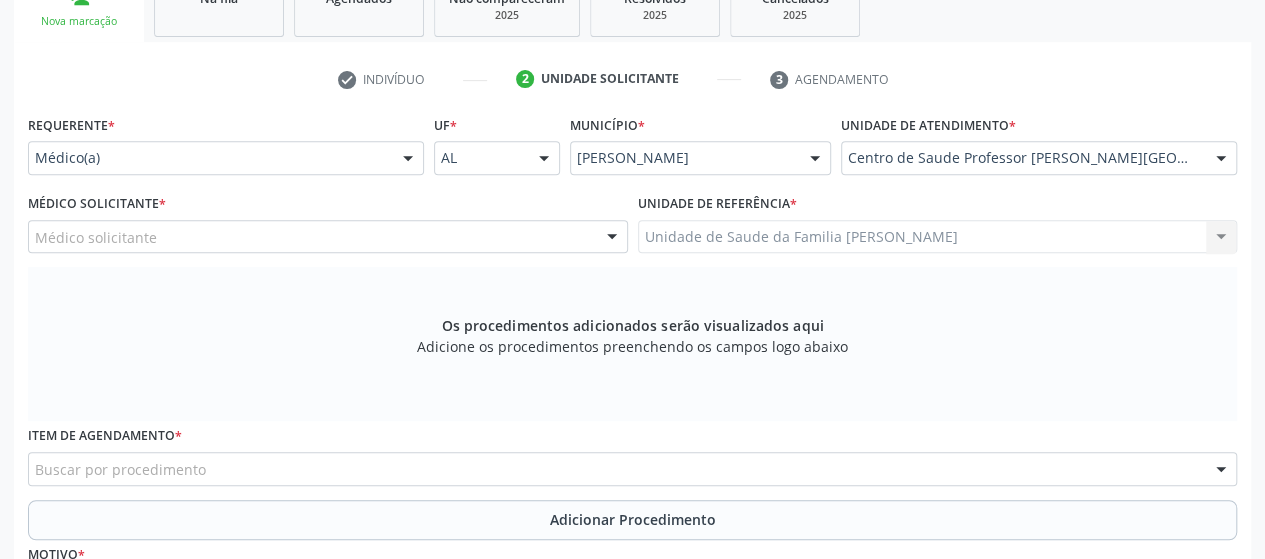 click on "Médico solicitante" at bounding box center [328, 237] 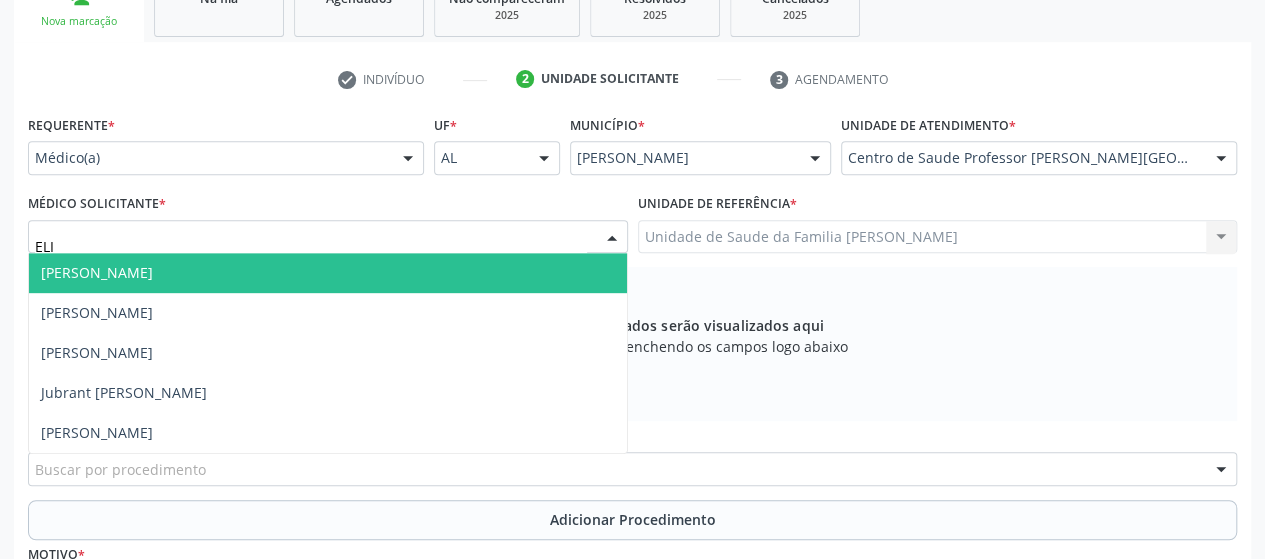 type on "[PERSON_NAME]" 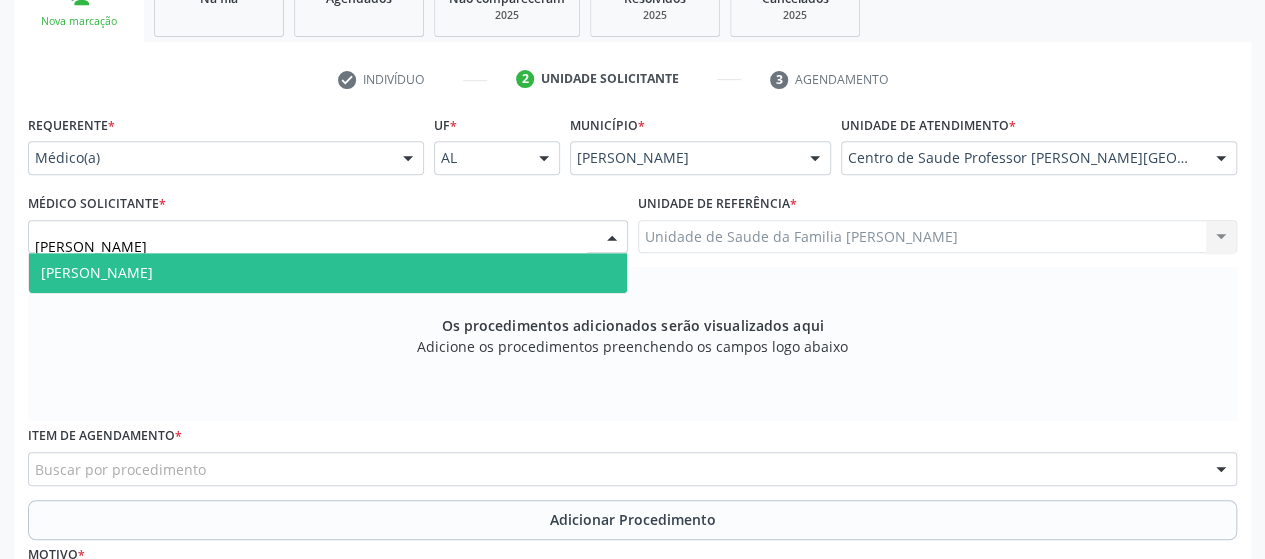 click on "[PERSON_NAME]" at bounding box center [97, 272] 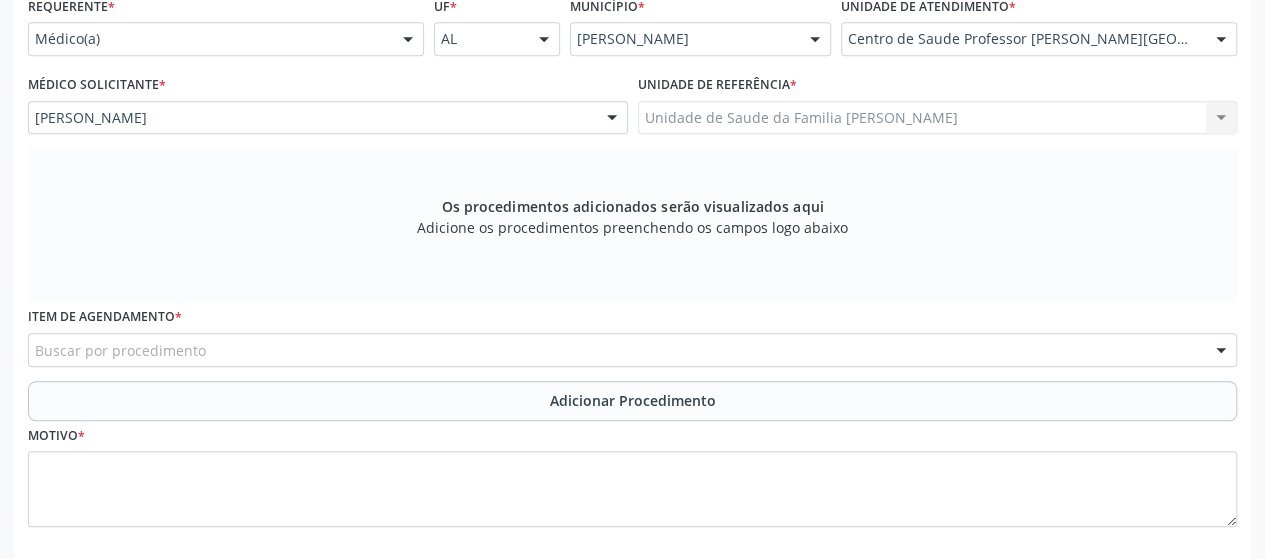 scroll, scrollTop: 552, scrollLeft: 0, axis: vertical 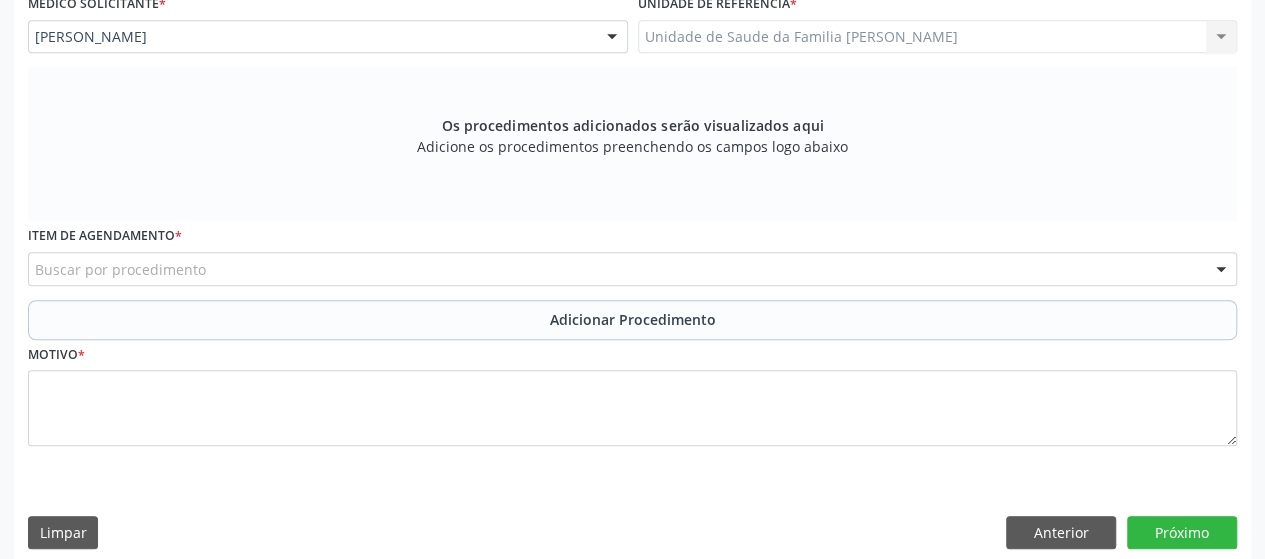 click on "Buscar por procedimento" at bounding box center [632, 269] 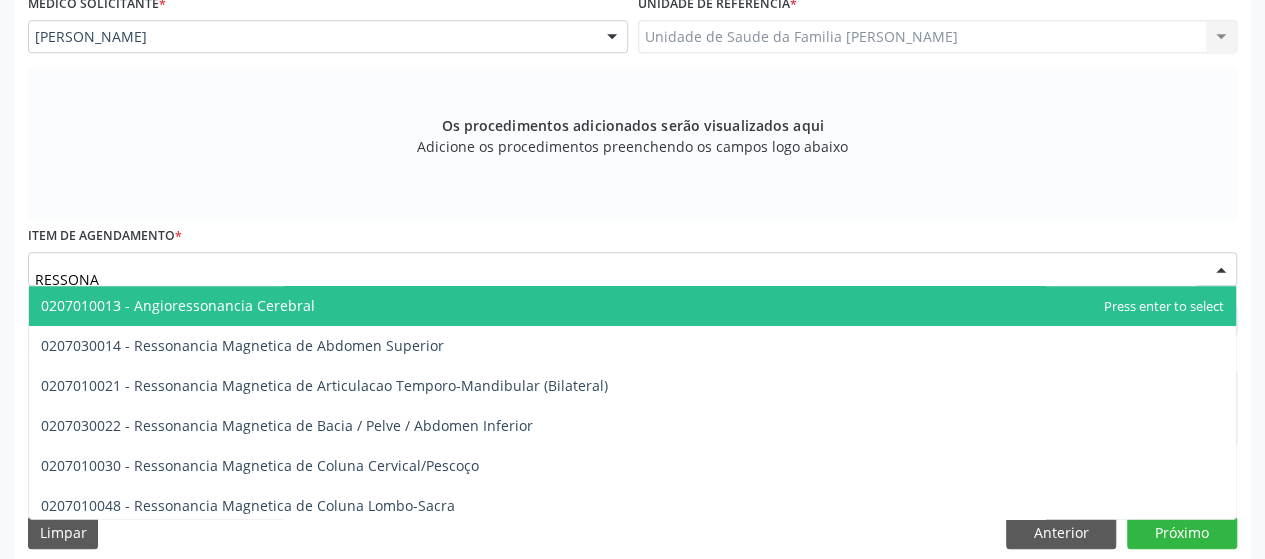 type on "RESSON" 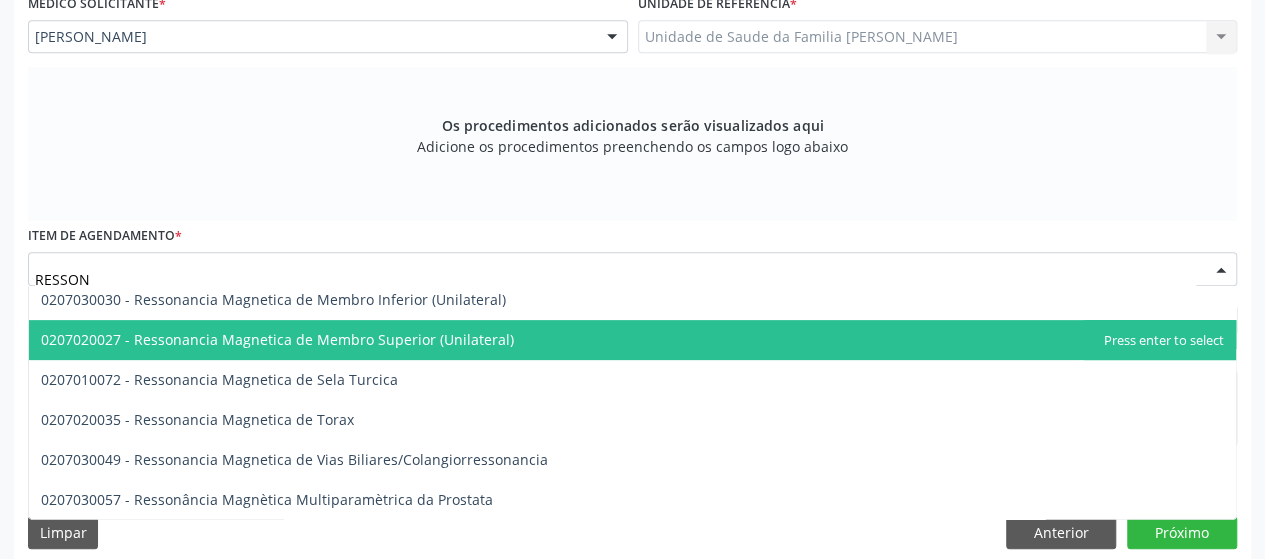 scroll, scrollTop: 486, scrollLeft: 0, axis: vertical 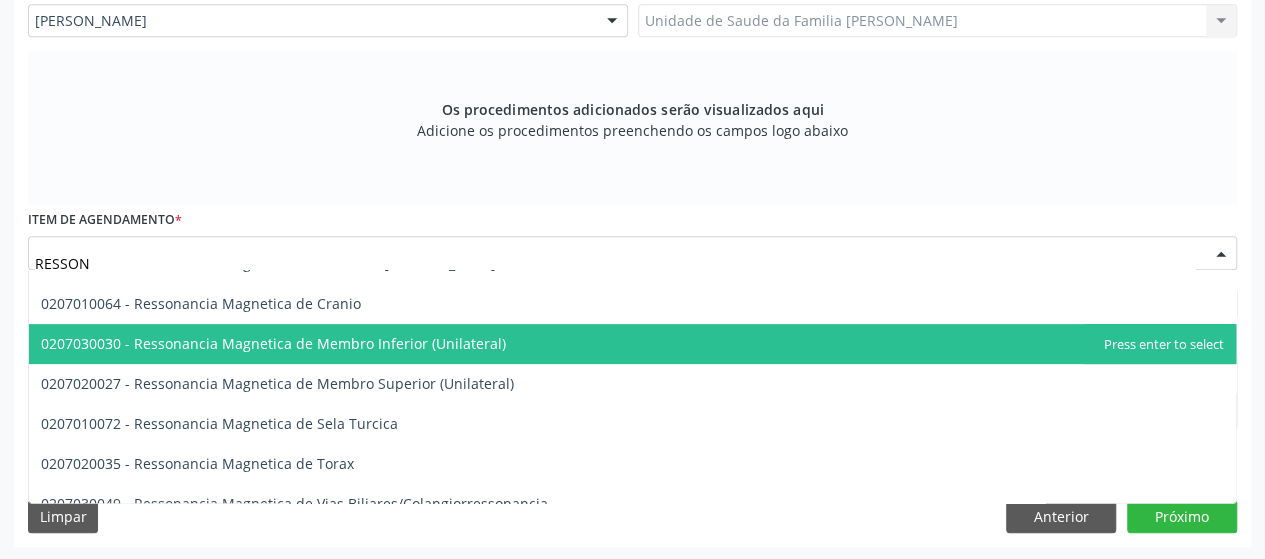 click on "0207030030 - Ressonancia Magnetica de Membro Inferior (Unilateral)" at bounding box center [273, 343] 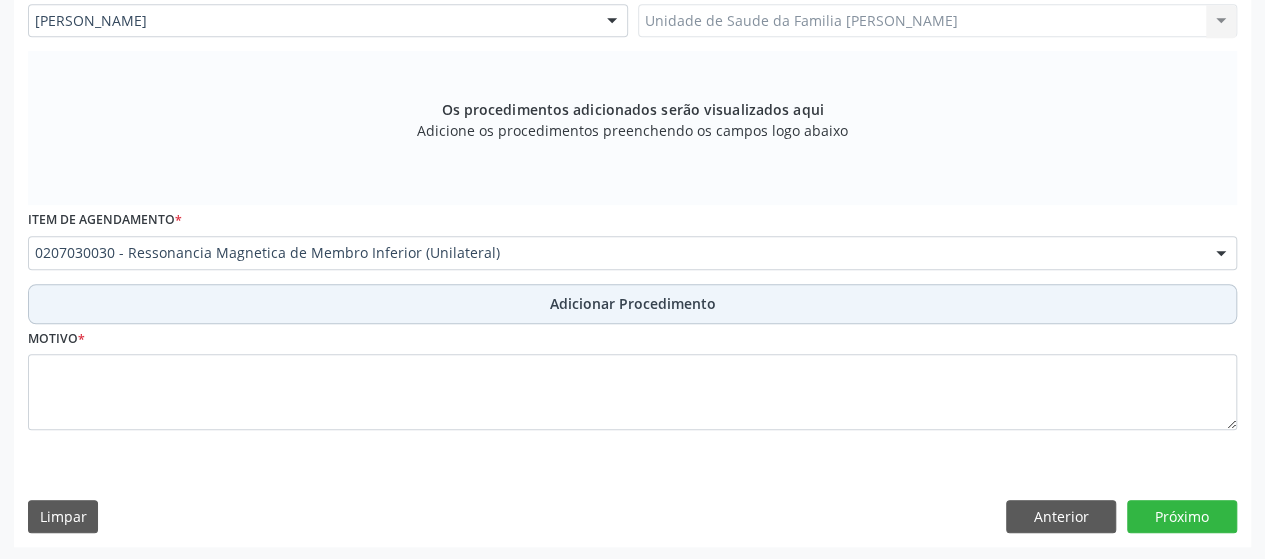 click on "Adicionar Procedimento" at bounding box center [632, 304] 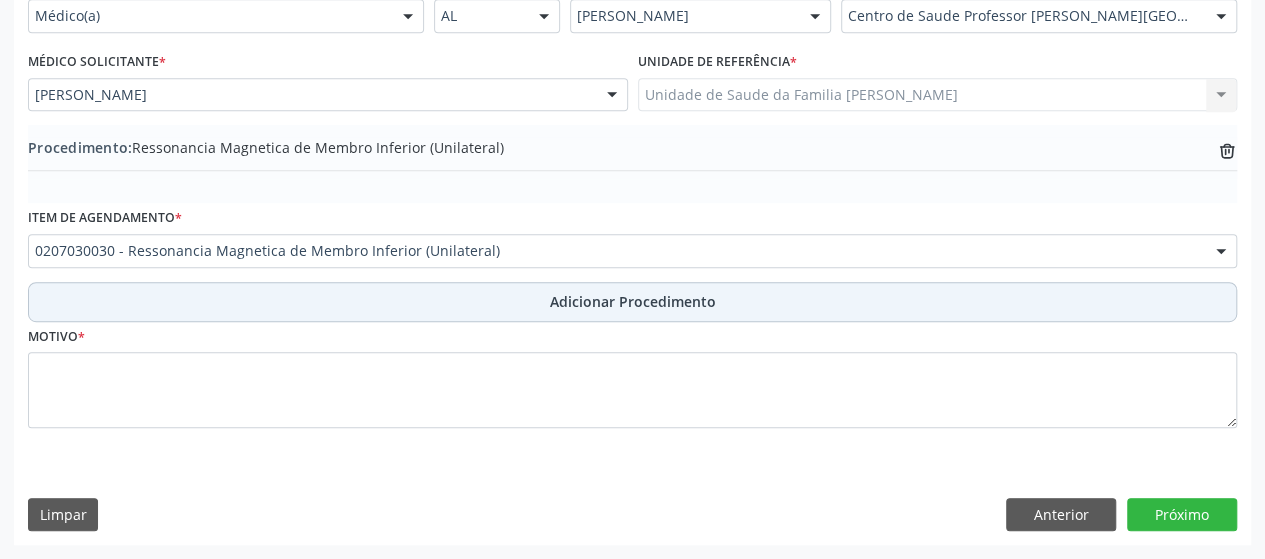 scroll, scrollTop: 492, scrollLeft: 0, axis: vertical 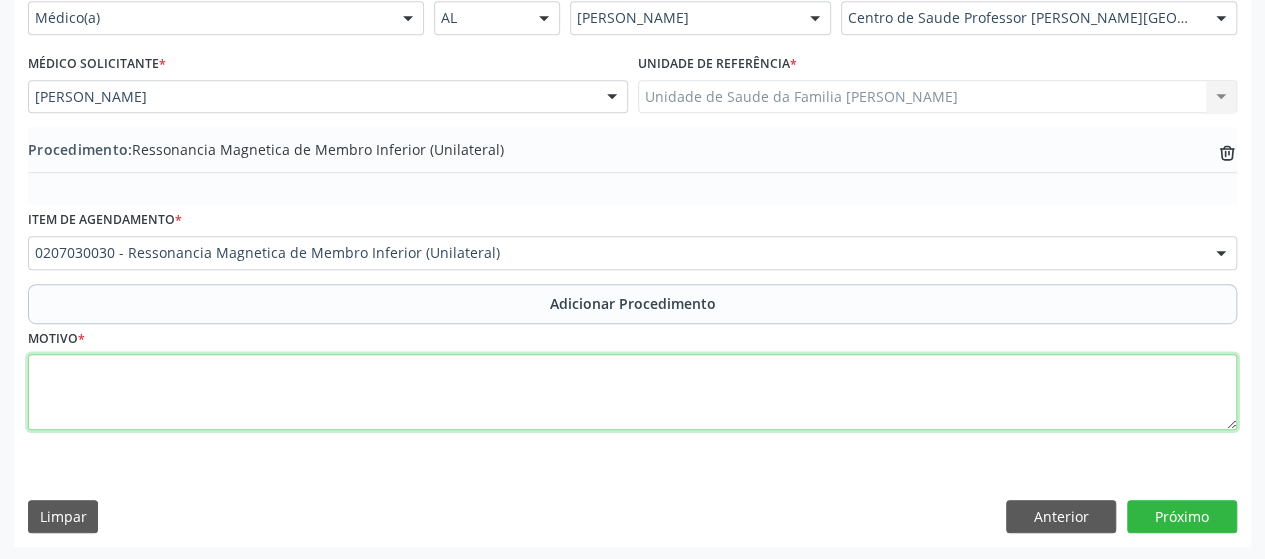 click at bounding box center [632, 392] 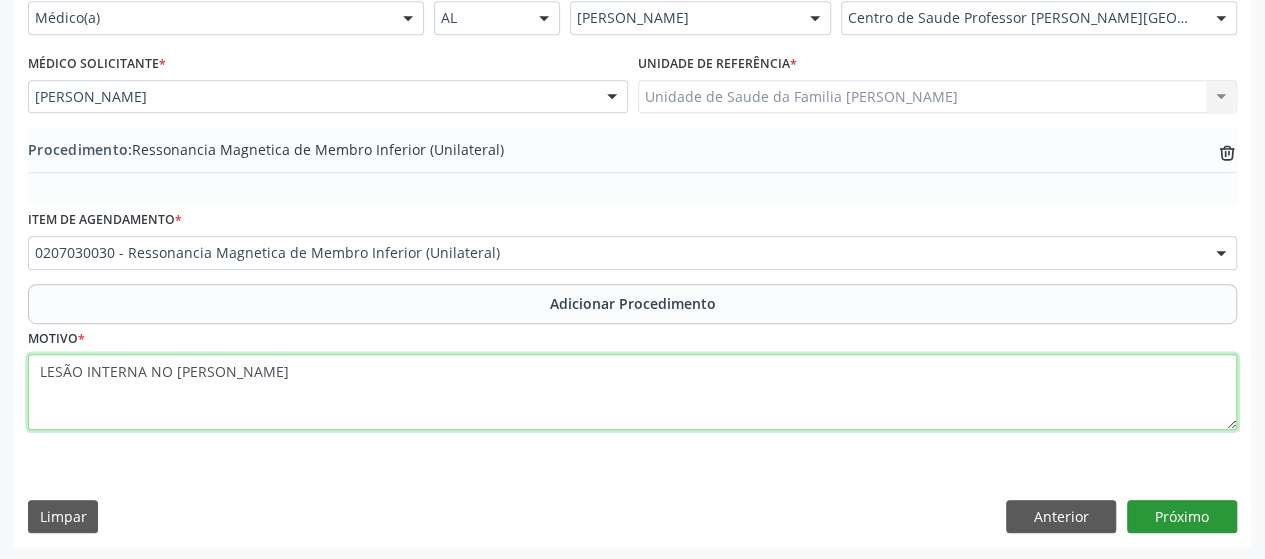 type on "LESÃO INTERNA NO [PERSON_NAME]" 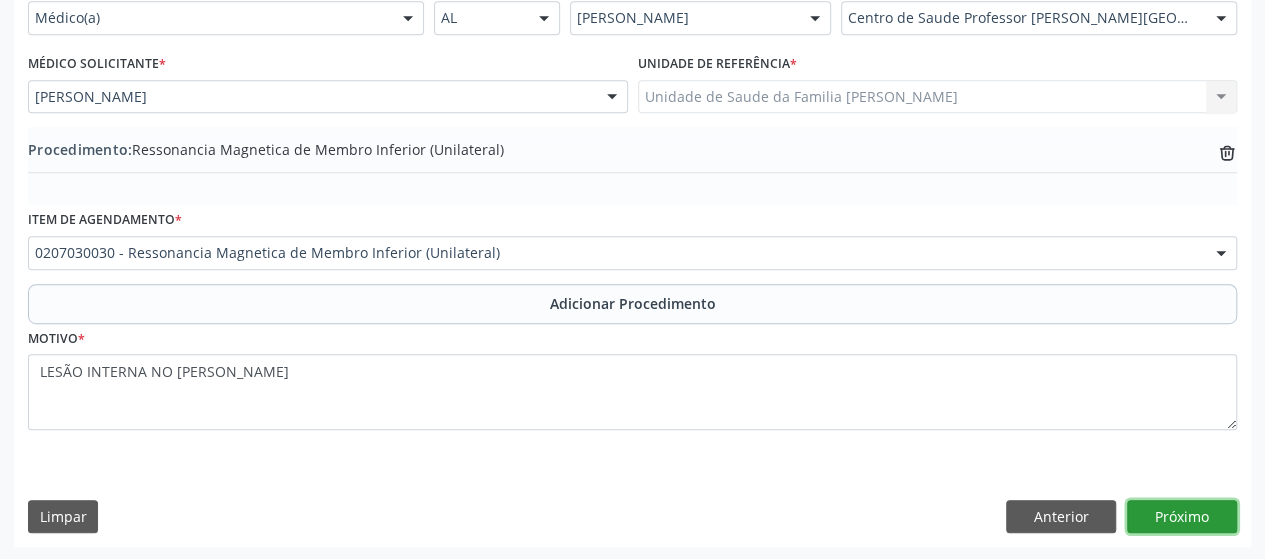 click on "Próximo" at bounding box center (1182, 517) 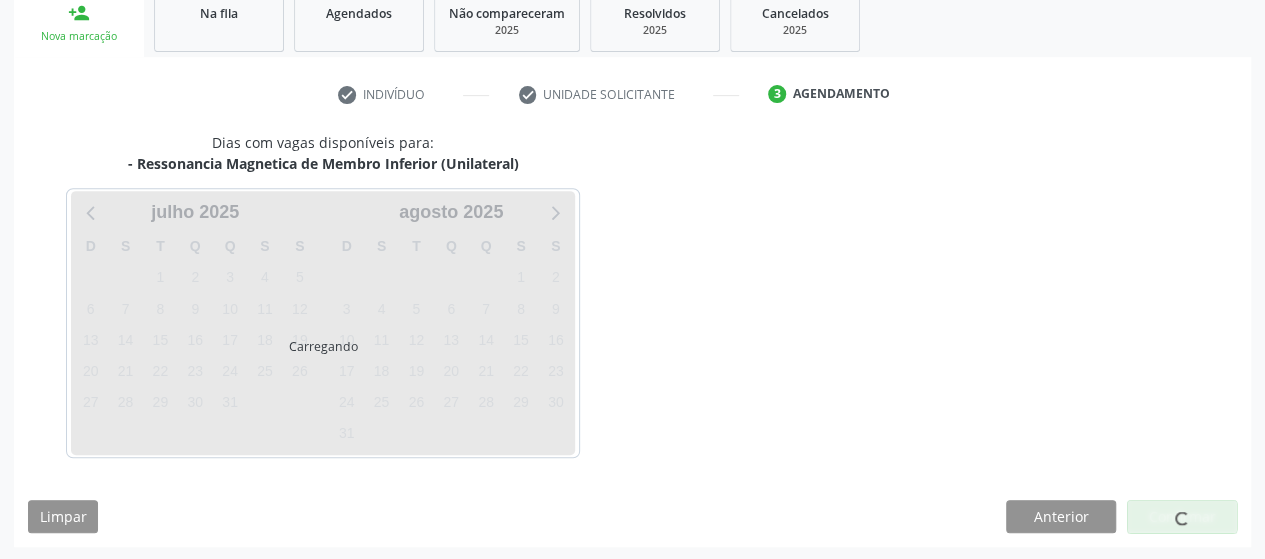 scroll, scrollTop: 396, scrollLeft: 0, axis: vertical 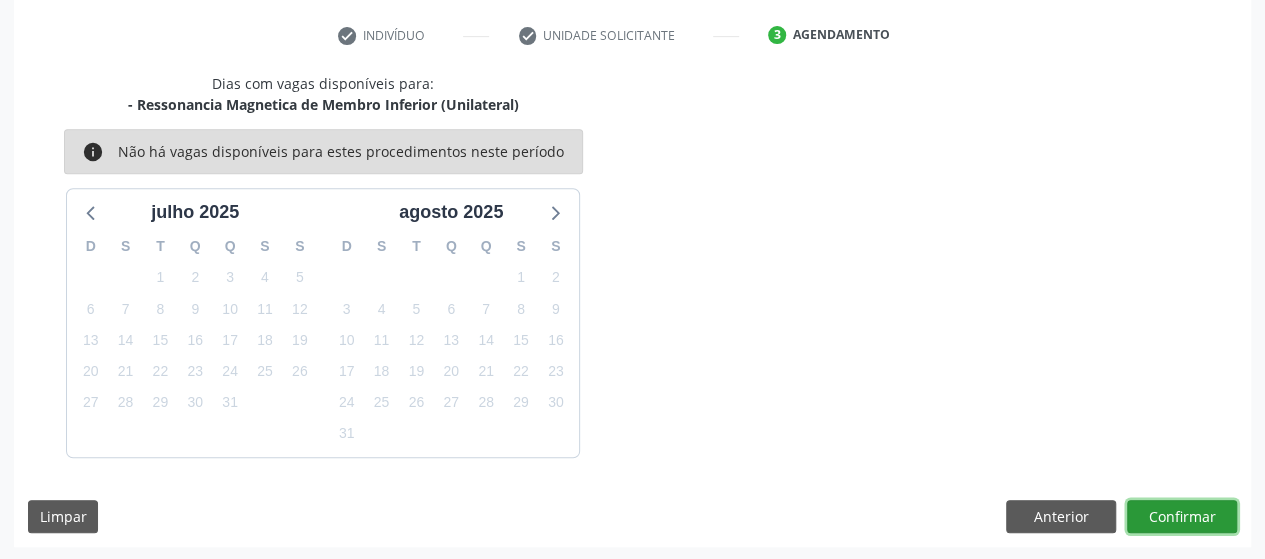 click on "Confirmar" at bounding box center [1182, 517] 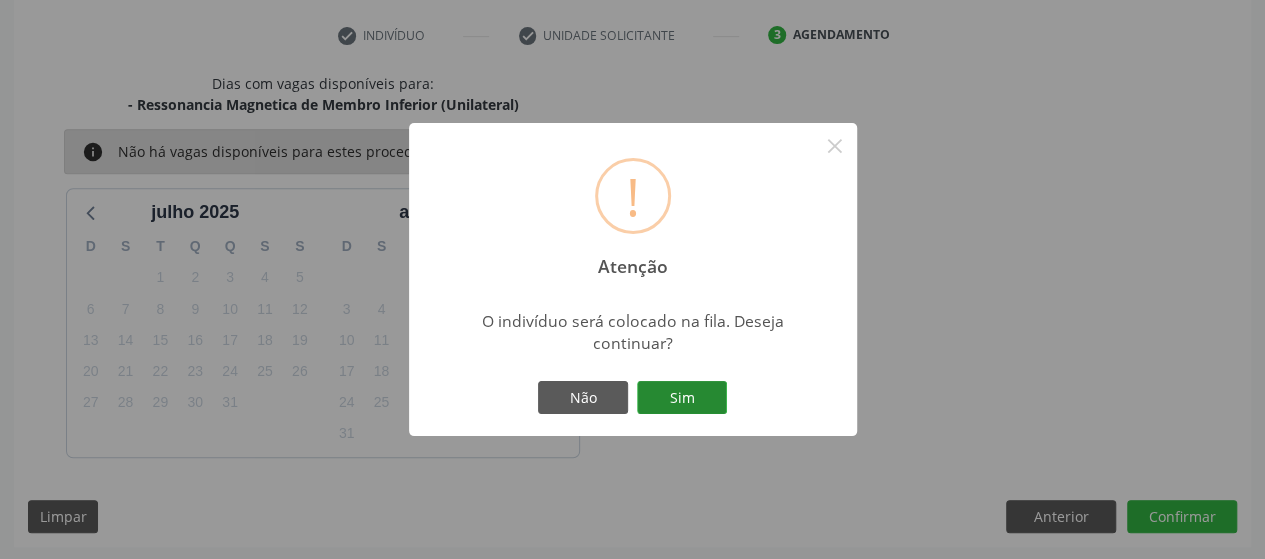 click on "Sim" at bounding box center (682, 398) 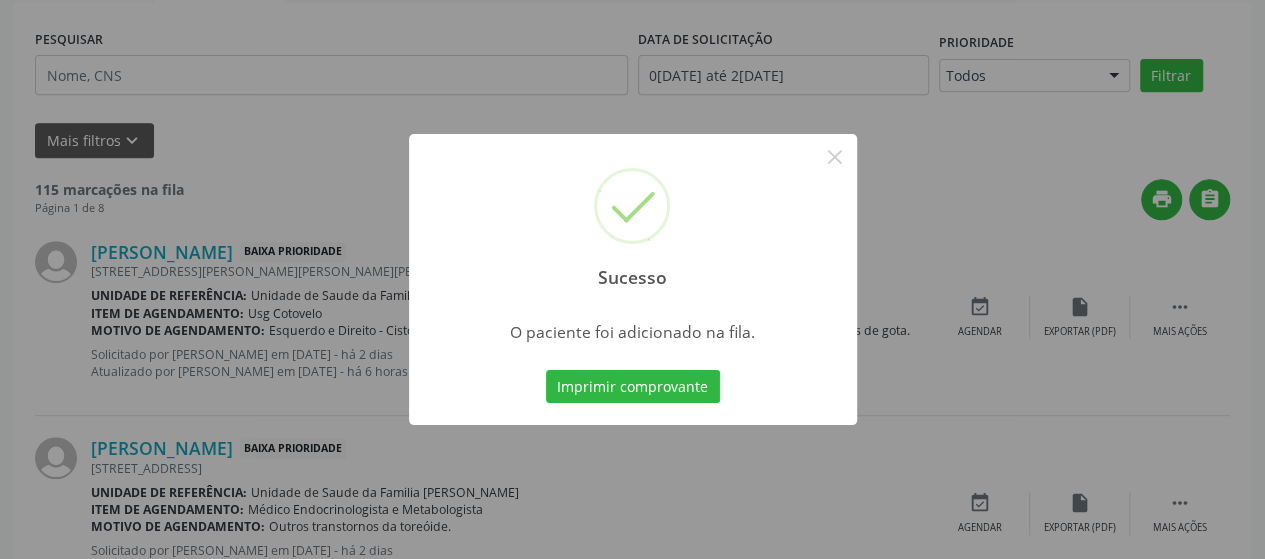 scroll, scrollTop: 134, scrollLeft: 0, axis: vertical 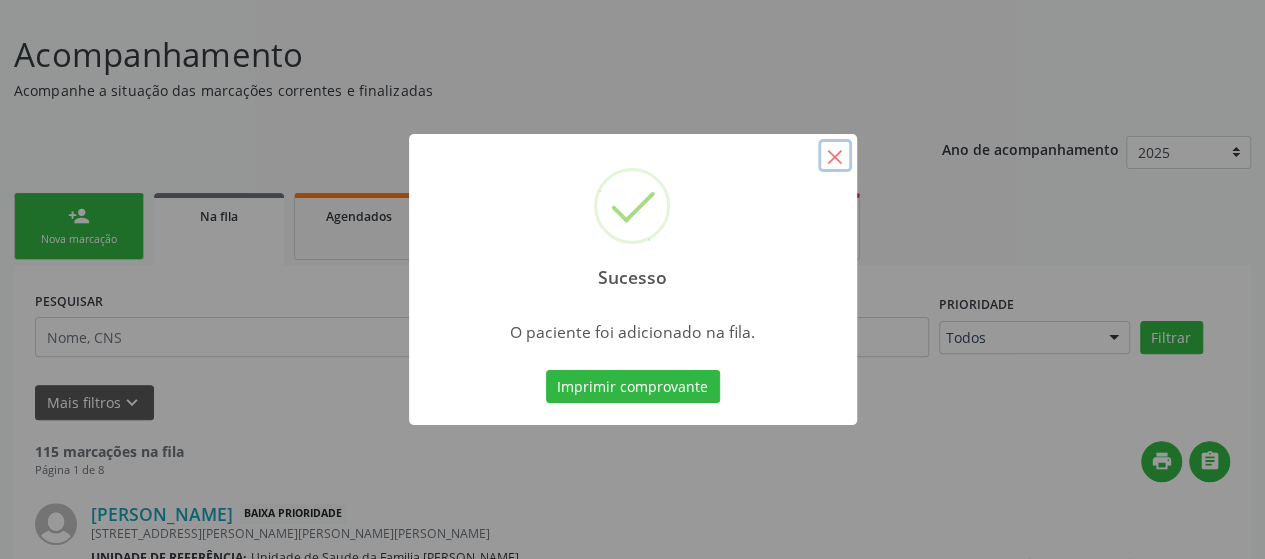 click on "×" at bounding box center [835, 156] 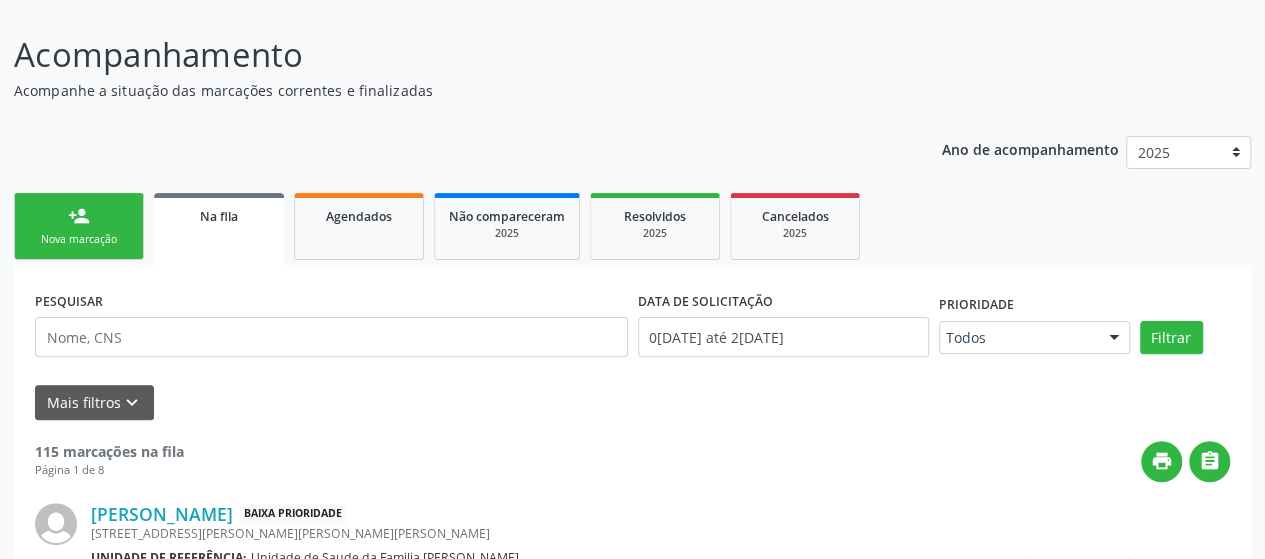 click on "person_add
Nova marcação" at bounding box center (79, 226) 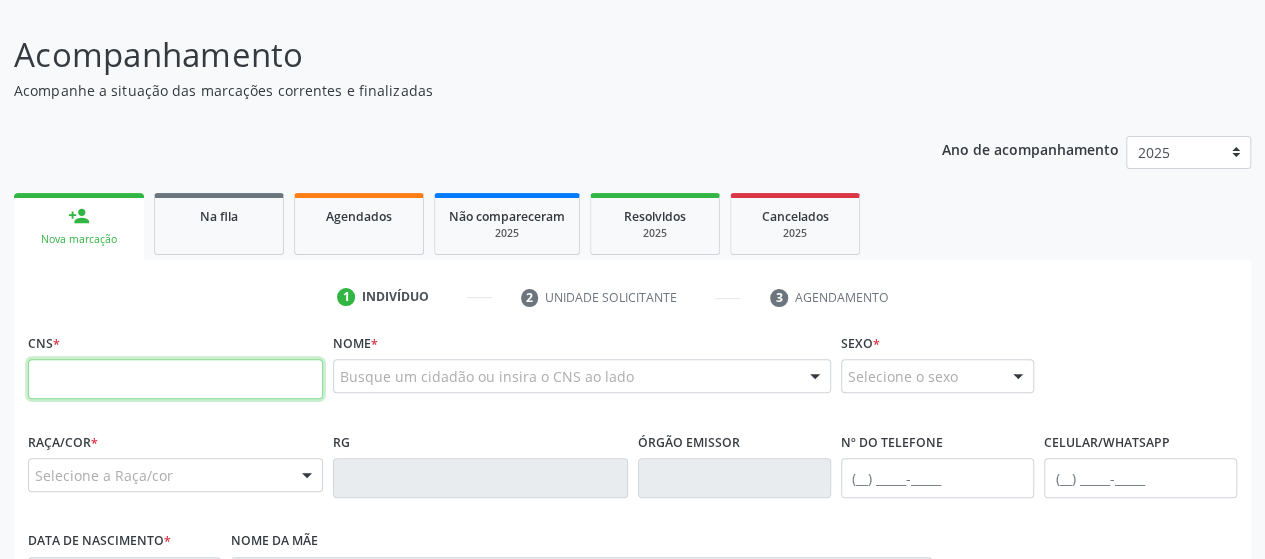 click at bounding box center (175, 379) 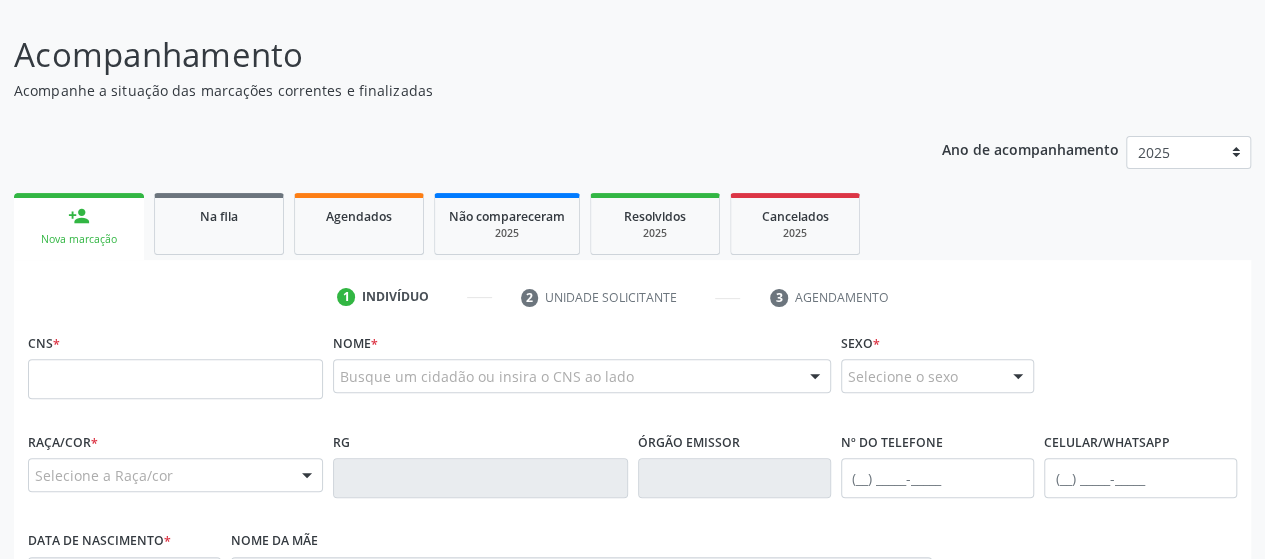 click on "Busque um cidadão ou insira o CNS ao lado" at bounding box center (582, 376) 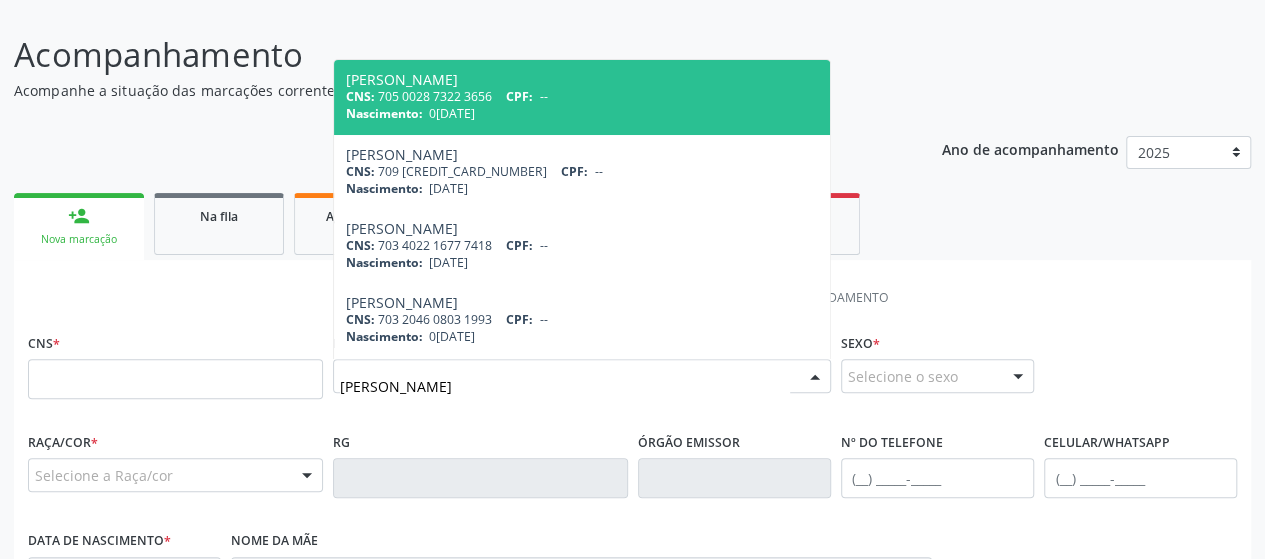 type on "[PERSON_NAME]" 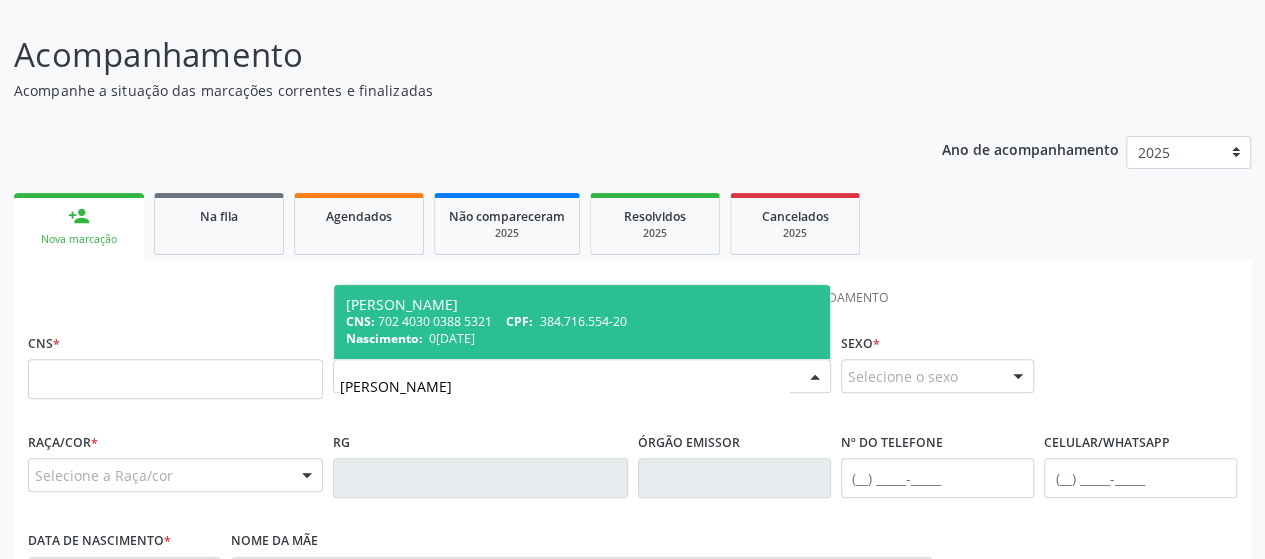 click on "[PERSON_NAME]
CNS:
702 4030 0388 5321
CPF:
384.716.554-20
Nascimento:
0[DATE]" at bounding box center [582, 322] 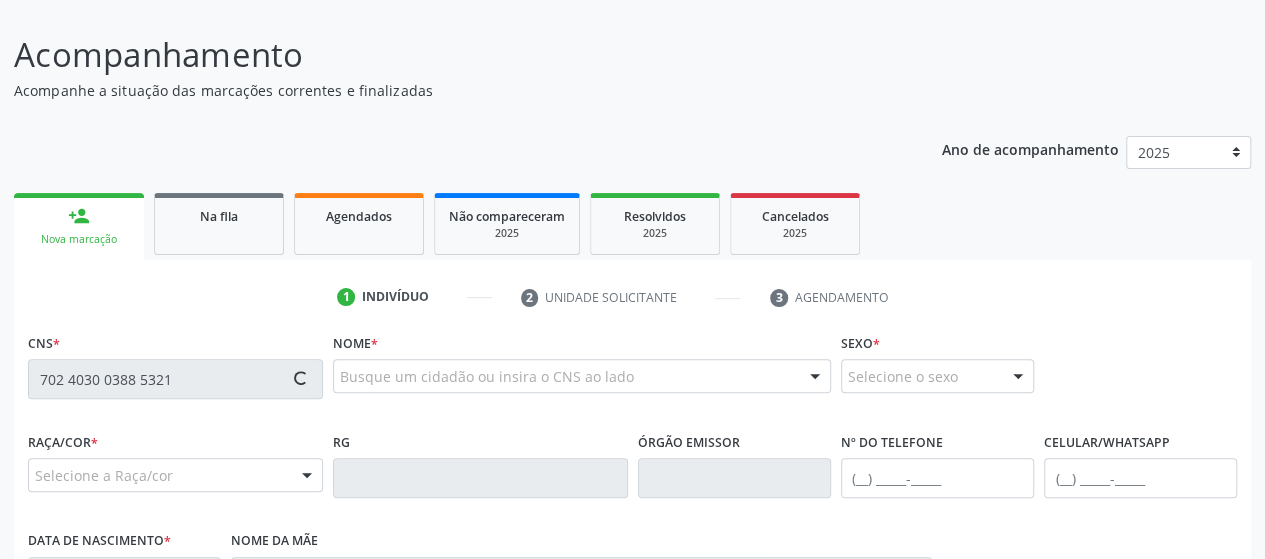 type on "702 4030 0388 5321" 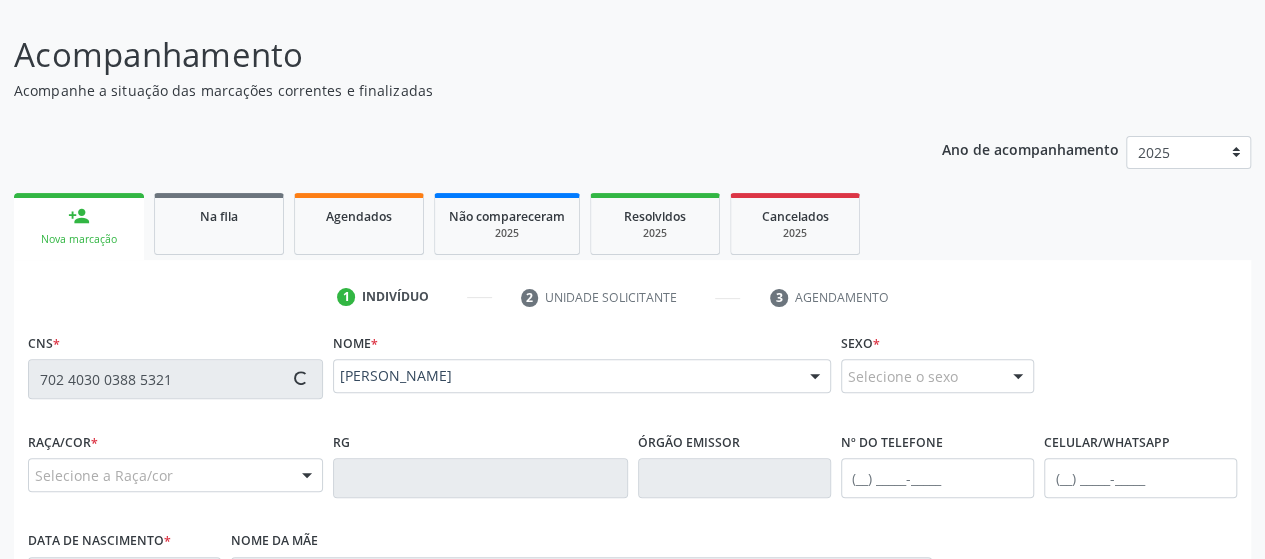 type on "[PHONE_NUMBER]" 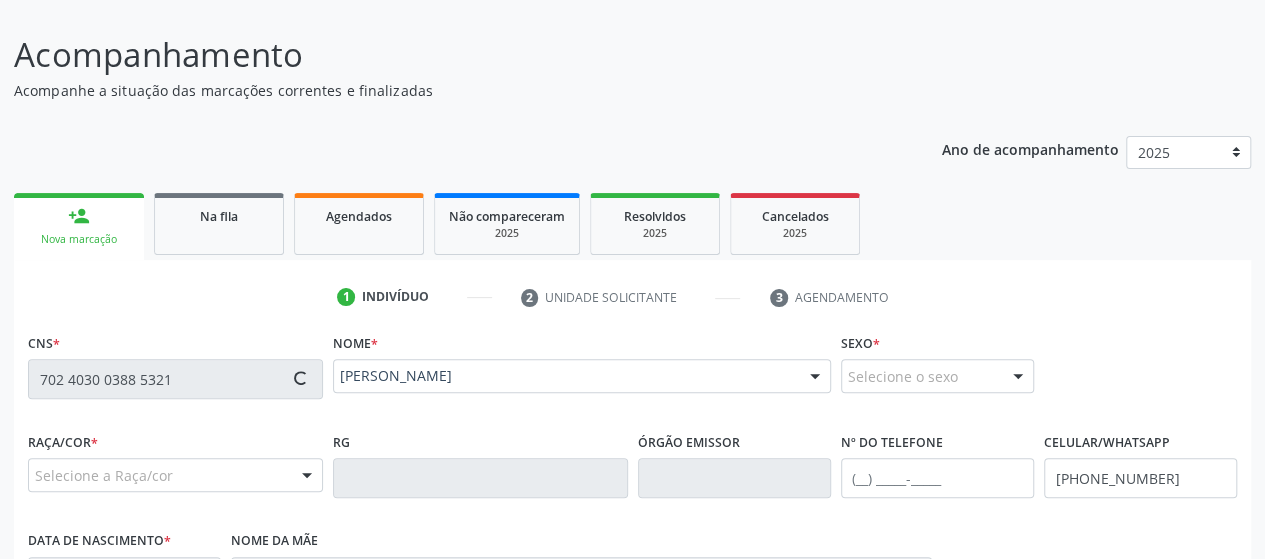 type on "[PERSON_NAME]" 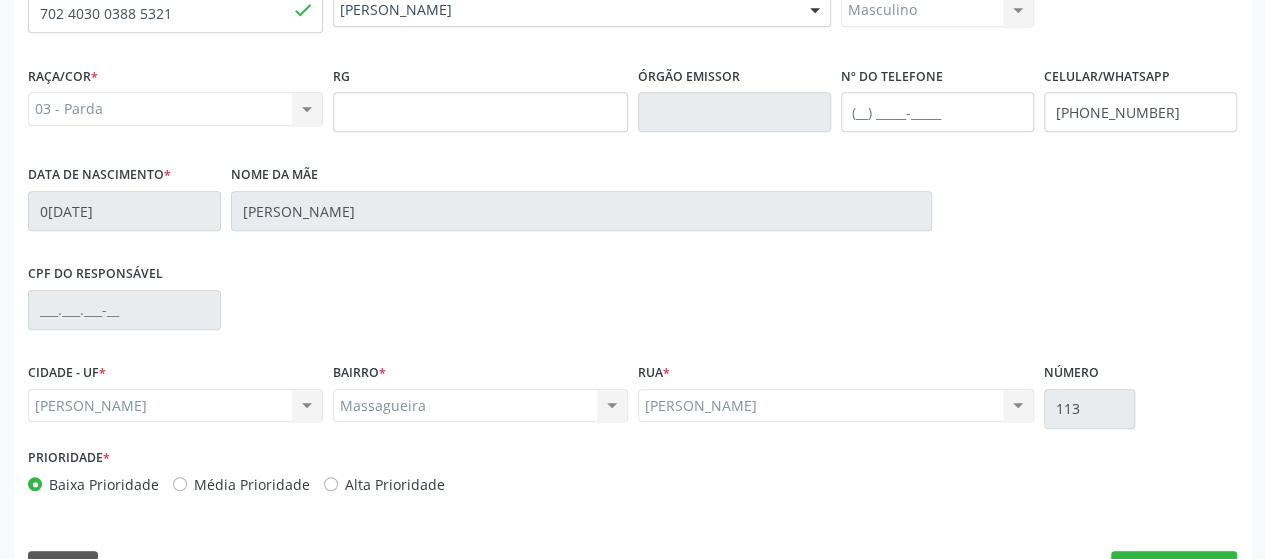 scroll, scrollTop: 552, scrollLeft: 0, axis: vertical 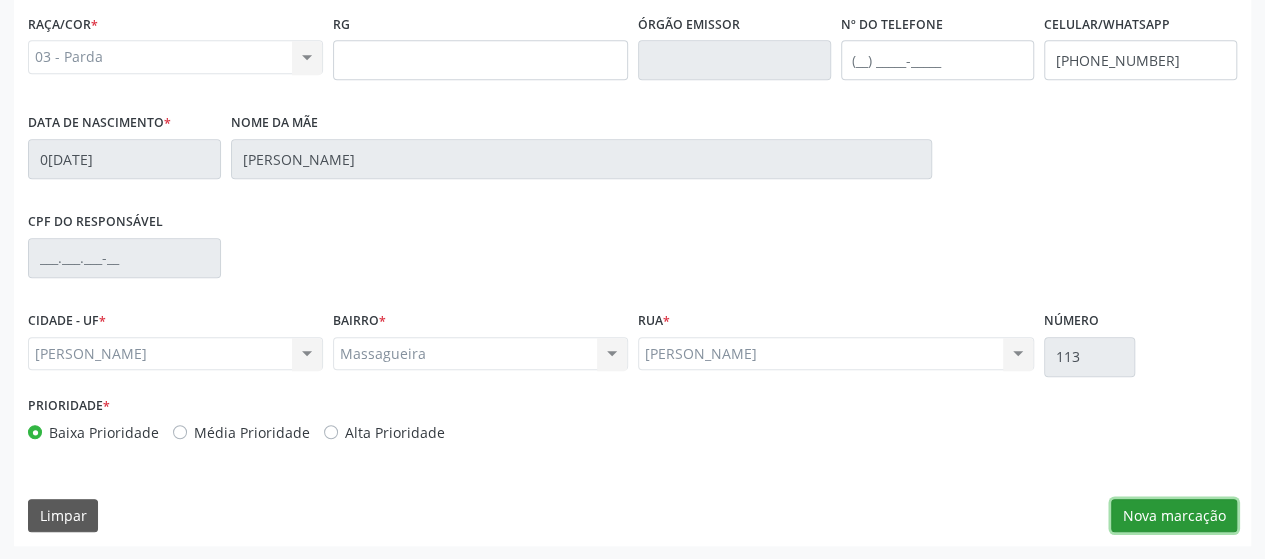 click on "Nova marcação" at bounding box center (1174, 516) 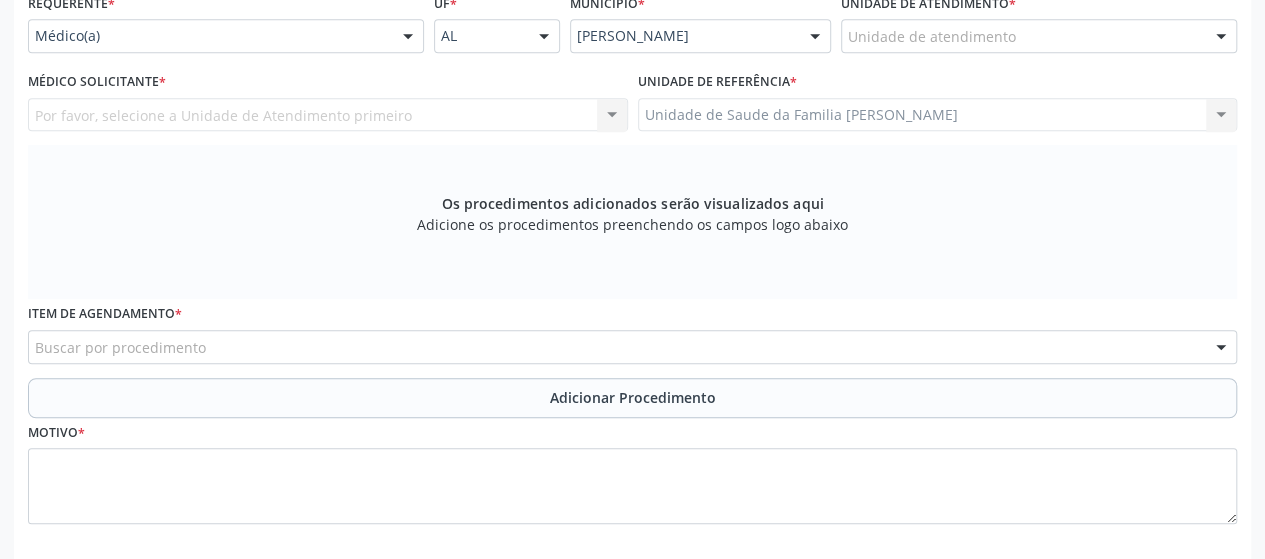 scroll, scrollTop: 368, scrollLeft: 0, axis: vertical 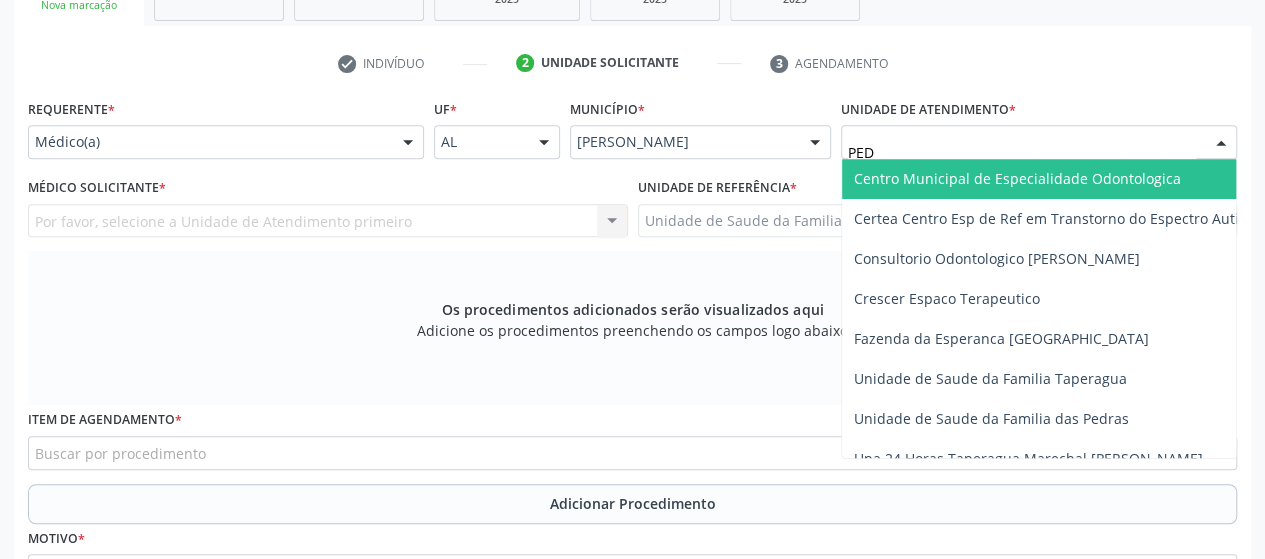 type on "PEDR" 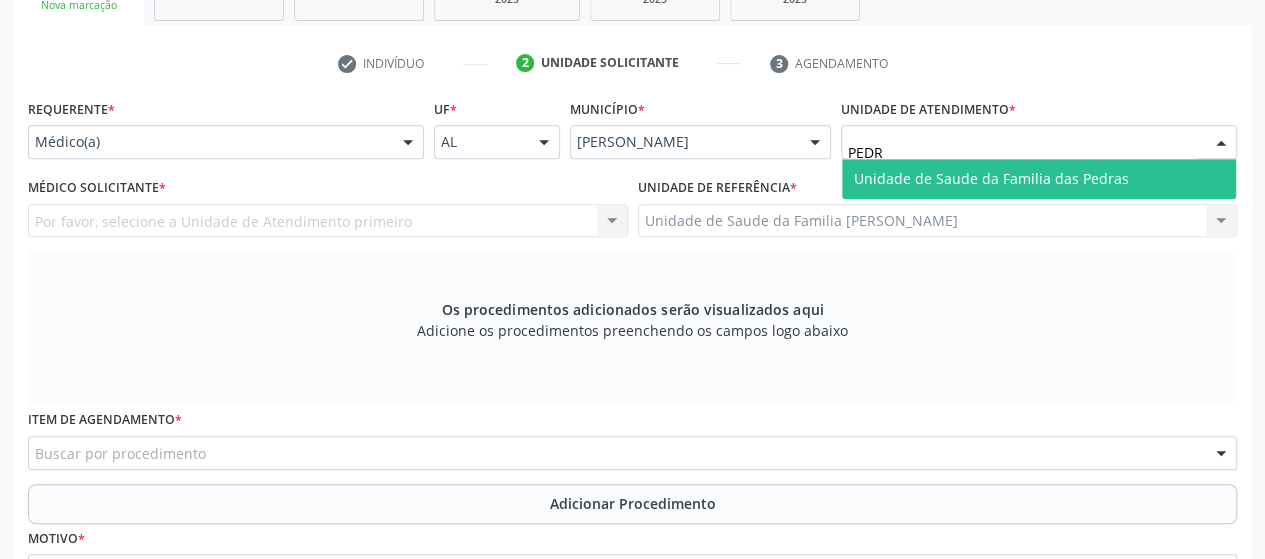 click on "Unidade de Saude da Familia das Pedras" at bounding box center (1039, 179) 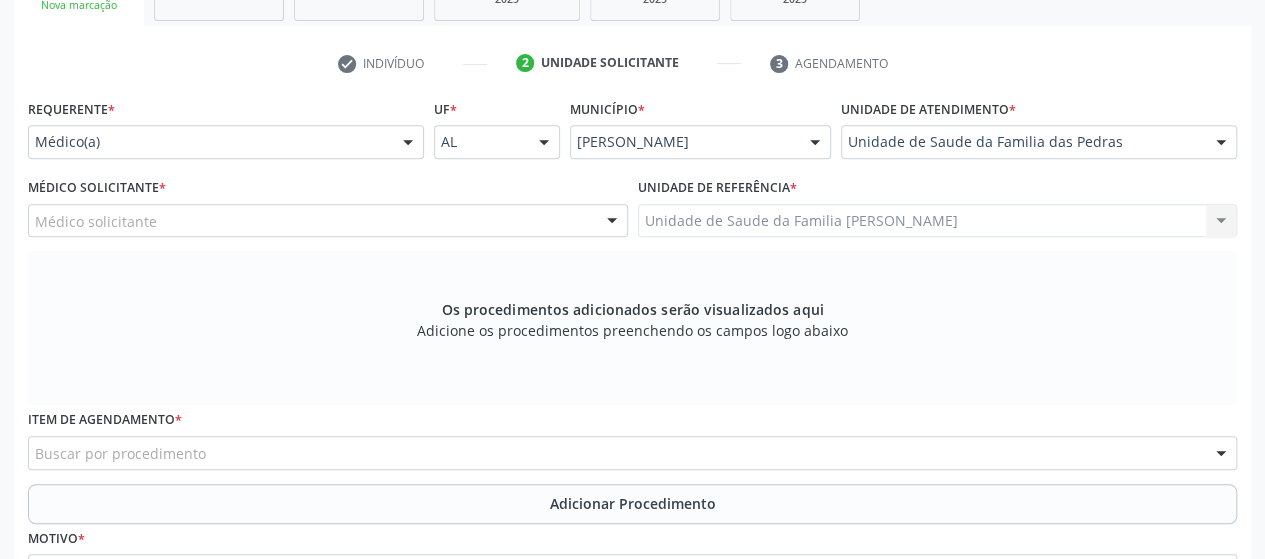 click on "Médico solicitante" at bounding box center [328, 221] 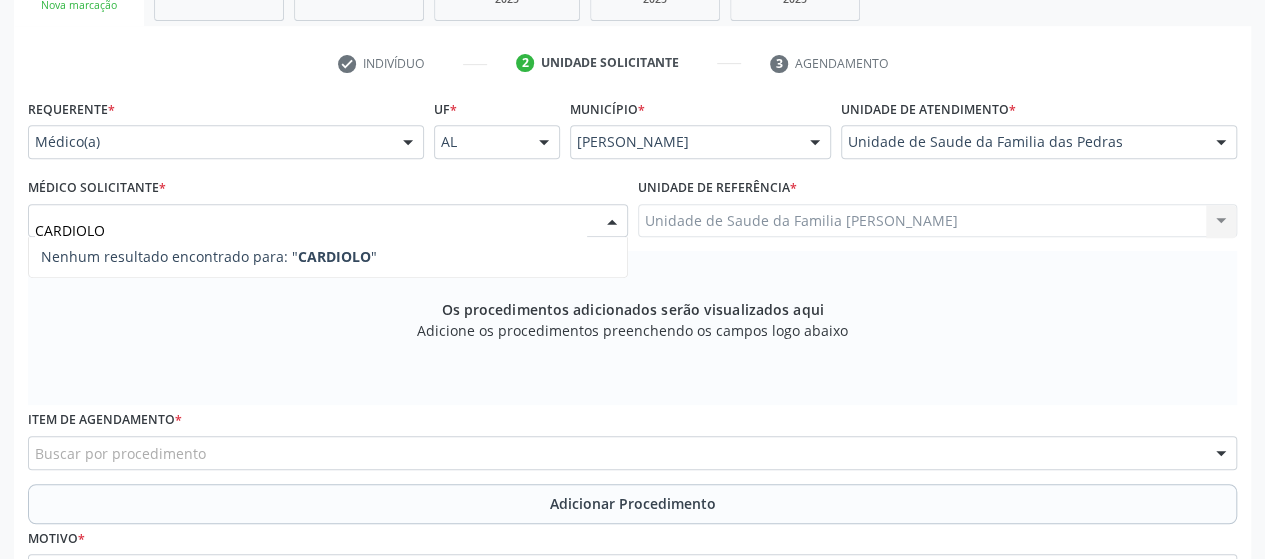 click on "CARDIOLO" at bounding box center [311, 231] 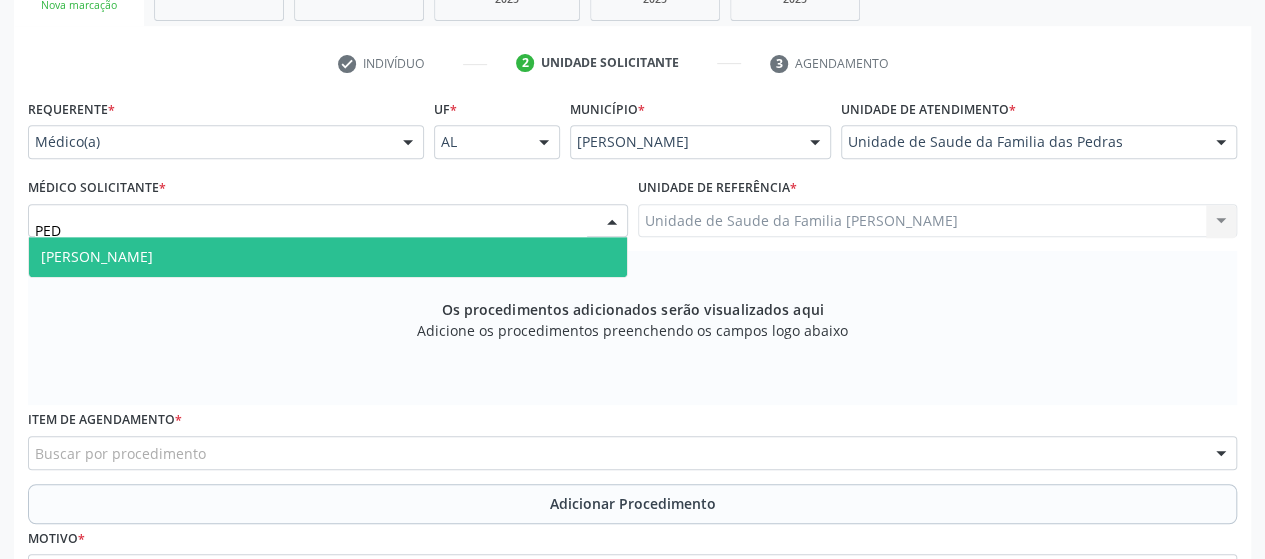 type on "PEDR" 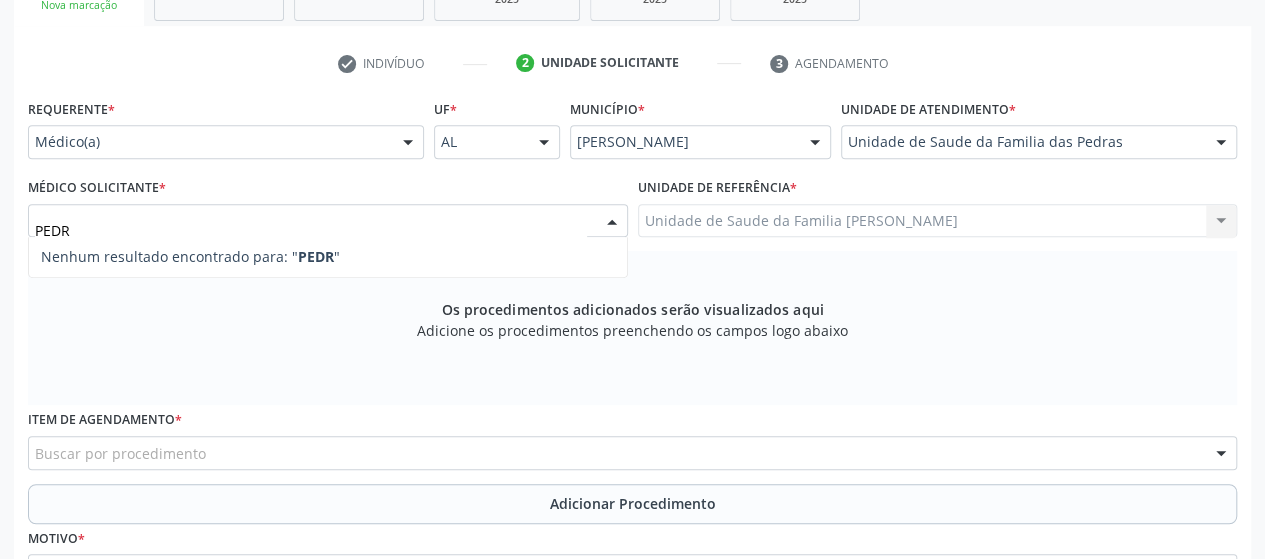 click on "Unidade de Saude da Familia das Pedras" at bounding box center (1039, 142) 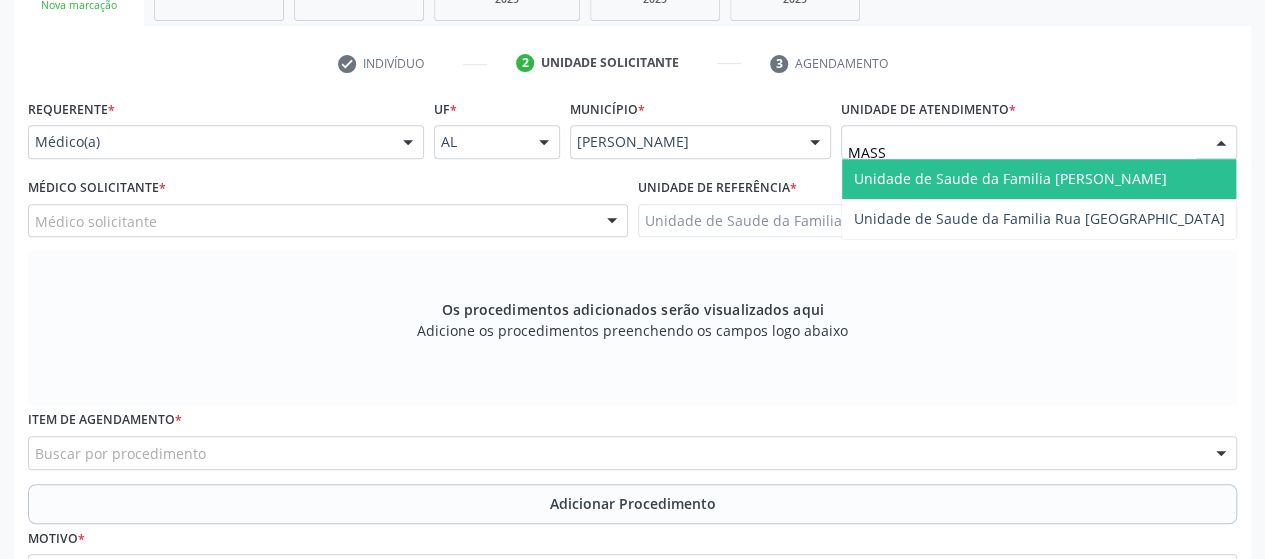 type on "MASSA" 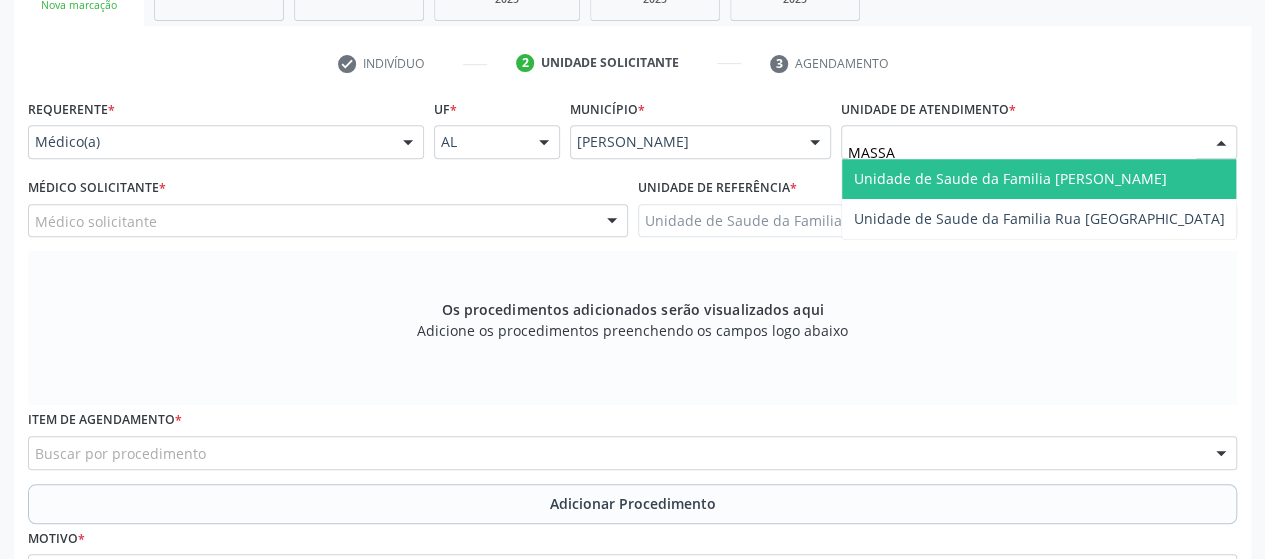 click on "Unidade de Saude da Familia [PERSON_NAME]" at bounding box center (1010, 178) 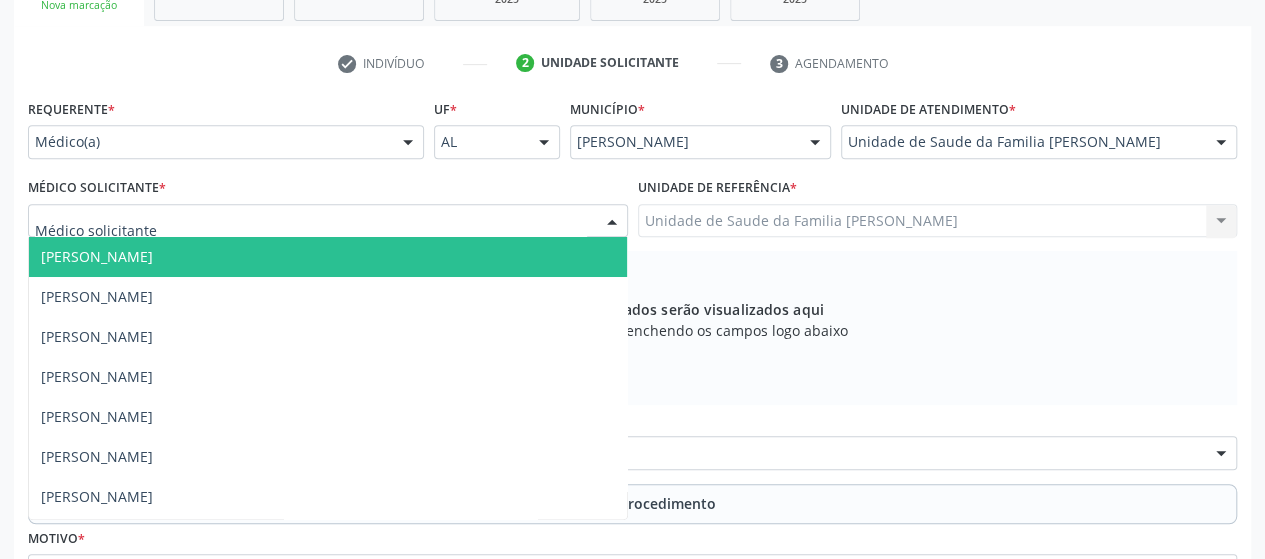 click at bounding box center [328, 221] 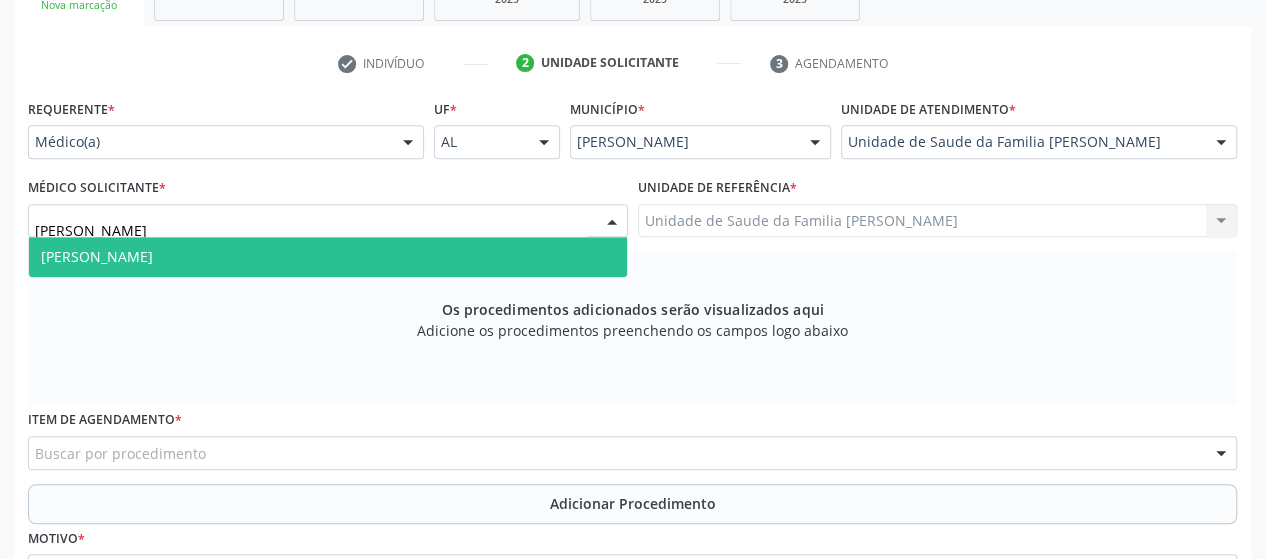 type on "[PERSON_NAME]" 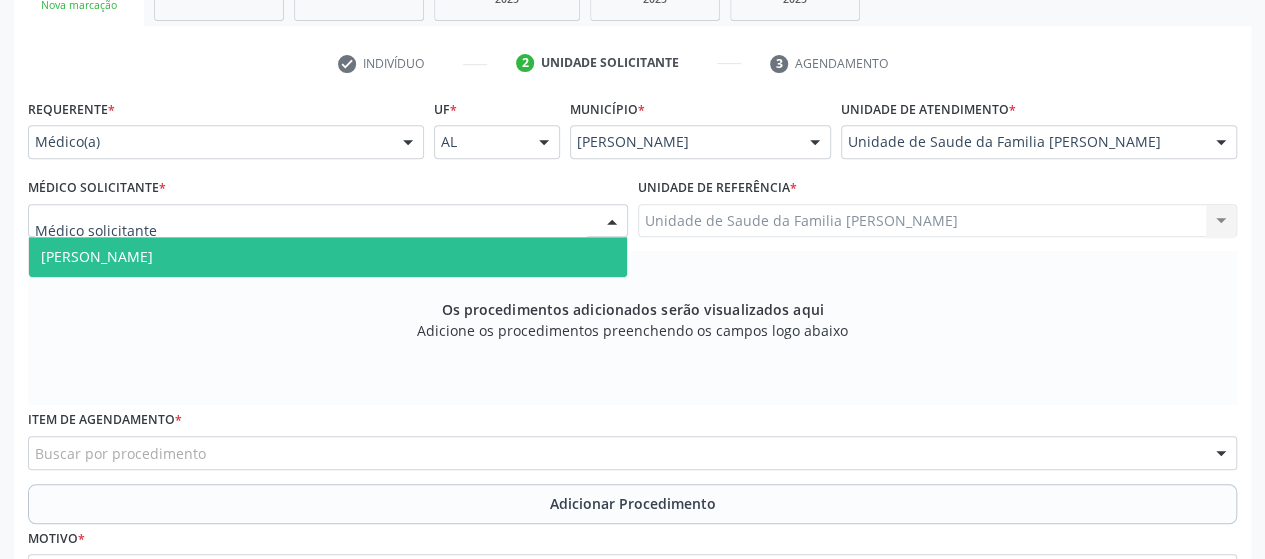 click on "Requerente
*
Médico(a)         Médico(a)   Enfermeiro(a)   Paciente
Nenhum resultado encontrado para: "   "
Não há nenhuma opção para ser exibida.
UF
*
AL         AL
Nenhum resultado encontrado para: "   "
Não há nenhuma opção para ser exibida.
Município
*
[PERSON_NAME] resultado encontrado para: "   "
Não há nenhuma opção para ser exibida.
Unidade de atendimento
*
Unidade de Saude da Familia Massagueira         Aeronave Baron 58   Aeronave Cessna   Associacao Divina Misericordia   Caps [PERSON_NAME] Sarmento   Central Municipal de Rede de Frio de Marechal Deodoro   Central de Abastecimento Farmaceutico Caf   Centro Municipal de Especialidade Odontologica   Centro de Parto Normal Imaculada Conceicao   Centro de Saude Professor Estacio de [GEOGRAPHIC_DATA]" at bounding box center [632, 376] 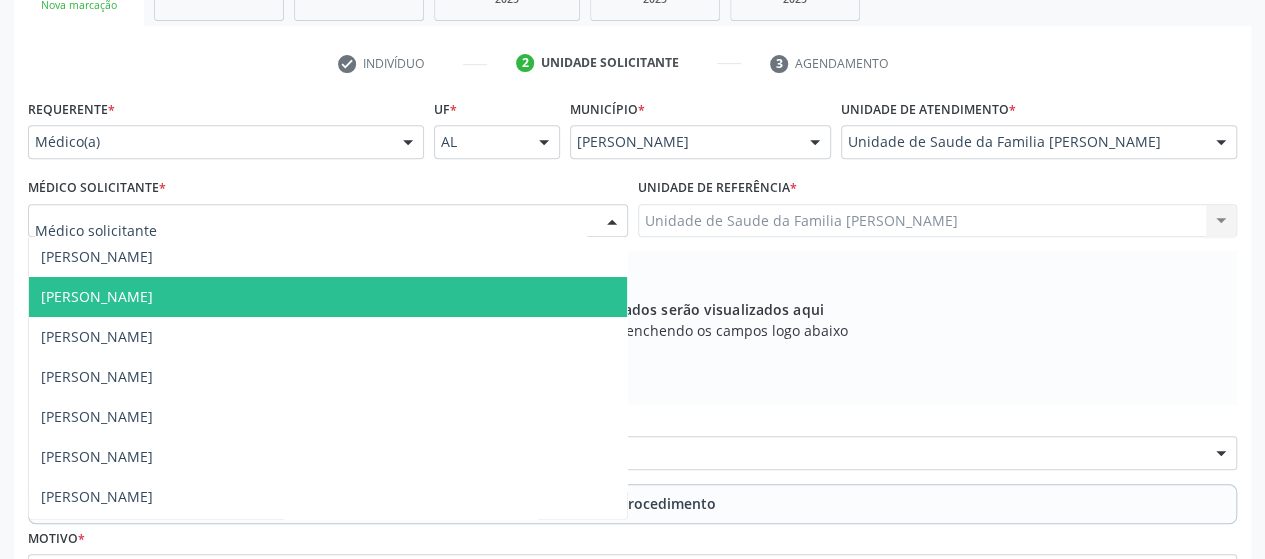 click at bounding box center [328, 221] 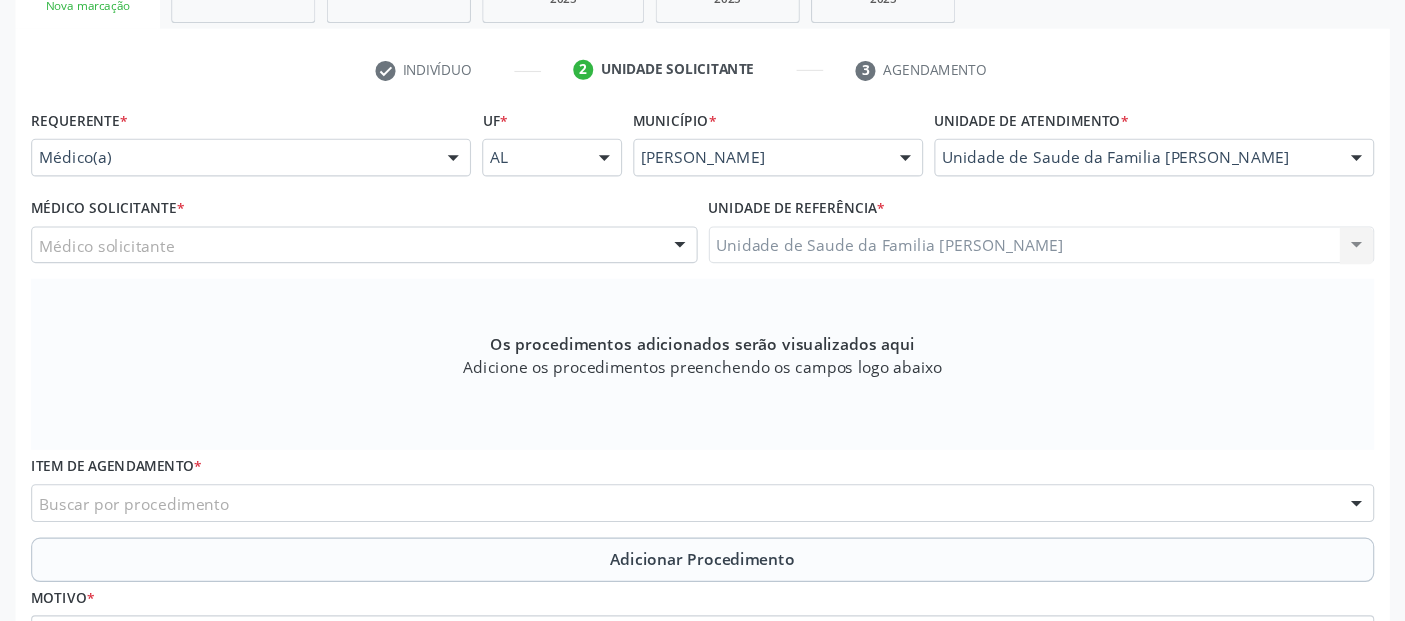 scroll, scrollTop: 368, scrollLeft: 0, axis: vertical 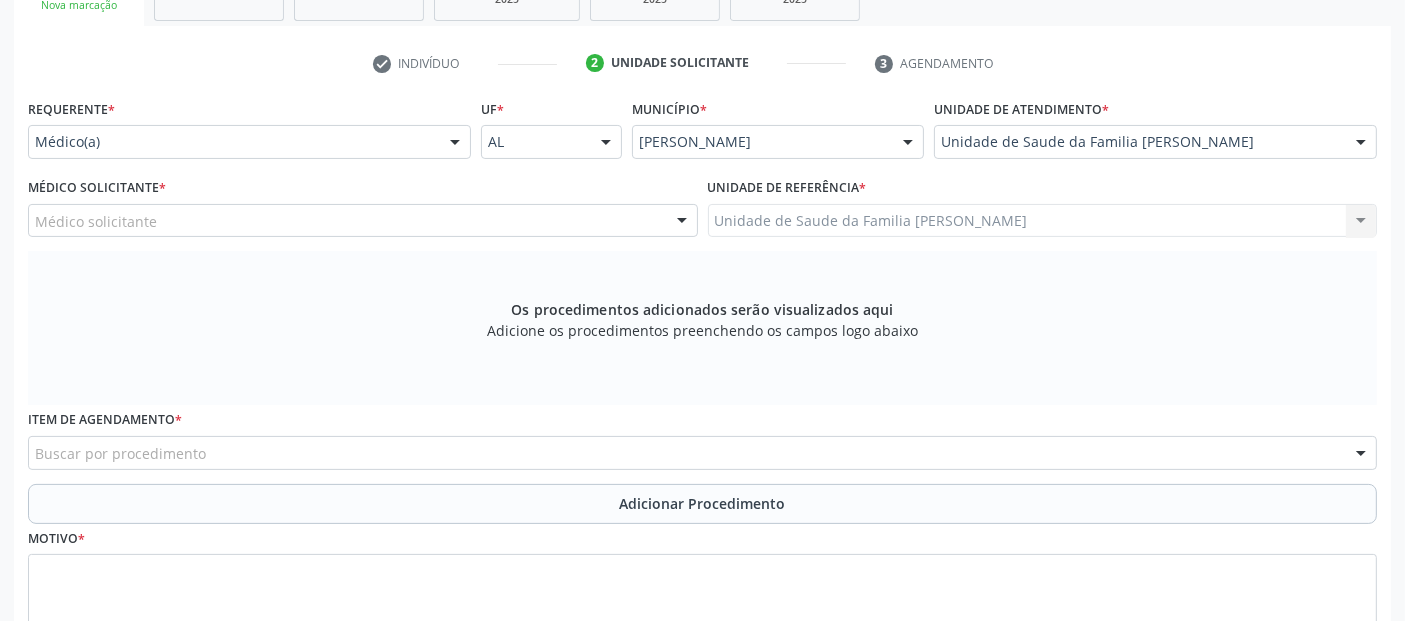 drag, startPoint x: 1279, startPoint y: 7, endPoint x: 566, endPoint y: 215, distance: 742.72 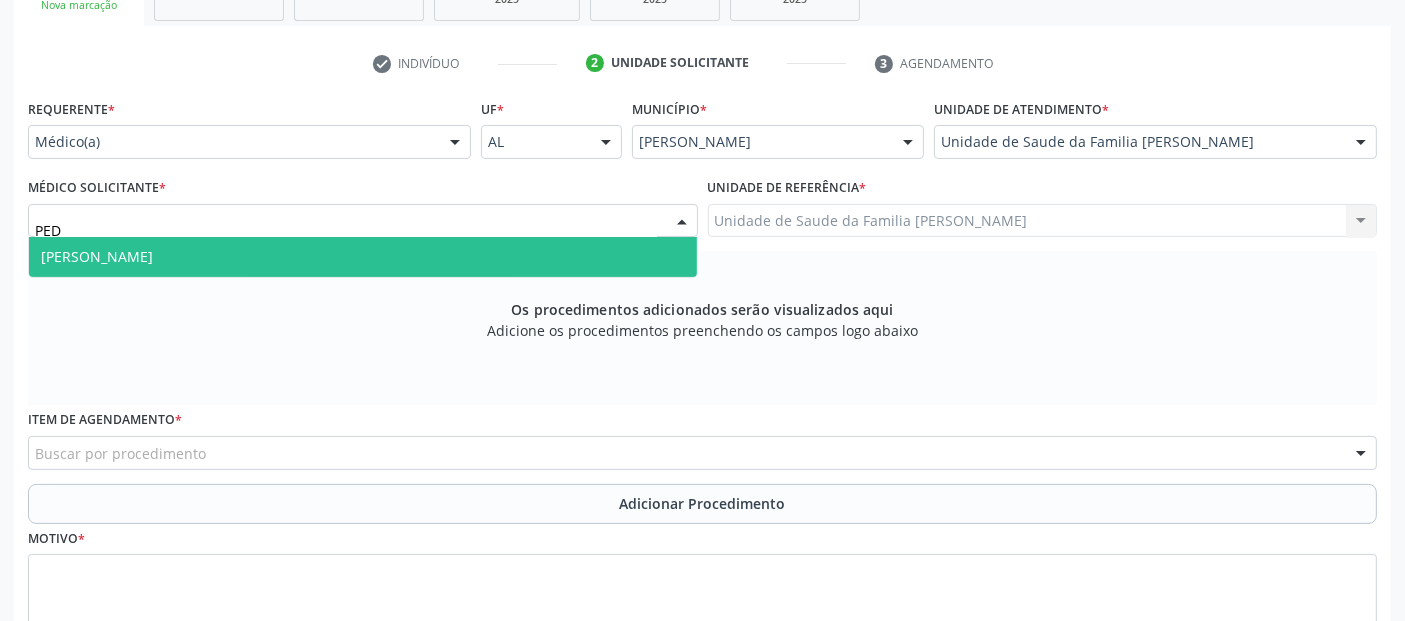 type on "PEDR" 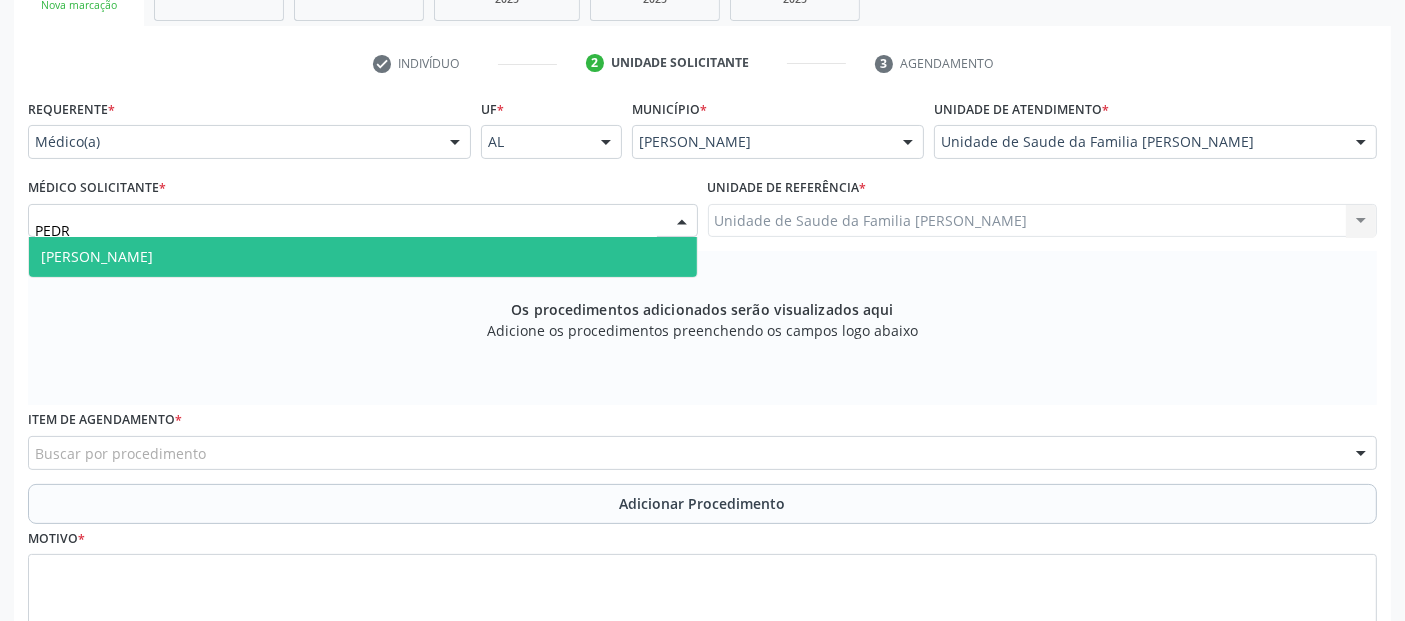 click on "[PERSON_NAME]" at bounding box center (363, 257) 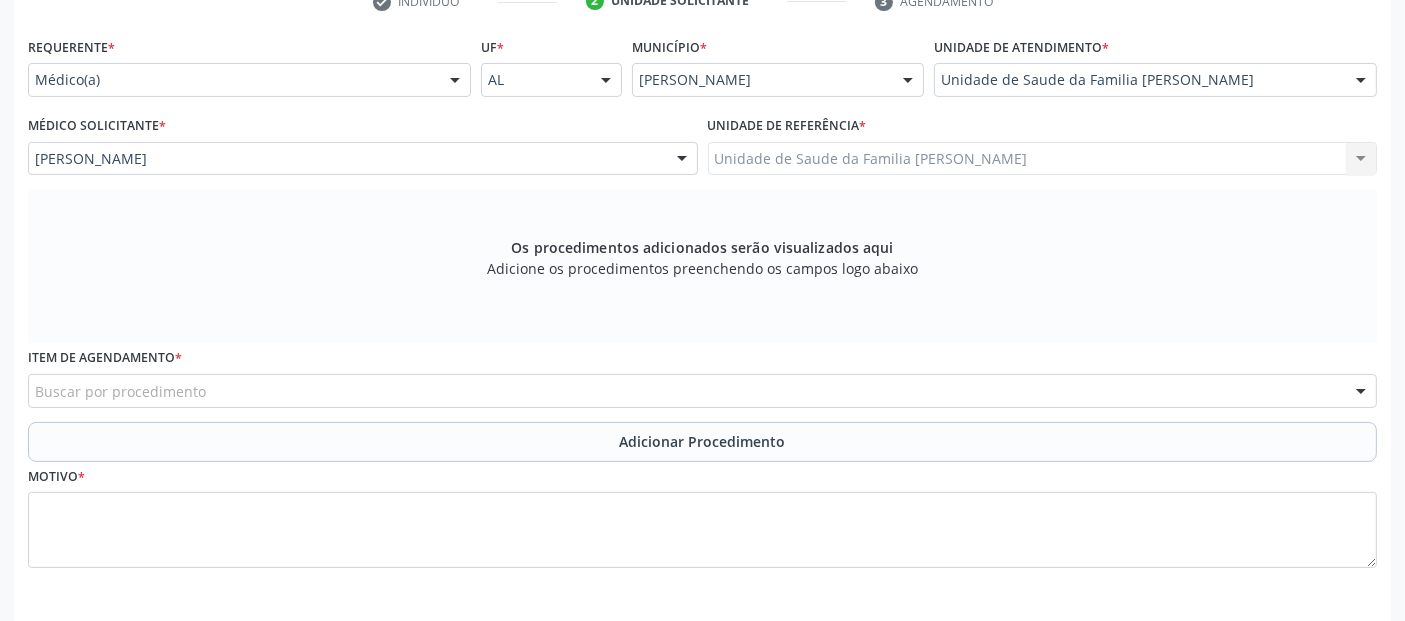 scroll, scrollTop: 480, scrollLeft: 0, axis: vertical 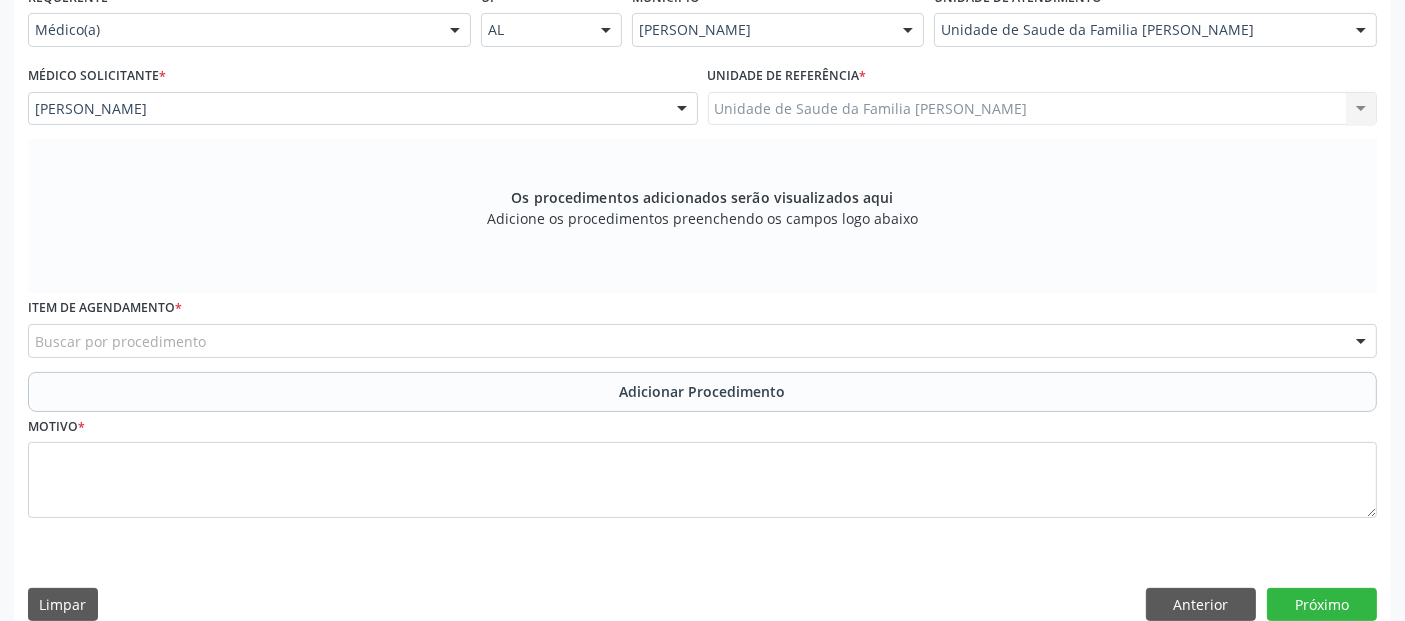 click on "Buscar por procedimento" at bounding box center (702, 341) 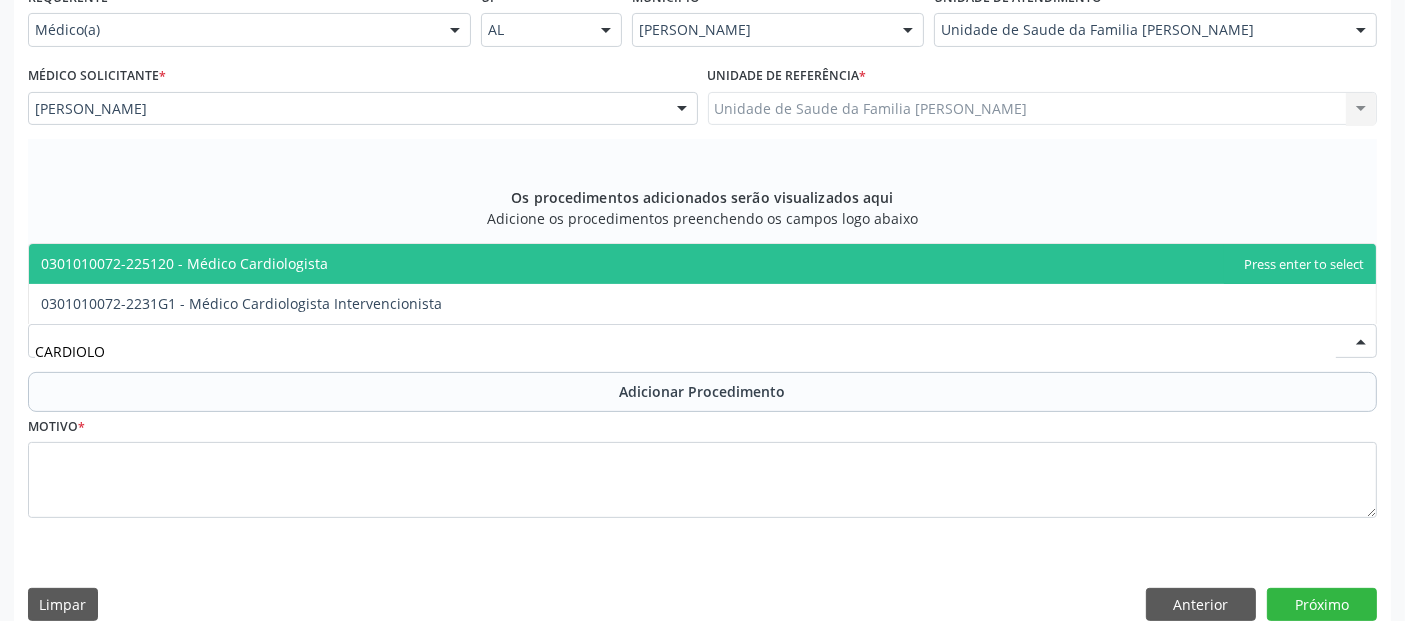 type on "CARDIOLOG" 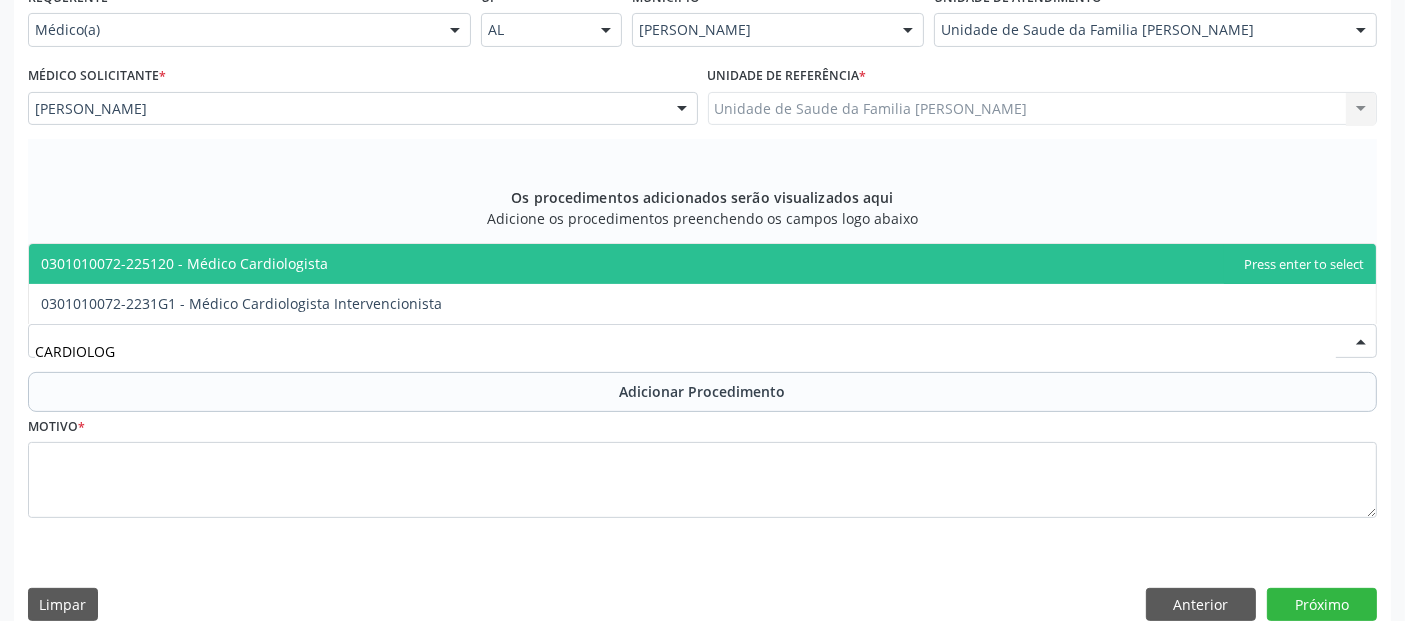 click on "0301010072-225120 - Médico Cardiologista" at bounding box center [184, 263] 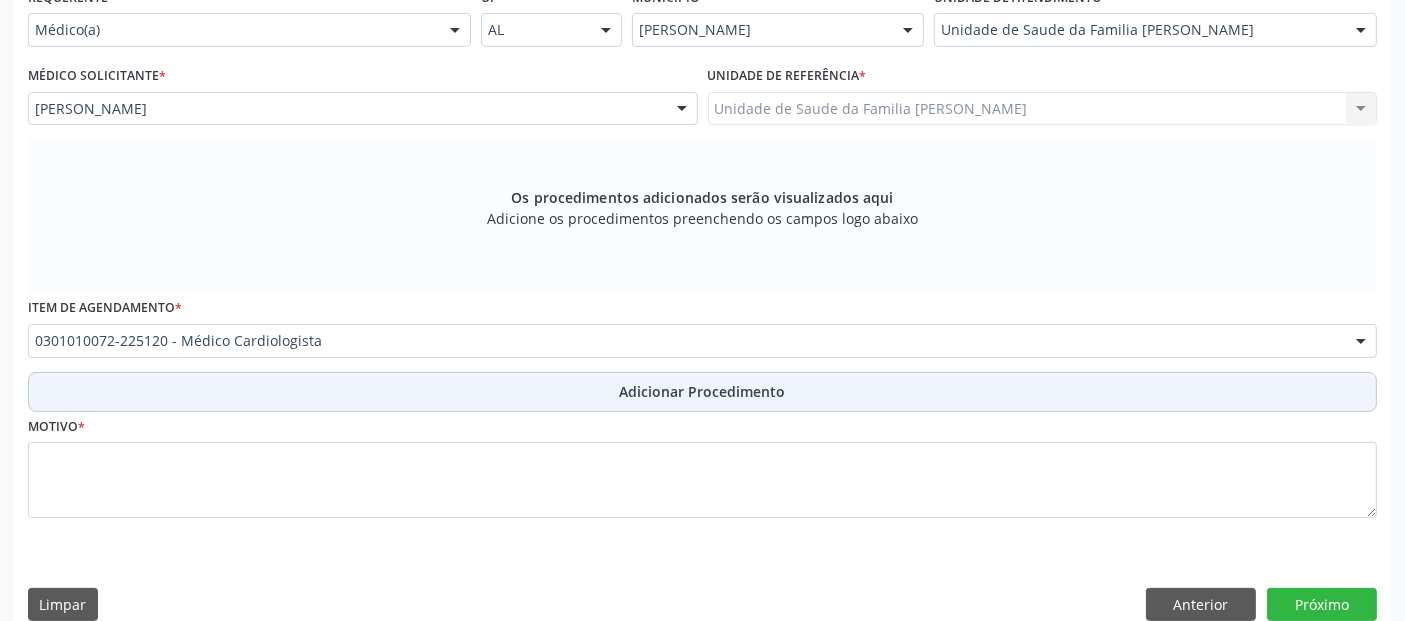 click on "Adicionar Procedimento" at bounding box center (702, 392) 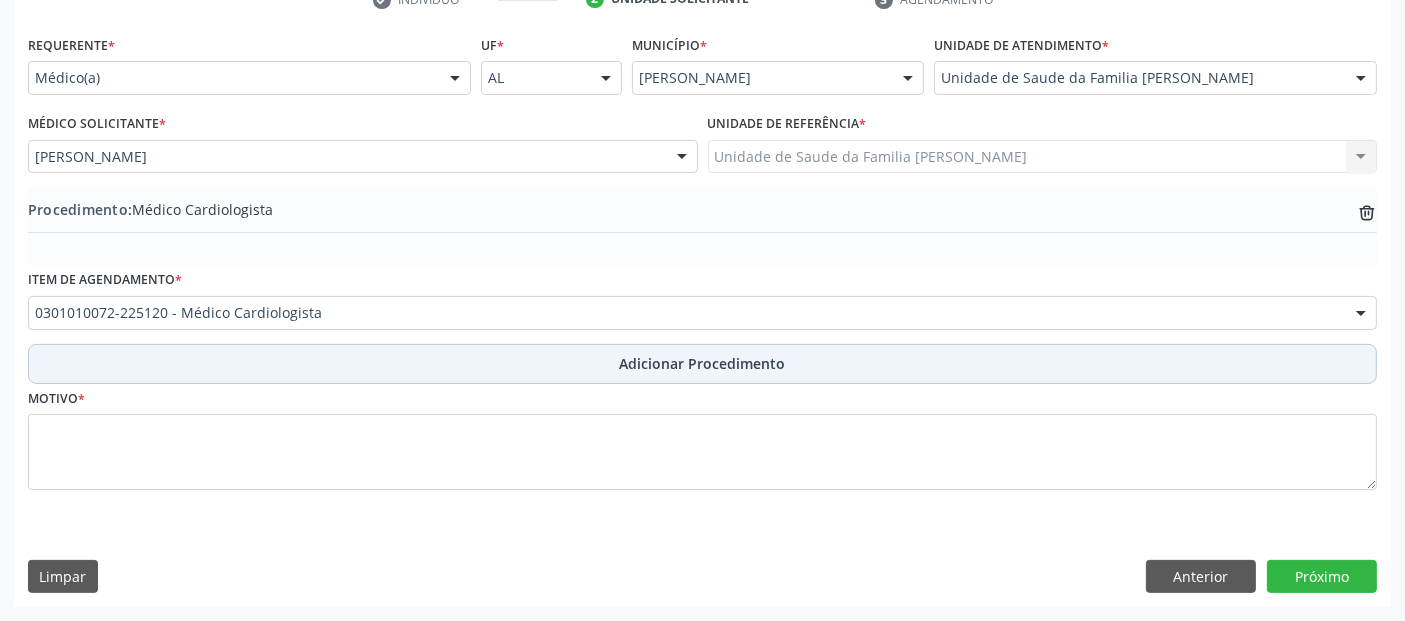 scroll, scrollTop: 429, scrollLeft: 0, axis: vertical 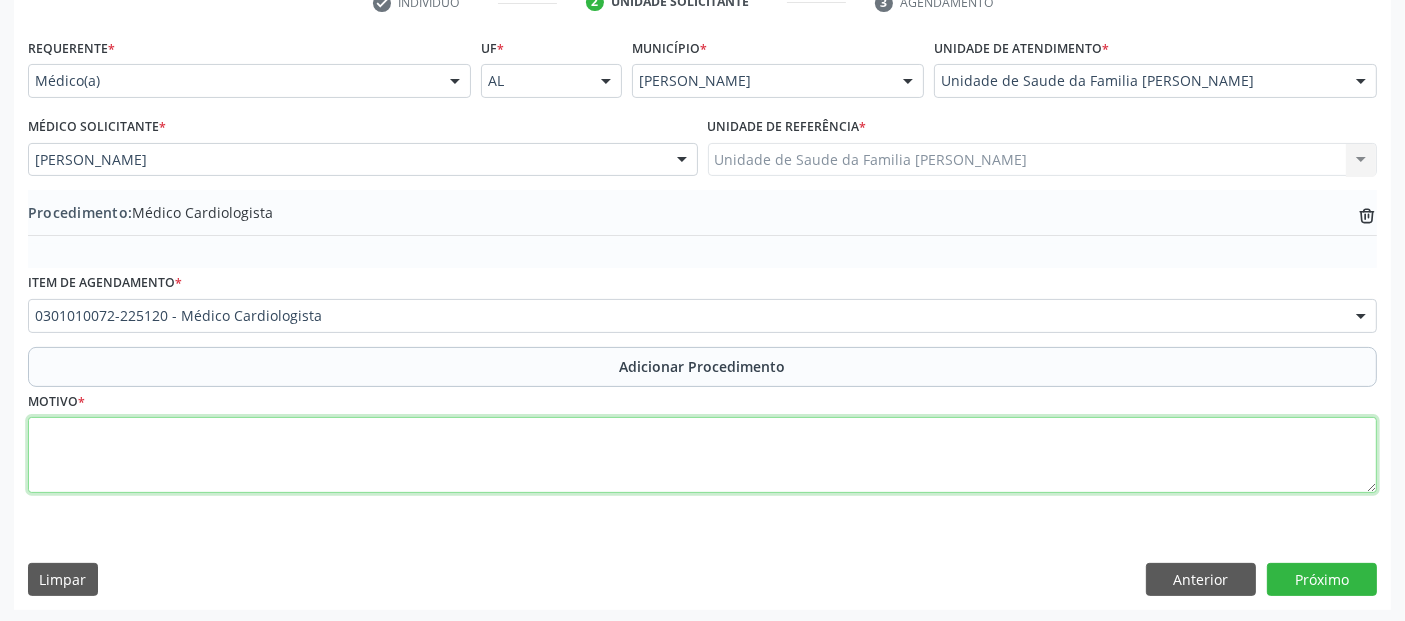 click at bounding box center (702, 455) 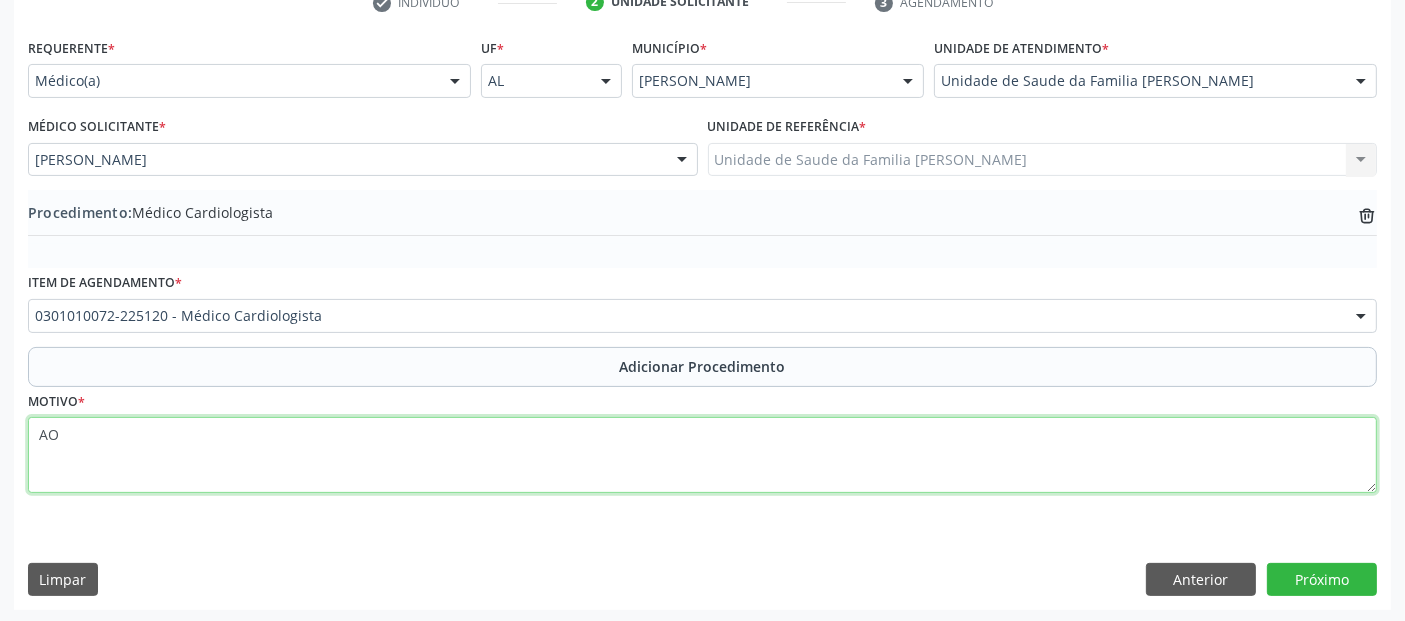 type on "A" 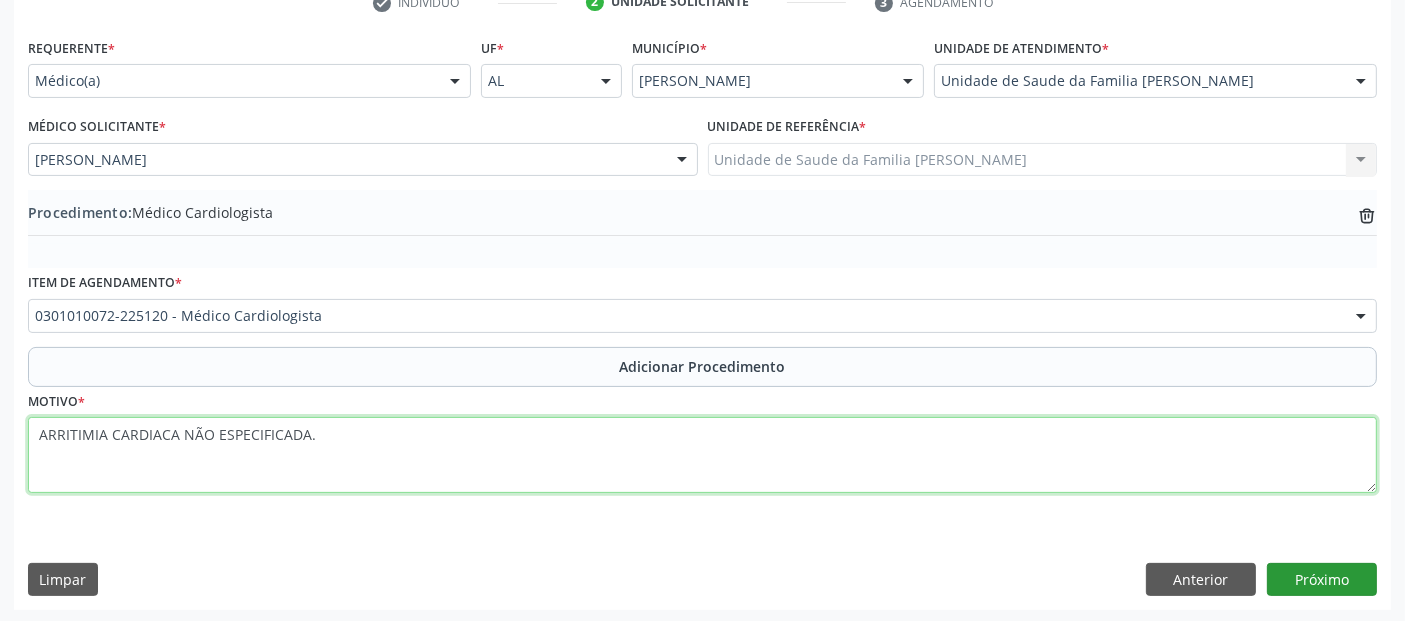 type on "ARRITIMIA CARDIACA NÃO ESPECIFICADA." 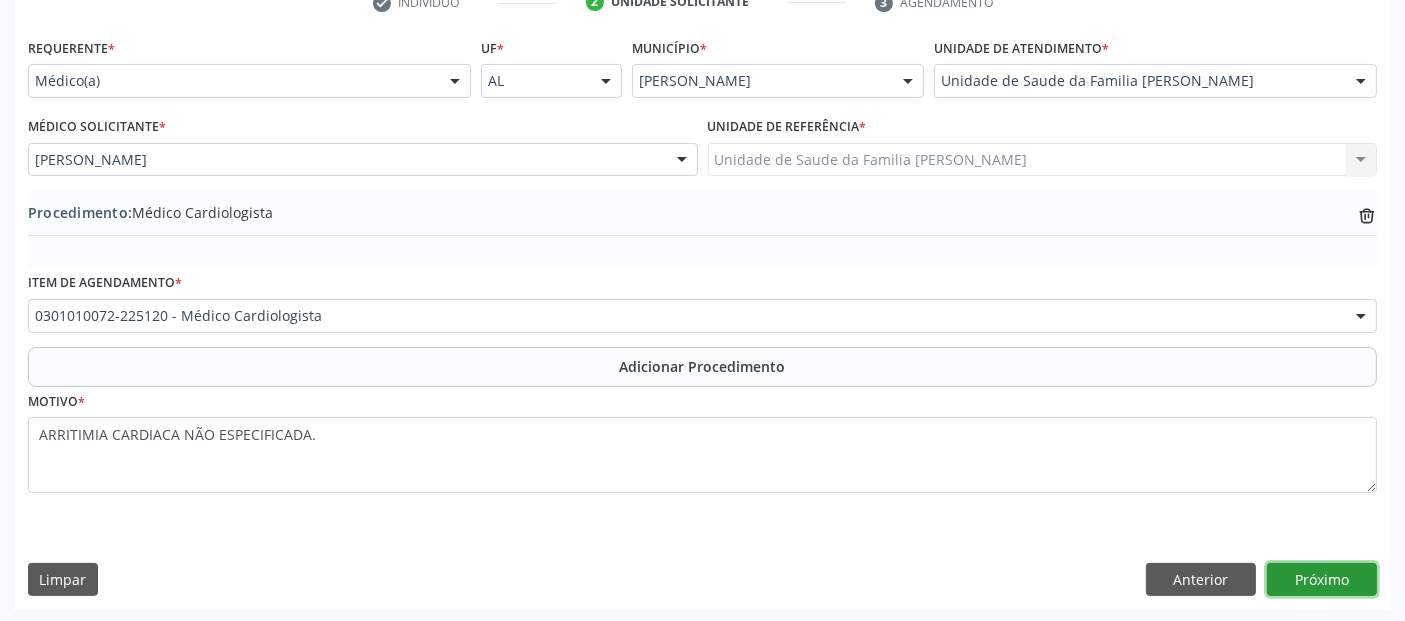 click on "Próximo" at bounding box center (1322, 580) 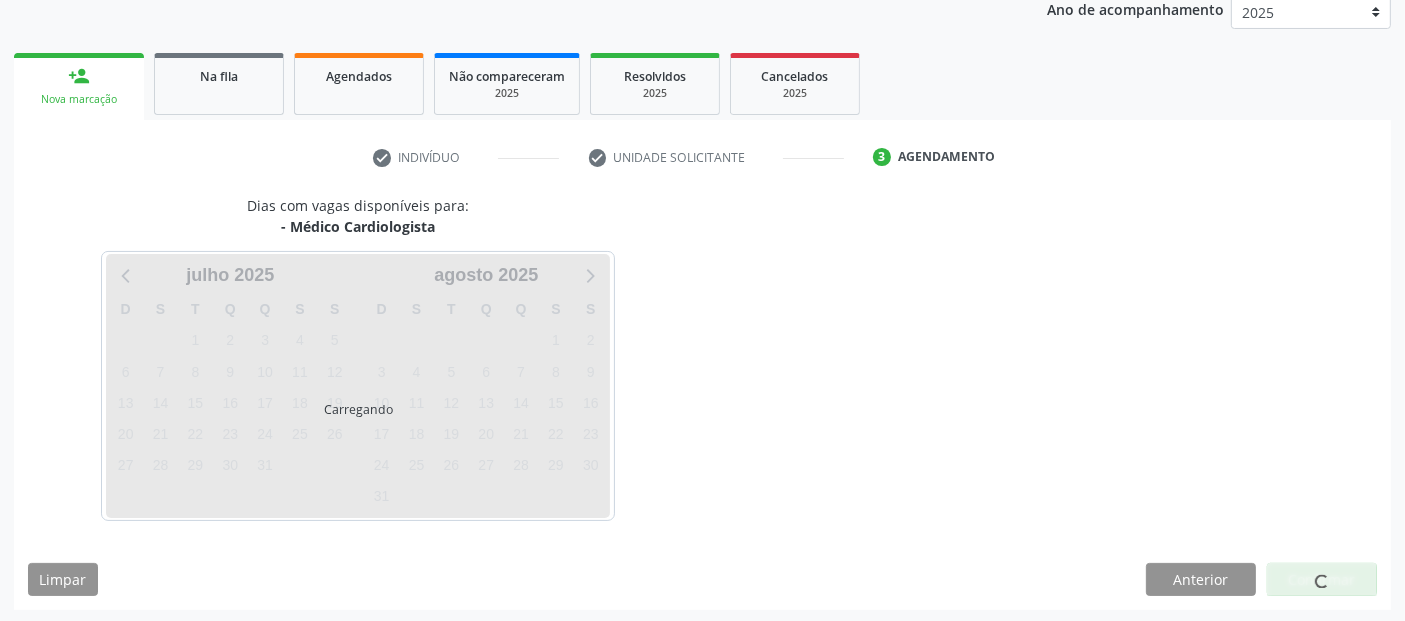 scroll, scrollTop: 333, scrollLeft: 0, axis: vertical 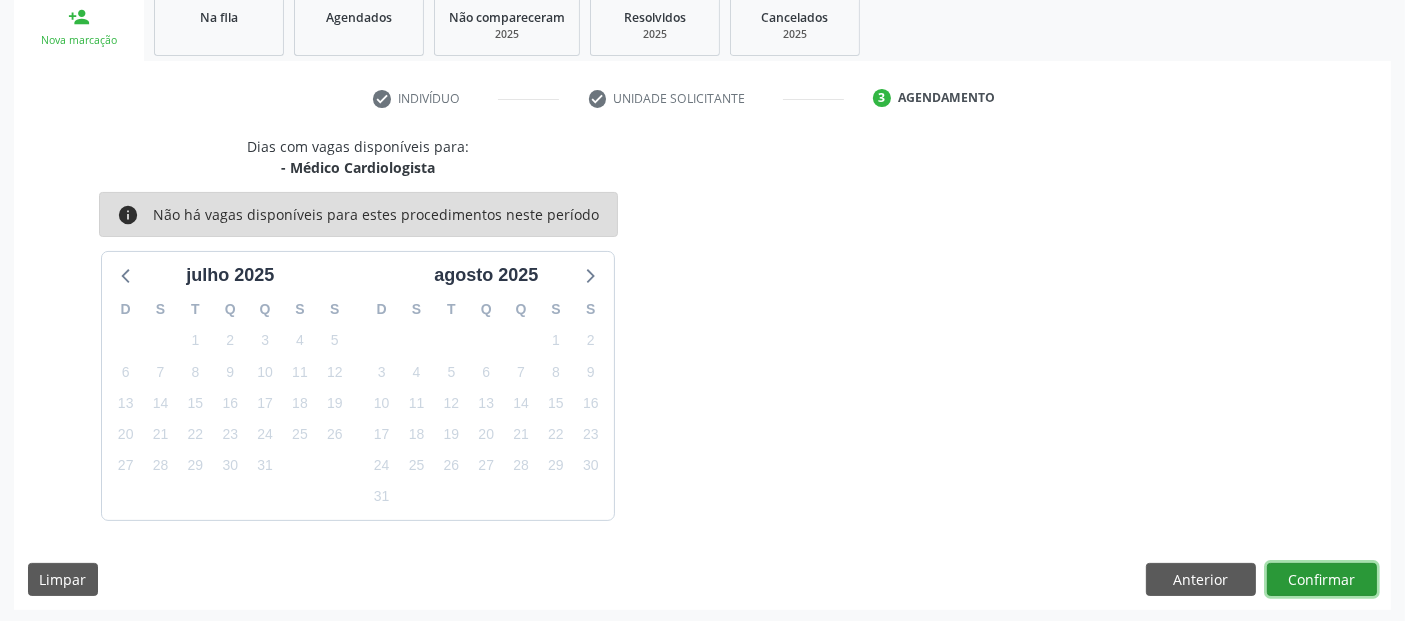 click on "Confirmar" at bounding box center [1322, 580] 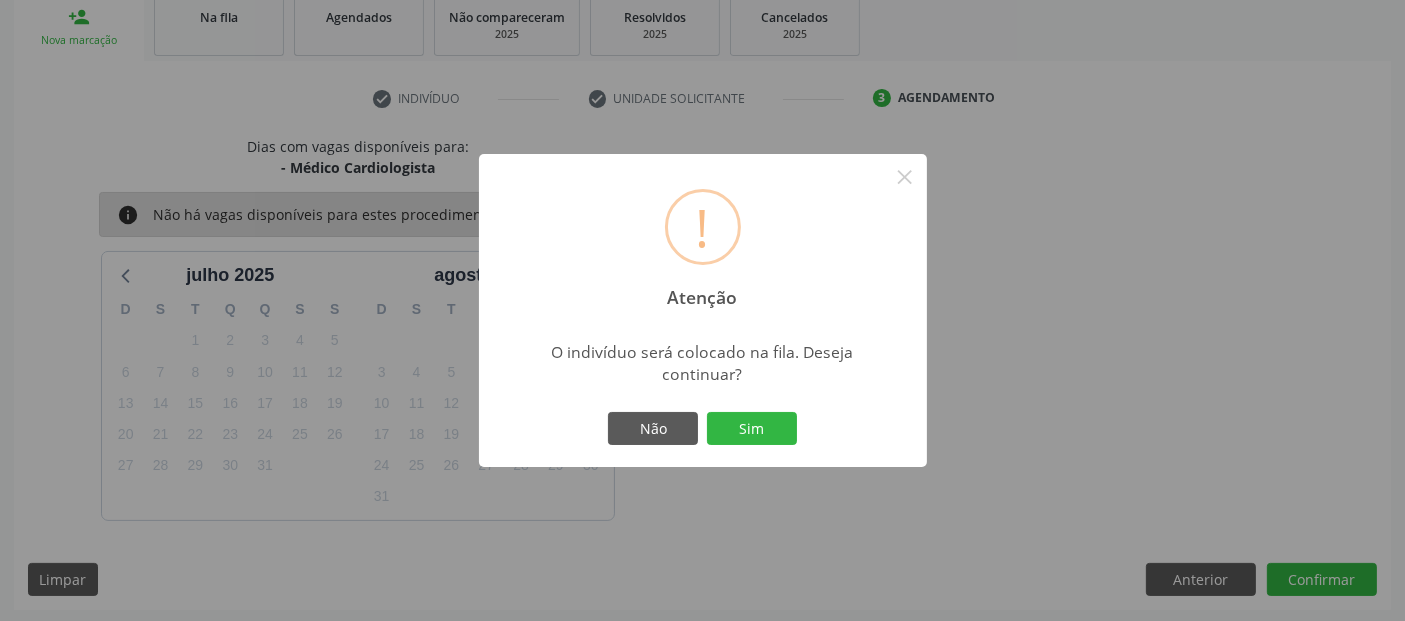 click on "! Atenção × O indivíduo será colocado na fila. Deseja continuar? Não Sim" at bounding box center (703, 311) 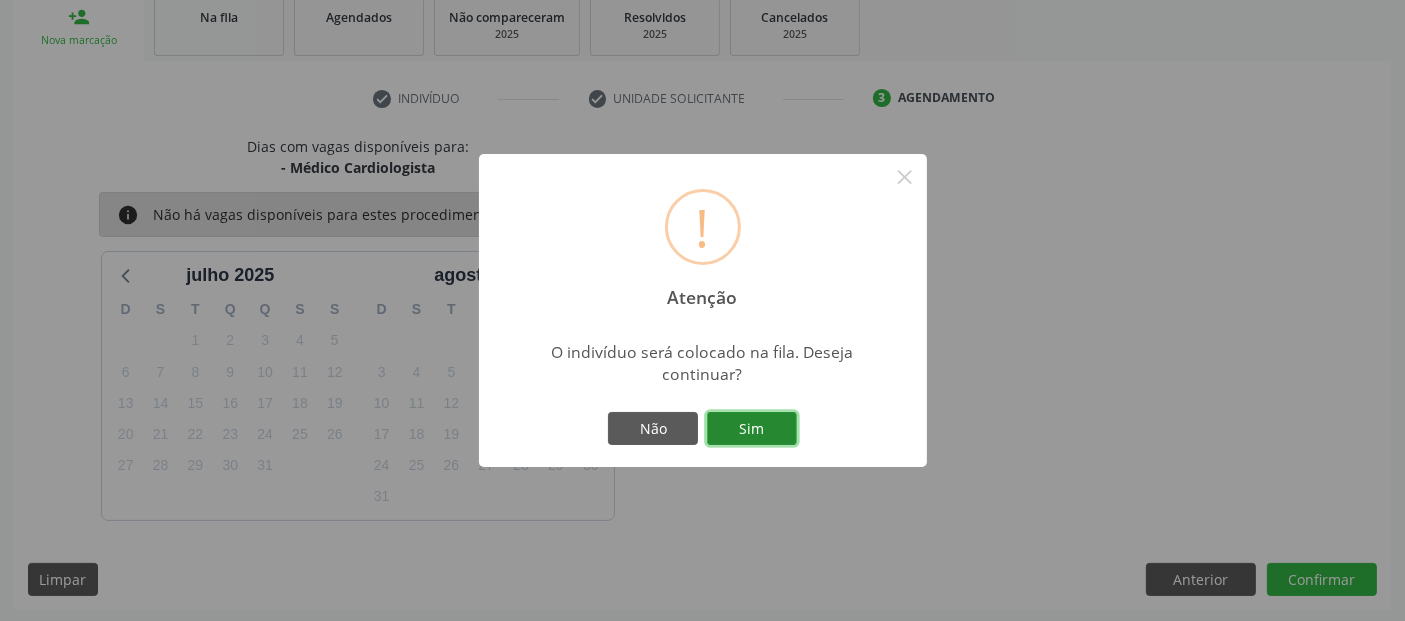 click on "Sim" at bounding box center [752, 429] 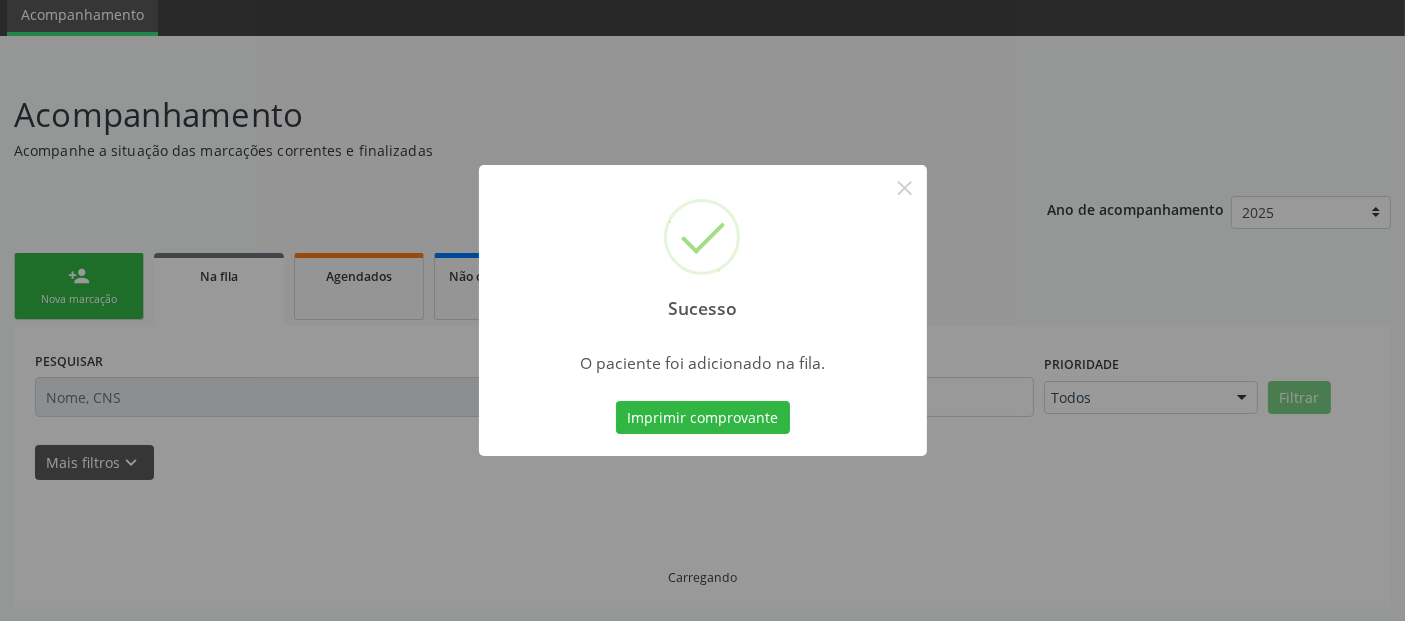scroll, scrollTop: 71, scrollLeft: 0, axis: vertical 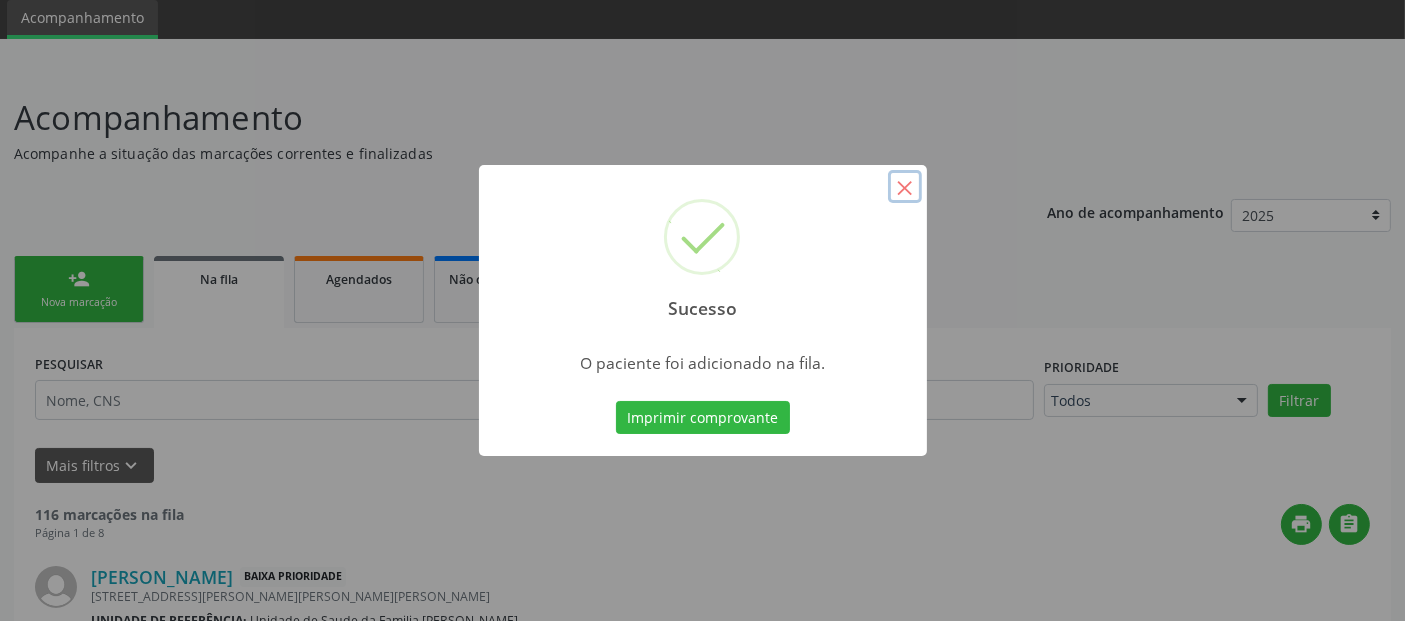 click on "×" at bounding box center [905, 187] 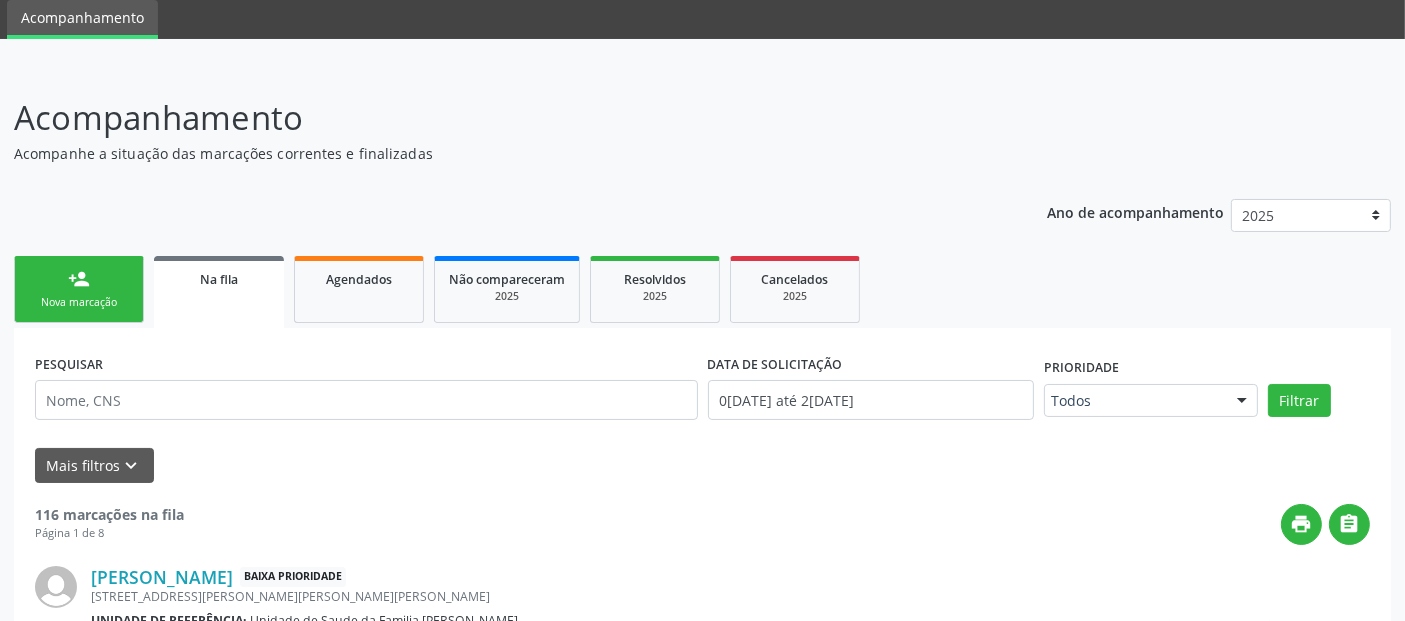 click on "person_add
Nova marcação" at bounding box center [79, 289] 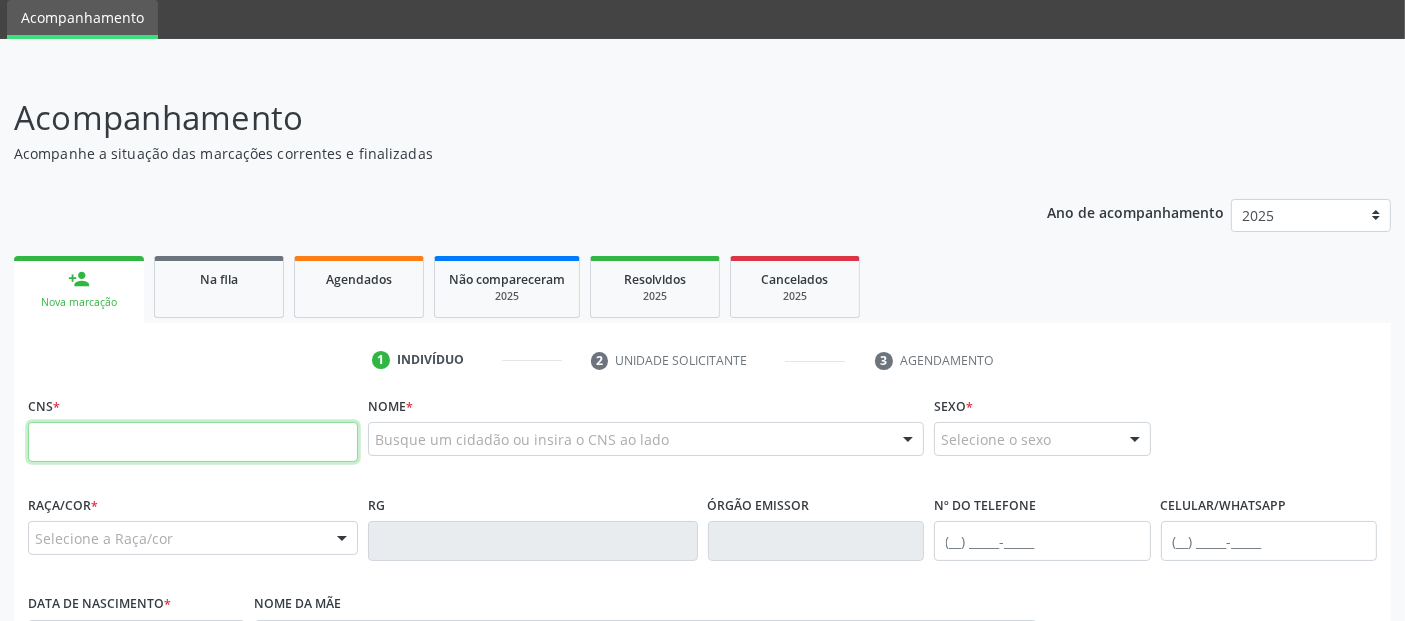 click at bounding box center (193, 442) 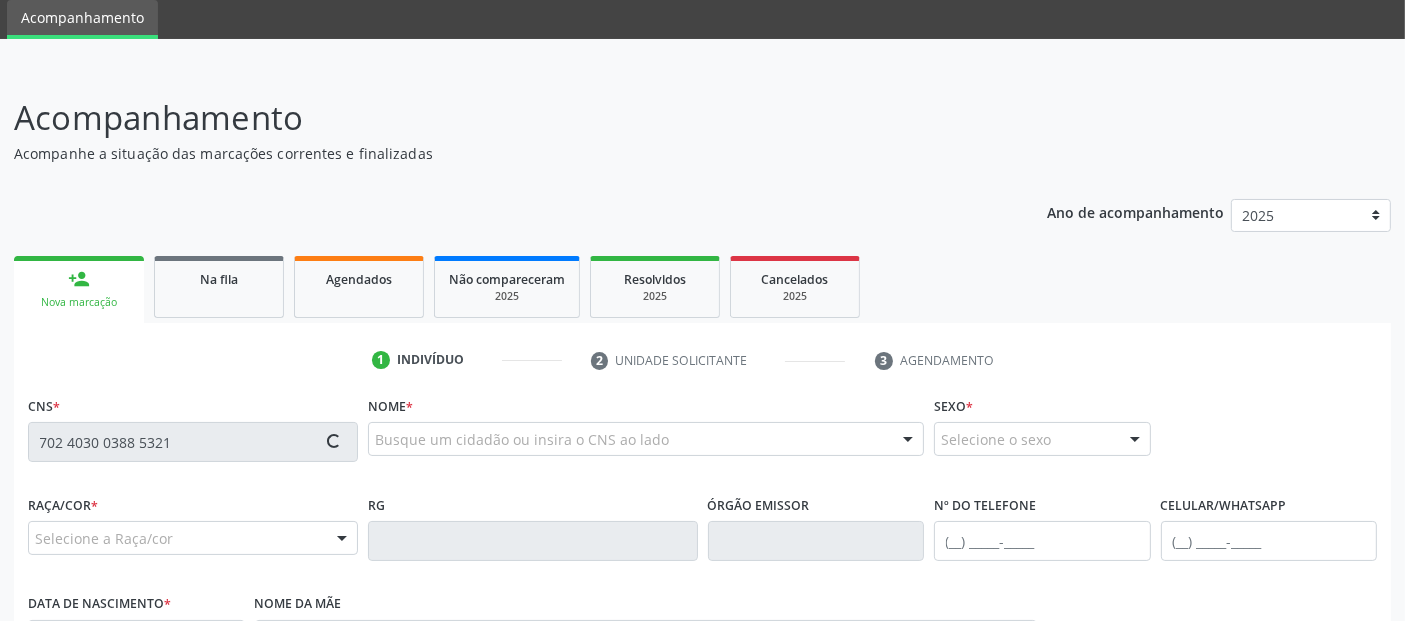 type on "702 4030 0388 5321" 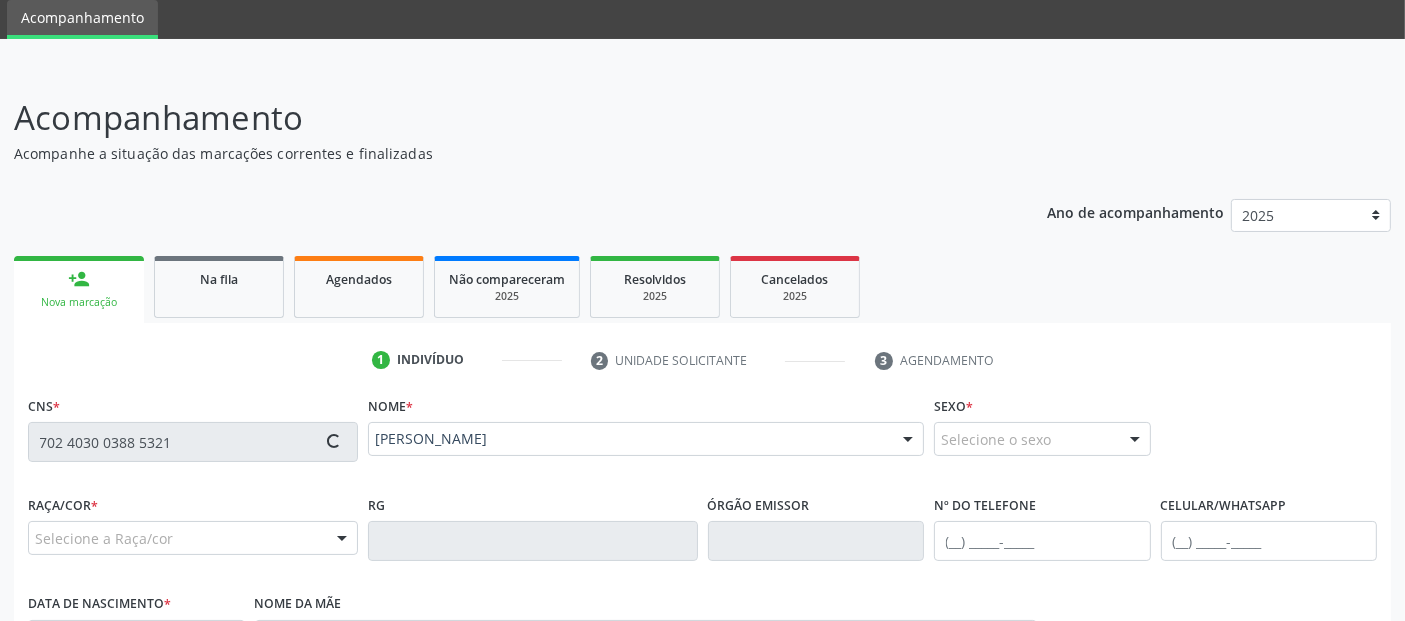 type on "[PHONE_NUMBER]" 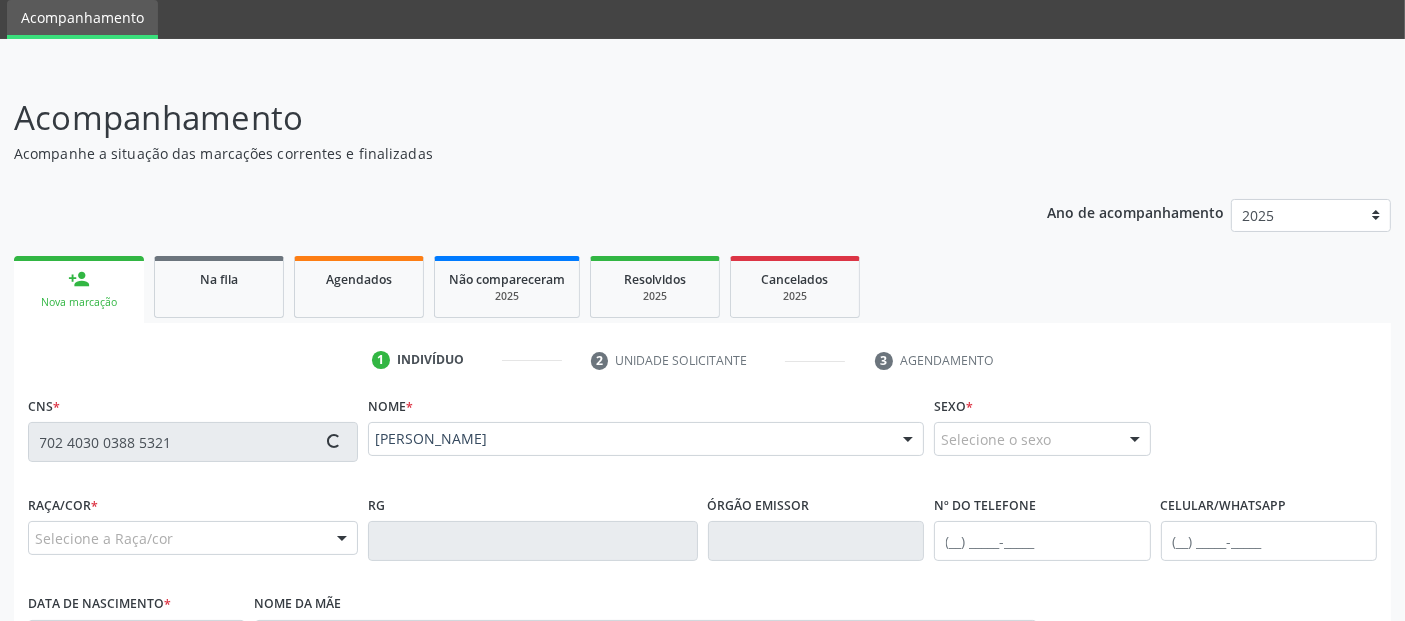 type on "0[DATE]" 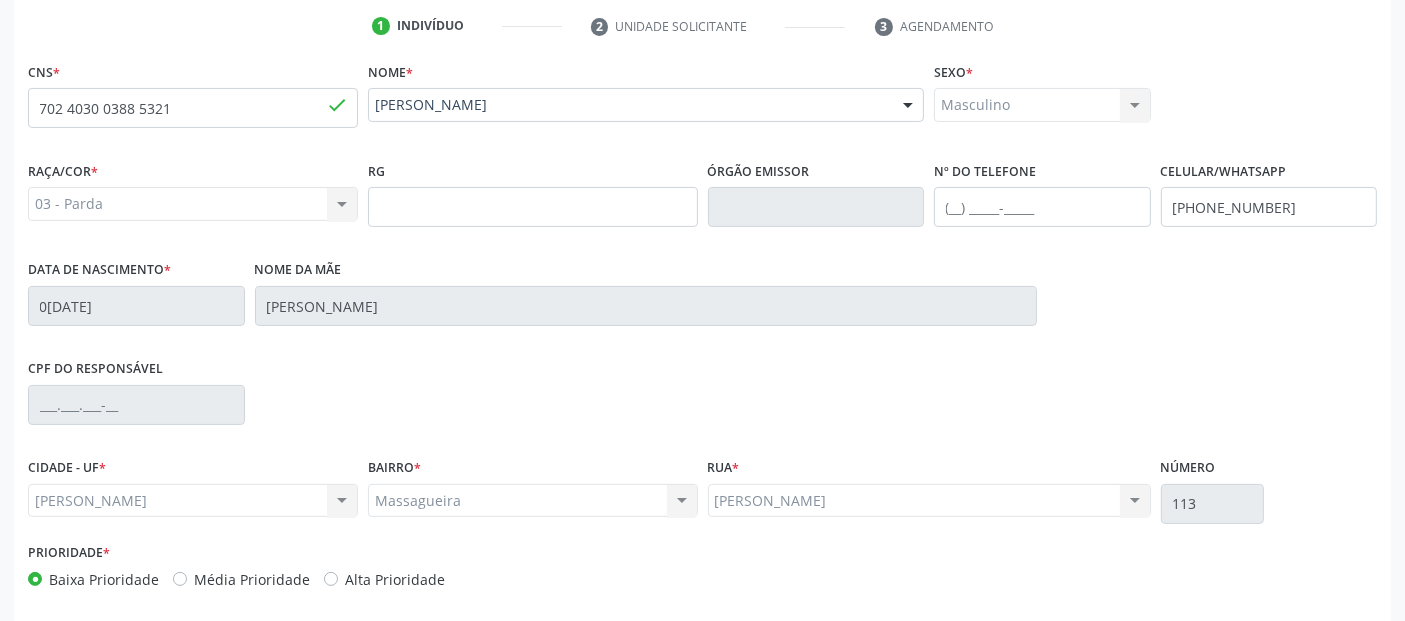 scroll, scrollTop: 489, scrollLeft: 0, axis: vertical 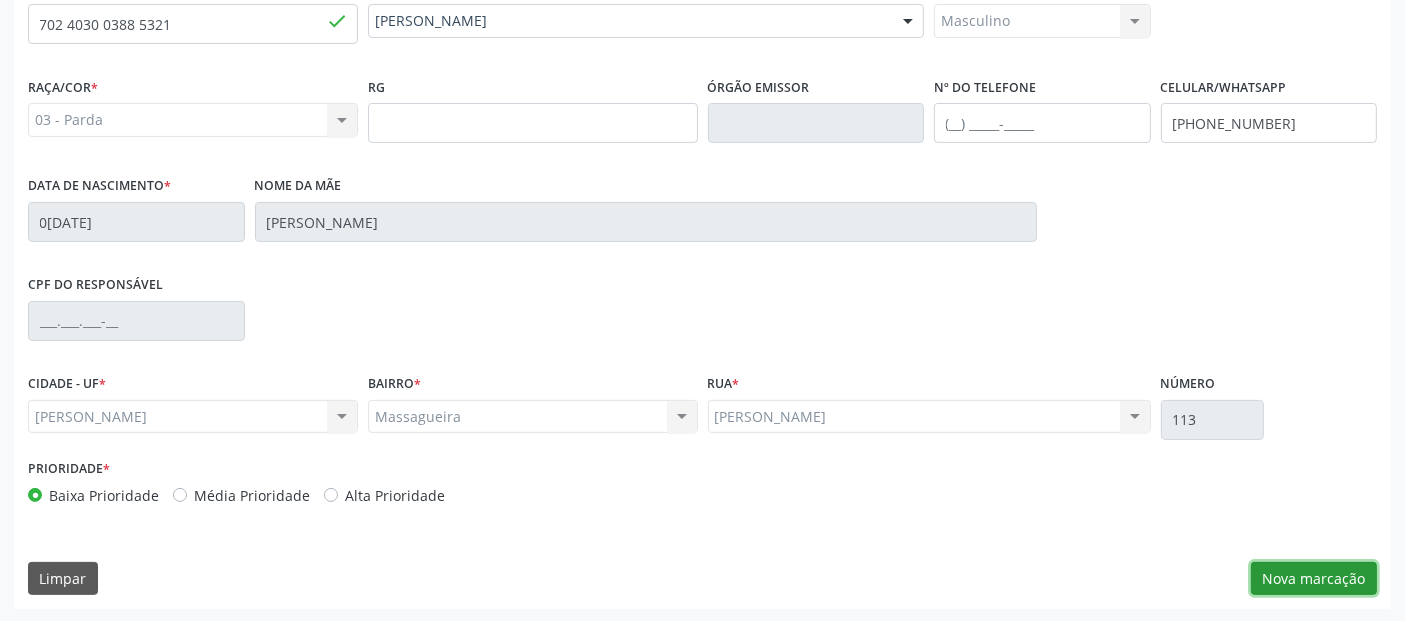 click on "Nova marcação" at bounding box center [1314, 579] 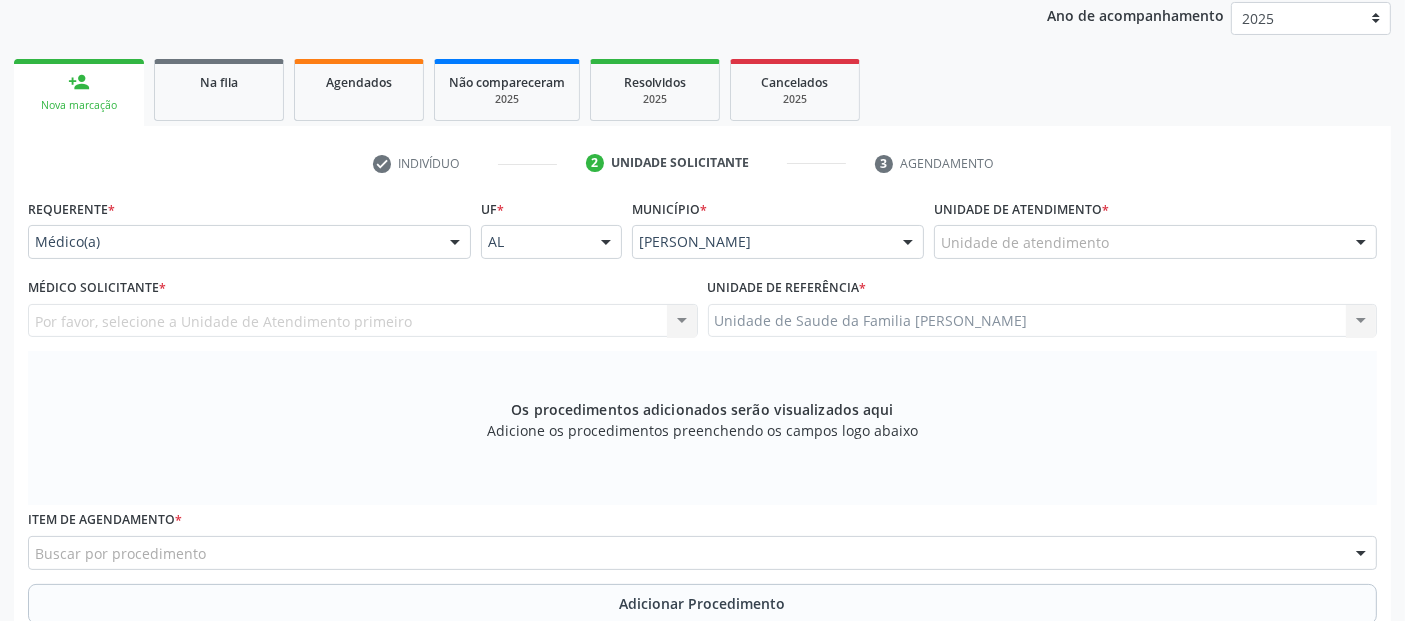 scroll, scrollTop: 267, scrollLeft: 0, axis: vertical 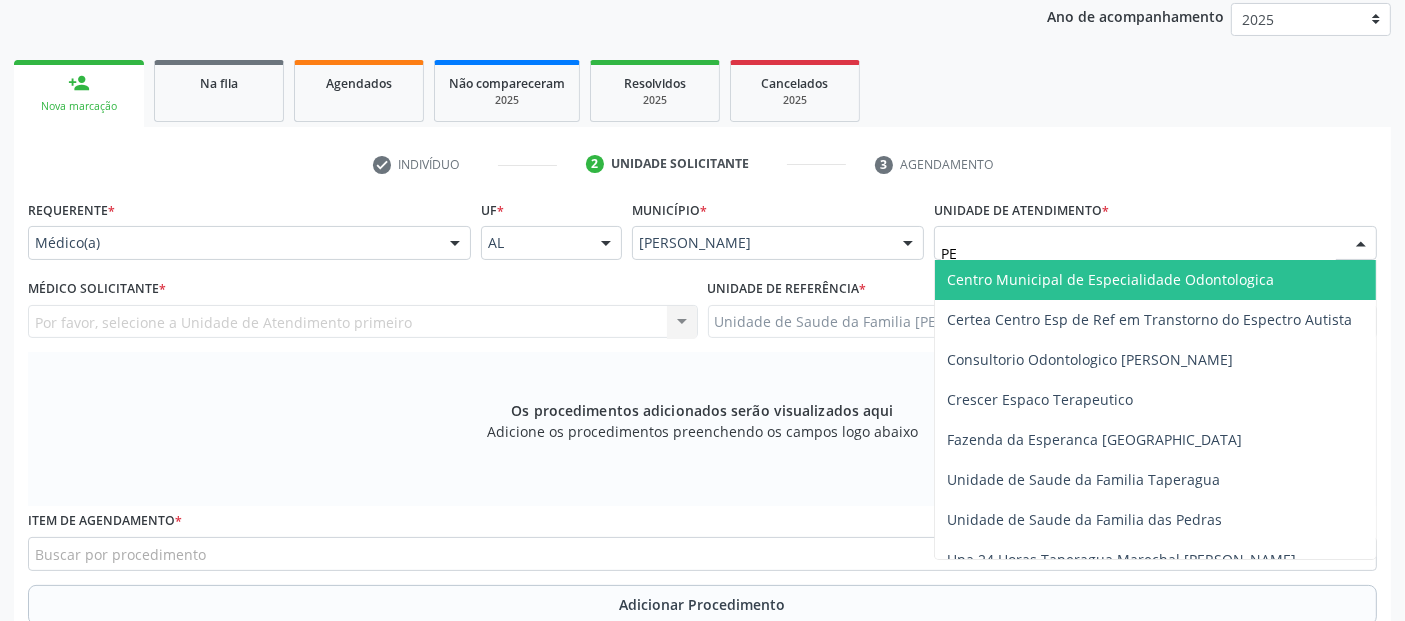 type on "P" 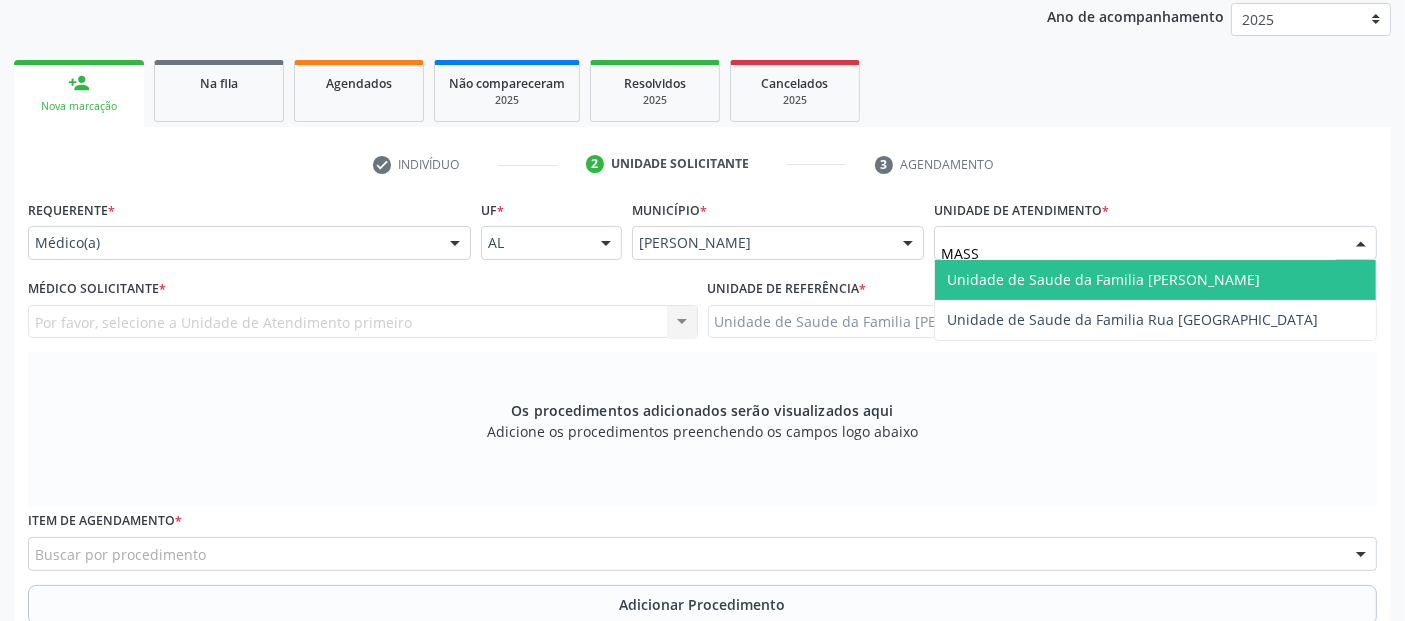 type on "MASSA" 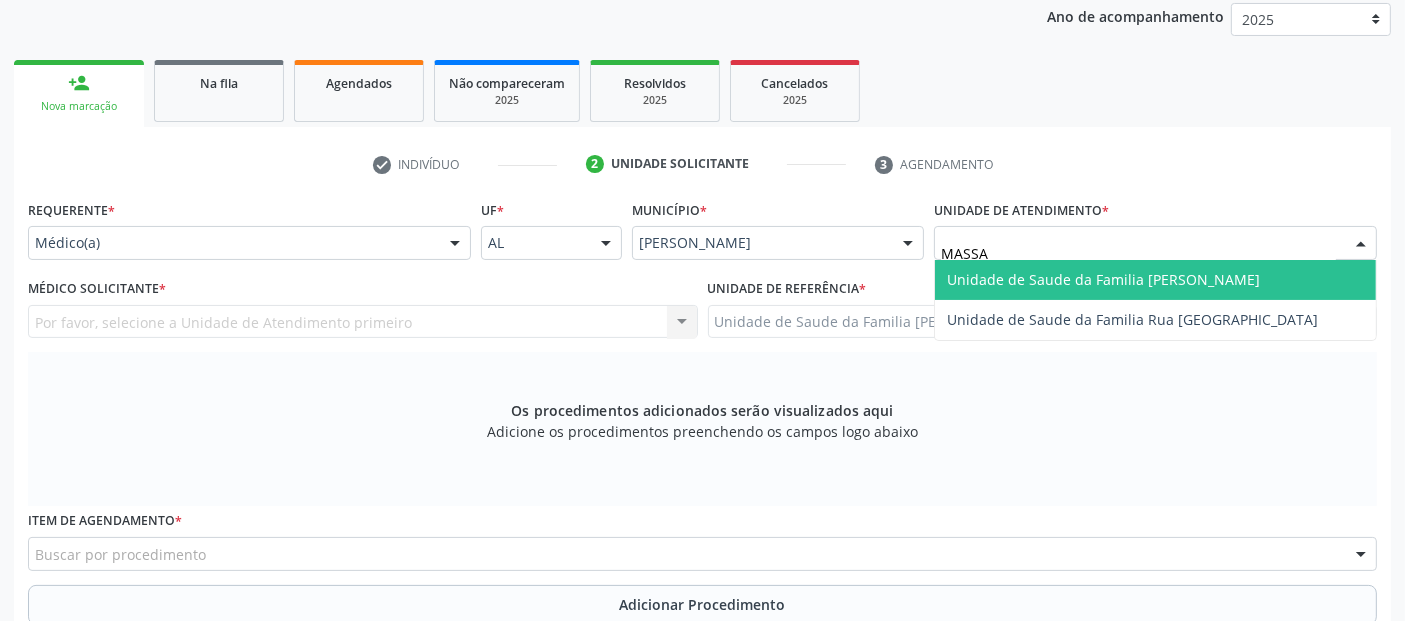 click on "Unidade de Saude da Familia [PERSON_NAME]" at bounding box center (1155, 280) 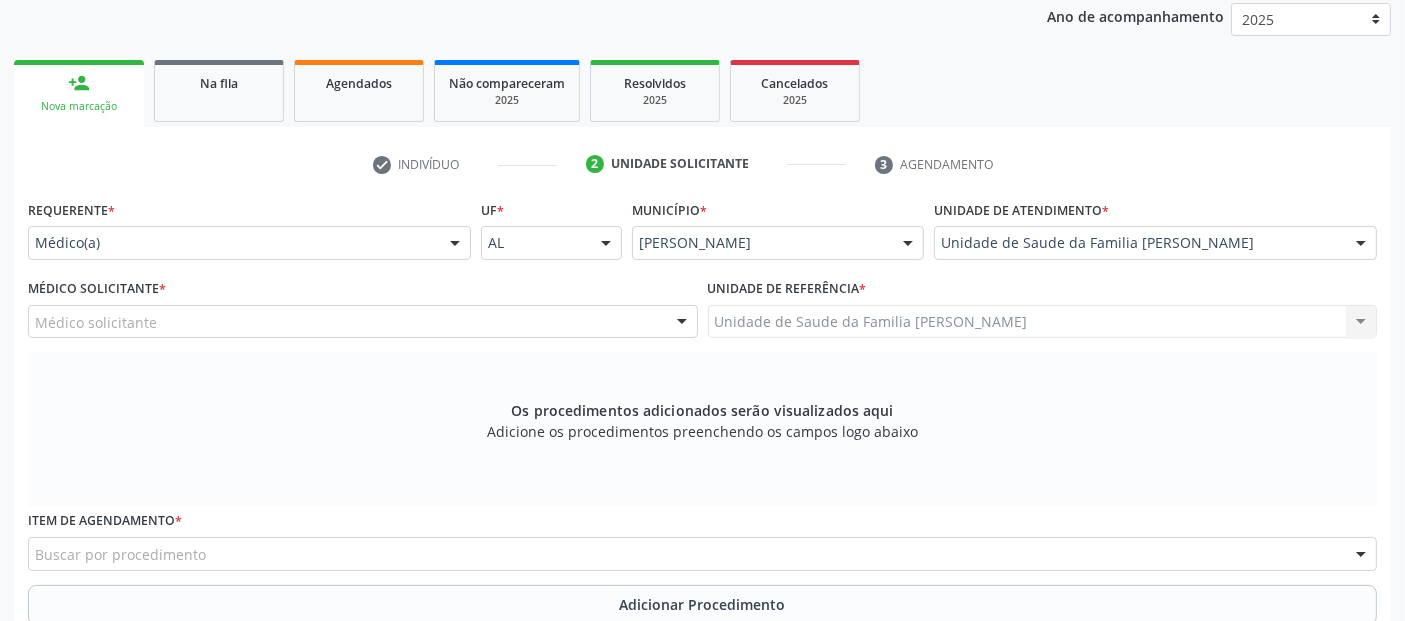click on "Médico solicitante" at bounding box center (363, 322) 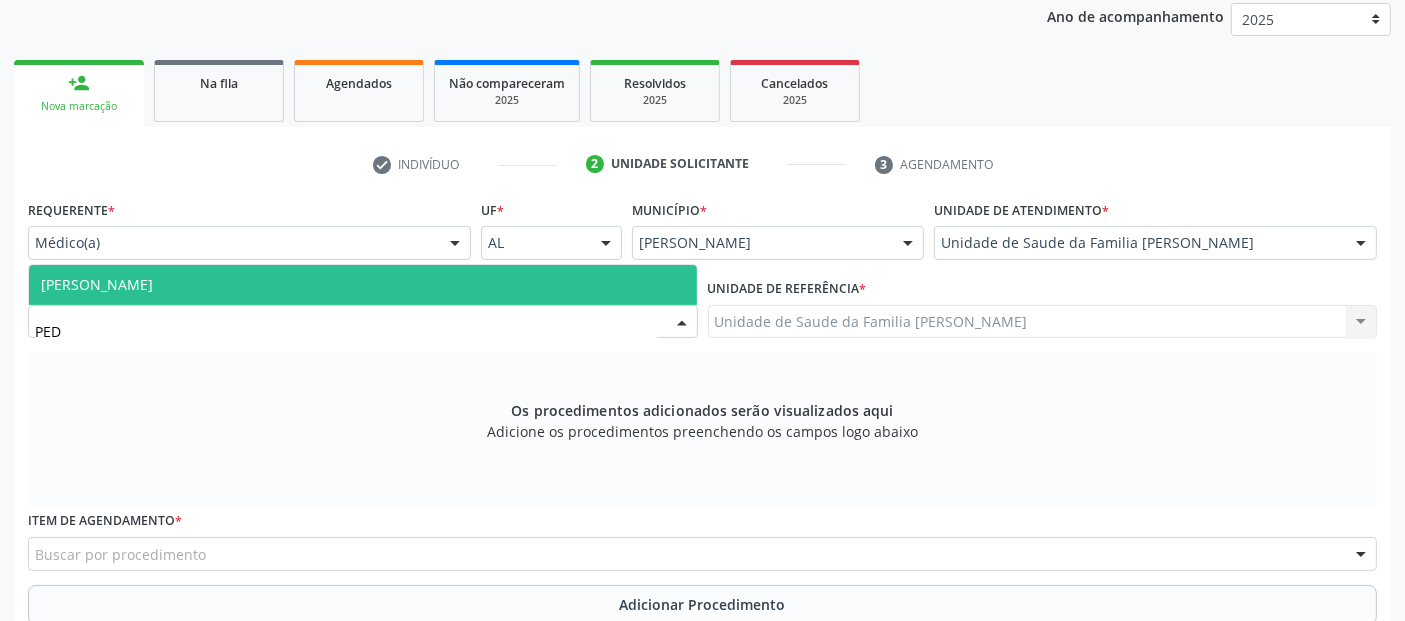 type on "PEDR" 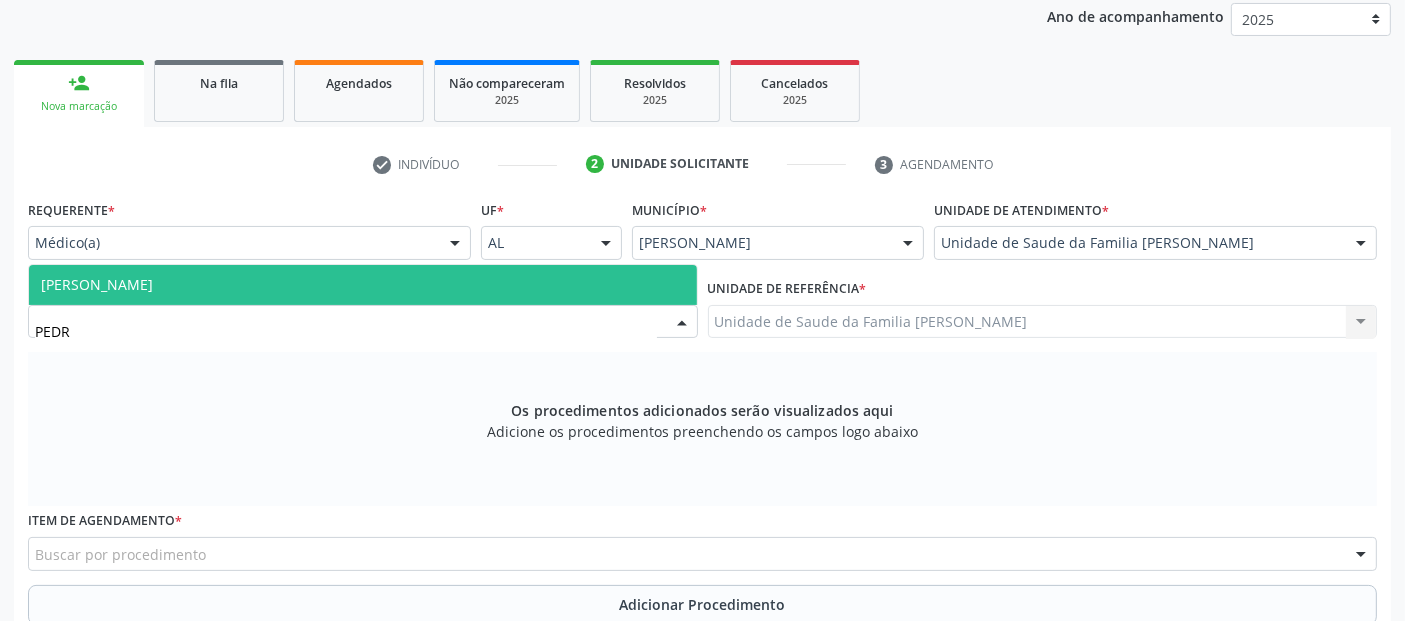 click on "[PERSON_NAME]" at bounding box center [363, 285] 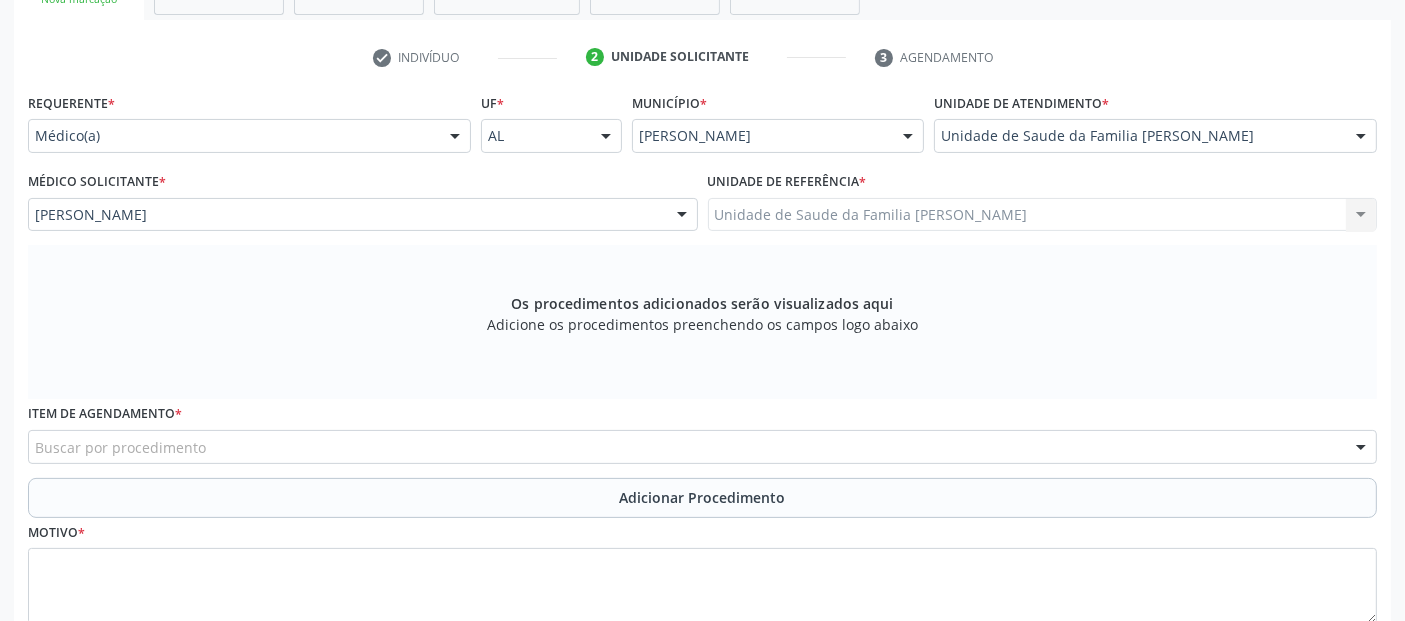 scroll, scrollTop: 378, scrollLeft: 0, axis: vertical 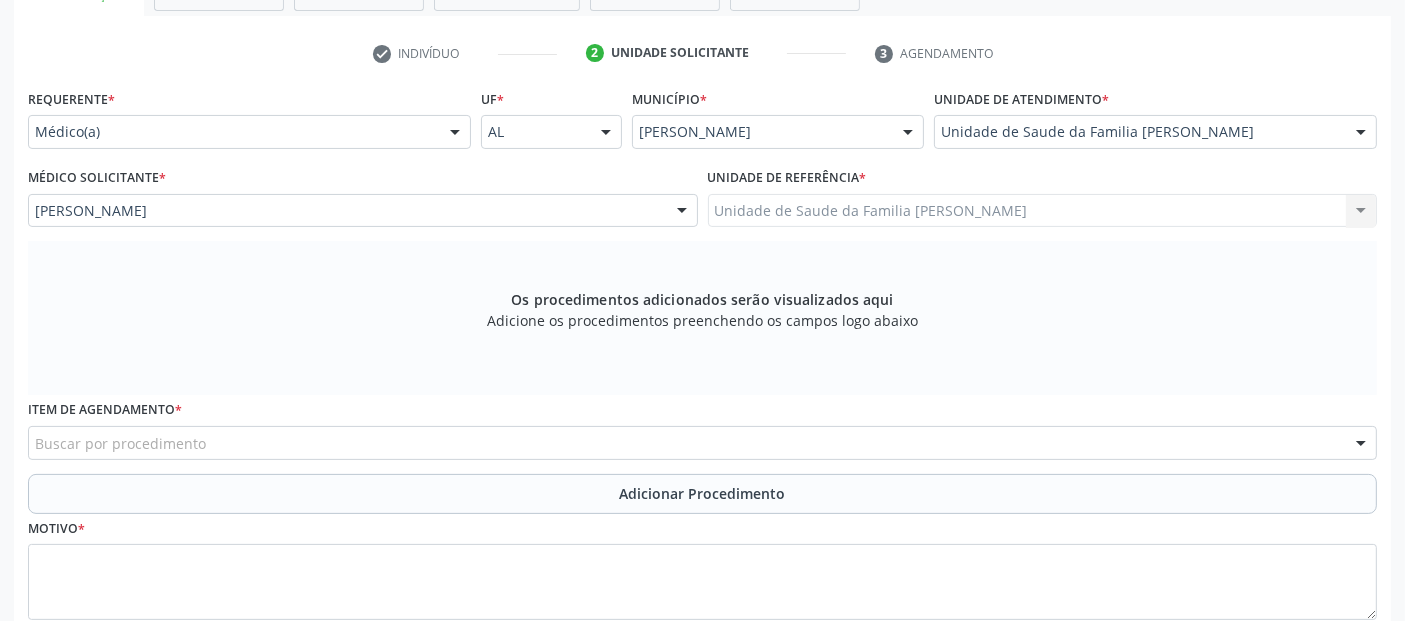click on "Buscar por procedimento" at bounding box center (702, 443) 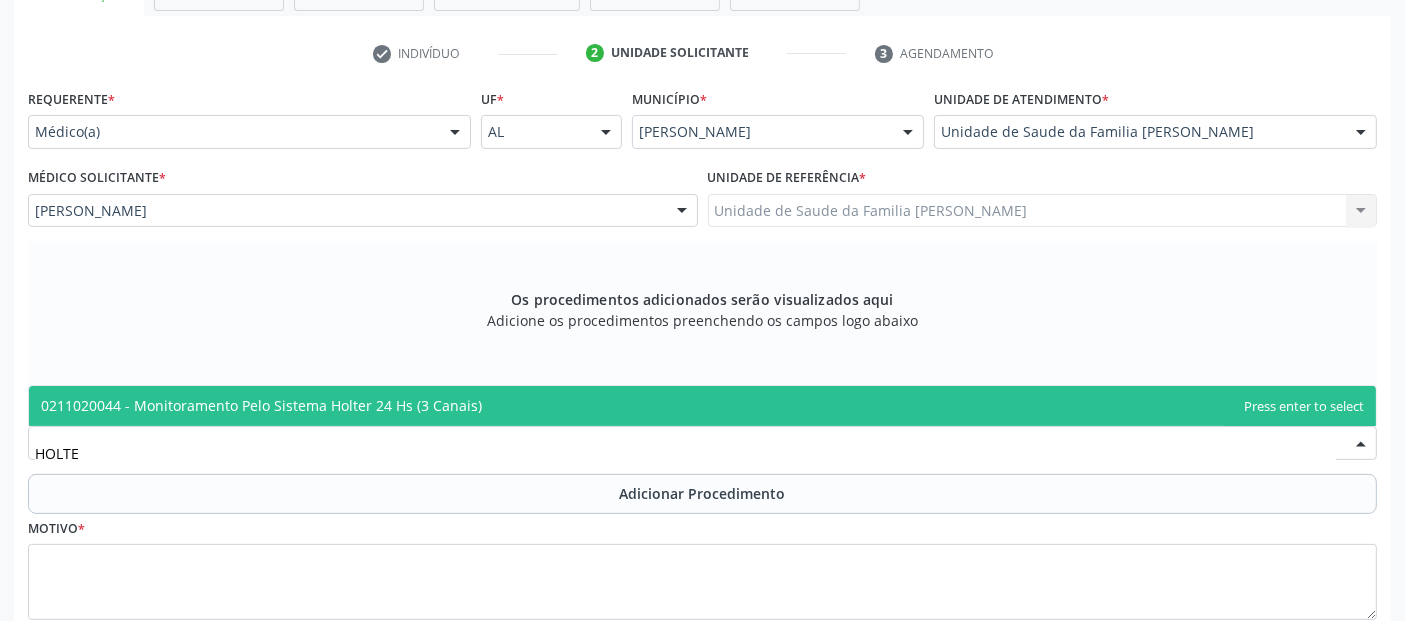 type on "HOLTER" 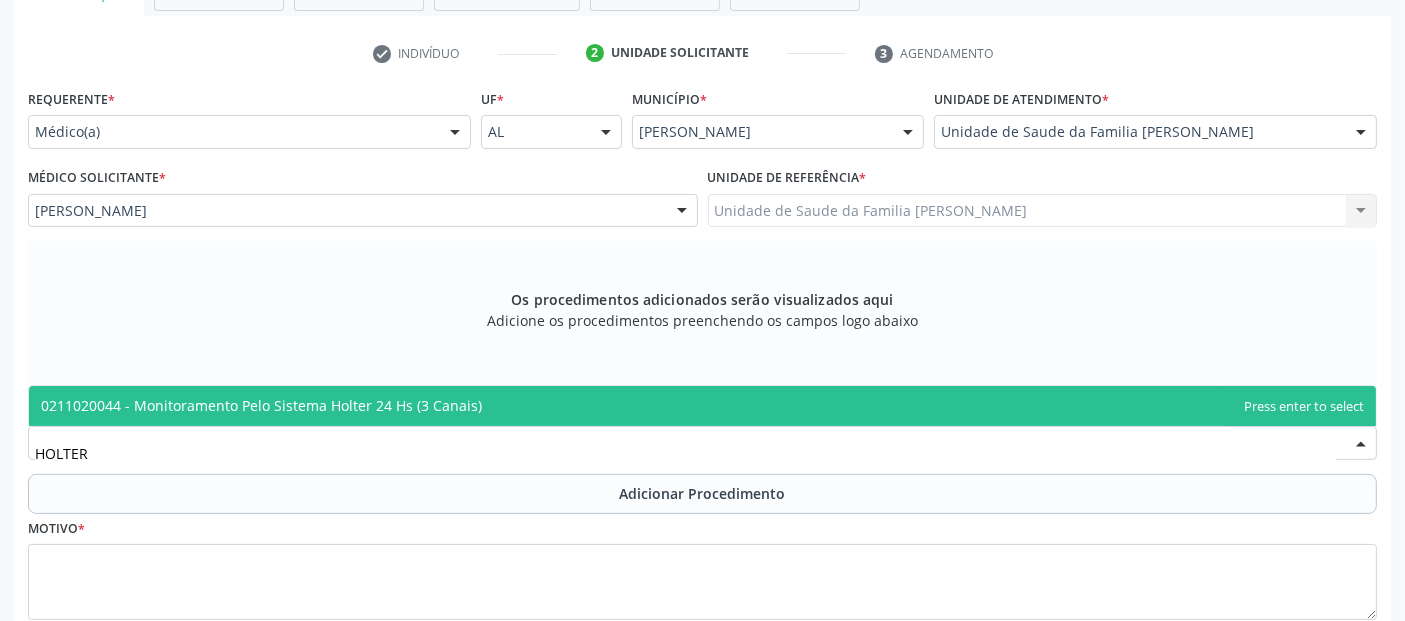 click on "0211020044 - Monitoramento Pelo Sistema Holter 24 Hs (3 Canais)" at bounding box center [261, 405] 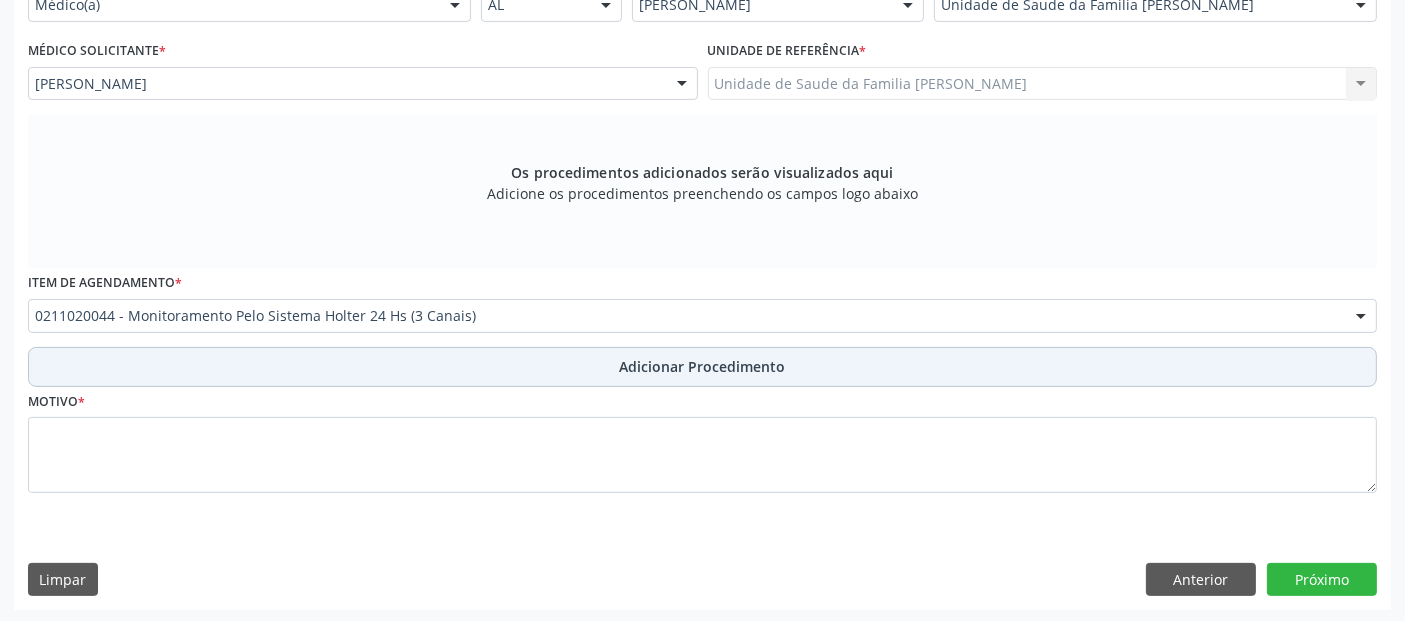 click on "Adicionar Procedimento" at bounding box center [702, 367] 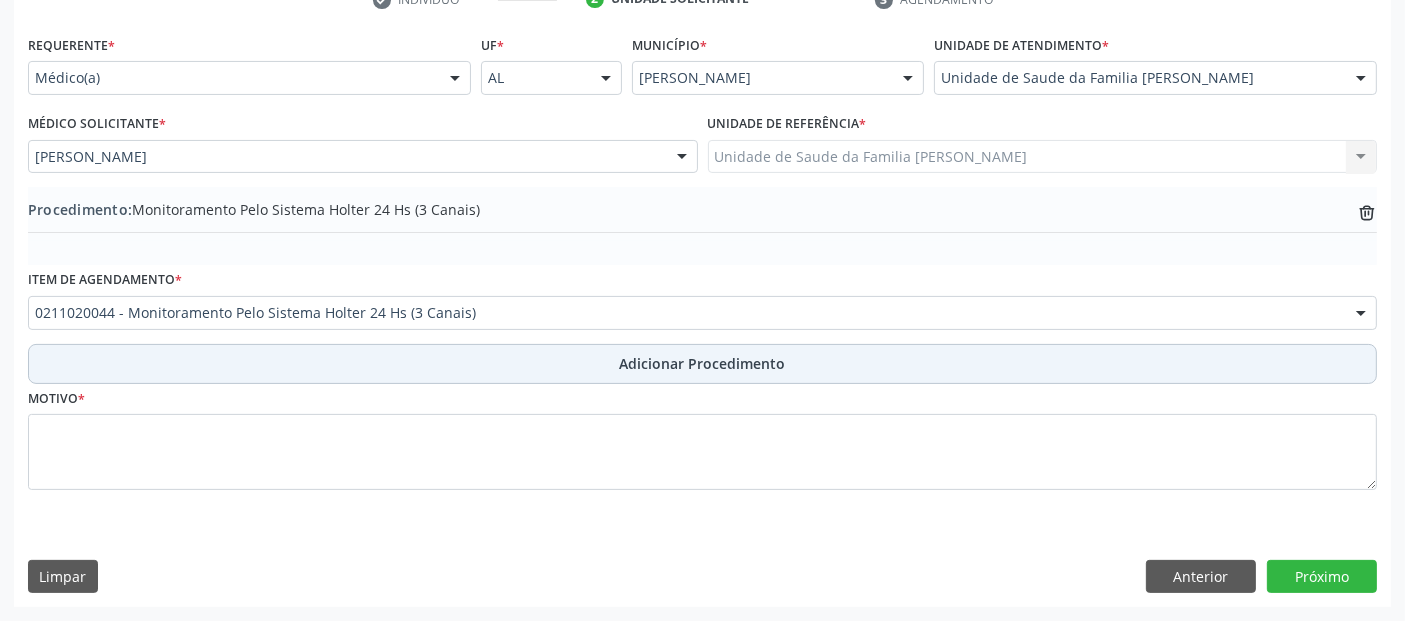 scroll, scrollTop: 429, scrollLeft: 0, axis: vertical 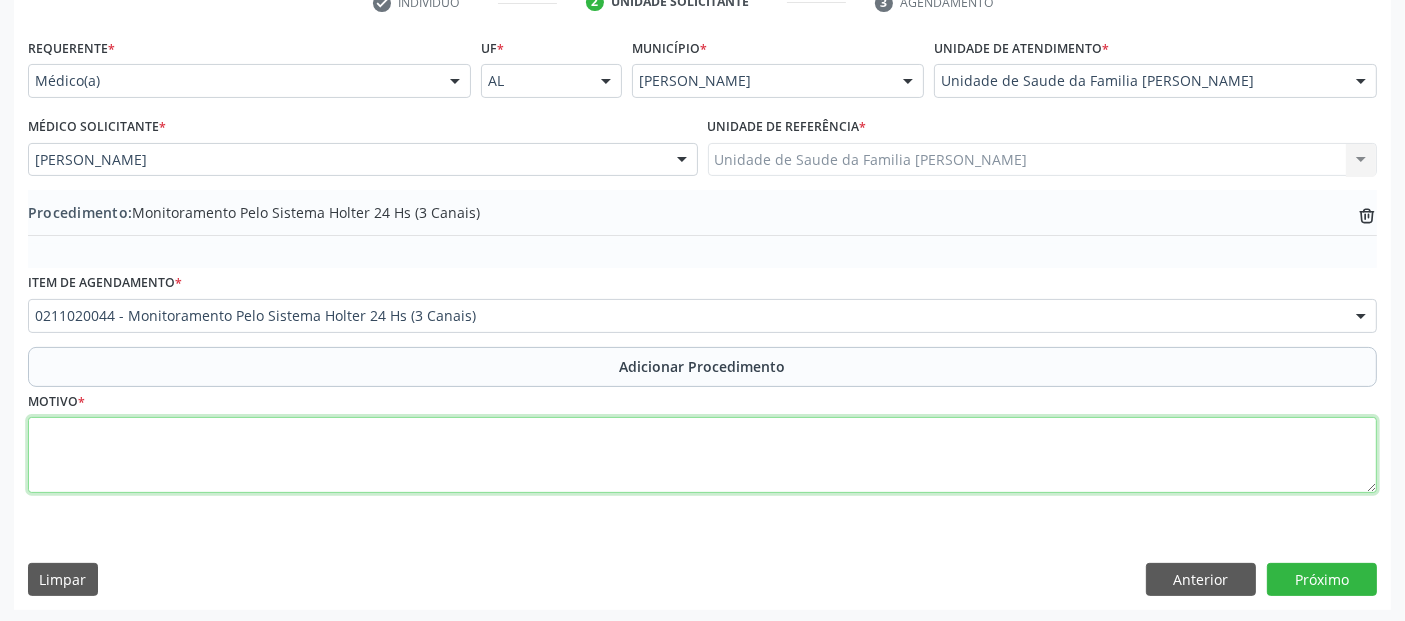 click at bounding box center [702, 455] 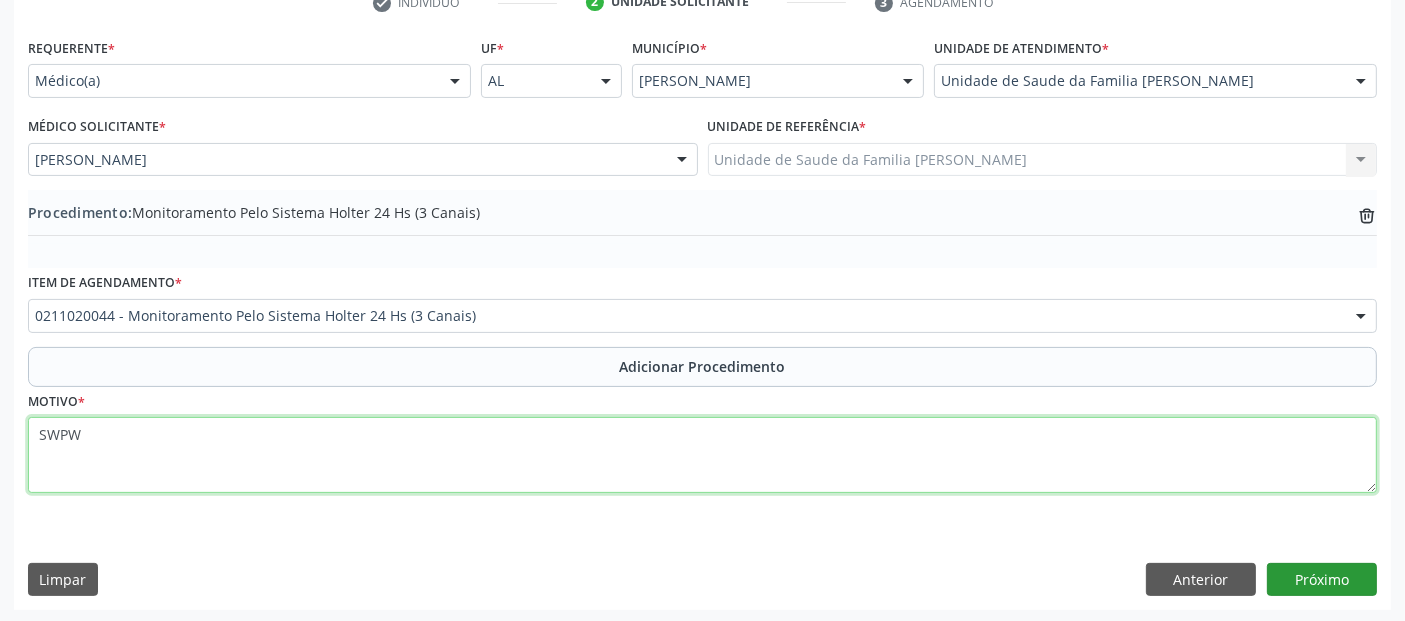 type on "SWPW" 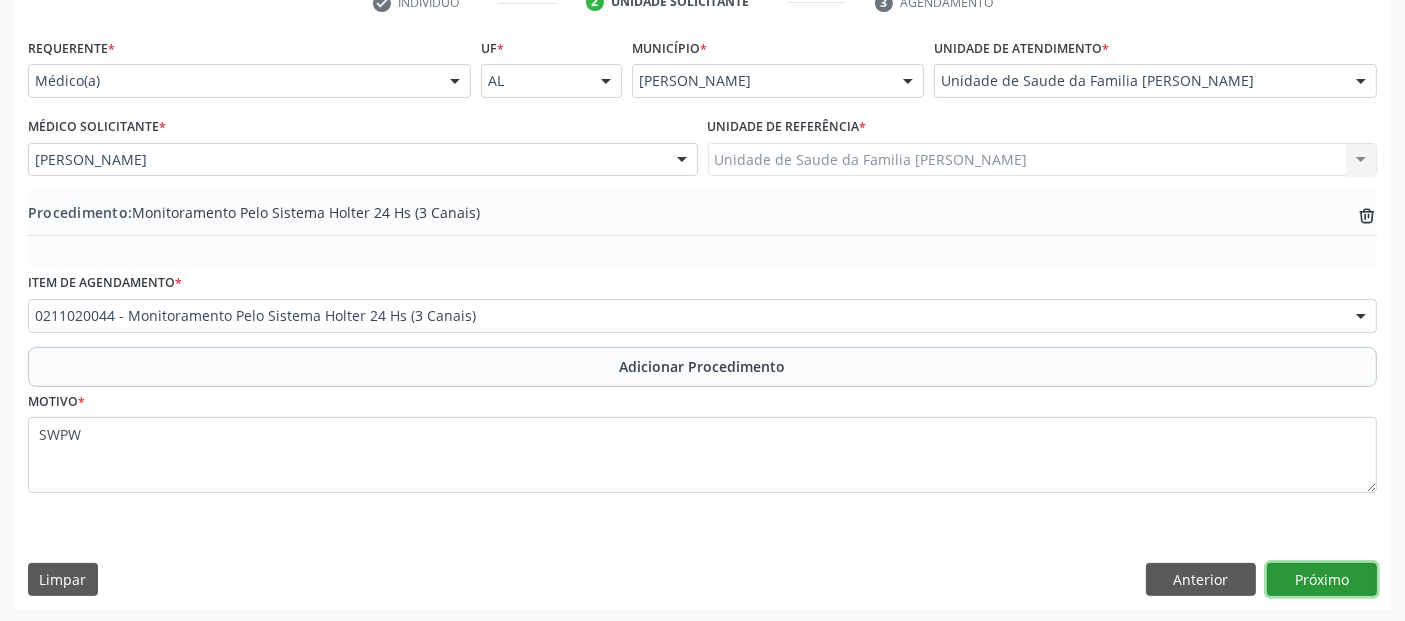 click on "Próximo" at bounding box center [1322, 580] 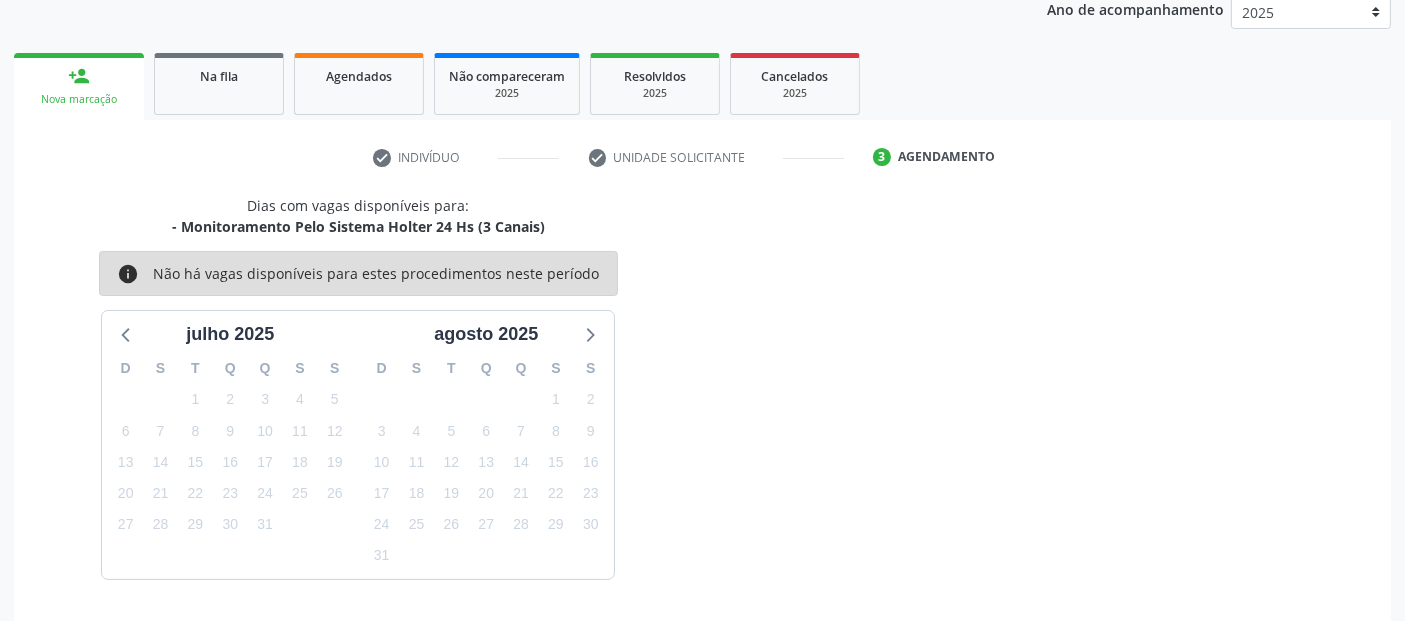 scroll, scrollTop: 333, scrollLeft: 0, axis: vertical 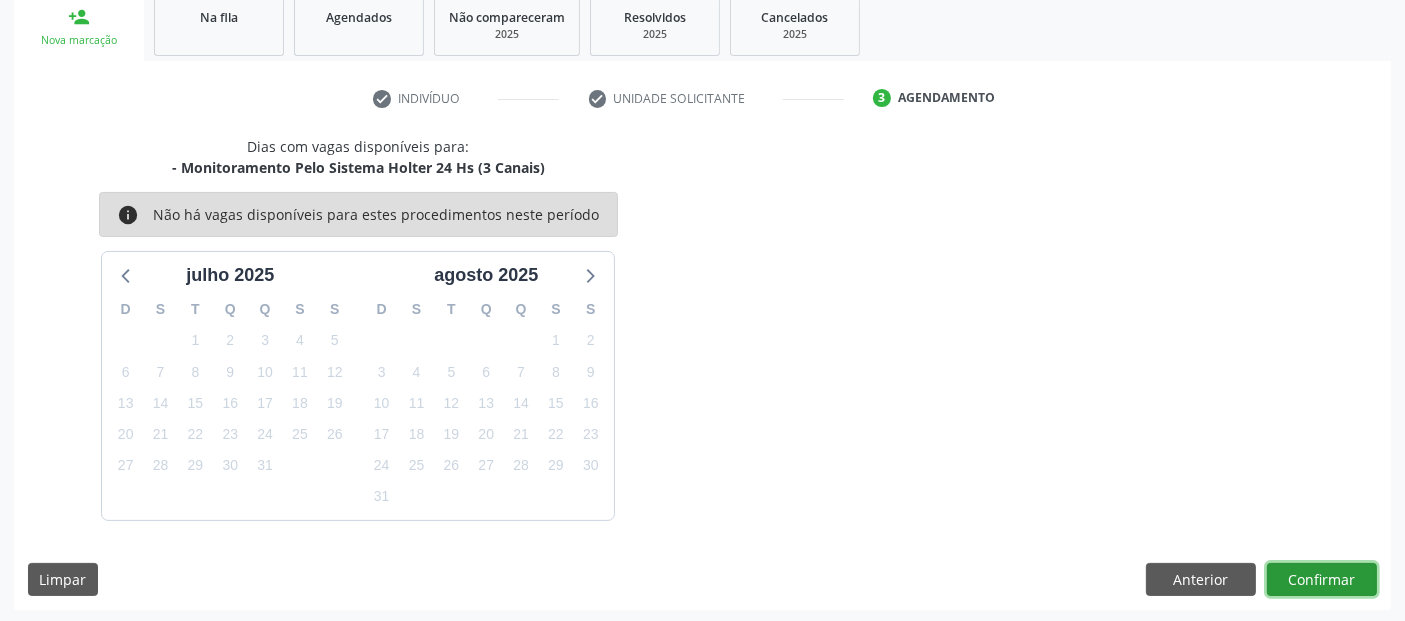 click on "Confirmar" at bounding box center [1322, 580] 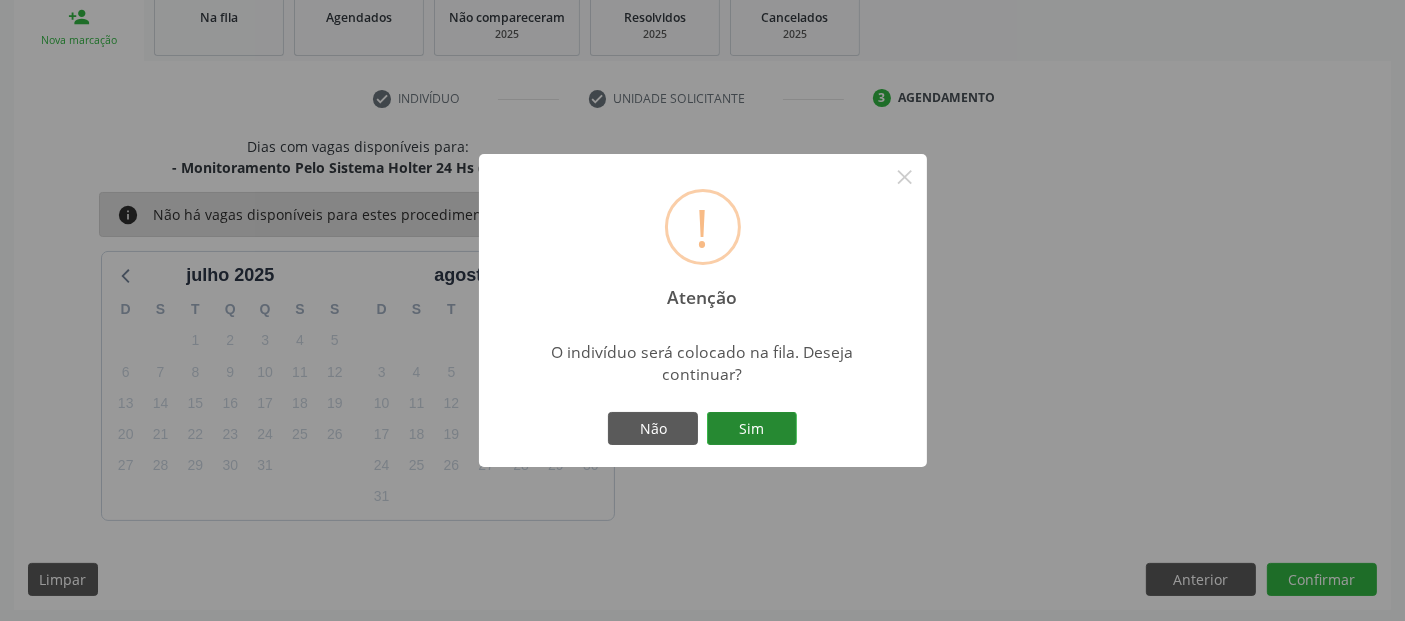 click on "Sim" at bounding box center (752, 429) 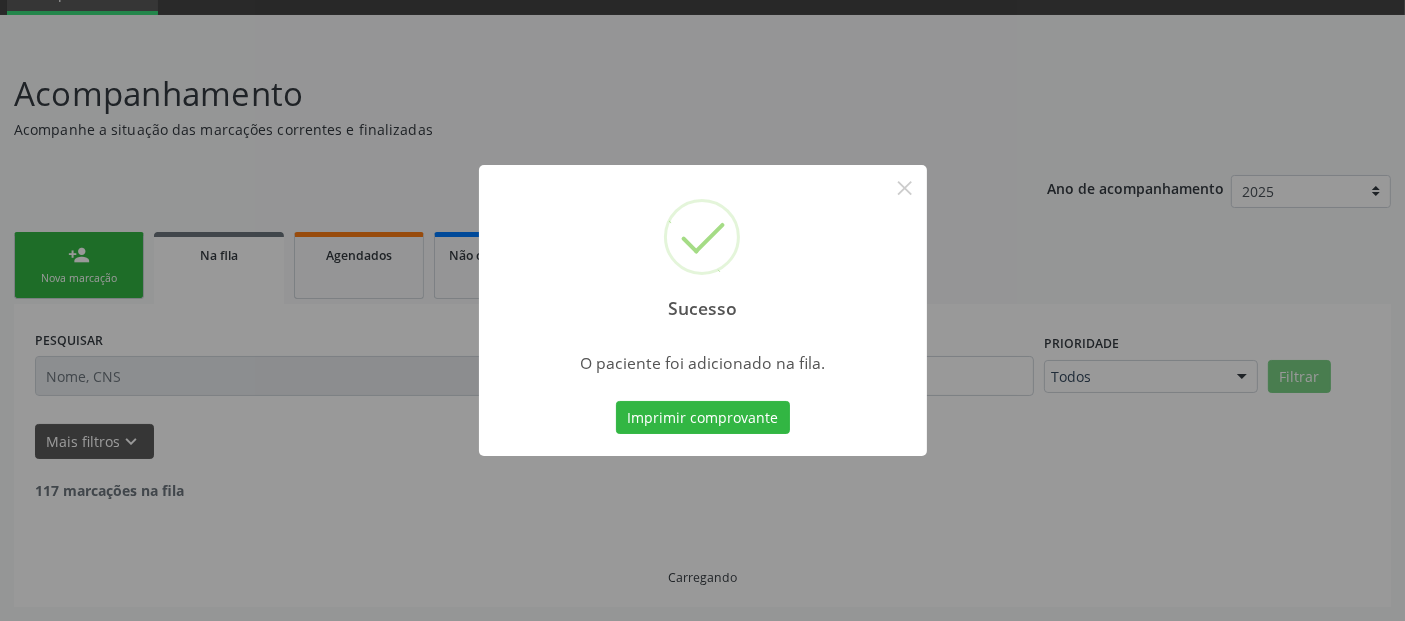 scroll, scrollTop: 71, scrollLeft: 0, axis: vertical 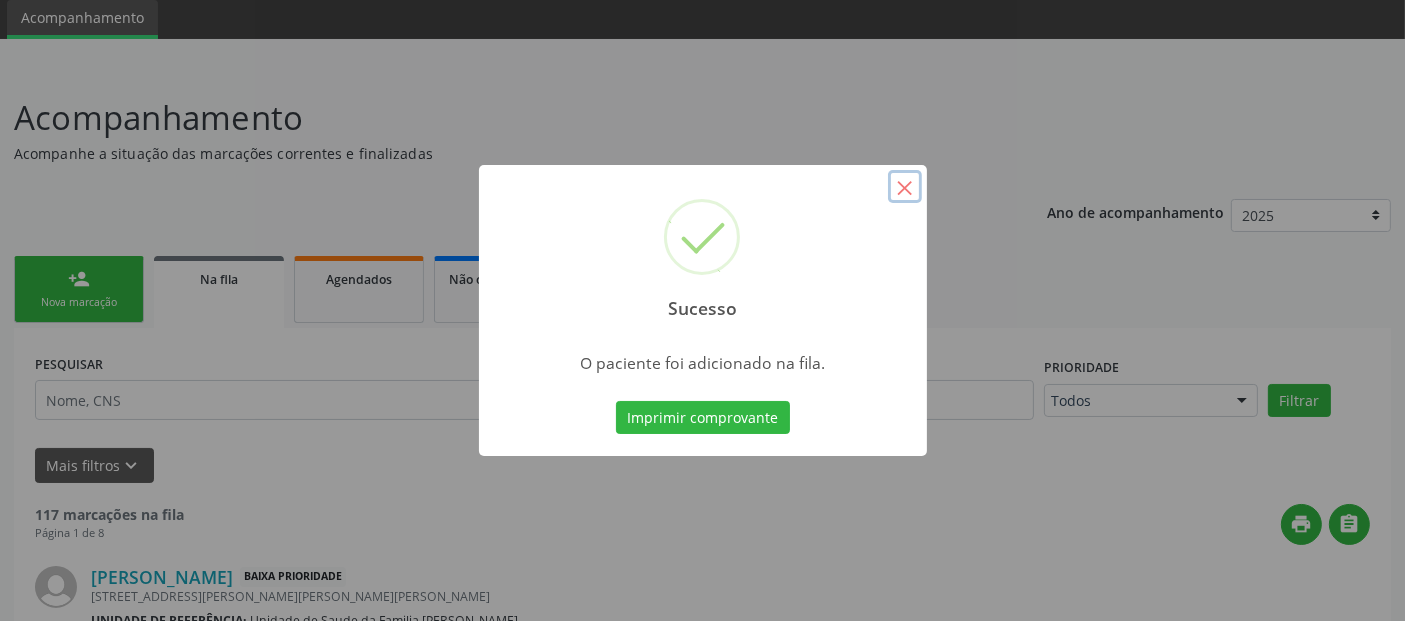 click on "×" at bounding box center [905, 187] 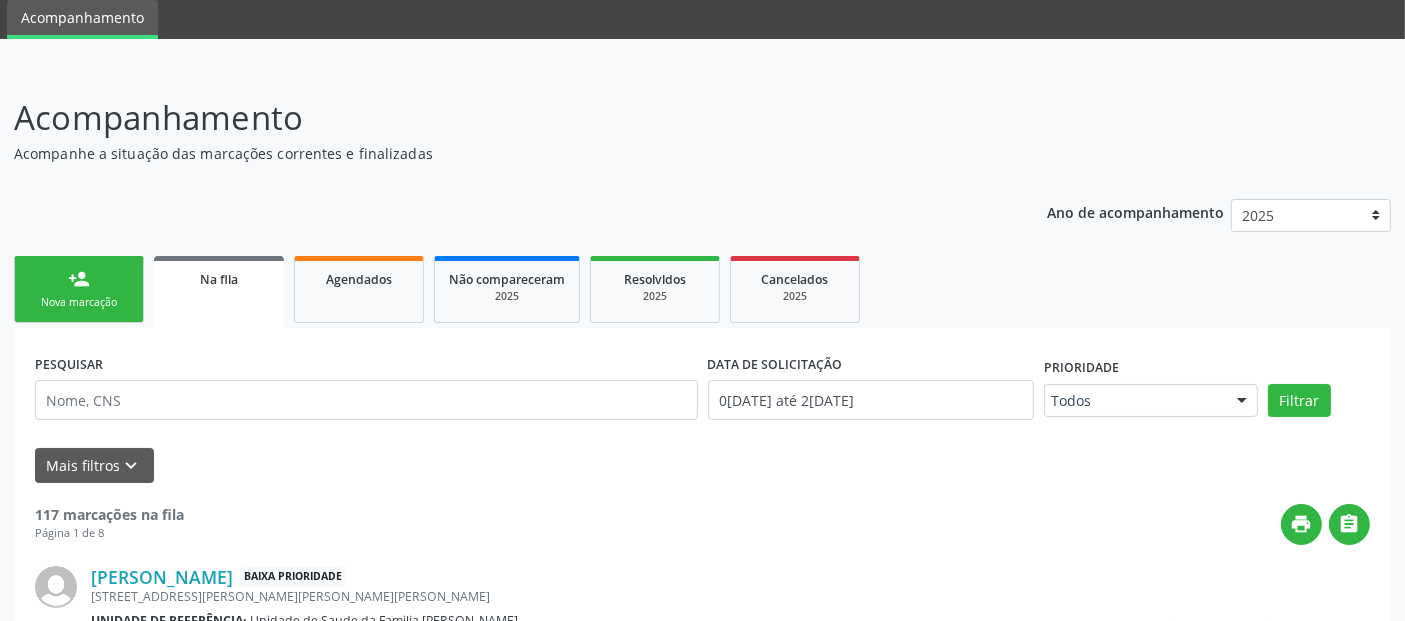 click on "person_add
Nova marcação" at bounding box center (79, 289) 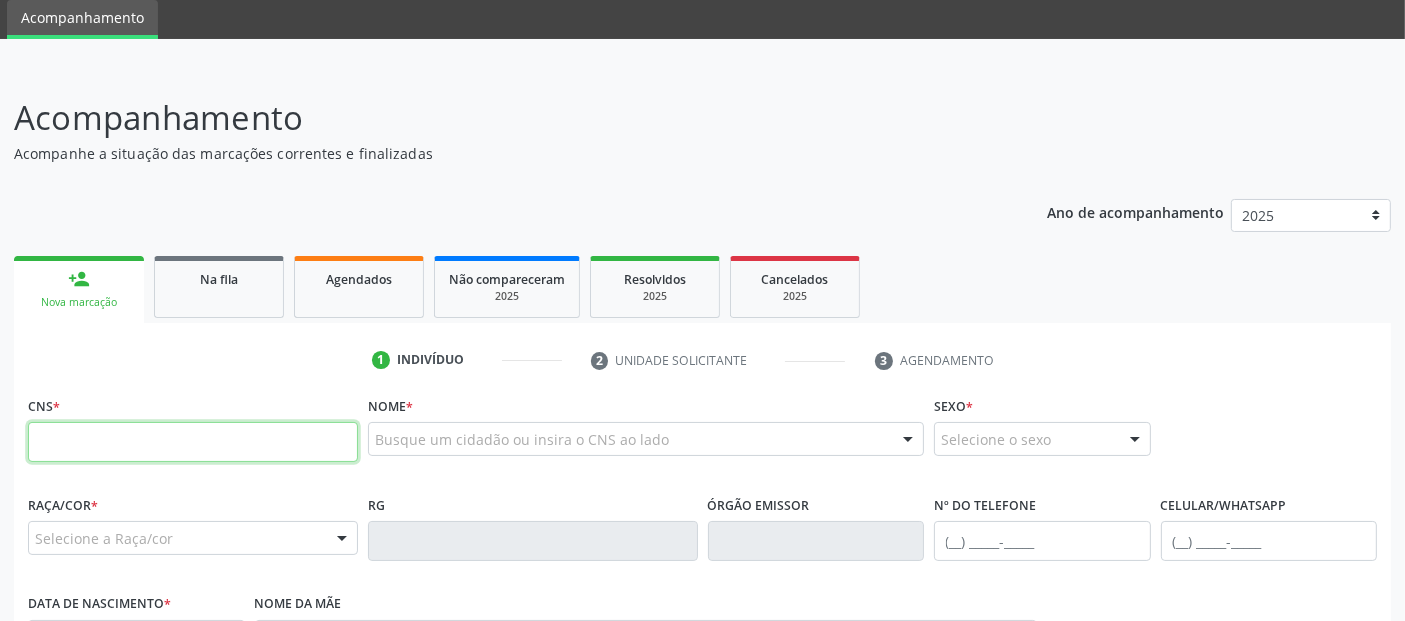 click at bounding box center [193, 442] 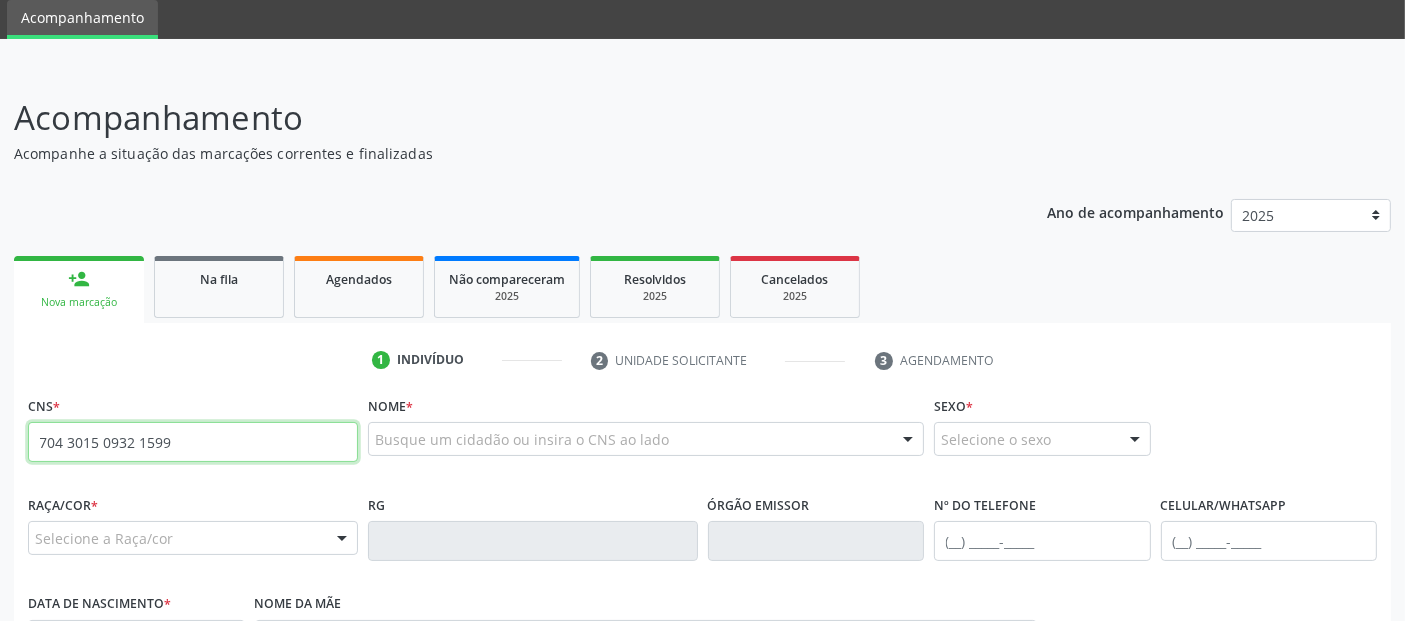 type on "704 3015 0932 1599" 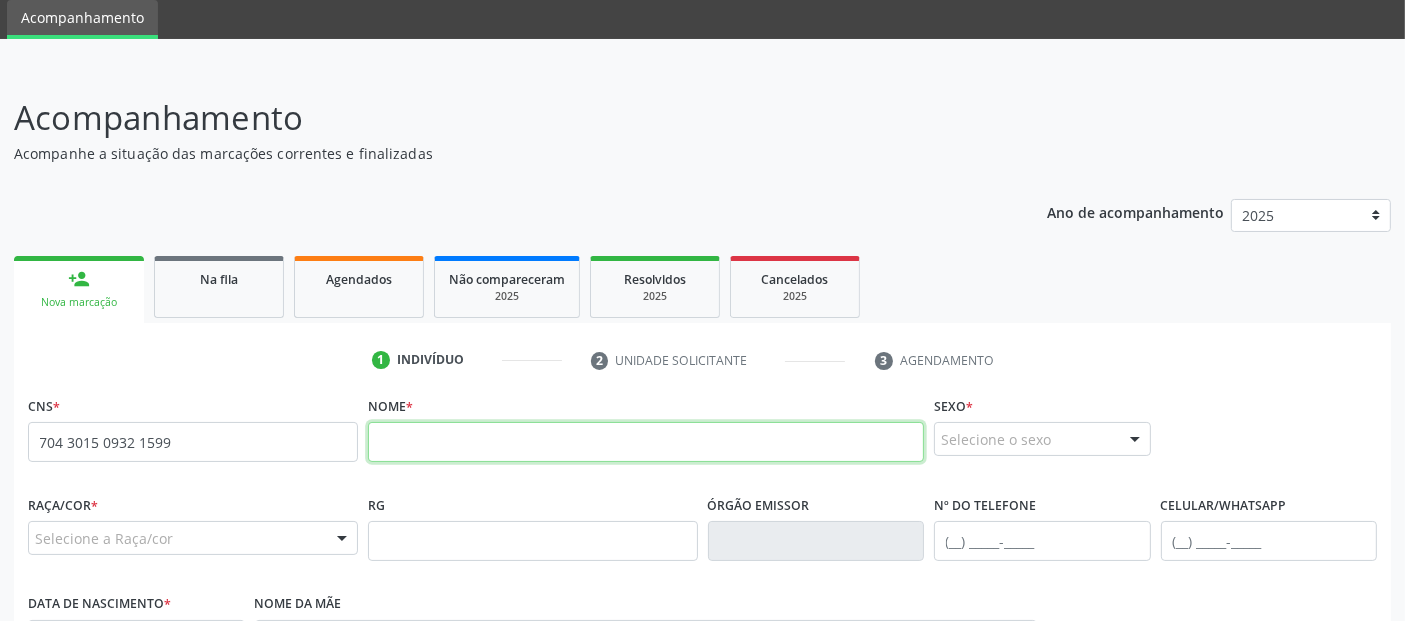 click at bounding box center [646, 442] 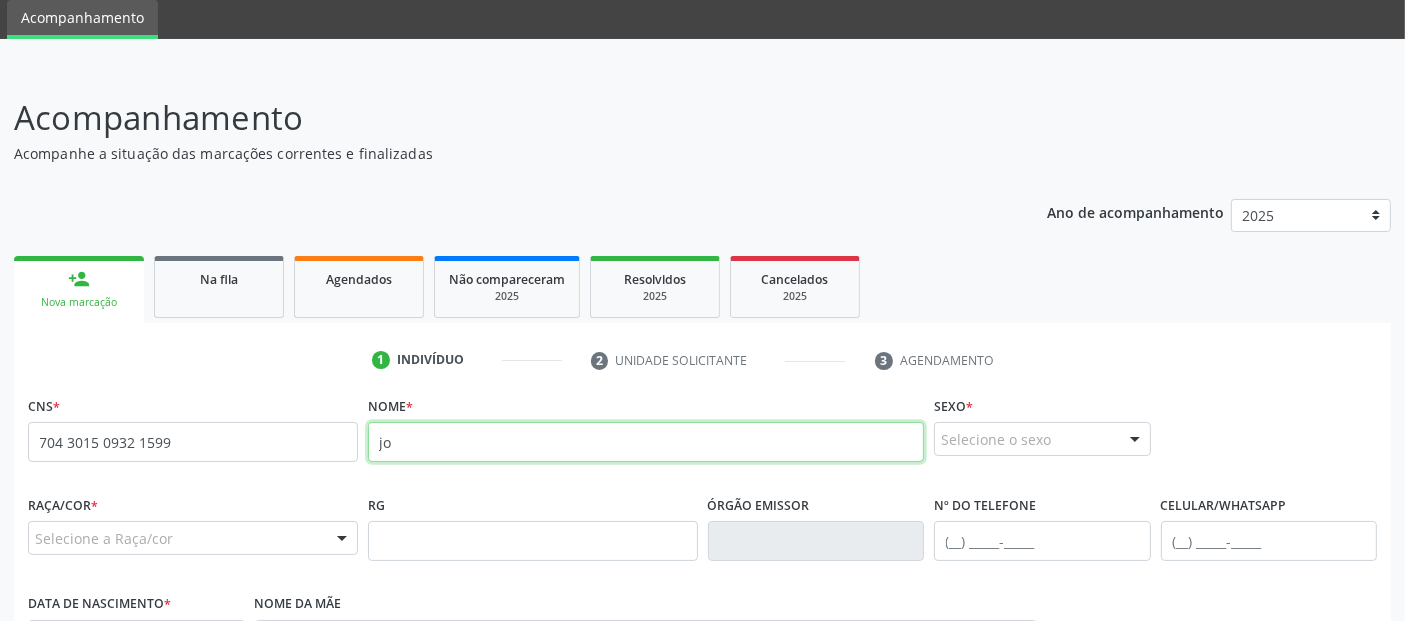 type on "j" 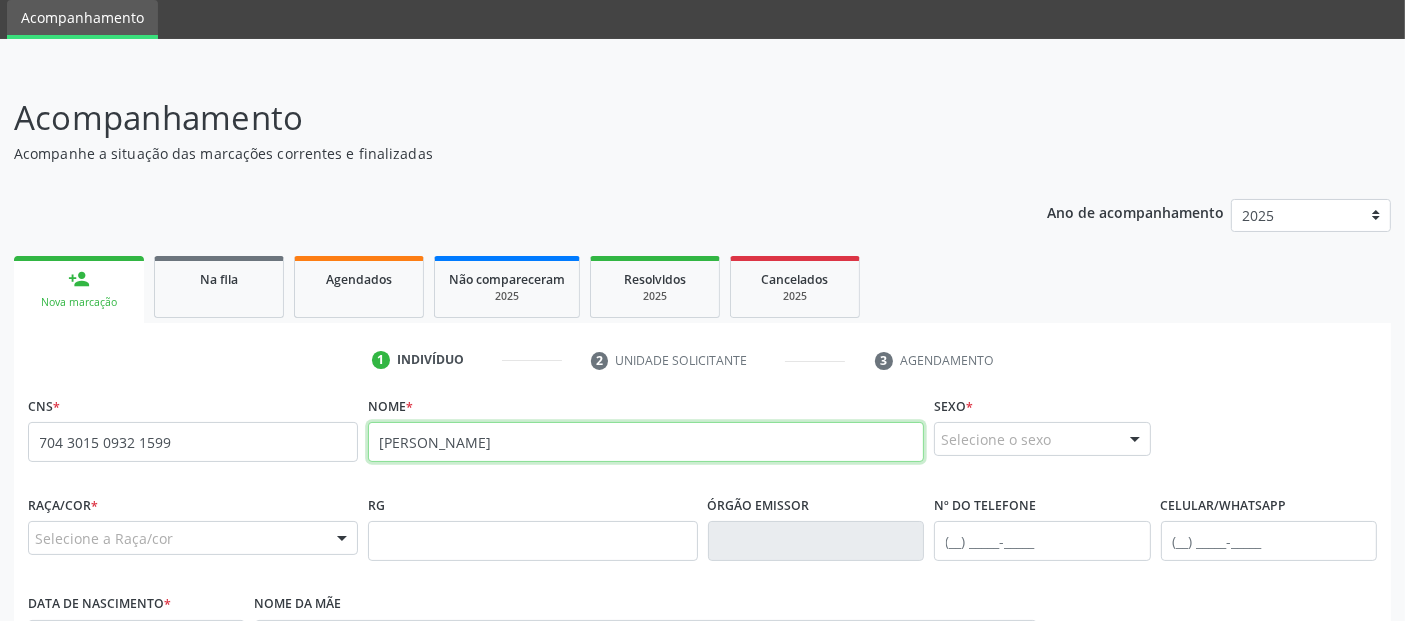 type on "[PERSON_NAME]" 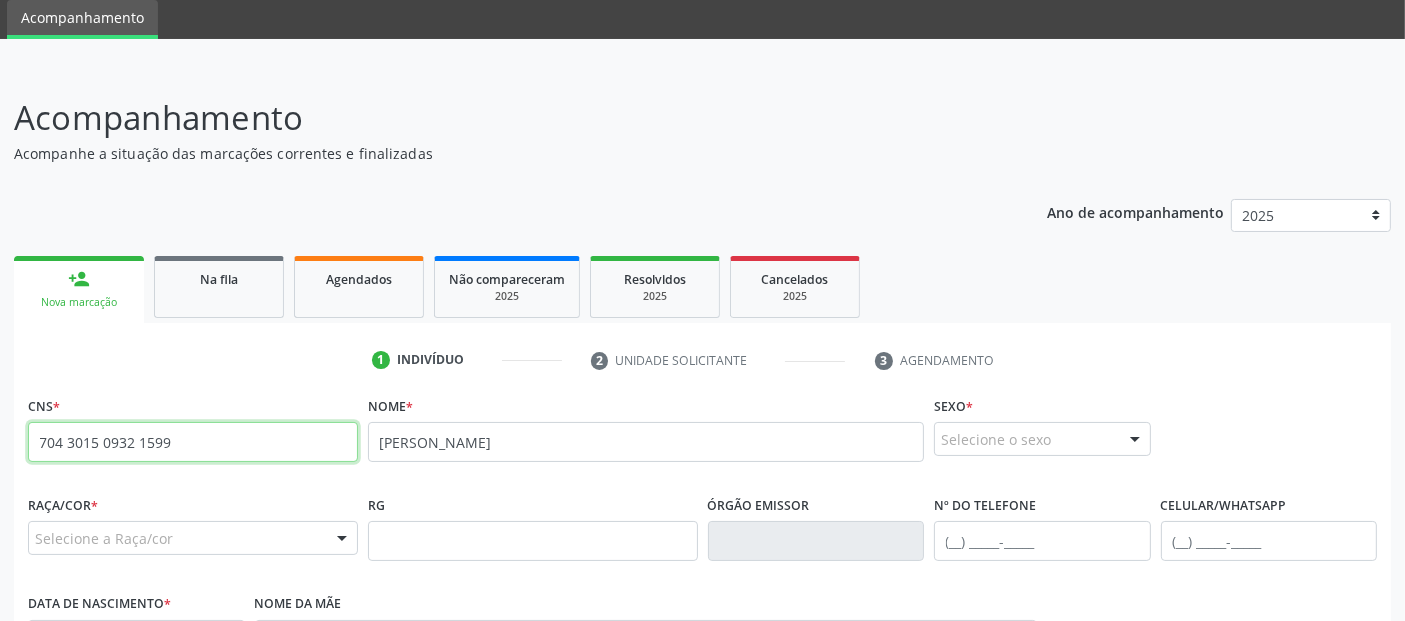 click on "704 3015 0932 1599" at bounding box center (193, 442) 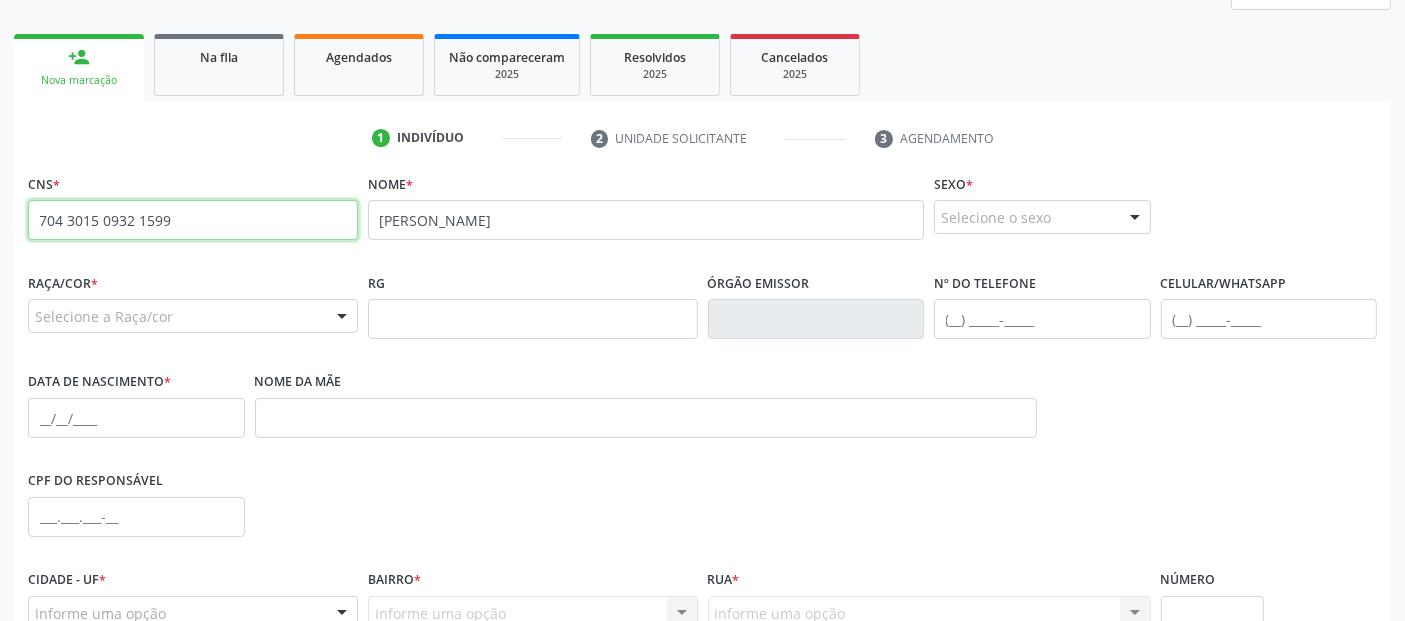 scroll, scrollTop: 294, scrollLeft: 0, axis: vertical 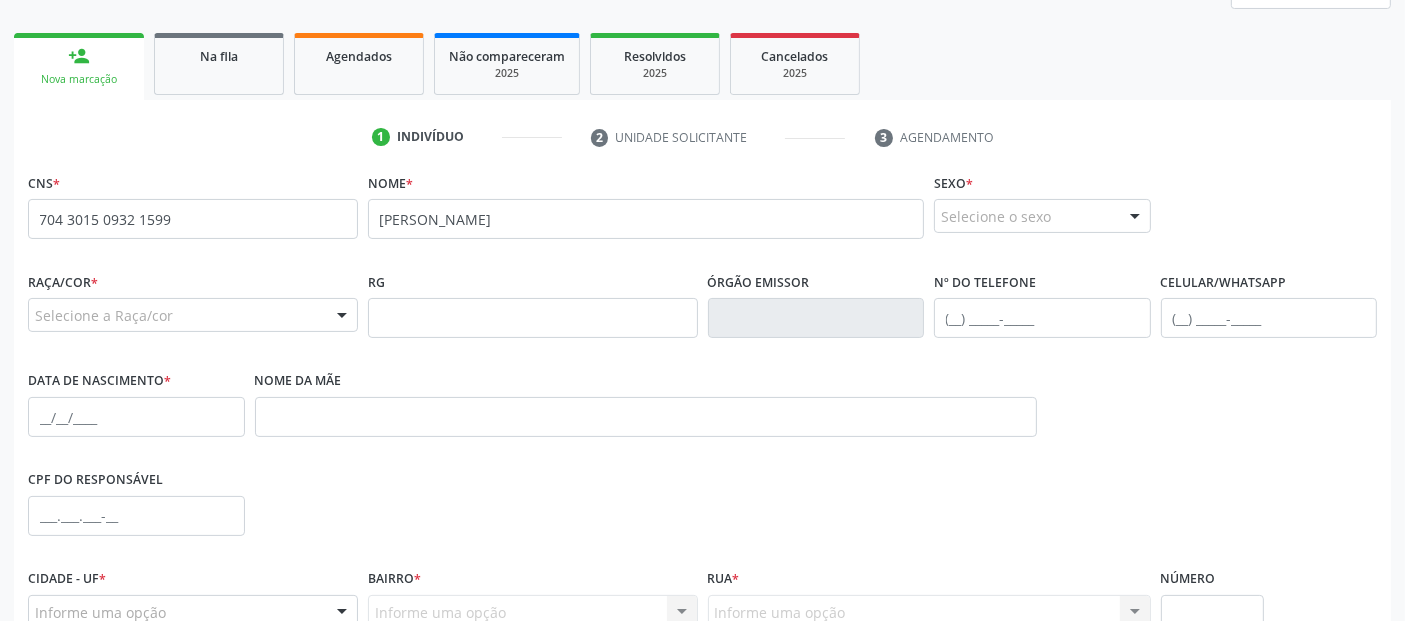 click on "Selecione o sexo" at bounding box center (1042, 216) 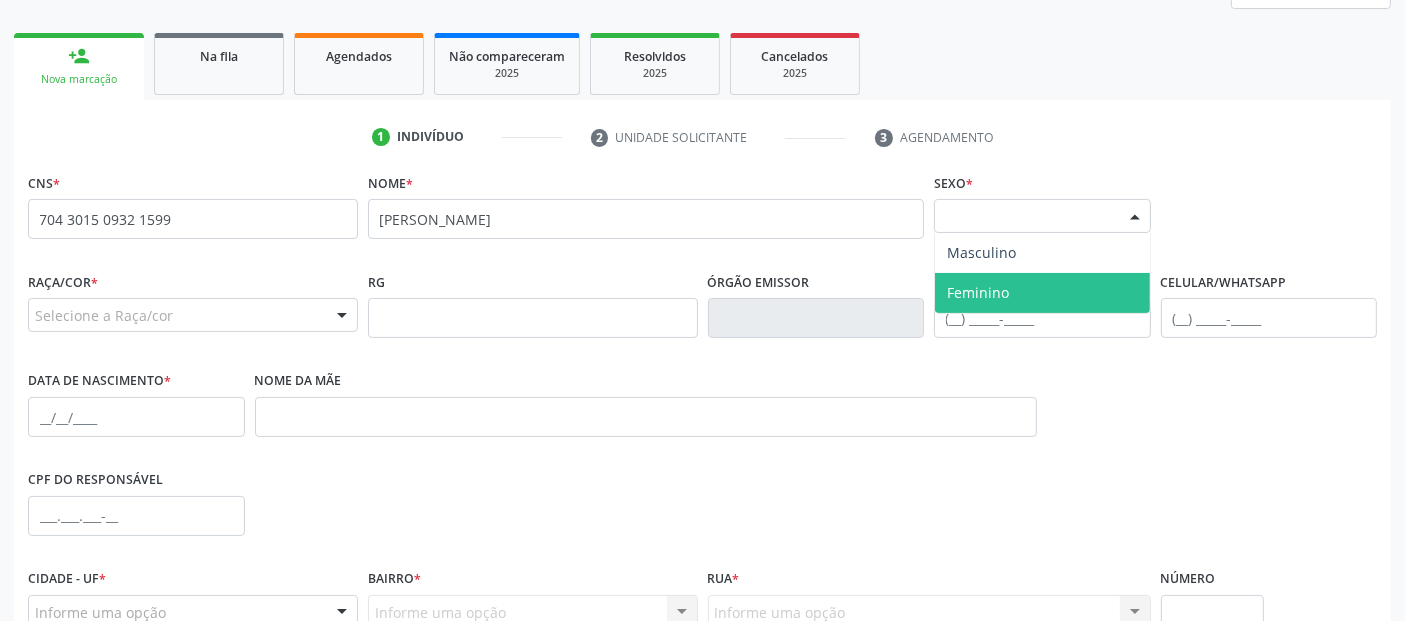 click on "Feminino" at bounding box center (1042, 293) 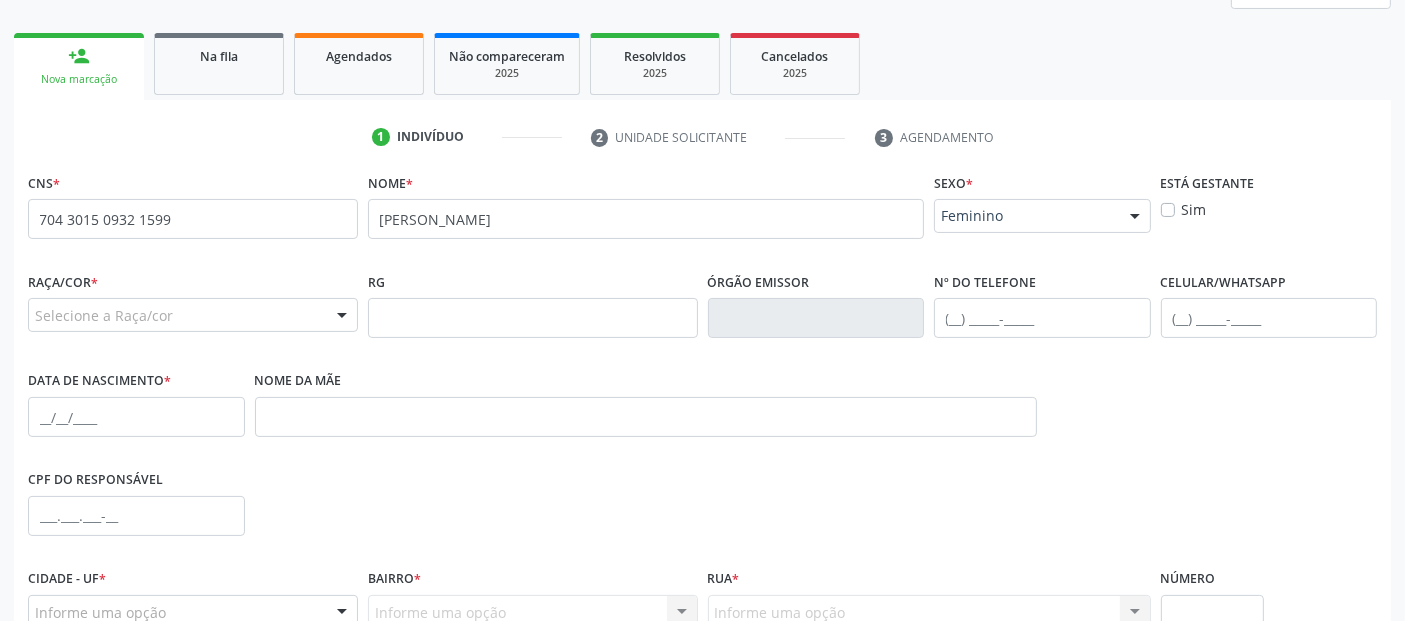 click on "Selecione a Raça/cor" at bounding box center (193, 315) 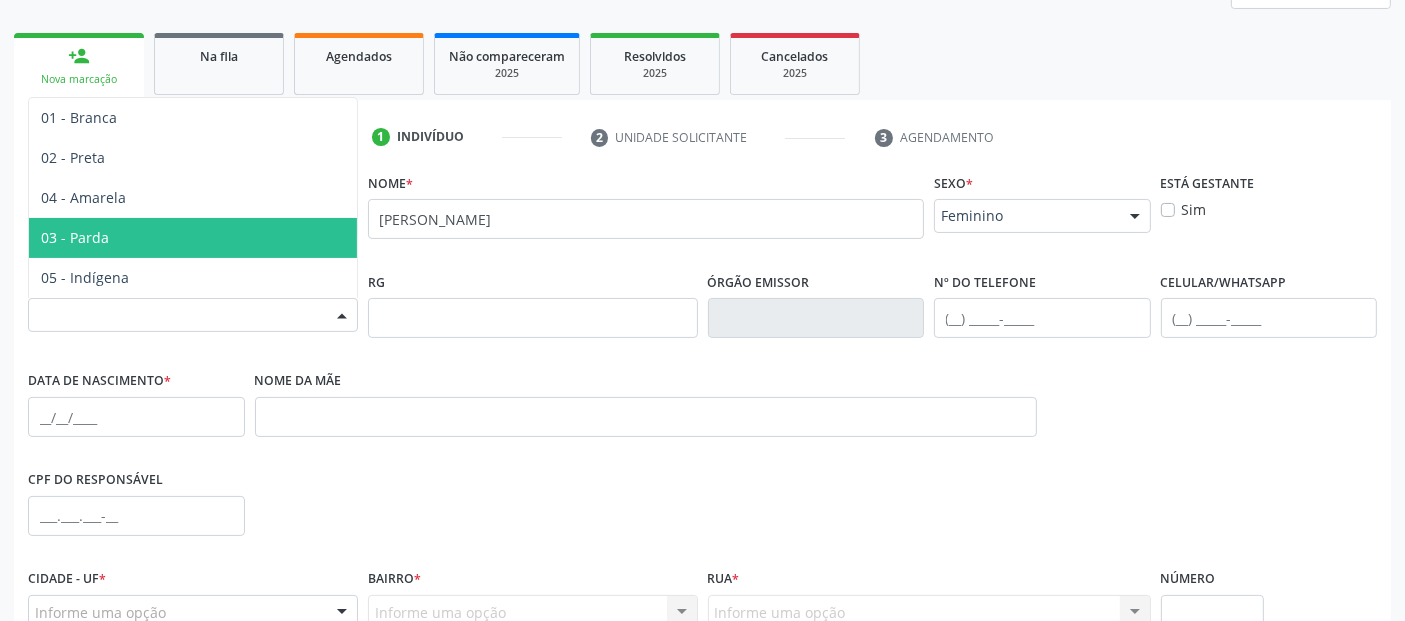click on "03 - Parda" at bounding box center [193, 238] 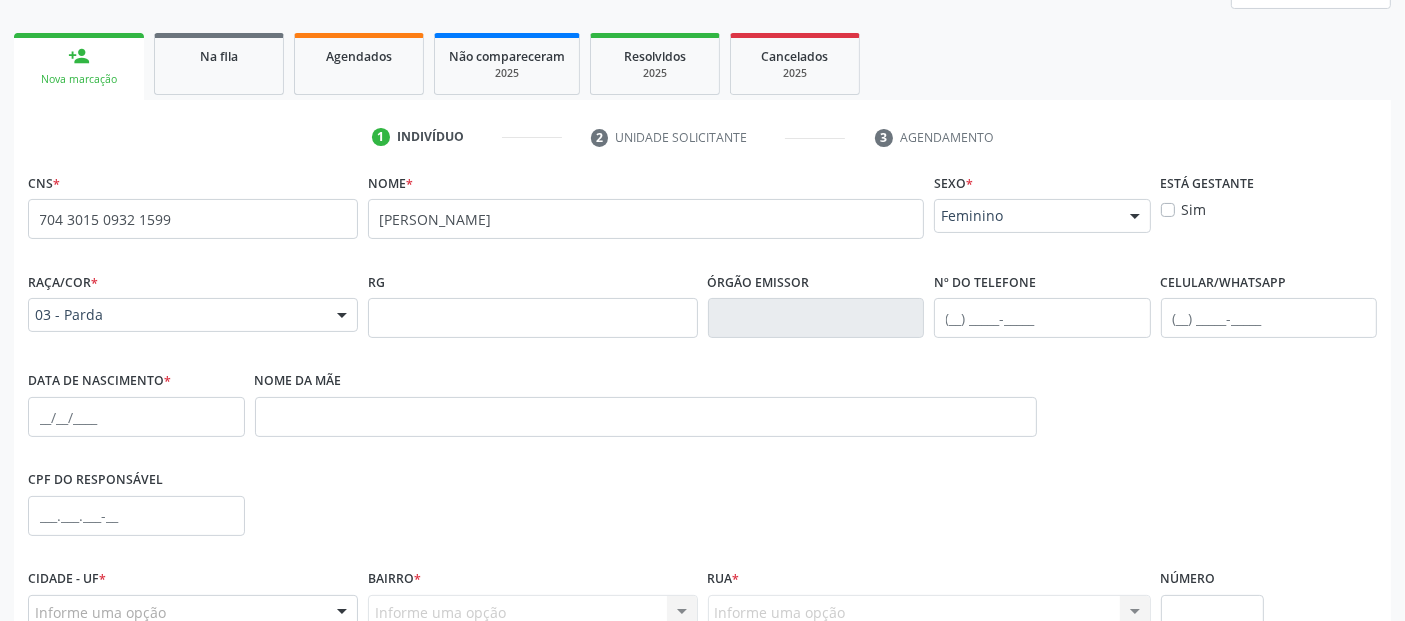 click on "03 - Parda" at bounding box center [176, 315] 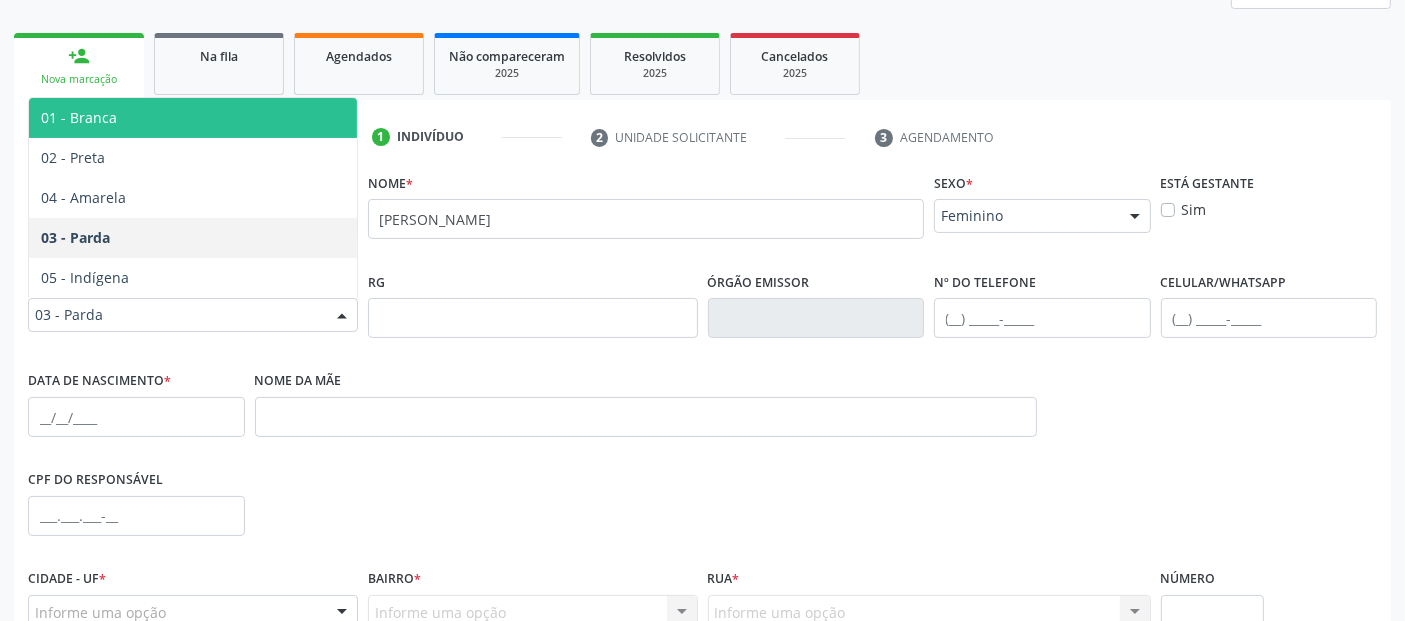 click on "01 - Branca" at bounding box center (193, 118) 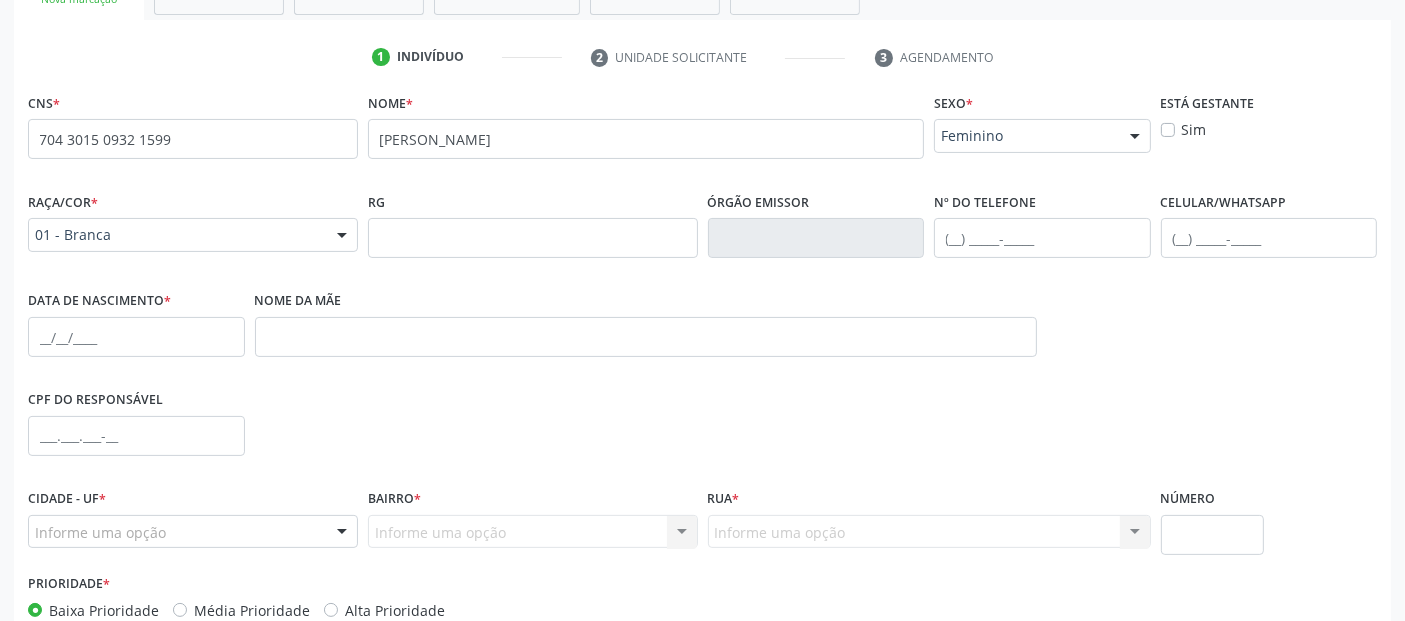 scroll, scrollTop: 405, scrollLeft: 0, axis: vertical 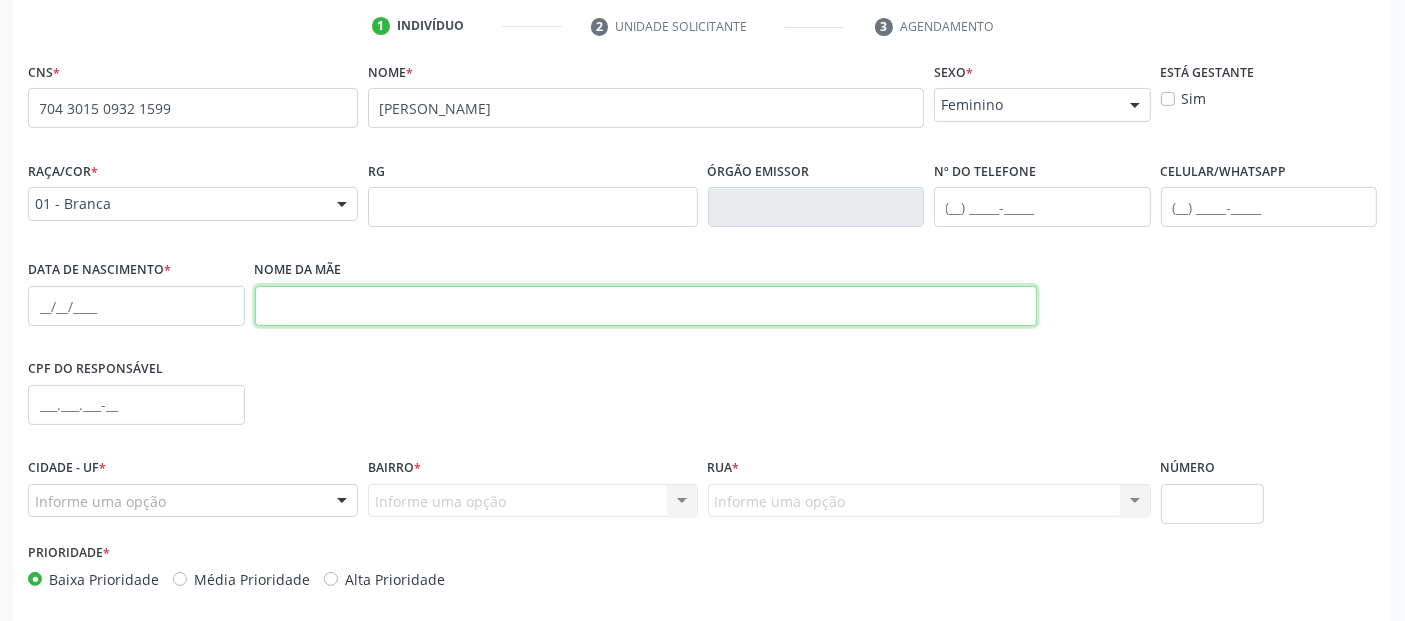 click at bounding box center [646, 306] 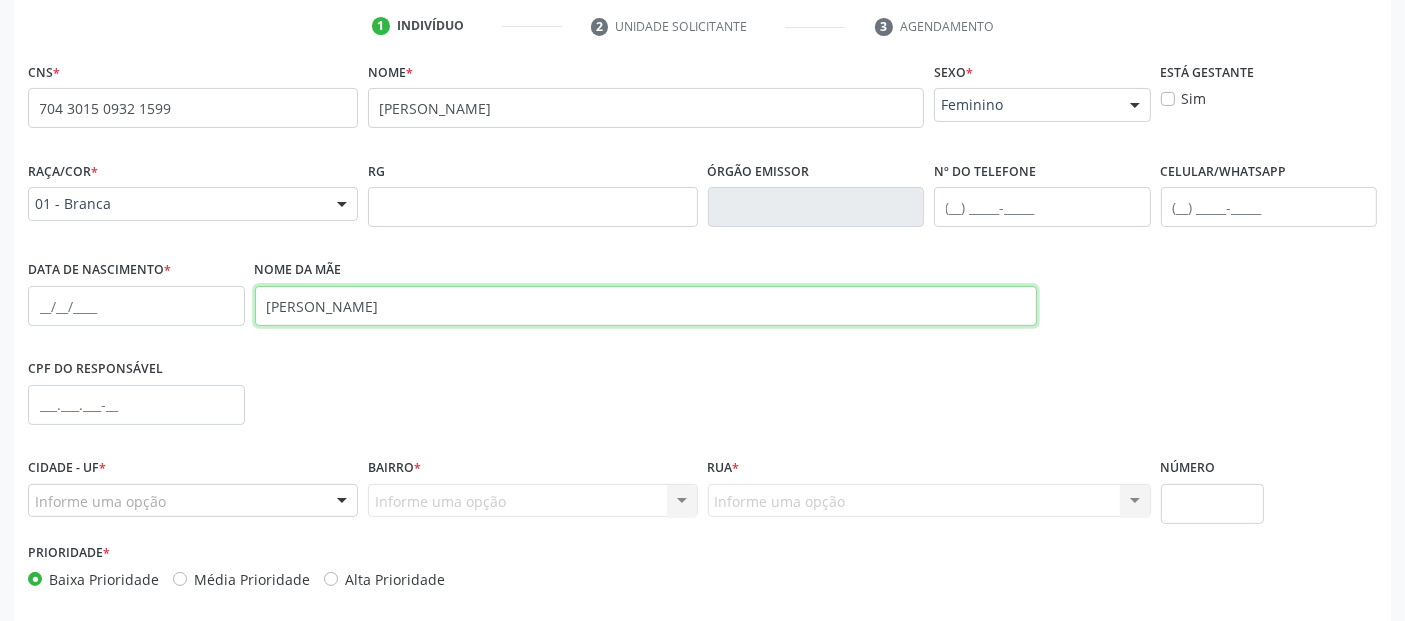 type on "[PERSON_NAME]" 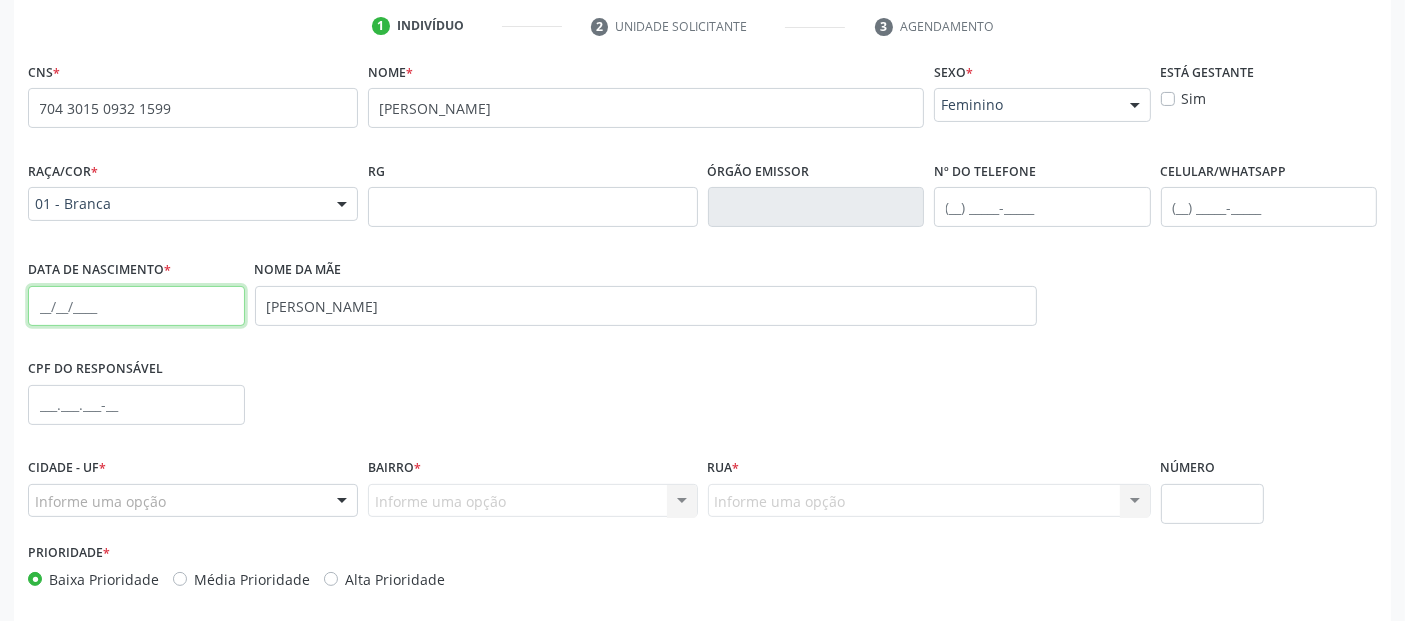 click at bounding box center (136, 306) 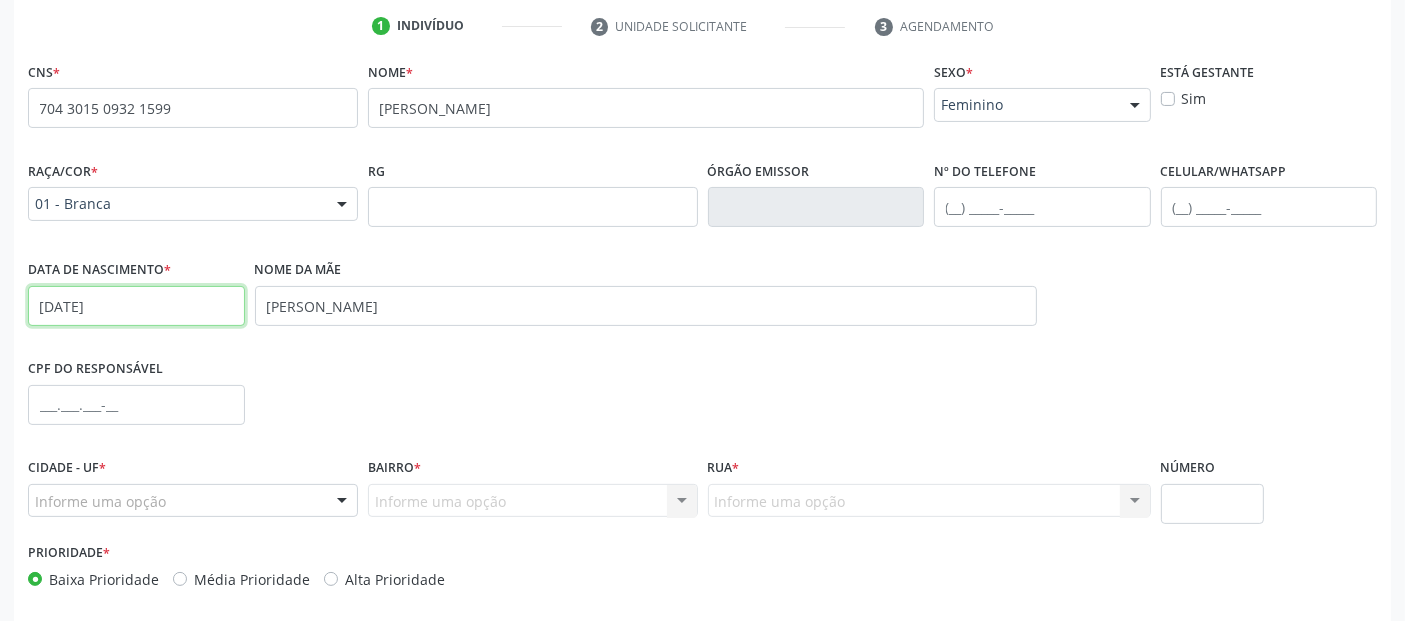 type on "[DATE]" 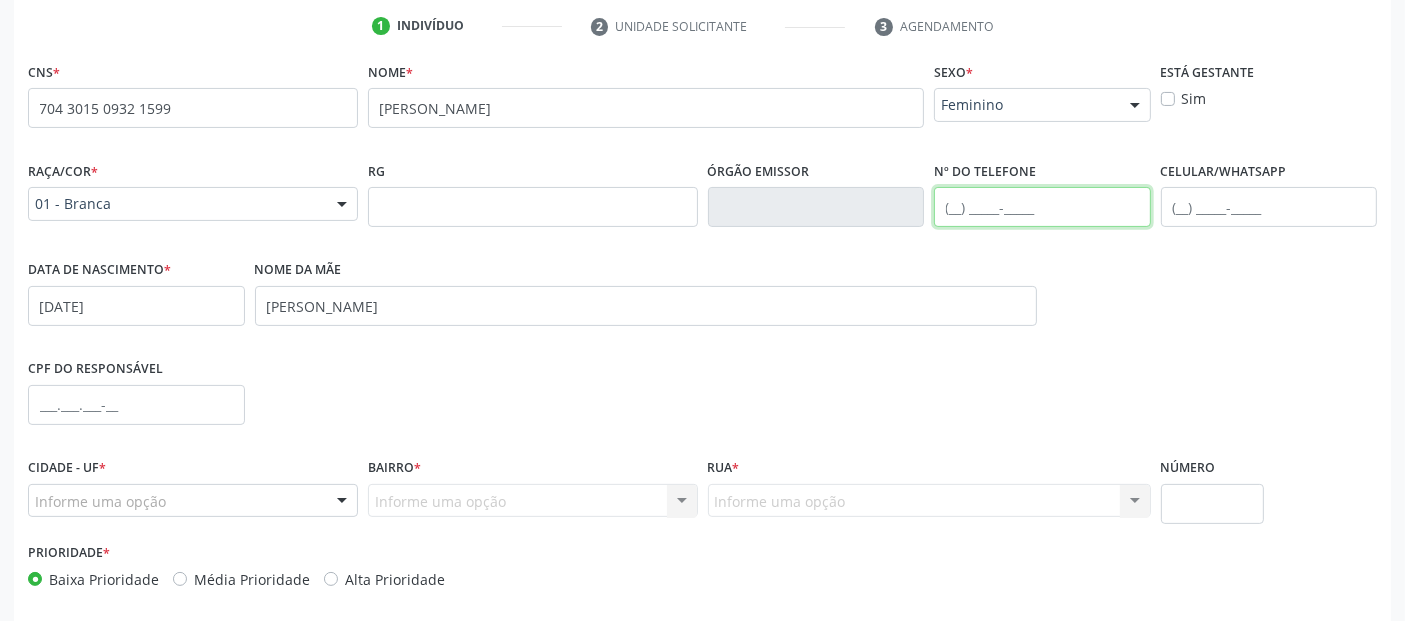click at bounding box center (1042, 207) 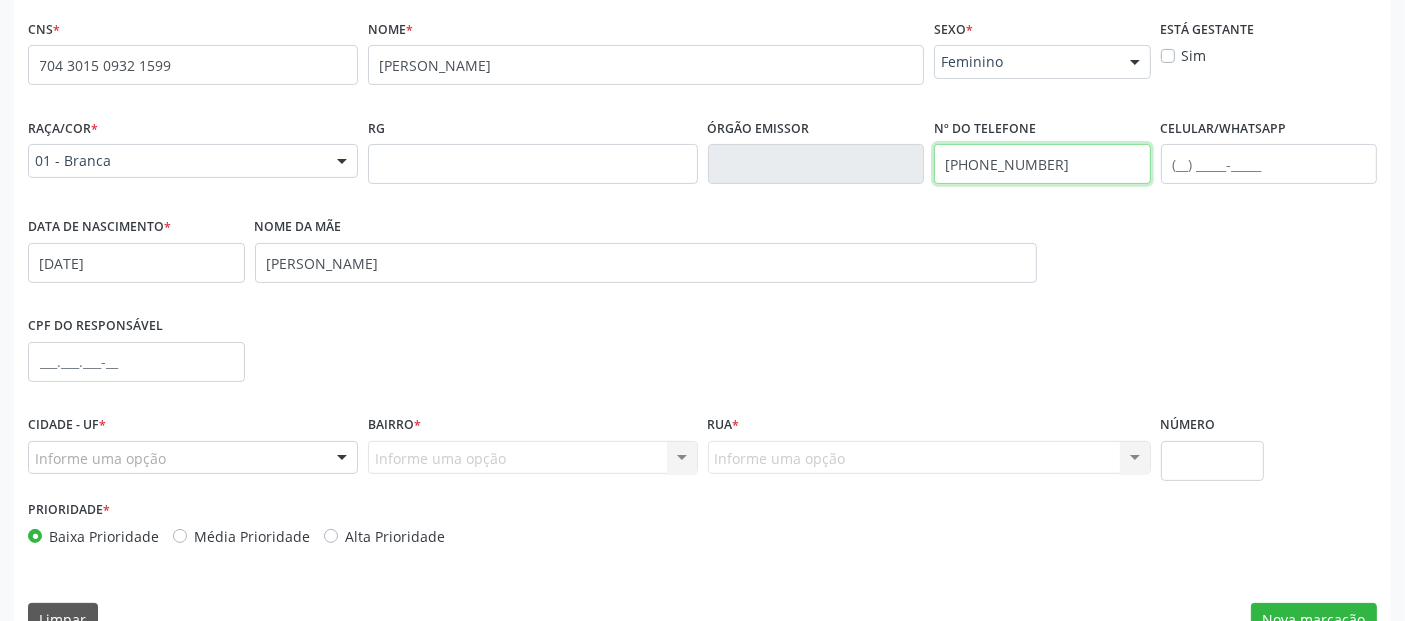 scroll, scrollTop: 489, scrollLeft: 0, axis: vertical 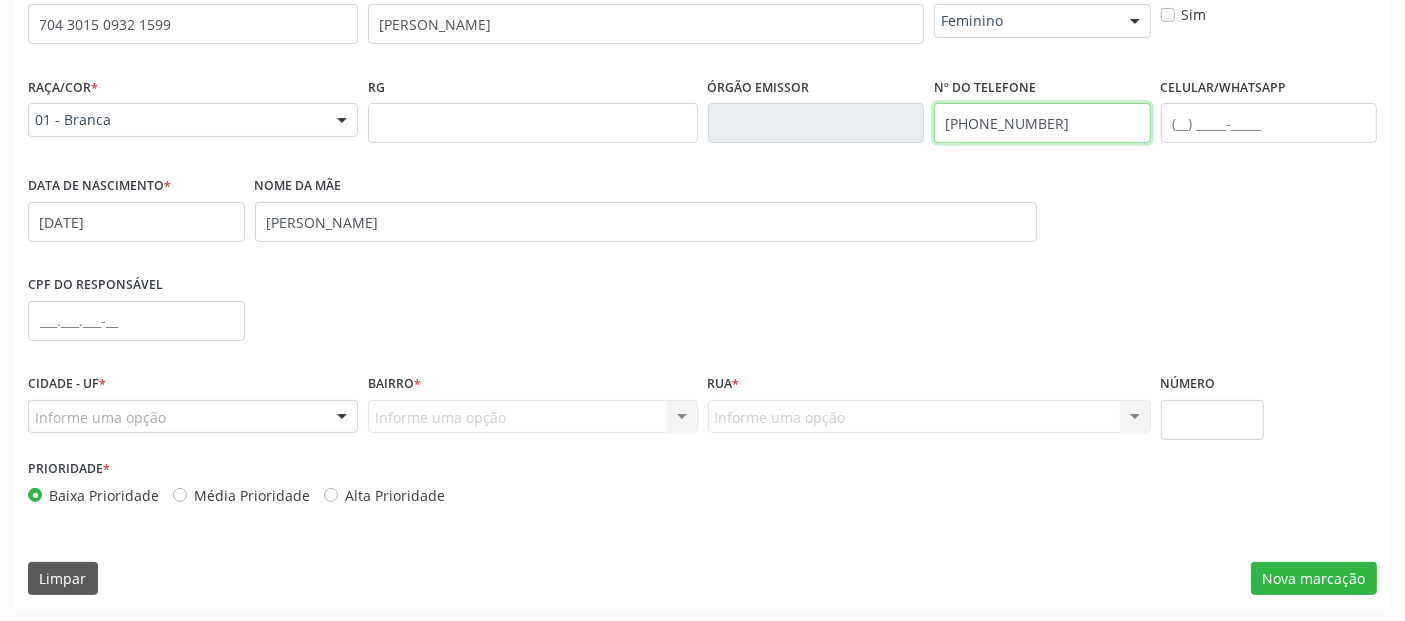 type on "[PHONE_NUMBER]" 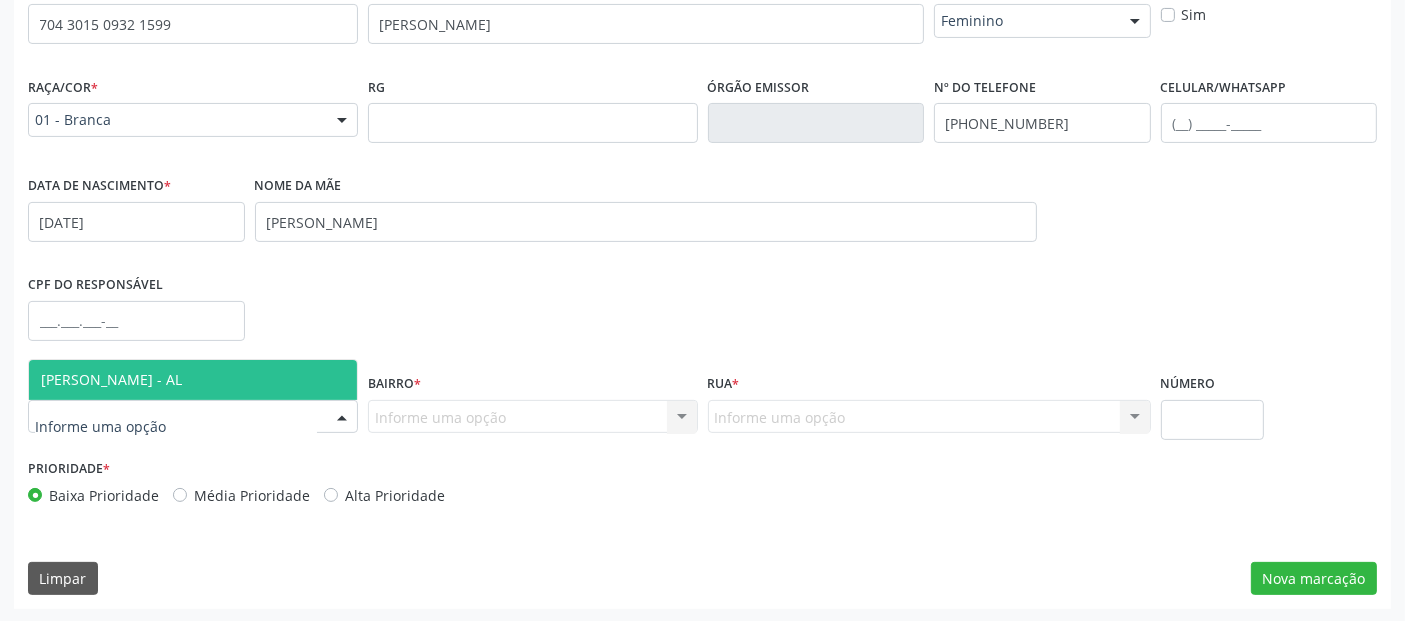 click on "[PERSON_NAME] - AL" at bounding box center (111, 379) 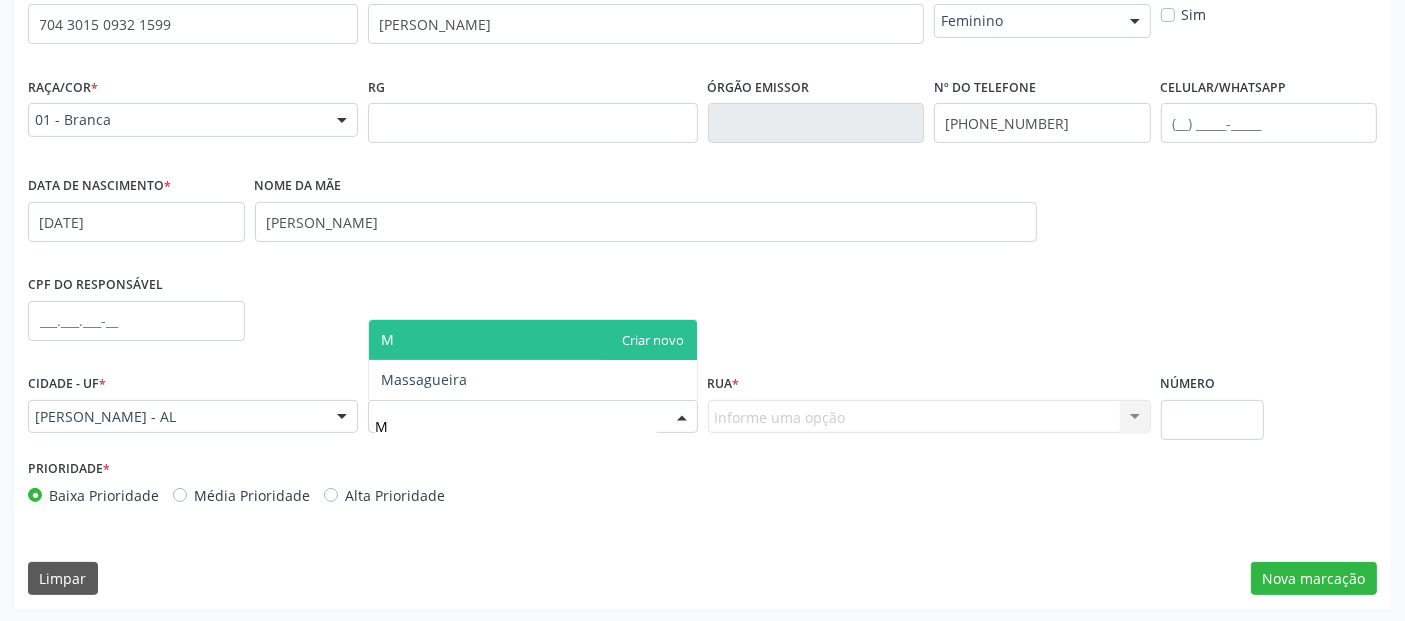 type on "MA" 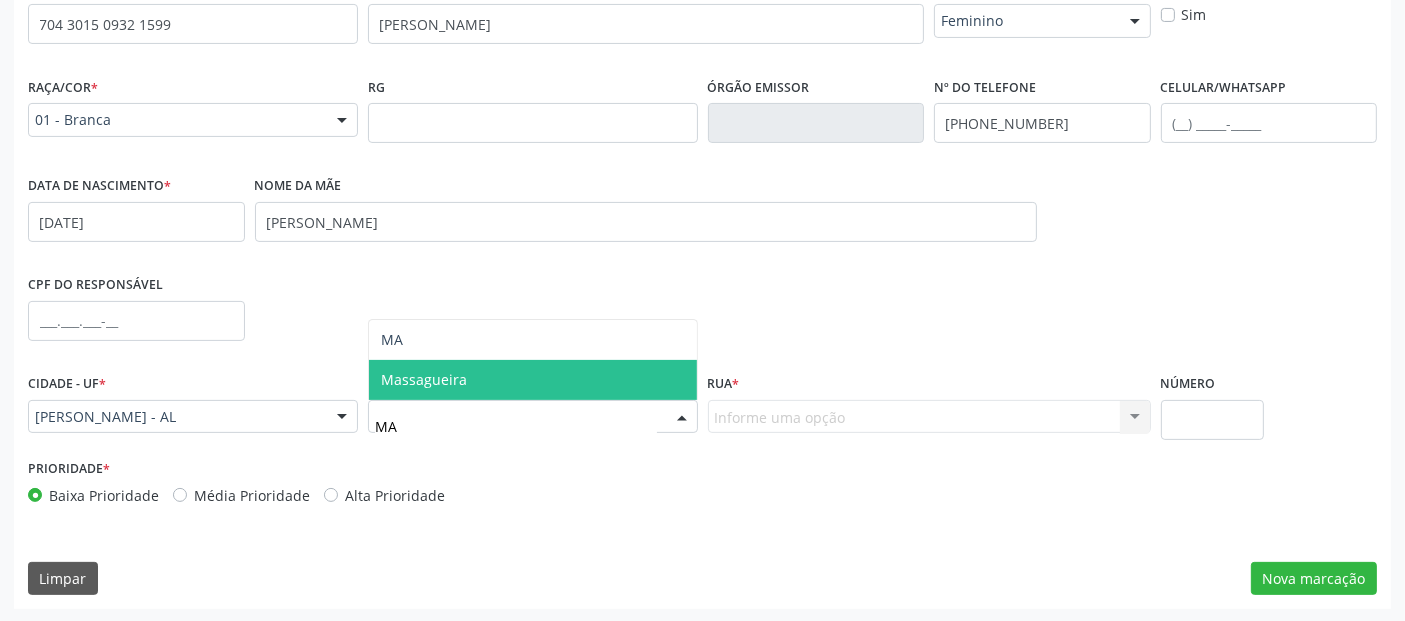 click on "Massagueira" at bounding box center [533, 380] 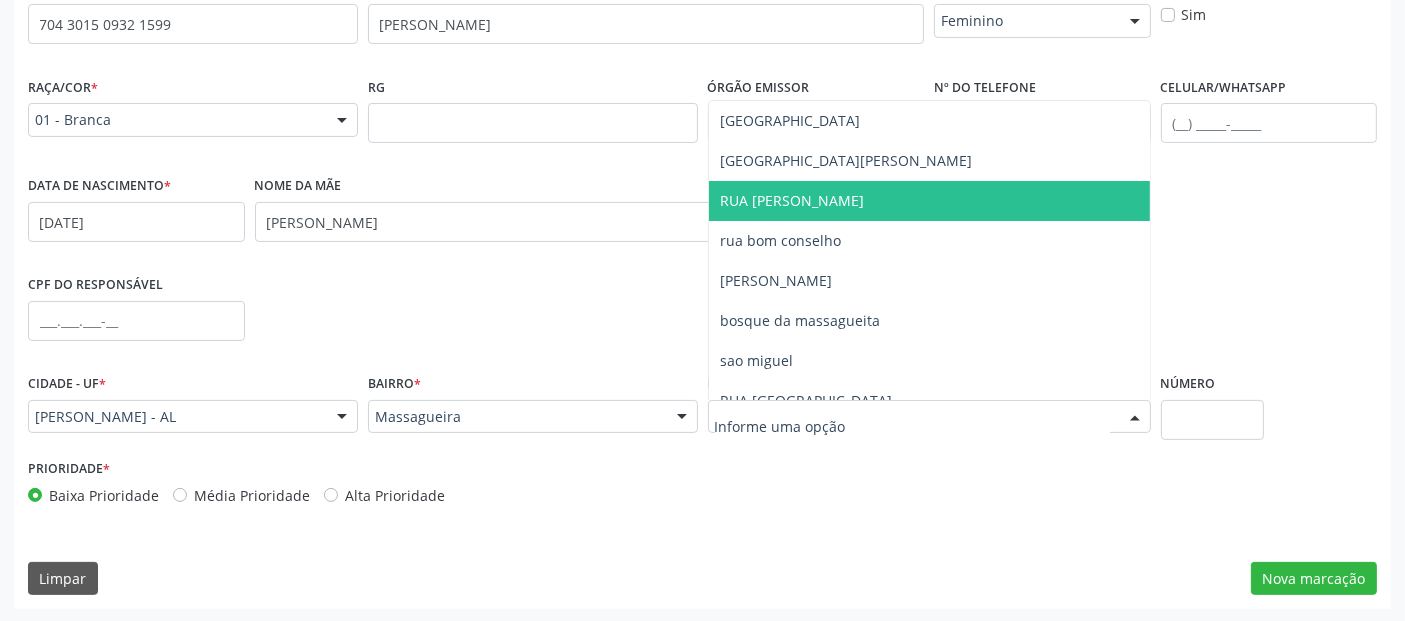 click on "RUA [PERSON_NAME]" at bounding box center (929, 201) 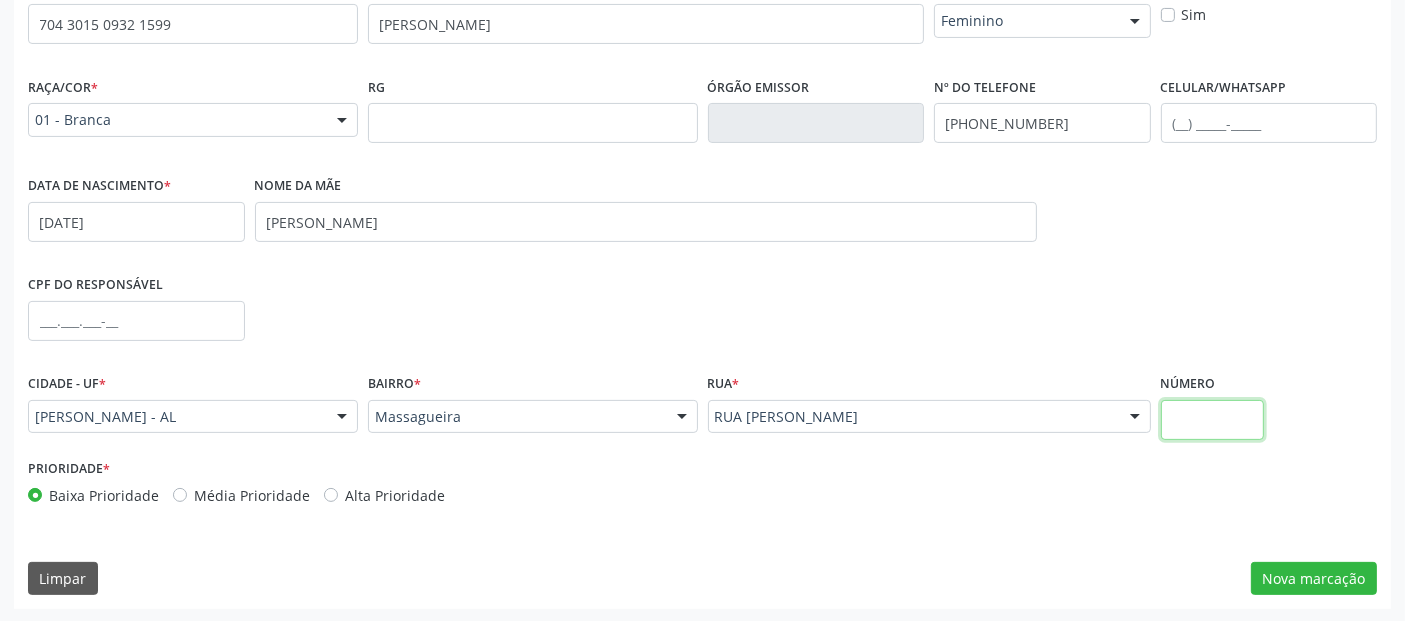 click at bounding box center [1212, 420] 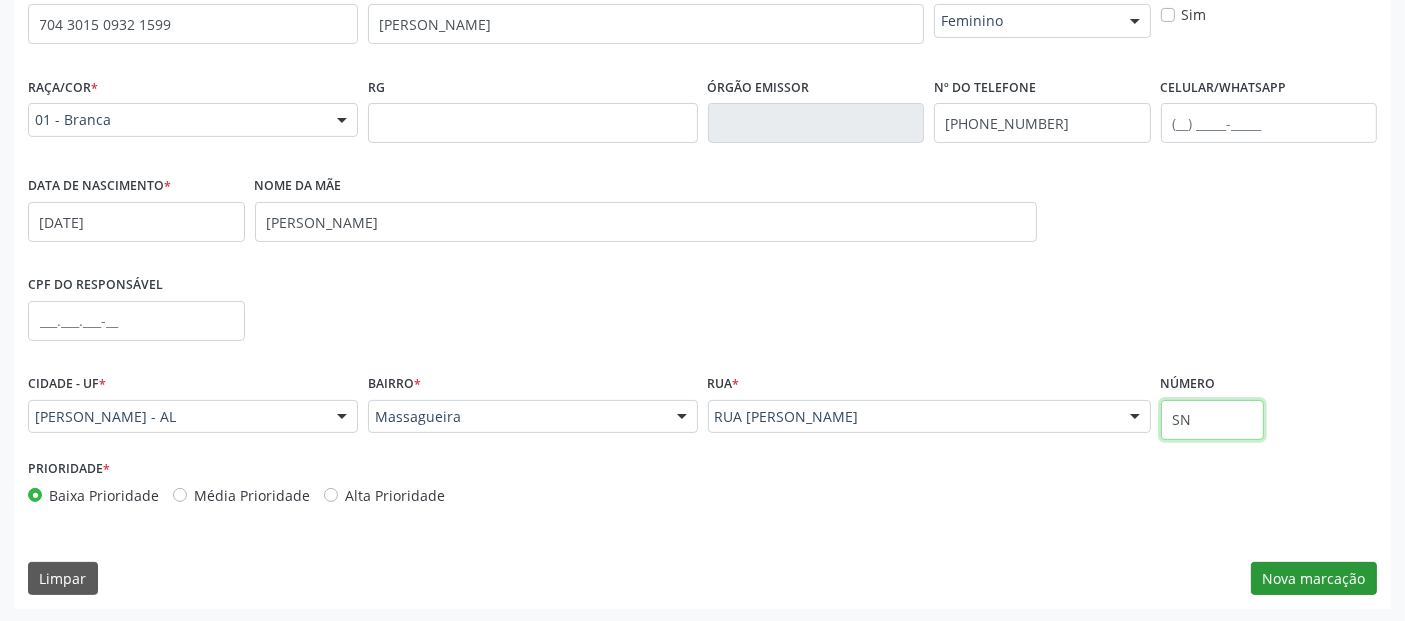 type on "SN" 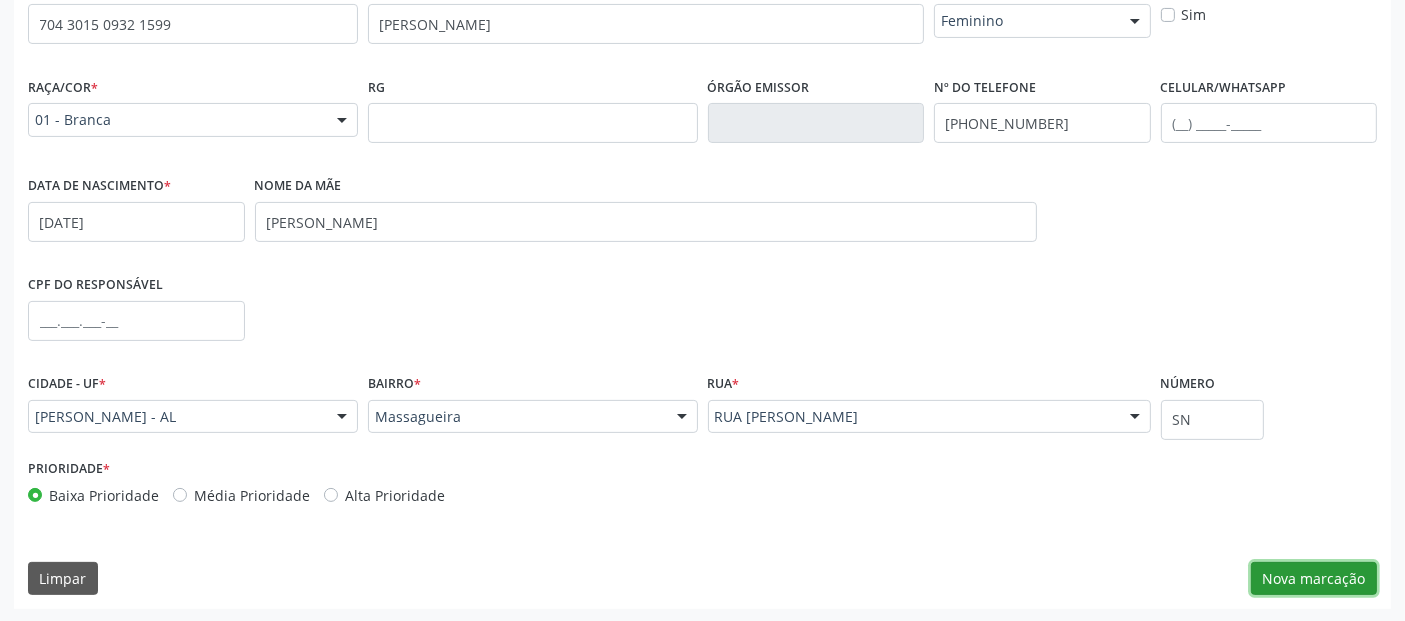 click on "Nova marcação" at bounding box center (1314, 579) 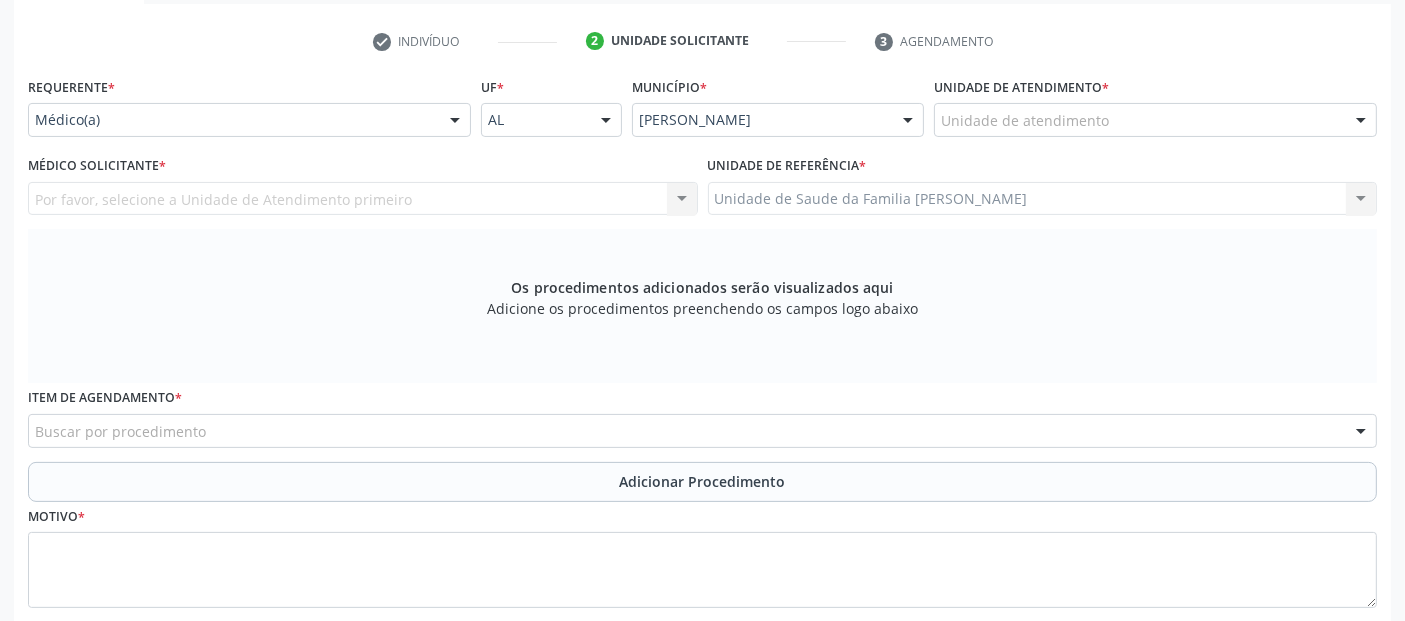 scroll, scrollTop: 378, scrollLeft: 0, axis: vertical 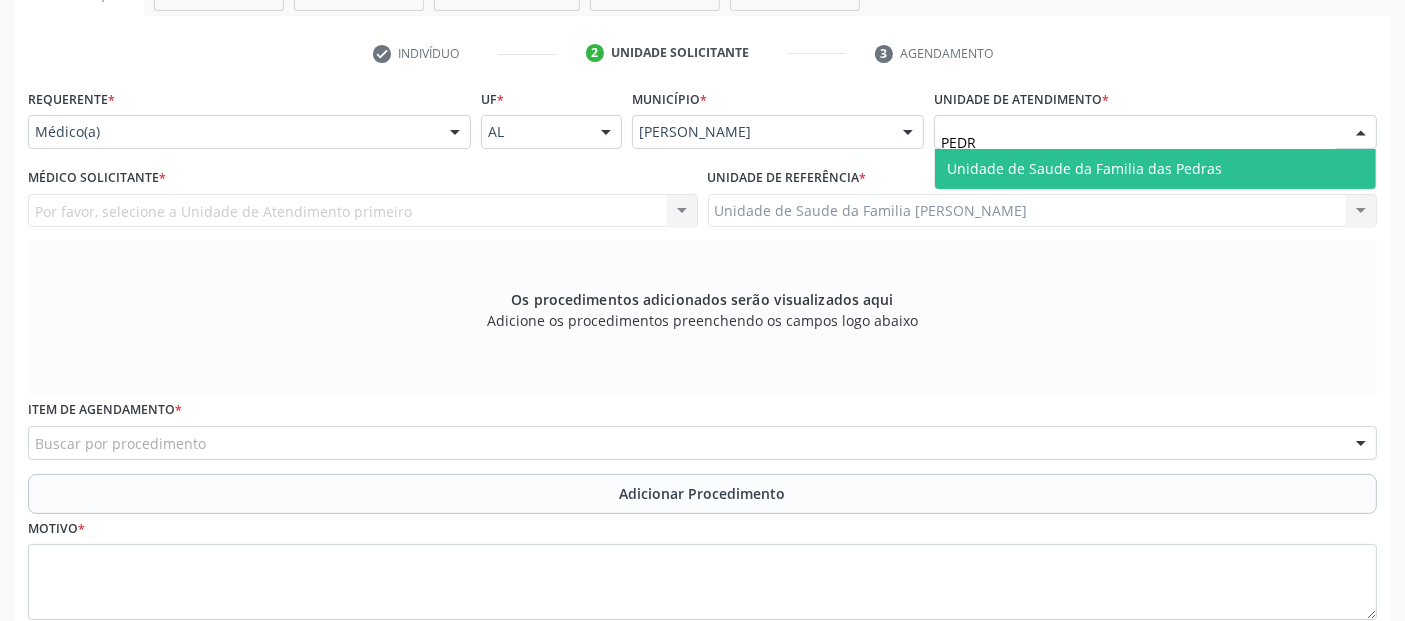 click on "Unidade de Saude da Familia das Pedras" at bounding box center [1155, 169] 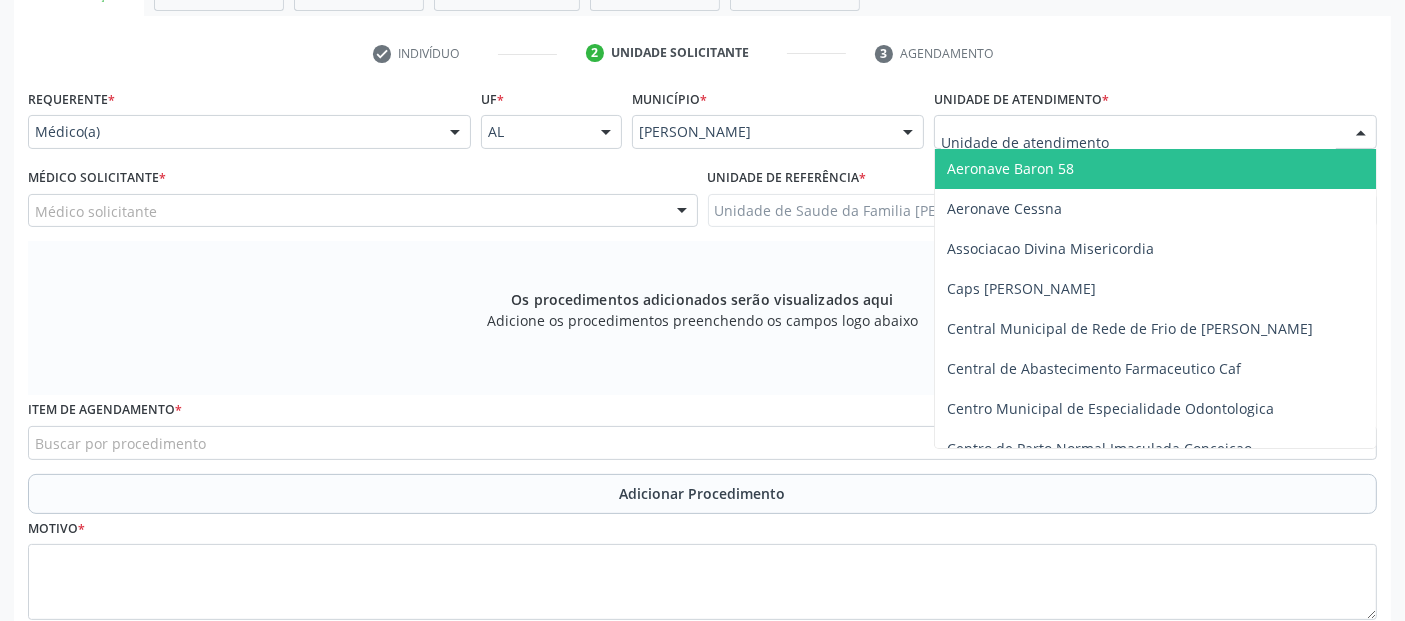 click at bounding box center (1138, 142) 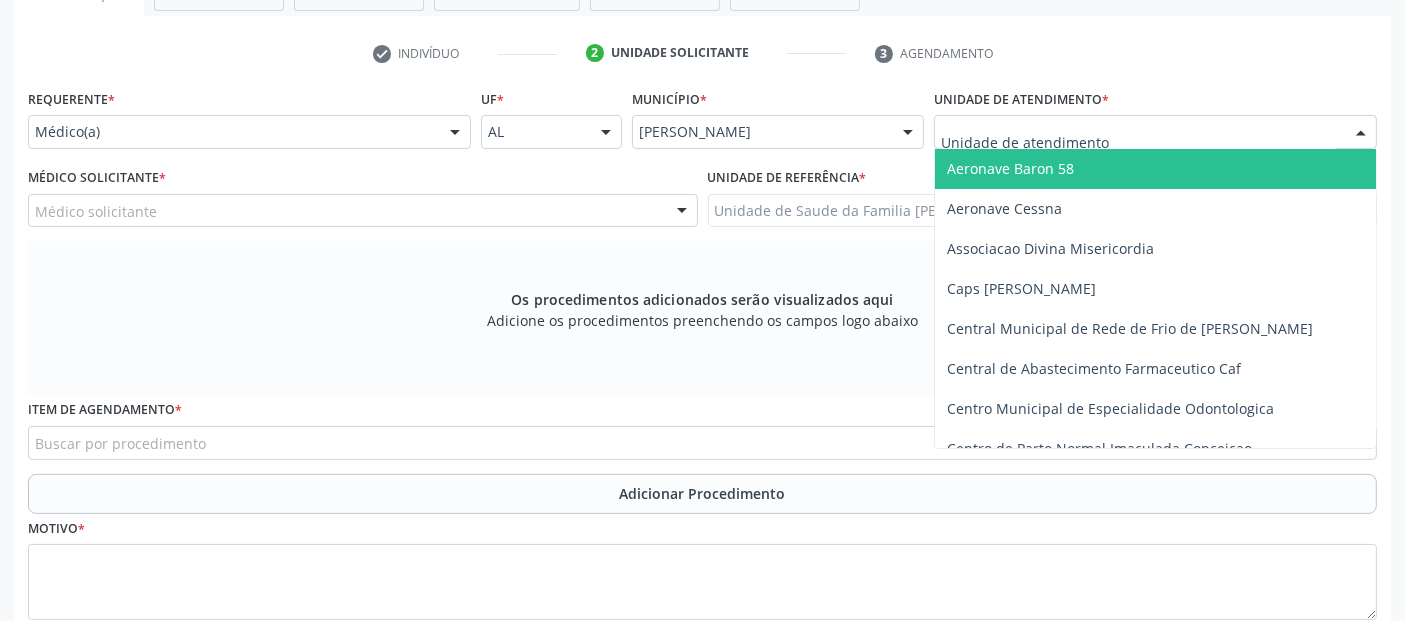 click at bounding box center [1138, 142] 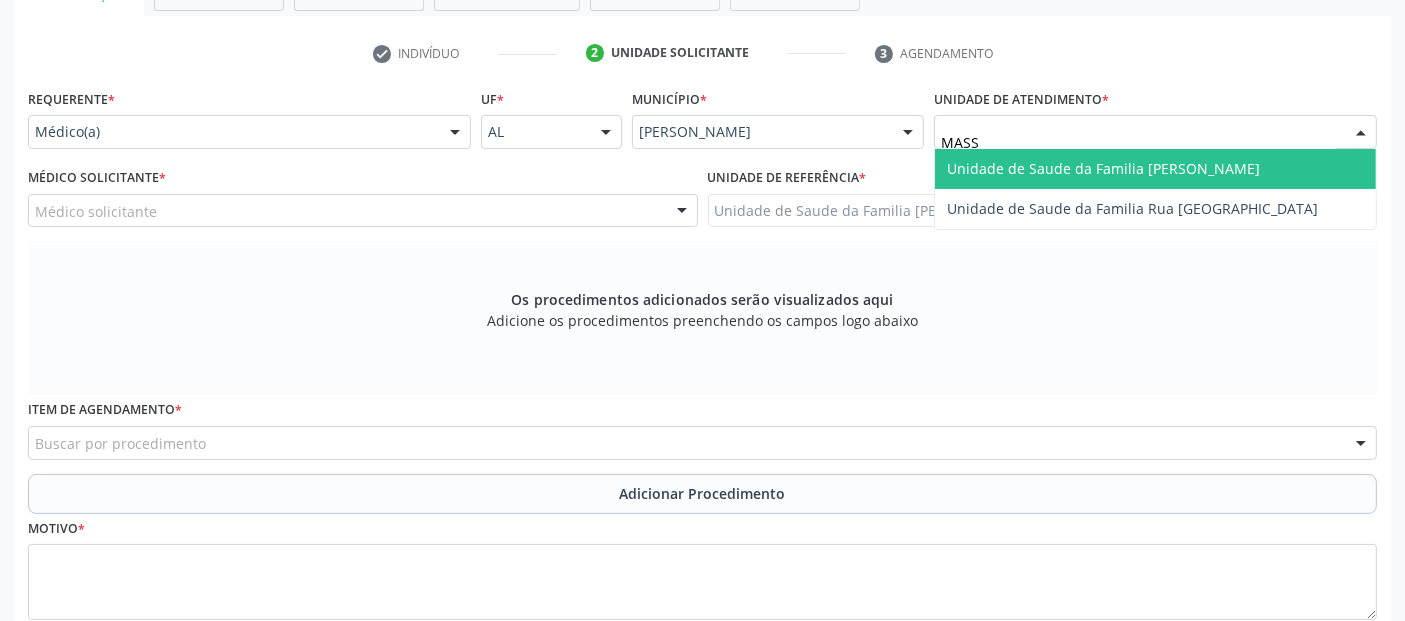 type on "MASSA" 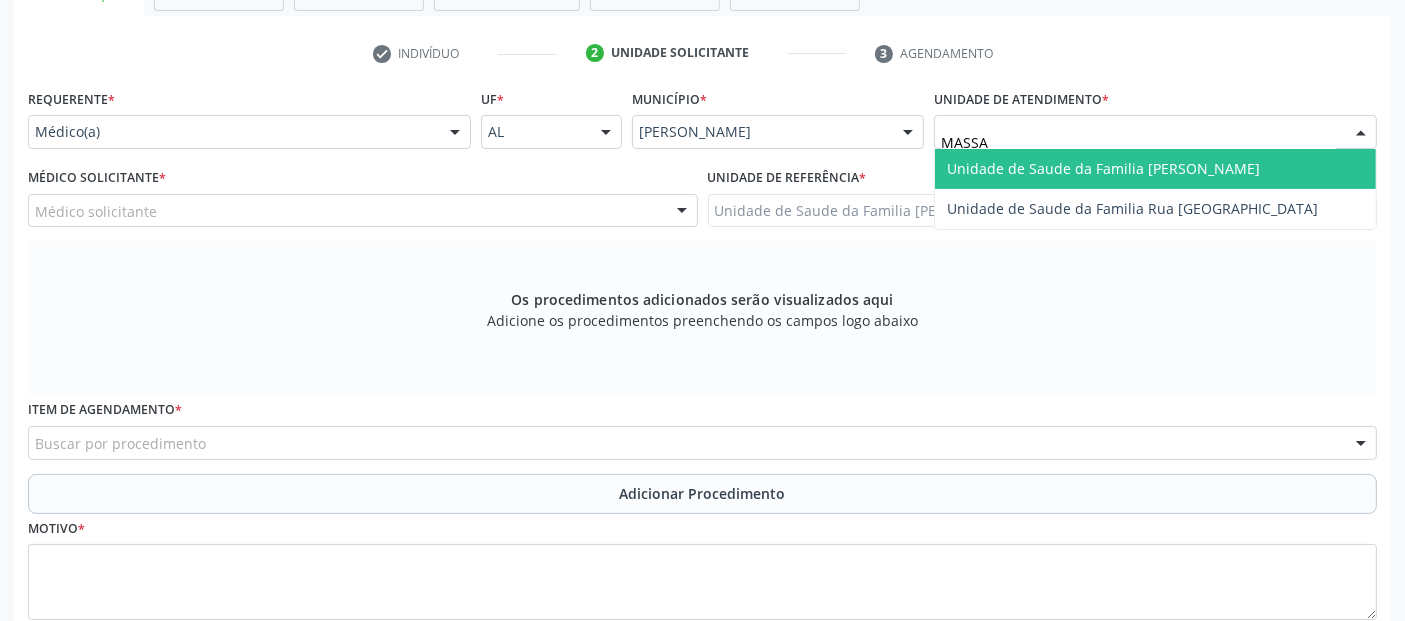 click on "Unidade de Saude da Familia [PERSON_NAME]" at bounding box center [1155, 169] 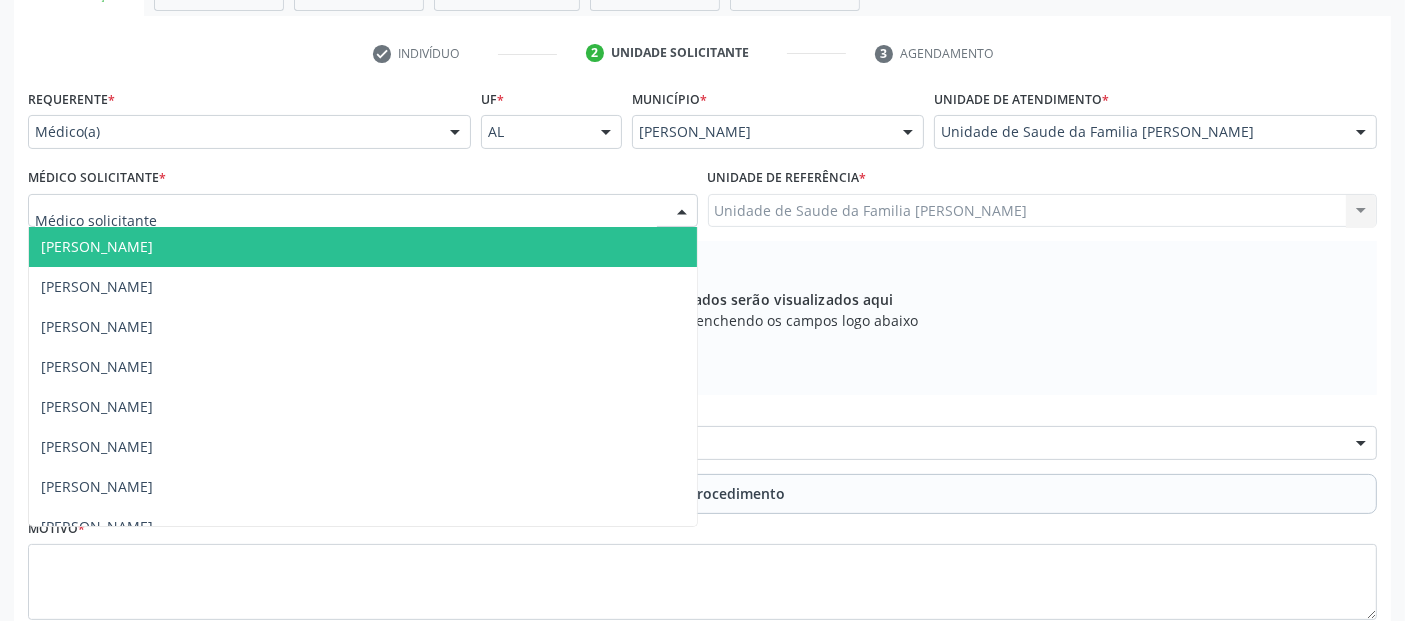 click at bounding box center (363, 211) 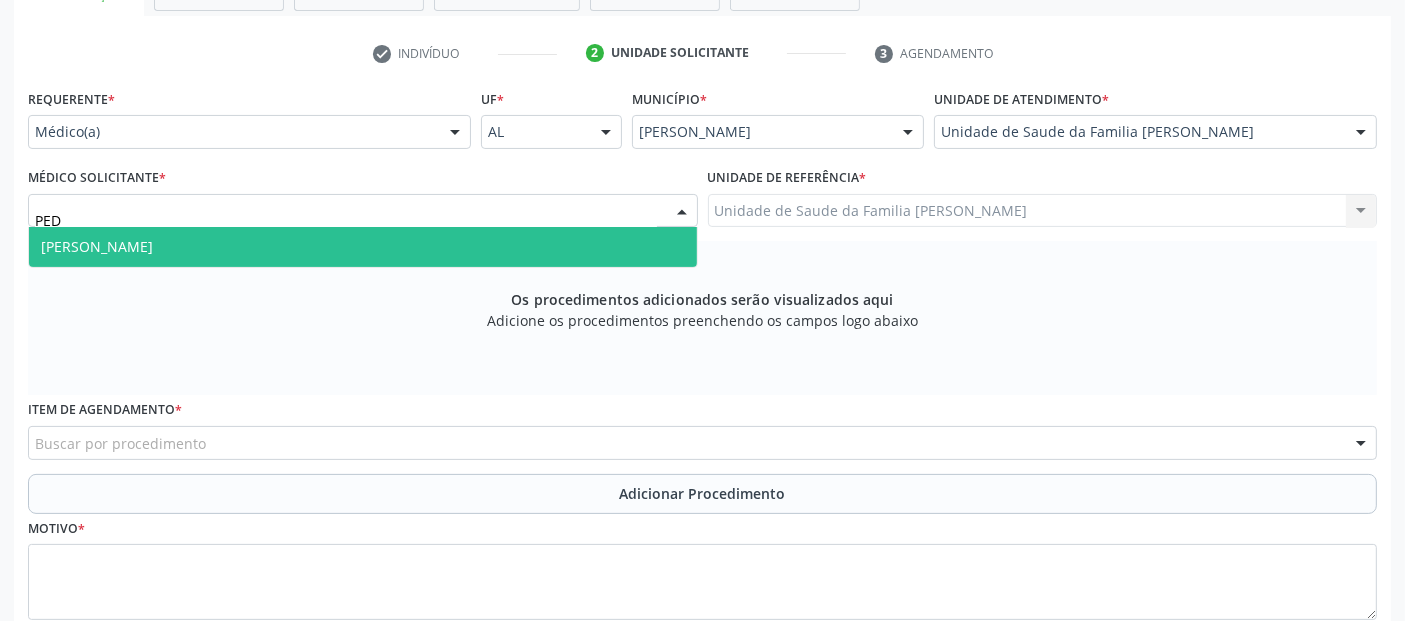 type on "PEDR" 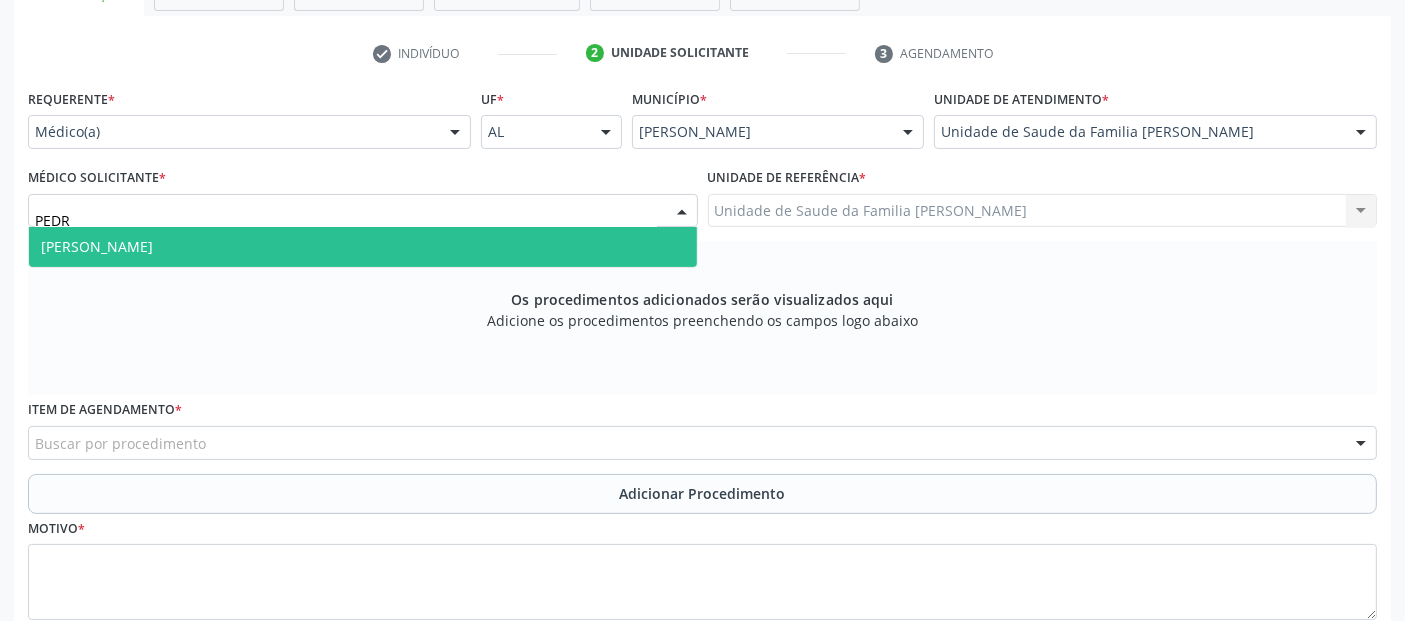 click on "[PERSON_NAME]" at bounding box center (97, 246) 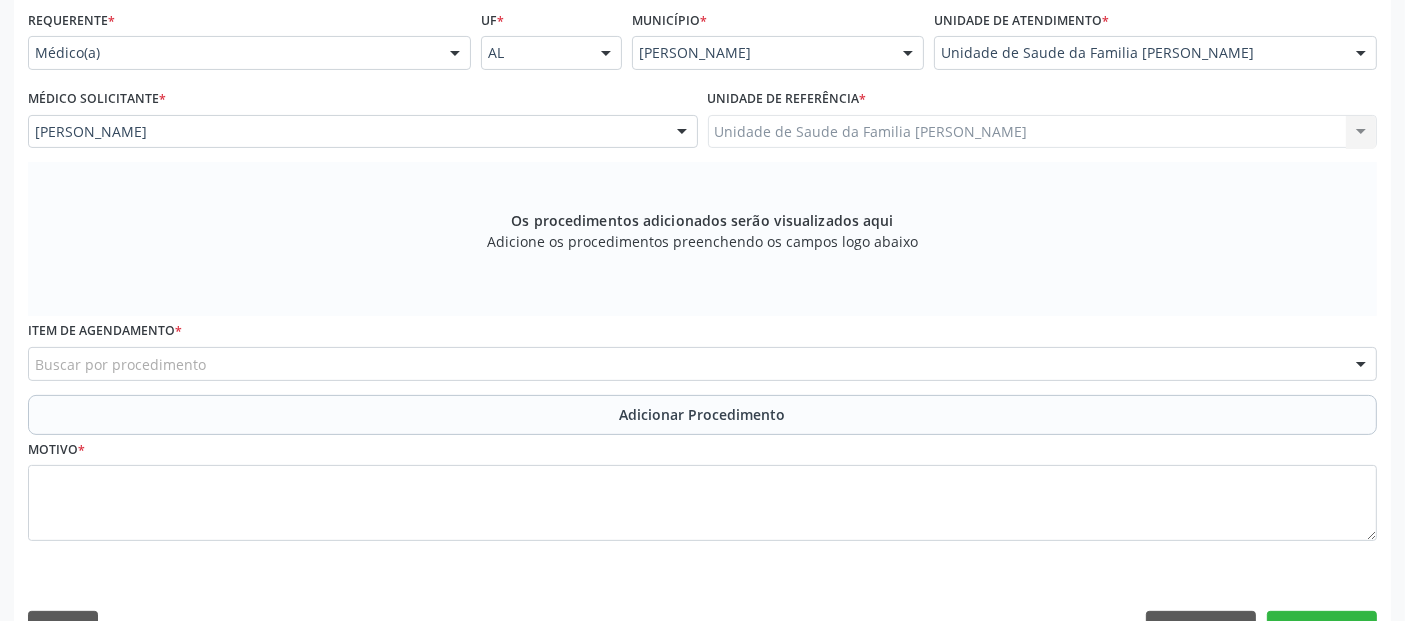 scroll, scrollTop: 489, scrollLeft: 0, axis: vertical 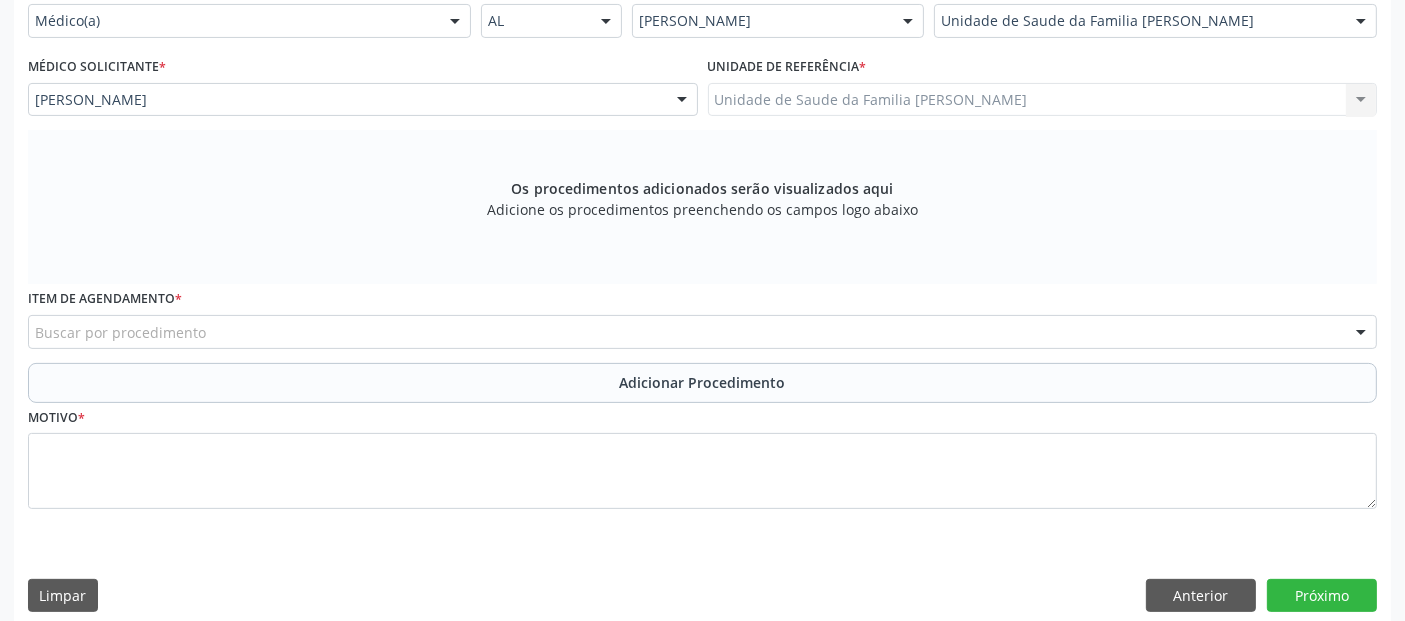 click on "Buscar por procedimento" at bounding box center (702, 332) 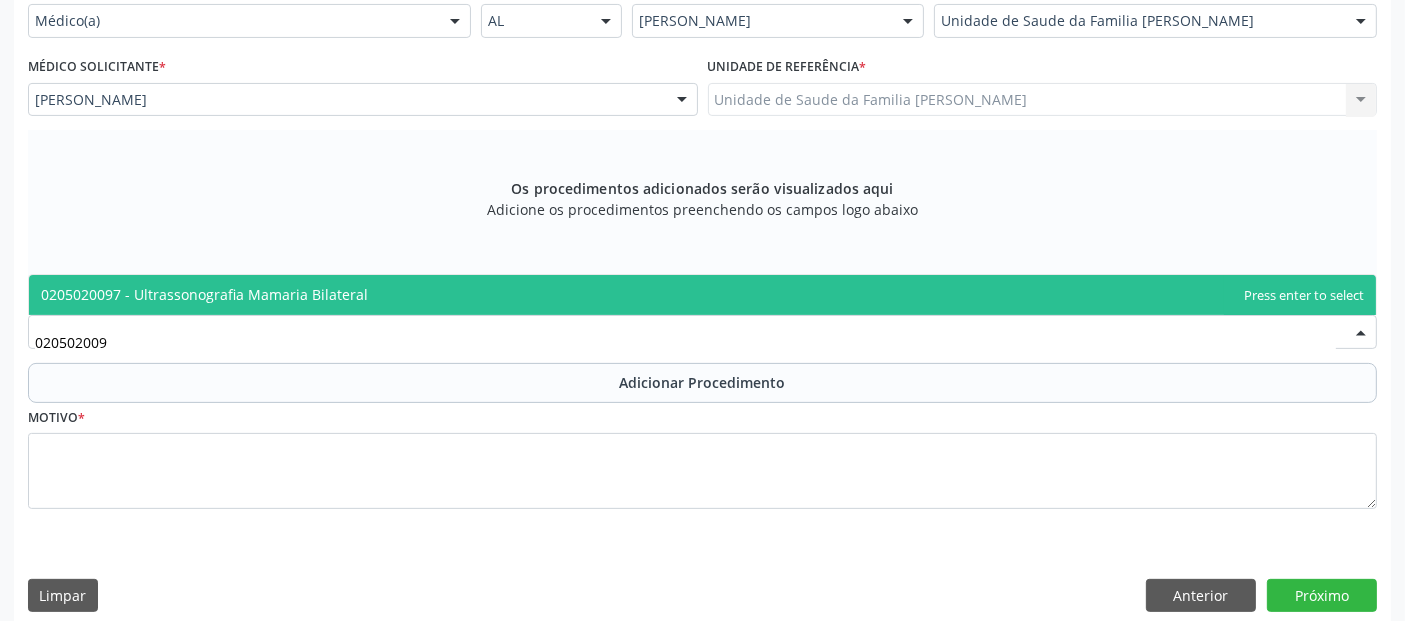 type on "0205020097" 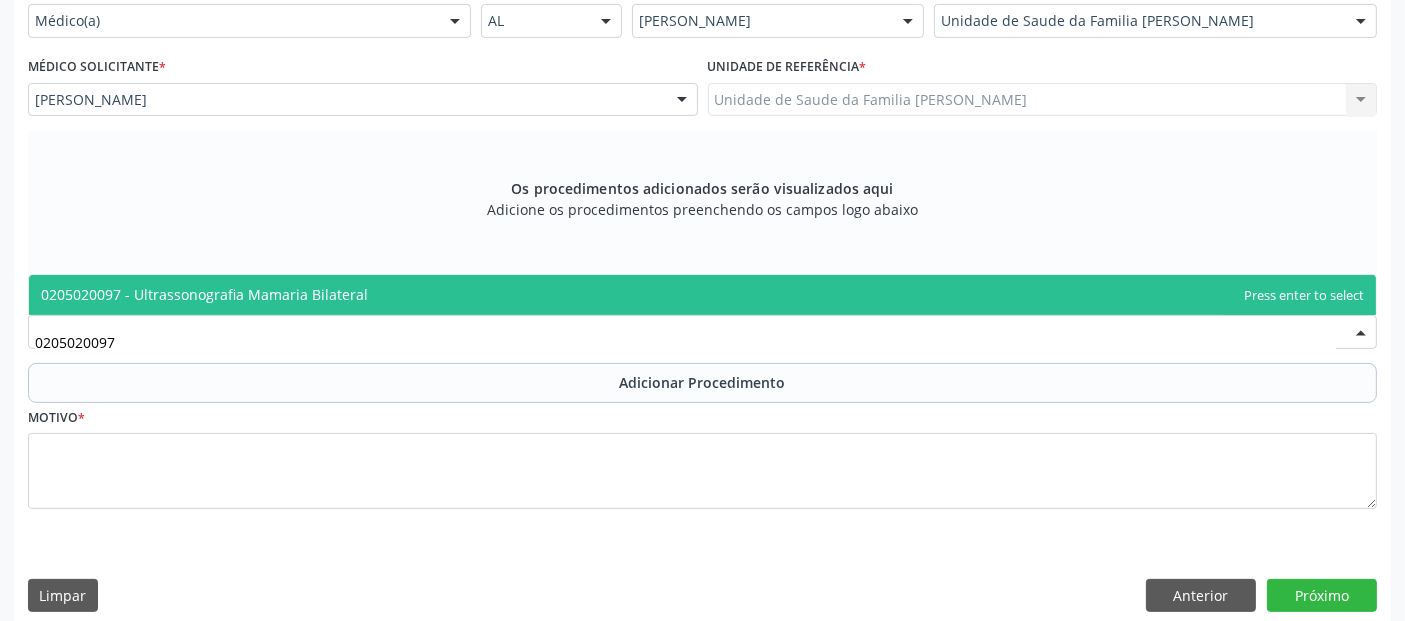 click on "0205020097 - Ultrassonografia Mamaria Bilateral" at bounding box center (204, 294) 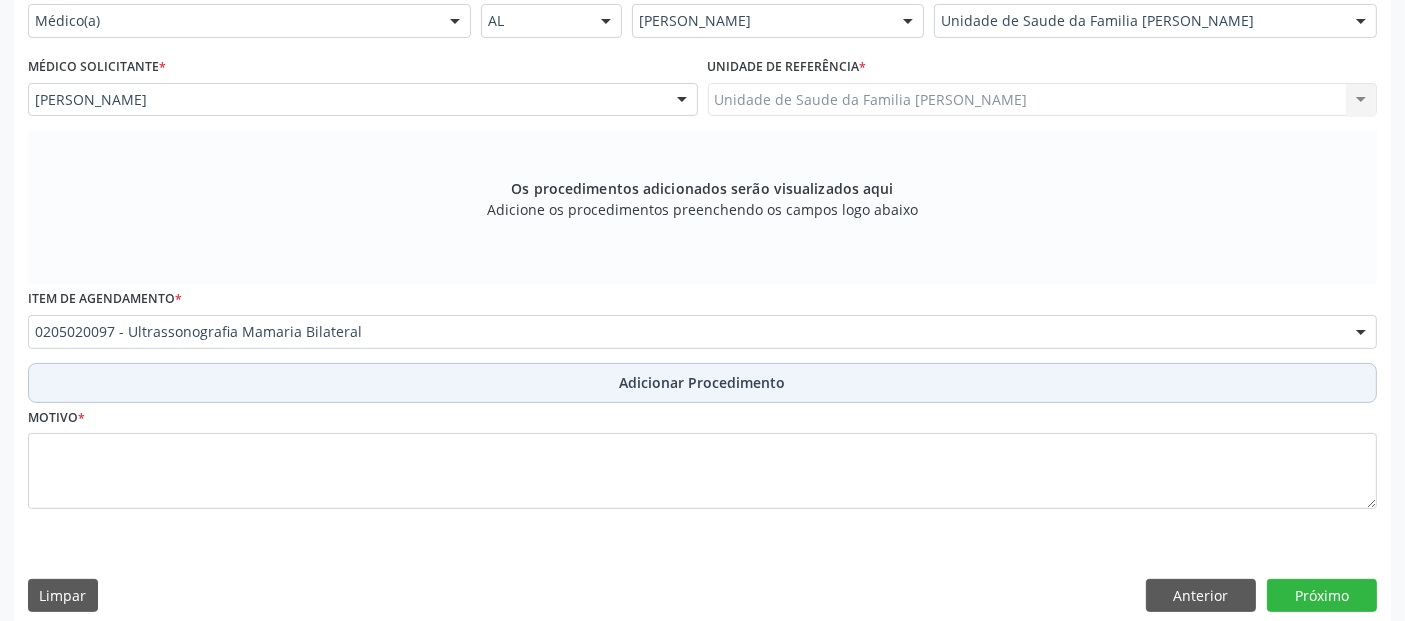 click on "Adicionar Procedimento" at bounding box center [702, 383] 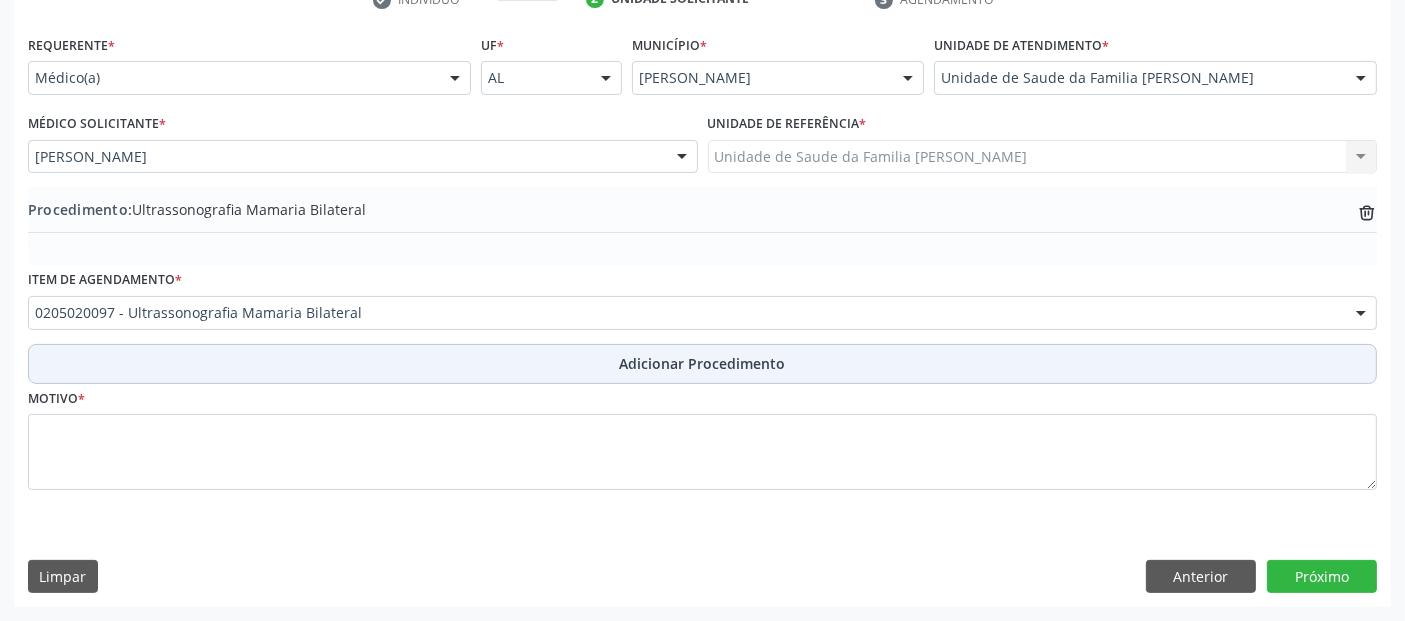 scroll, scrollTop: 429, scrollLeft: 0, axis: vertical 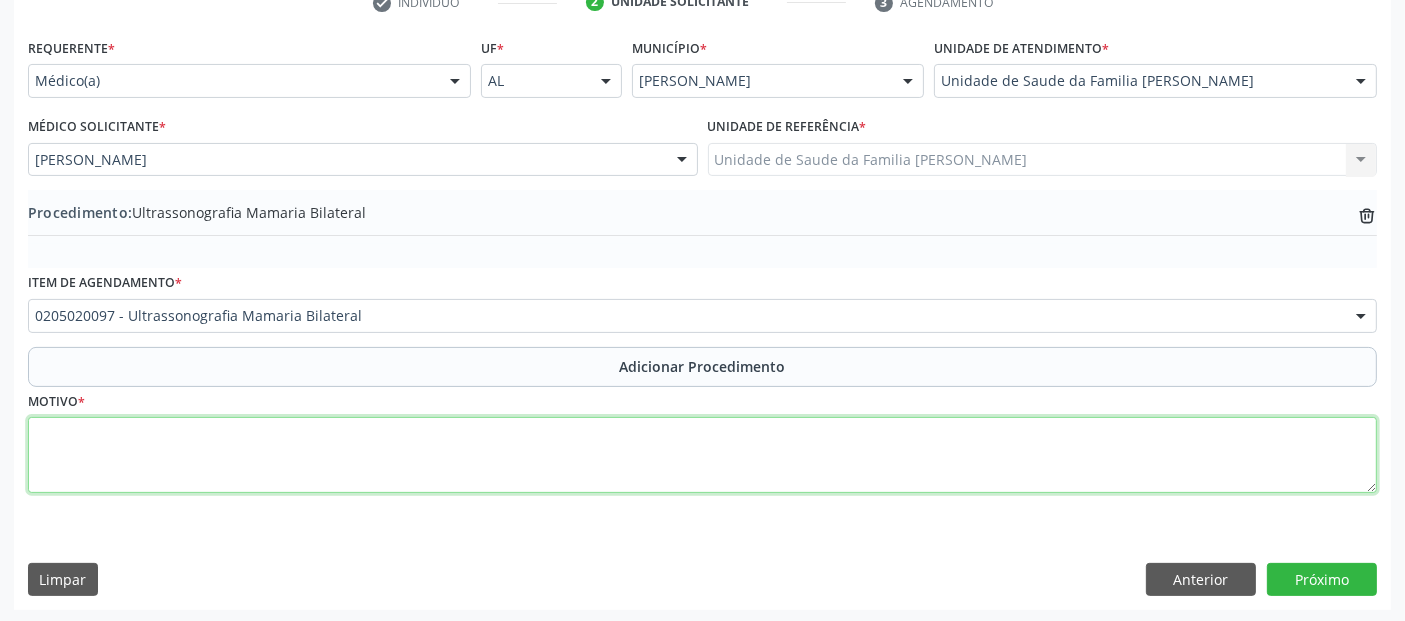 click at bounding box center (702, 455) 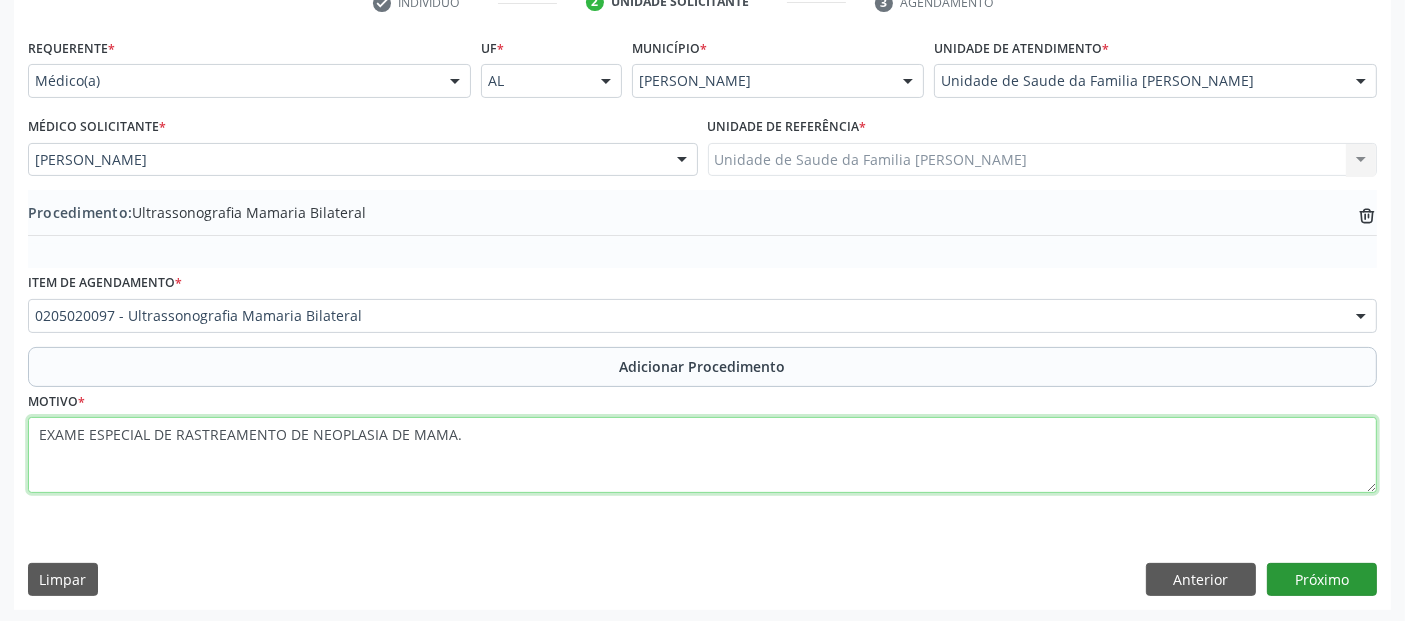 type on "EXAME ESPECIAL DE RASTREAMENTO DE NEOPLASIA DE MAMA." 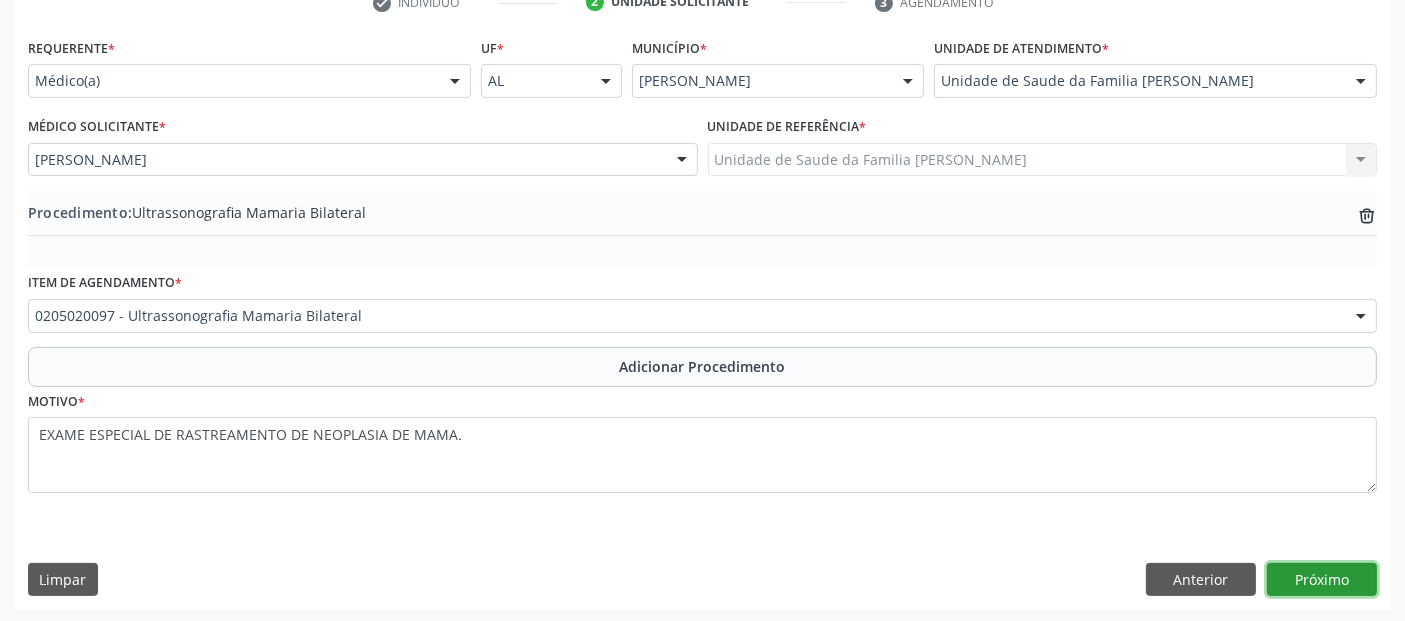 click on "Próximo" at bounding box center [1322, 580] 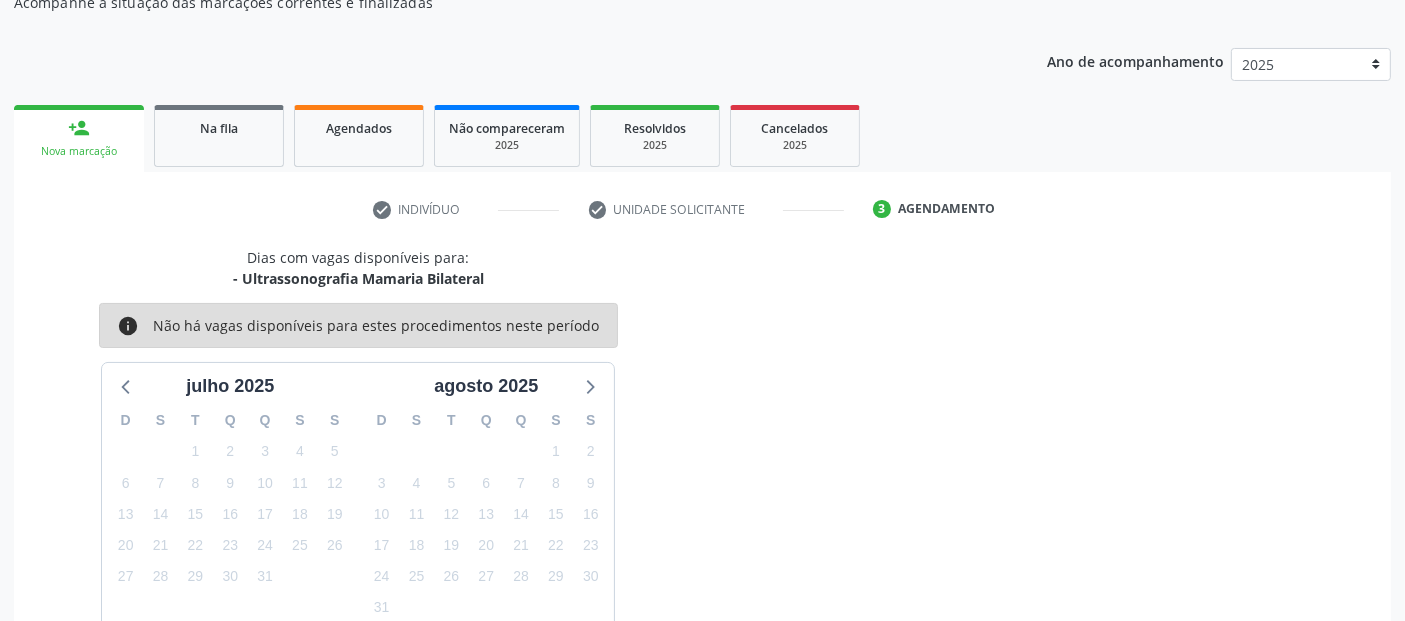 scroll, scrollTop: 333, scrollLeft: 0, axis: vertical 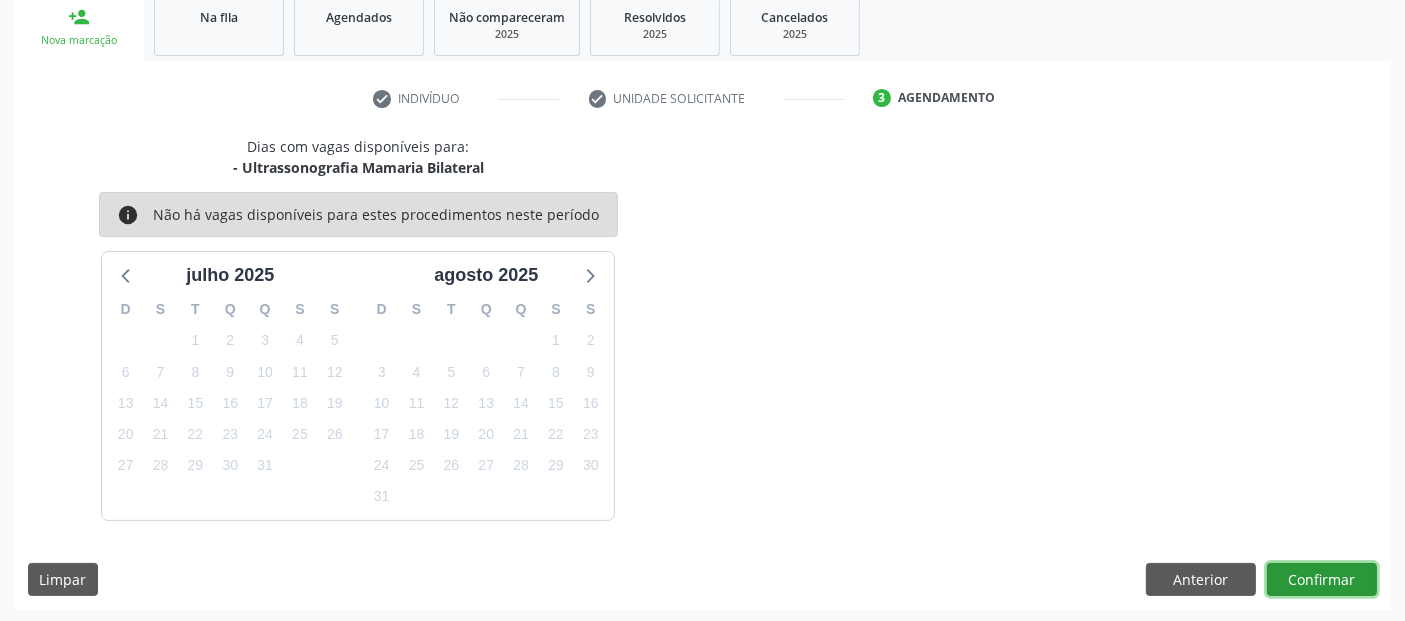 click on "Confirmar" at bounding box center (1322, 580) 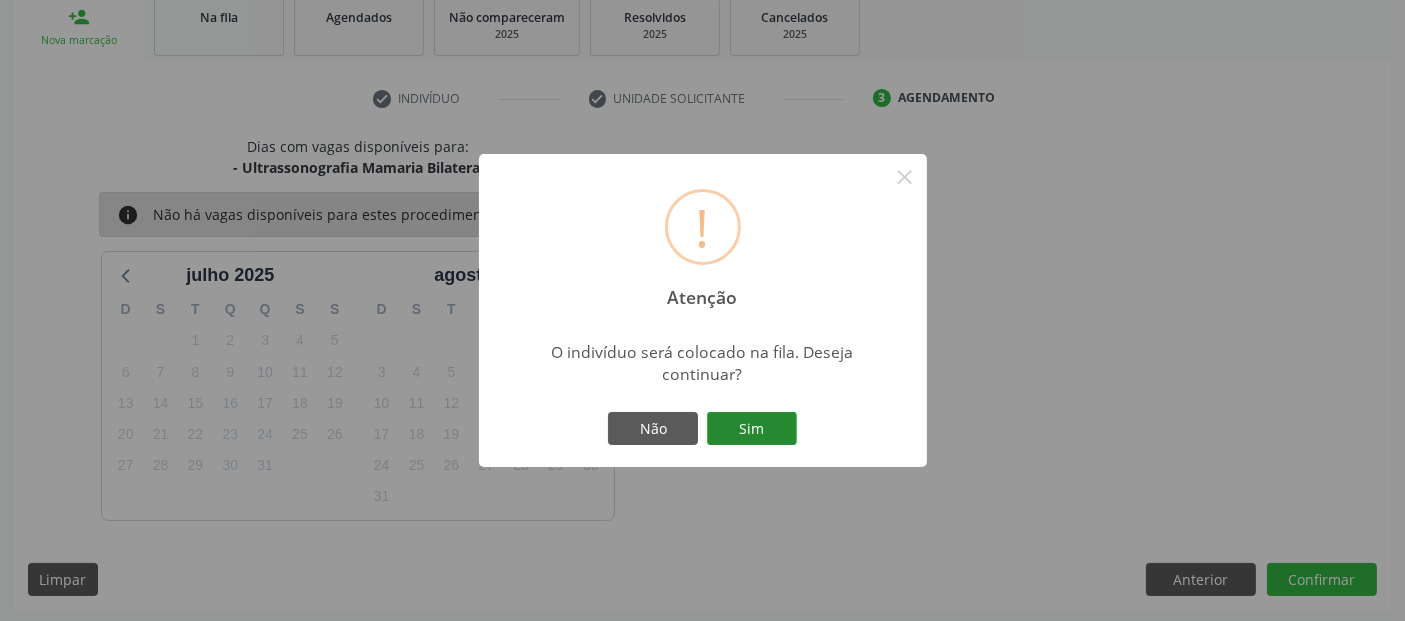 click on "Sim" at bounding box center [752, 429] 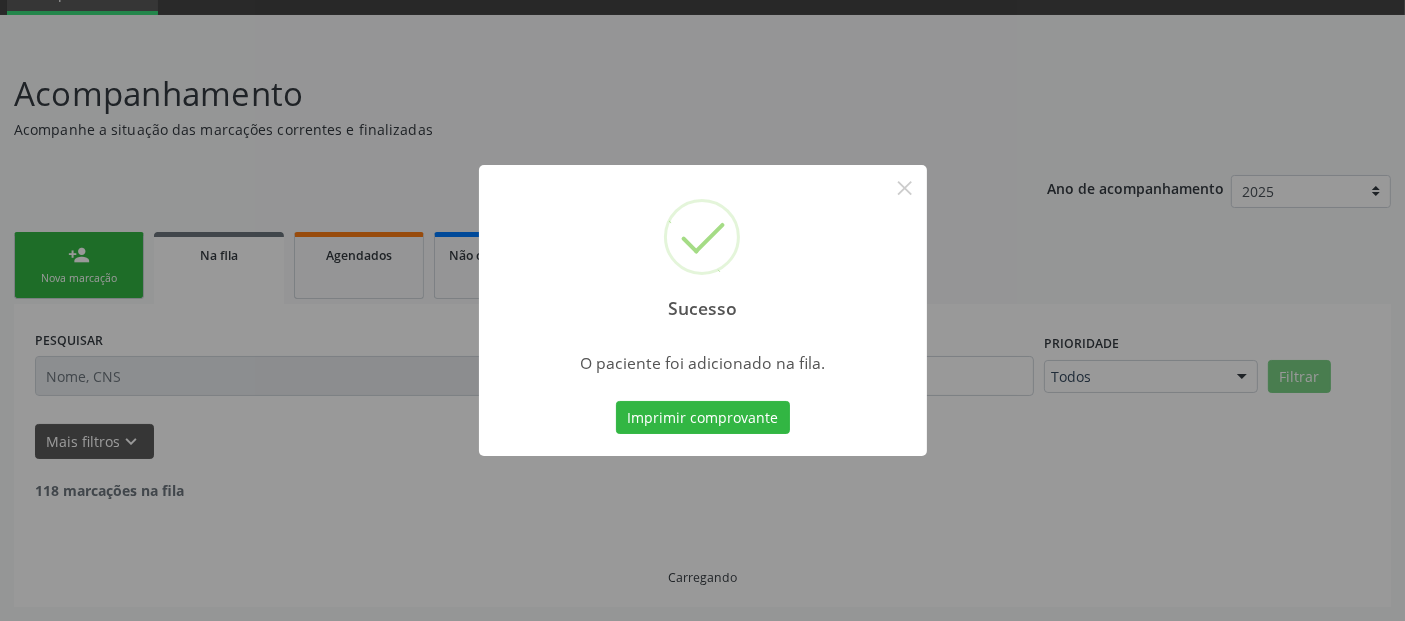 scroll, scrollTop: 71, scrollLeft: 0, axis: vertical 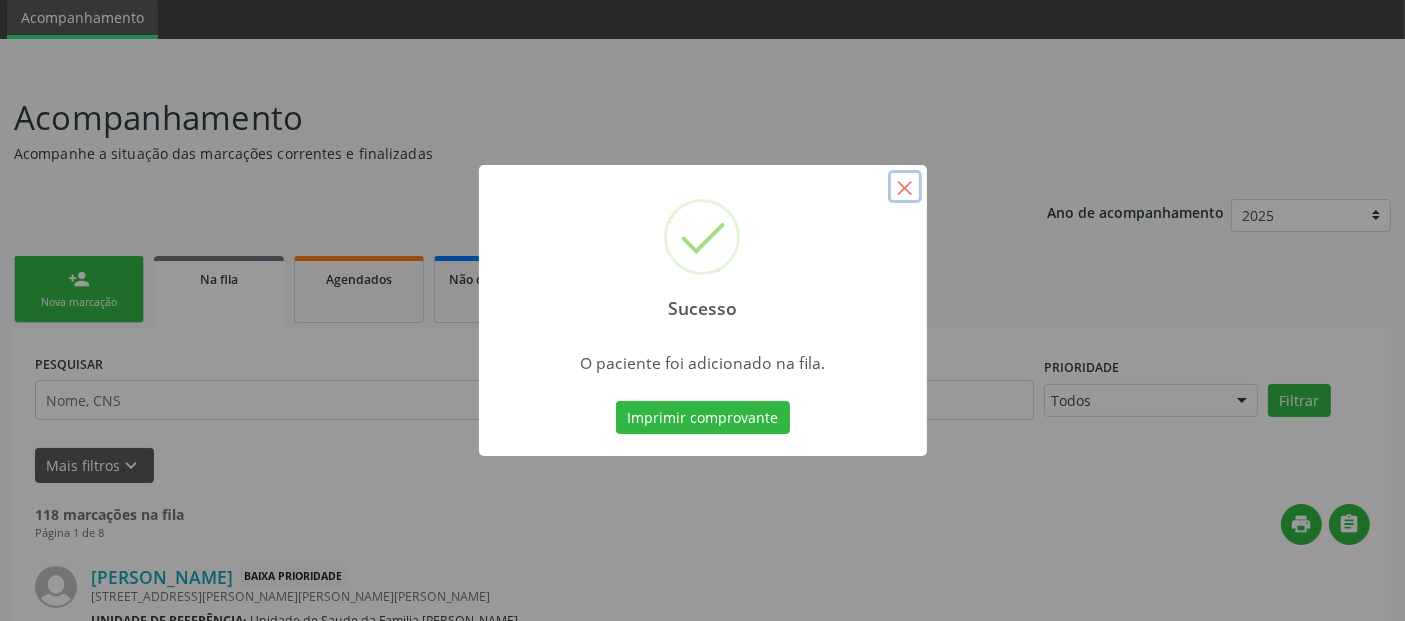 click on "×" at bounding box center [905, 187] 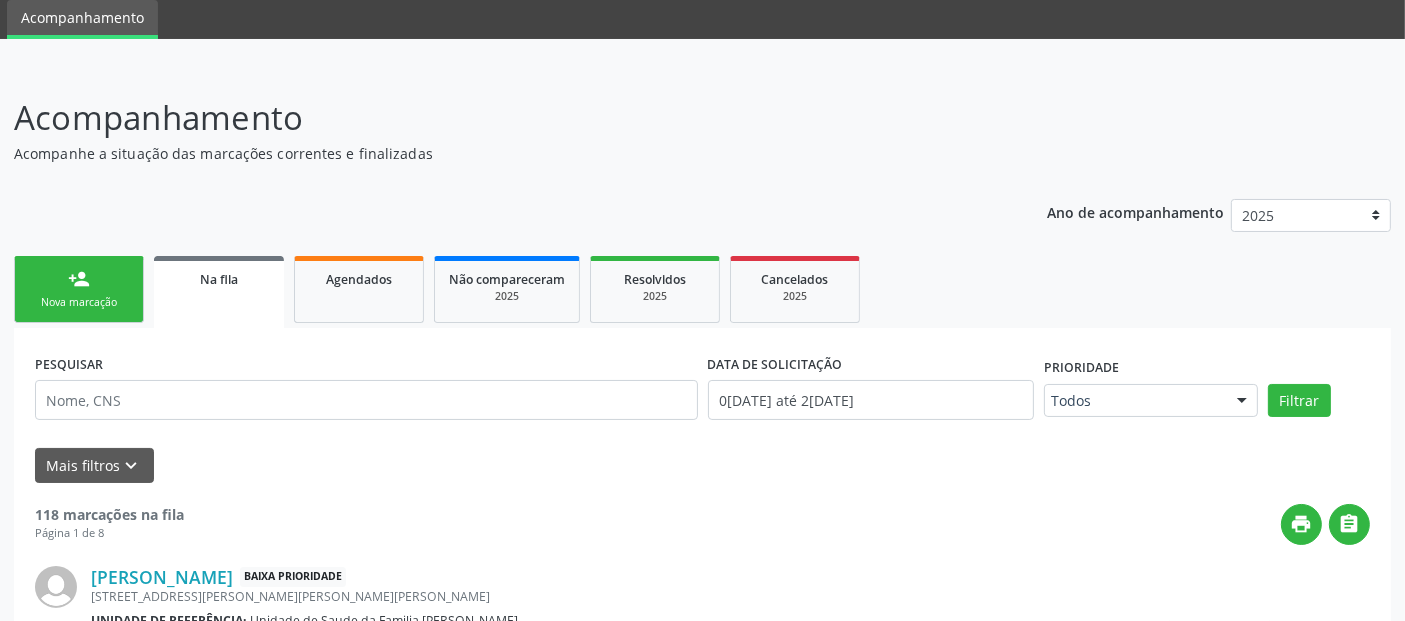 click on "Nova marcação" at bounding box center (79, 302) 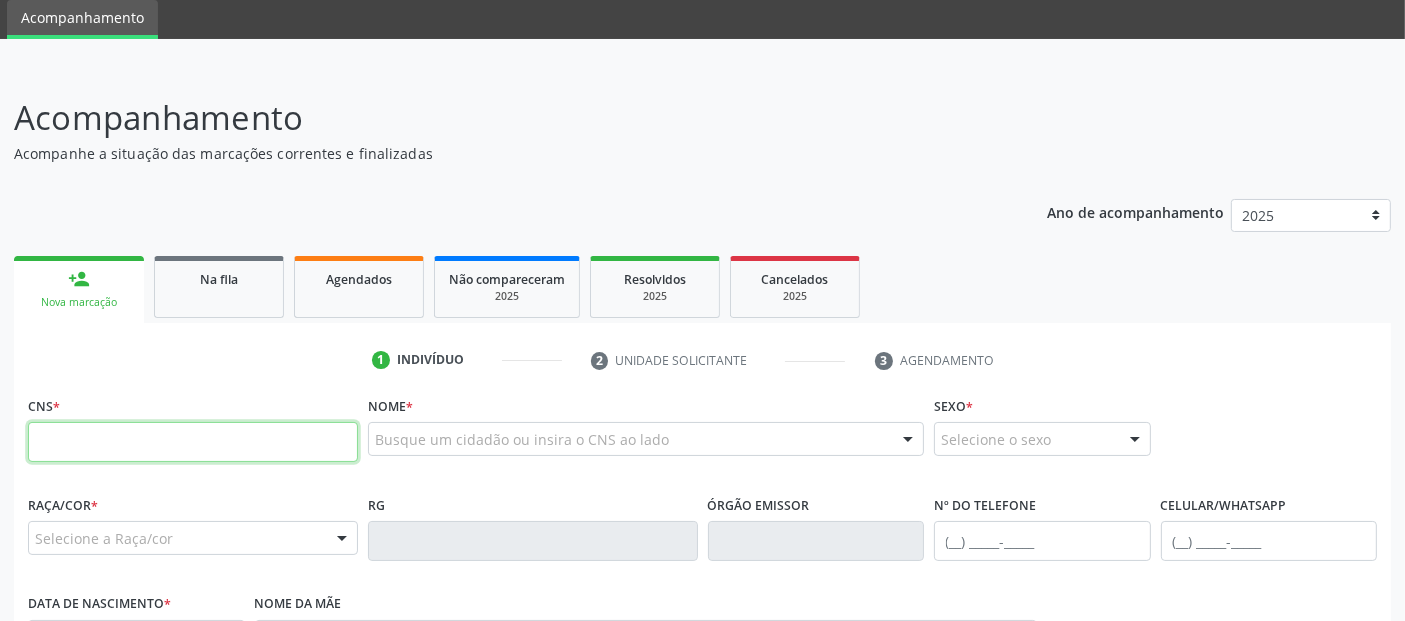 click at bounding box center (193, 442) 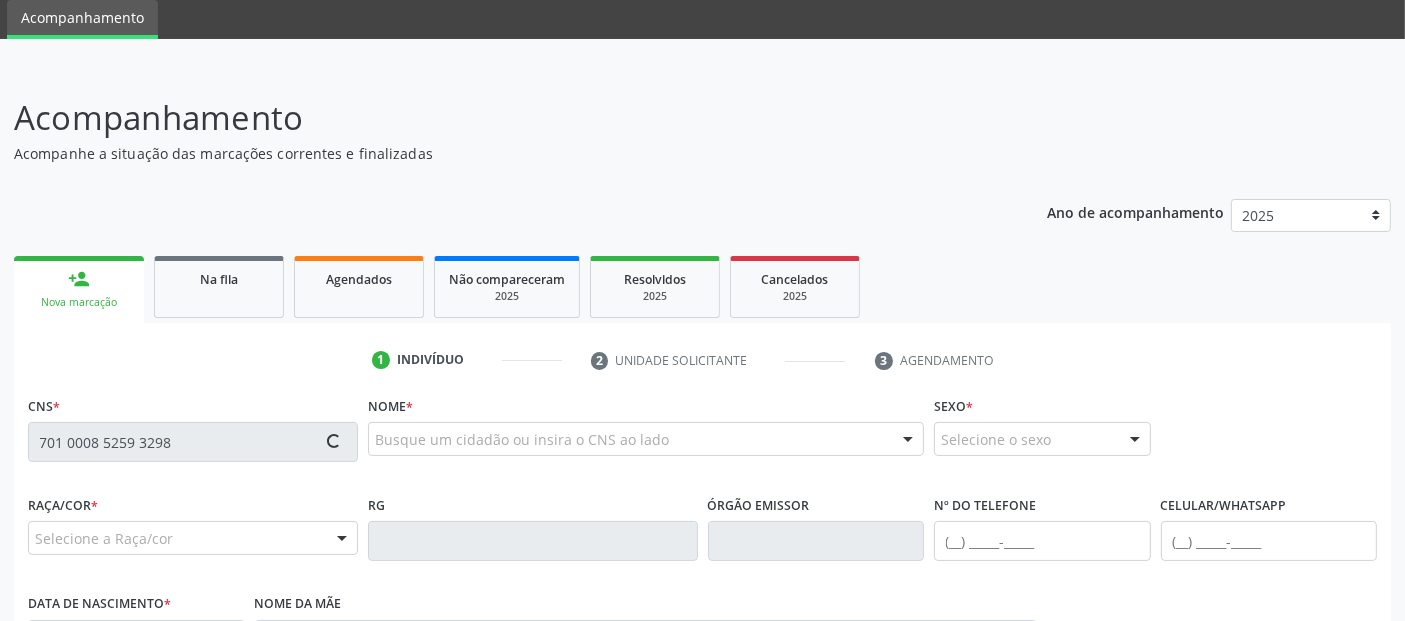 type on "701 0008 5259 3298" 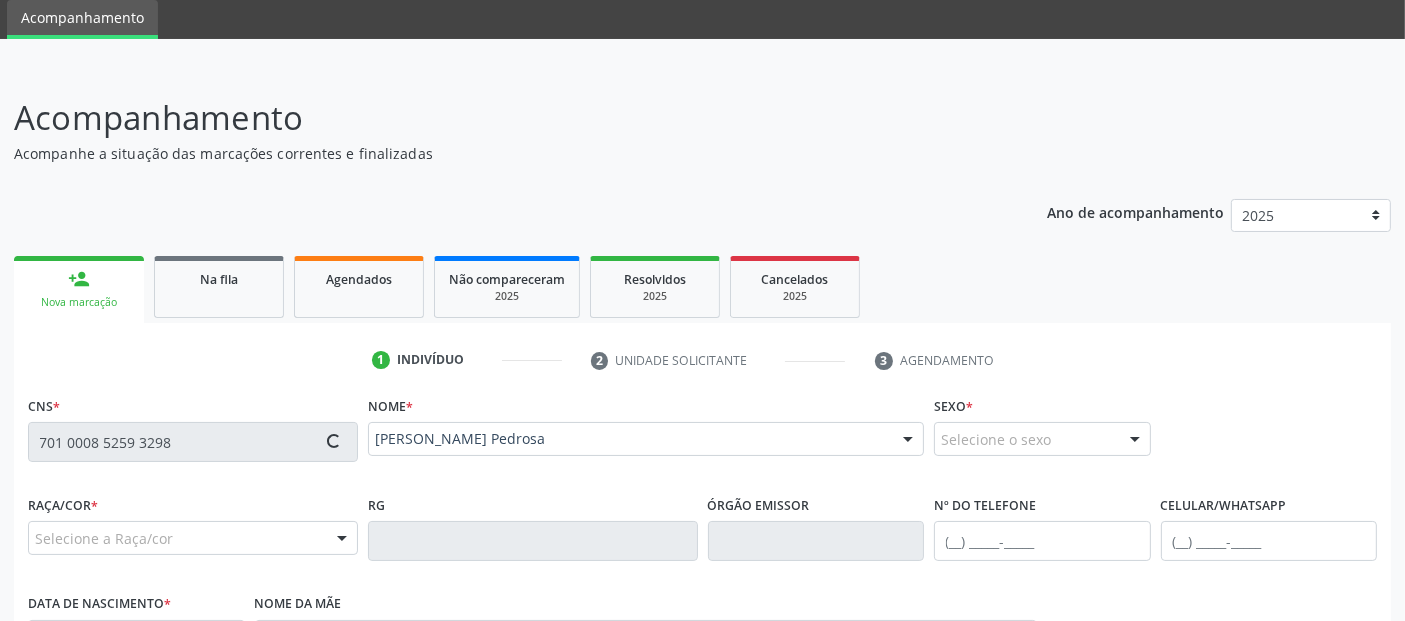 type on "[PHONE_NUMBER]" 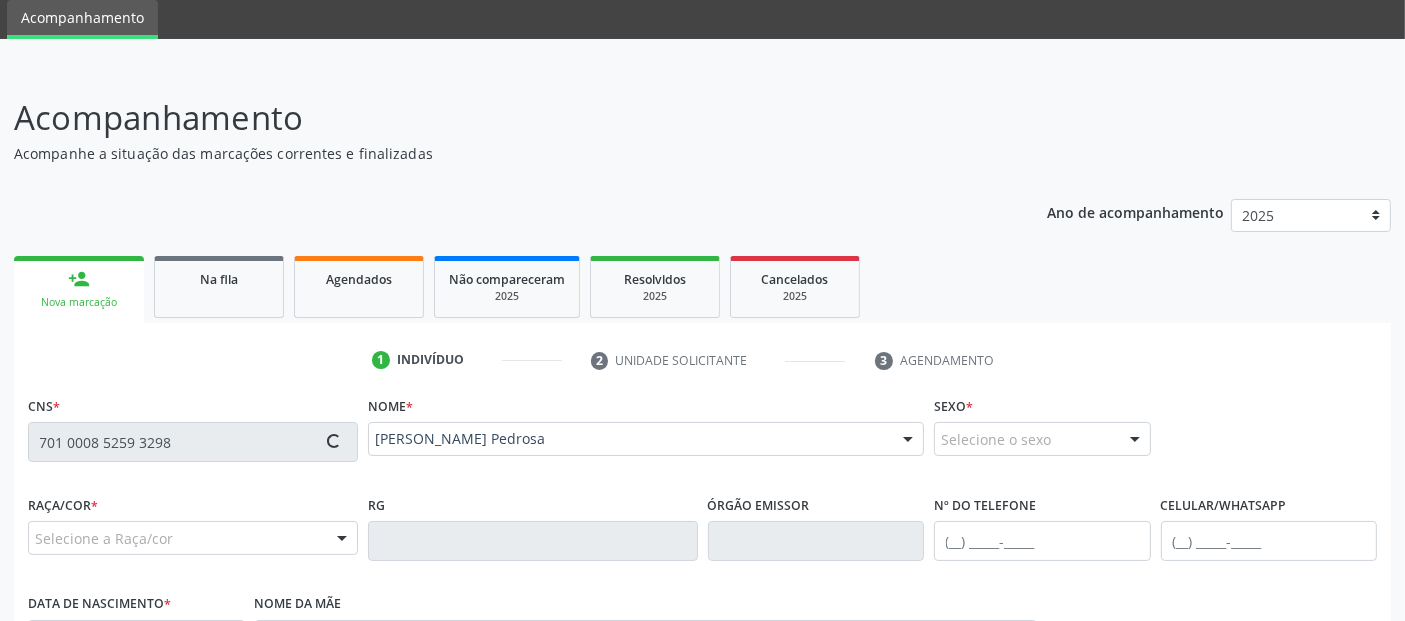 type on "2[DATE]" 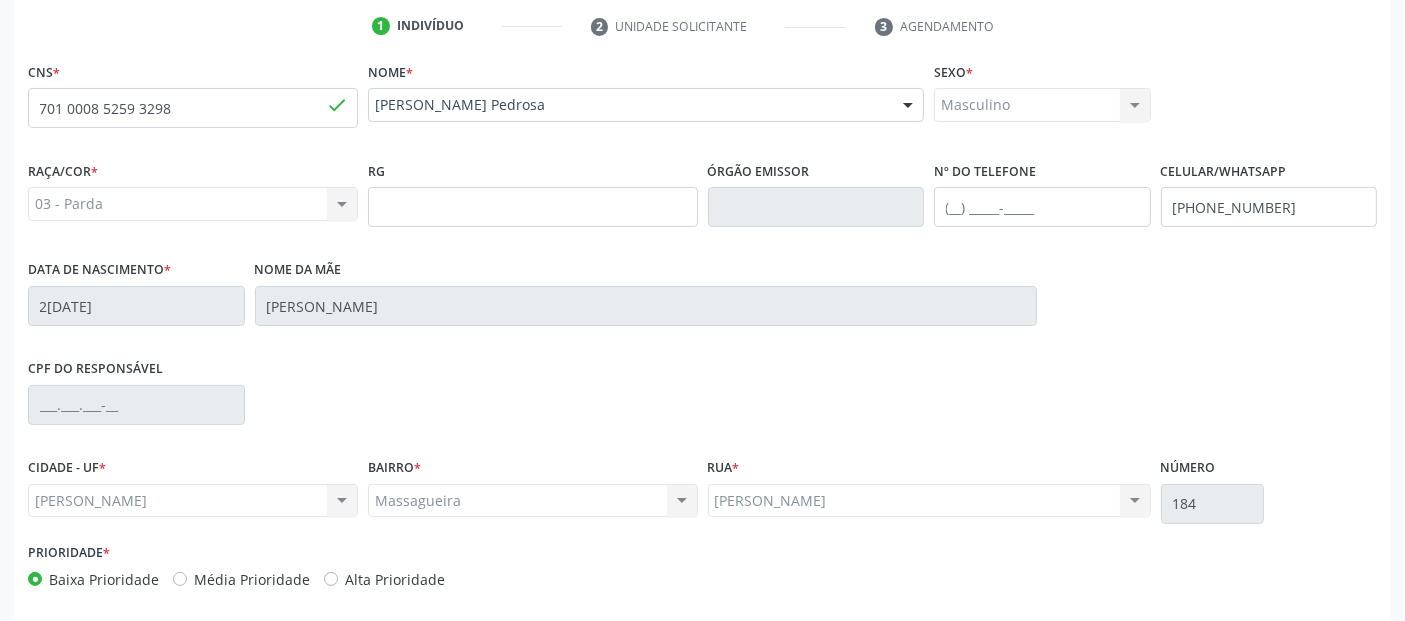 scroll, scrollTop: 489, scrollLeft: 0, axis: vertical 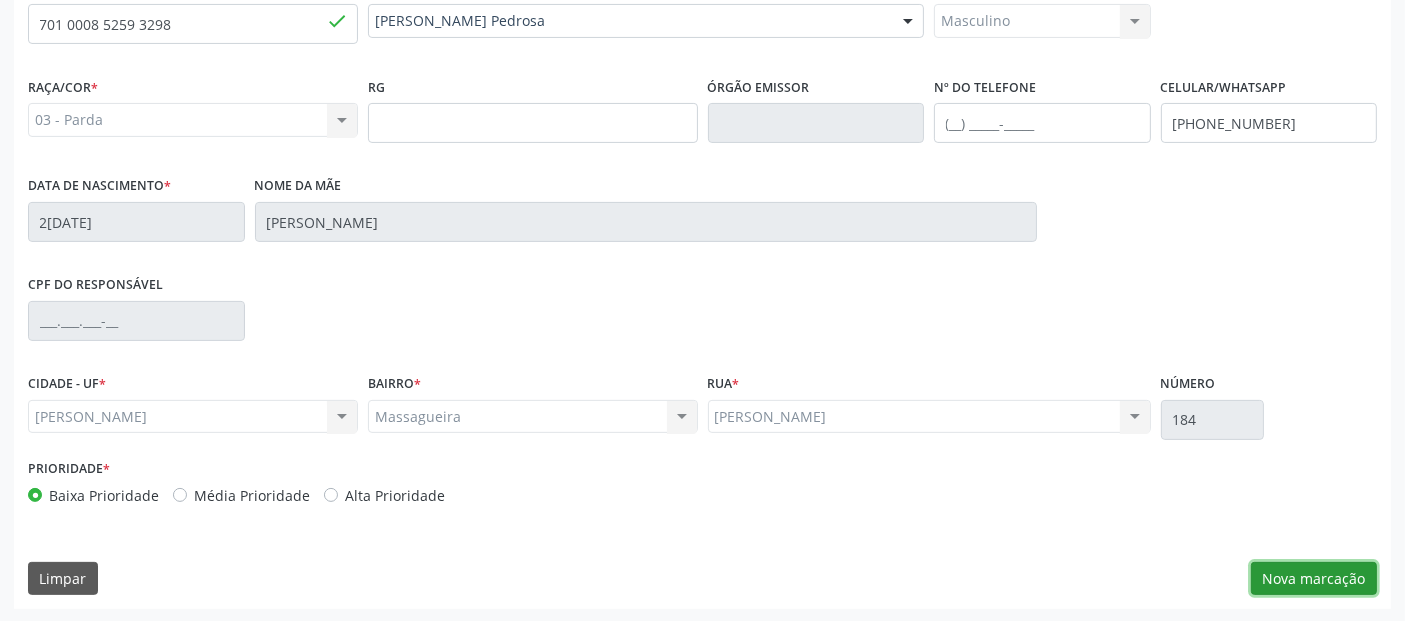 click on "Nova marcação" at bounding box center (1314, 579) 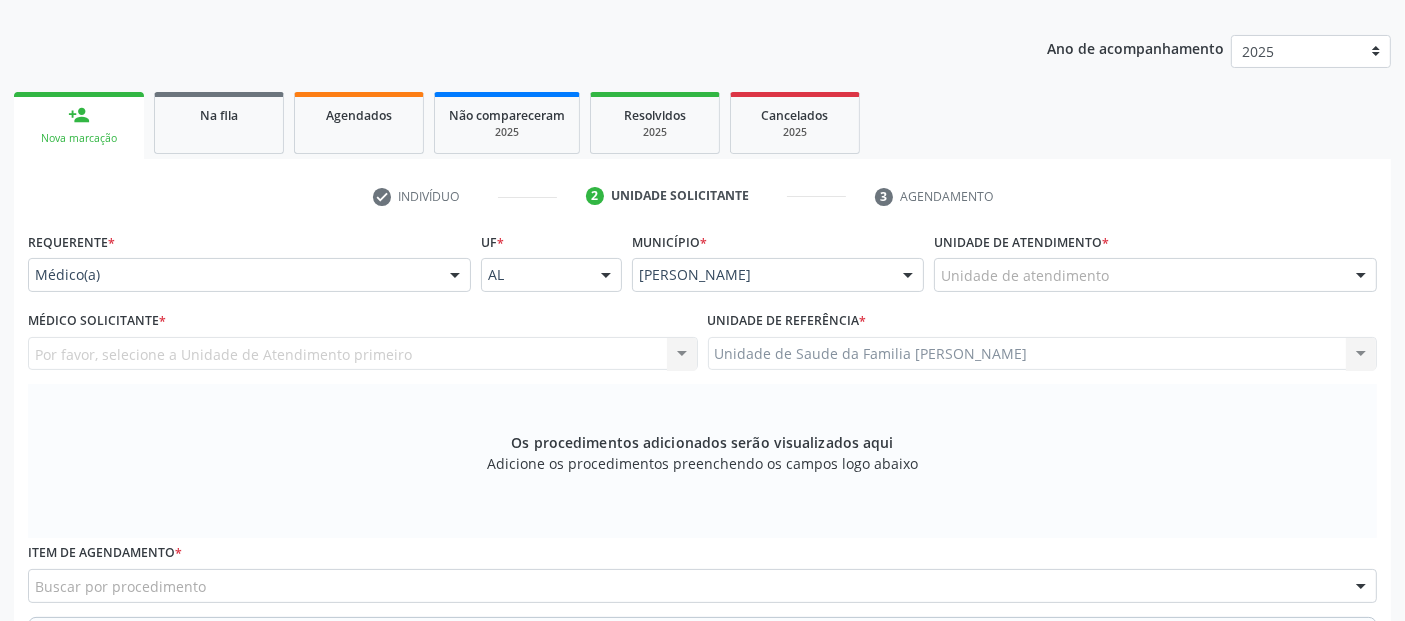 scroll, scrollTop: 156, scrollLeft: 0, axis: vertical 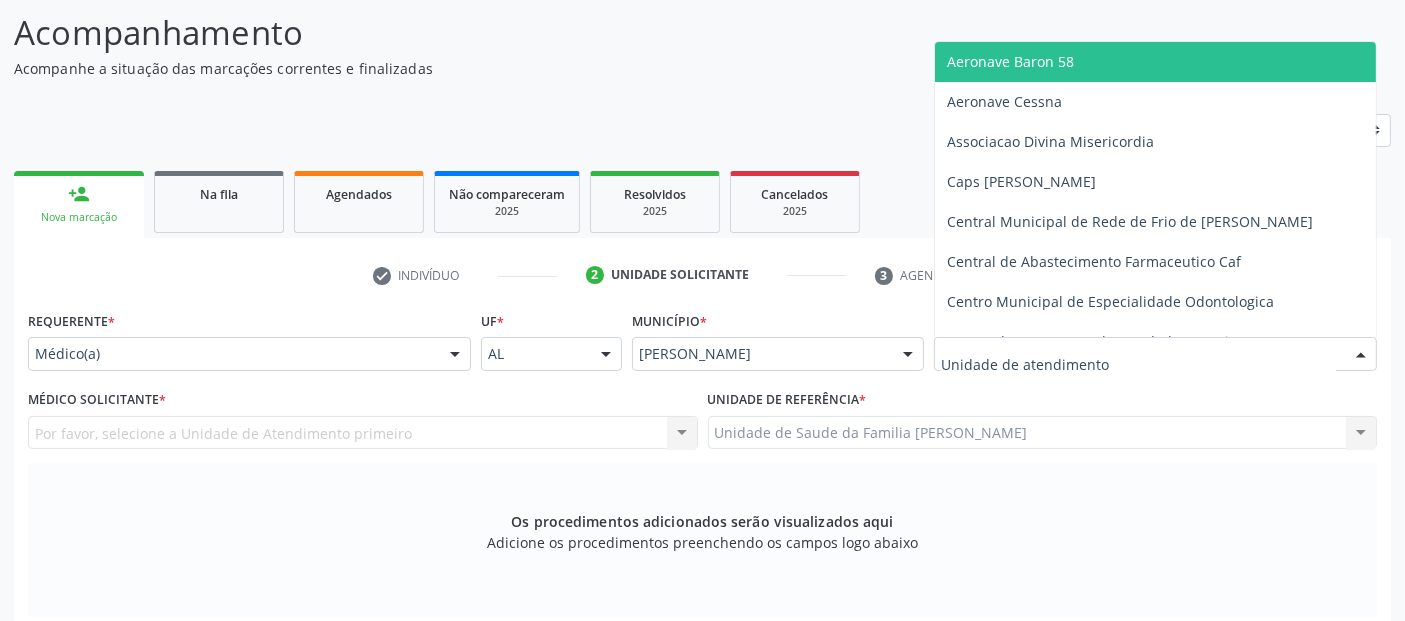 click at bounding box center [1155, 354] 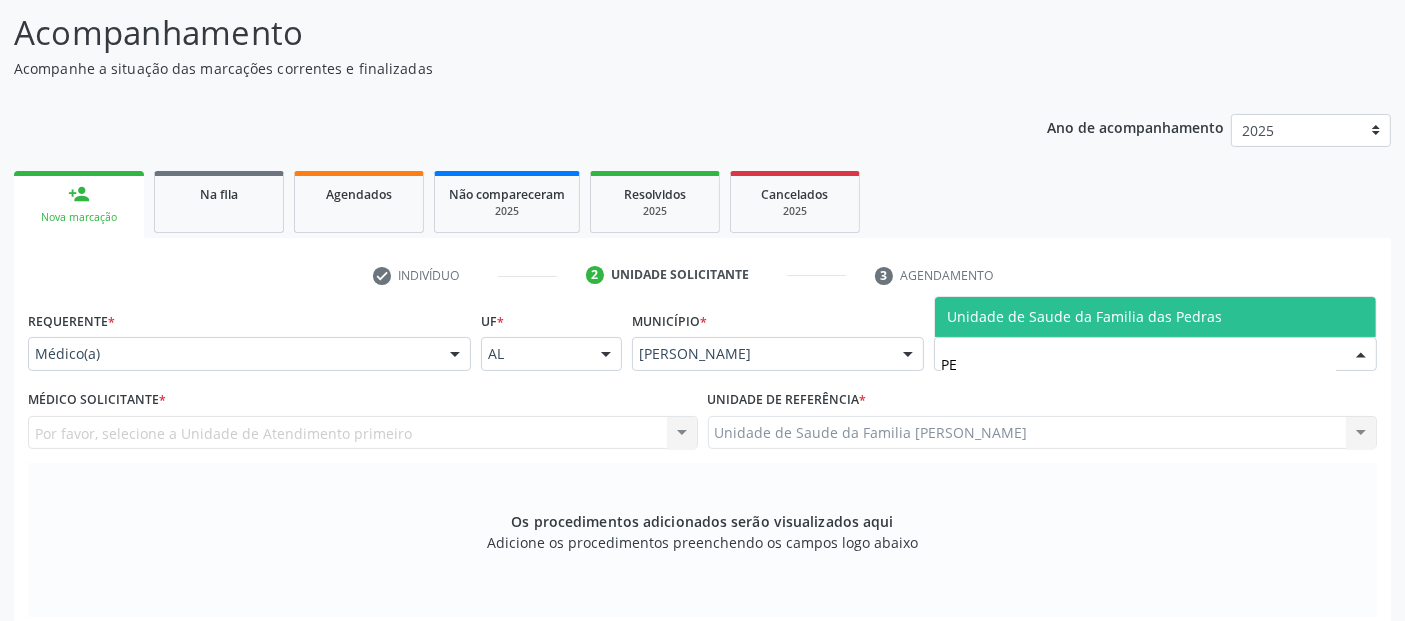 type on "P" 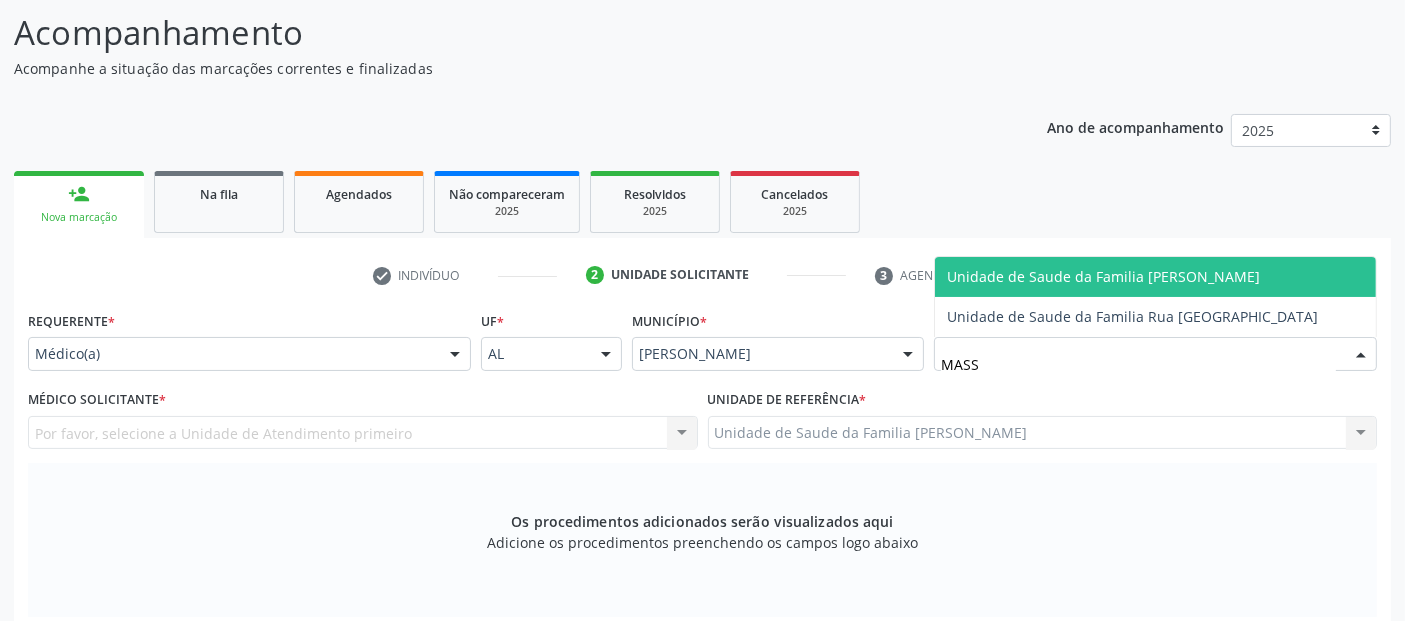 type on "MASSA" 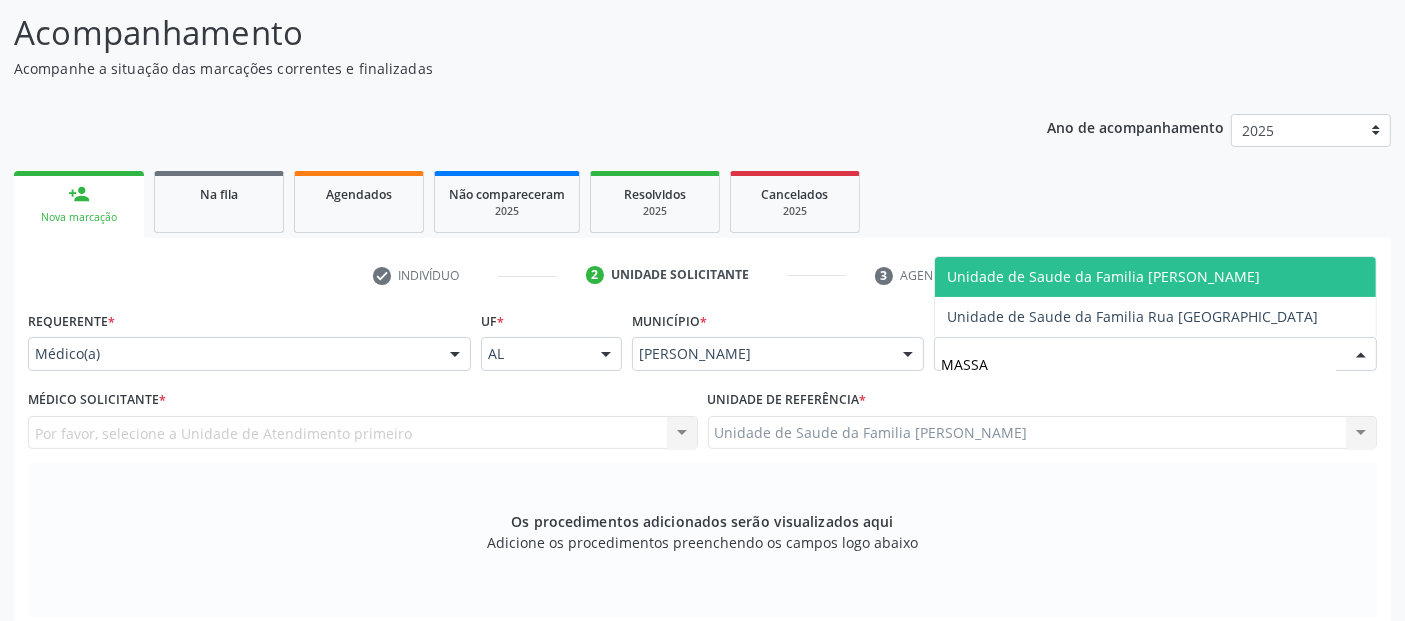 click on "Unidade de Saude da Familia [PERSON_NAME]" at bounding box center [1103, 276] 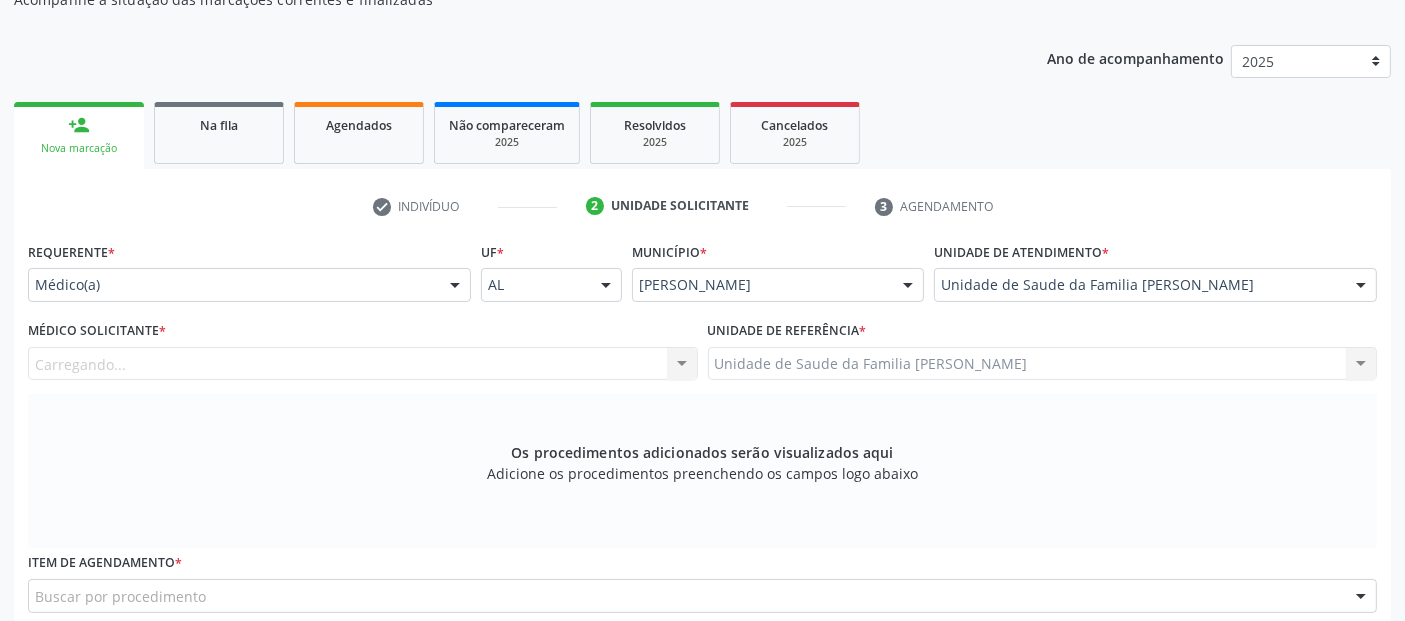 scroll, scrollTop: 378, scrollLeft: 0, axis: vertical 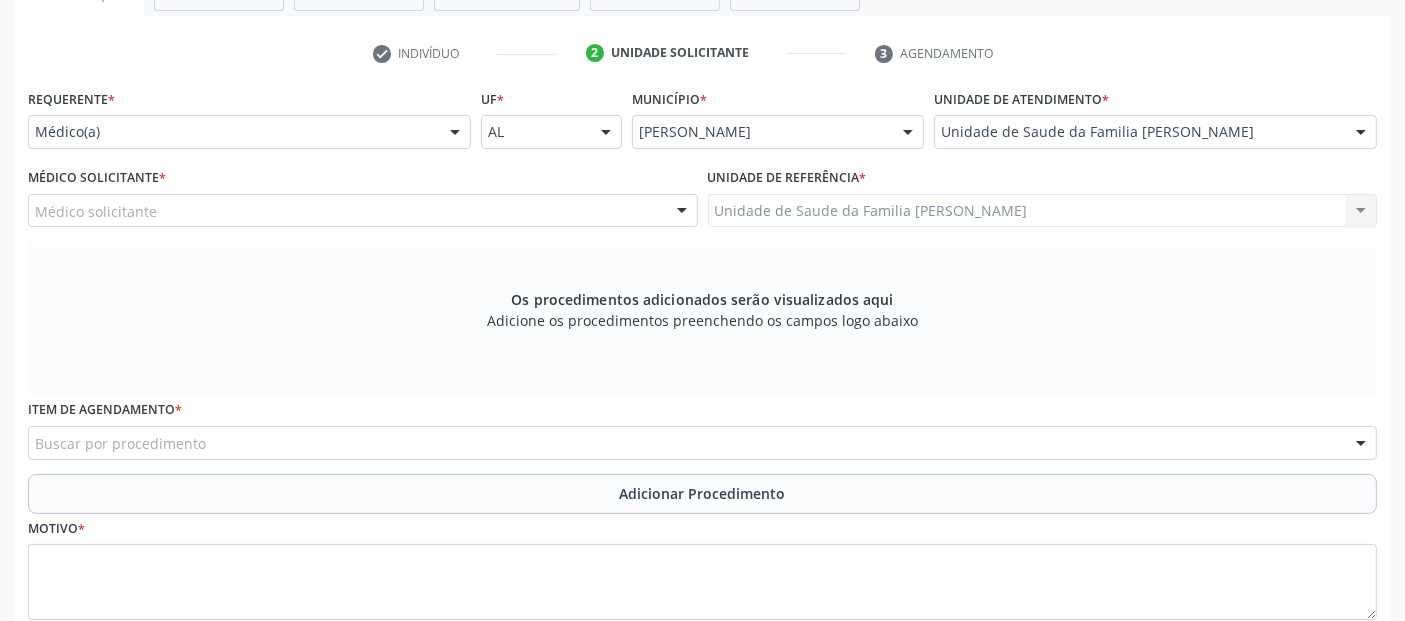 click on "Médico solicitante" at bounding box center [363, 211] 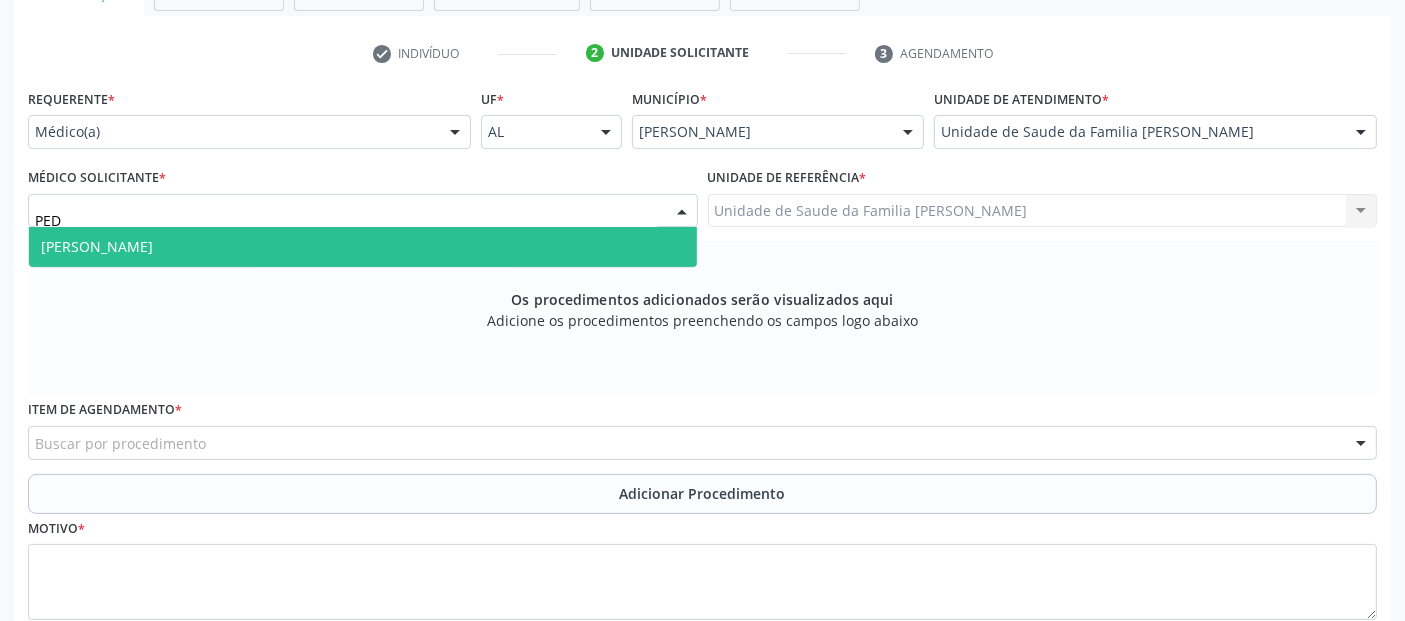 type on "PEDR" 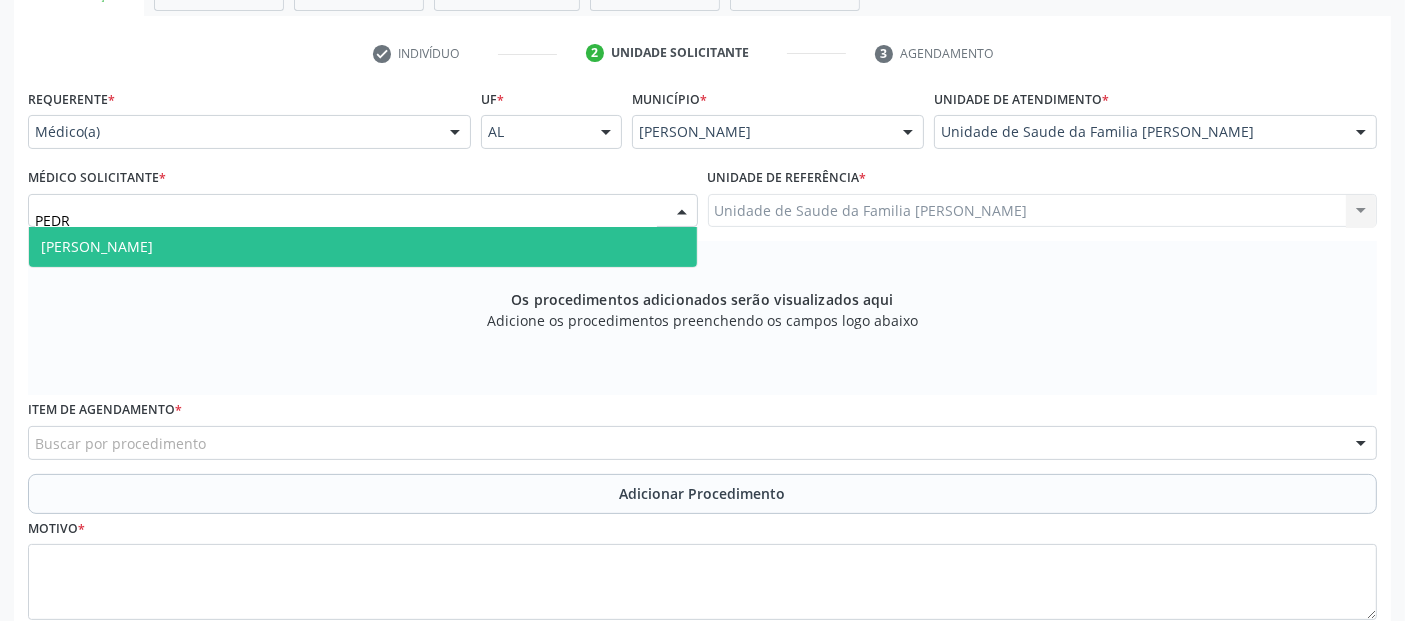 click on "[PERSON_NAME]" at bounding box center (97, 246) 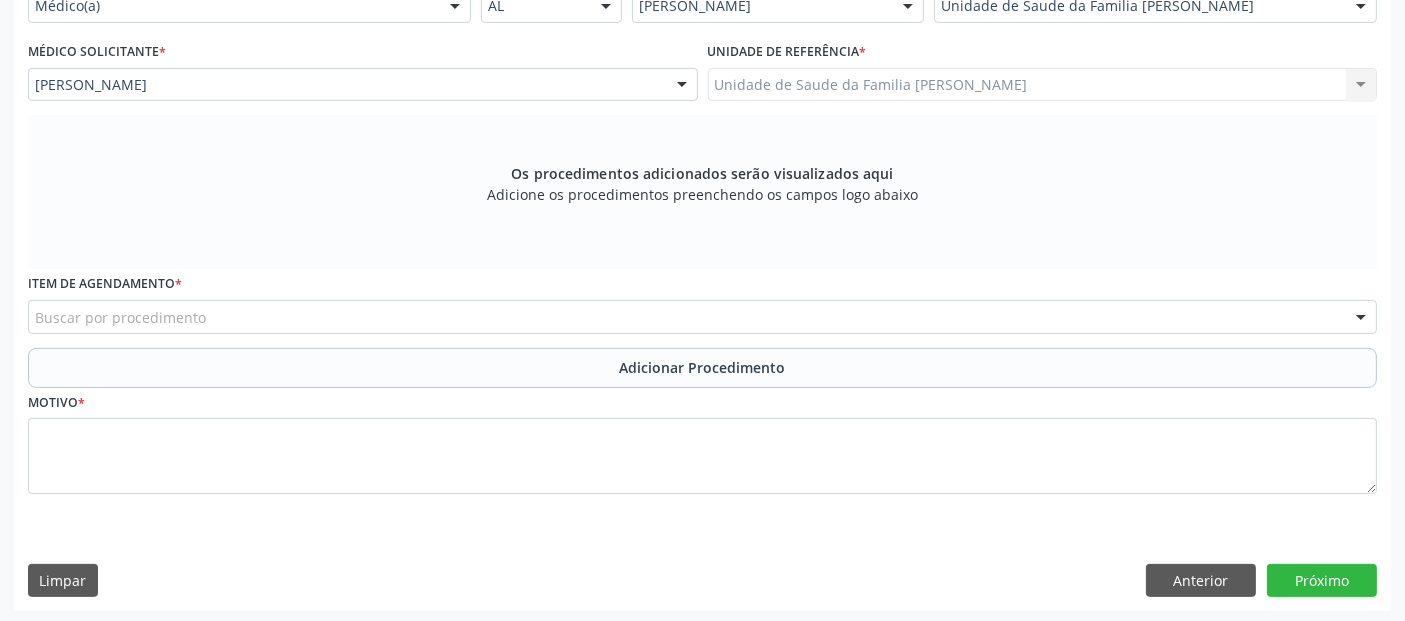 scroll, scrollTop: 505, scrollLeft: 0, axis: vertical 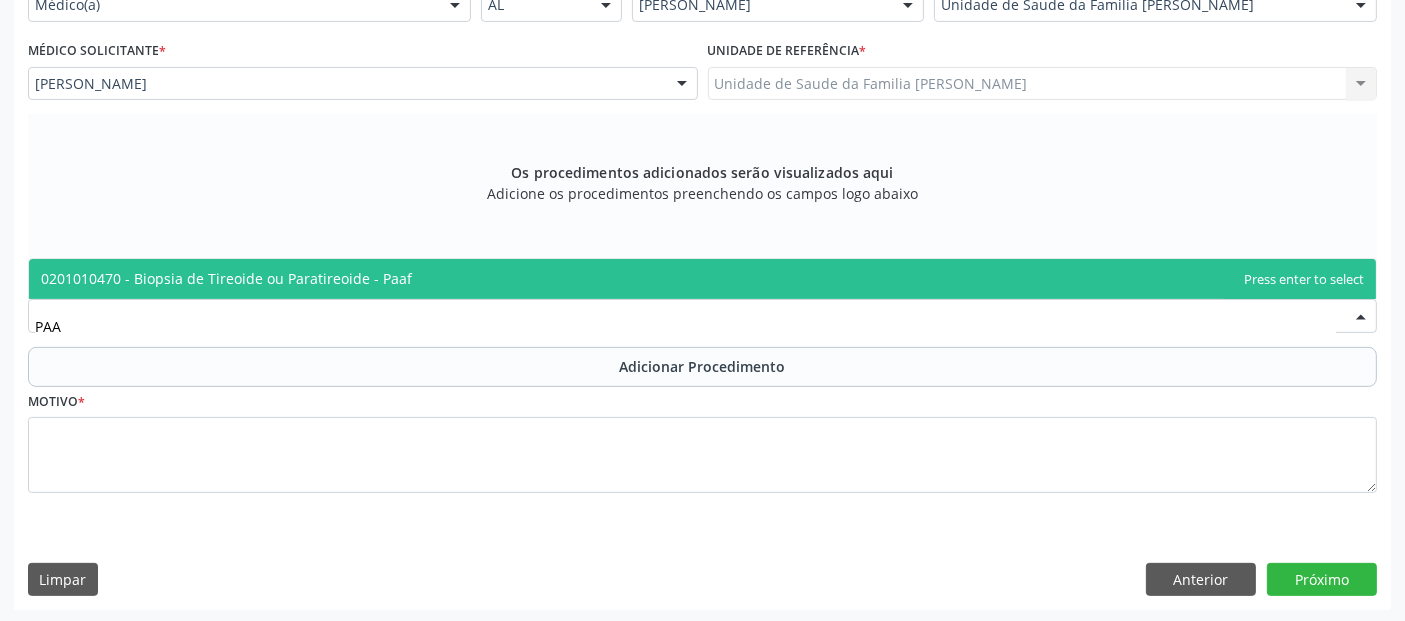 type on "PAAF" 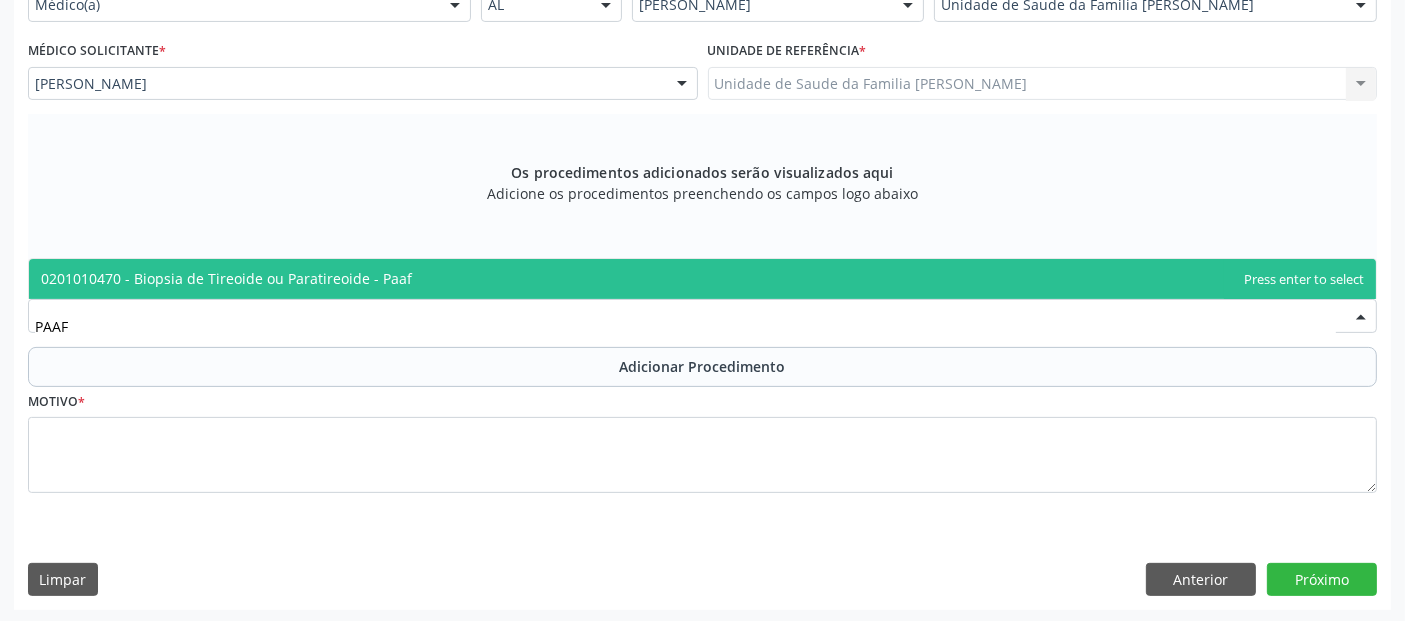 click on "0201010470 - Biopsia de Tireoide ou Paratireoide - Paaf" at bounding box center (226, 278) 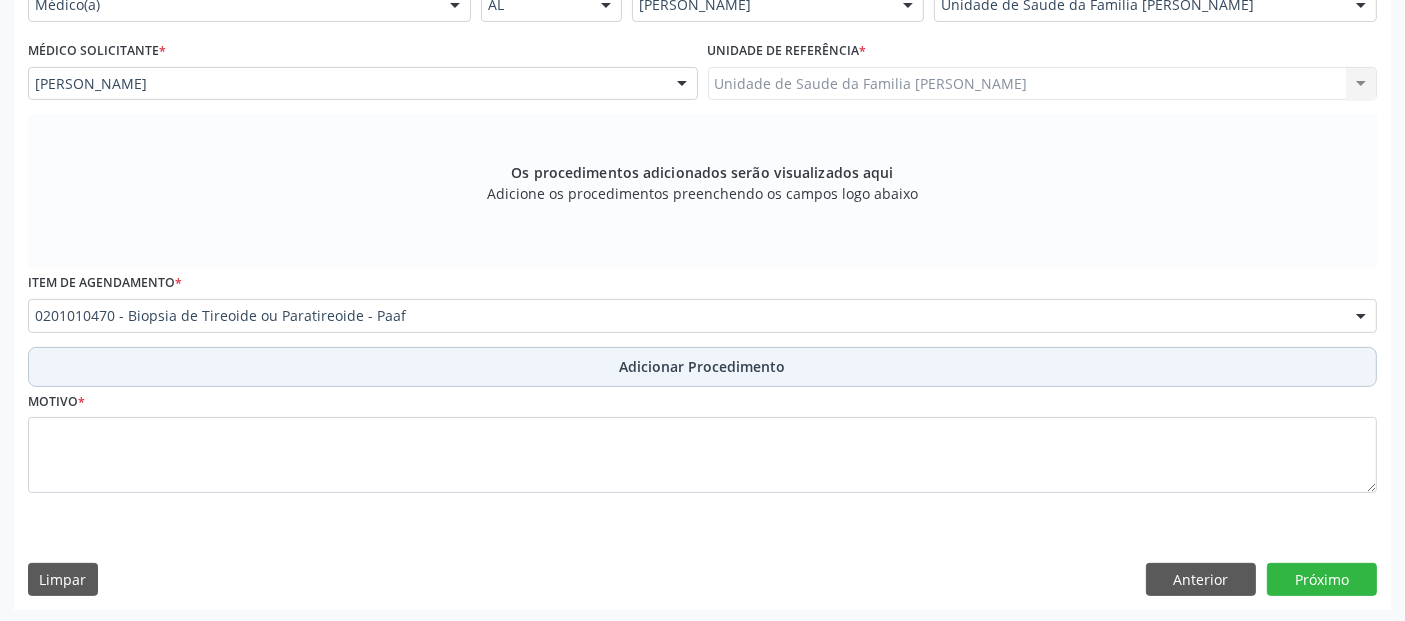 click on "Adicionar Procedimento" at bounding box center (702, 367) 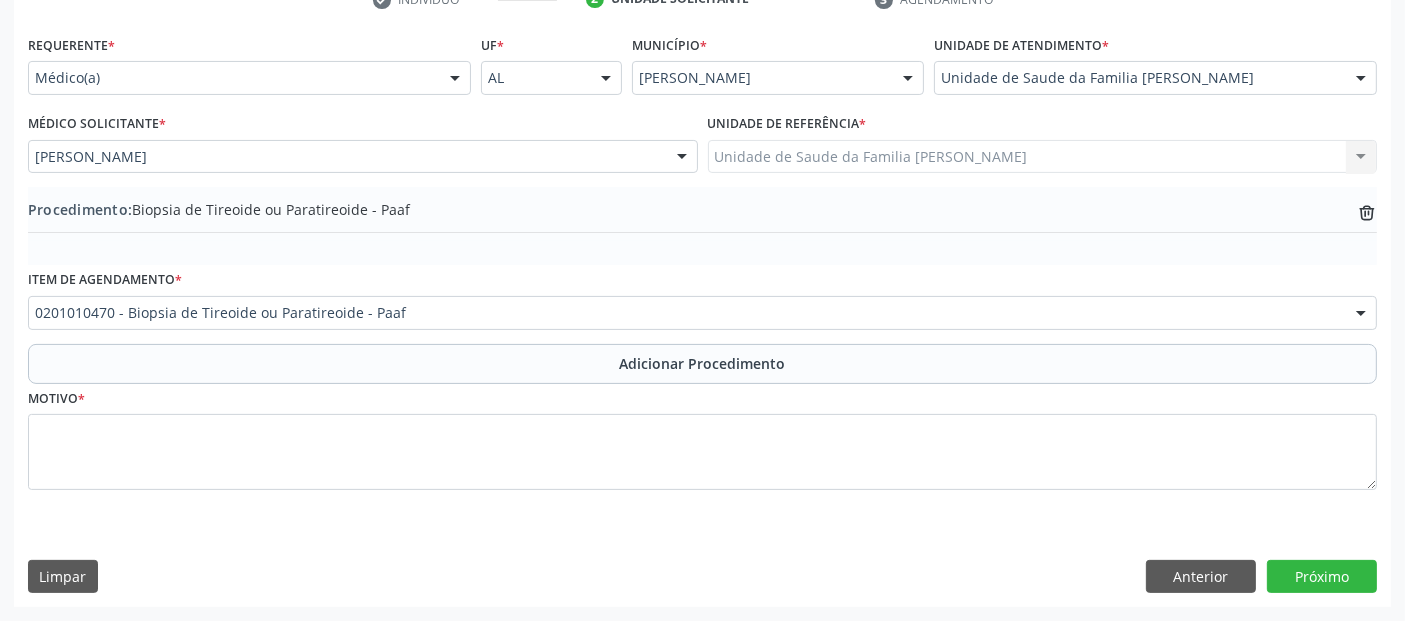 scroll, scrollTop: 429, scrollLeft: 0, axis: vertical 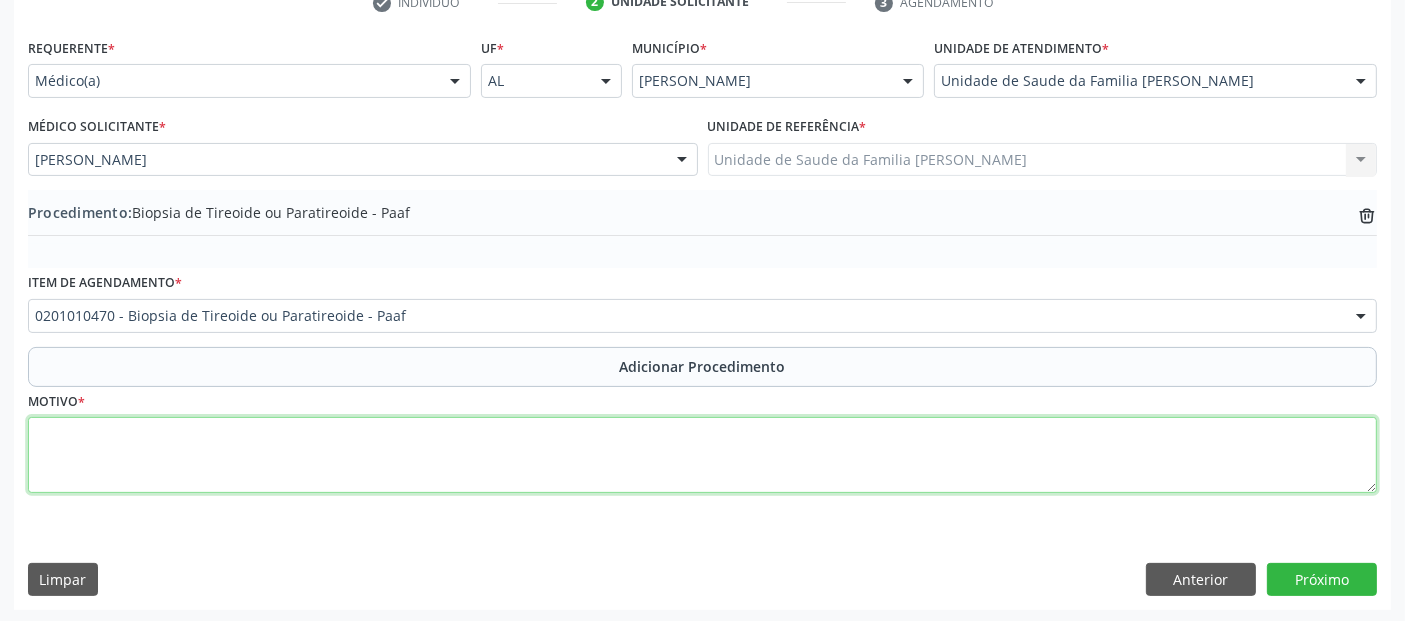 click at bounding box center [702, 455] 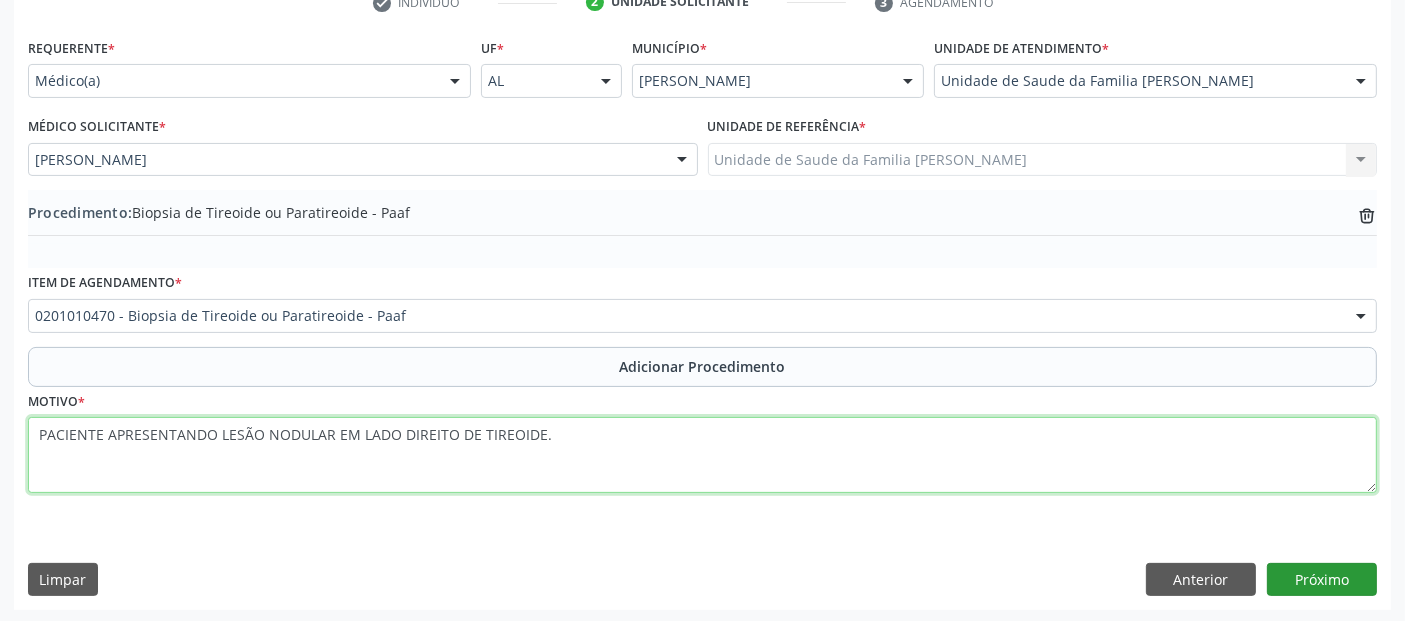 type on "PACIENTE APRESENTANDO LESÃO NODULAR EM LADO DIREITO DE TIREOIDE." 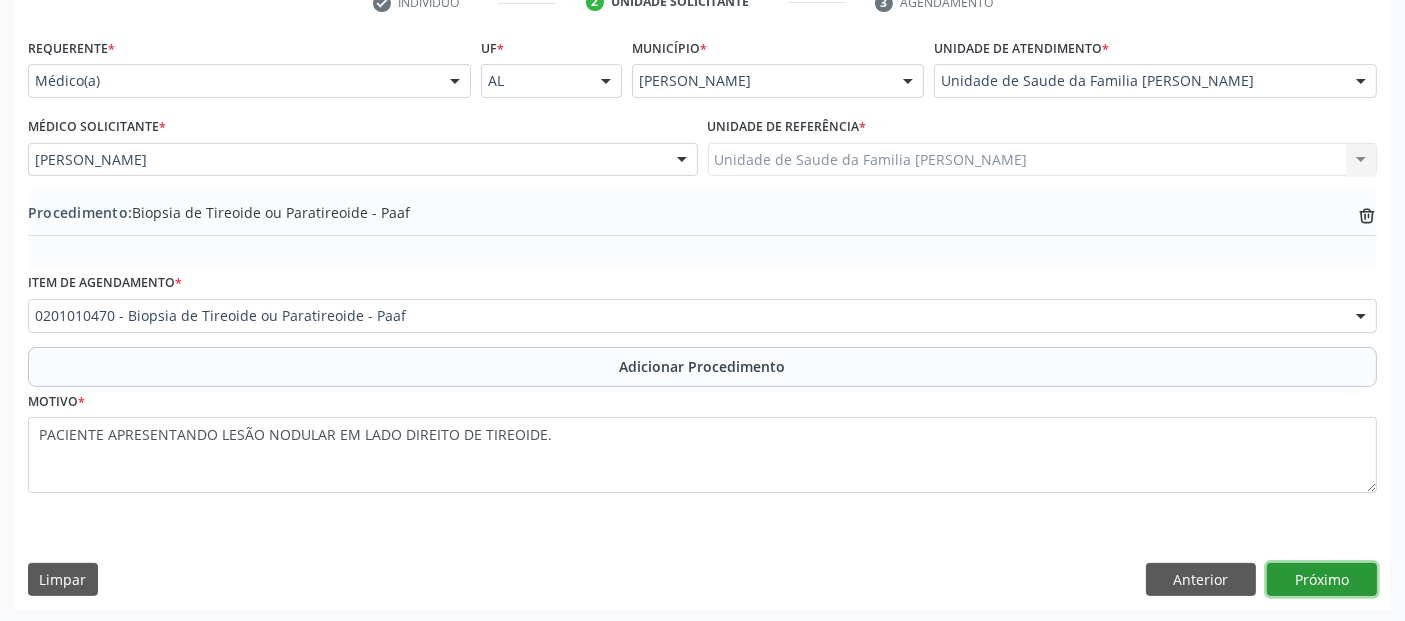 click on "Próximo" at bounding box center [1322, 580] 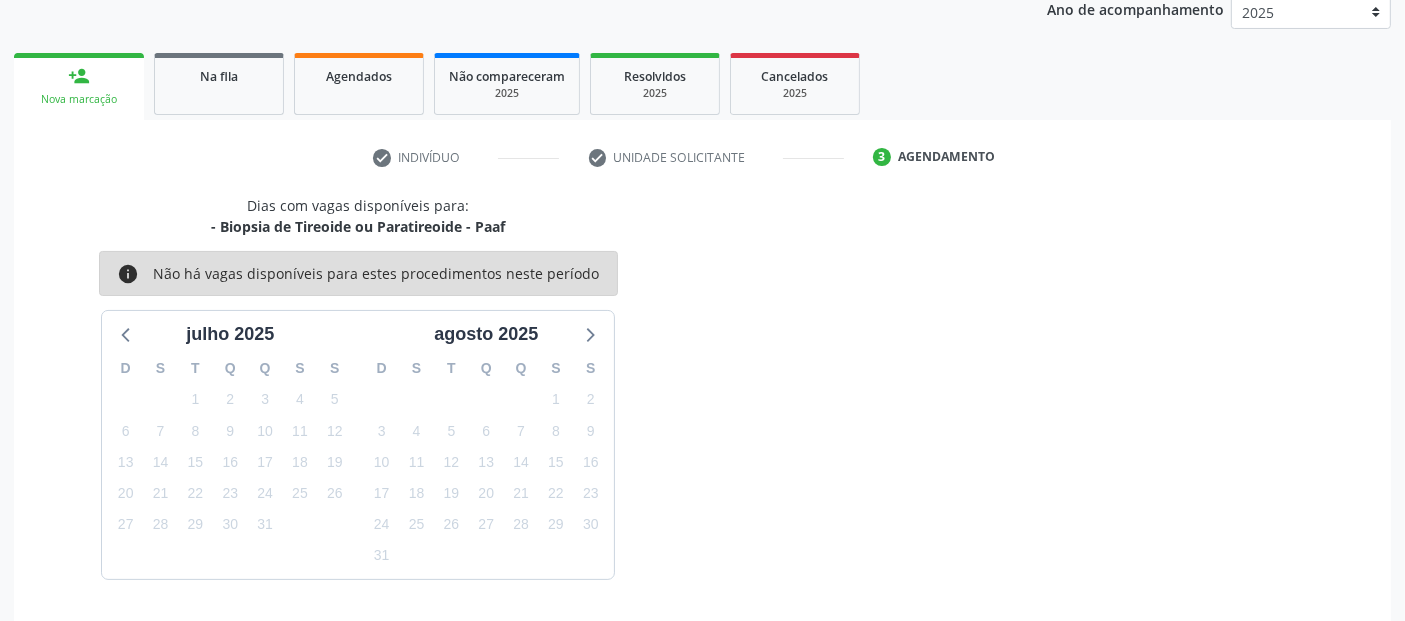 scroll, scrollTop: 333, scrollLeft: 0, axis: vertical 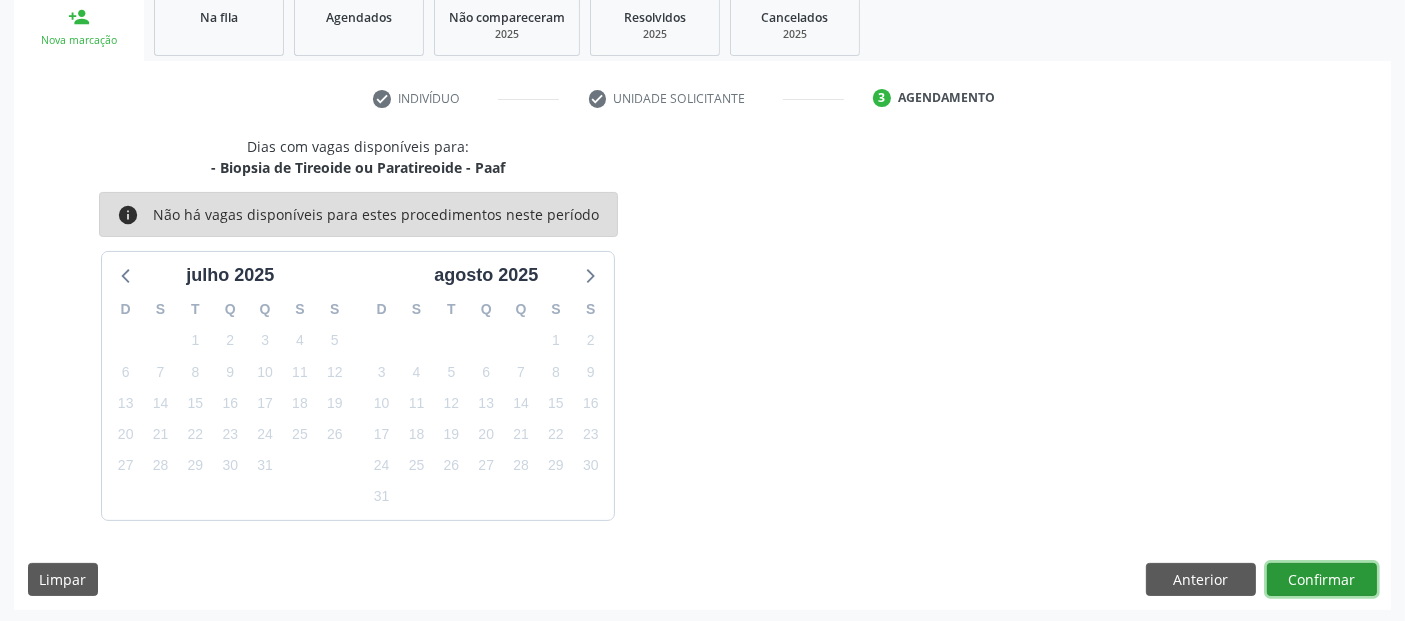 click on "Confirmar" at bounding box center (1322, 580) 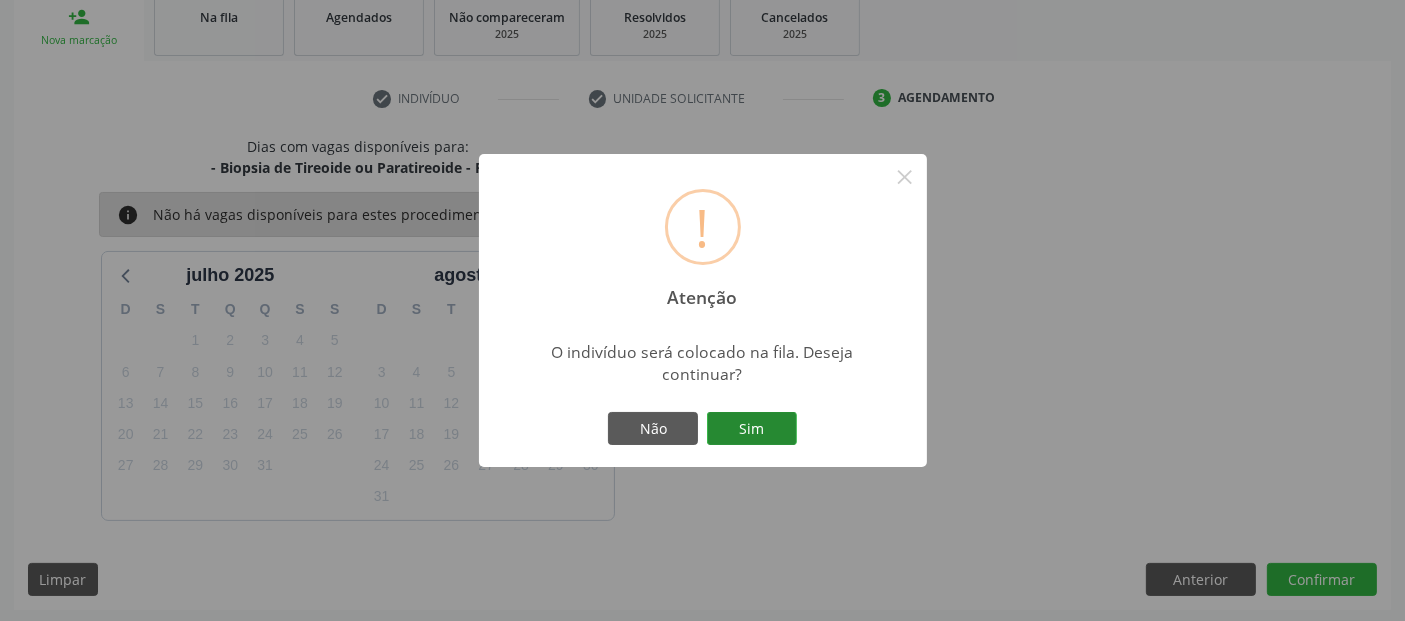 click on "Sim" at bounding box center [752, 429] 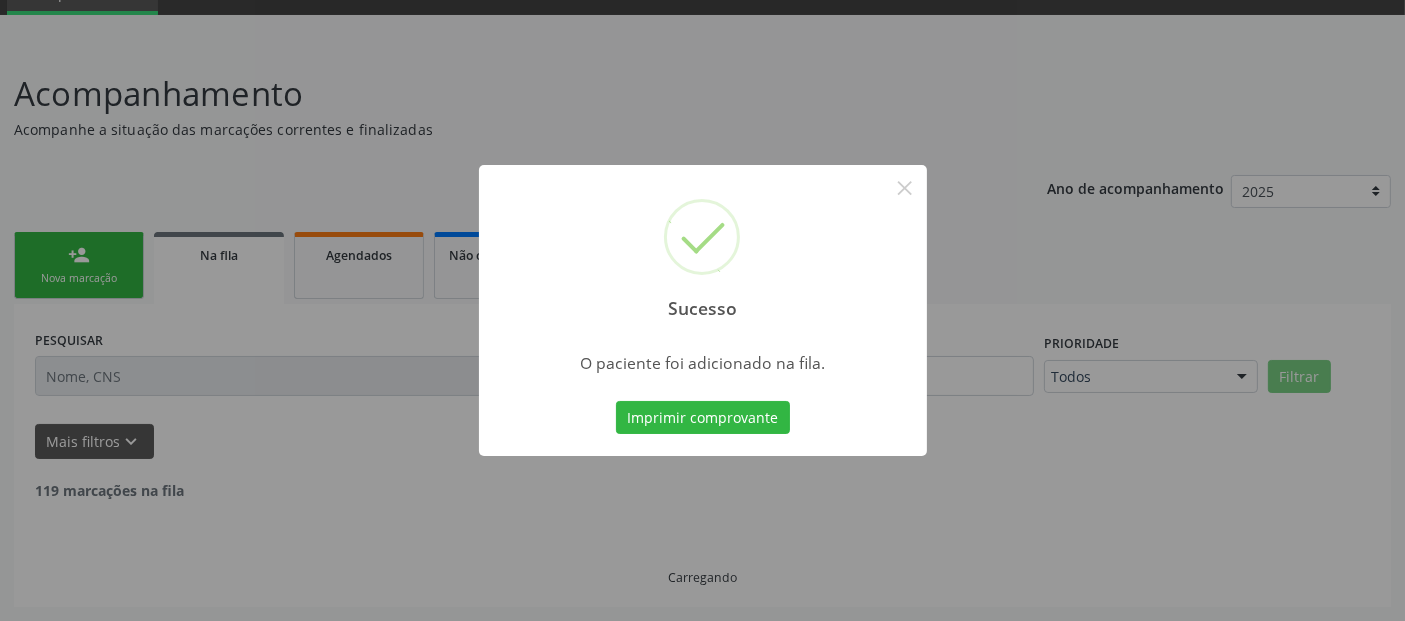 scroll, scrollTop: 71, scrollLeft: 0, axis: vertical 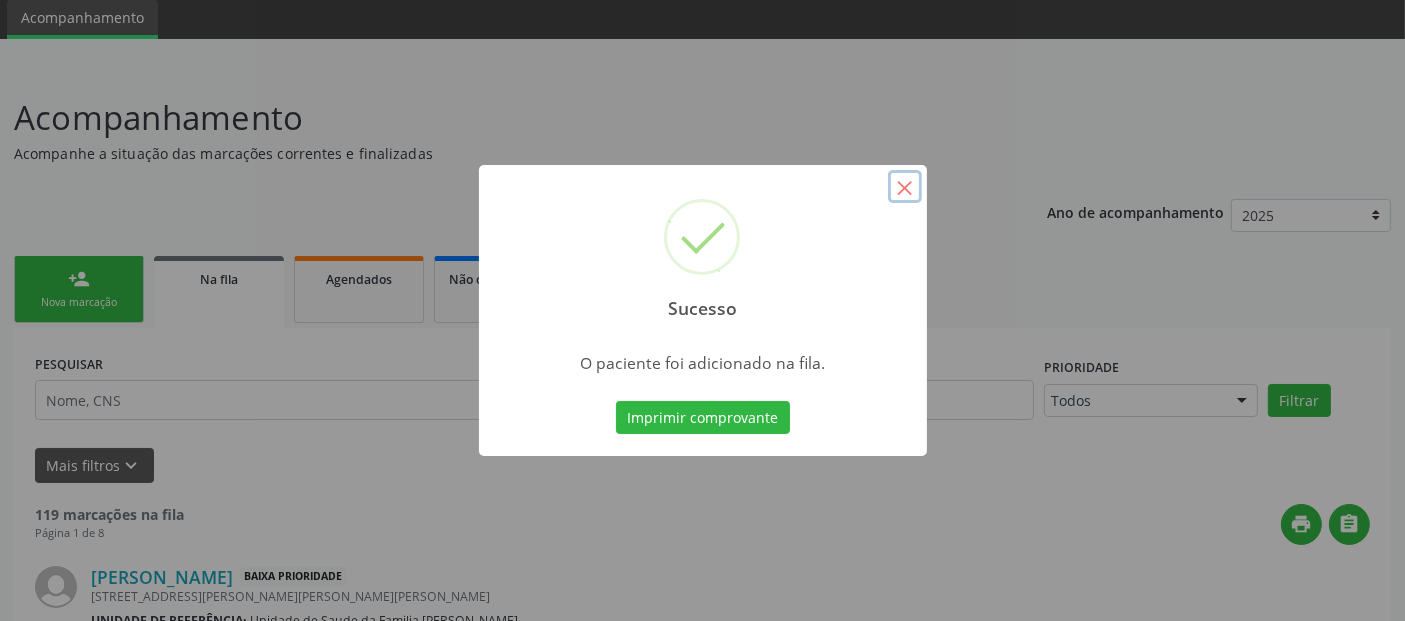 click on "×" at bounding box center (905, 187) 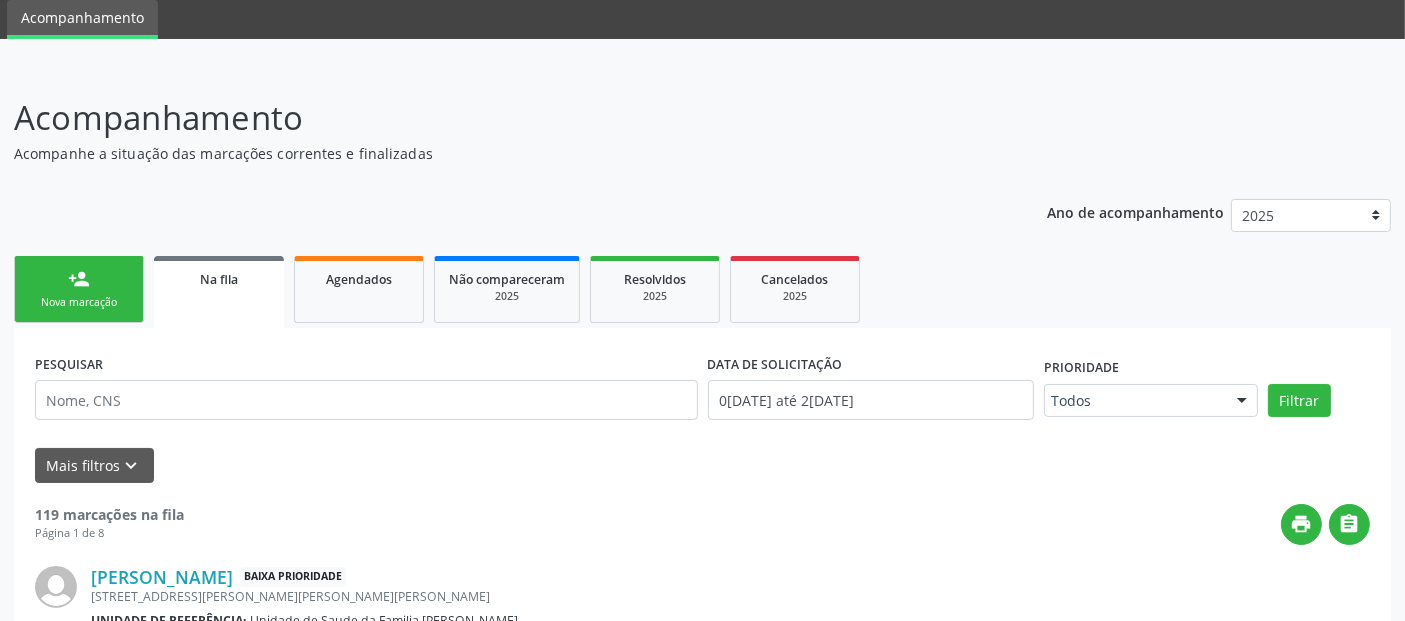 click on "person_add" at bounding box center (79, 279) 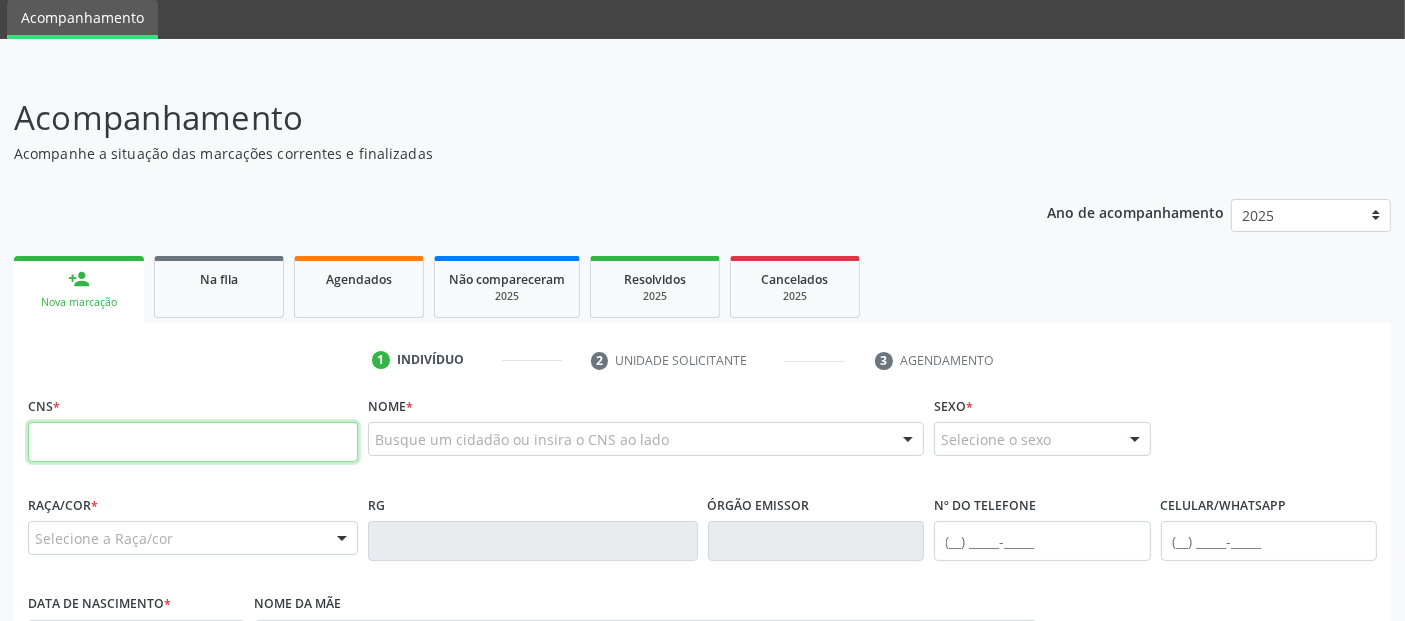 click at bounding box center [193, 442] 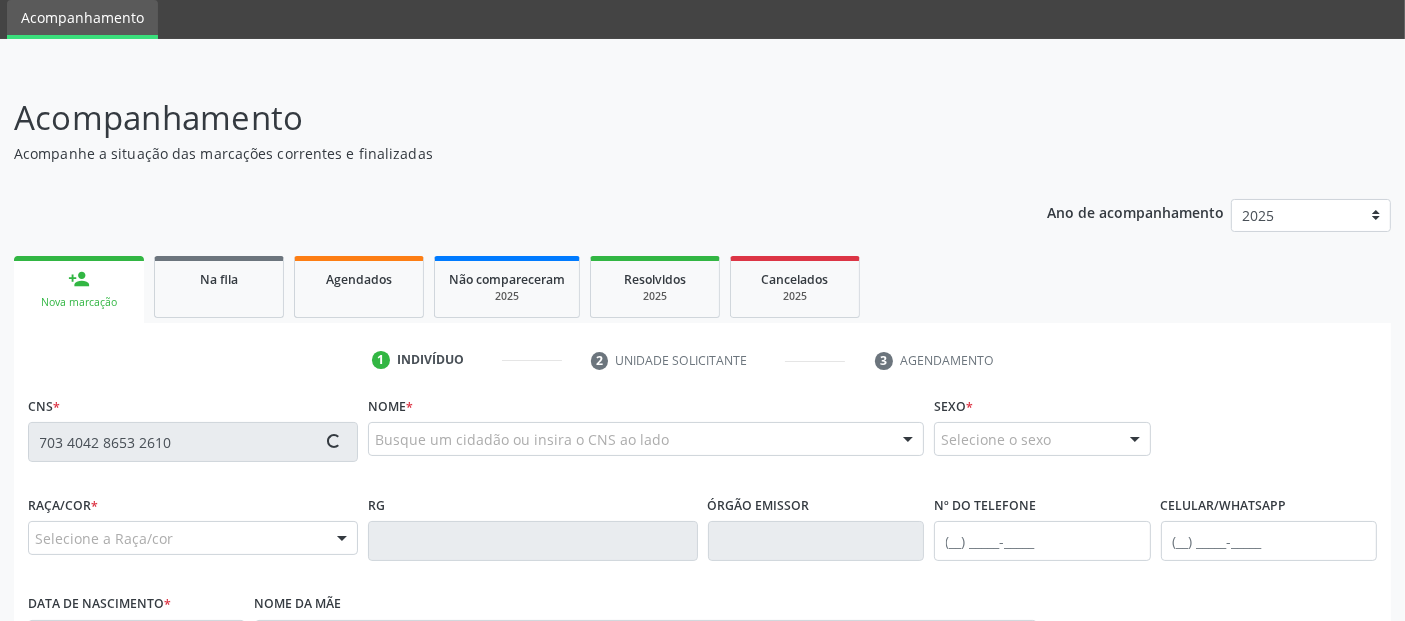 type on "703 4042 8653 2610" 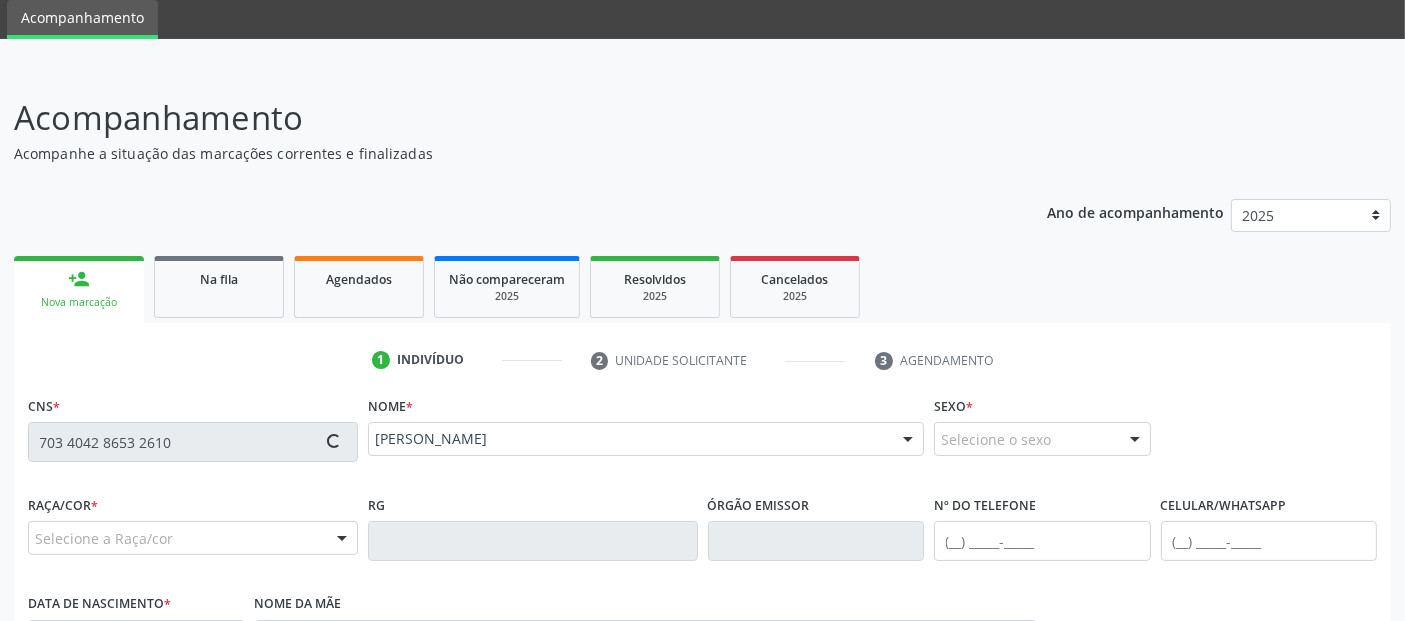 type on "[PHONE_NUMBER]" 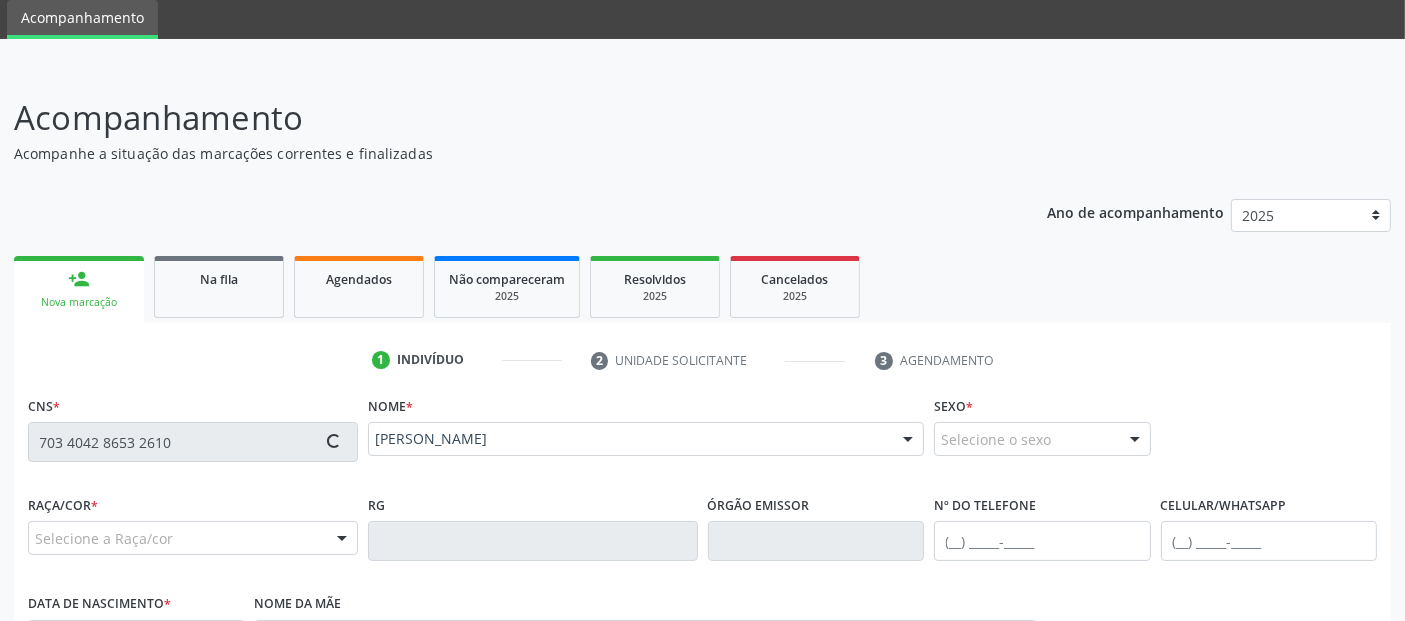type on "[DATE]" 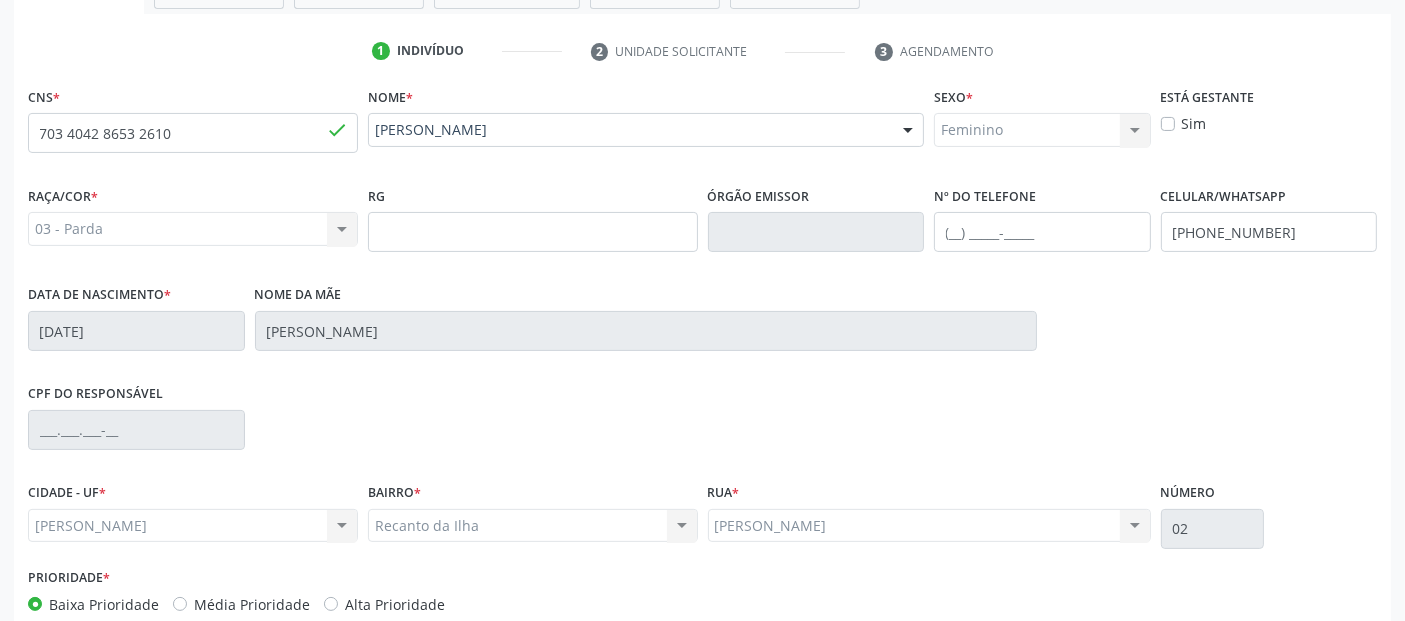 scroll, scrollTop: 156, scrollLeft: 0, axis: vertical 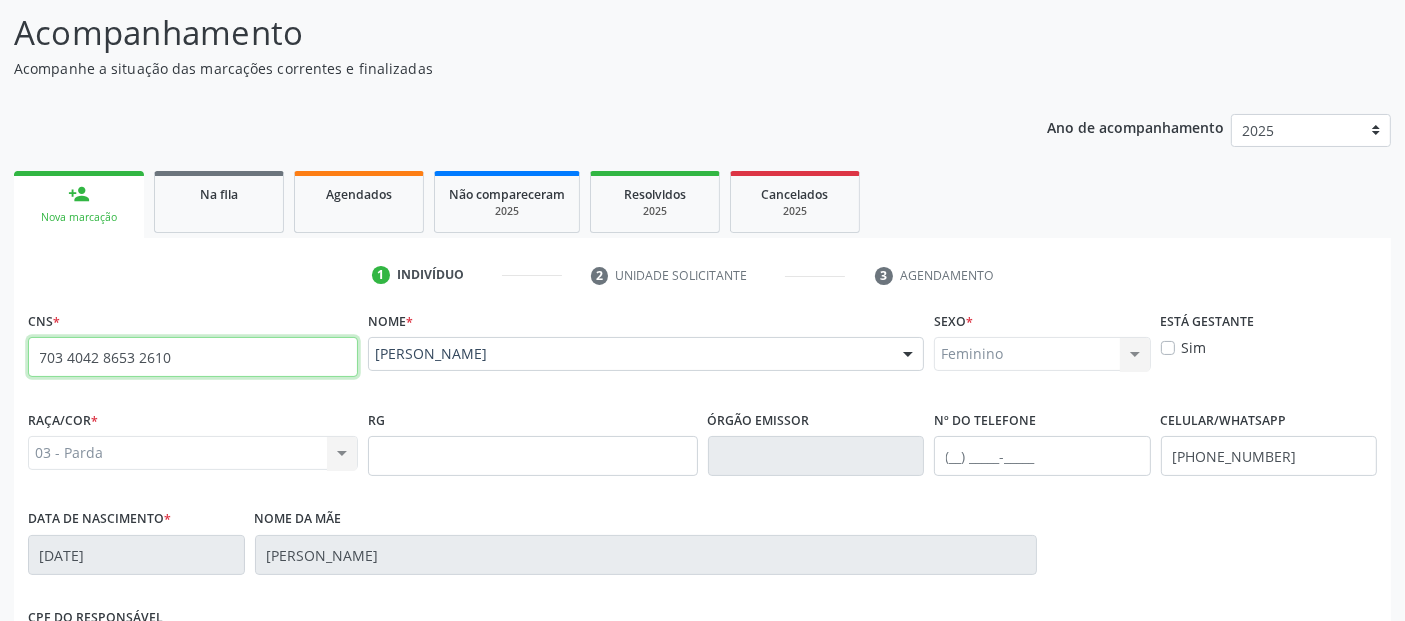 click on "703 4042 8653 2610" at bounding box center (193, 357) 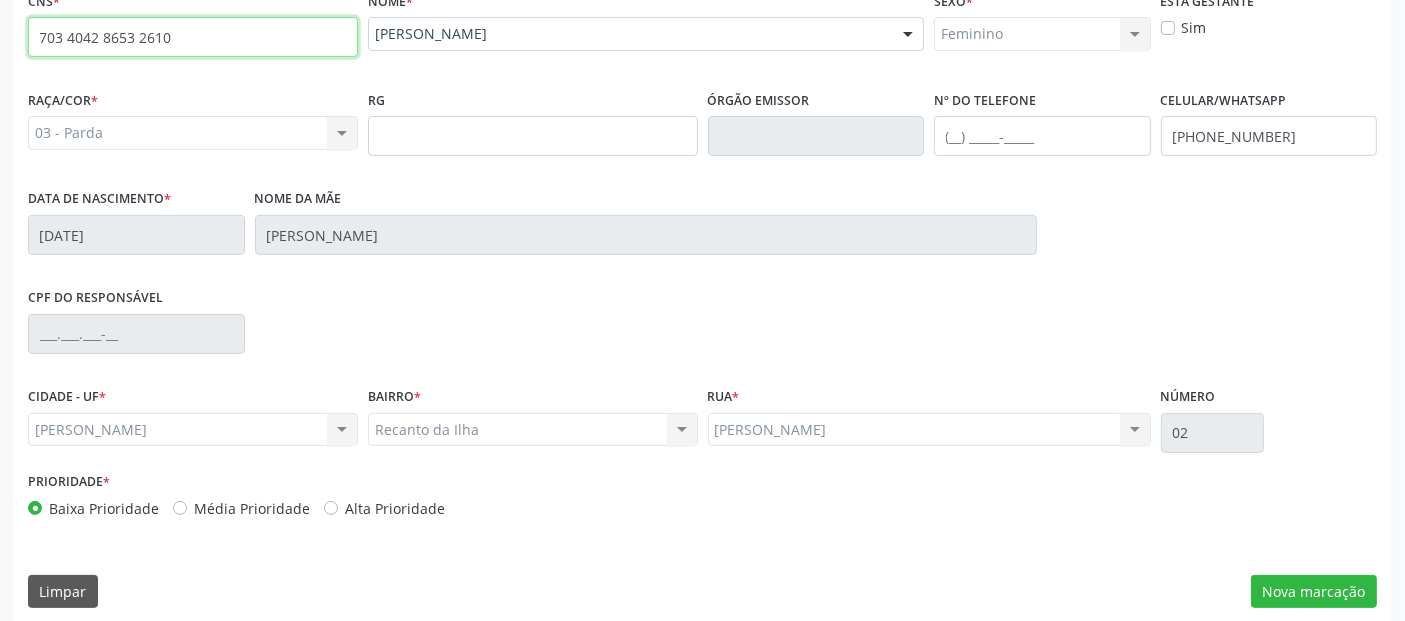 scroll, scrollTop: 489, scrollLeft: 0, axis: vertical 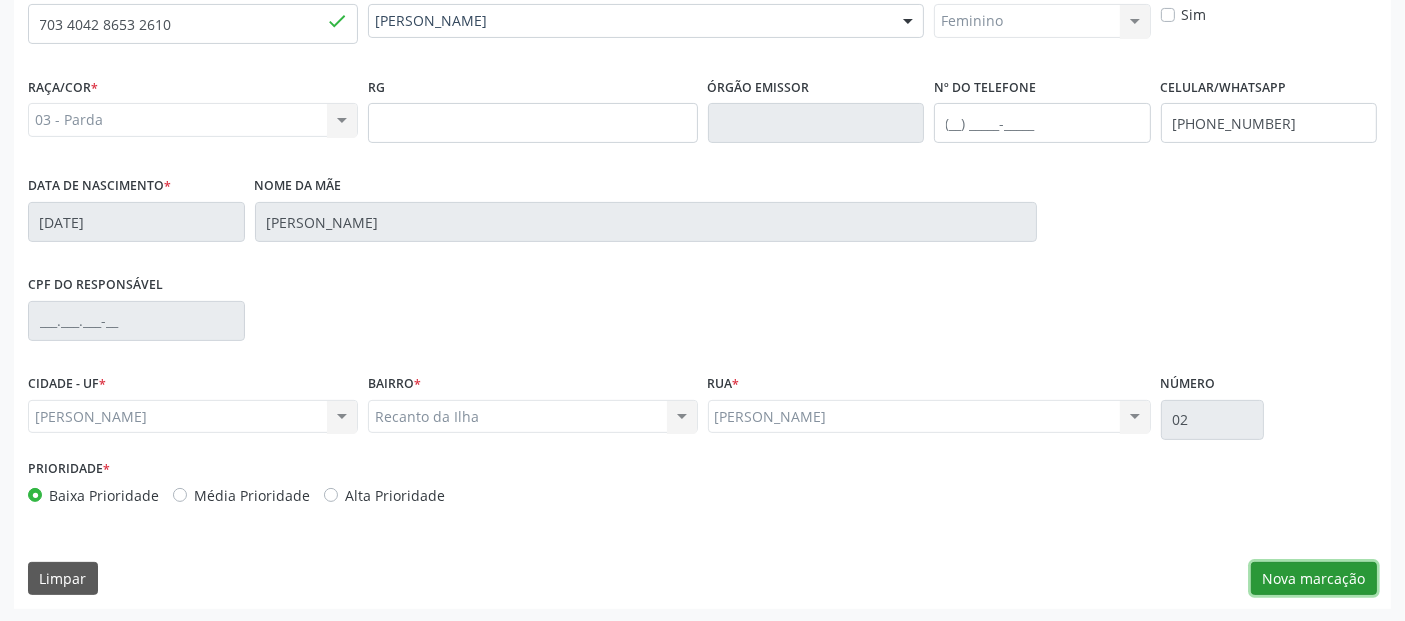 click on "Nova marcação" at bounding box center [1314, 579] 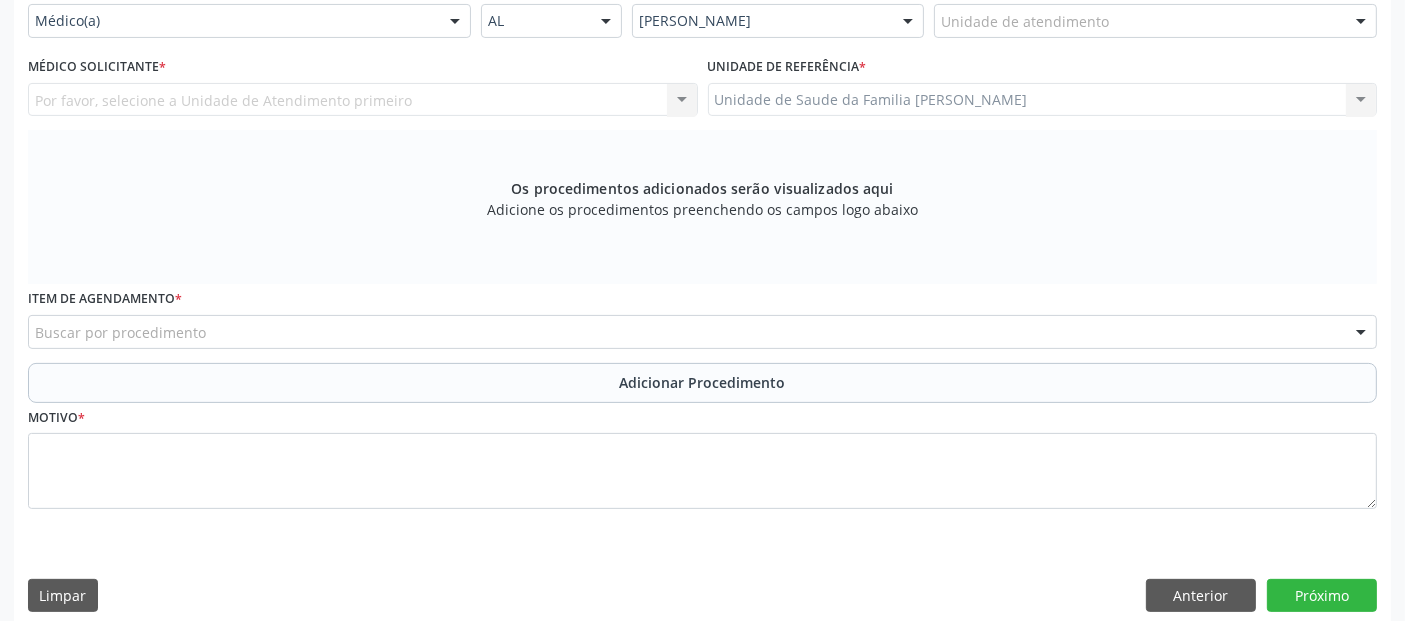 scroll, scrollTop: 156, scrollLeft: 0, axis: vertical 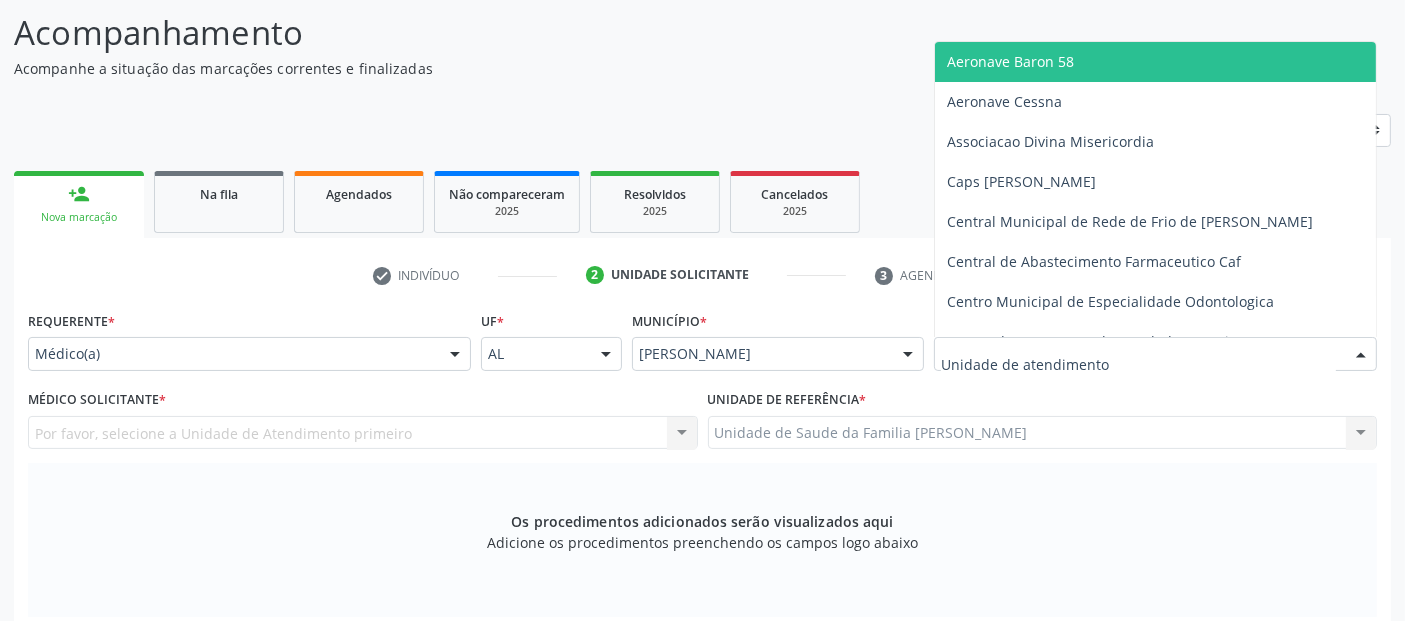 click at bounding box center (1155, 354) 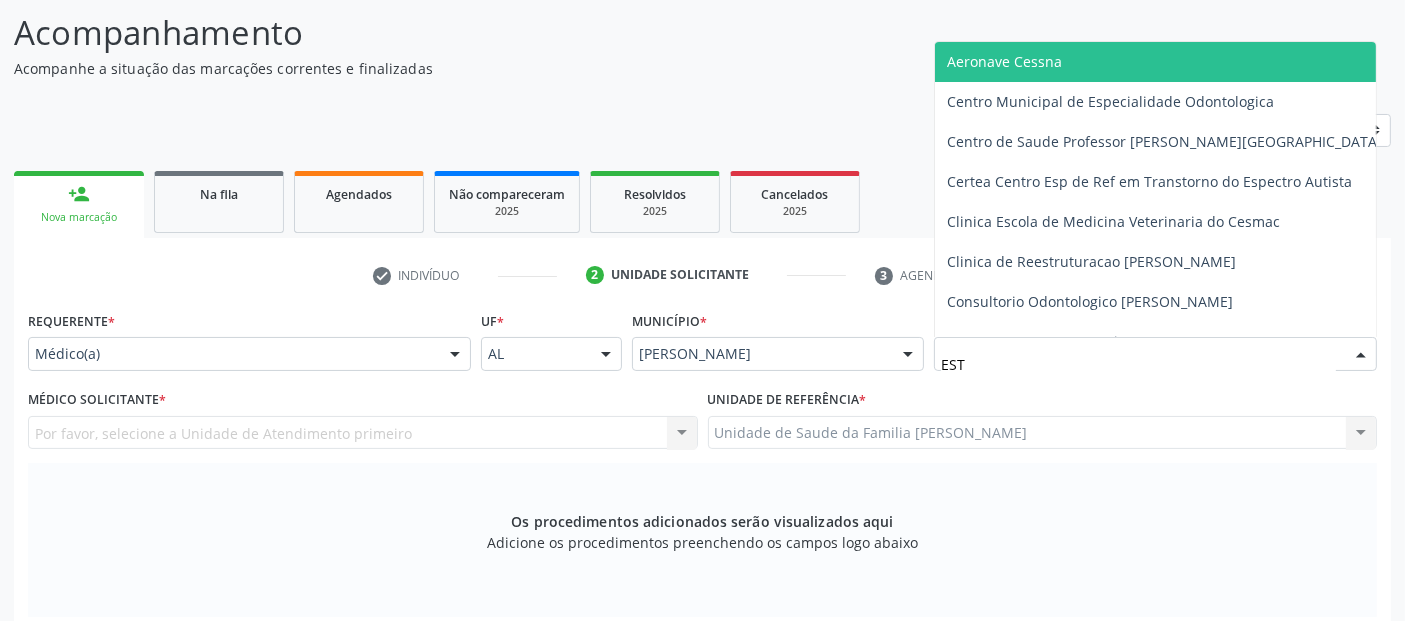 type on "ESTA" 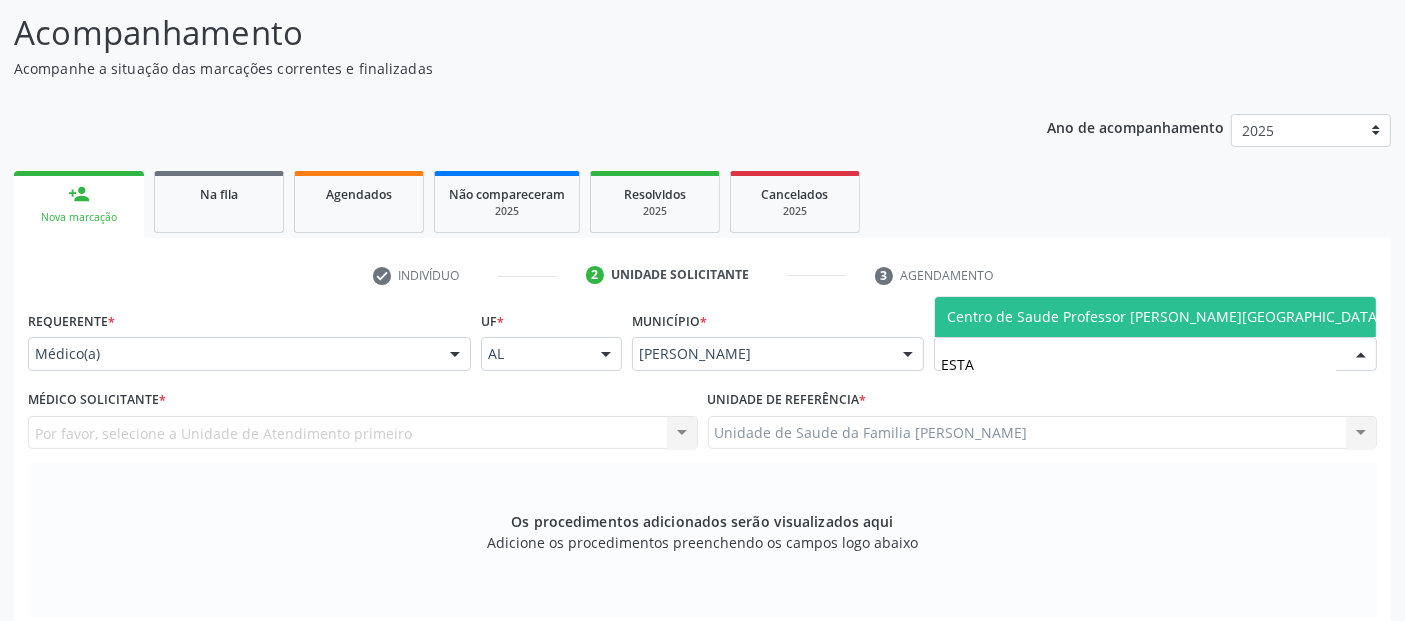 click on "Centro de Saude Professor [PERSON_NAME][GEOGRAPHIC_DATA]" at bounding box center [1164, 317] 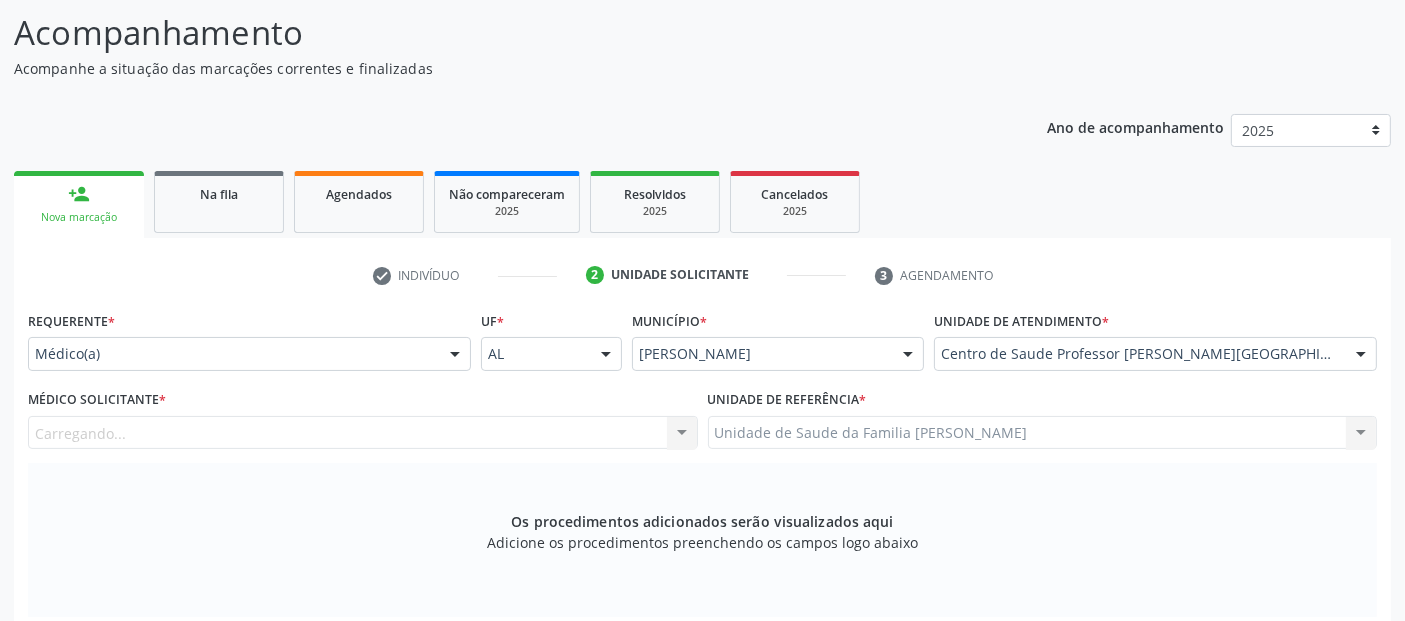 click on "Carregando...
Nenhum resultado encontrado para: "   "
Não há nenhuma opção para ser exibida." at bounding box center (363, 433) 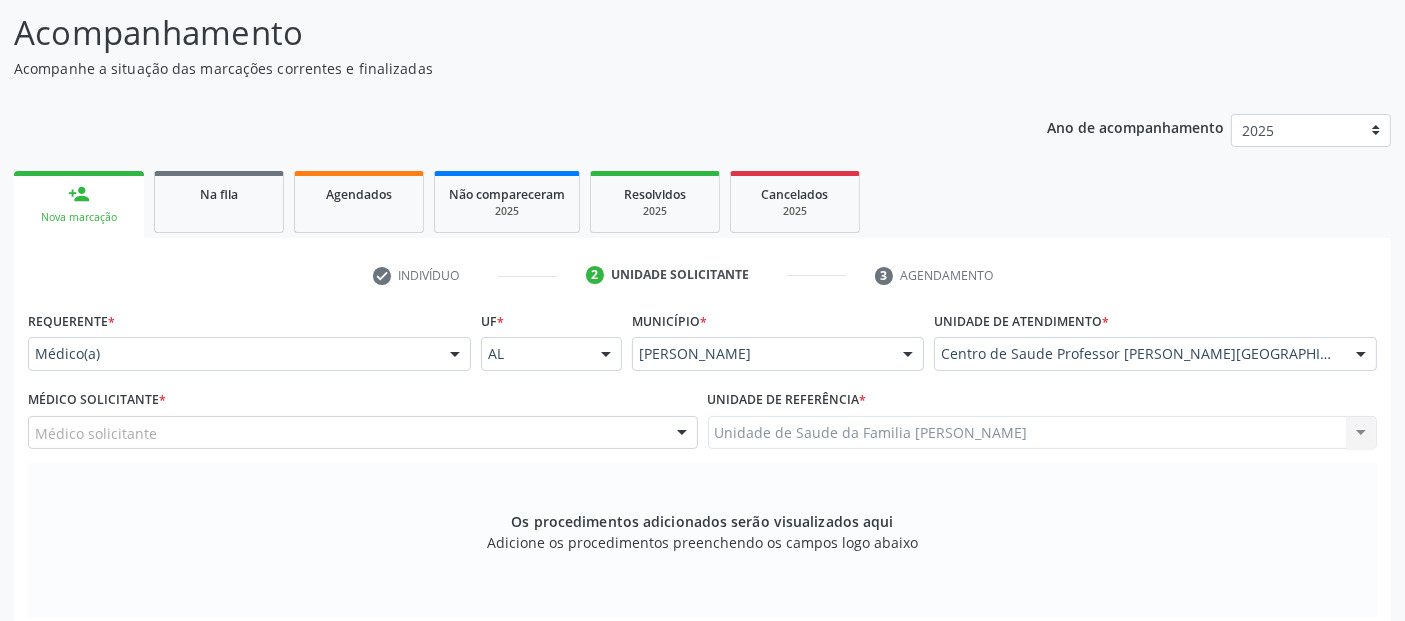 click on "Médico solicitante" at bounding box center [363, 433] 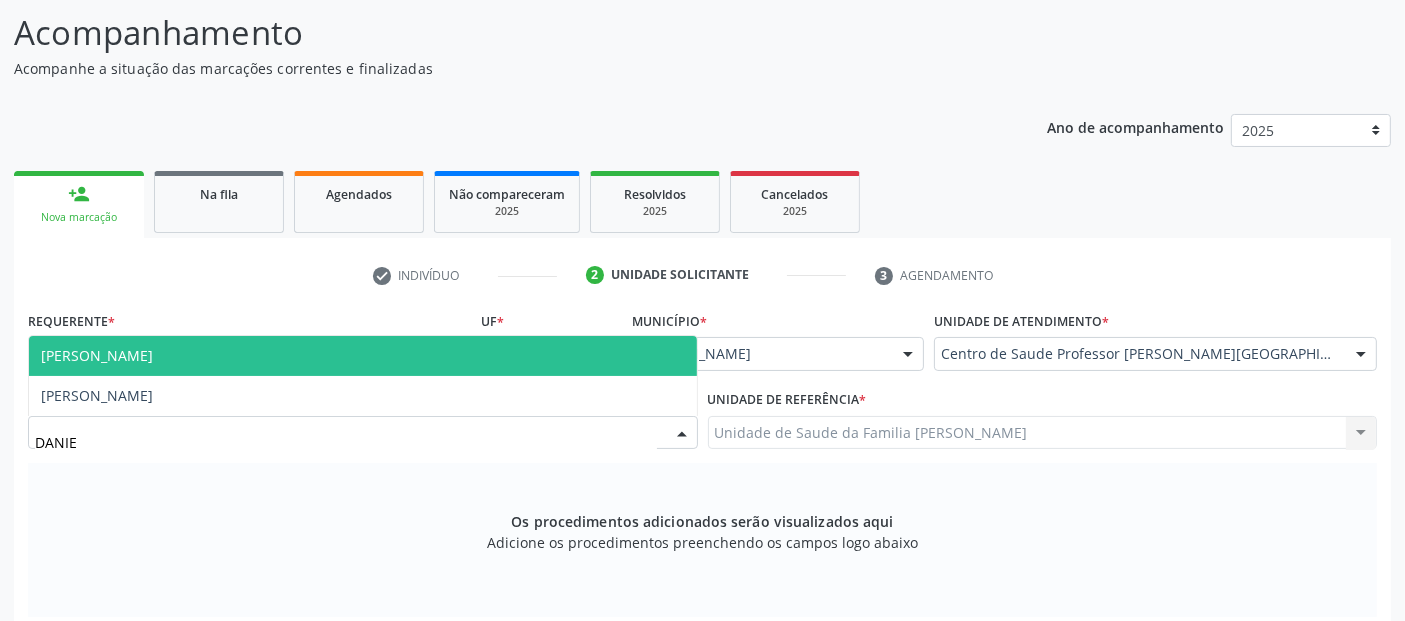 type on "[PERSON_NAME]" 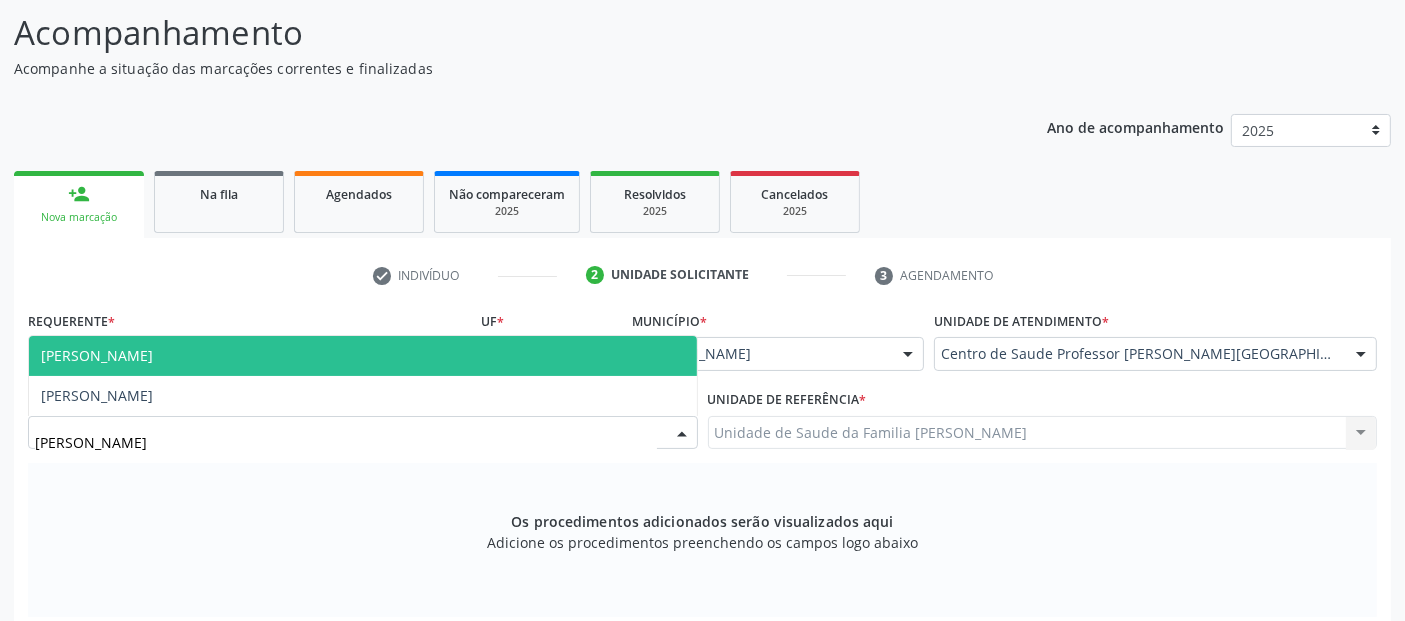 click on "[PERSON_NAME]" at bounding box center (363, 356) 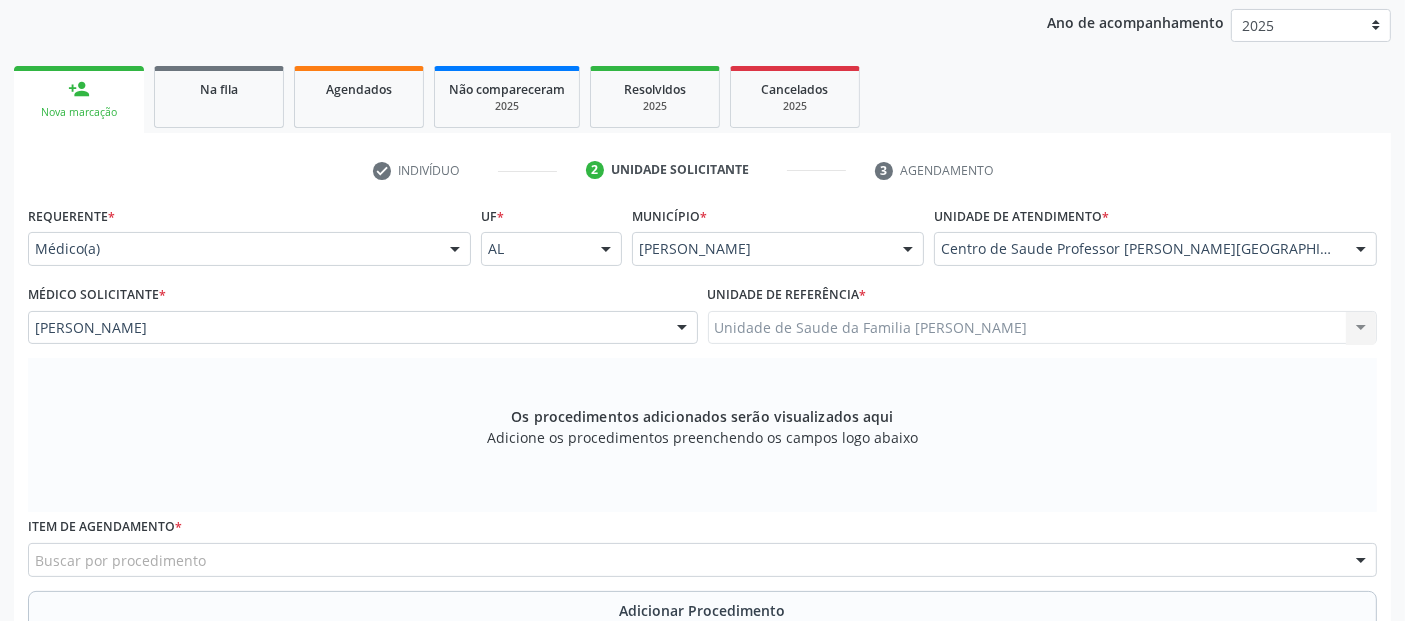 scroll, scrollTop: 378, scrollLeft: 0, axis: vertical 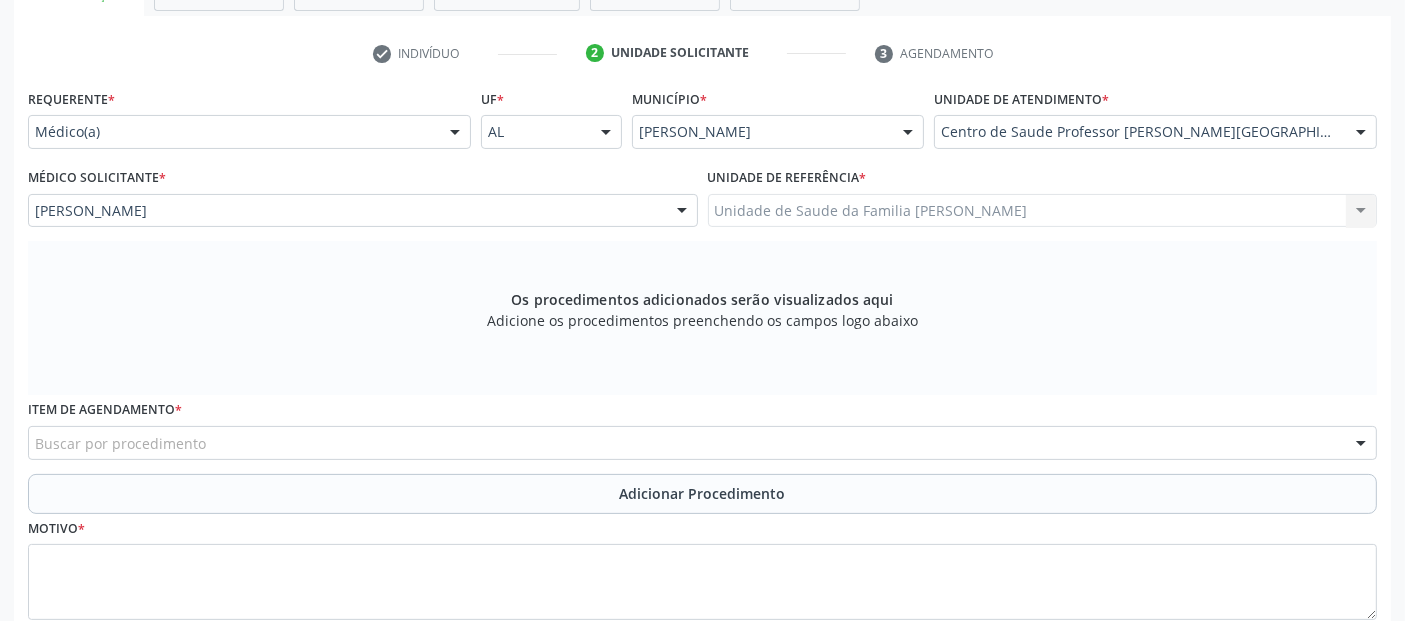 click on "Buscar por procedimento" at bounding box center [702, 443] 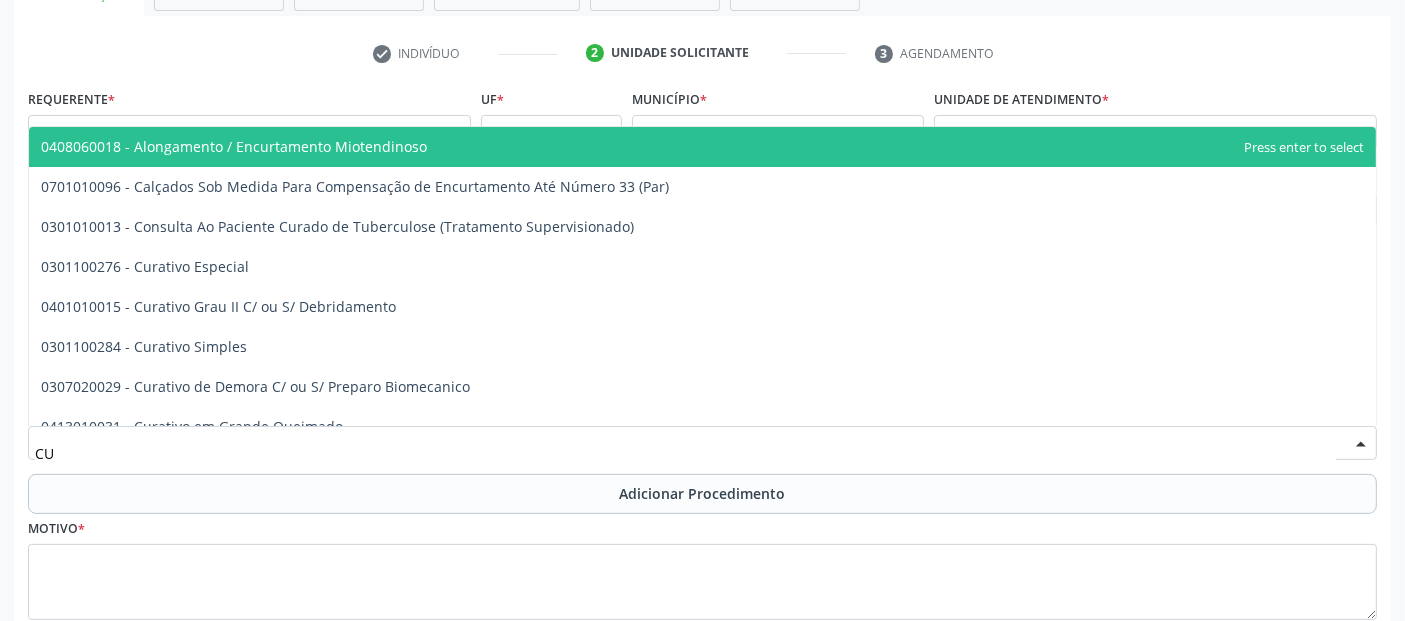 type on "C" 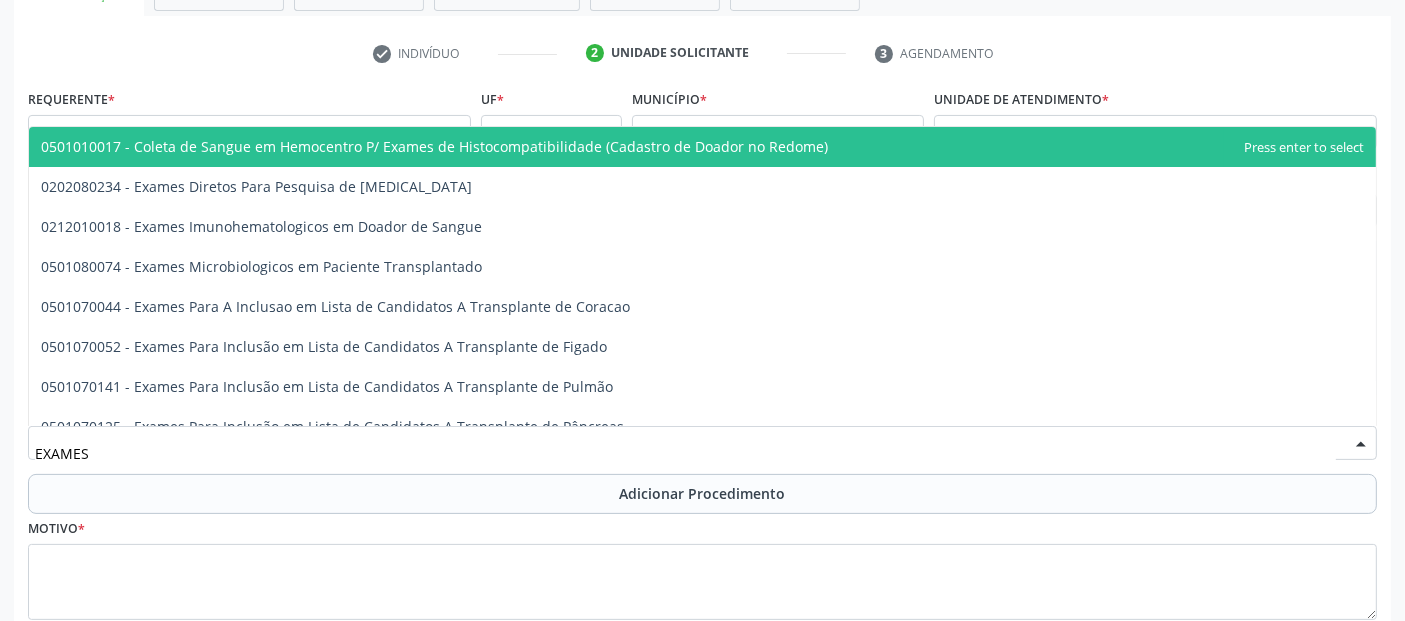 type on "EXAMES" 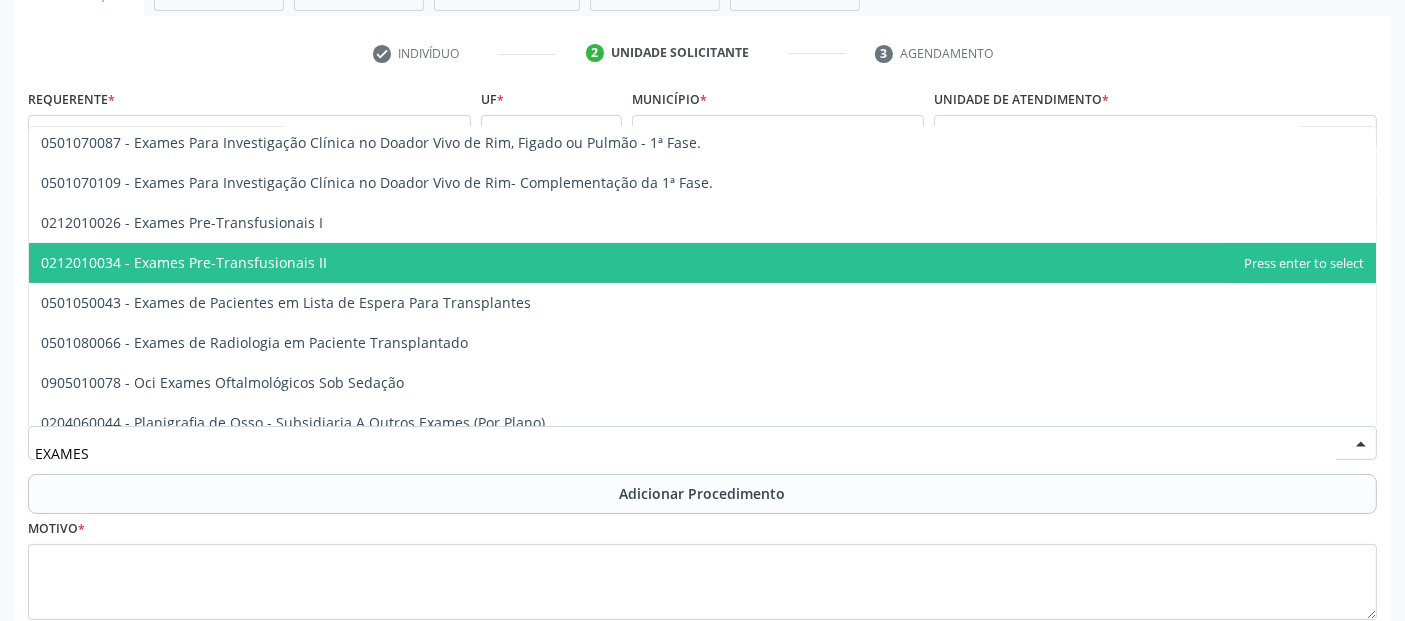 scroll, scrollTop: 500, scrollLeft: 0, axis: vertical 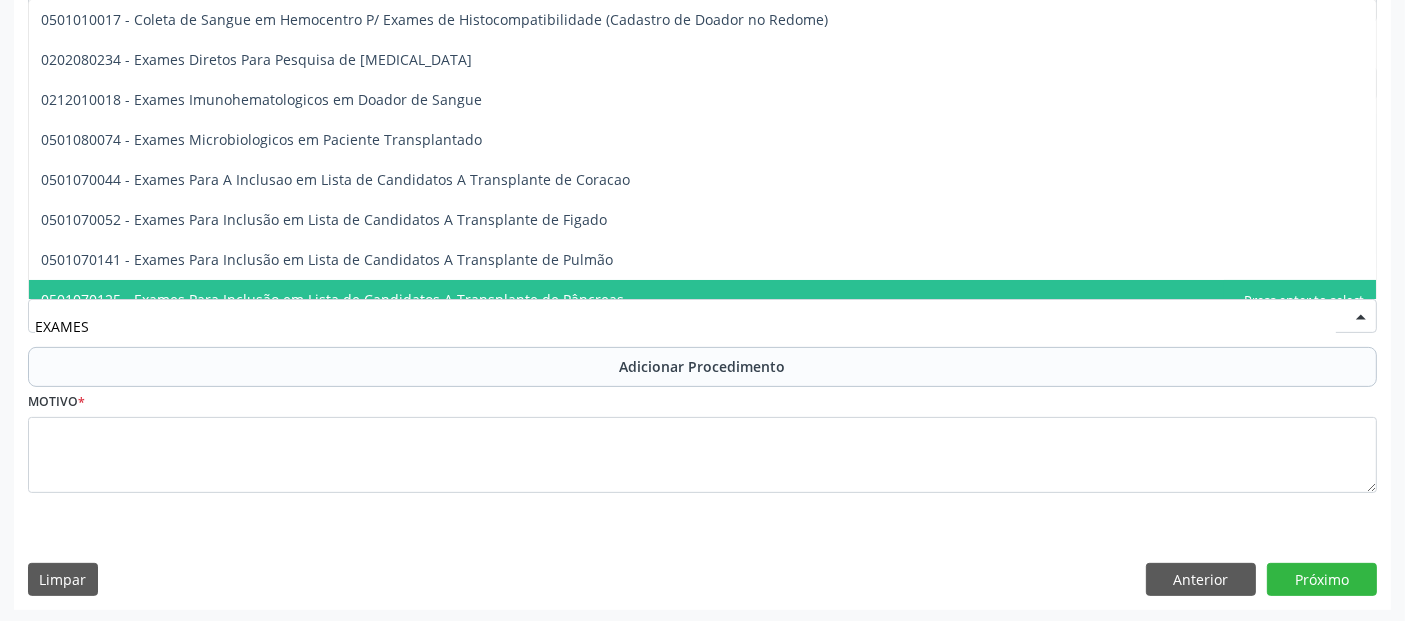 click on "EXAMES" at bounding box center (685, 326) 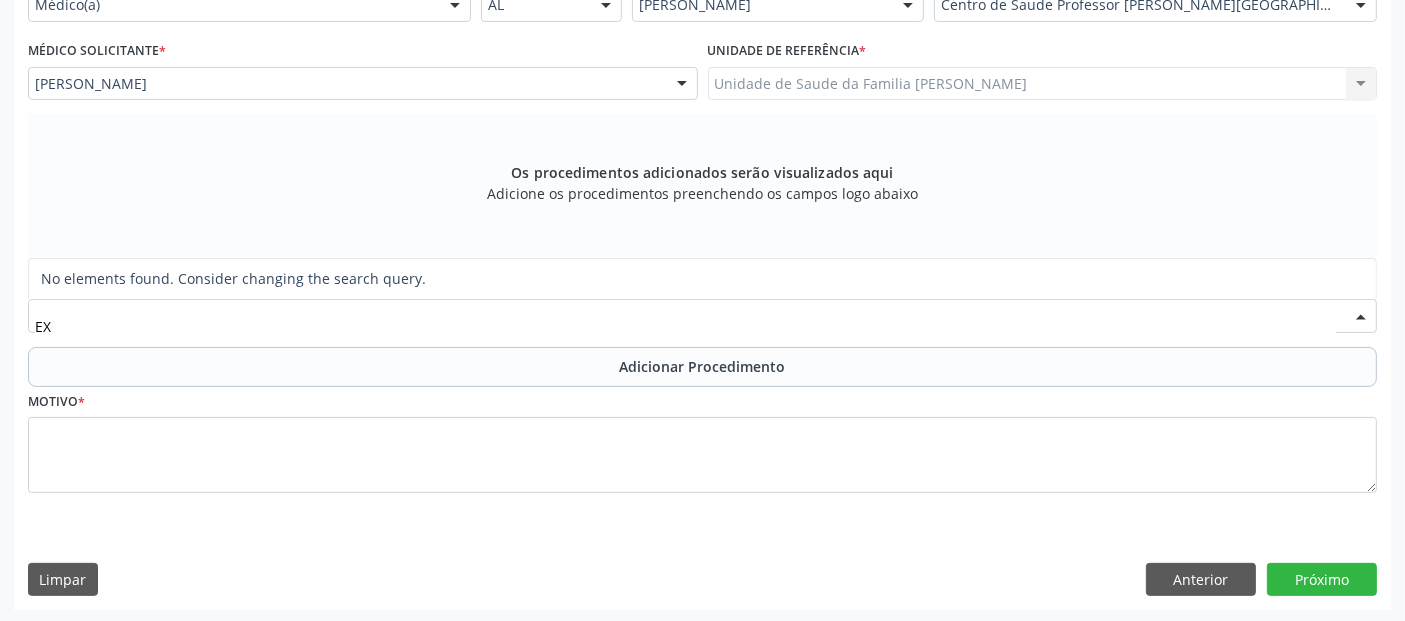 type on "E" 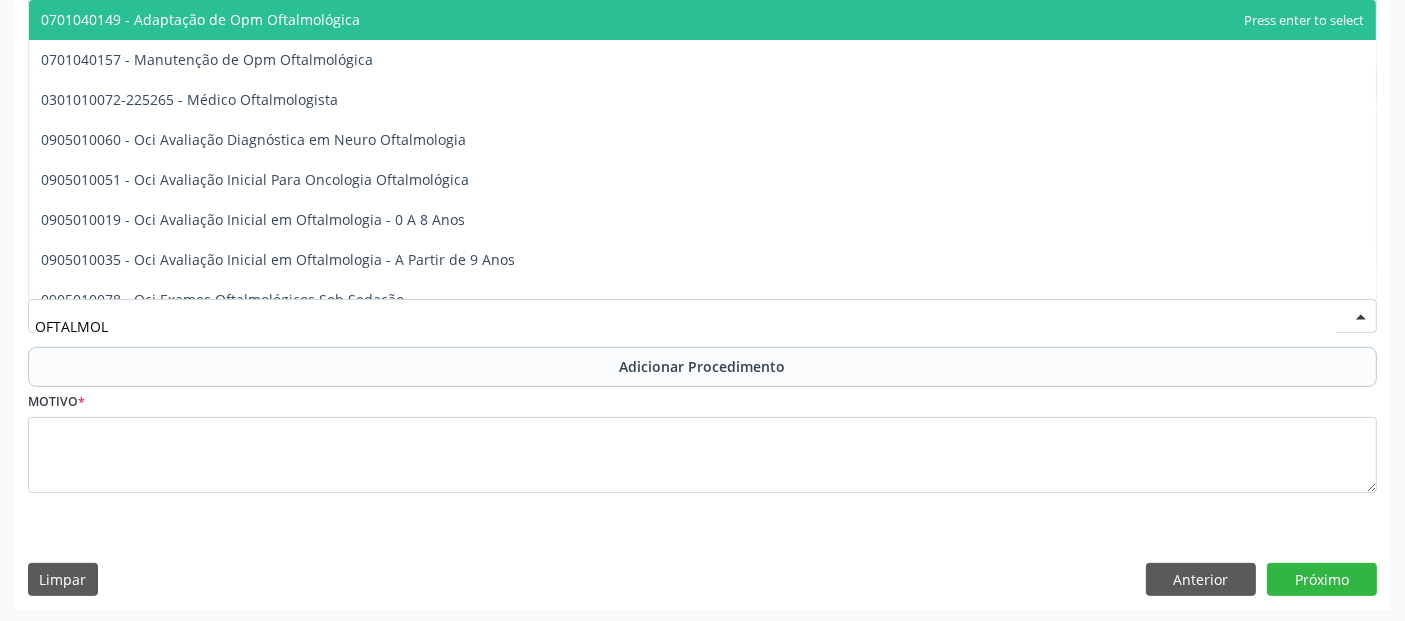 type on "OFTALMOLO" 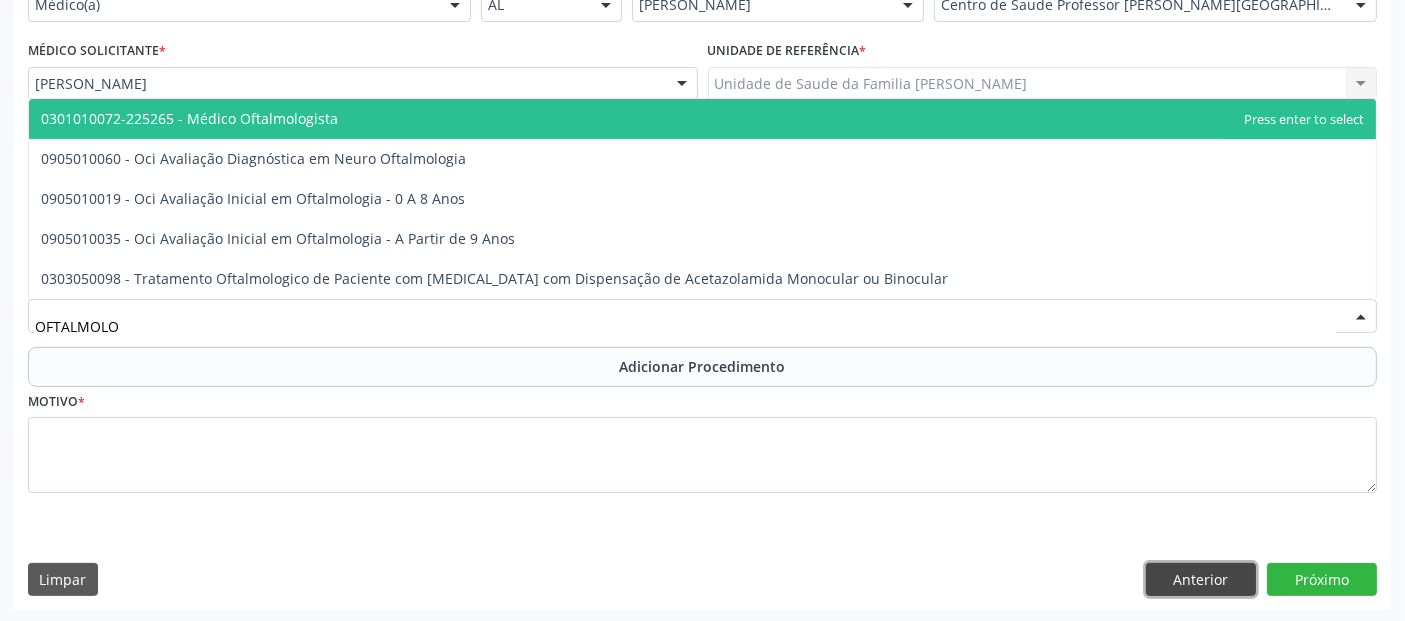 click on "Anterior" at bounding box center (1201, 580) 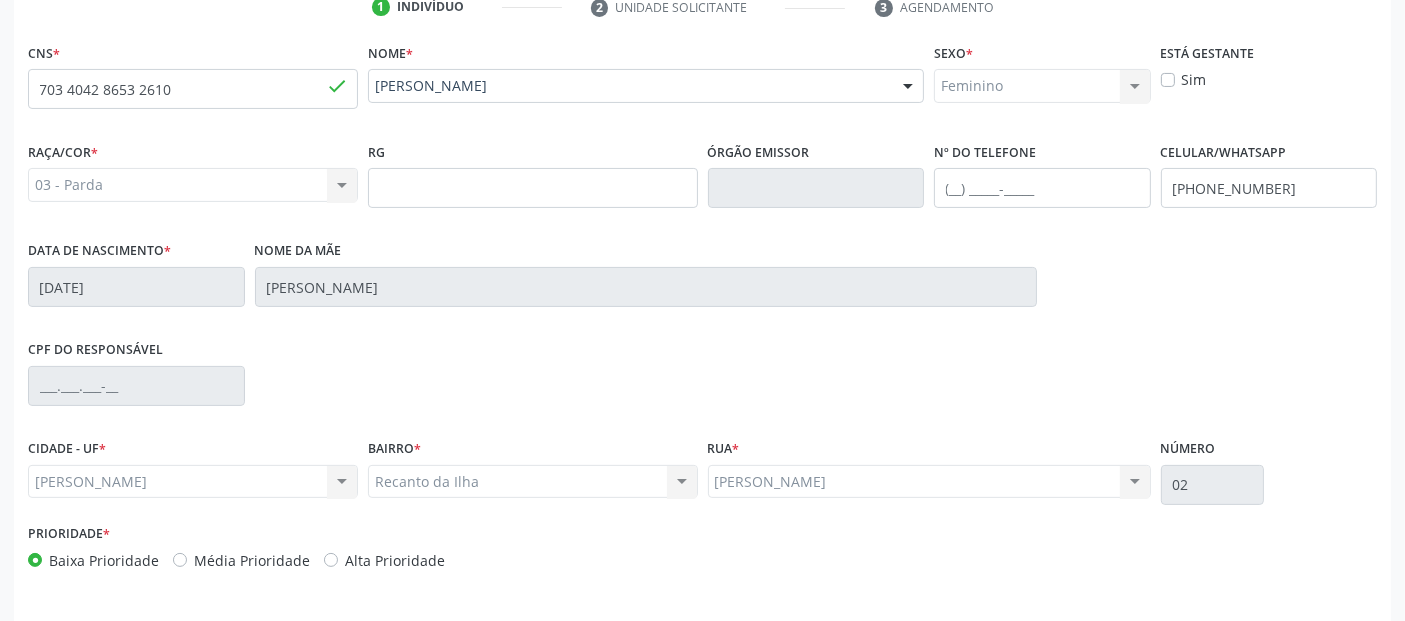 scroll, scrollTop: 378, scrollLeft: 0, axis: vertical 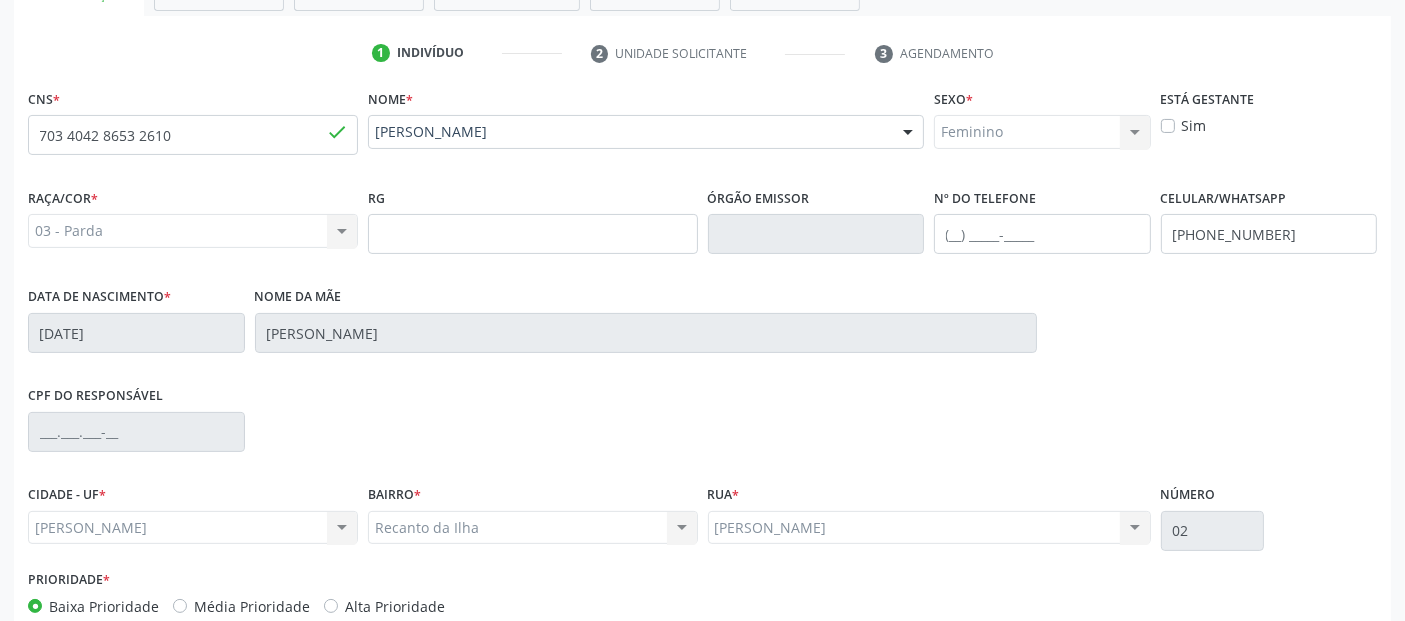 click on "Nome
*
Sheila Fernanda Barreto de Lima
Sheila Fernanda Barreto de Lima
CNS:
703 4042 8653 2610
CPF:    --   Nascimento:
03/12/2007
Nenhum resultado encontrado para: "   "
Digite o nome ou CNS para buscar um indivíduo" at bounding box center (646, 123) 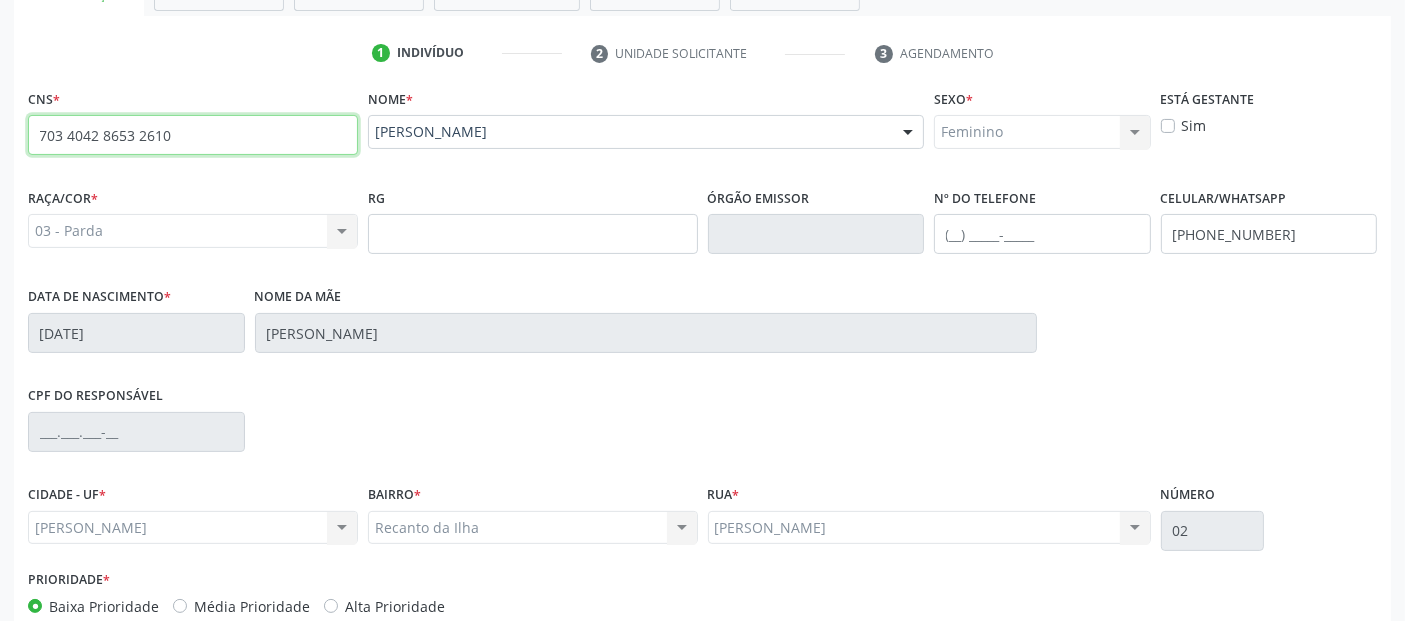 click on "703 4042 8653 2610" at bounding box center (193, 135) 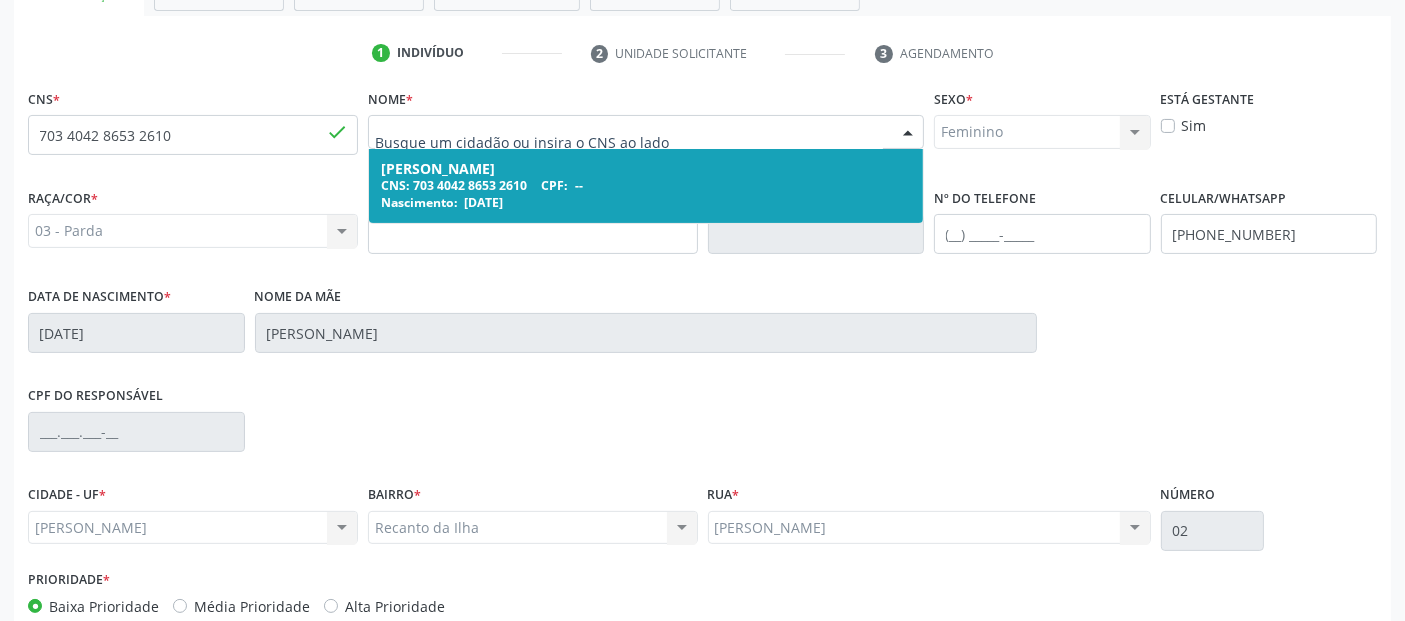 click at bounding box center [629, 142] 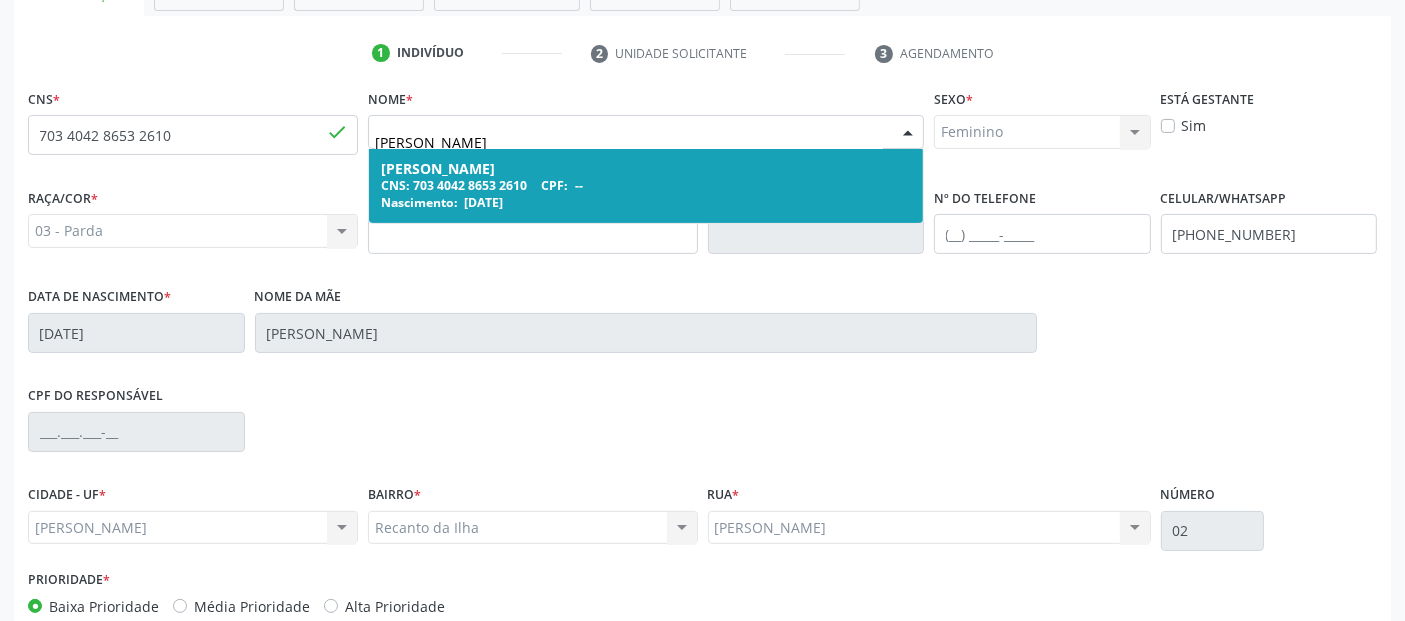 click on "[PERSON_NAME]" at bounding box center (646, 169) 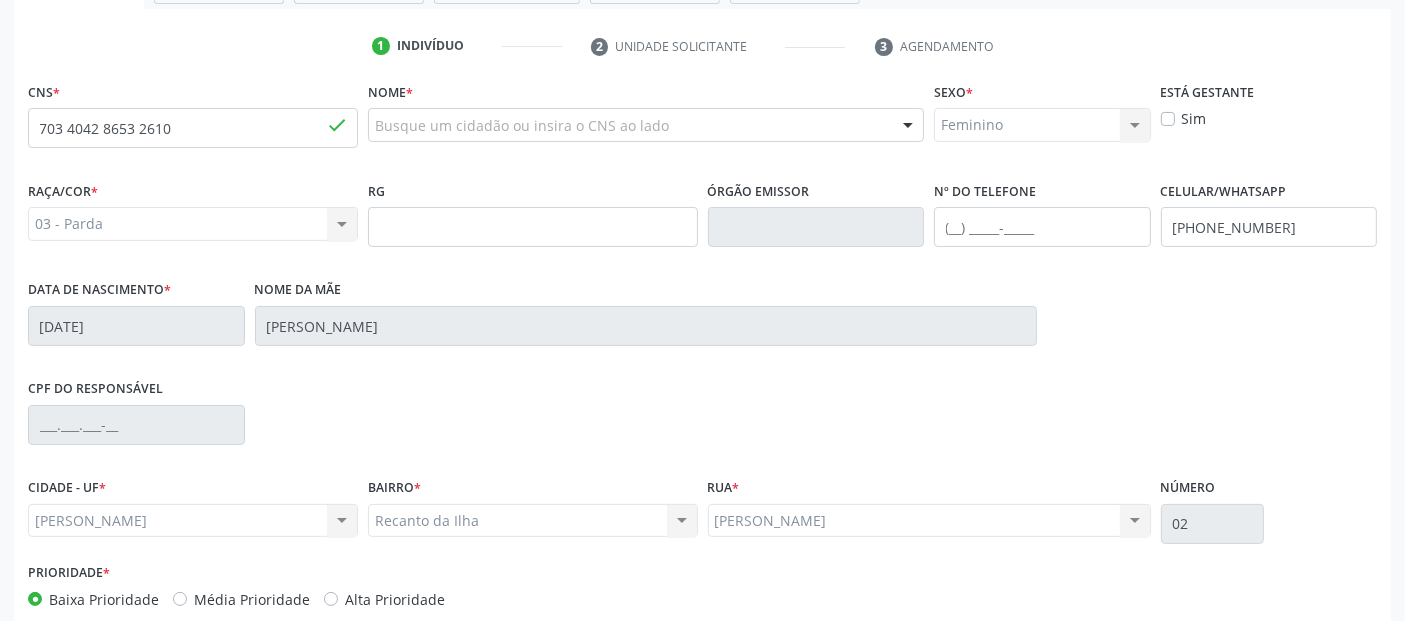 scroll, scrollTop: 267, scrollLeft: 0, axis: vertical 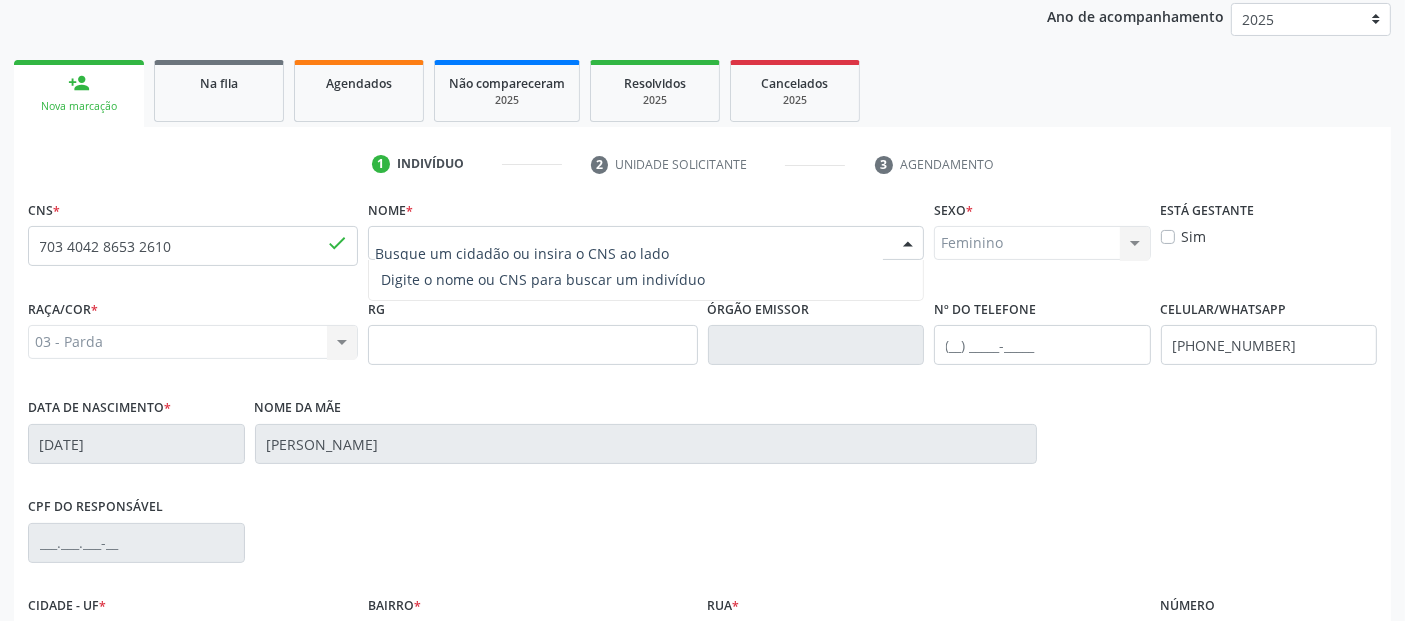paste on "SHIRLEY FERNANDA BARRETO DE LIMA" 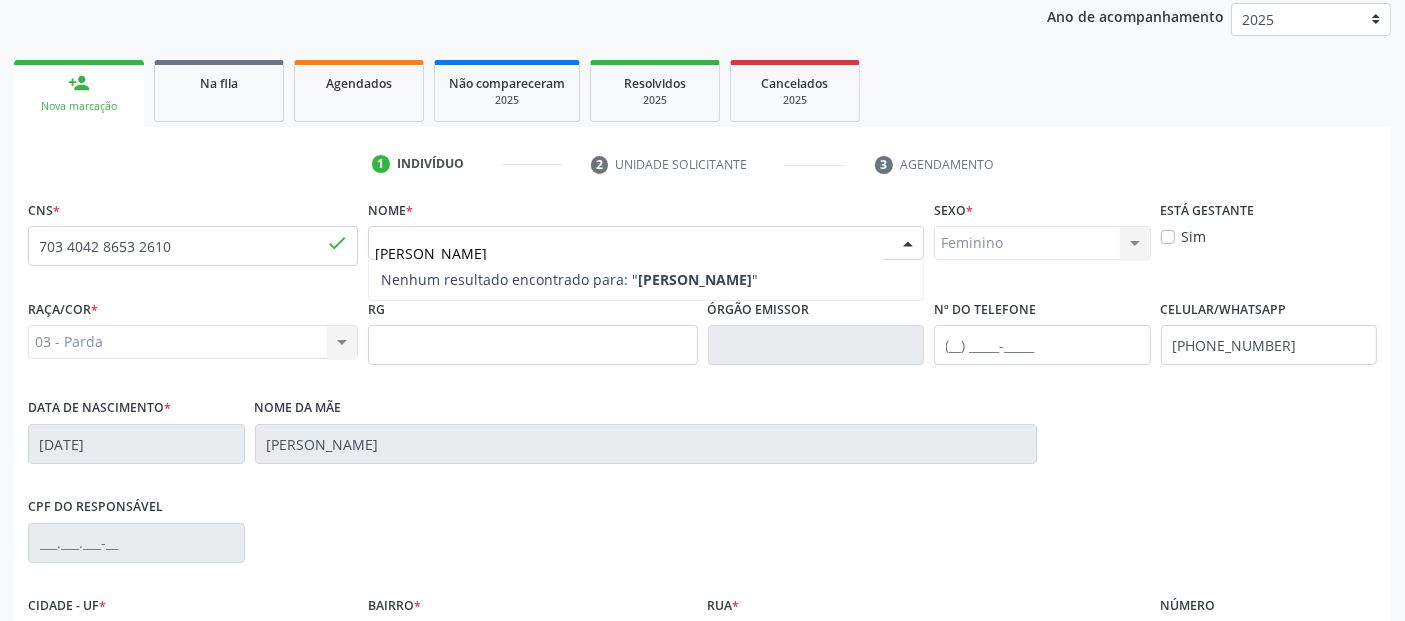 click on "Nenhum resultado encontrado para: " SHIRLEY FERNANDA BARRETO DE LIMA  "" at bounding box center (569, 279) 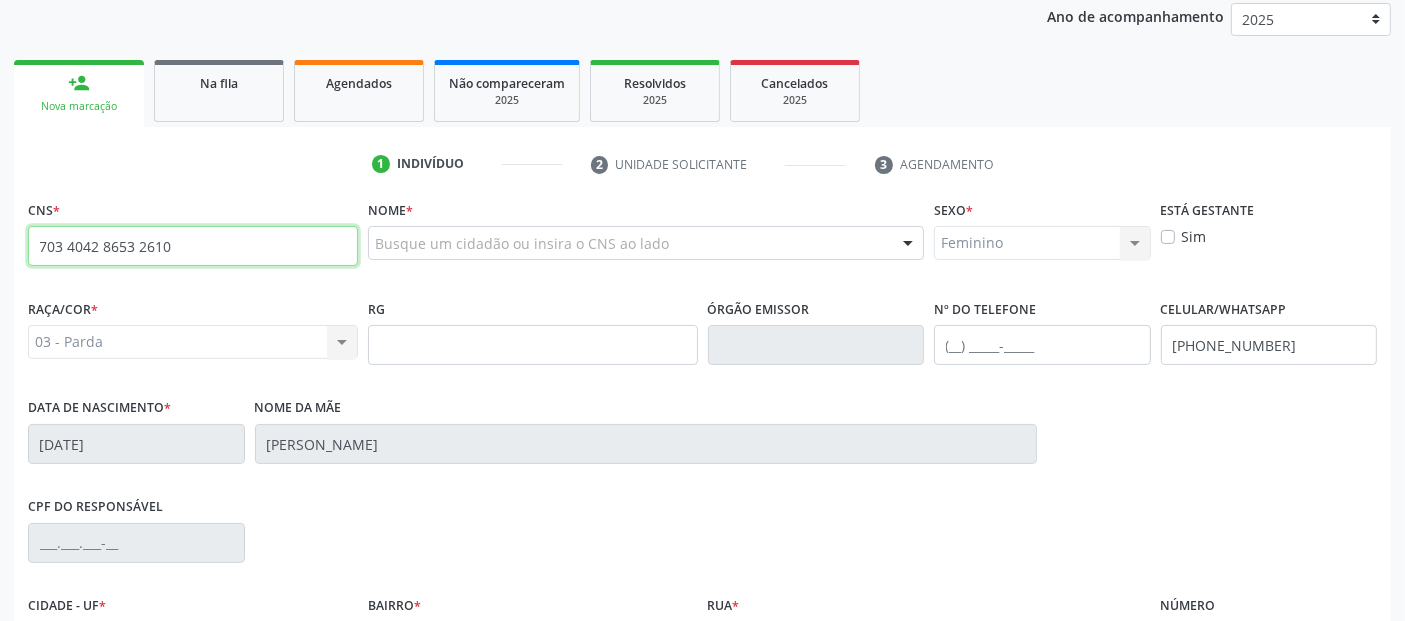click on "703 4042 8653 2610" at bounding box center (193, 246) 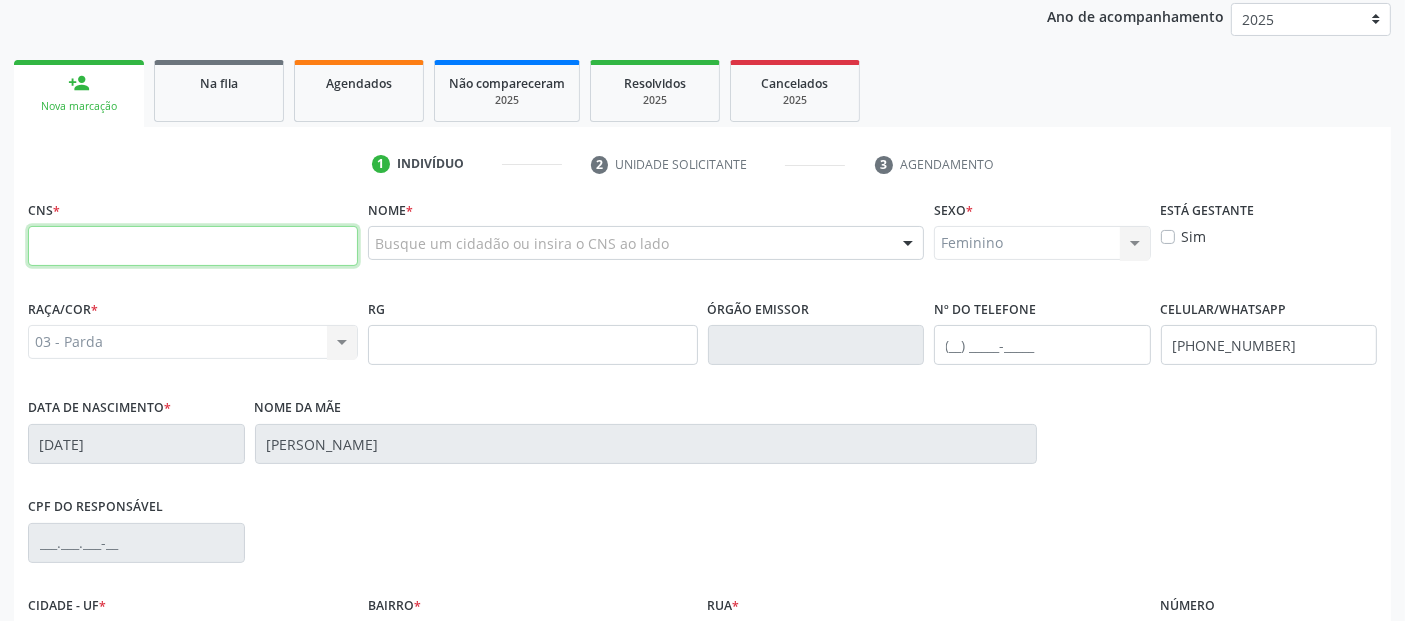 type 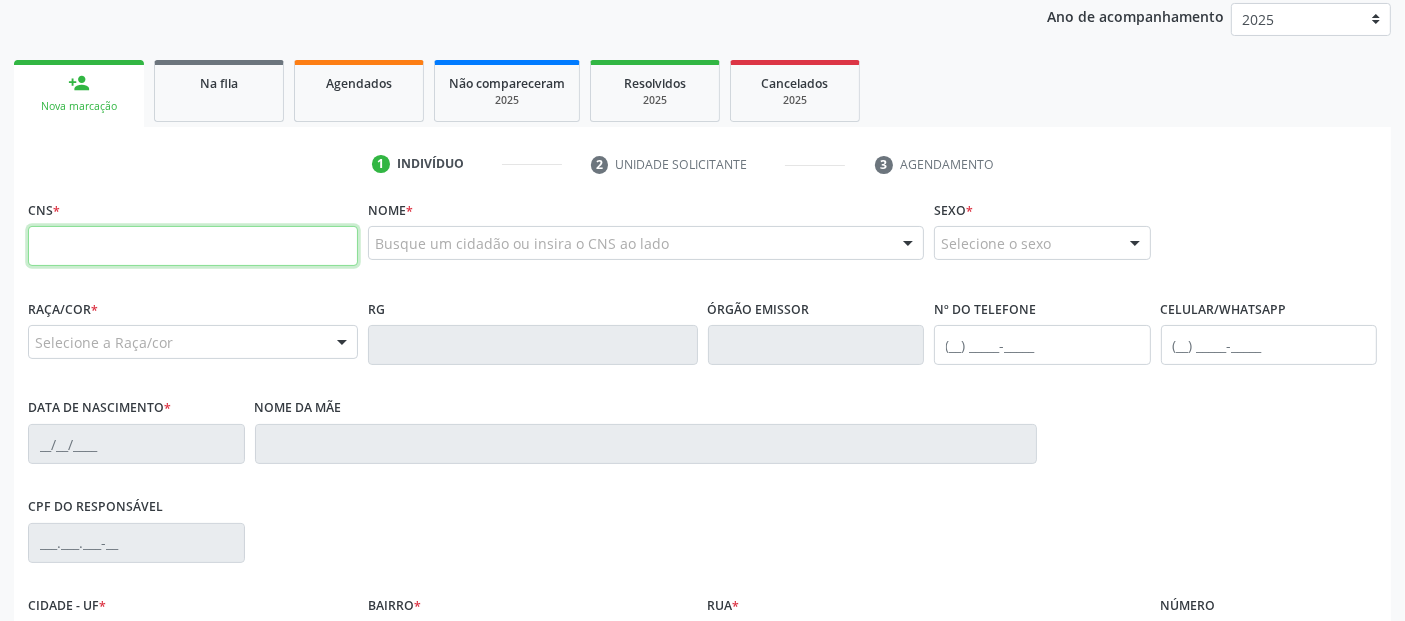 type 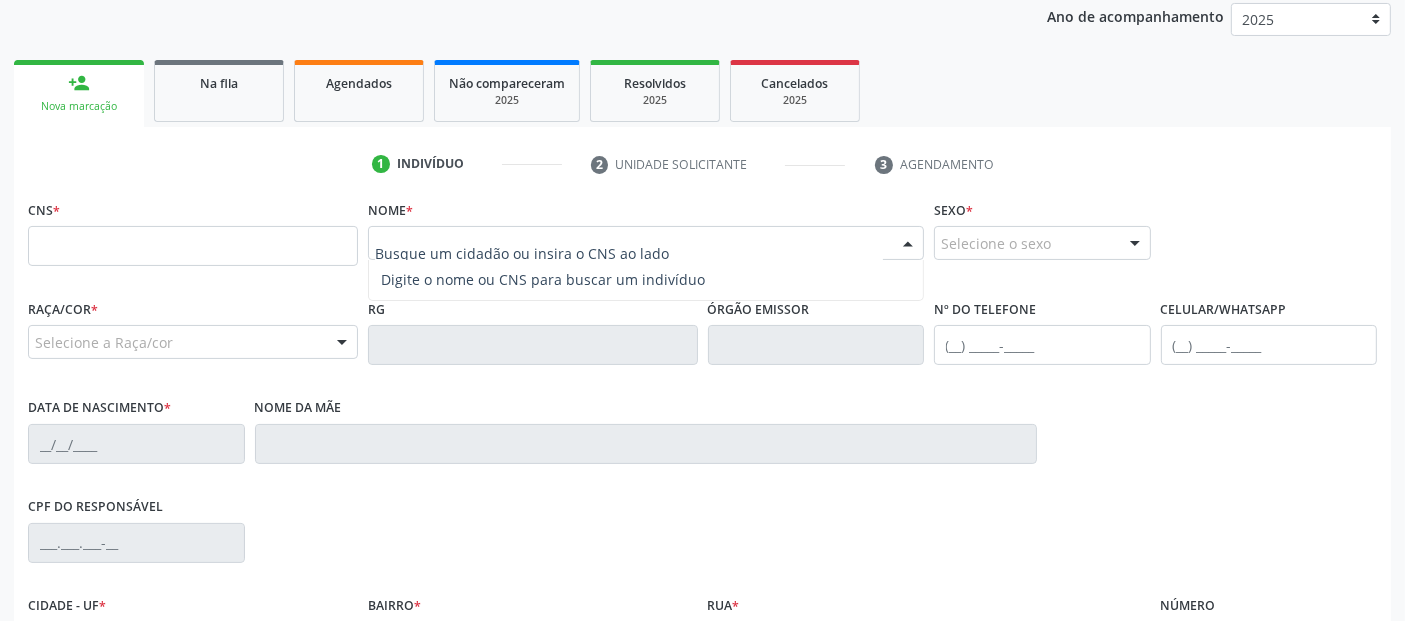 paste on "SHIRLEY FERNANDA BARRETO DE LIMA" 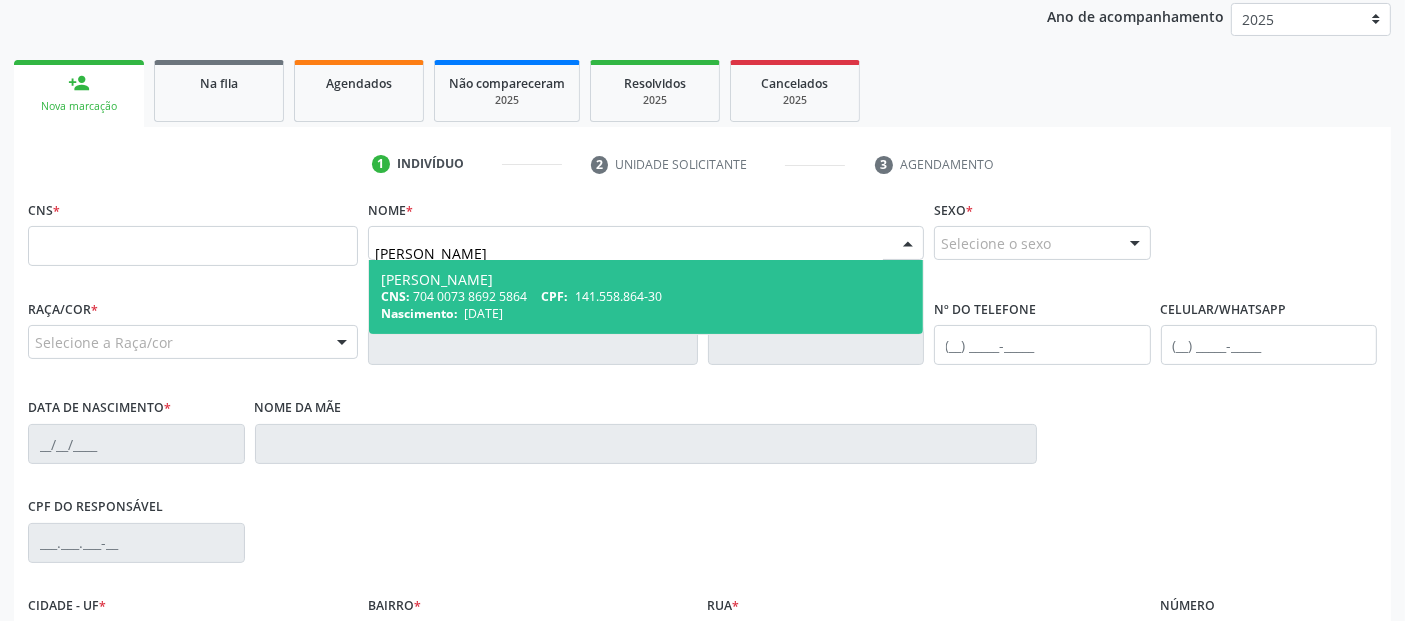 click on "CNS:
704 0073 8692 5864
CPF:
141.558.864-30" at bounding box center (646, 296) 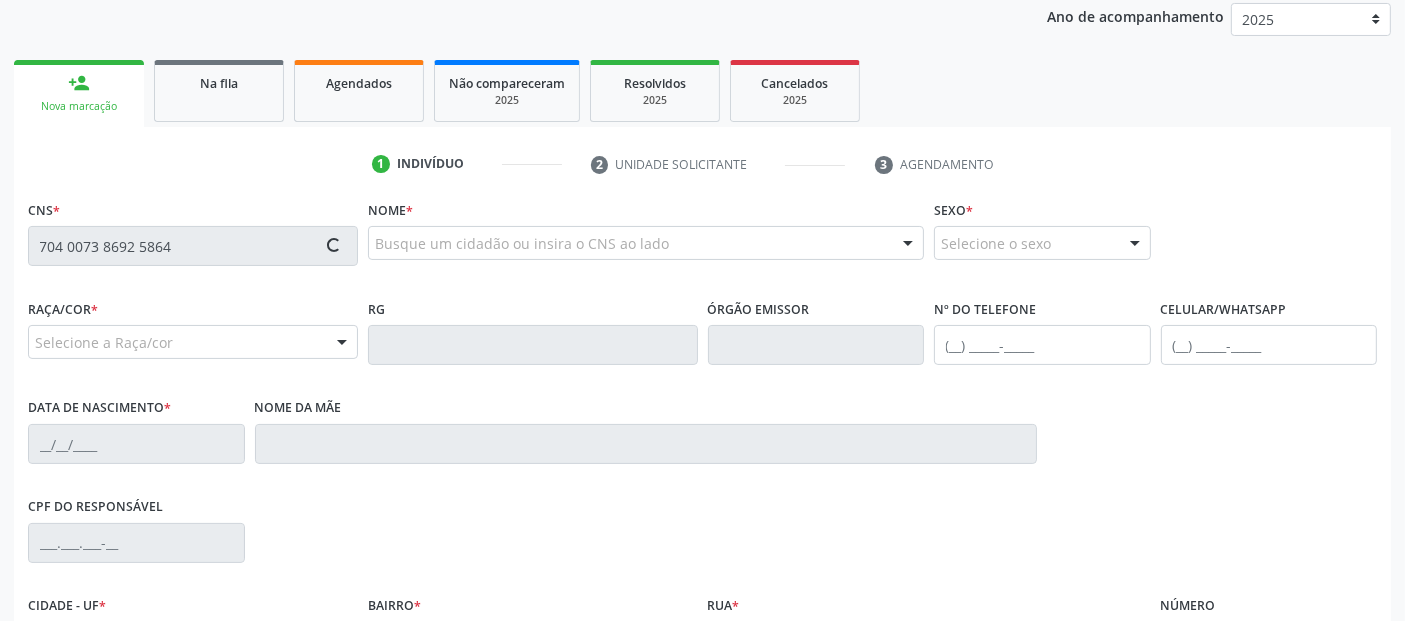 type on "704 0073 8692 5864" 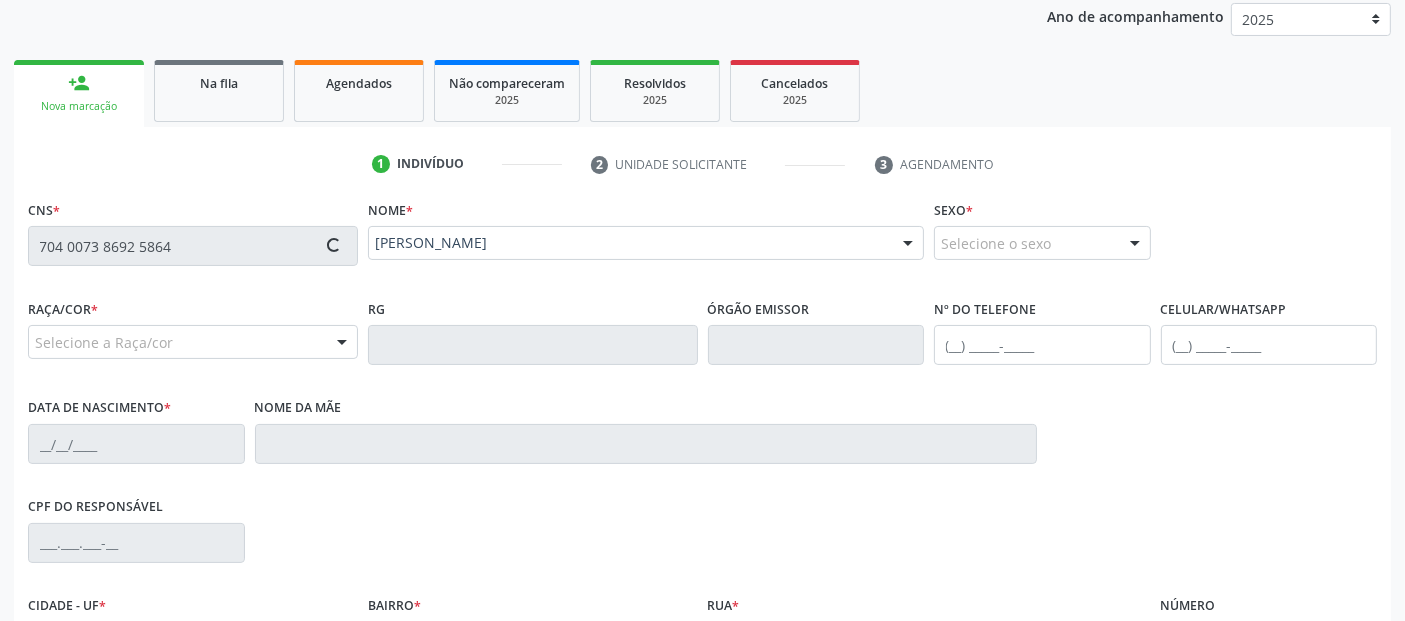 type on "(82) 98144-5070" 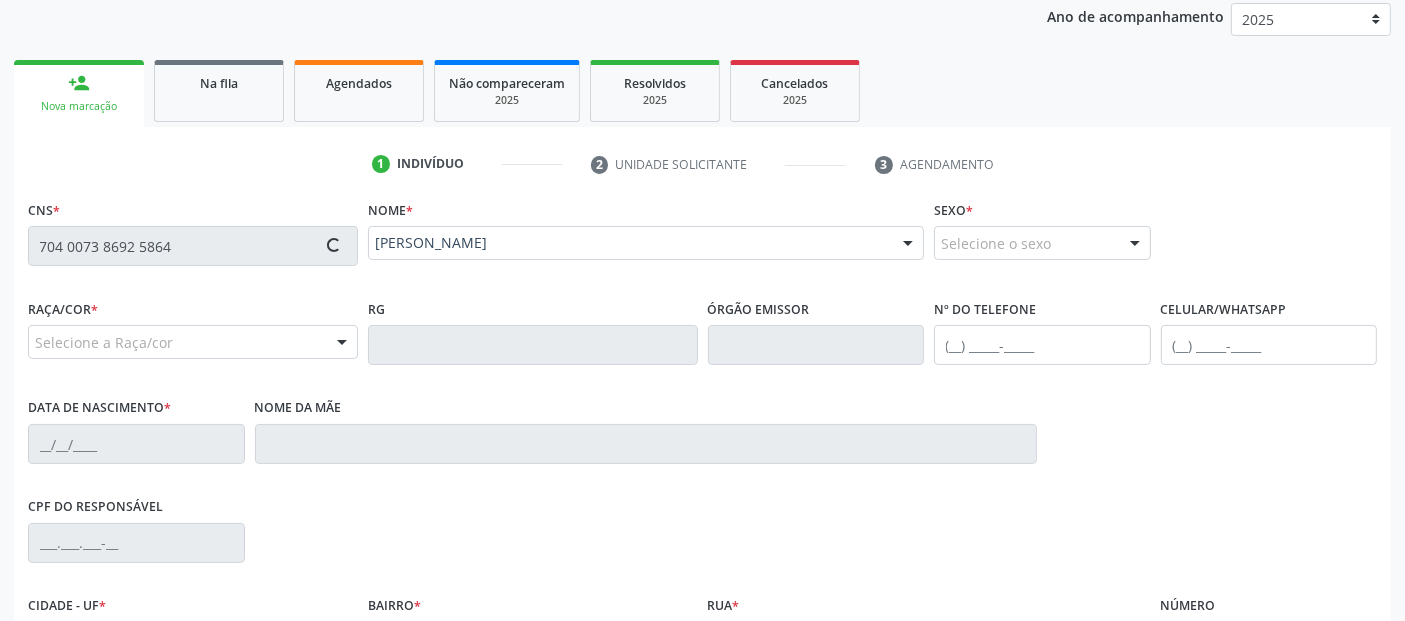 type on "25/11/2002" 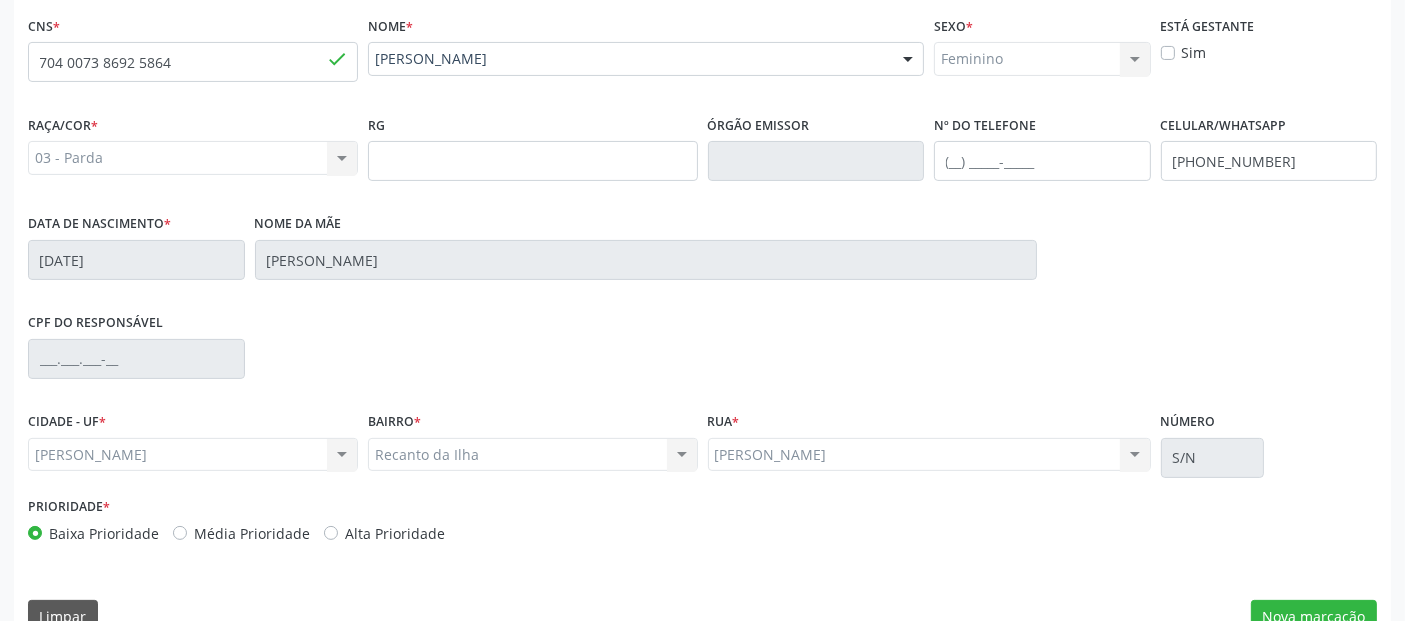 scroll, scrollTop: 489, scrollLeft: 0, axis: vertical 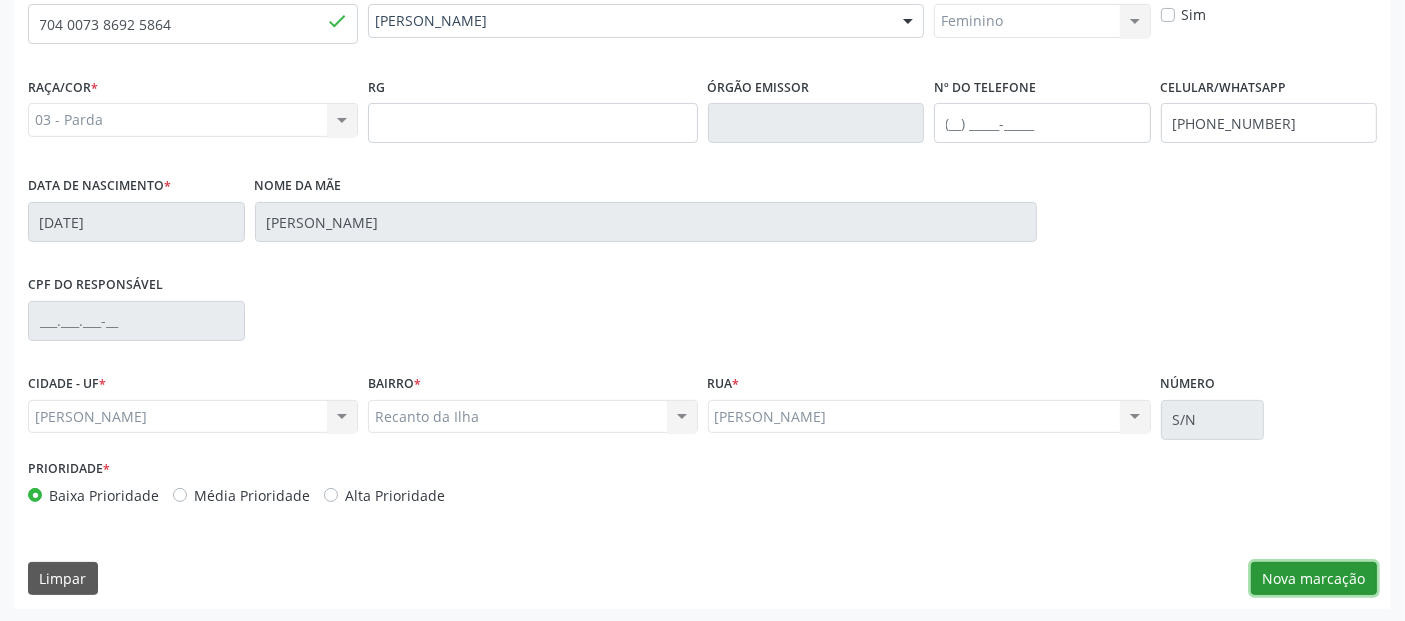 drag, startPoint x: 1290, startPoint y: 577, endPoint x: 773, endPoint y: 395, distance: 548.0994 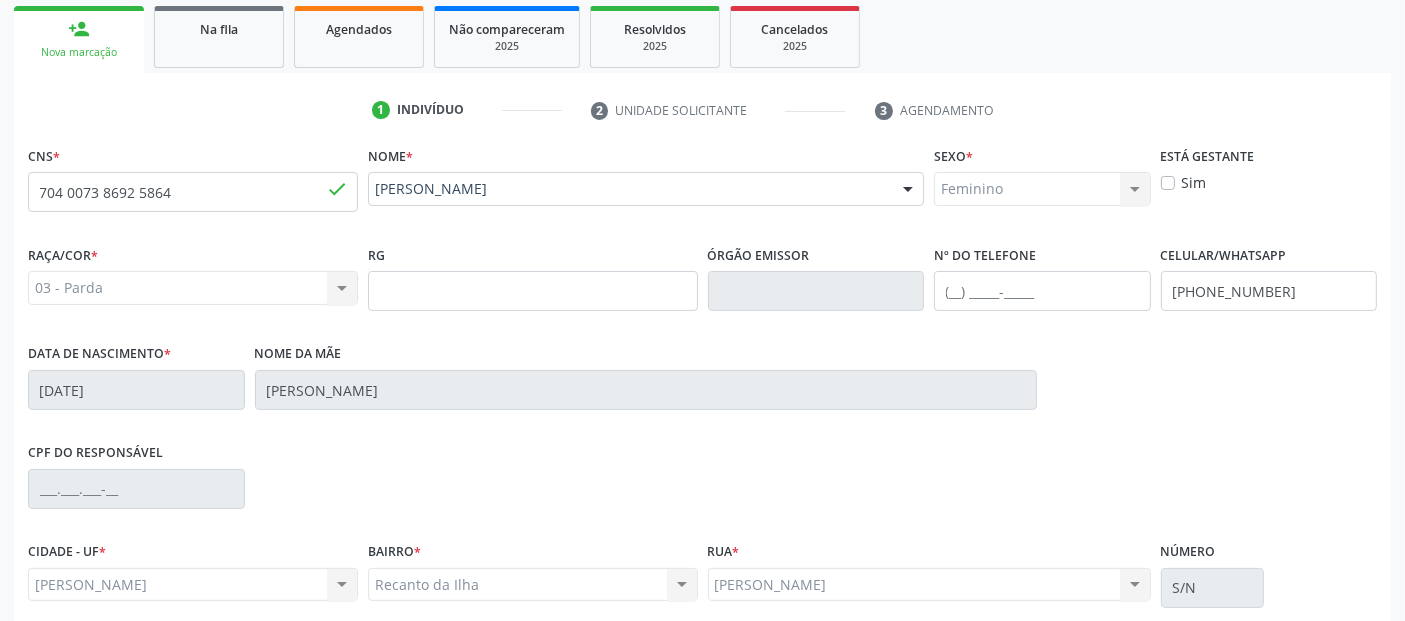 scroll, scrollTop: 156, scrollLeft: 0, axis: vertical 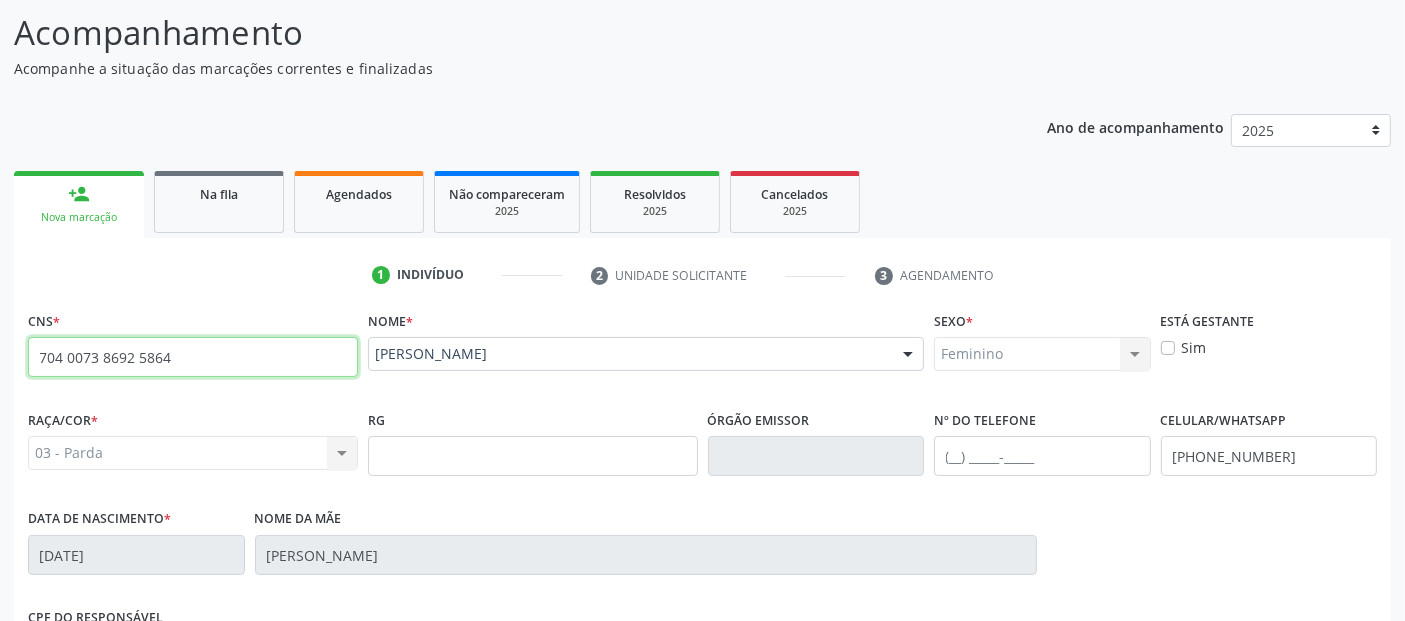 click on "704 0073 8692 5864" at bounding box center (193, 357) 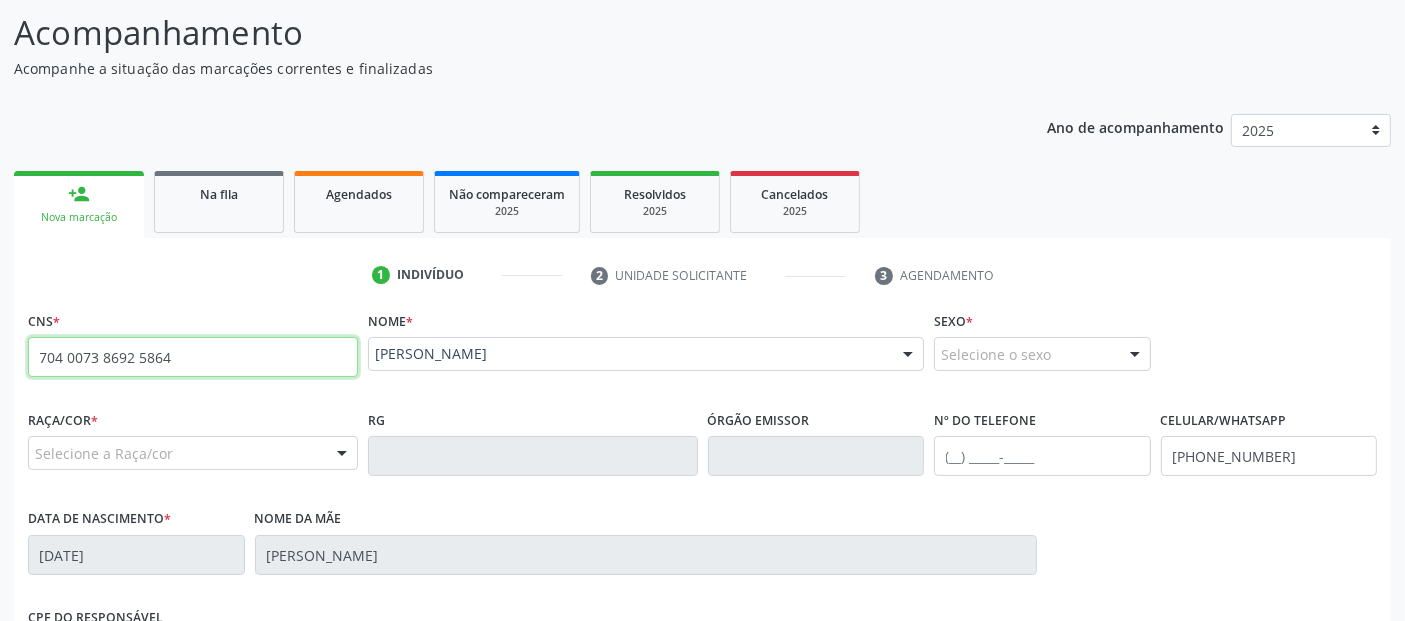 type on "704 0073 8692" 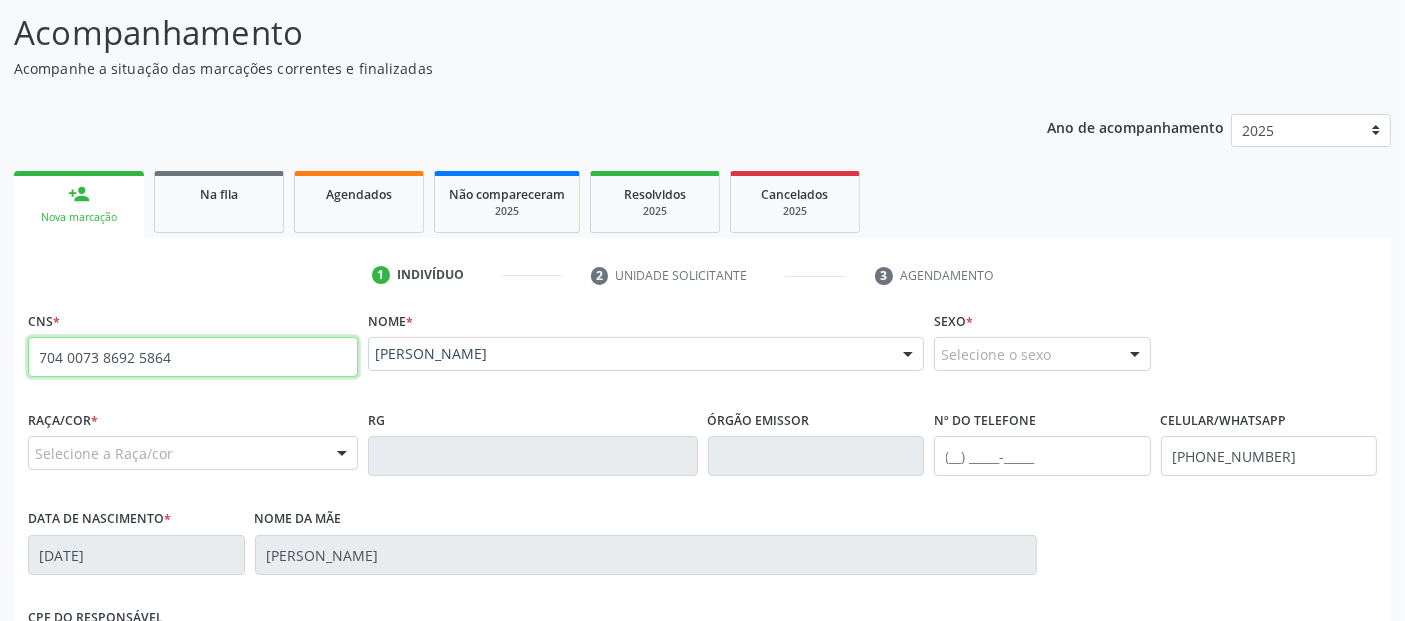 type 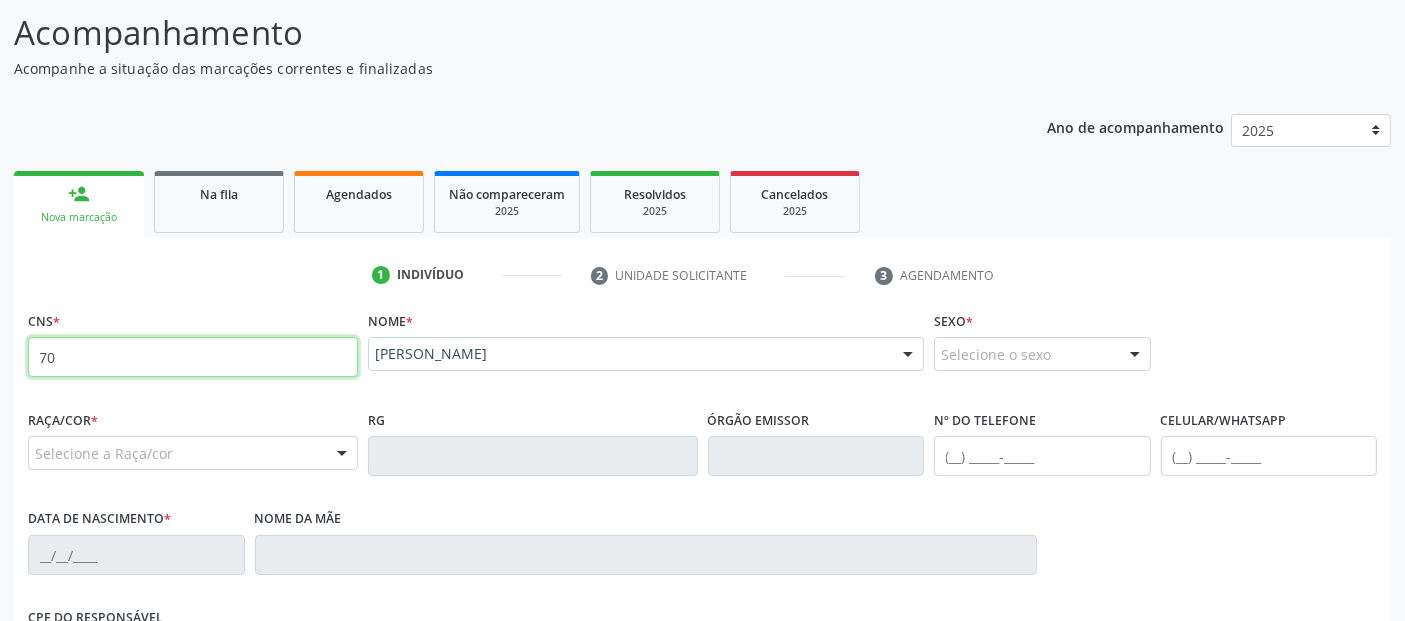type on "7" 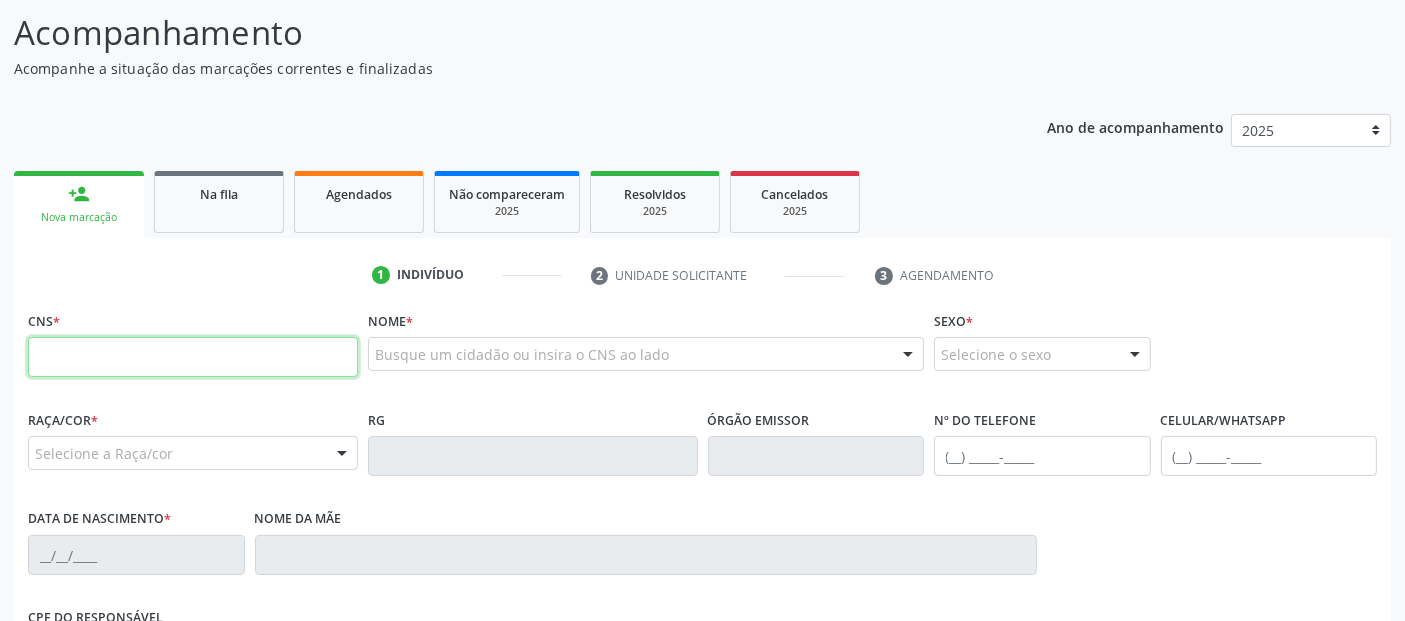 type 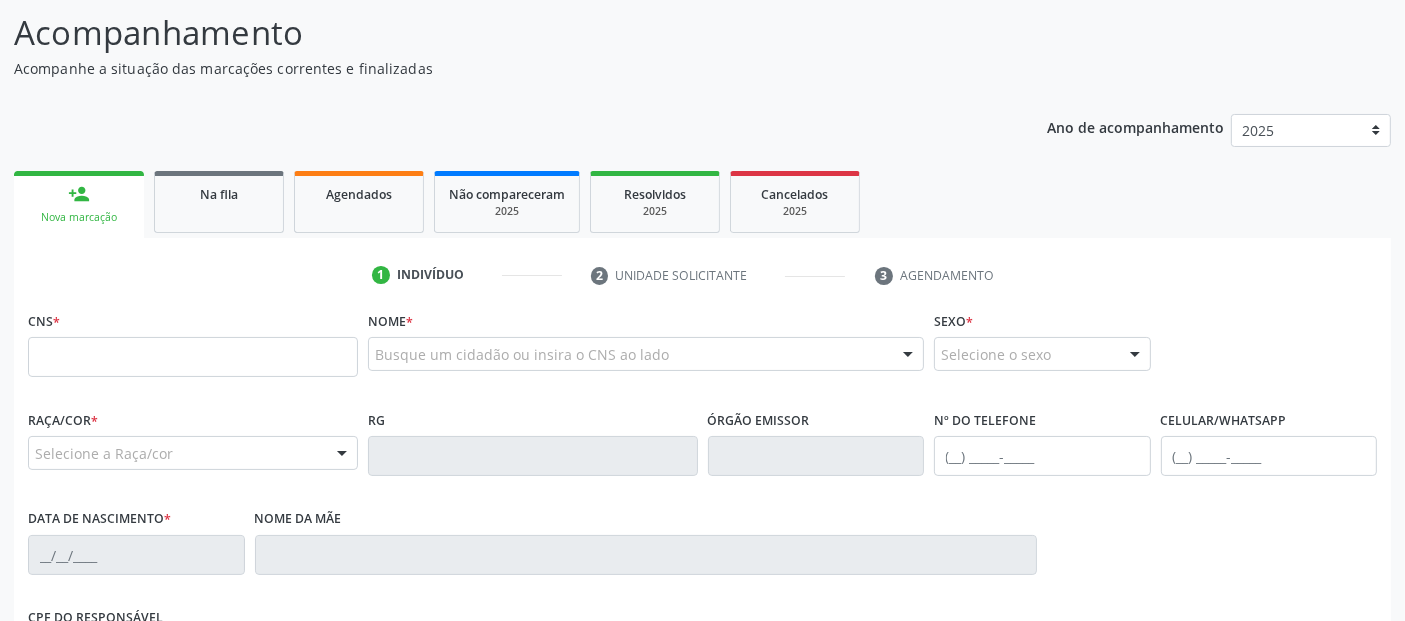 click on "Busque um cidadão ou insira o CNS ao lado" at bounding box center [646, 354] 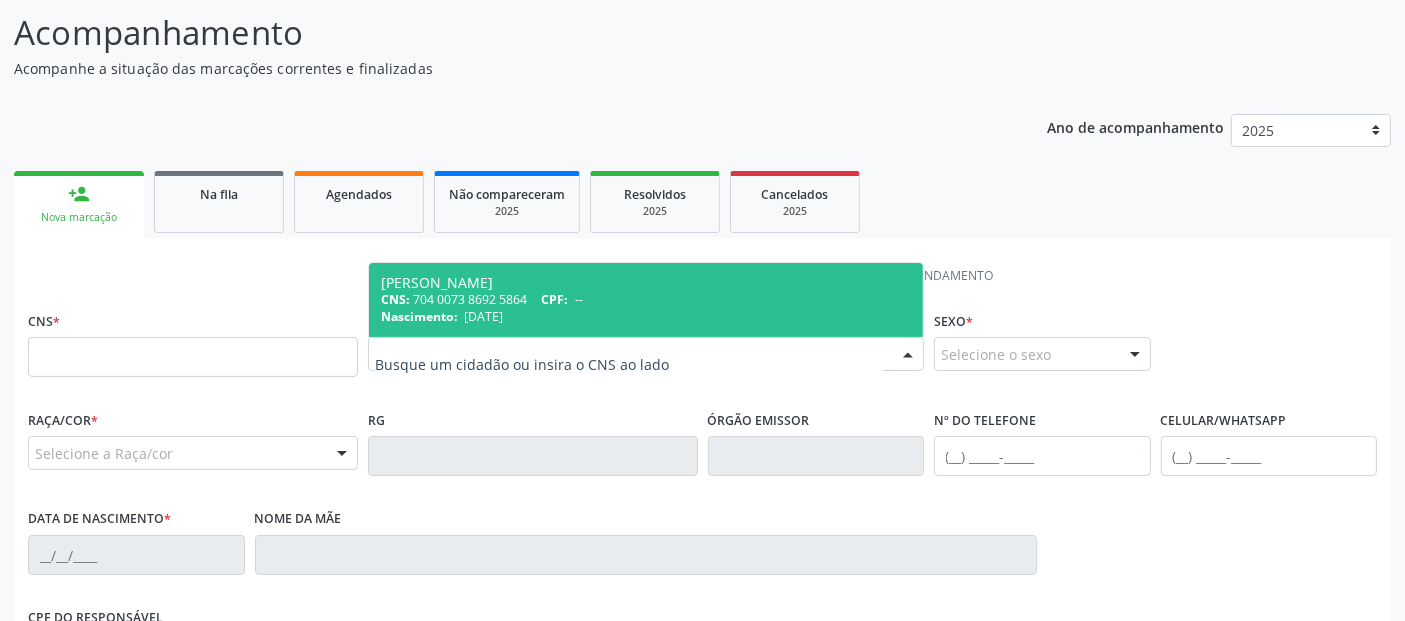 paste on "SHIRLEY FERNANDA BARRETO DE LIMA" 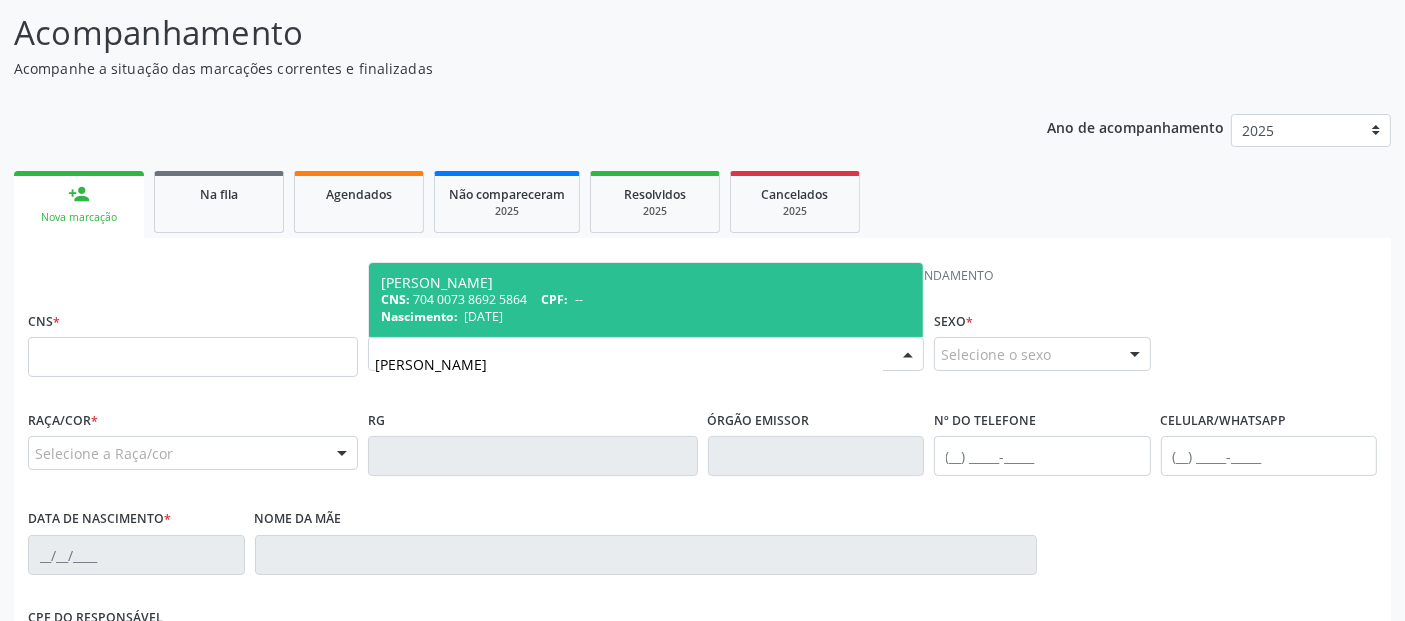 click on "Shirley Fernanda Barreto de Lima" at bounding box center (646, 283) 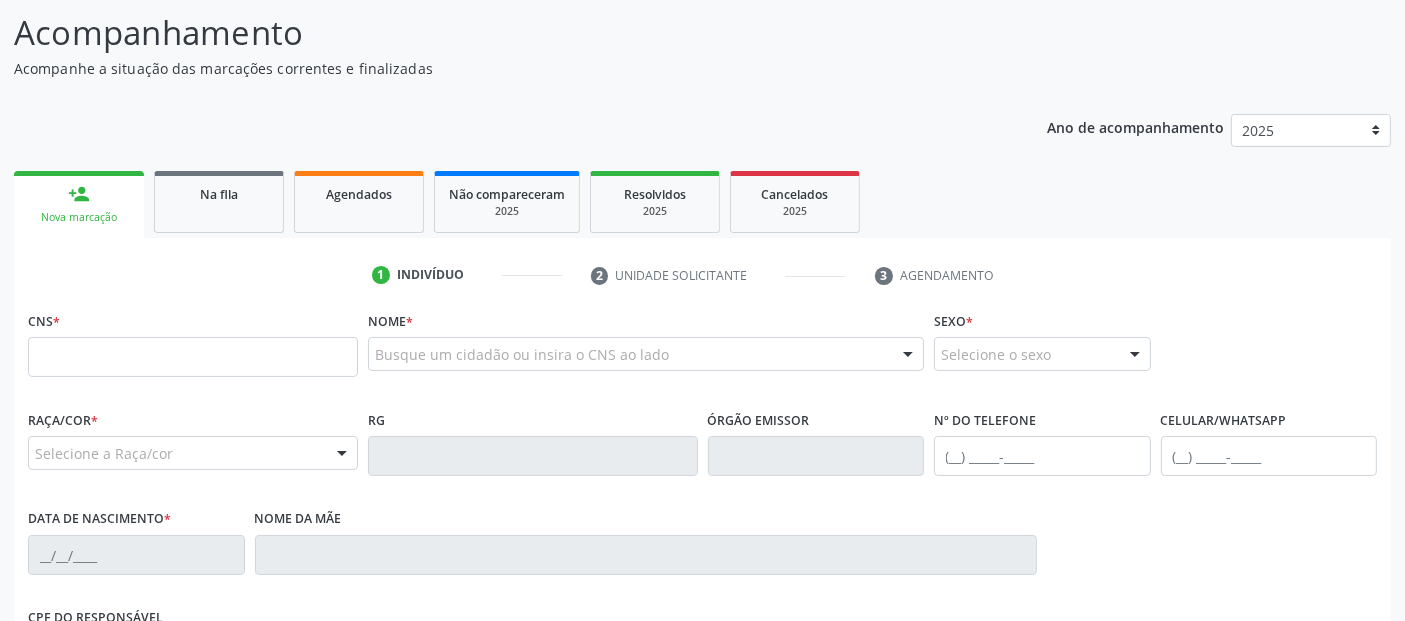 click on "Busque um cidadão ou insira o CNS ao lado" at bounding box center (646, 354) 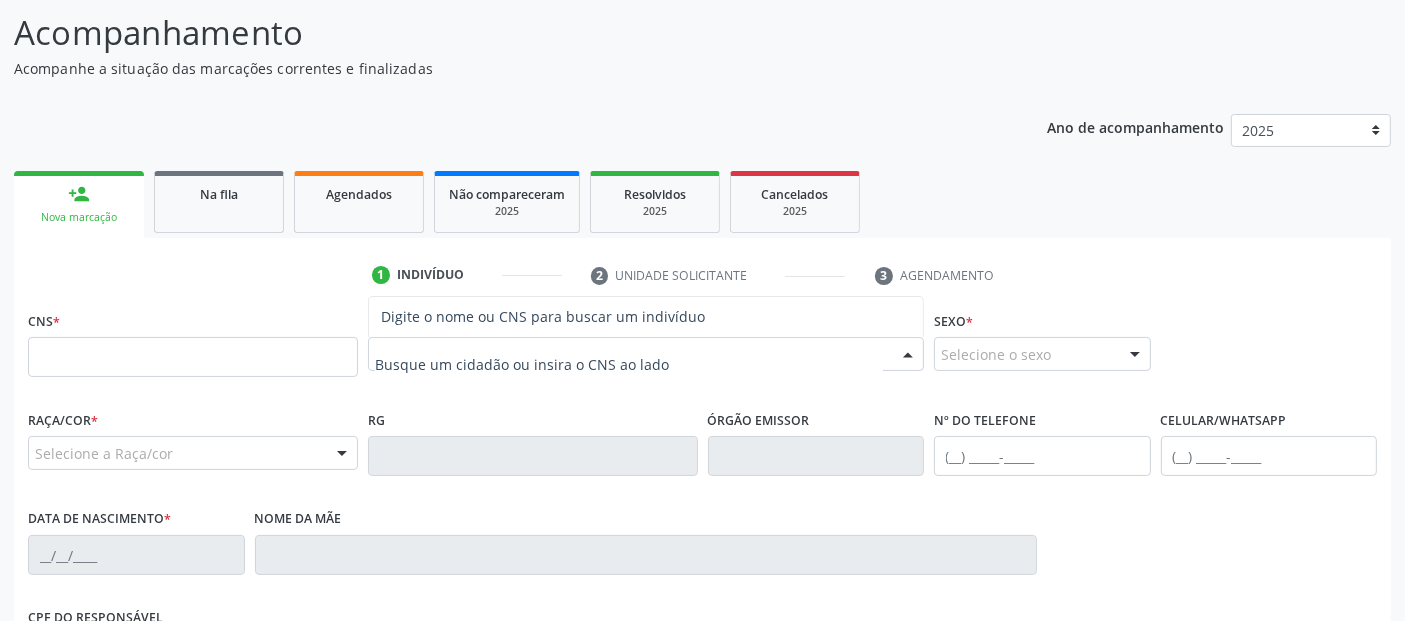 paste on "SHIRLEY FERNANDA BARRETO DE LIMA" 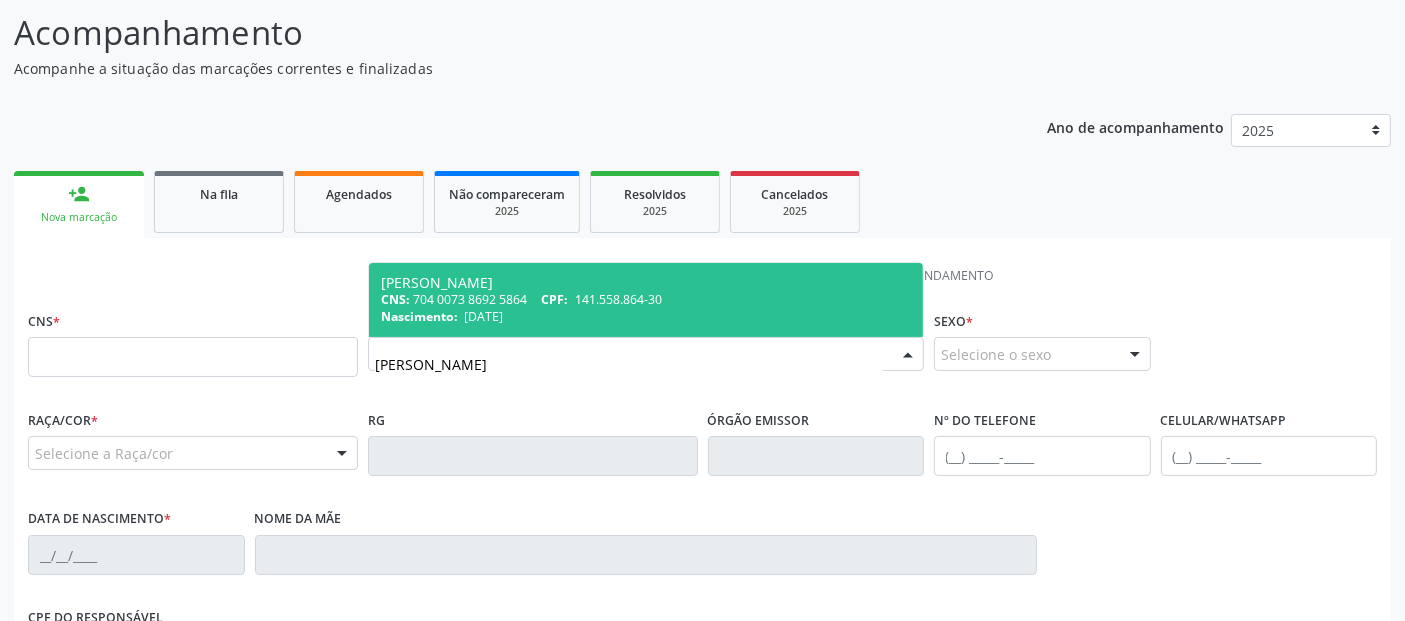 click on "CNS:
704 0073 8692 5864
CPF:
141.558.864-30" at bounding box center (646, 299) 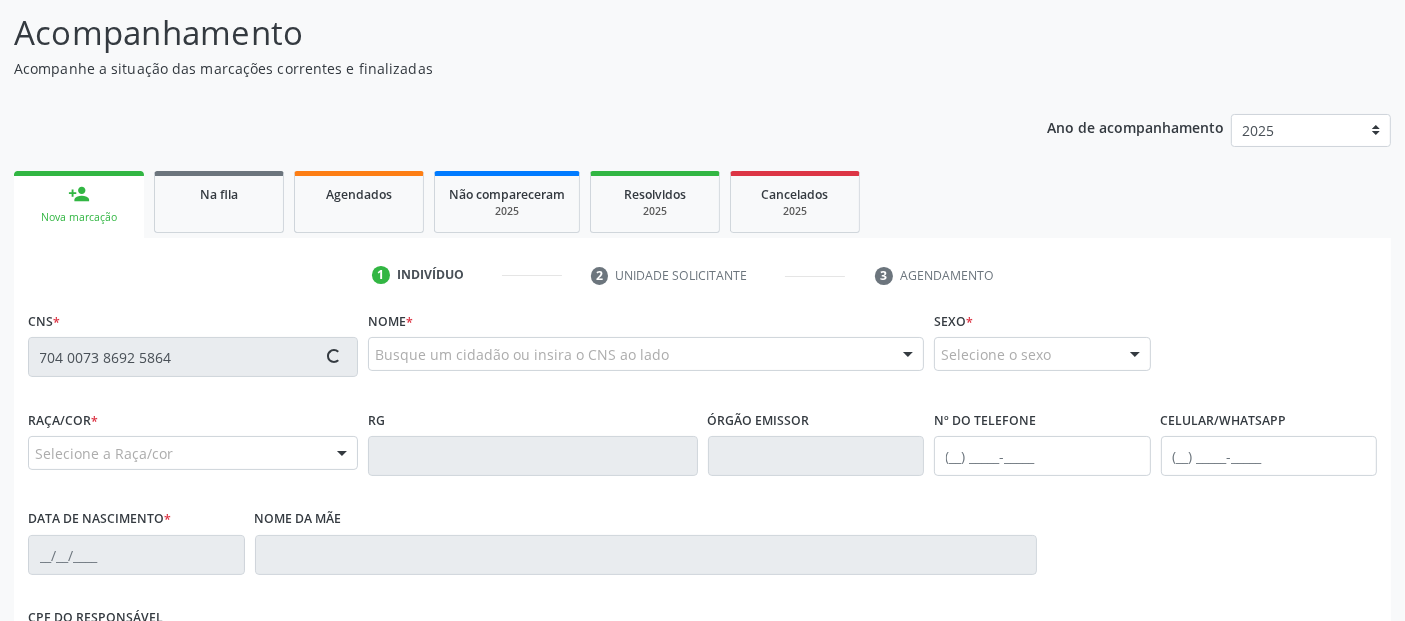 type on "704 0073 8692 5864" 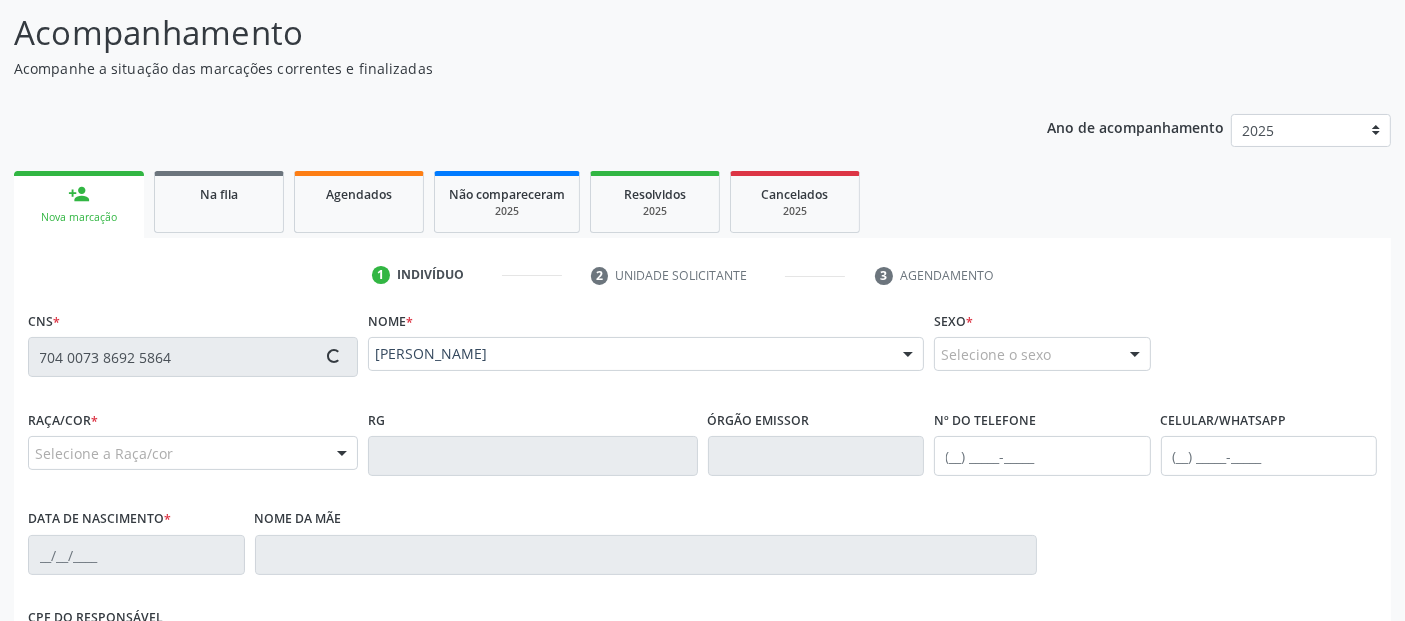 type on "(82) 98144-5070" 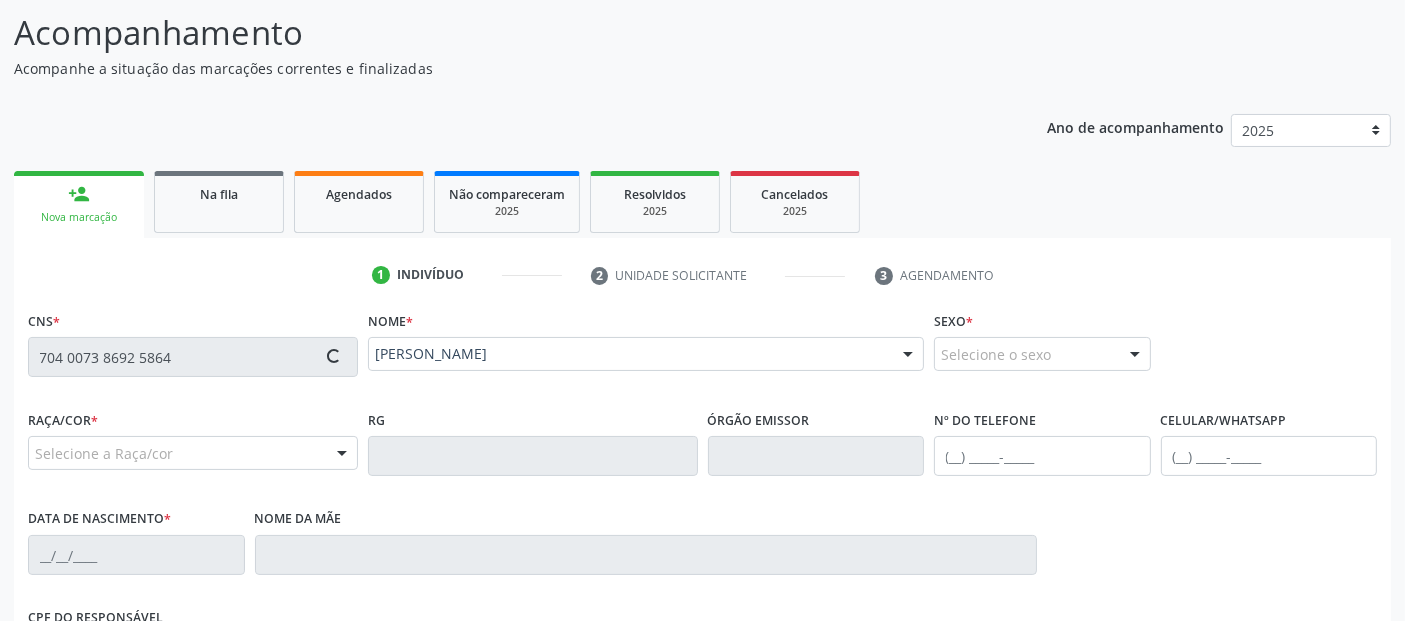 type on "25/11/2002" 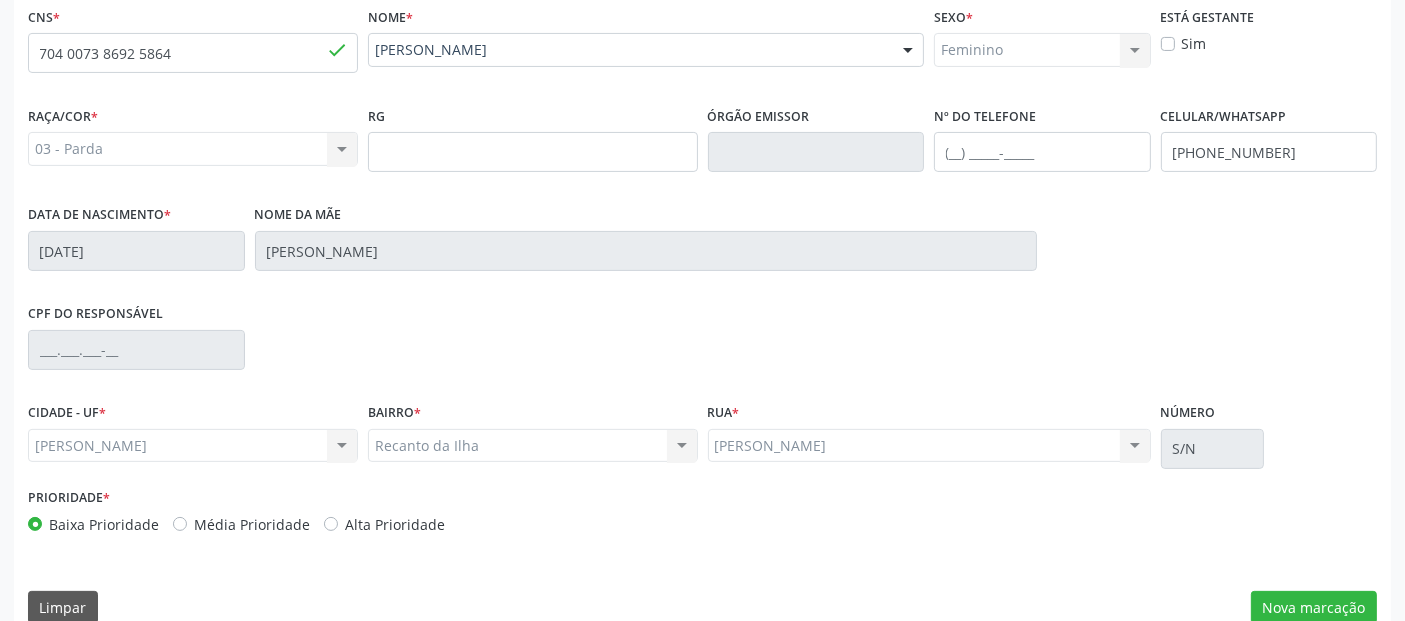 scroll, scrollTop: 489, scrollLeft: 0, axis: vertical 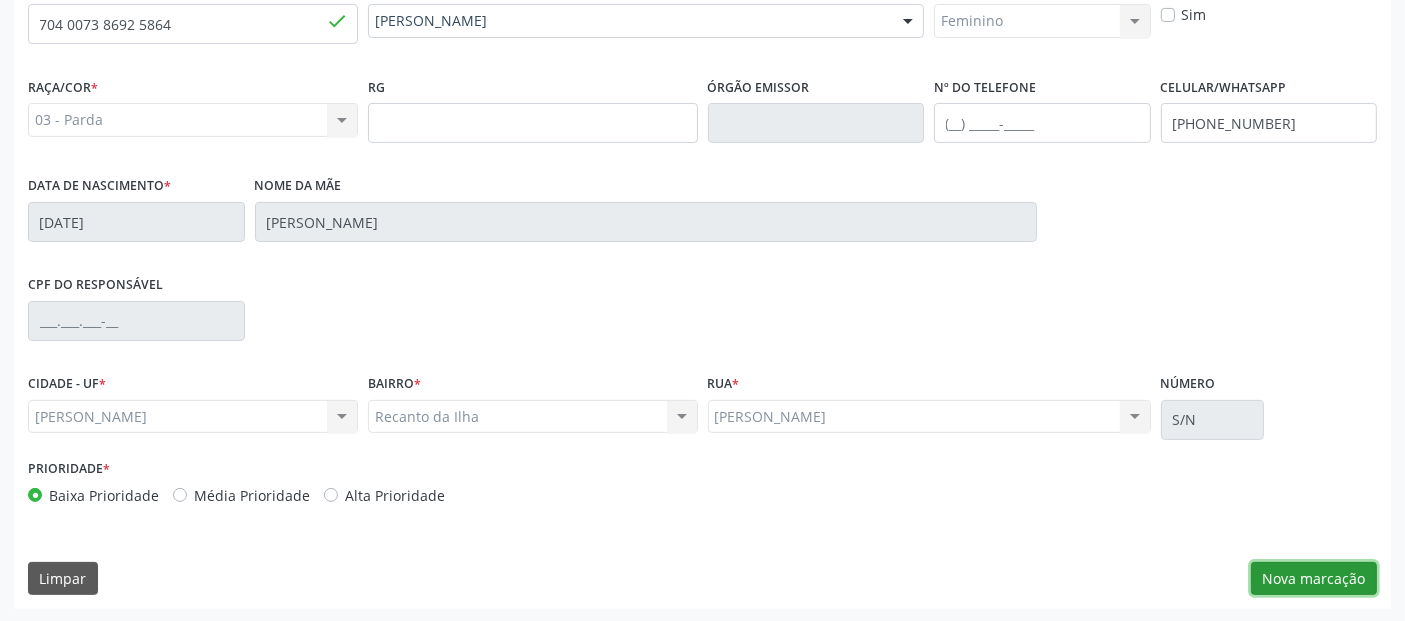 click on "Nova marcação" at bounding box center [1314, 579] 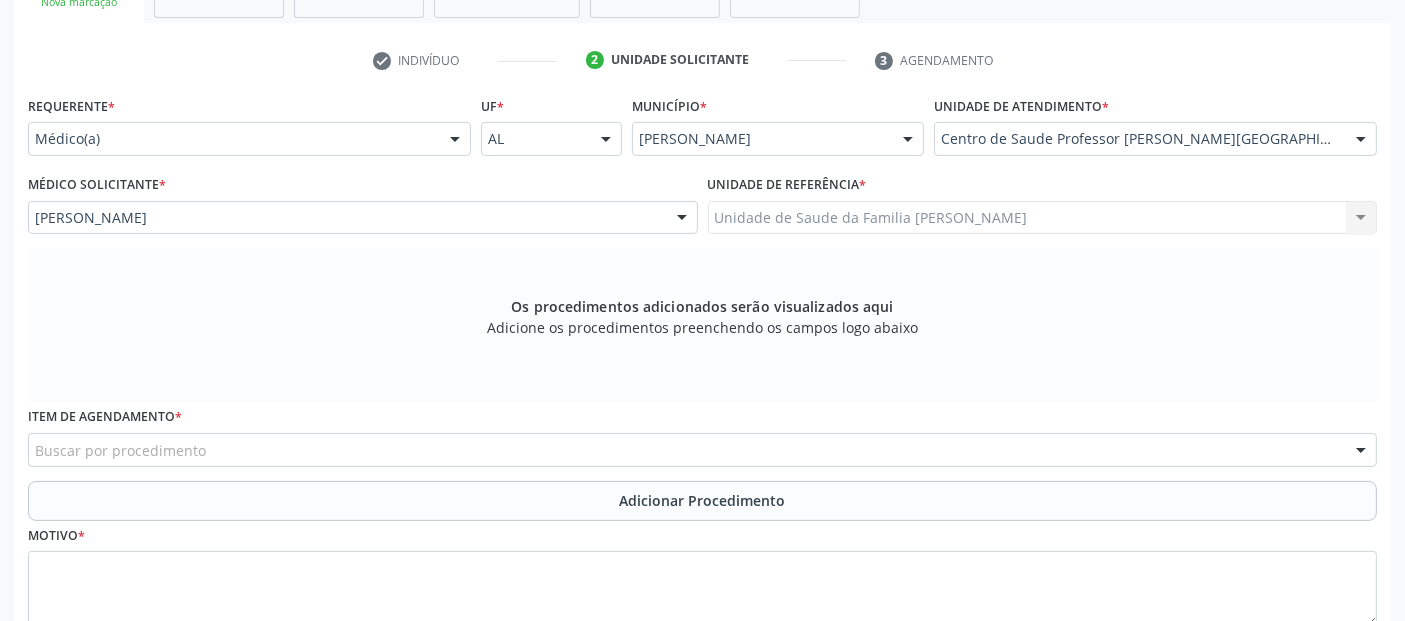 scroll, scrollTop: 267, scrollLeft: 0, axis: vertical 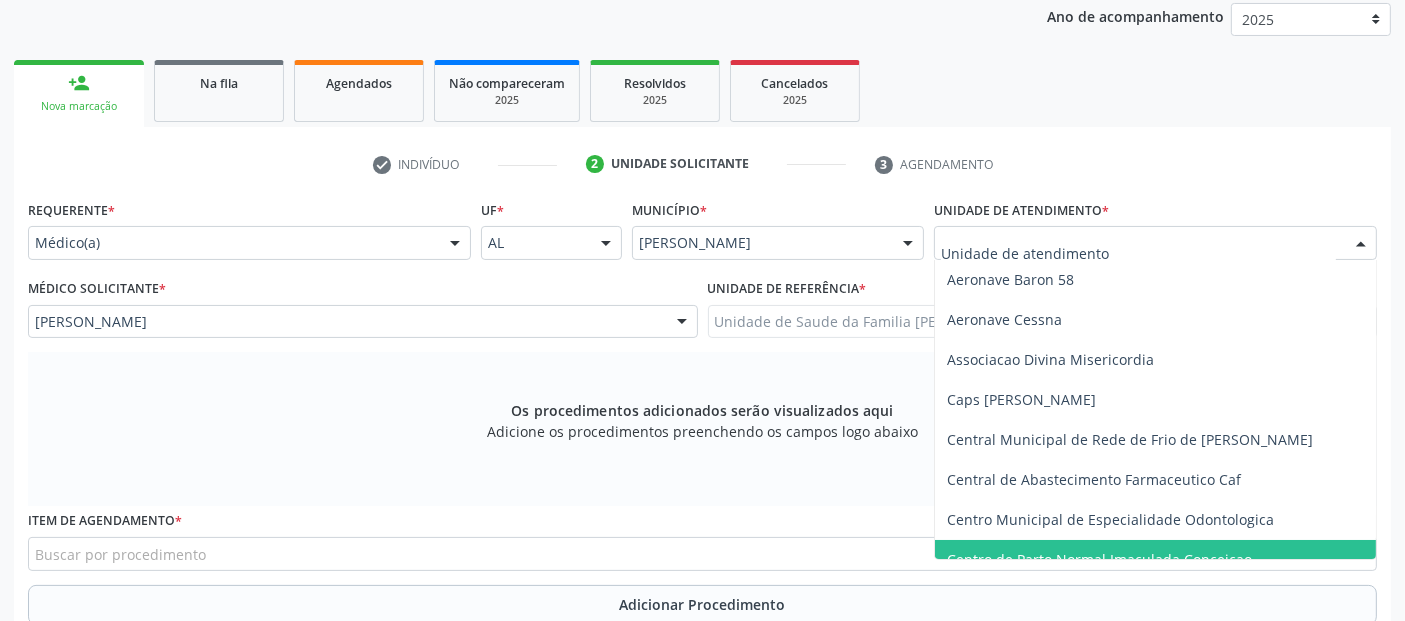 click at bounding box center [1138, 253] 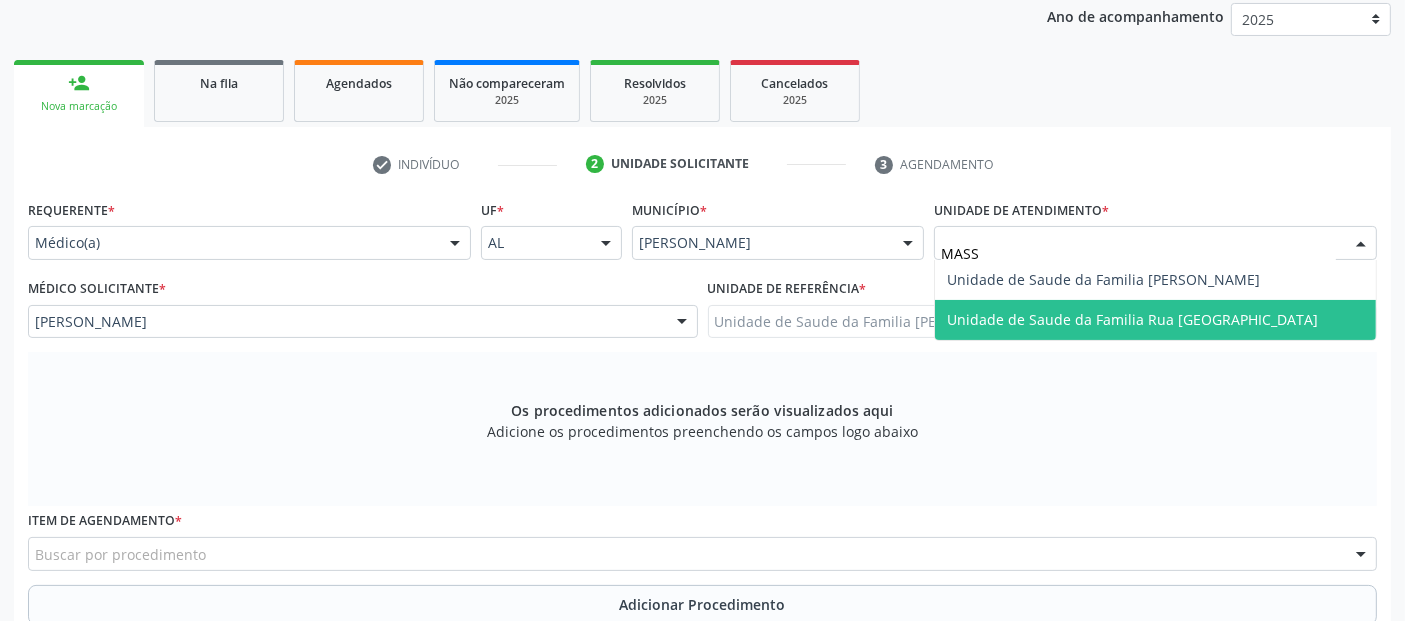 type on "MASSA" 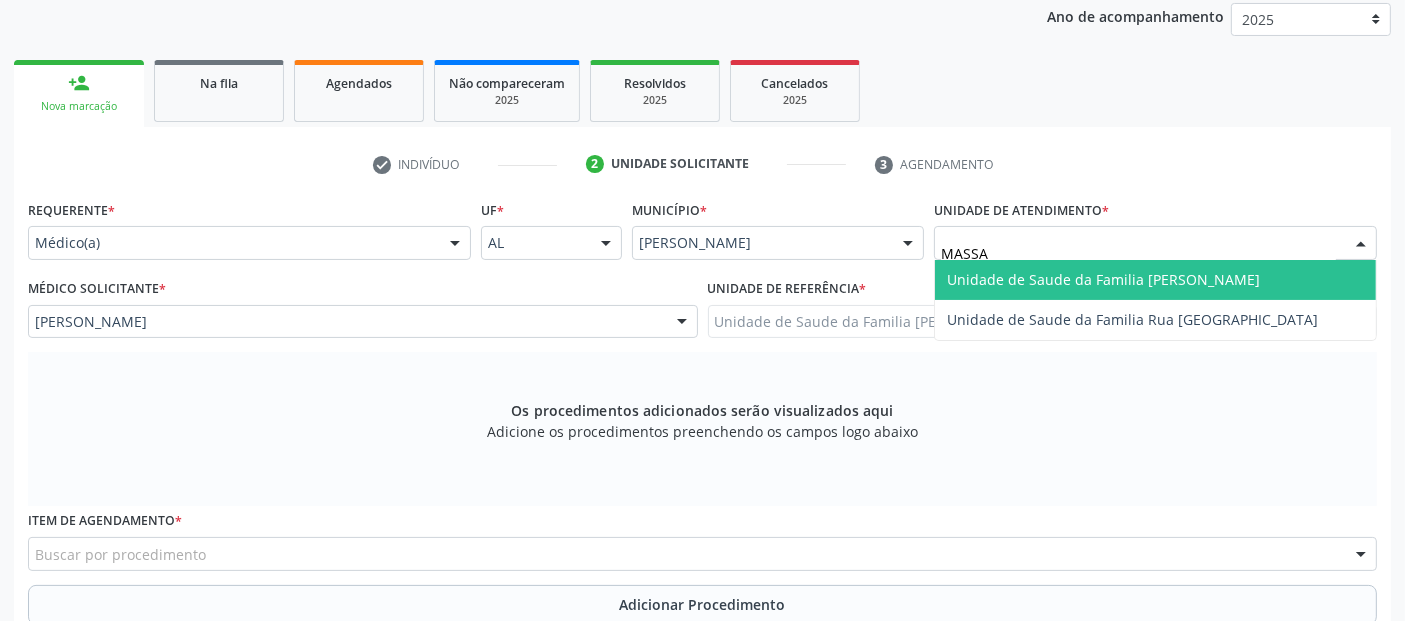 click on "Unidade de Saude da Familia [PERSON_NAME]" at bounding box center (1155, 280) 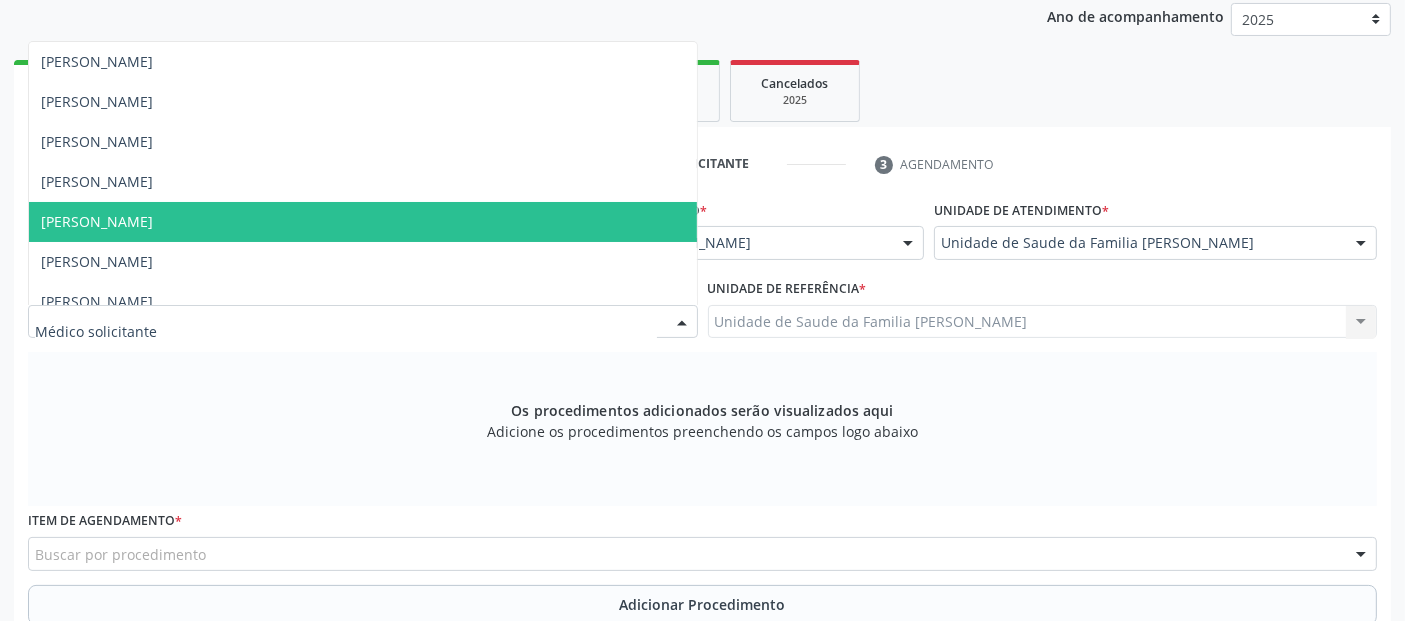 scroll, scrollTop: 57, scrollLeft: 0, axis: vertical 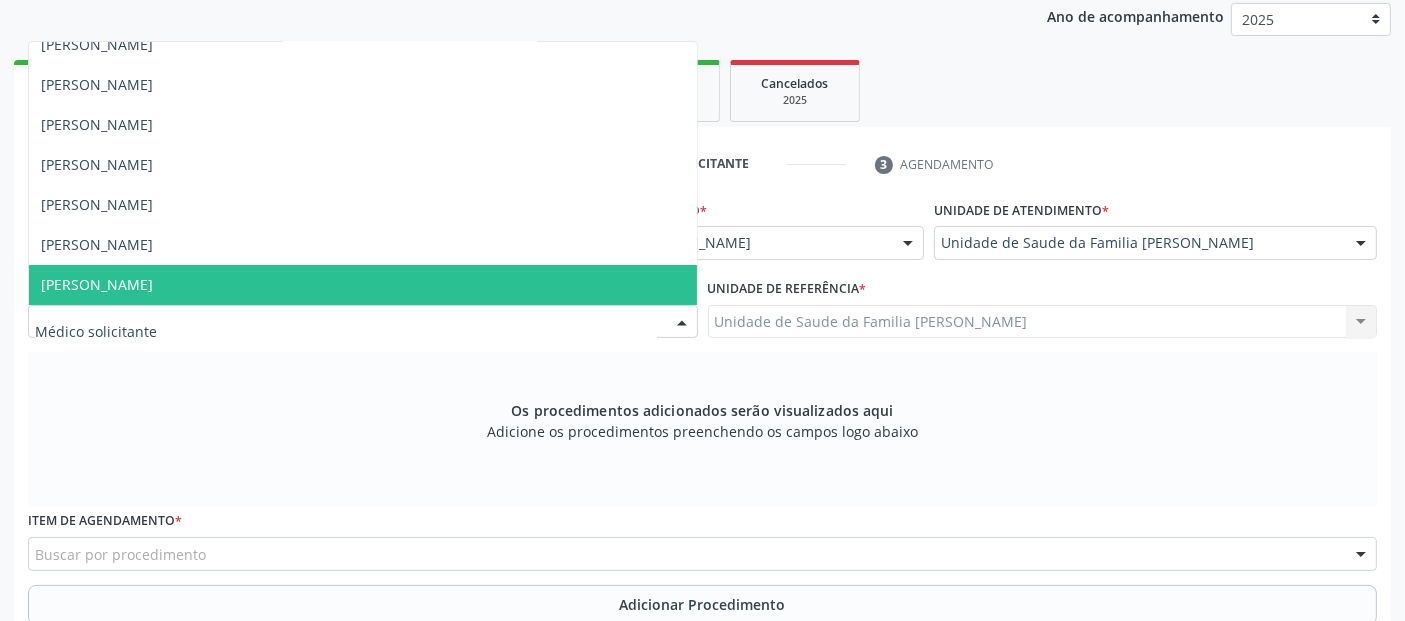 click on "[PERSON_NAME]" at bounding box center [97, 284] 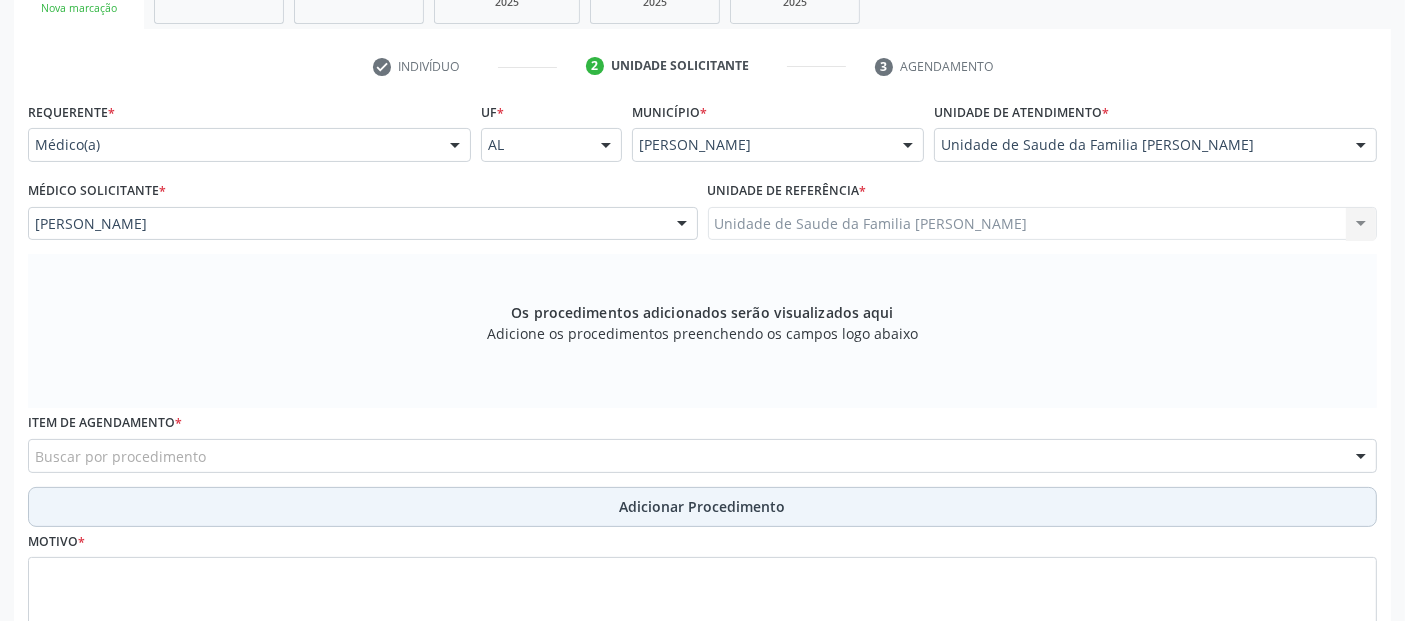 scroll, scrollTop: 378, scrollLeft: 0, axis: vertical 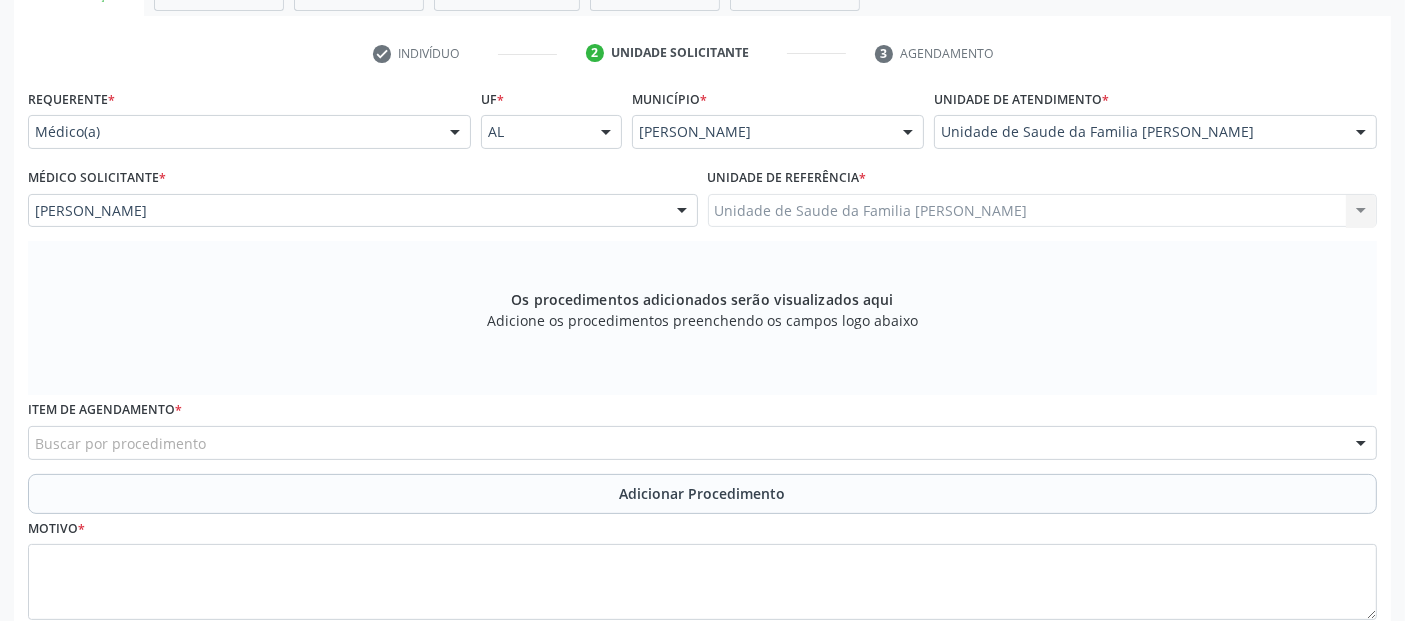 click on "Buscar por procedimento" at bounding box center (702, 443) 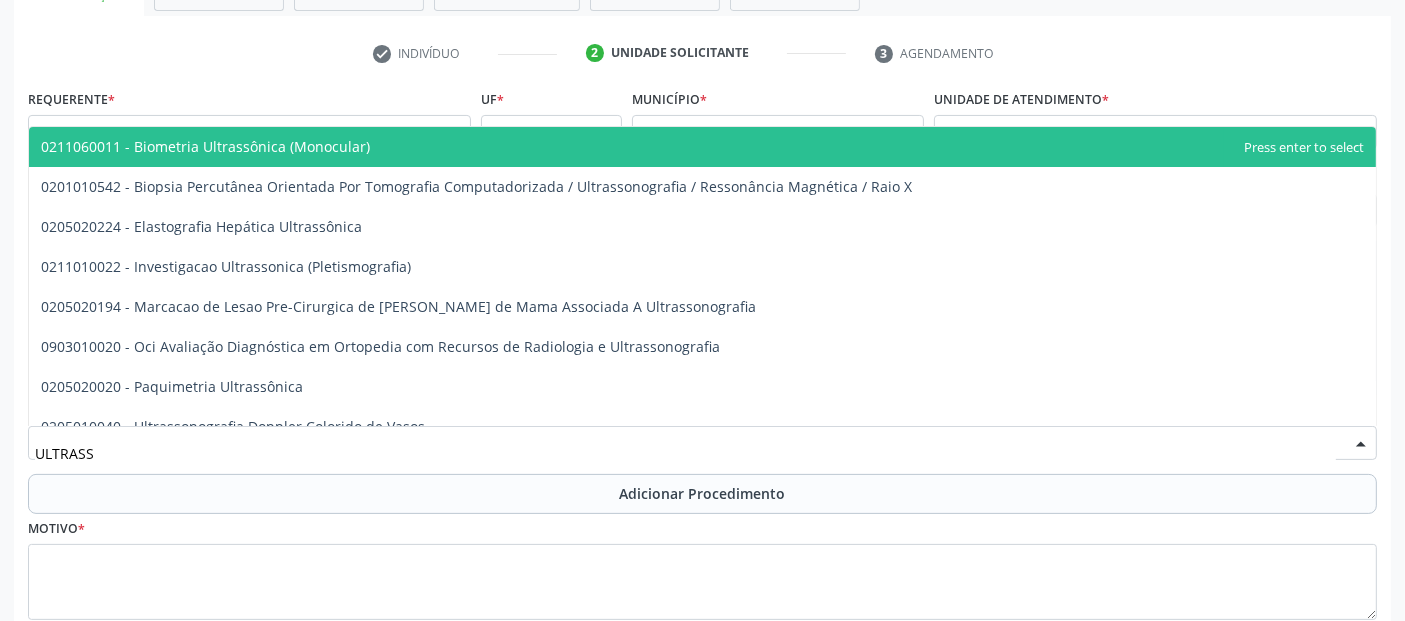 type on "ULTRASSO" 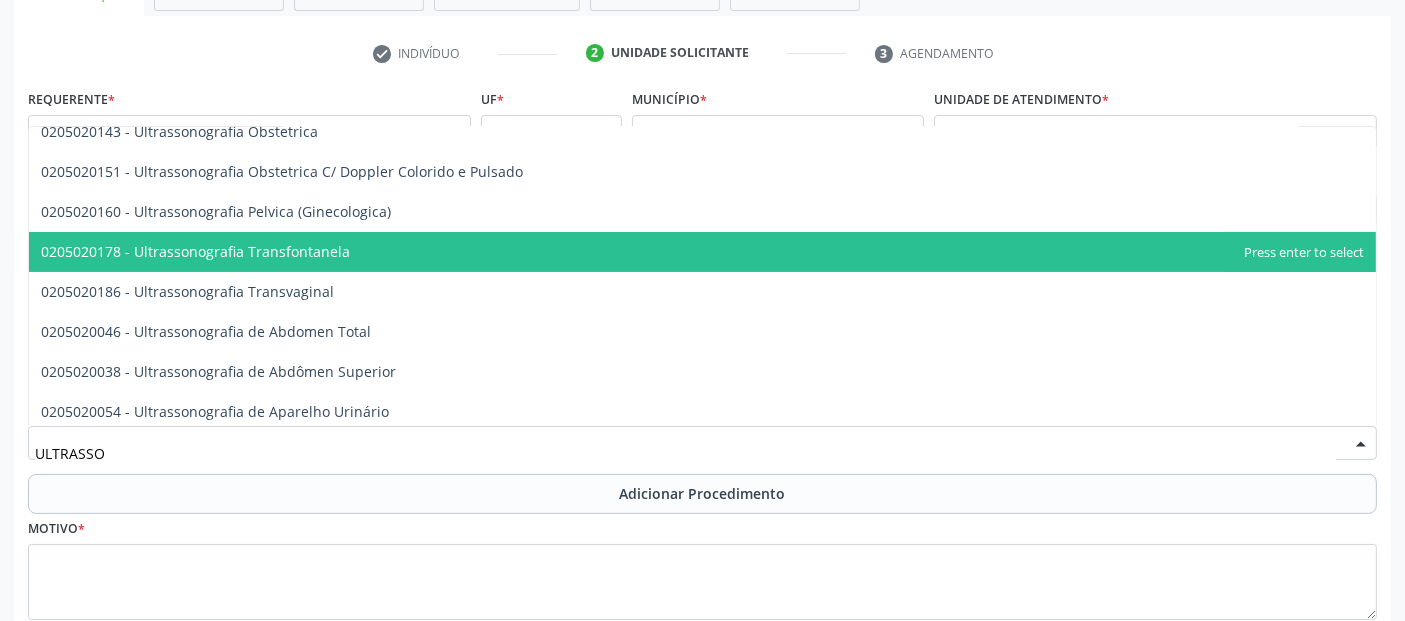scroll, scrollTop: 333, scrollLeft: 0, axis: vertical 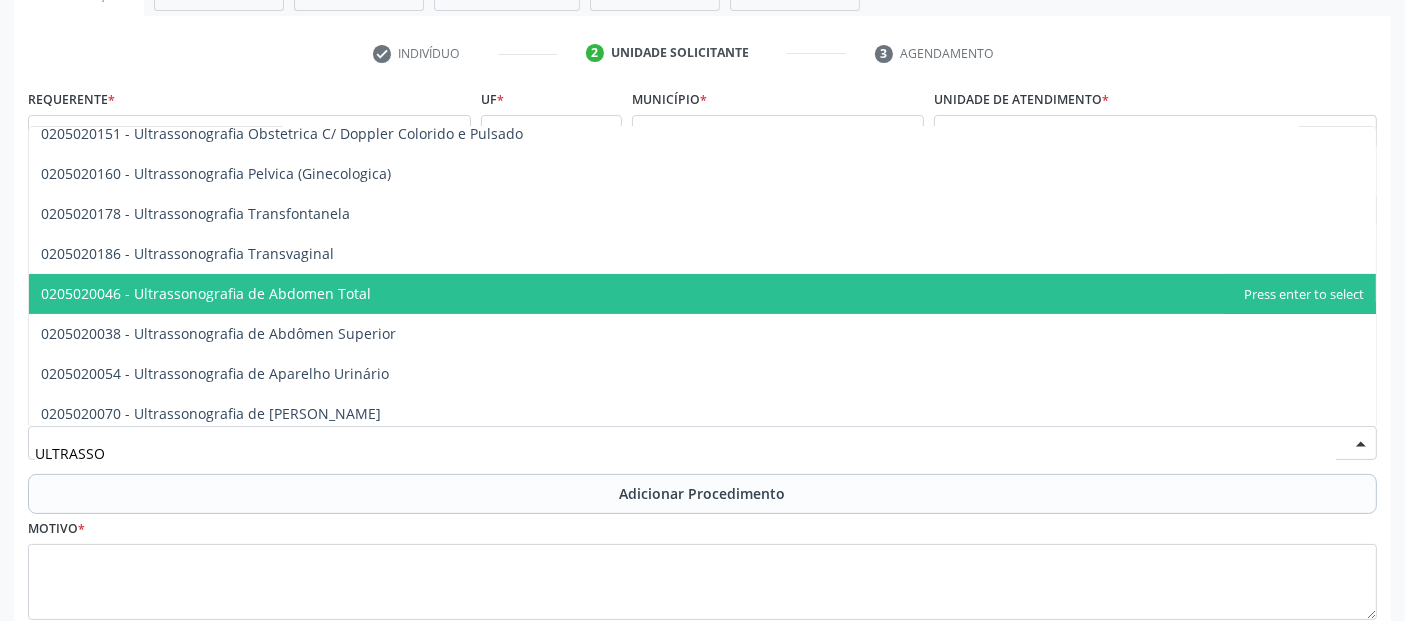 click on "0205020046 - Ultrassonografia de Abdomen Total" at bounding box center (206, 293) 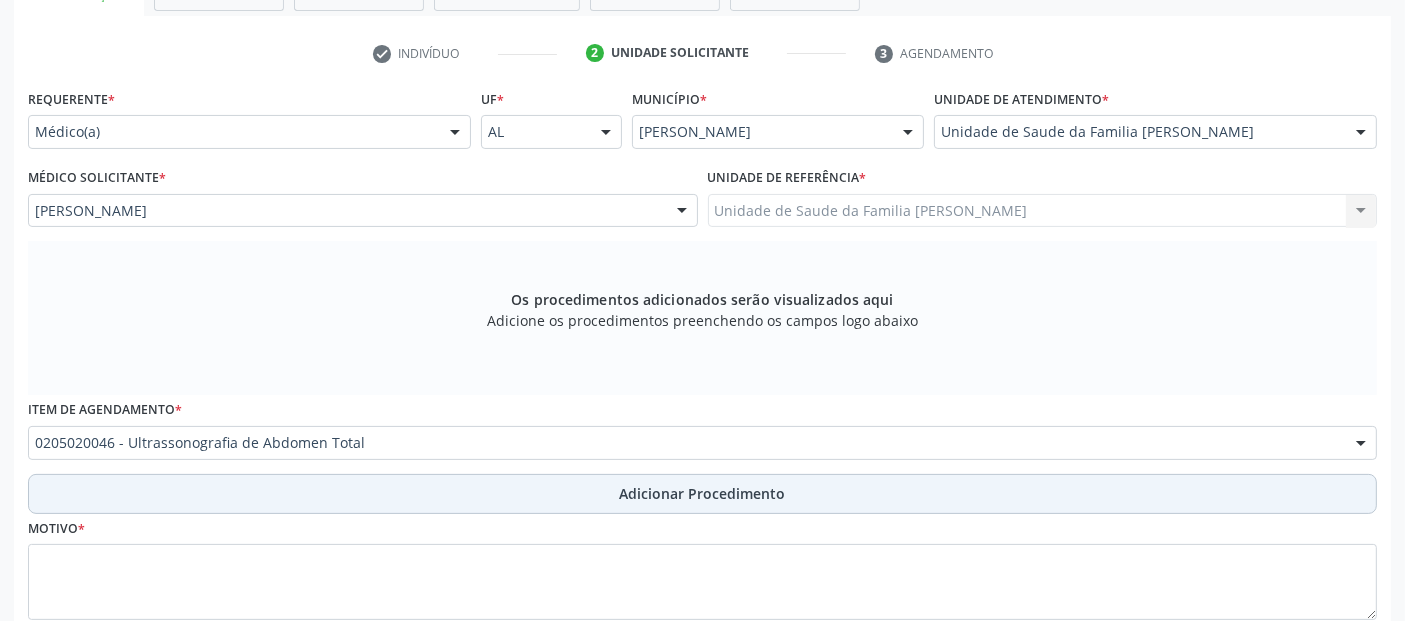 click on "Adicionar Procedimento" at bounding box center (702, 494) 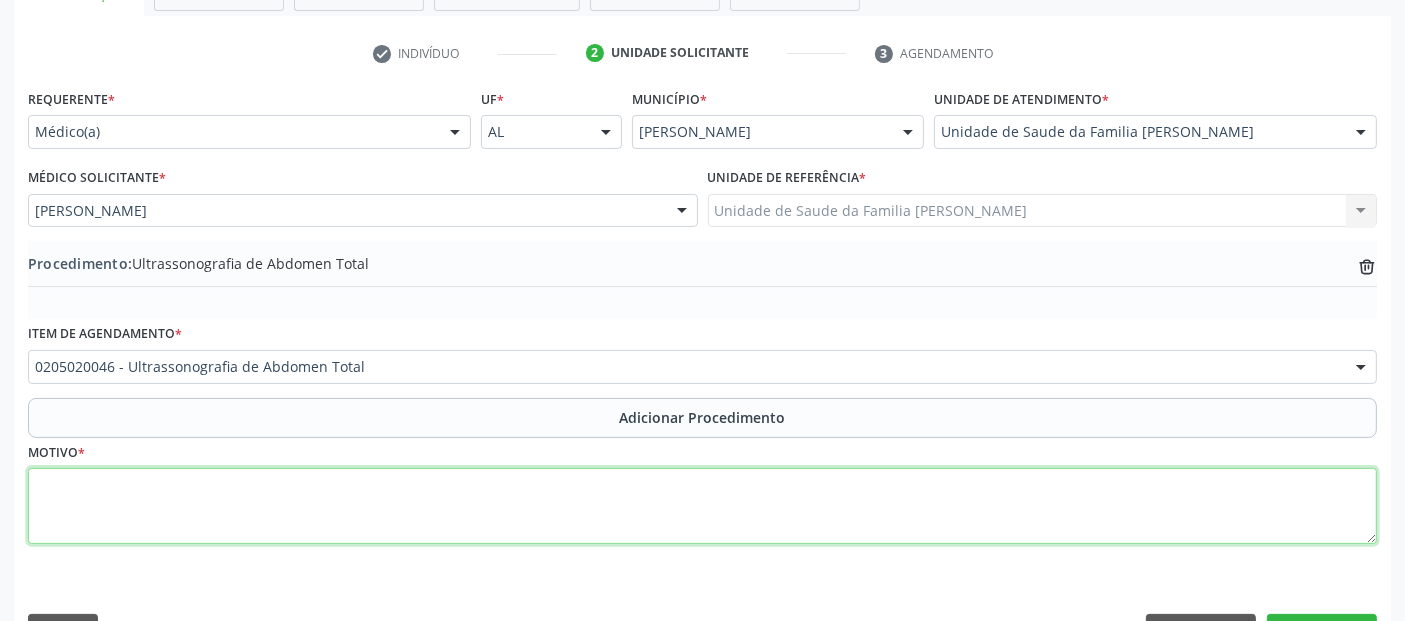 click at bounding box center [702, 506] 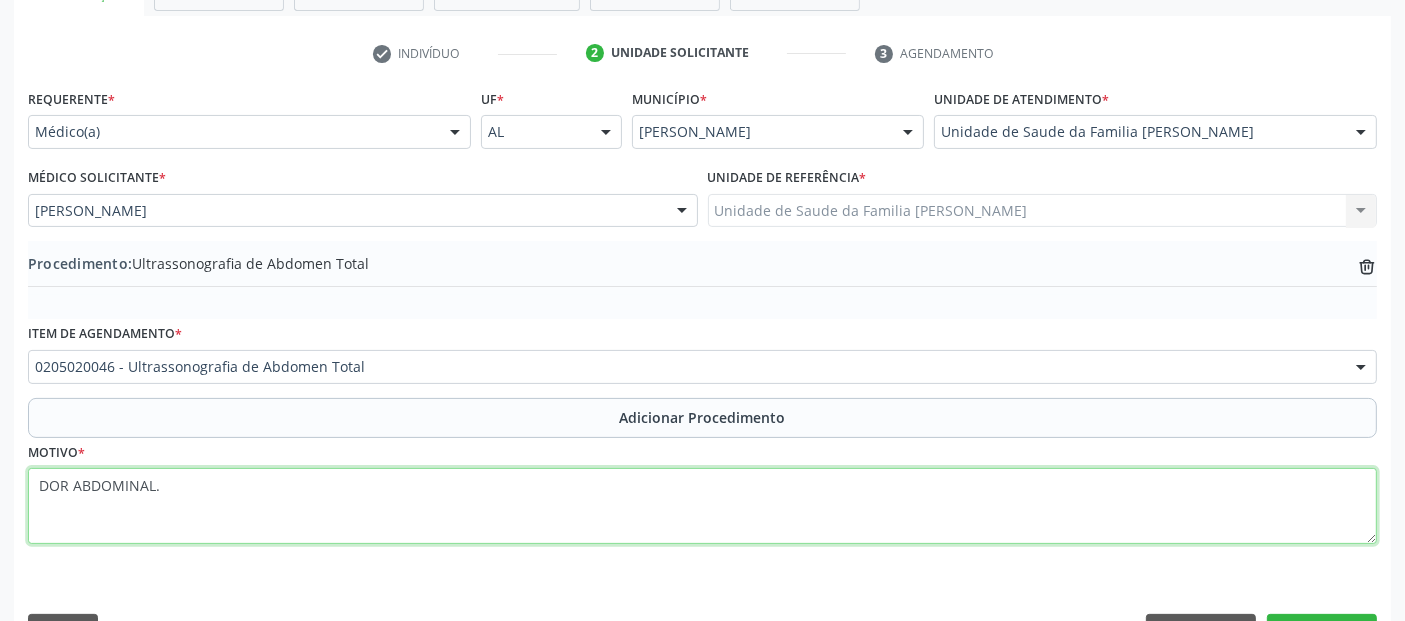 scroll, scrollTop: 429, scrollLeft: 0, axis: vertical 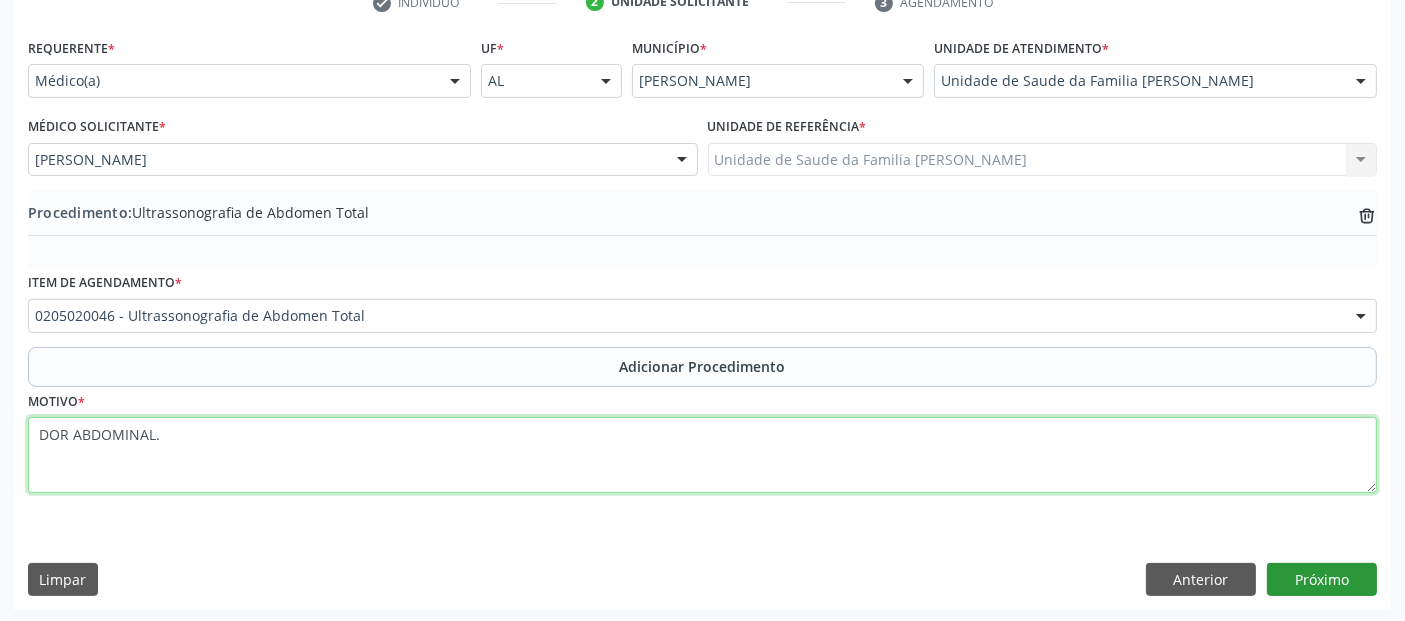 type on "DOR ABDOMINAL." 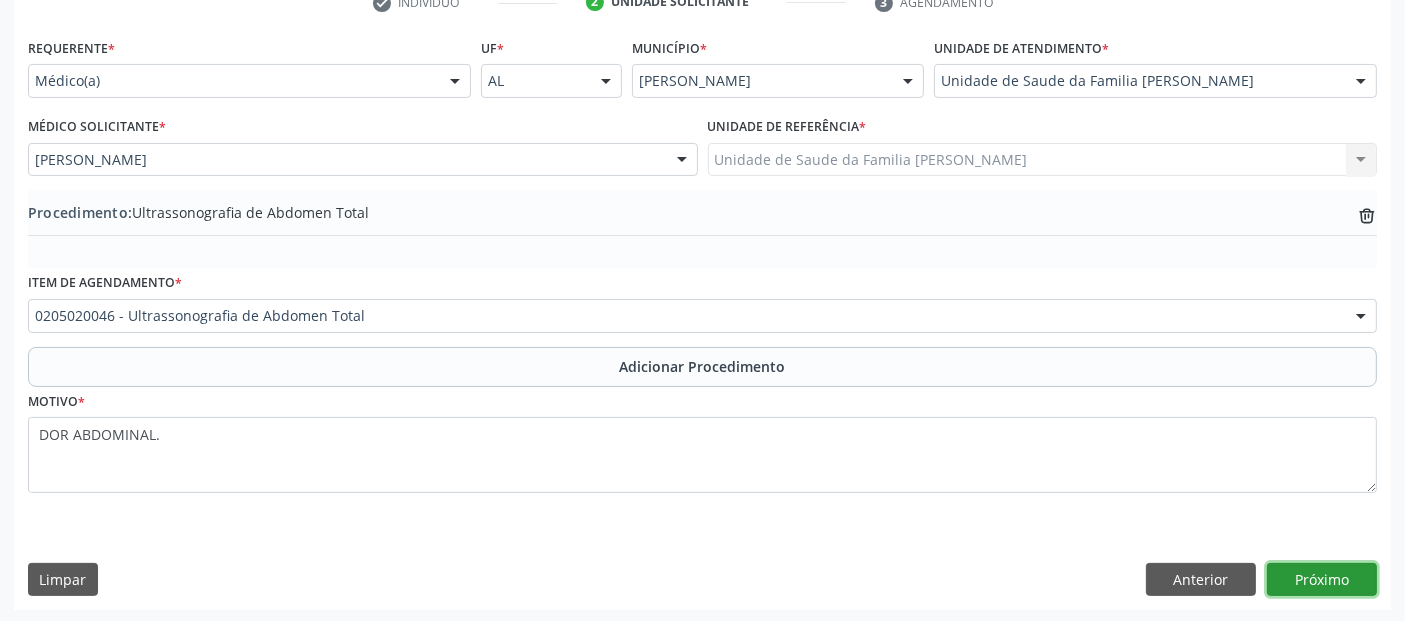 click on "Próximo" at bounding box center (1322, 580) 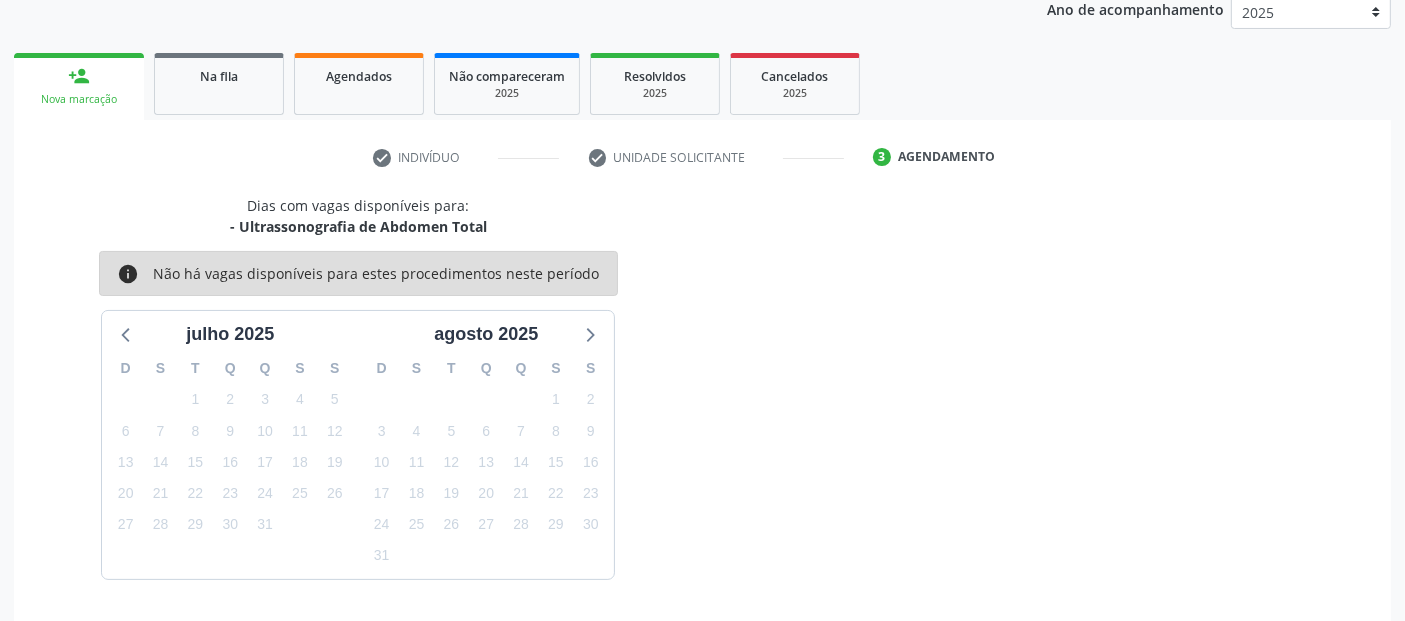 scroll, scrollTop: 333, scrollLeft: 0, axis: vertical 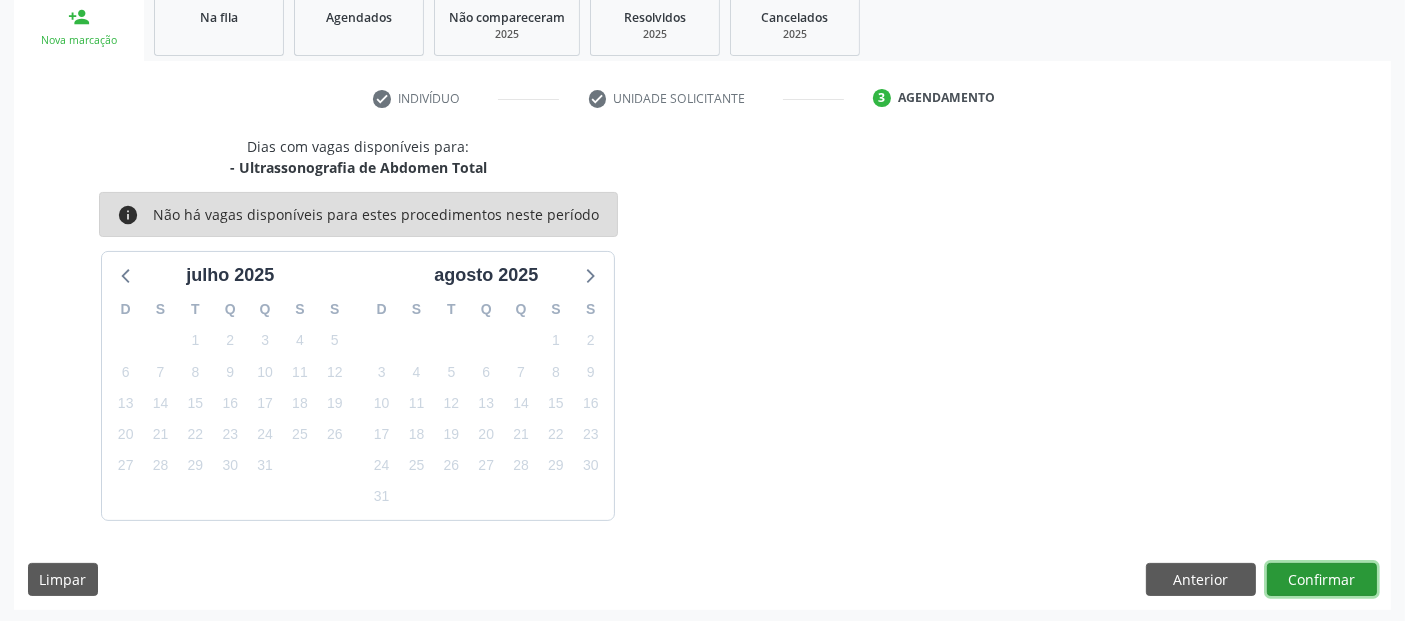 click on "Confirmar" at bounding box center [1322, 580] 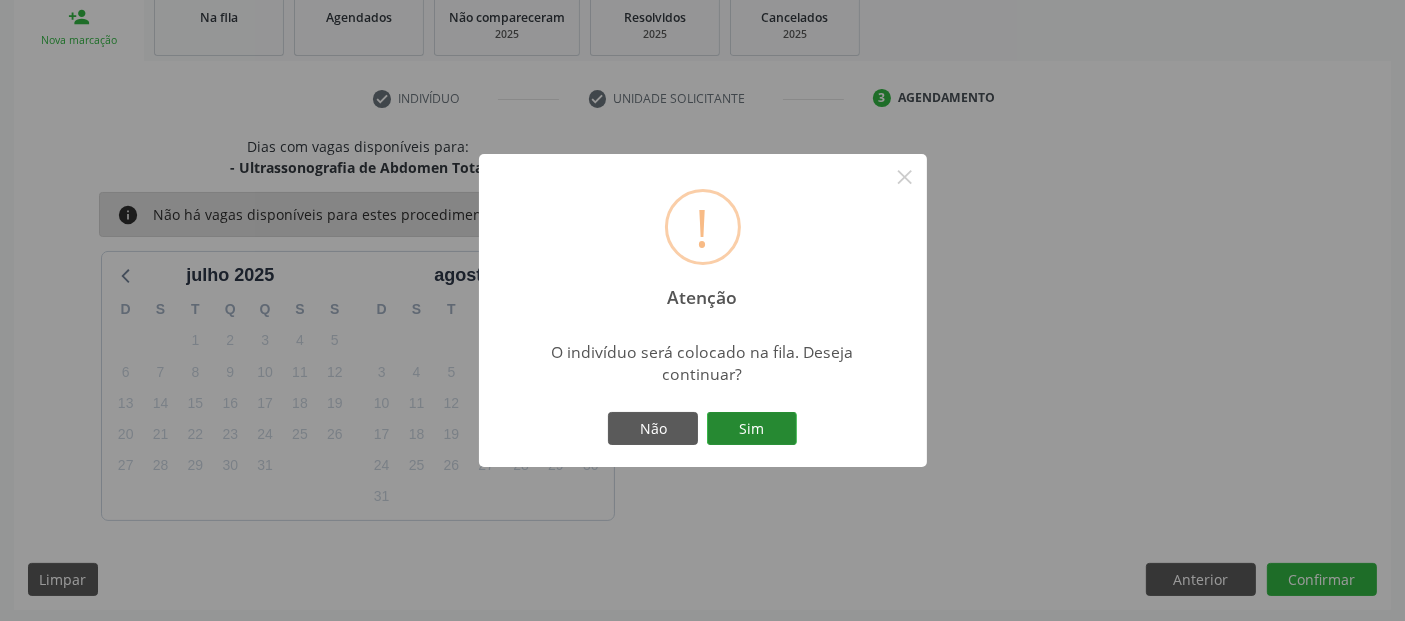 click on "Sim" at bounding box center [752, 429] 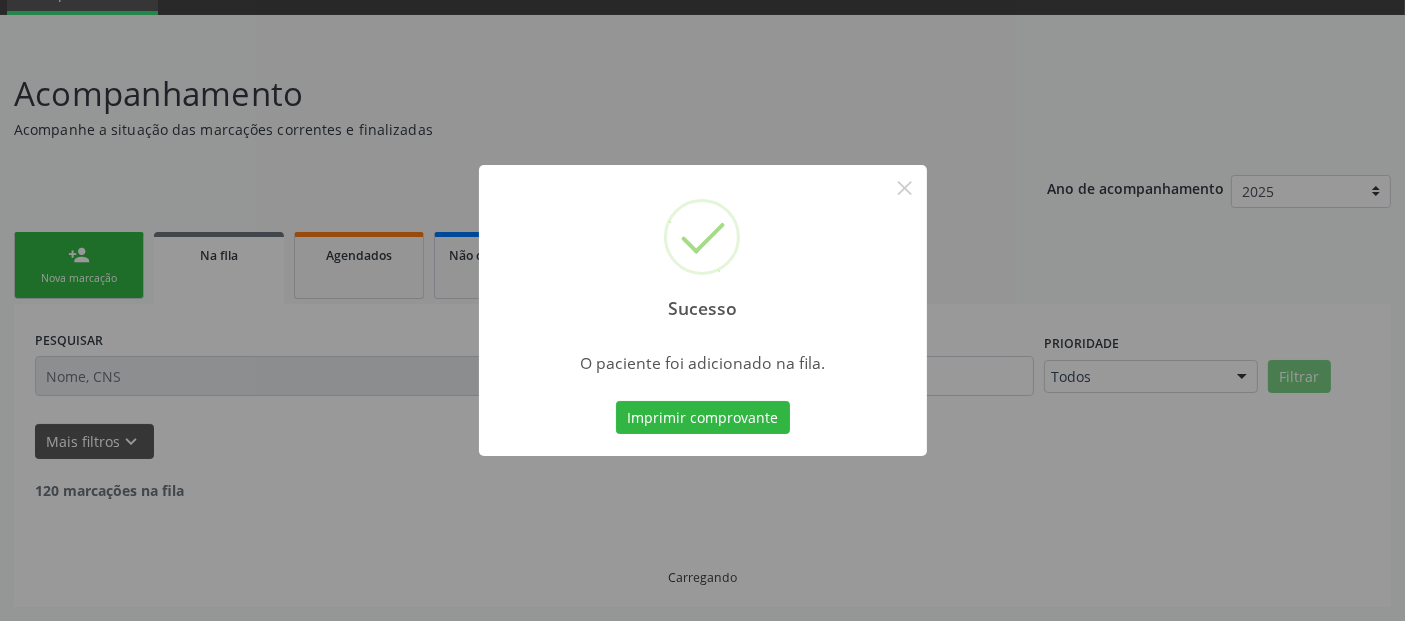 scroll, scrollTop: 71, scrollLeft: 0, axis: vertical 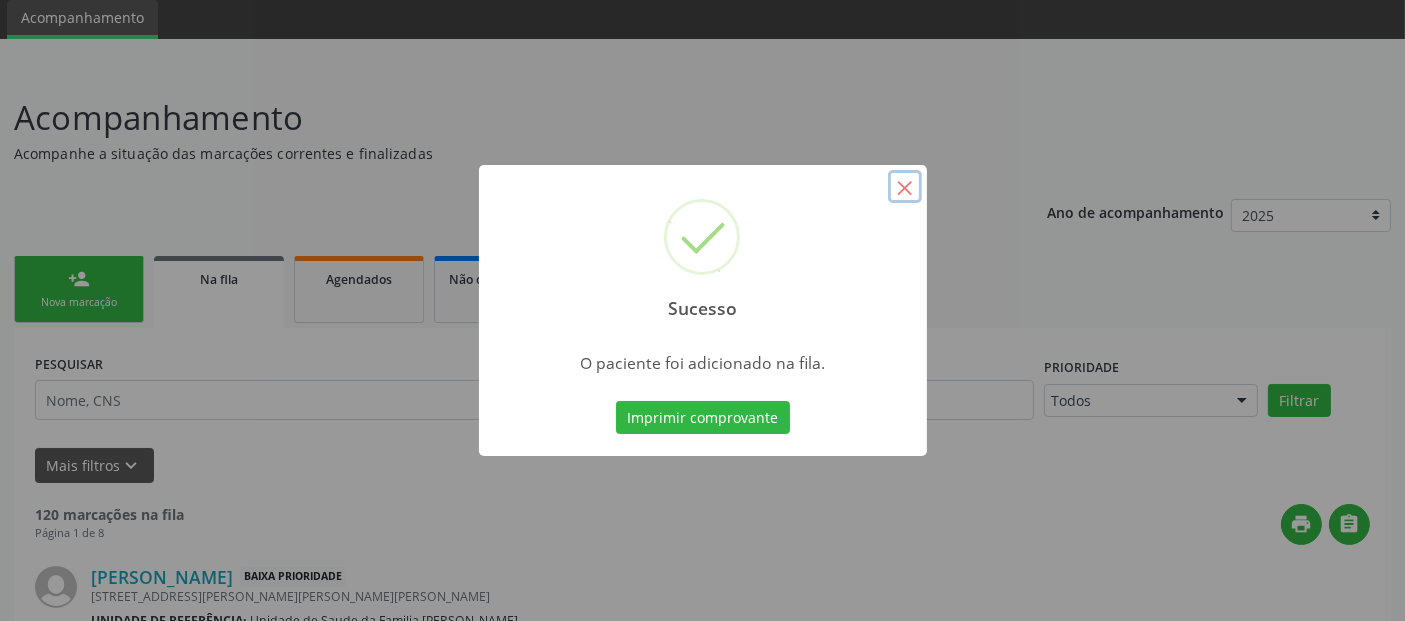 click on "×" at bounding box center (905, 187) 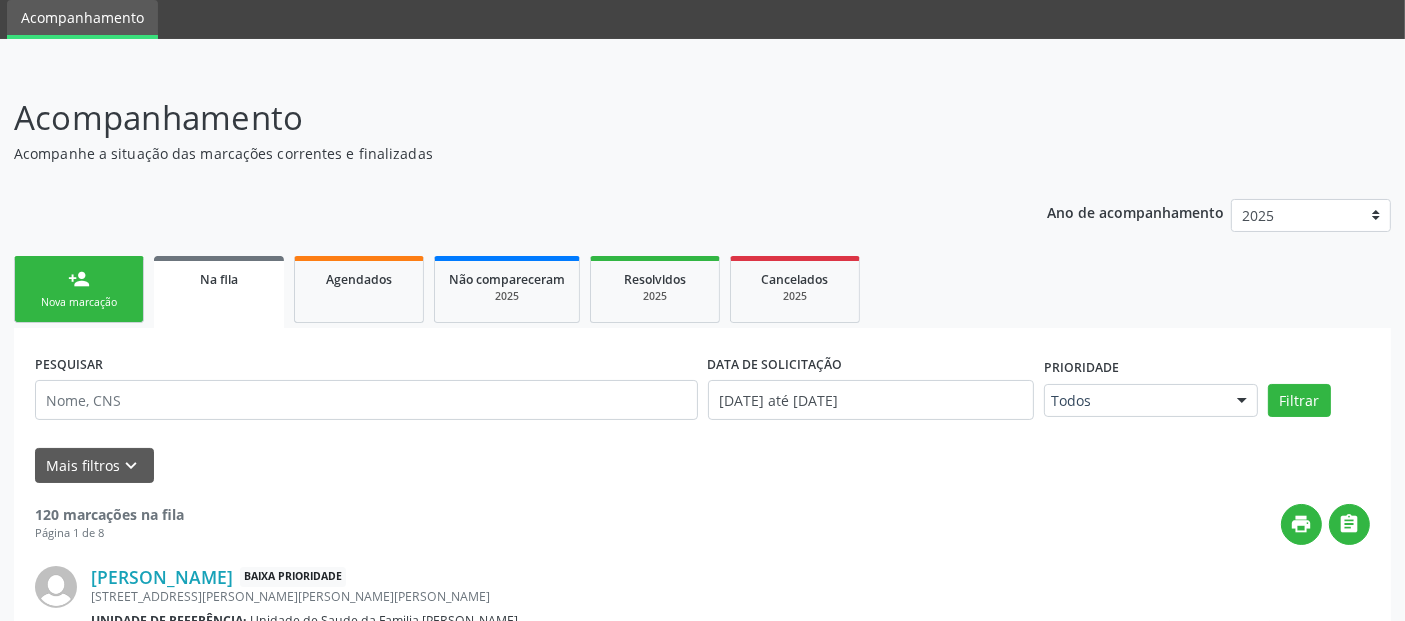 click on "person_add
Nova marcação" at bounding box center (79, 289) 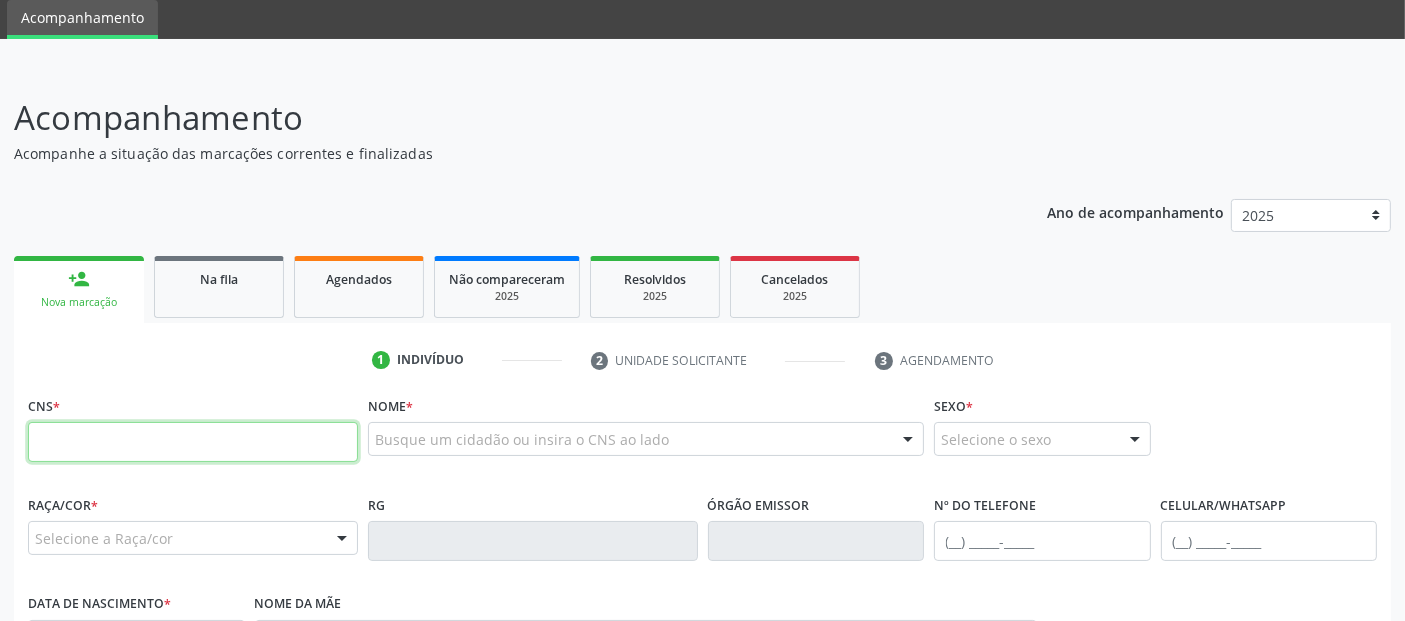 click at bounding box center [193, 442] 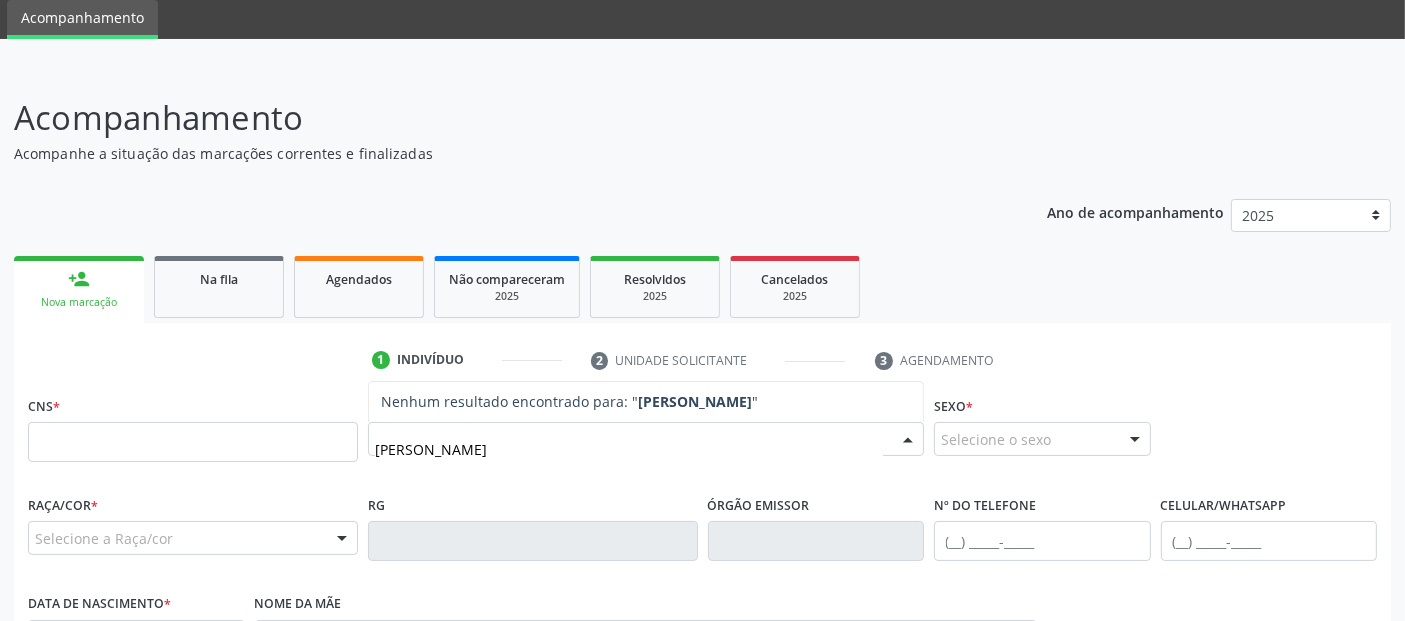 type on "JEANE DA SILVA BENTO" 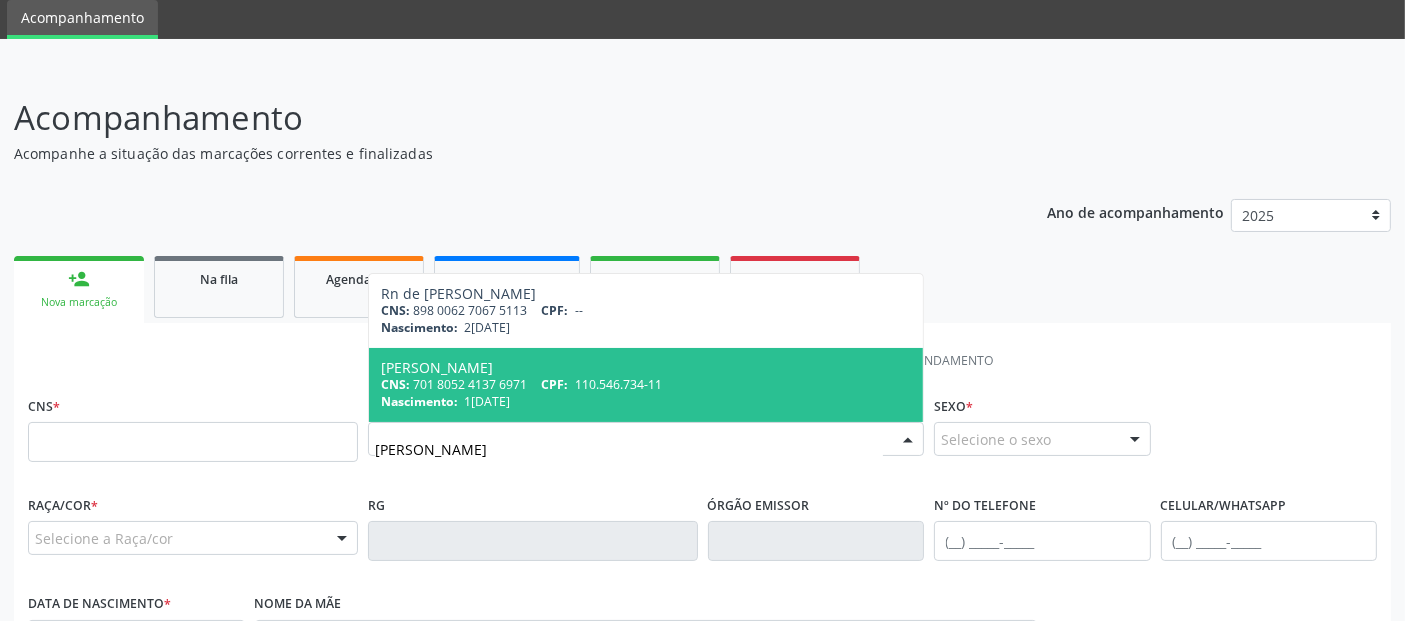click on "110.546.734-11" at bounding box center [618, 384] 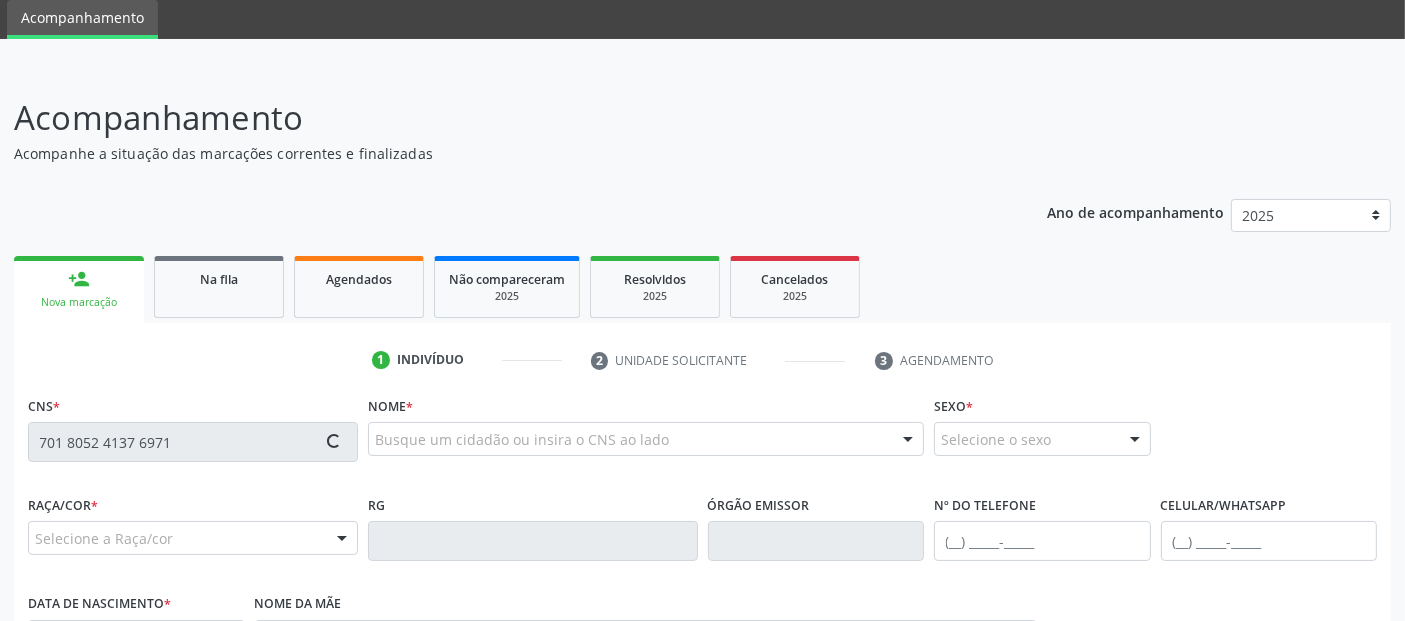 type on "701 8052 4137 6971" 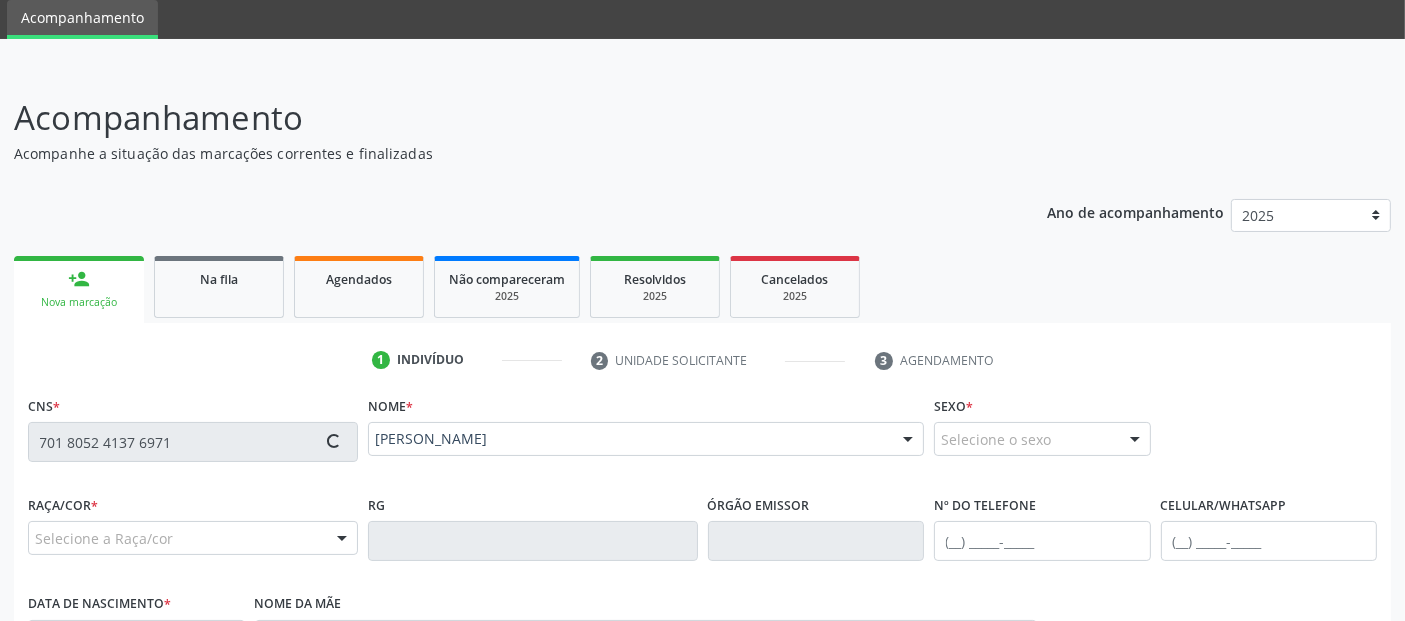 type on "(82) 99316-7659" 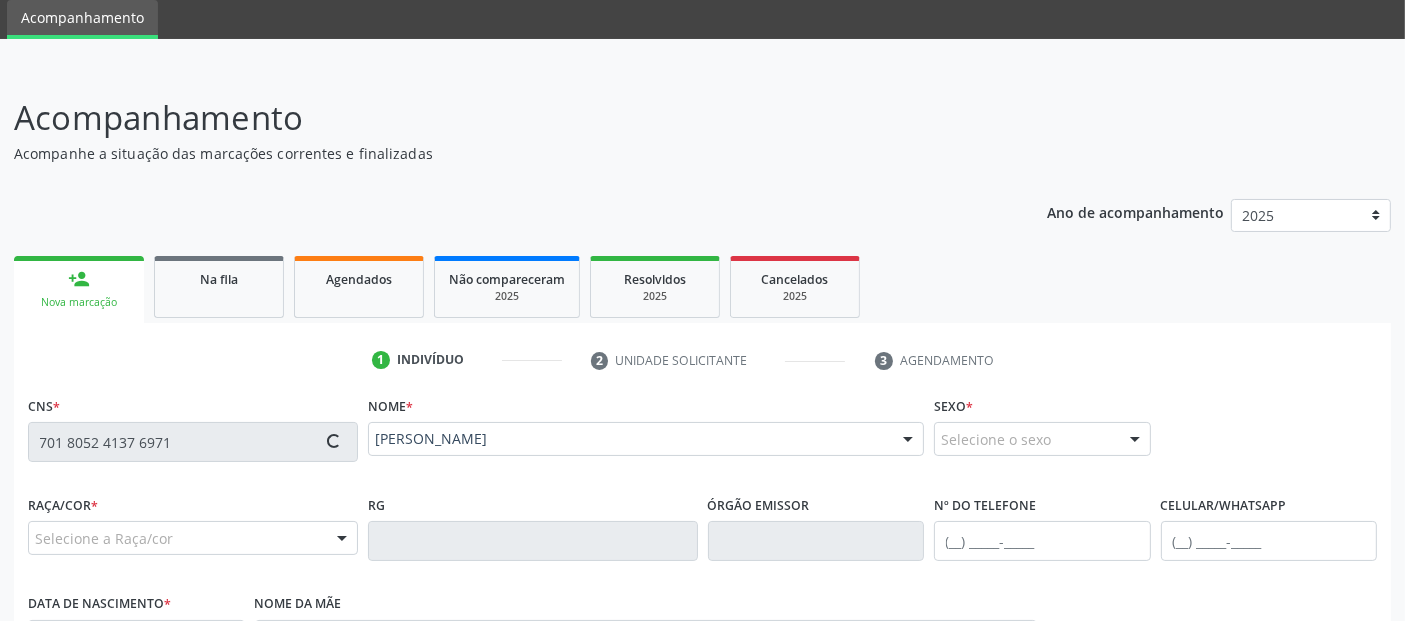 type on "18/01/1995" 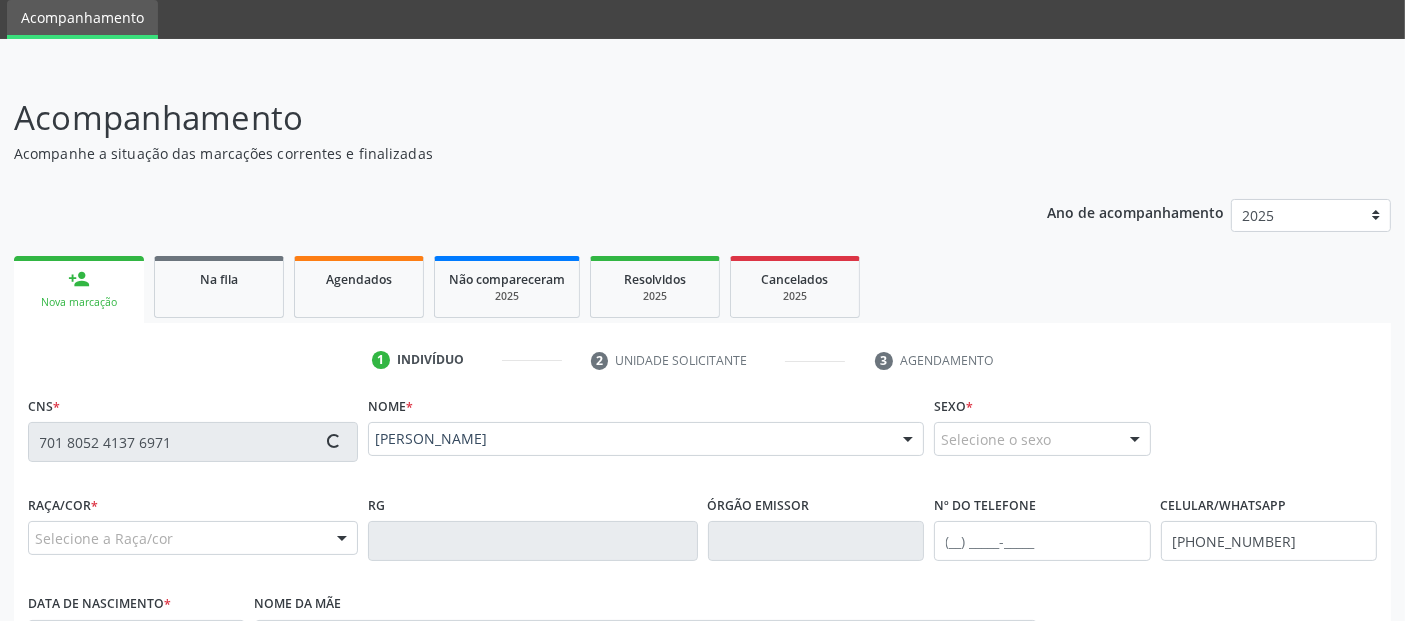 type on "Maria Irene da Silva" 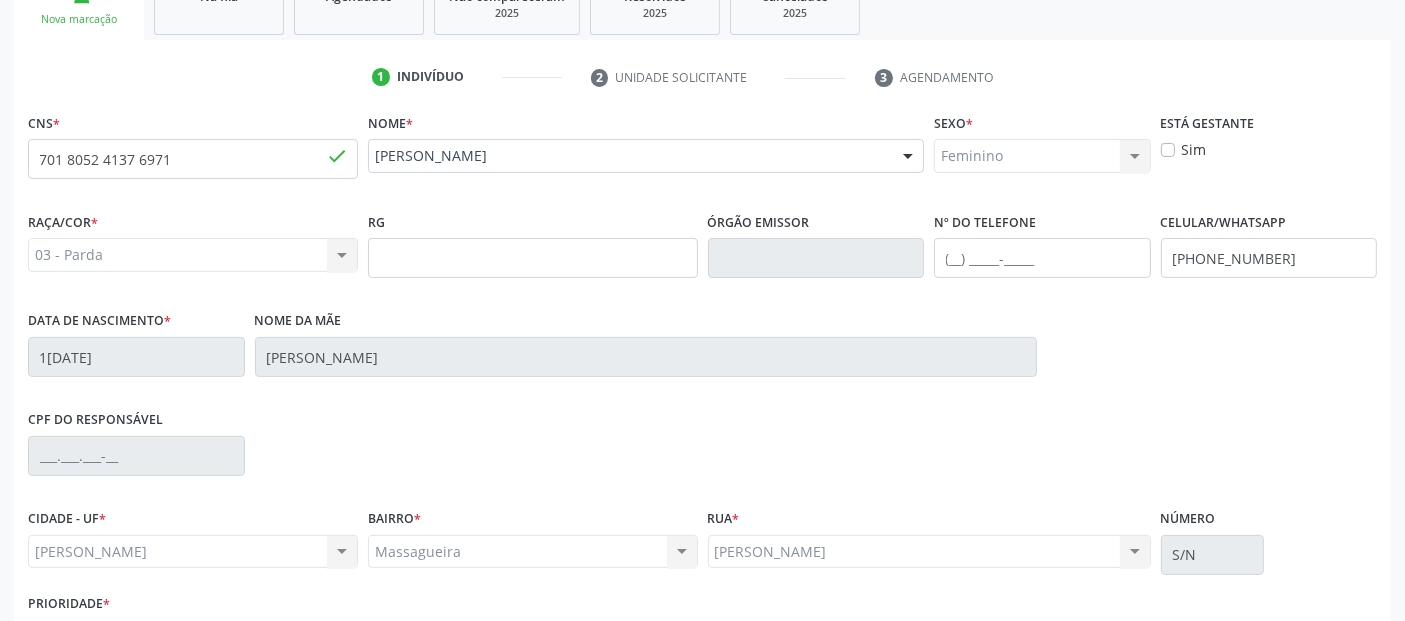 scroll, scrollTop: 489, scrollLeft: 0, axis: vertical 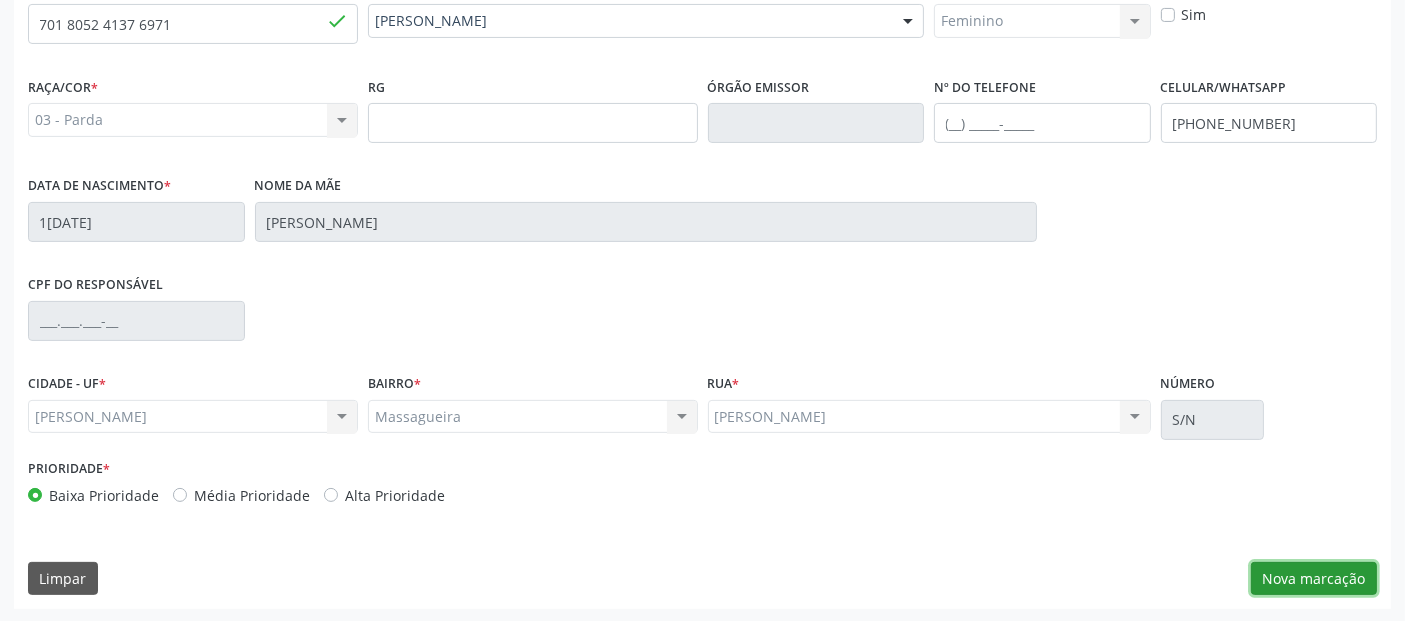 click on "Nova marcação" at bounding box center (1314, 579) 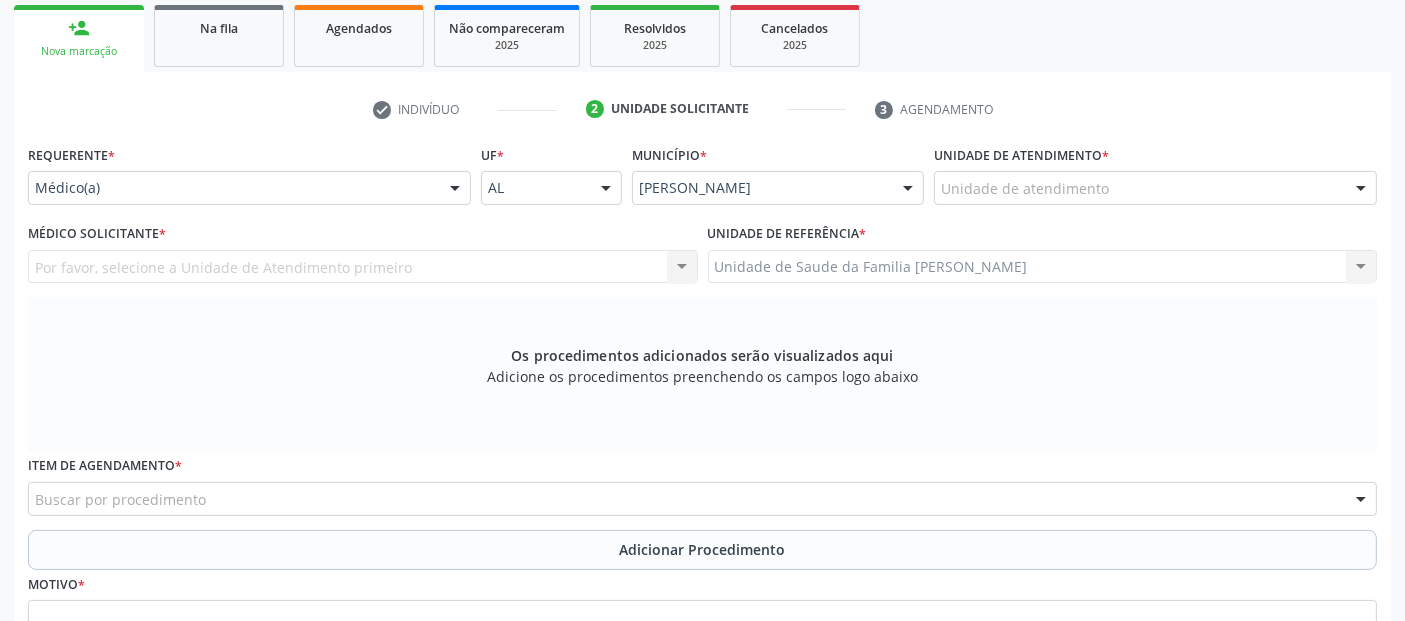 scroll, scrollTop: 61, scrollLeft: 0, axis: vertical 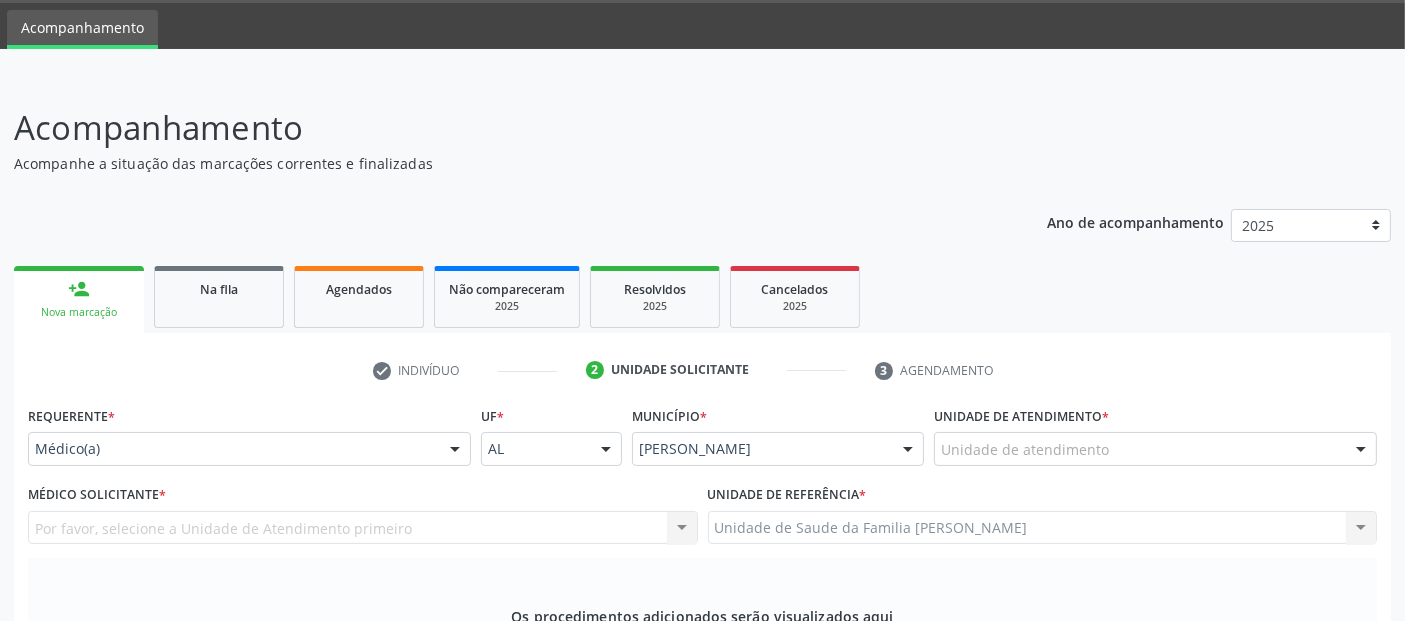 click on "Unidade de atendimento" at bounding box center (1155, 449) 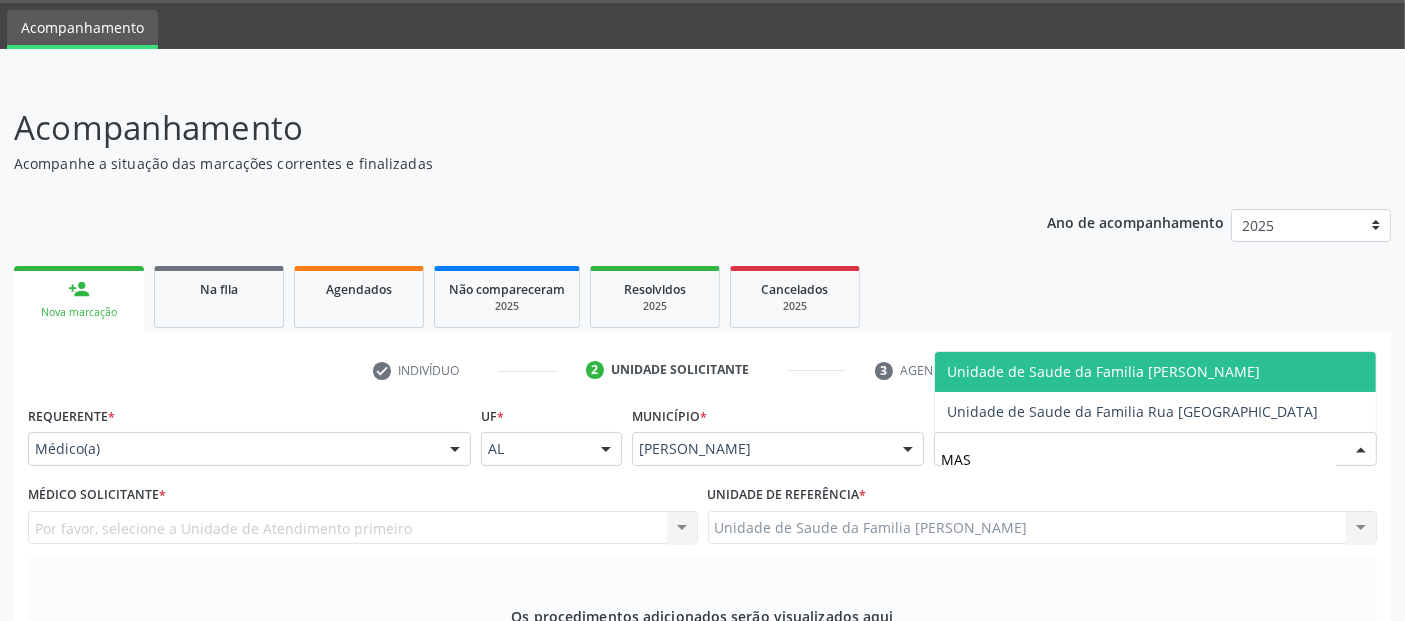 type on "MASS" 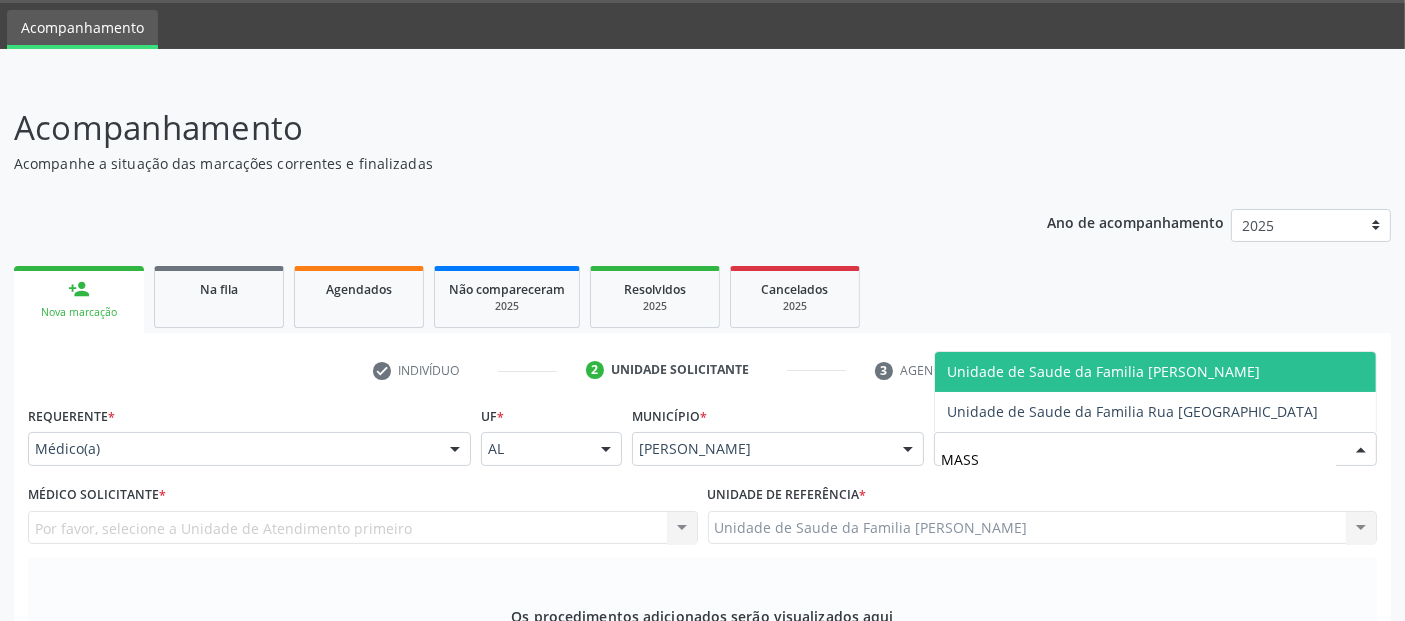 click on "Unidade de Saude da Familia [PERSON_NAME]" at bounding box center (1155, 372) 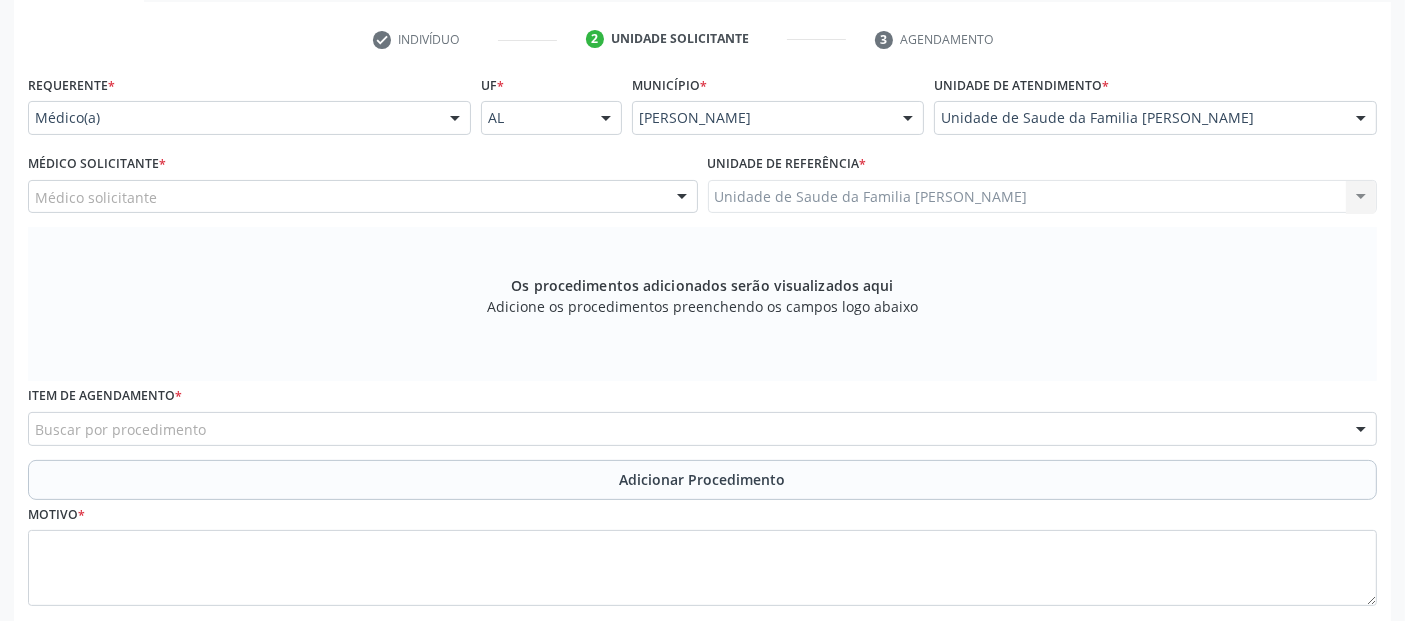 scroll, scrollTop: 444, scrollLeft: 0, axis: vertical 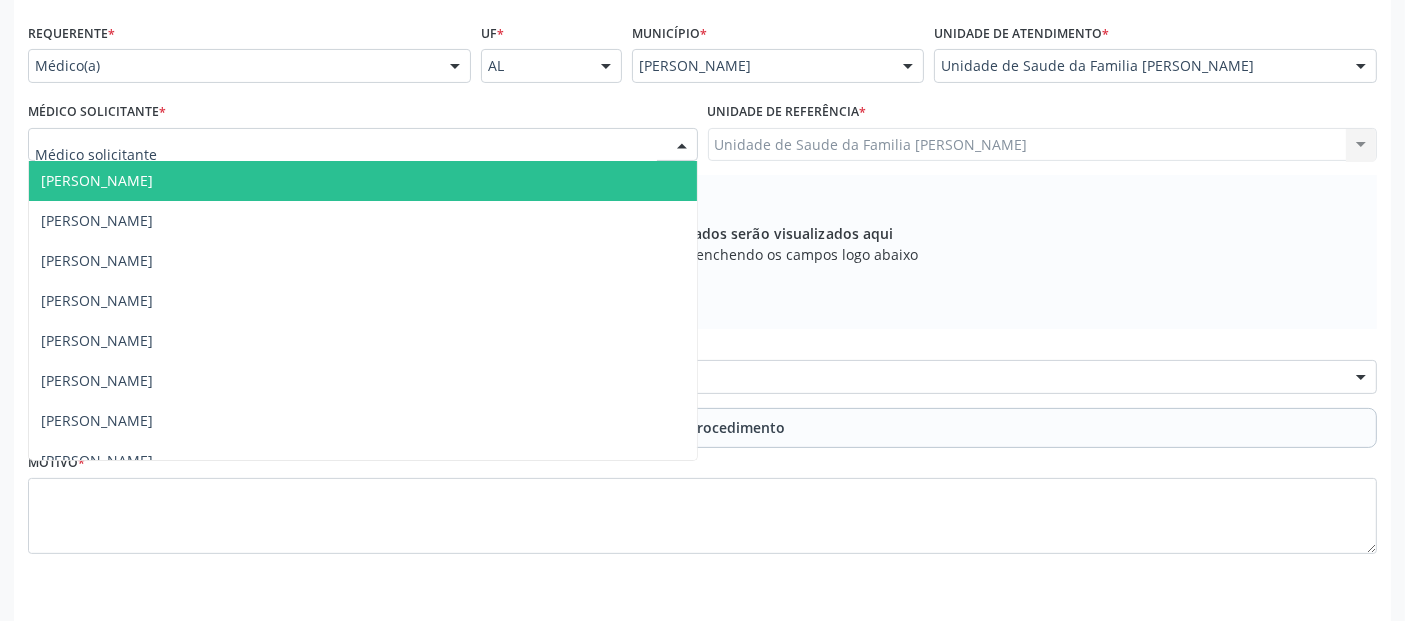 click at bounding box center (363, 145) 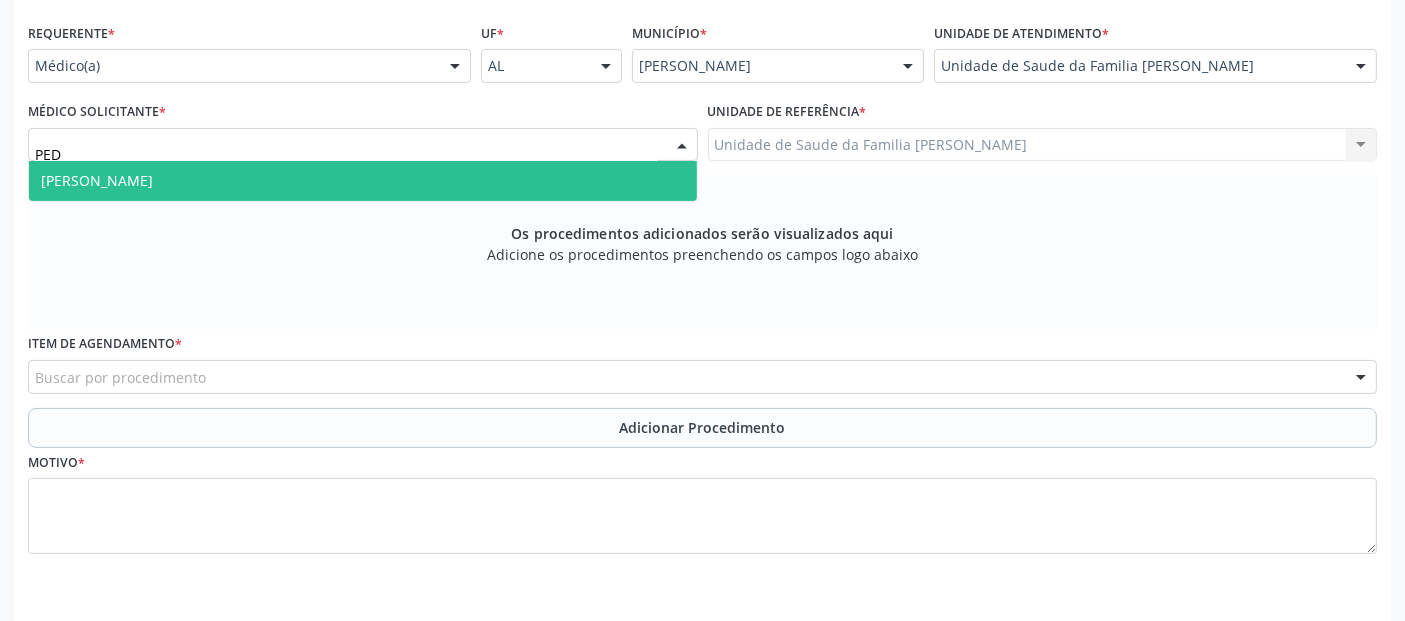 type on "PEDR" 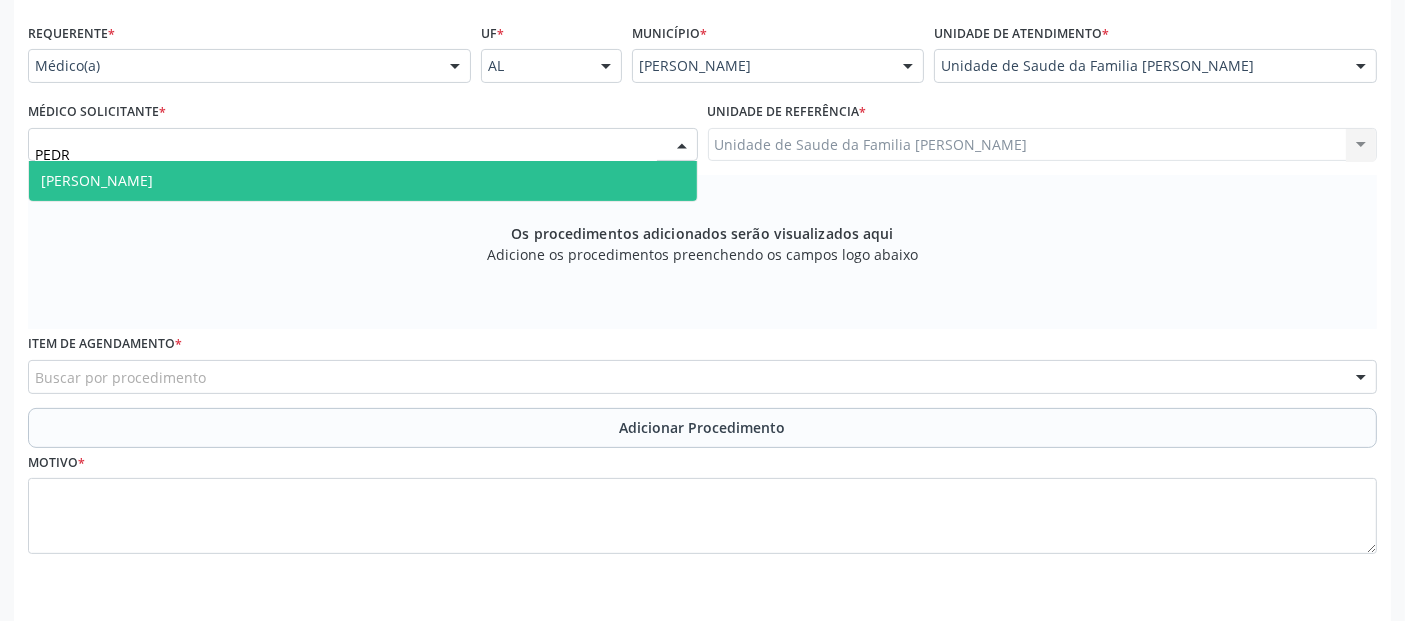 click on "[PERSON_NAME]" at bounding box center (97, 180) 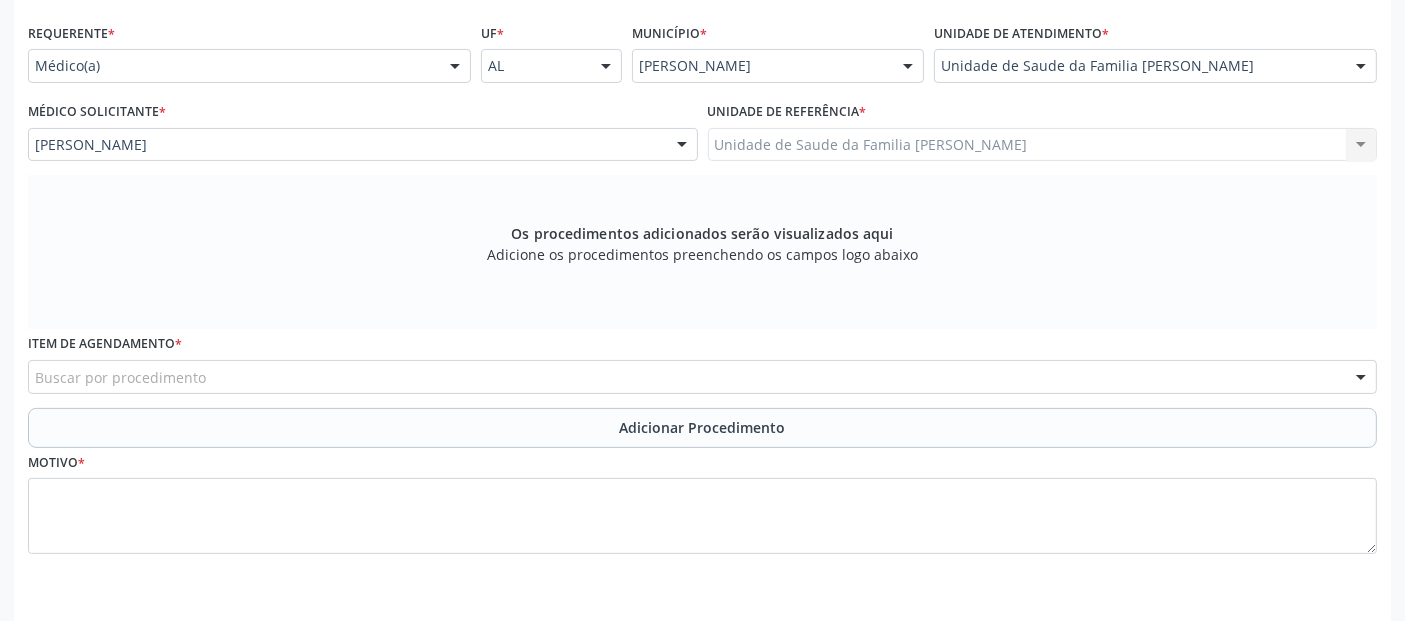 click on "Buscar por procedimento" at bounding box center [702, 377] 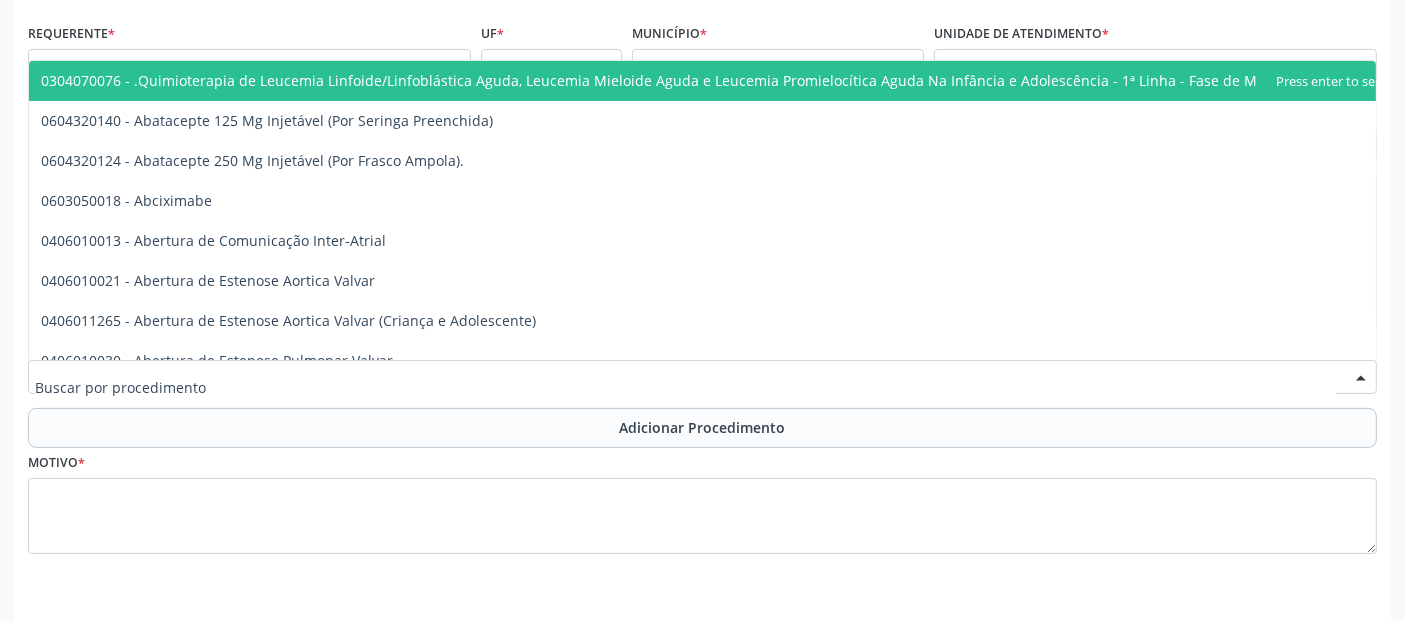 click at bounding box center (685, 387) 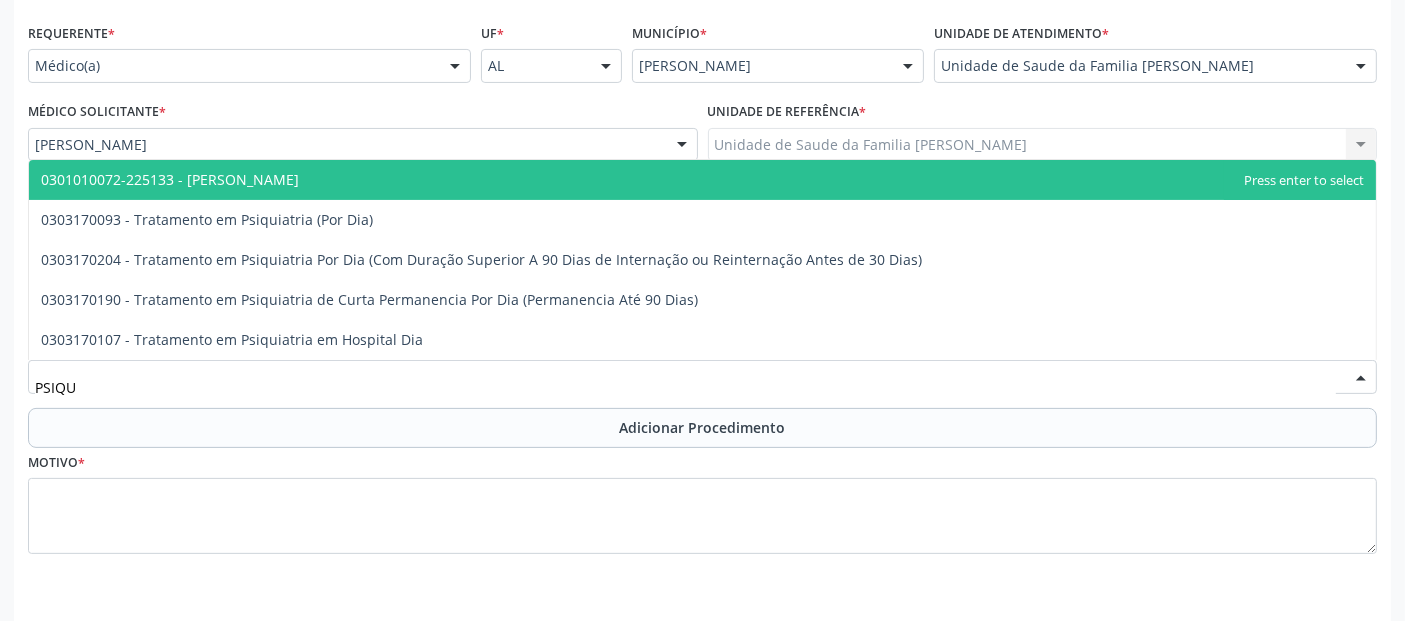 type on "PSIQUI" 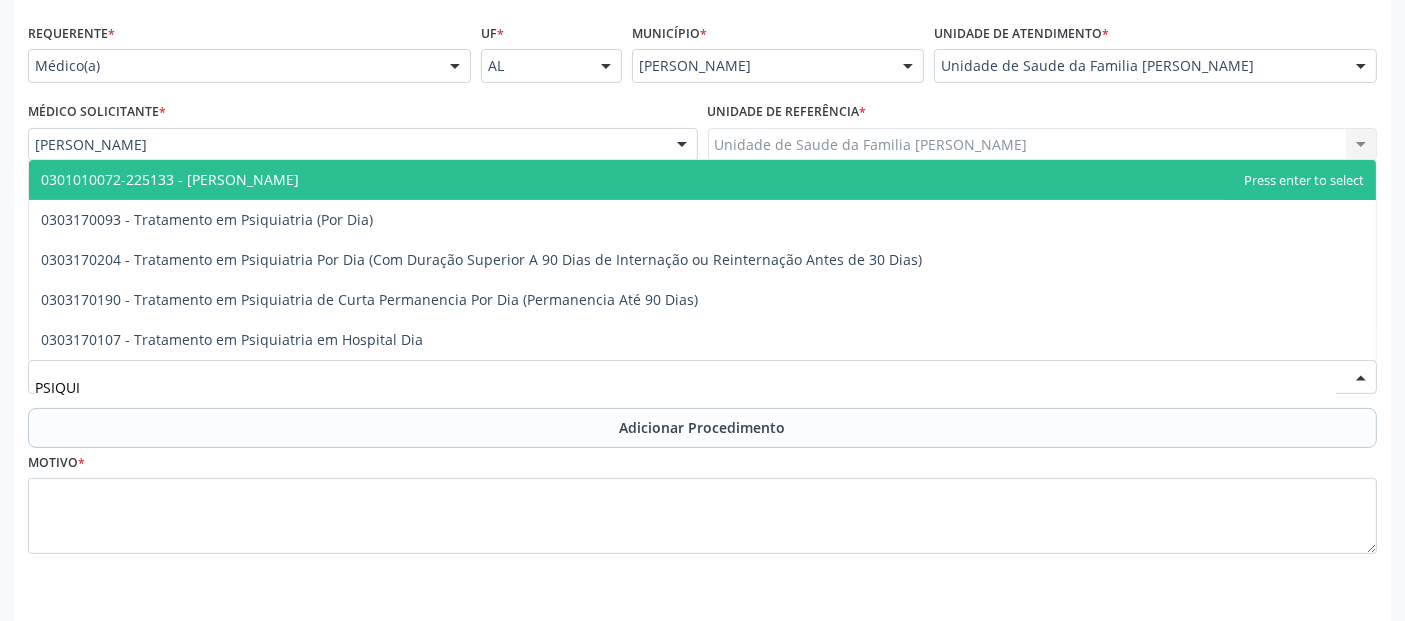 click on "0301010072-225133 - [PERSON_NAME]" at bounding box center (702, 180) 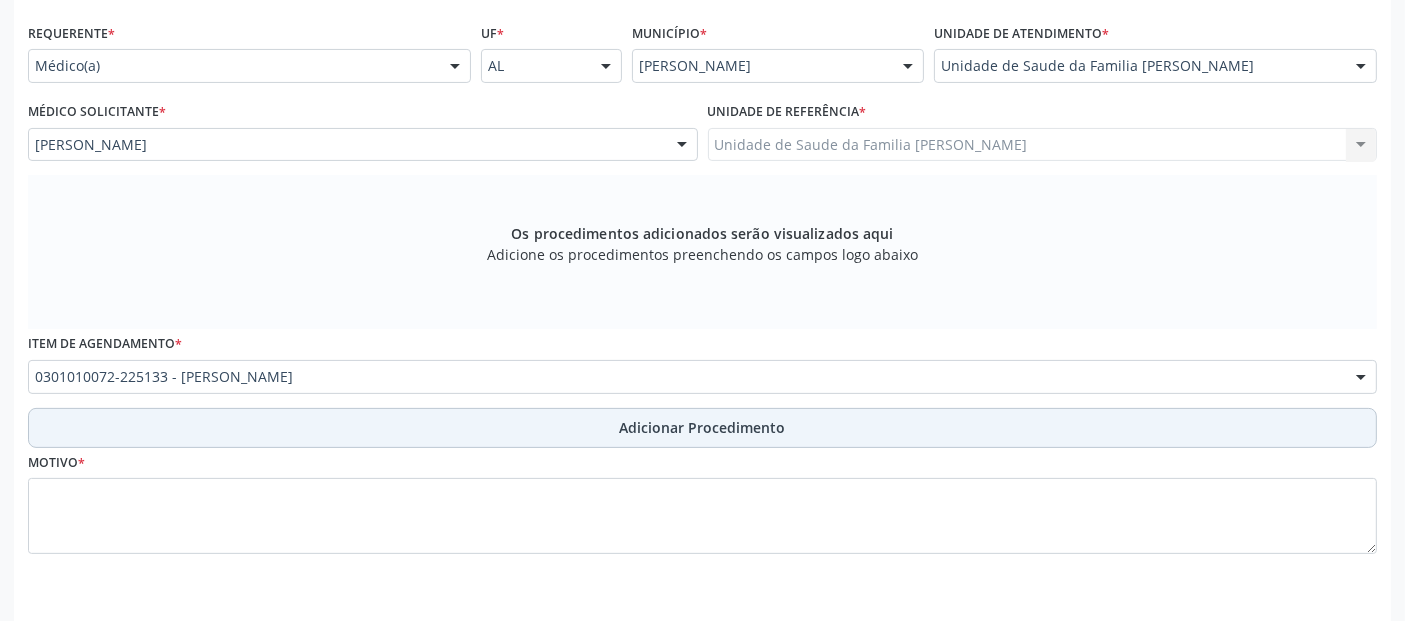 click on "Adicionar Procedimento" at bounding box center [702, 428] 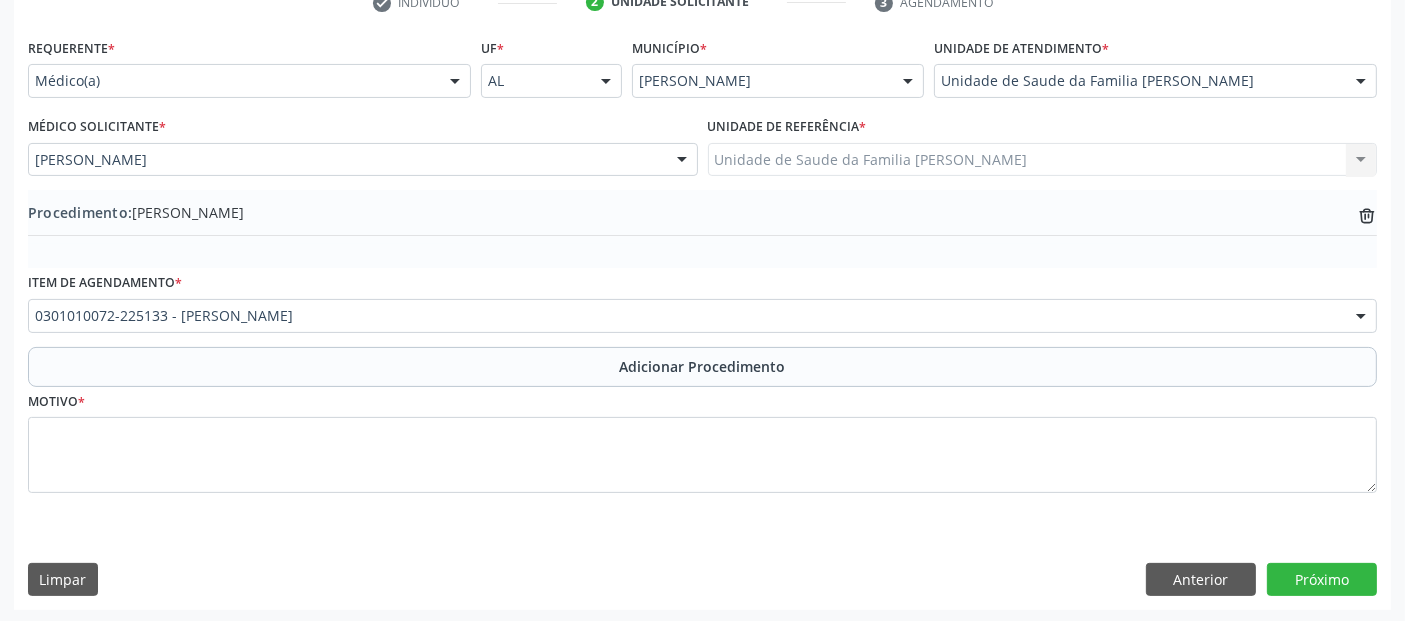 click on "Motivo
*" at bounding box center (702, 447) 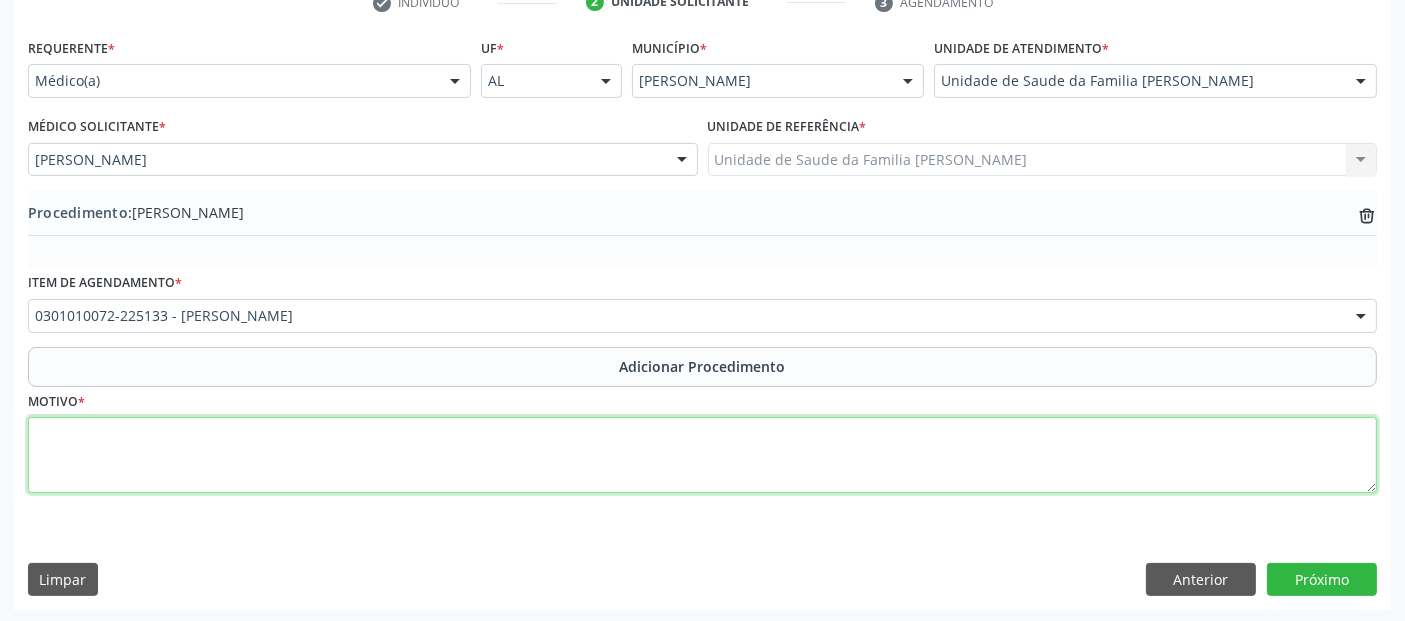 click at bounding box center (702, 455) 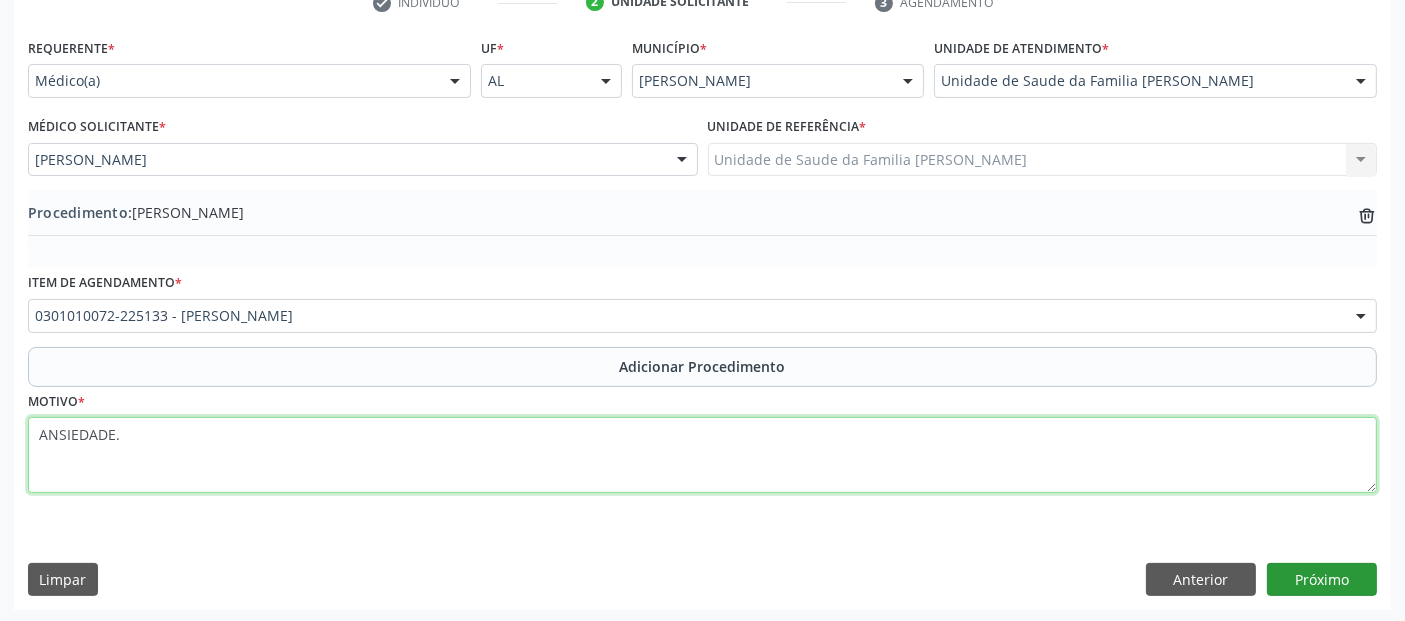 type on "ANSIEDADE." 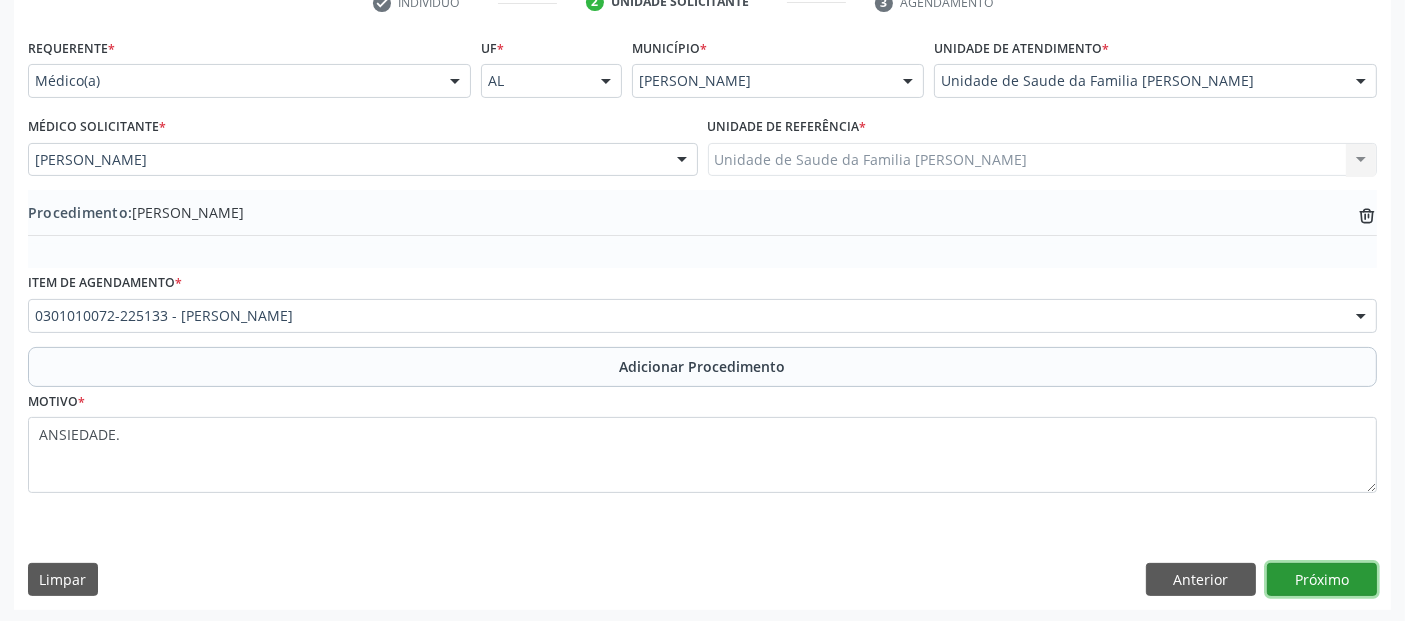 click on "Próximo" at bounding box center [1322, 580] 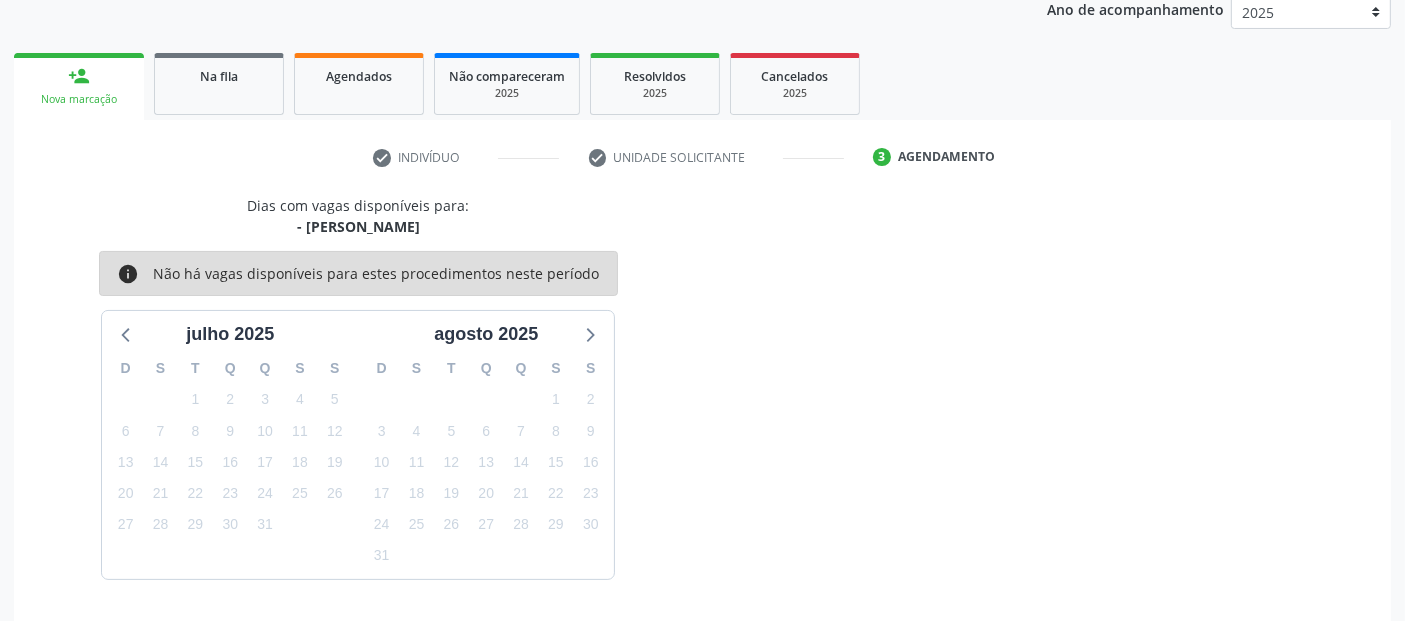 scroll, scrollTop: 333, scrollLeft: 0, axis: vertical 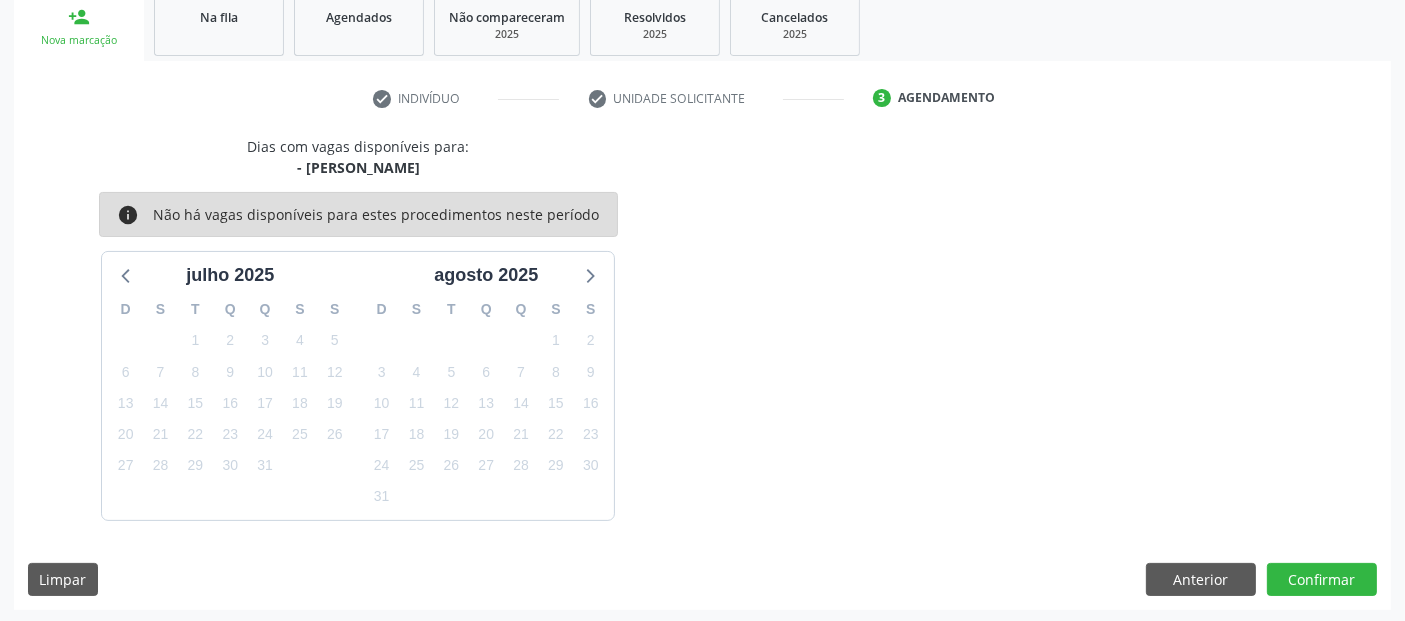 click on "Dias com vagas disponíveis para:
- Médico Psiquiatra
info
Não há vagas disponíveis para estes procedimentos neste período
julho 2025 D S T Q Q S S 29 30 1 2 3 4 5 6 7 8 9 10 11 12 13 14 15 16 17 18 19 20 21 22 23 24 25 26 27 28 29 30 31 1 2 3 4 5 6 7 8 9 agosto 2025 D S T Q Q S S 27 28 29 30 31 1 2 3 4 5 6 7 8 9 10 11 12 13 14 15 16 17 18 19 20 21 22 23 24 25 26 27 28 29 30 31 1 2 3 4 5 6
Limpar
Anterior
Confirmar" at bounding box center [702, 373] 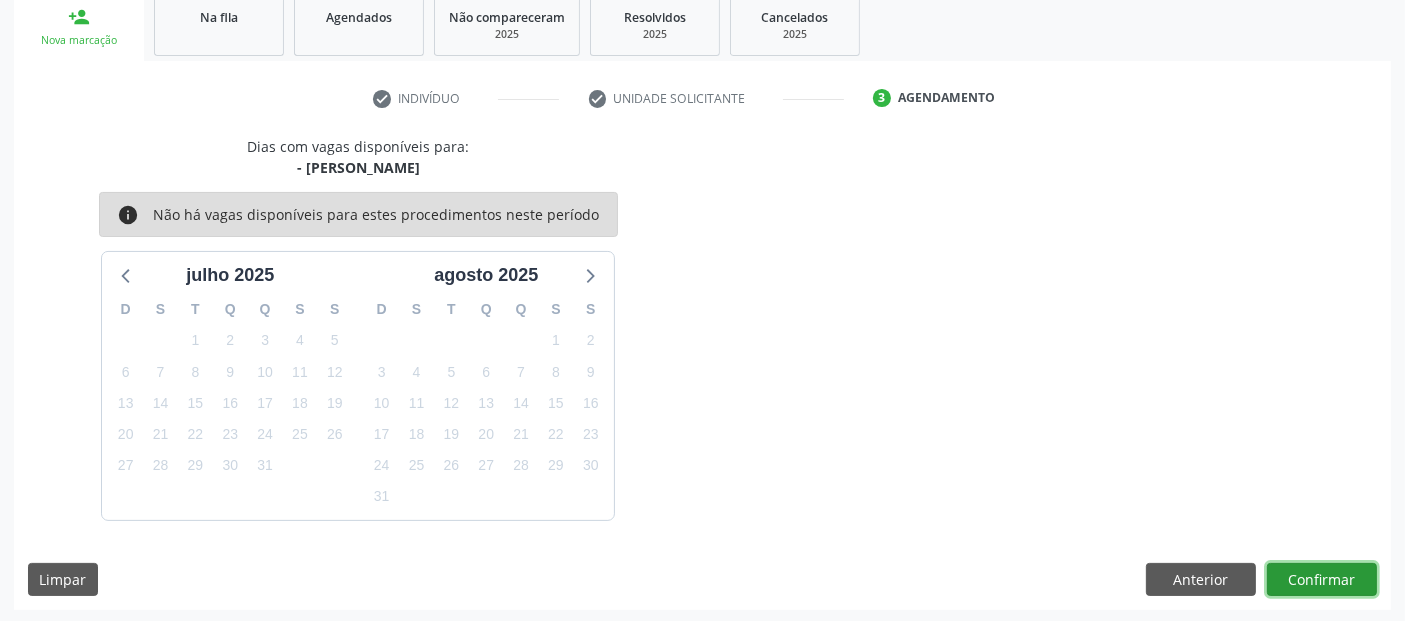 click on "Confirmar" at bounding box center [1322, 580] 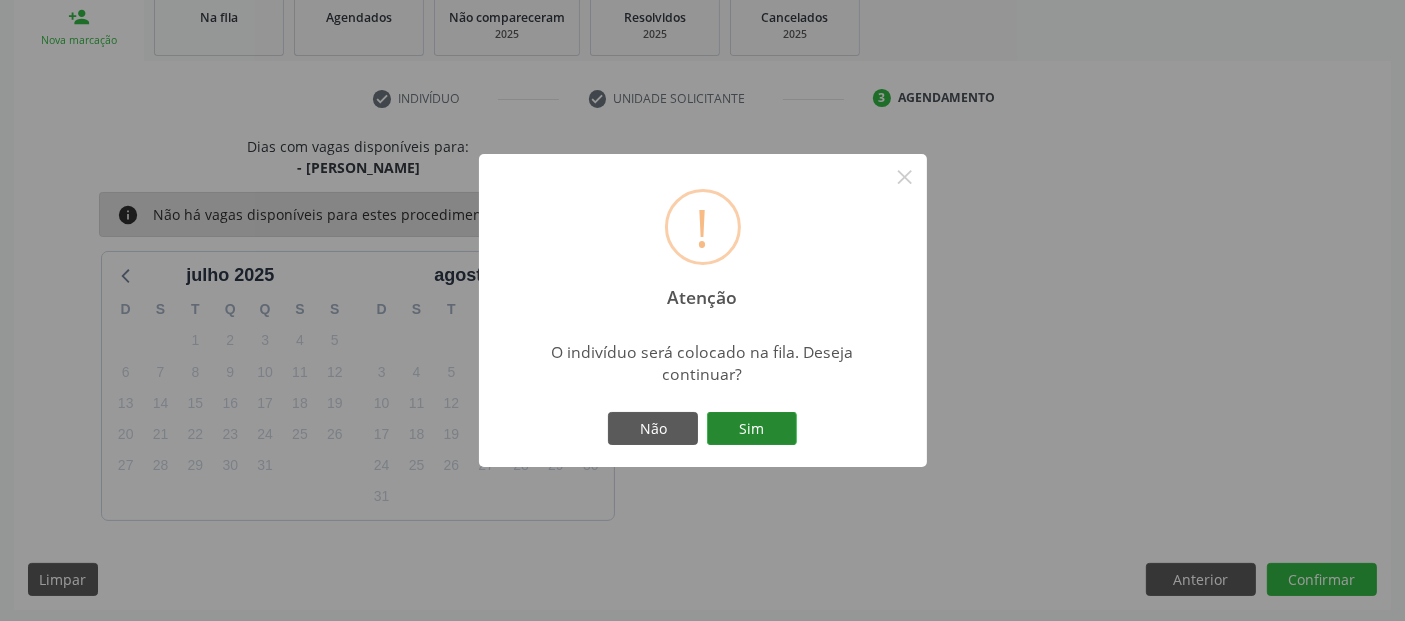 click on "Sim" at bounding box center (752, 429) 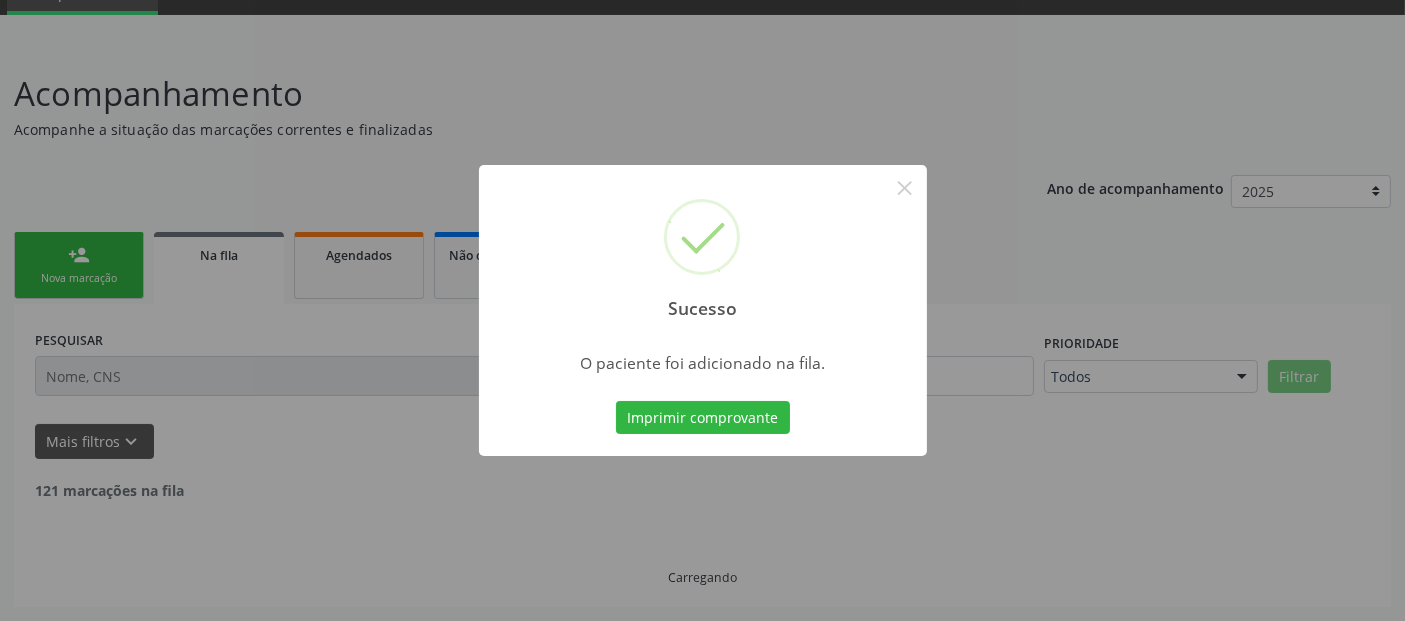scroll, scrollTop: 71, scrollLeft: 0, axis: vertical 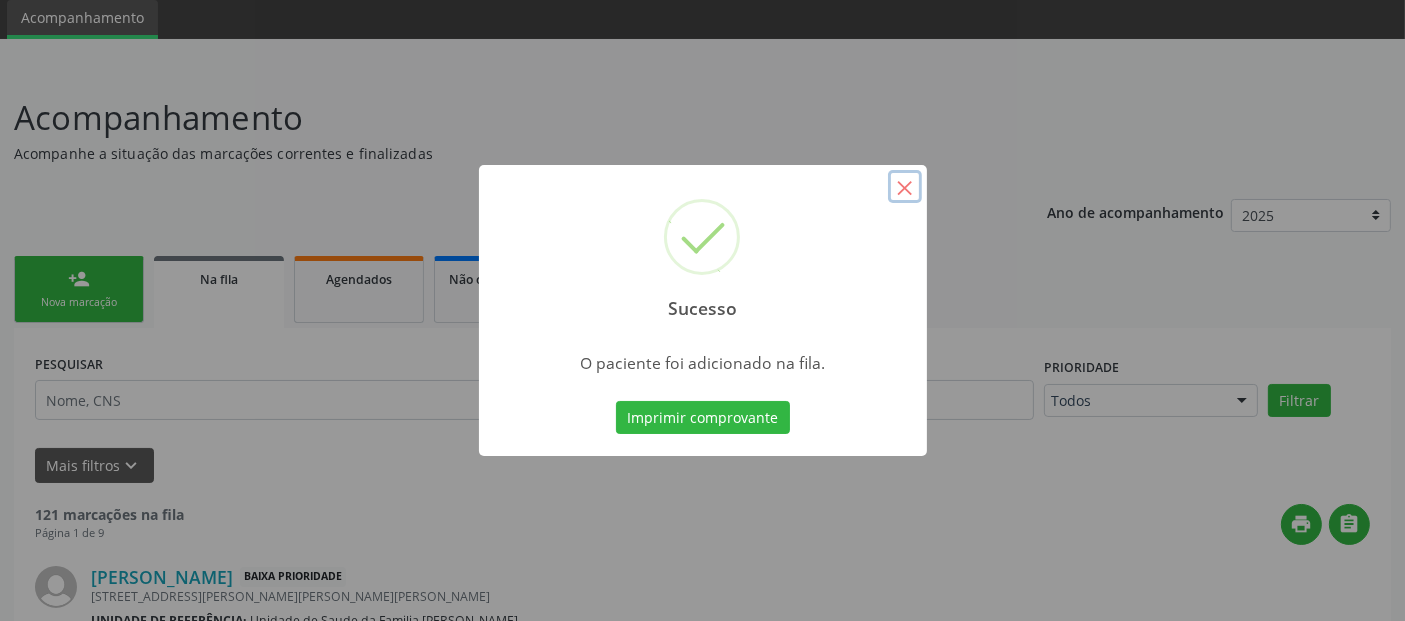 click on "×" at bounding box center [905, 187] 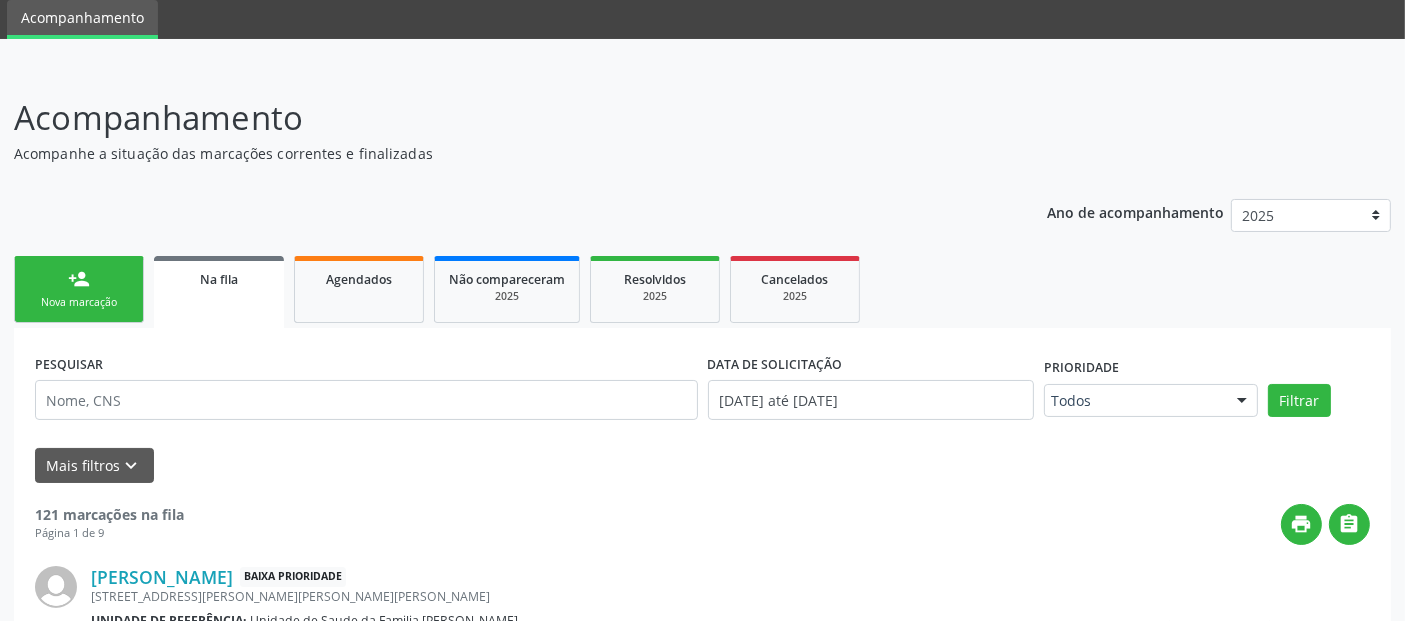 click on "Nova marcação" at bounding box center [79, 302] 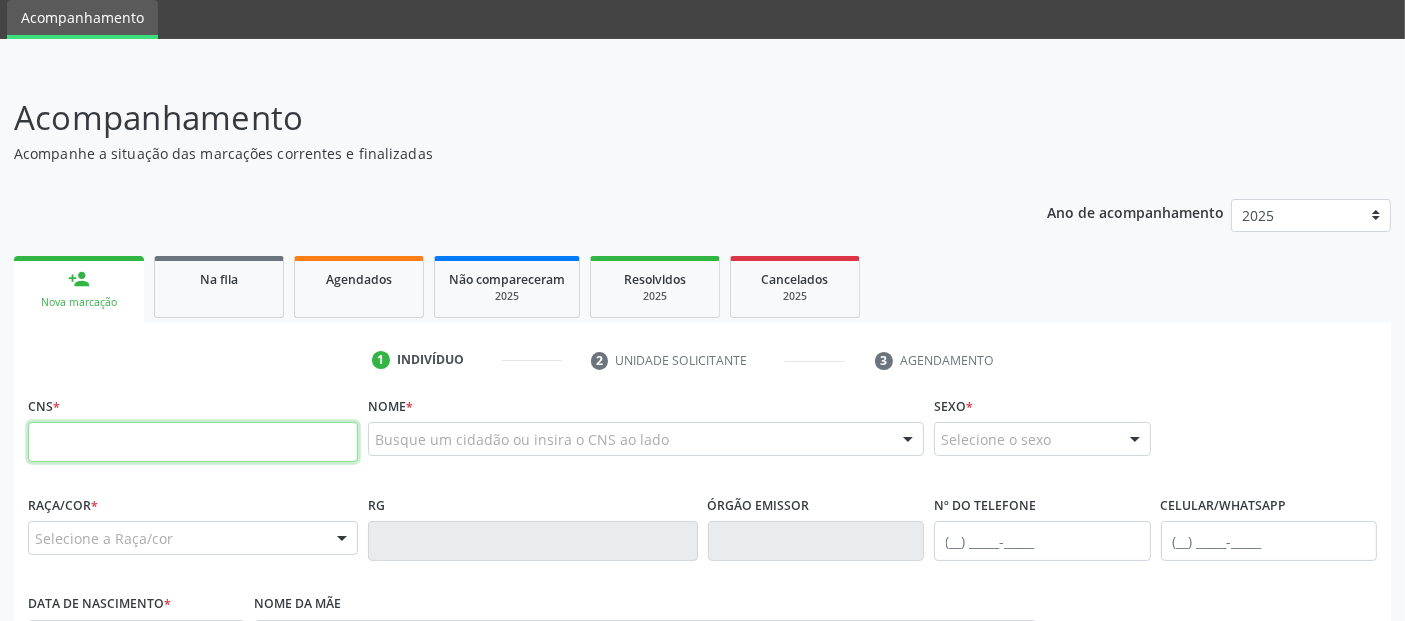 click at bounding box center [193, 442] 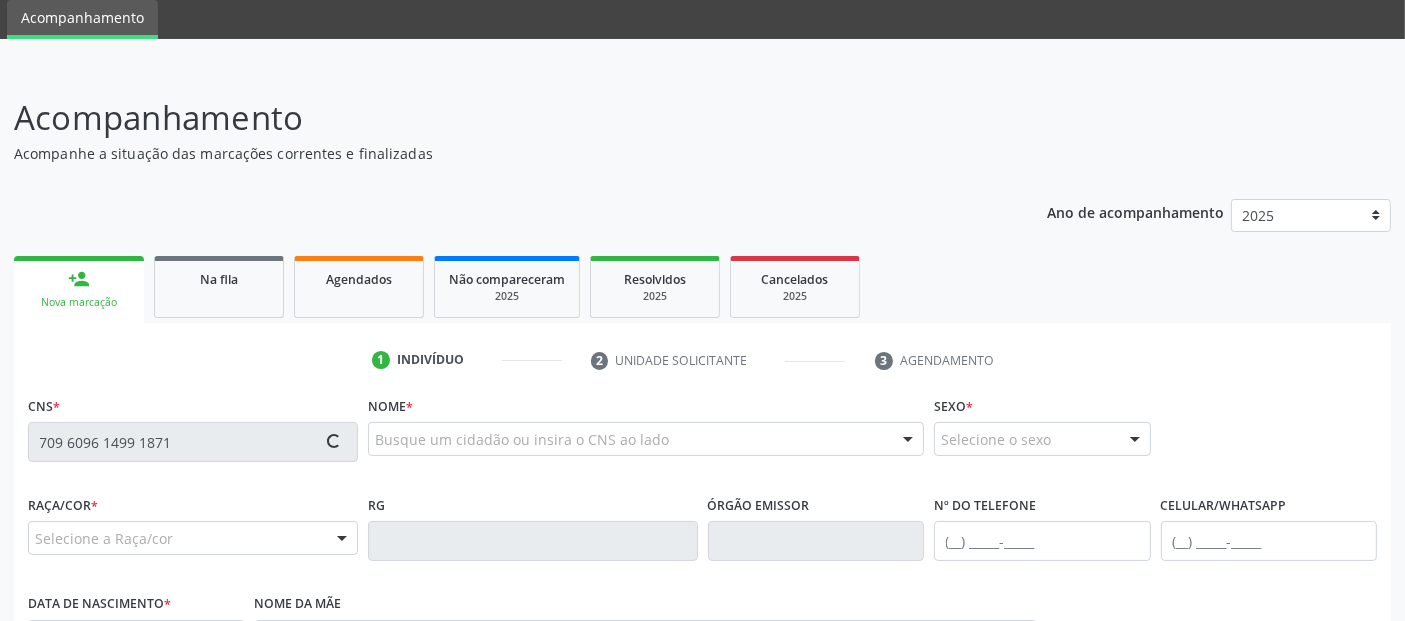 type on "709 6096 1499 1871" 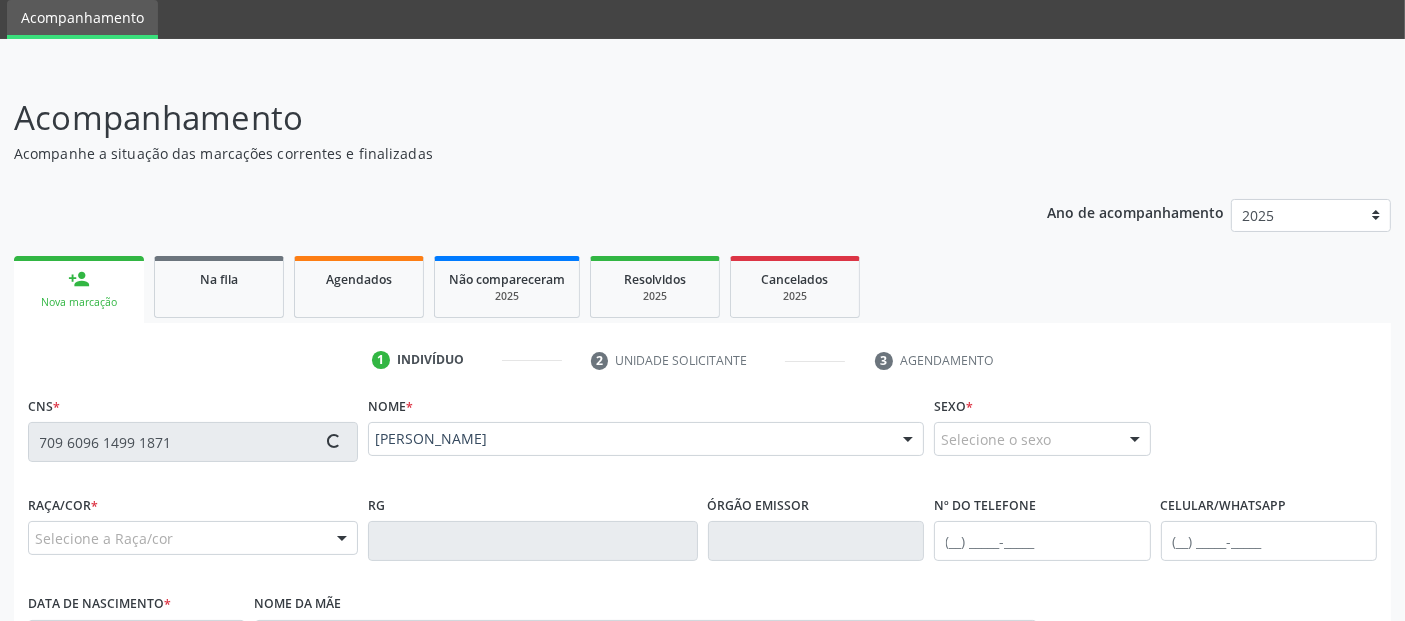 type on "(82) 99144-9808" 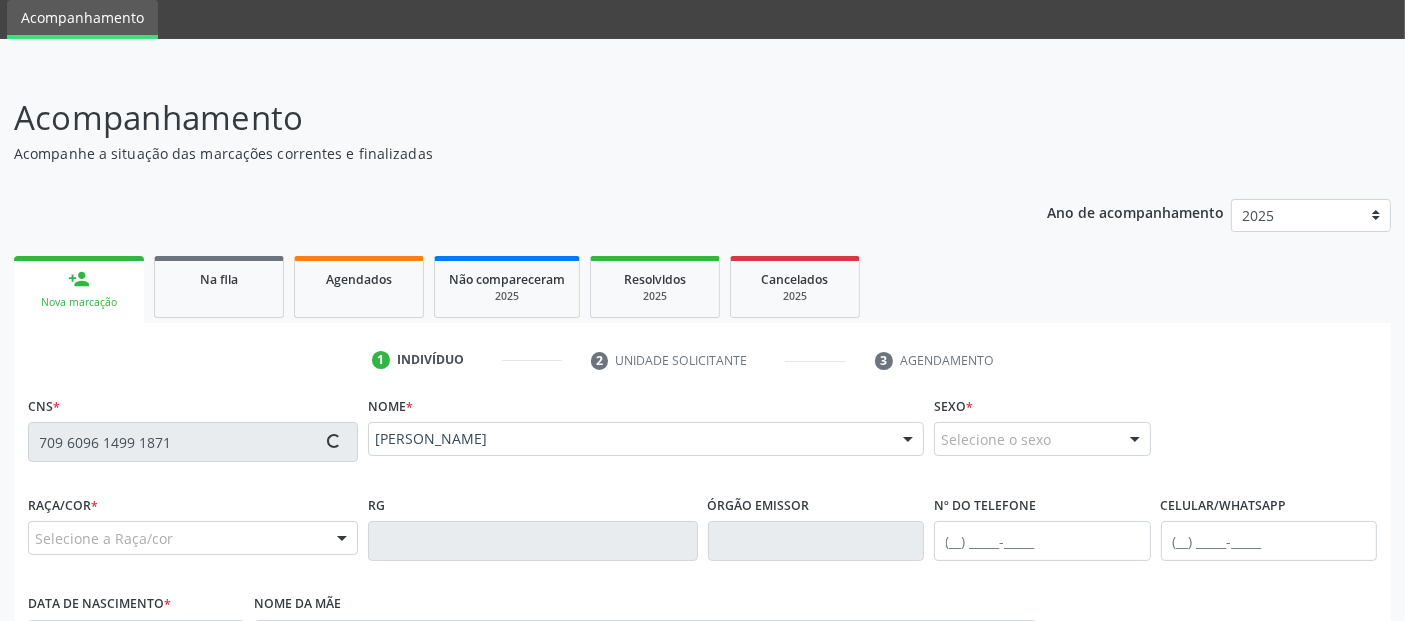 type on "14/11/1978" 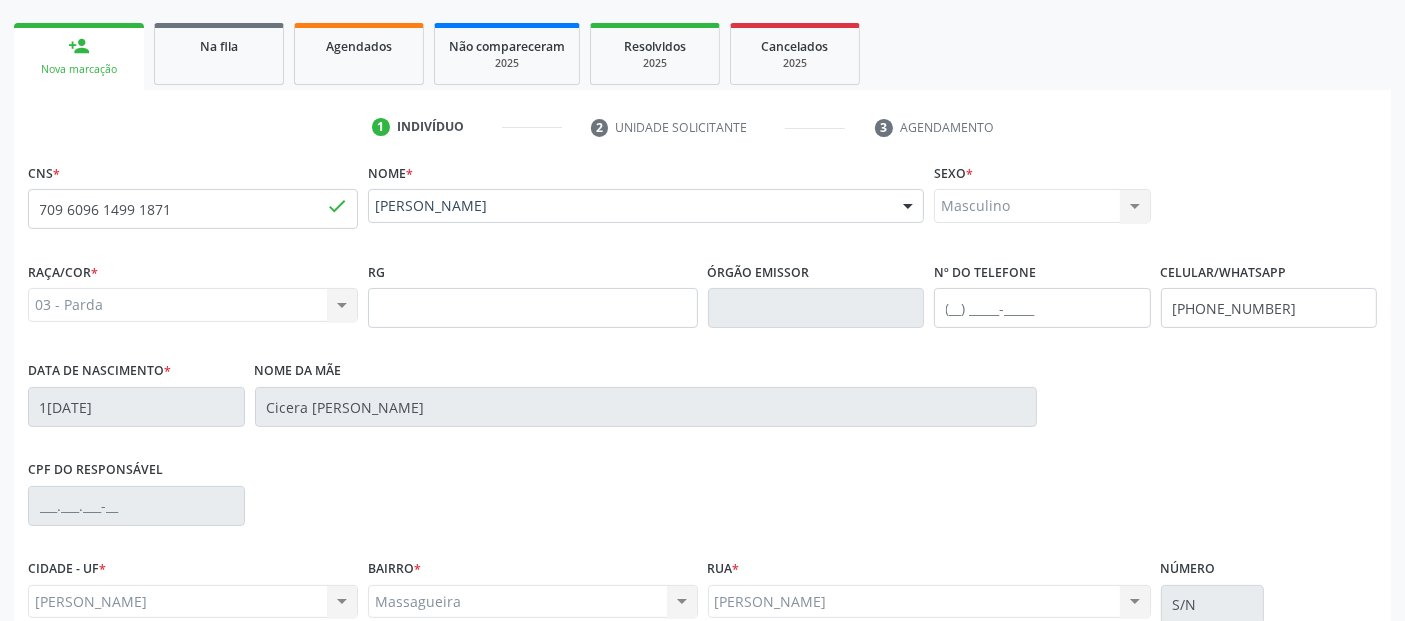 scroll, scrollTop: 45, scrollLeft: 0, axis: vertical 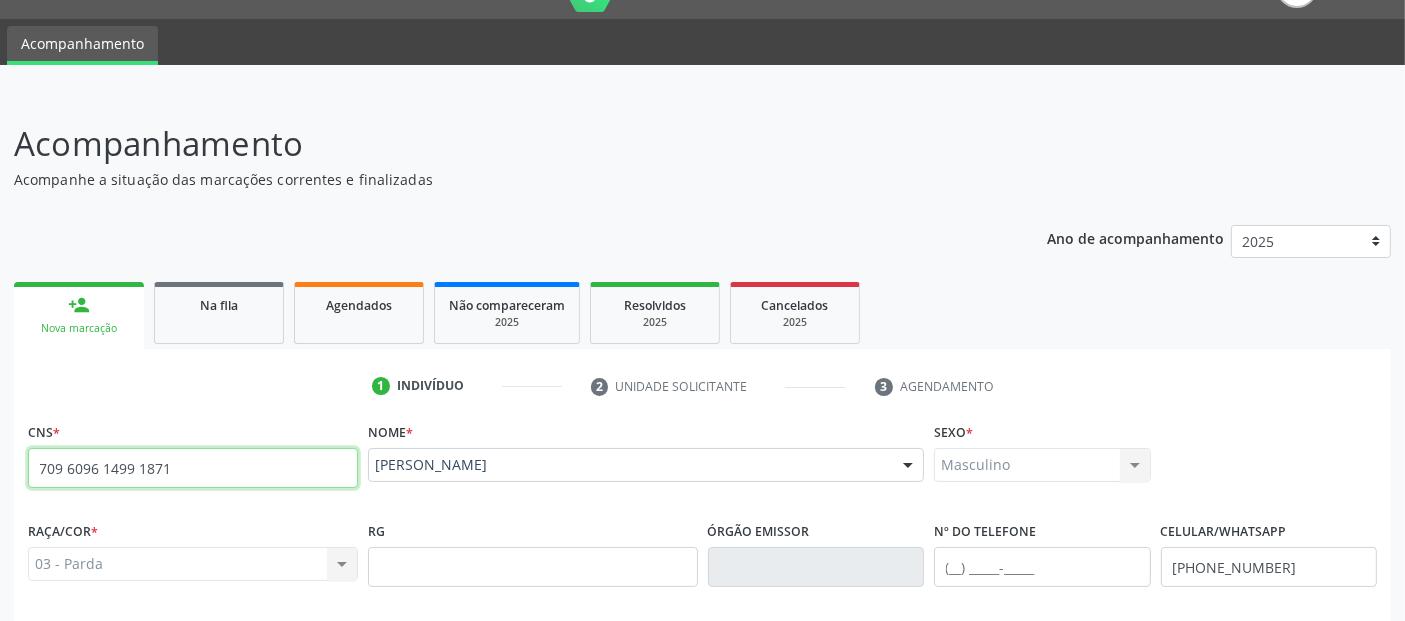 click on "709 6096 1499 1871" at bounding box center (193, 468) 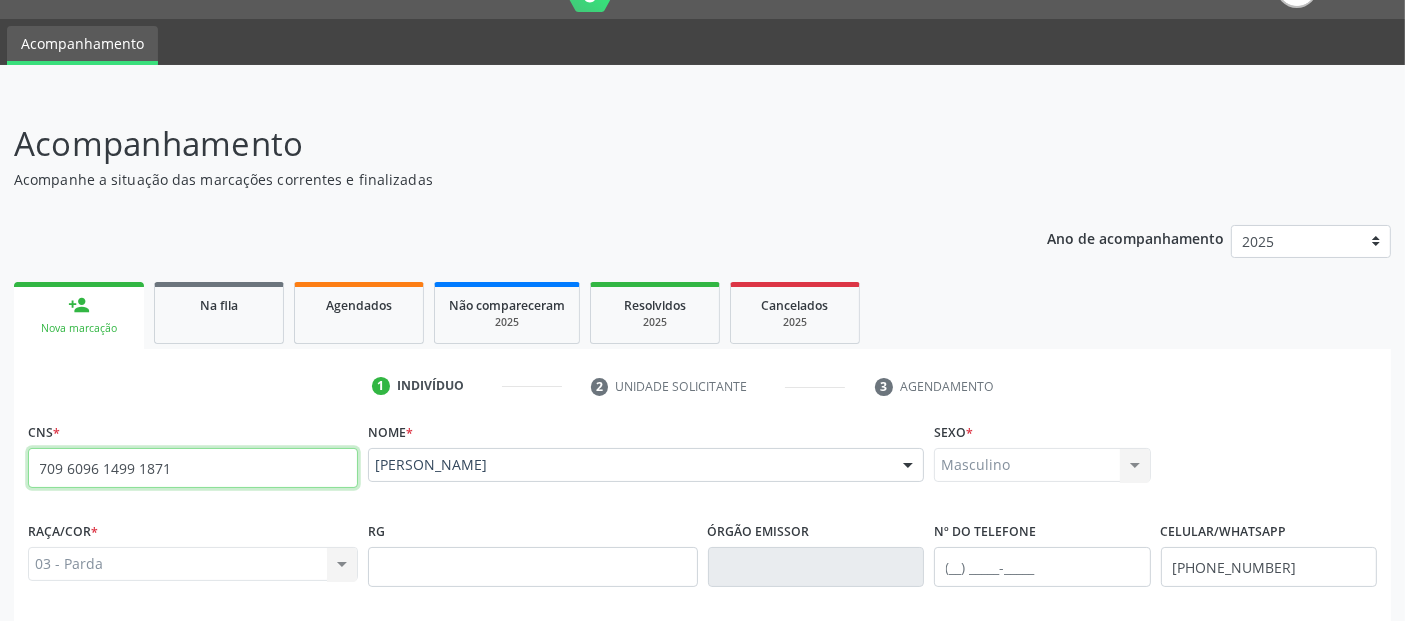 click on "709 6096 1499 1871" at bounding box center [193, 468] 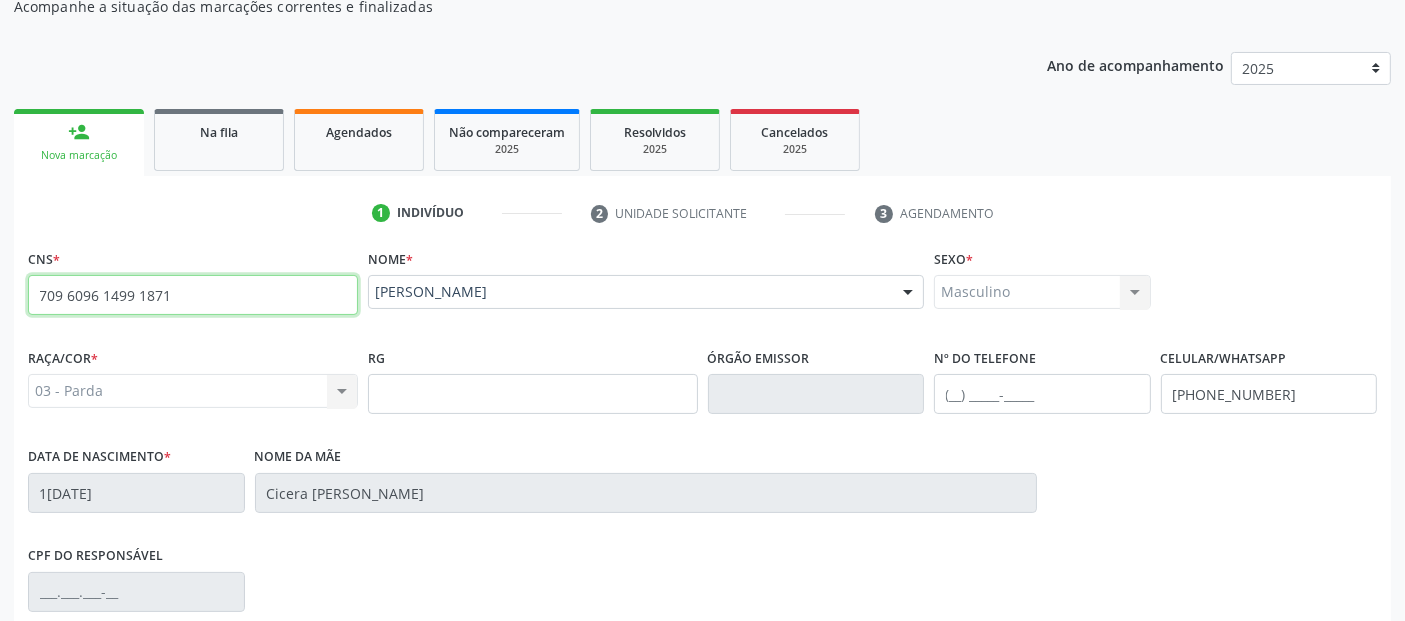 scroll, scrollTop: 489, scrollLeft: 0, axis: vertical 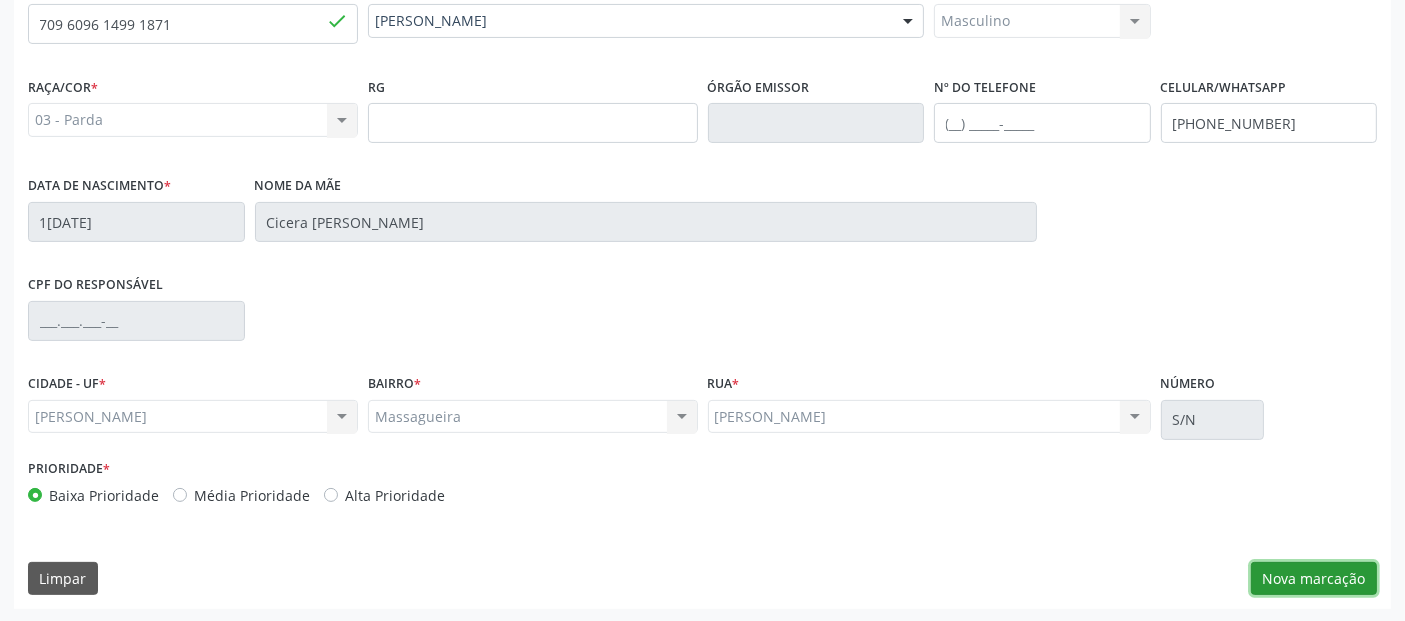 click on "Nova marcação" at bounding box center (1314, 579) 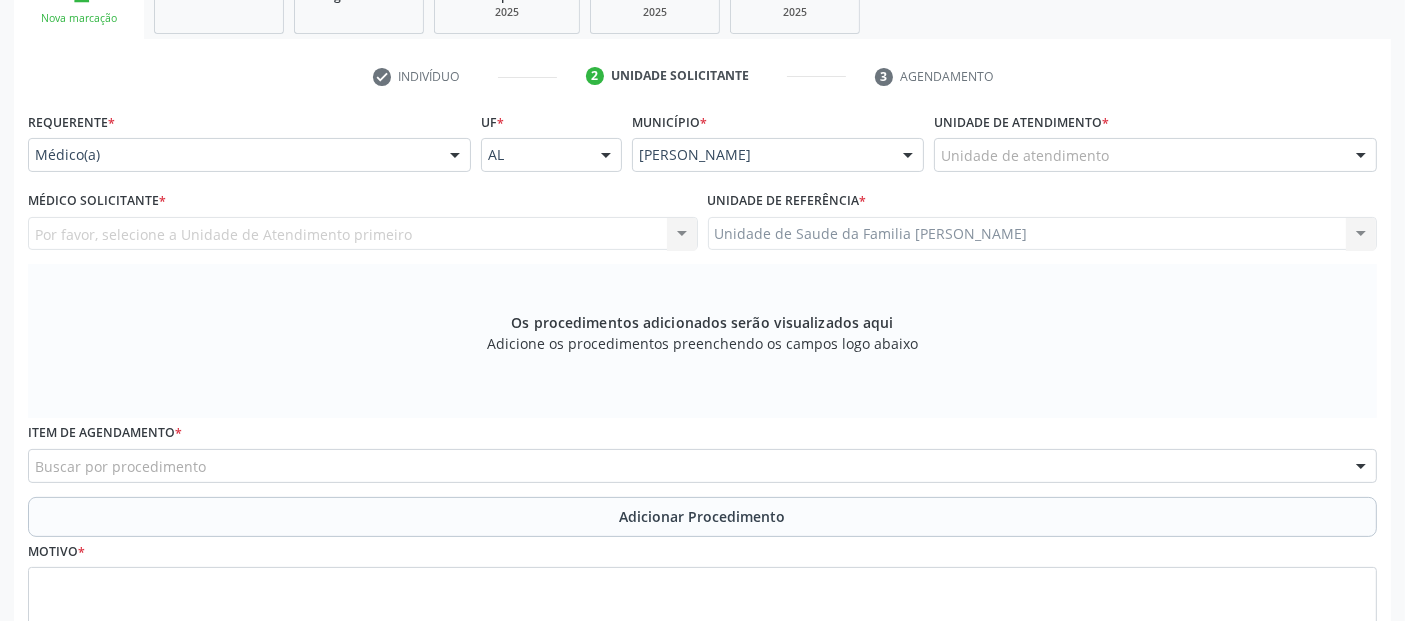 scroll, scrollTop: 267, scrollLeft: 0, axis: vertical 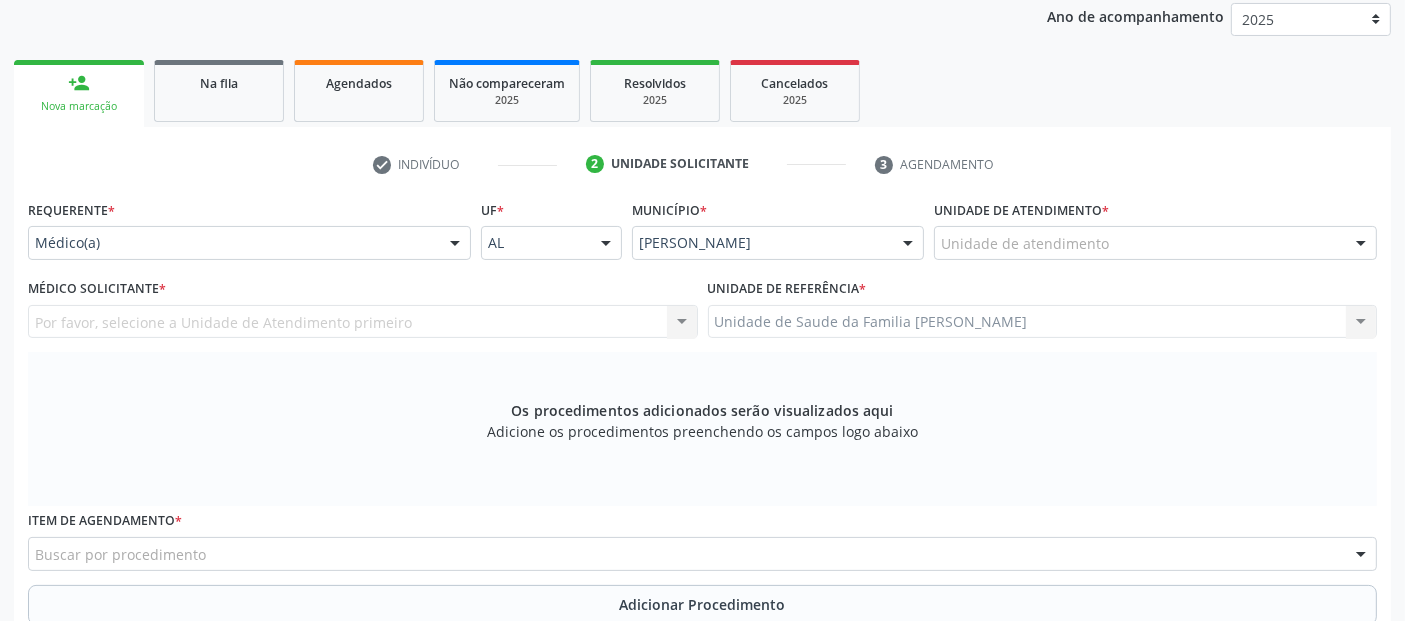 drag, startPoint x: 1049, startPoint y: 231, endPoint x: 1066, endPoint y: 228, distance: 17.262676 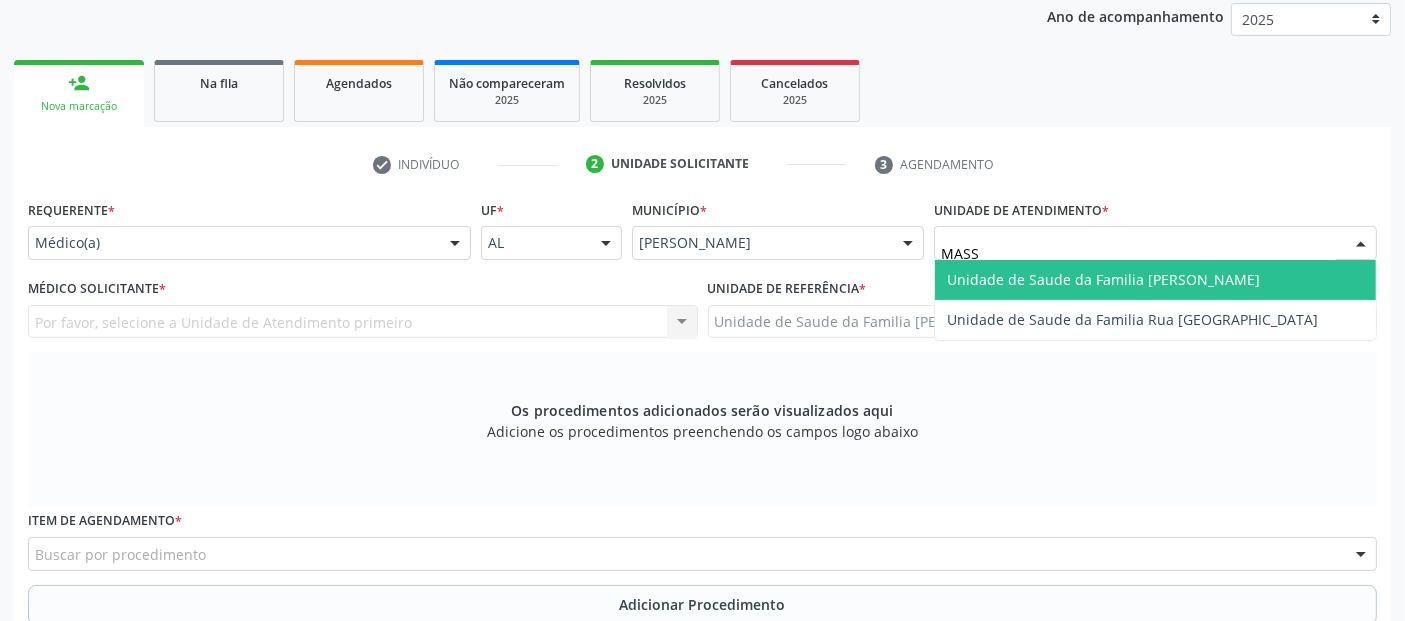 type on "MASSA" 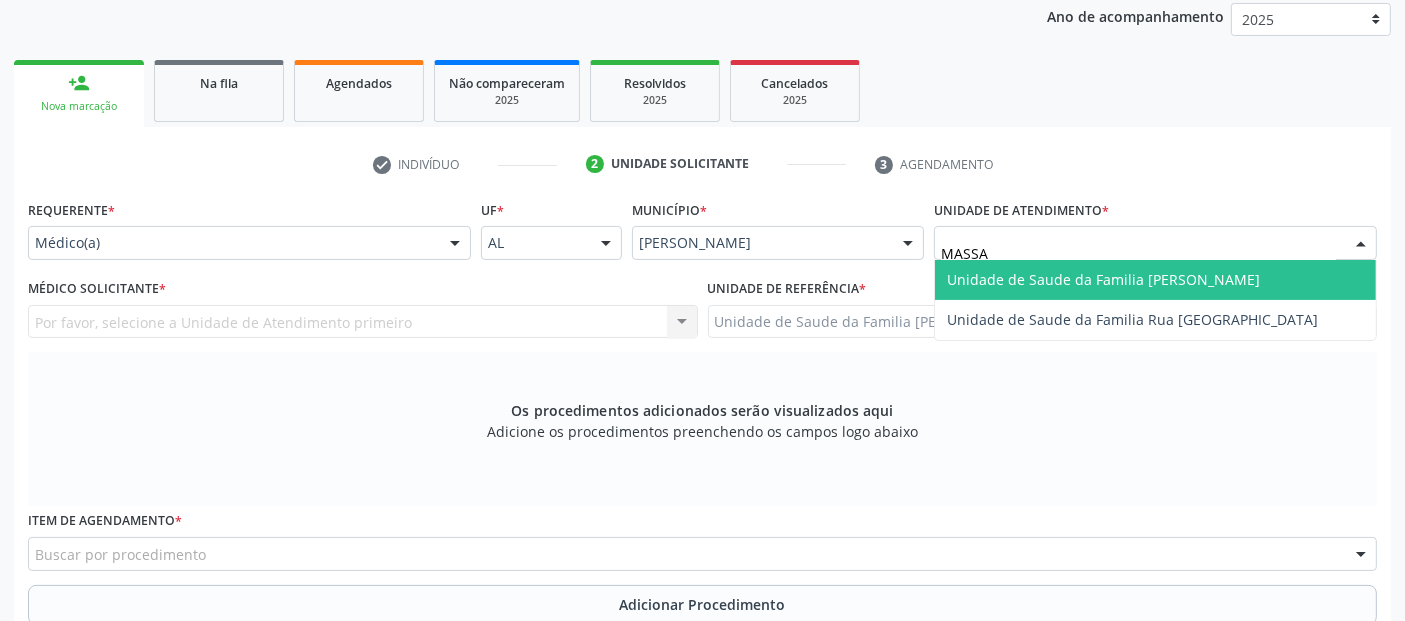 click on "Unidade de Saude da Familia [PERSON_NAME]" at bounding box center [1103, 279] 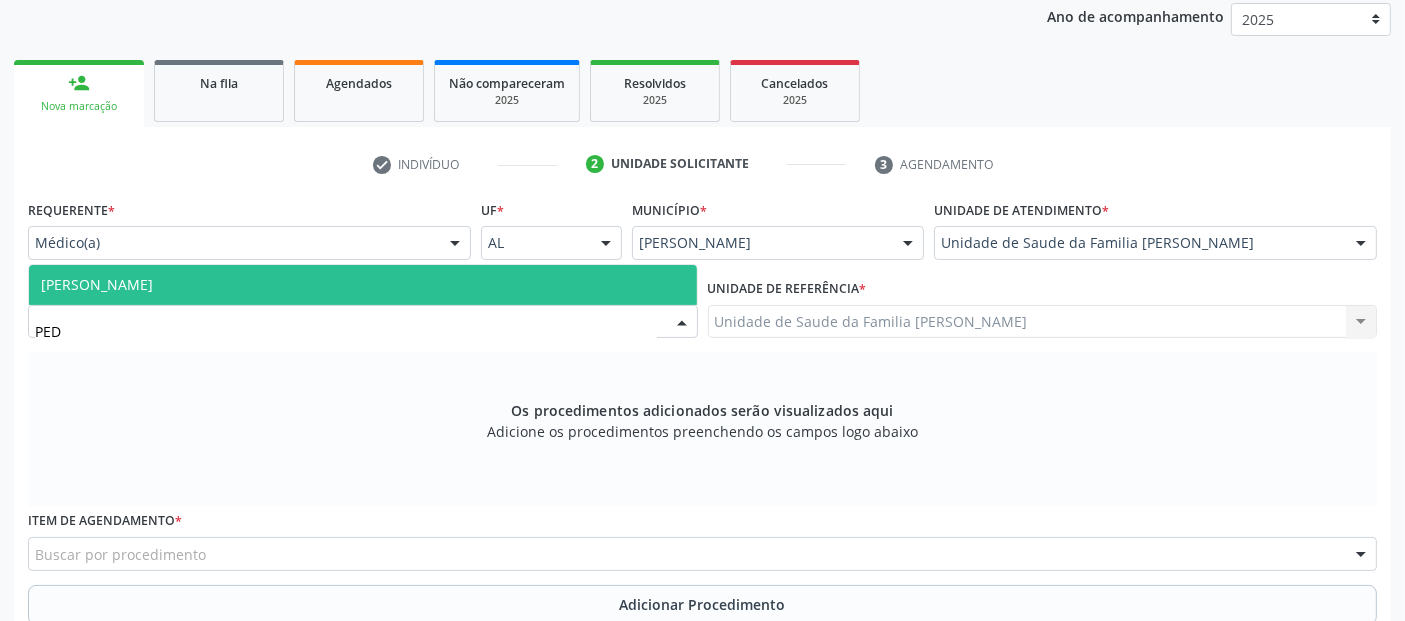 type on "PEDR" 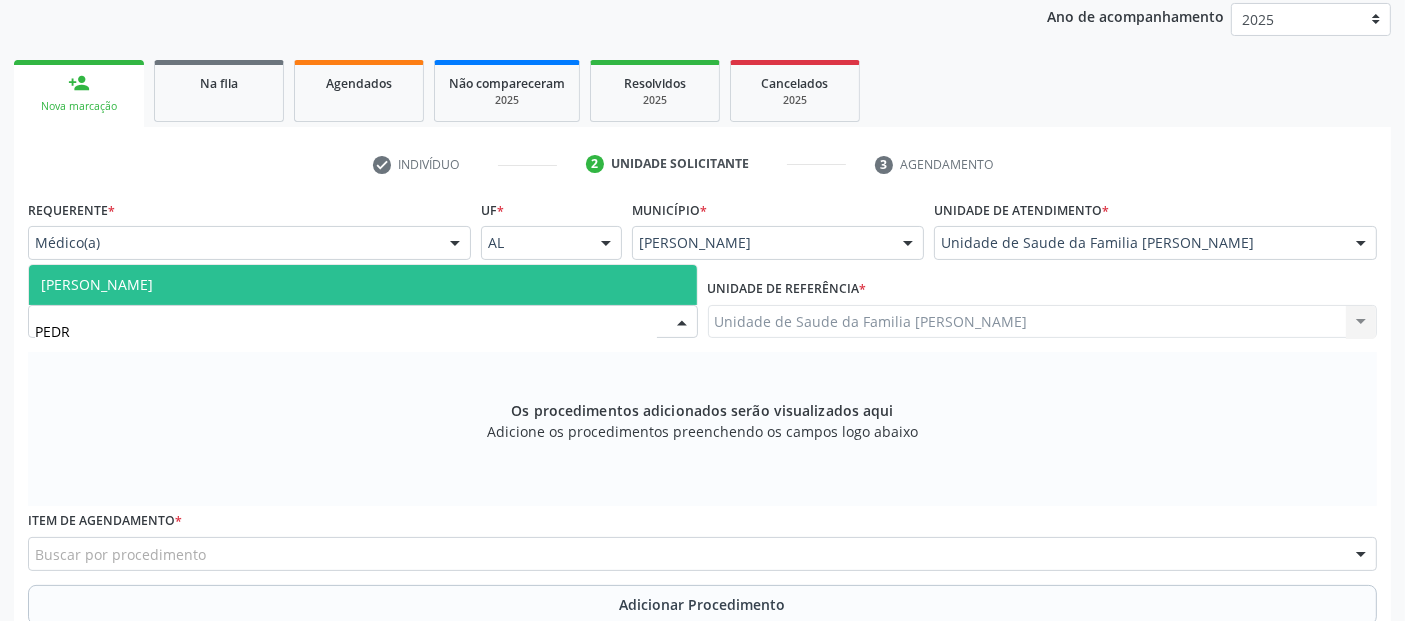 click on "[PERSON_NAME]" at bounding box center [97, 284] 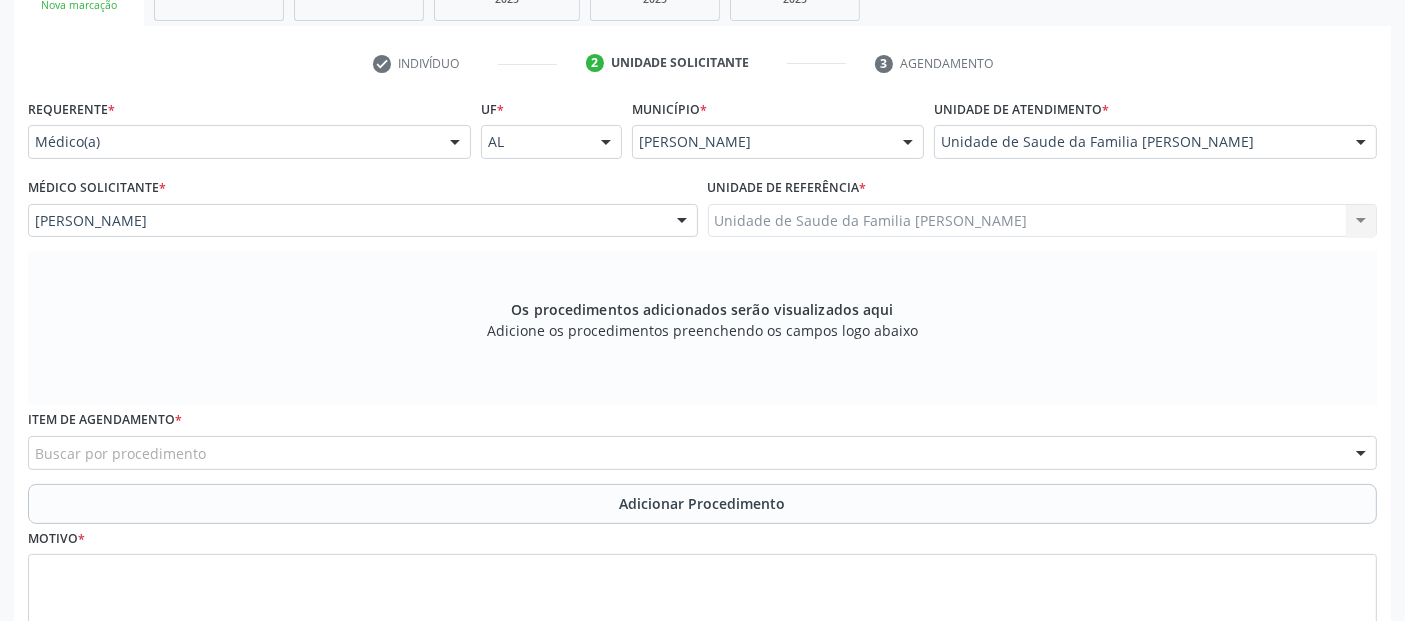 scroll, scrollTop: 505, scrollLeft: 0, axis: vertical 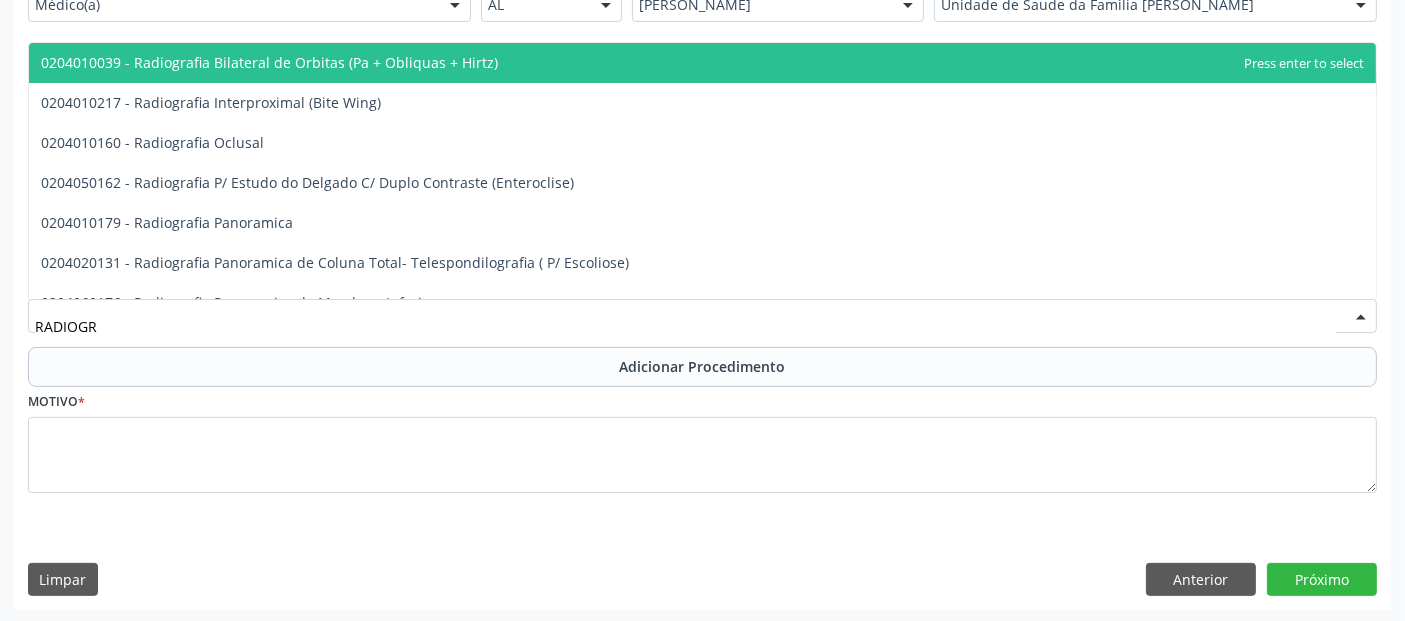 type on "RADIOGRA" 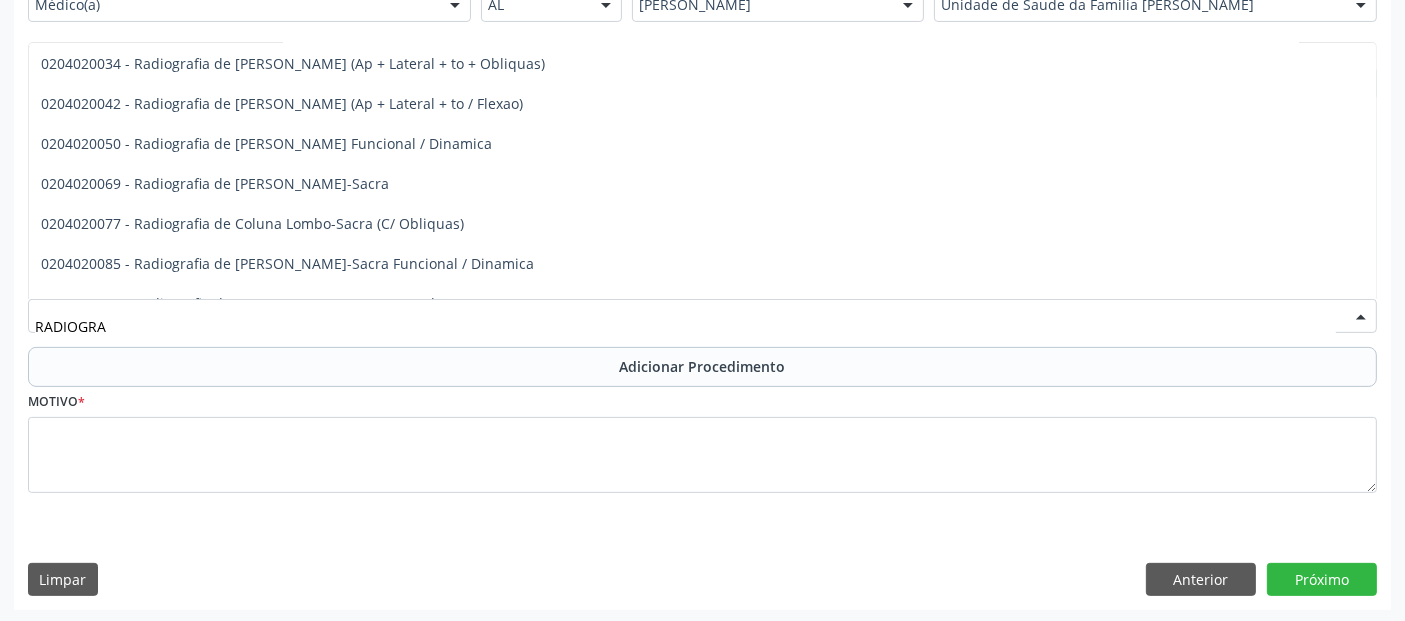 scroll, scrollTop: 1000, scrollLeft: 0, axis: vertical 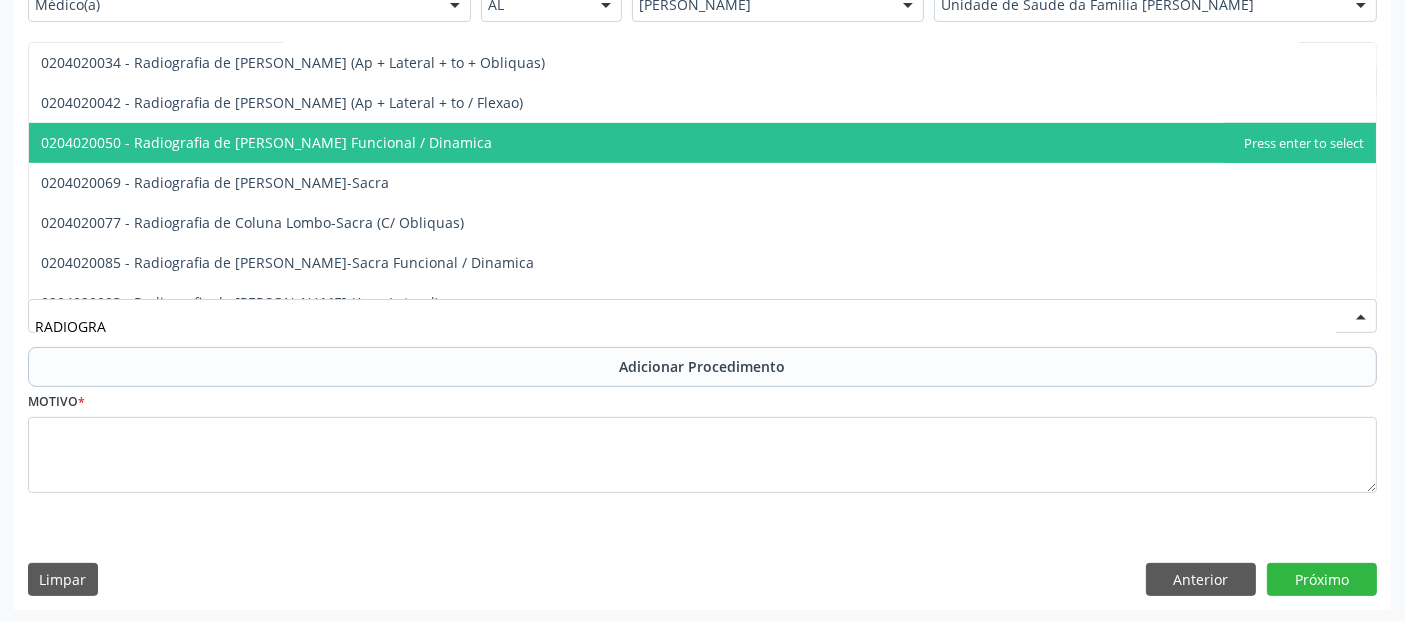 click on "0204020050 - Radiografia de [PERSON_NAME] Funcional / Dinamica" at bounding box center (702, 143) 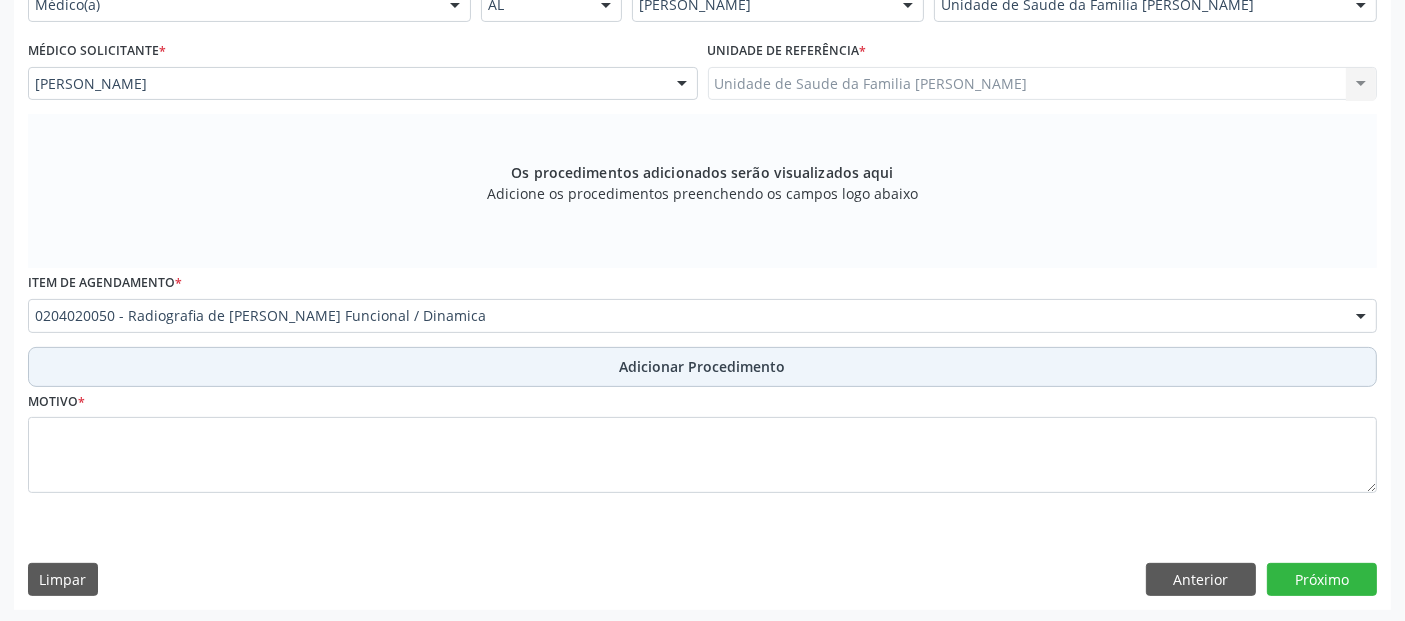 click on "Adicionar Procedimento" at bounding box center [702, 367] 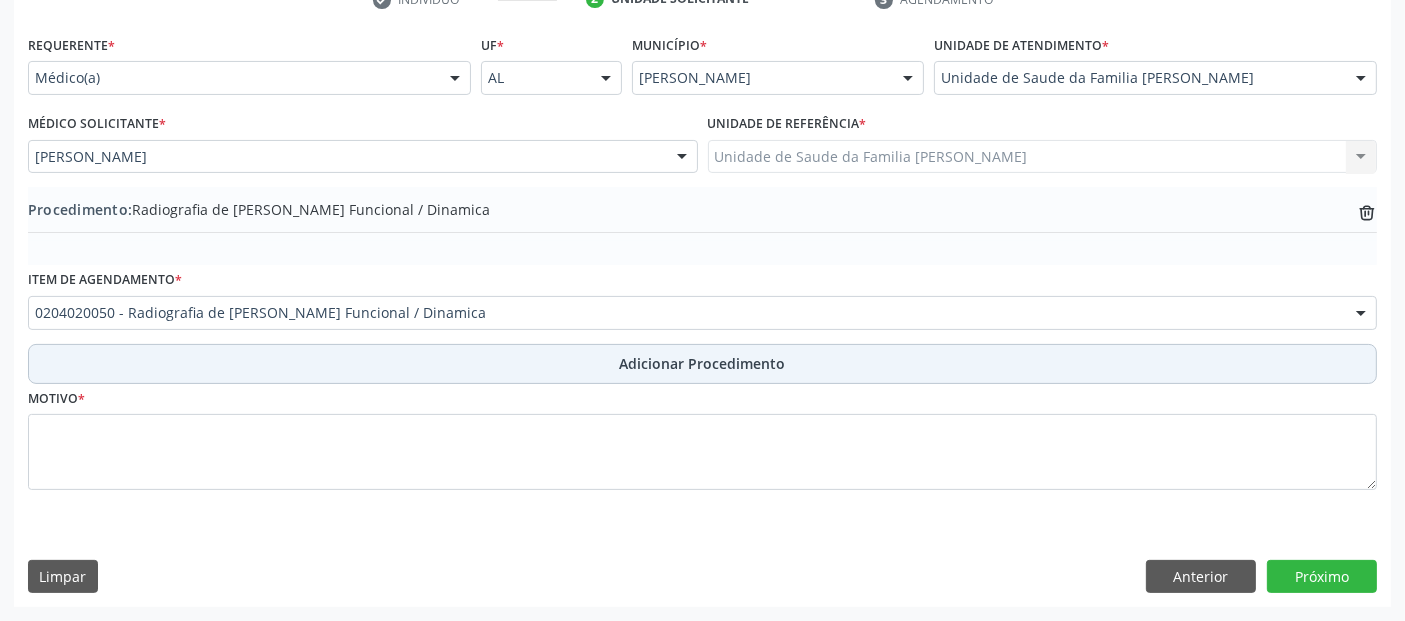 scroll, scrollTop: 429, scrollLeft: 0, axis: vertical 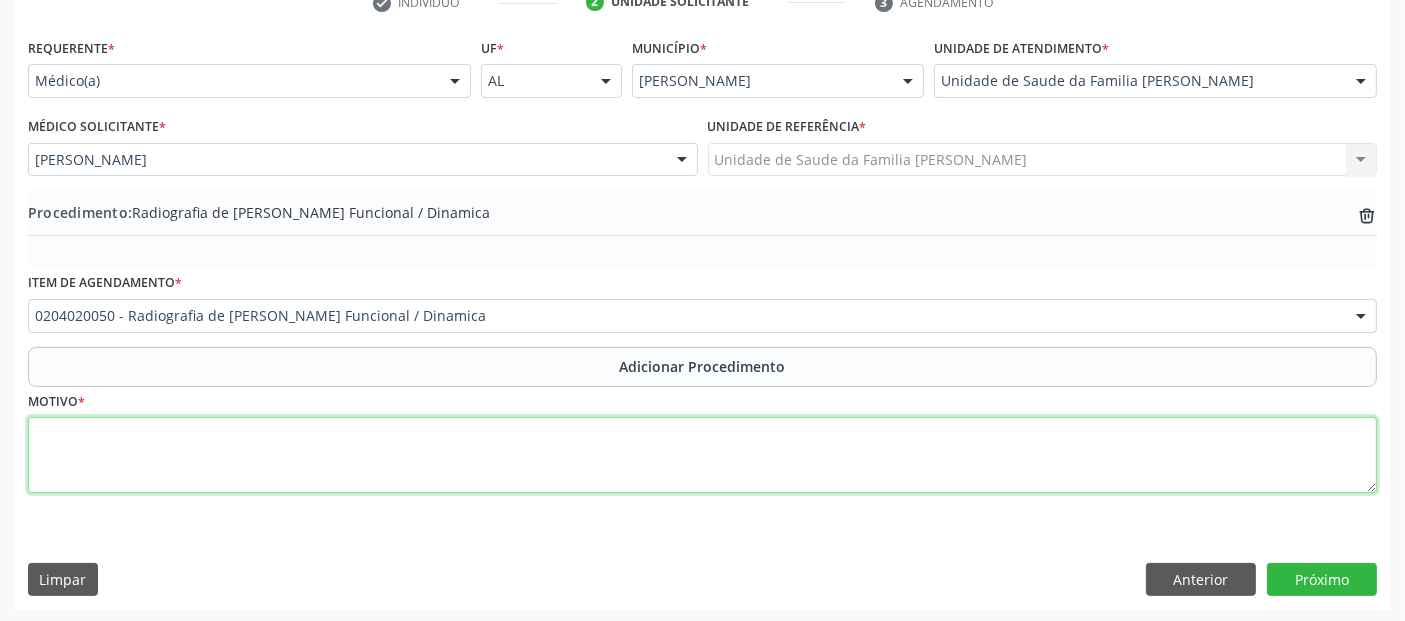 click at bounding box center (702, 455) 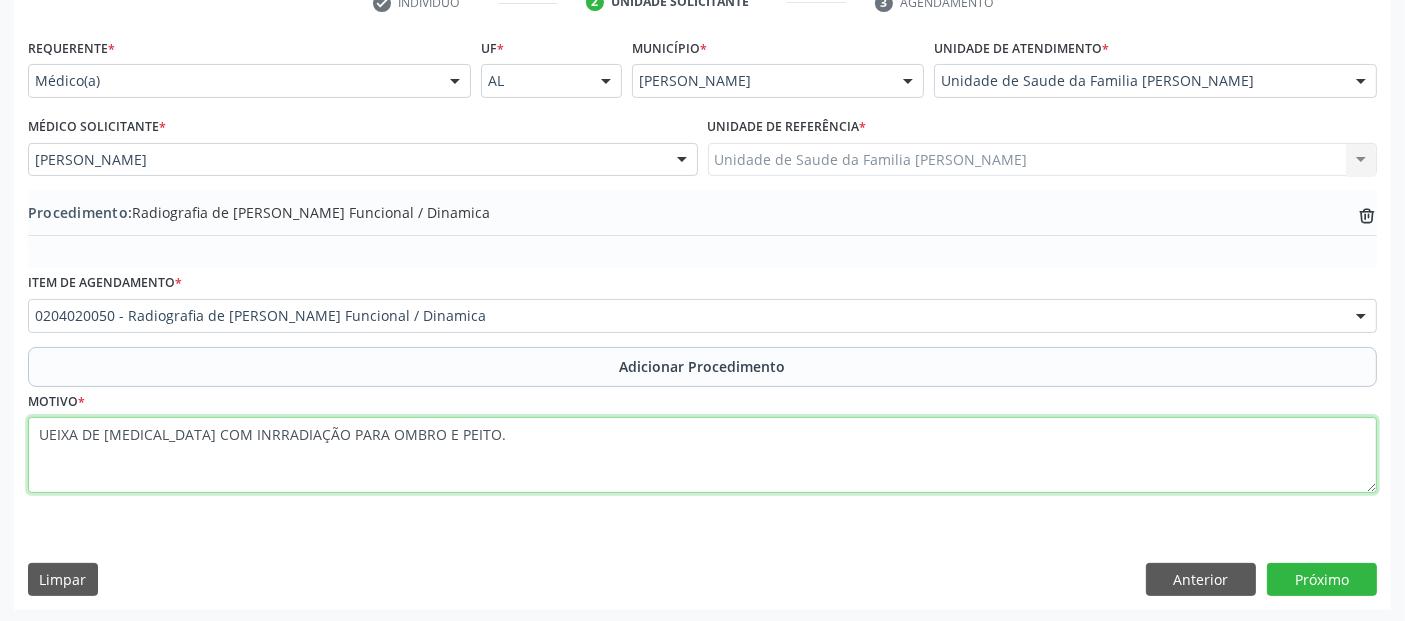 click on "UEIXA DE CERVICALGIA COM INRRADIAÇÃO PARA OMBRO E PEITO." at bounding box center (702, 455) 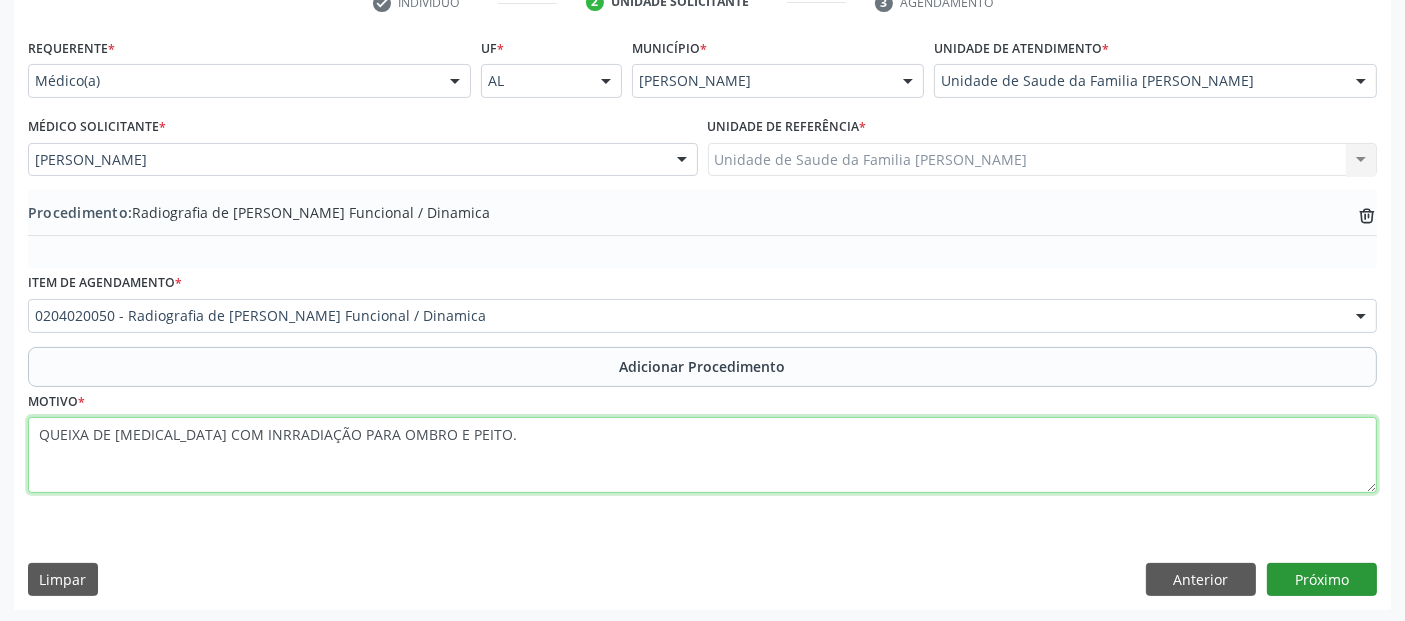 type on "QUEIXA DE CERVICALGIA COM INRRADIAÇÃO PARA OMBRO E PEITO." 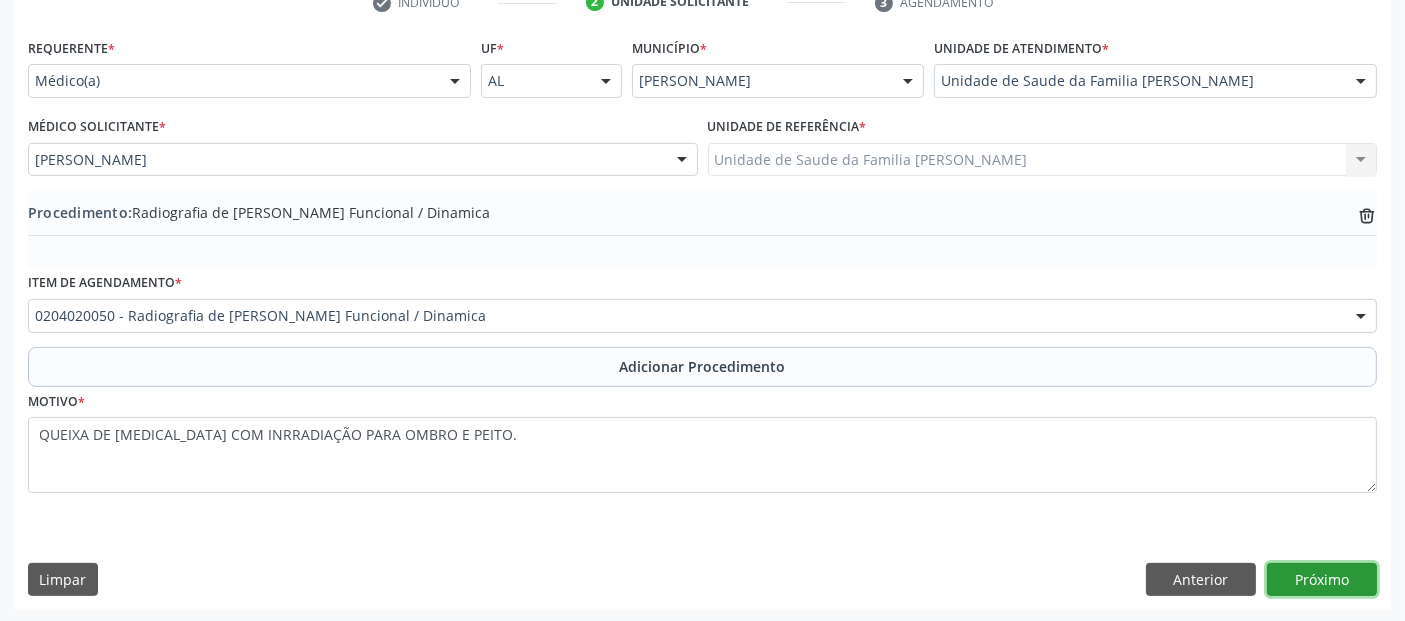 click on "Próximo" at bounding box center (1322, 580) 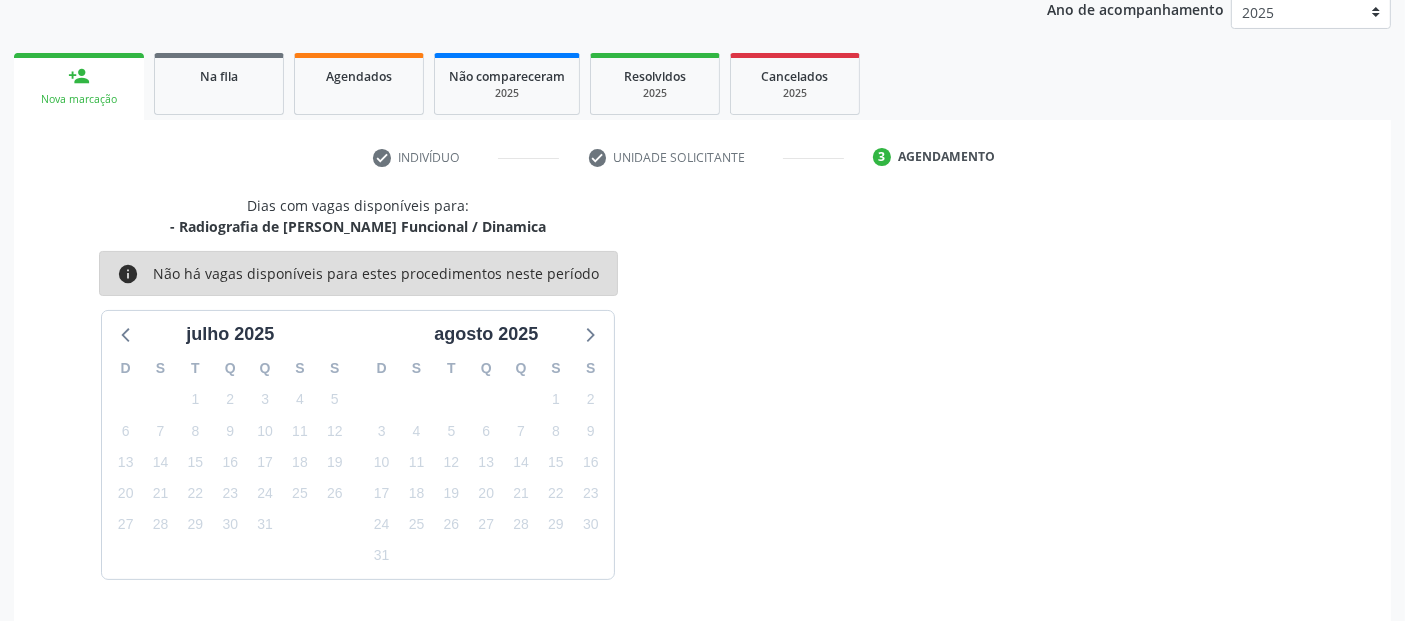 scroll, scrollTop: 333, scrollLeft: 0, axis: vertical 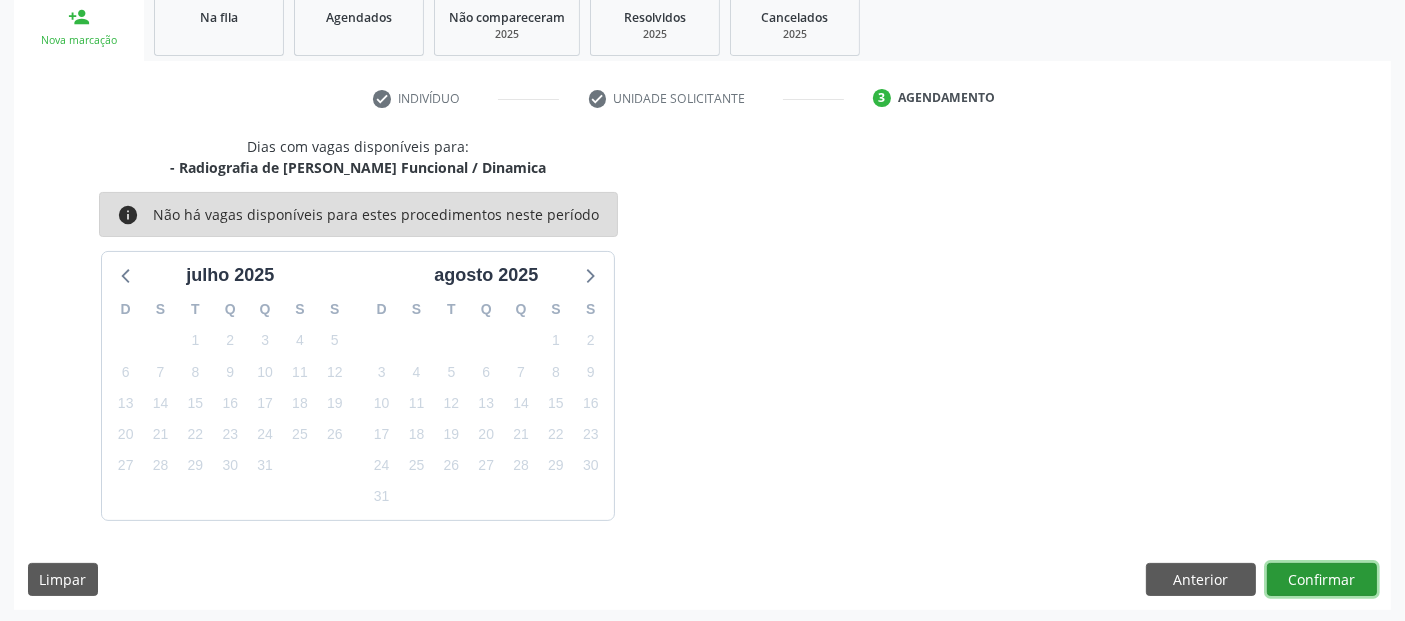 click on "Confirmar" at bounding box center (1322, 580) 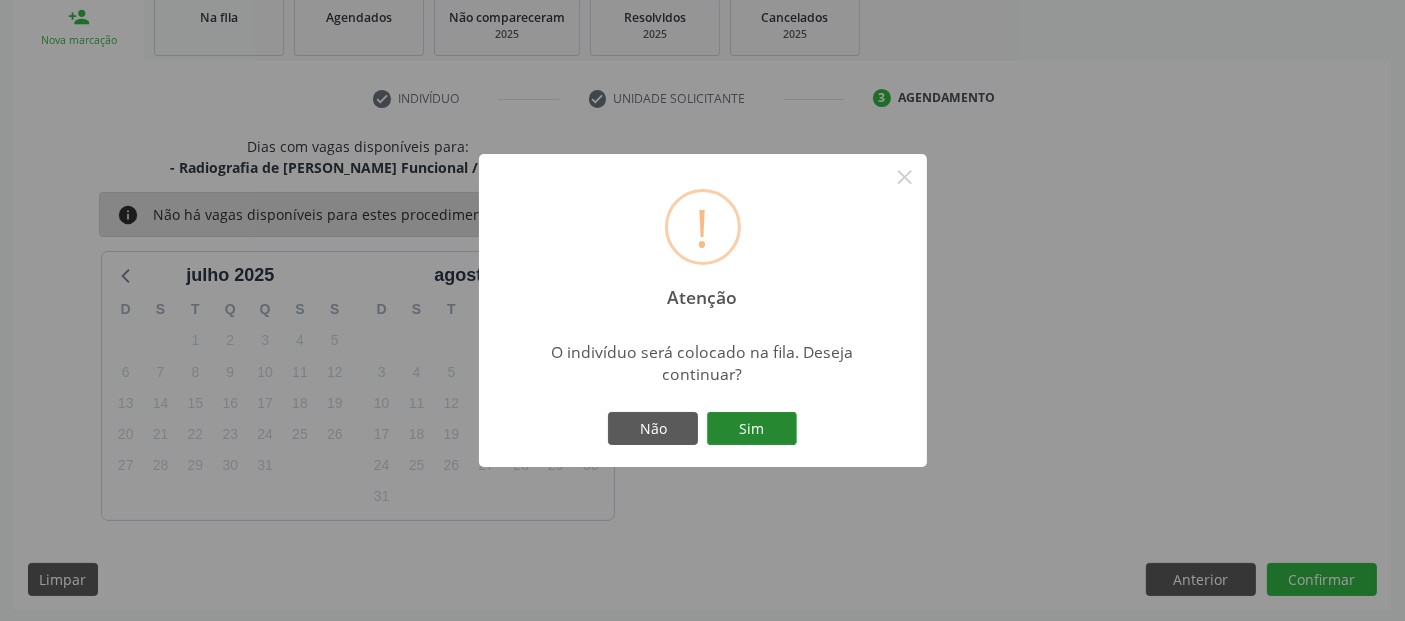 click on "Sim" at bounding box center [752, 429] 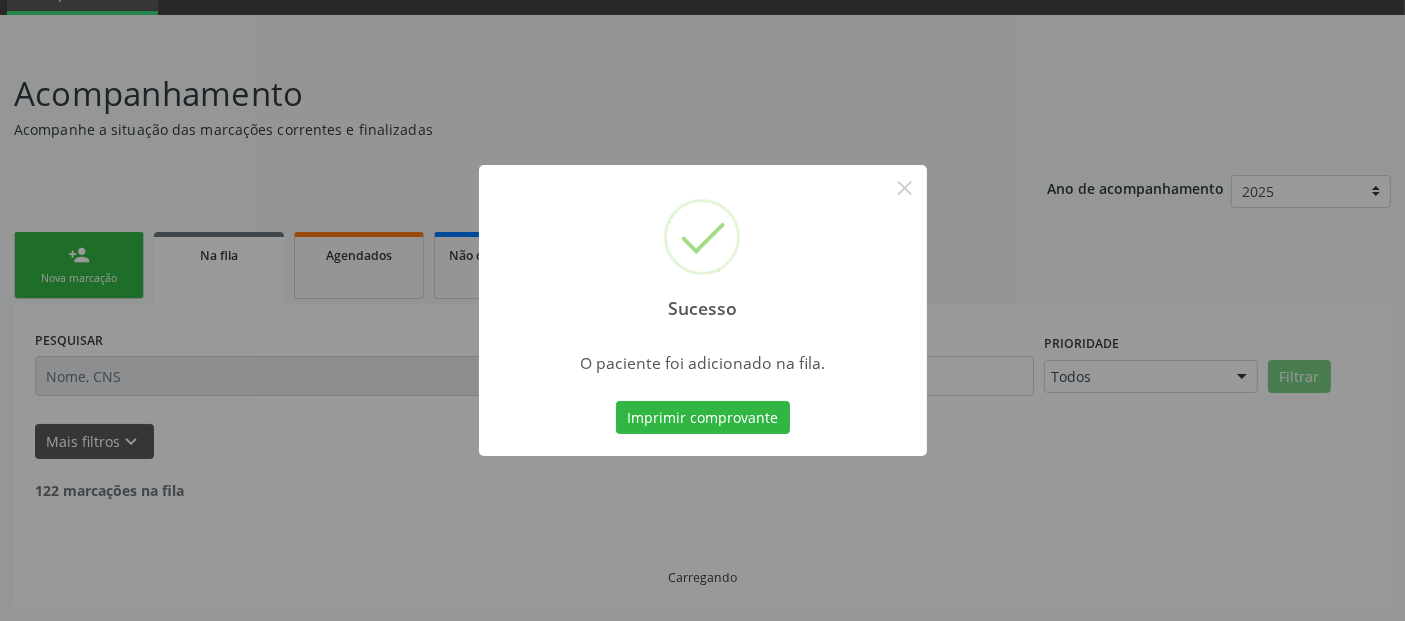 scroll, scrollTop: 71, scrollLeft: 0, axis: vertical 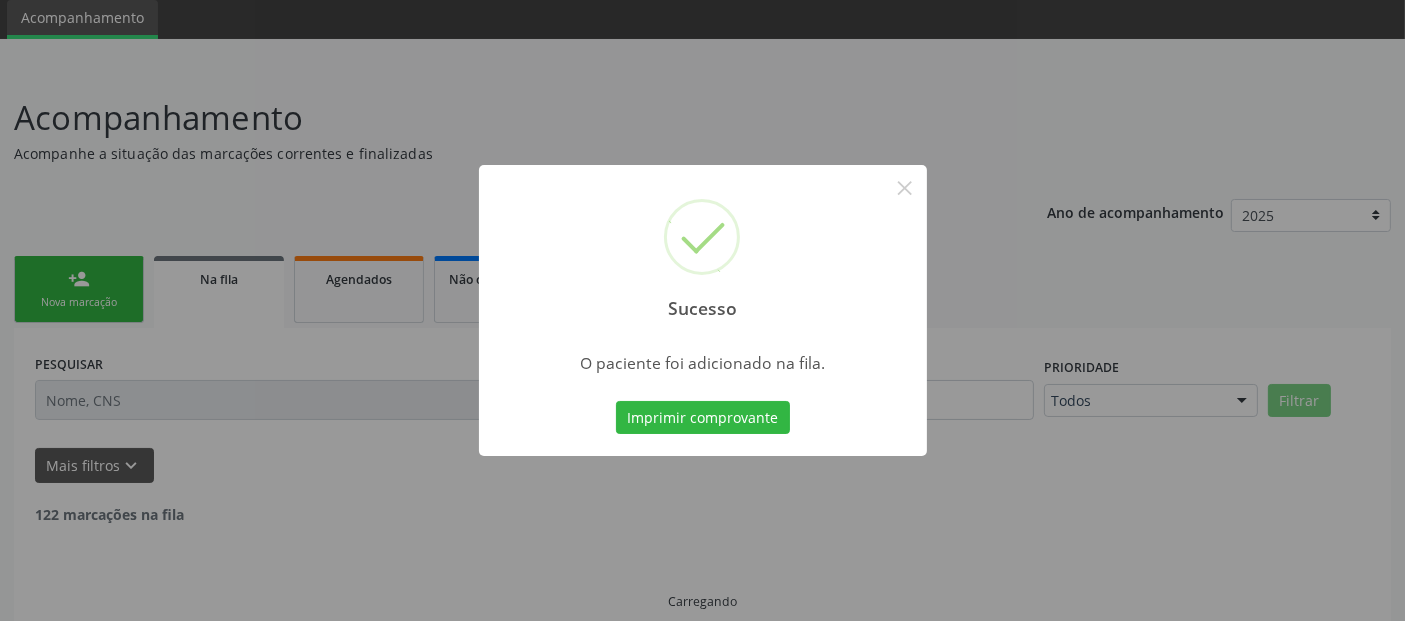 click on "Sucesso ×" at bounding box center [703, 251] 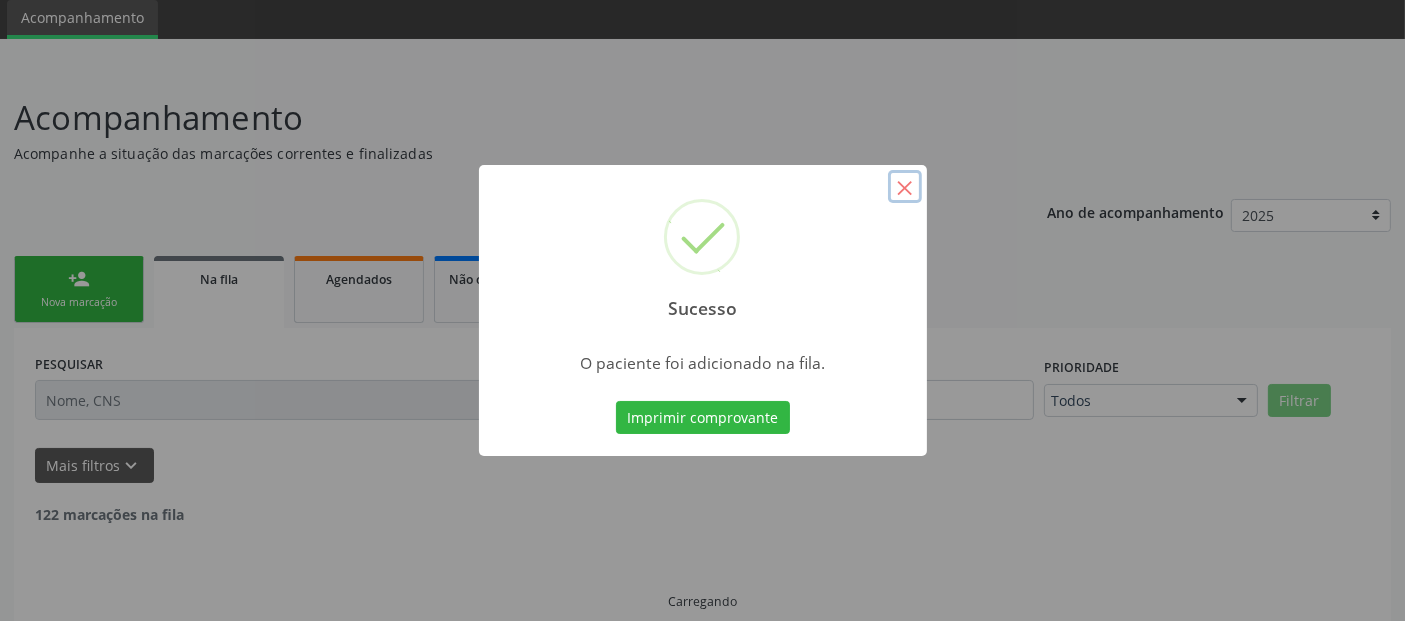 click on "×" at bounding box center [905, 187] 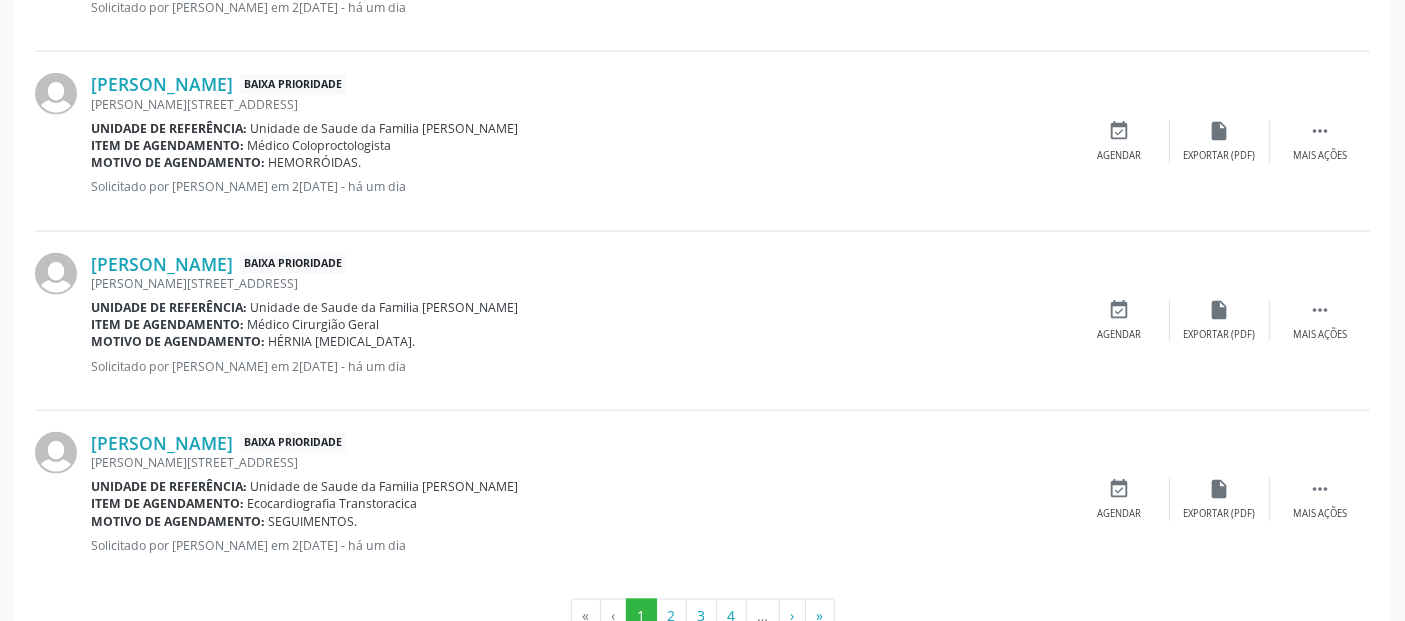 scroll, scrollTop: 2800, scrollLeft: 0, axis: vertical 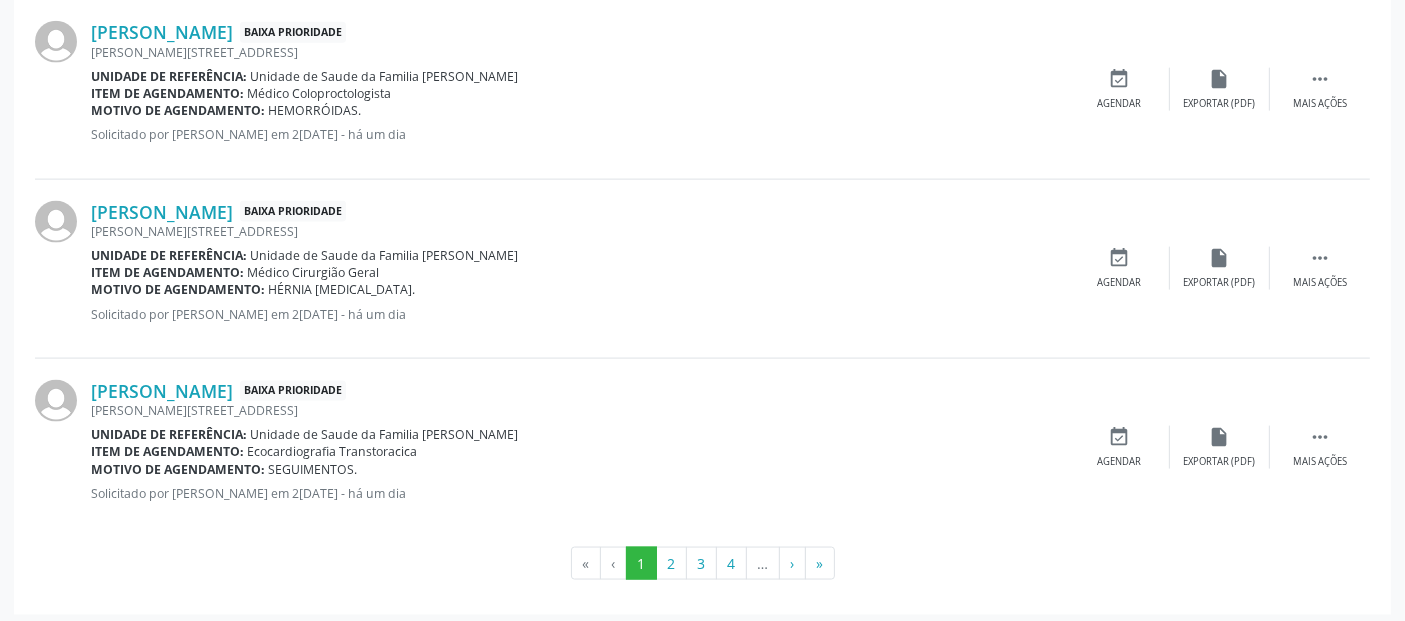 click on "…" at bounding box center (763, 564) 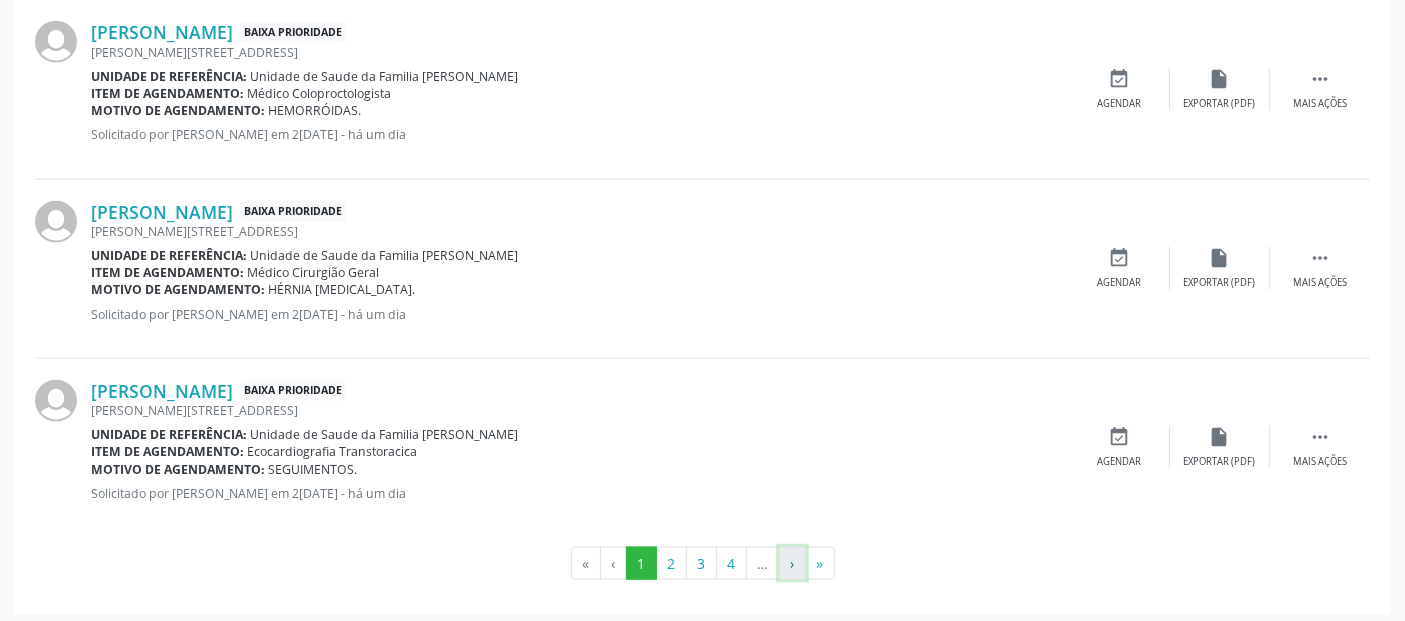 click on "›" at bounding box center (792, 564) 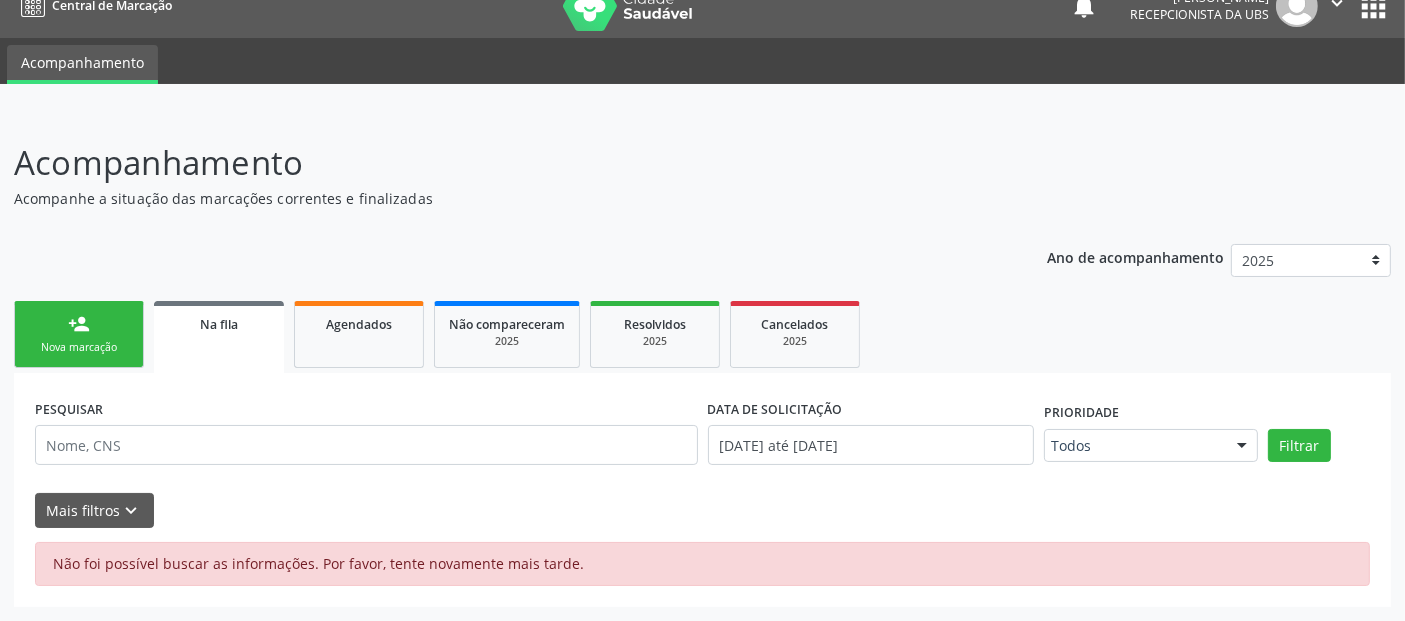 scroll, scrollTop: 22, scrollLeft: 0, axis: vertical 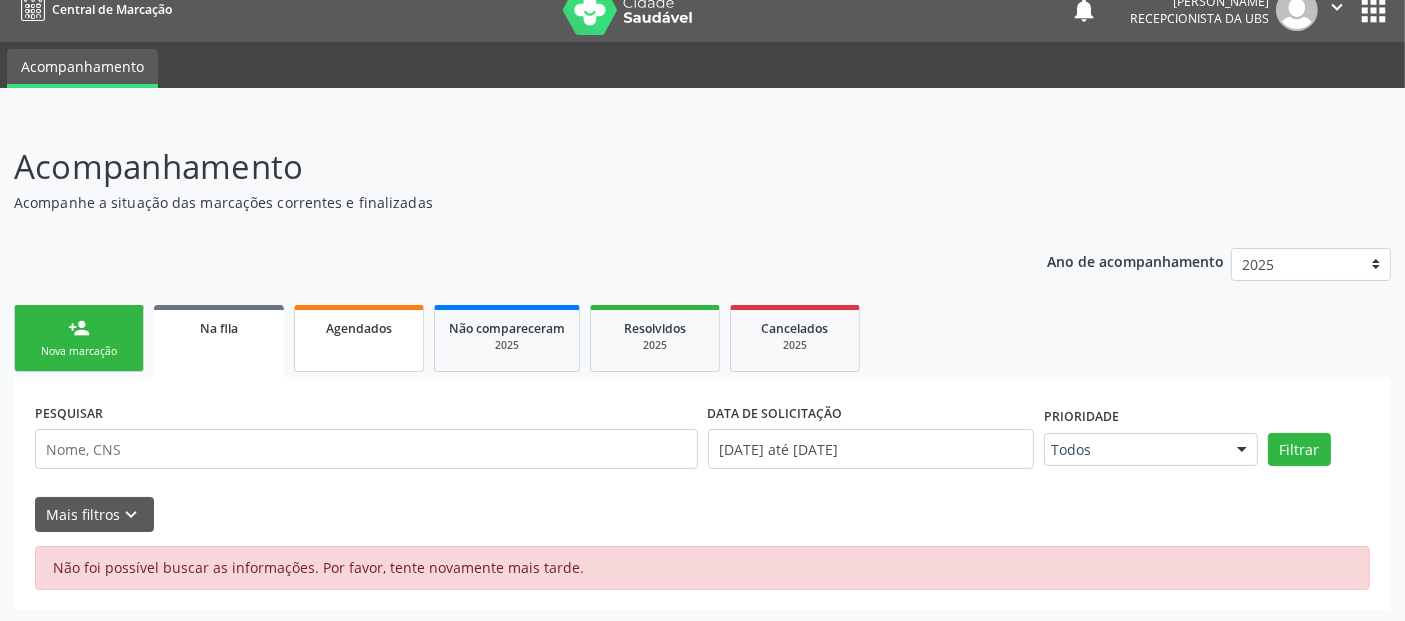 click on "Agendados" at bounding box center [359, 338] 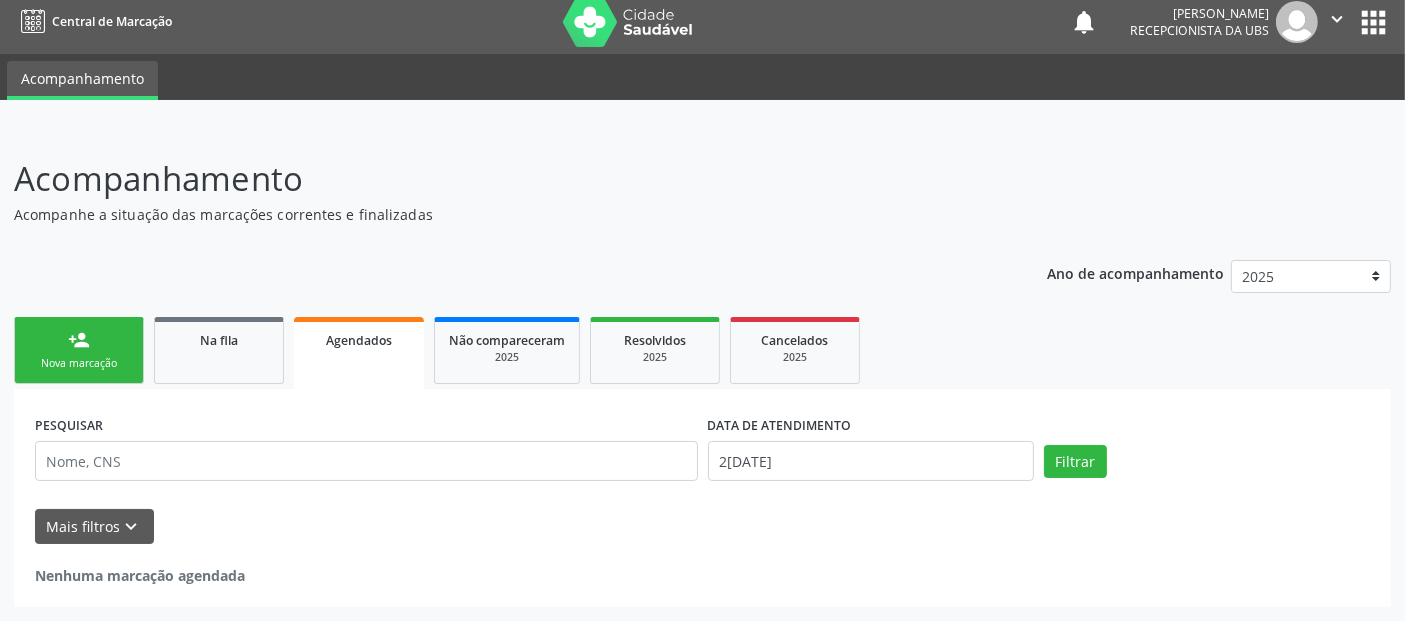 scroll, scrollTop: 7, scrollLeft: 0, axis: vertical 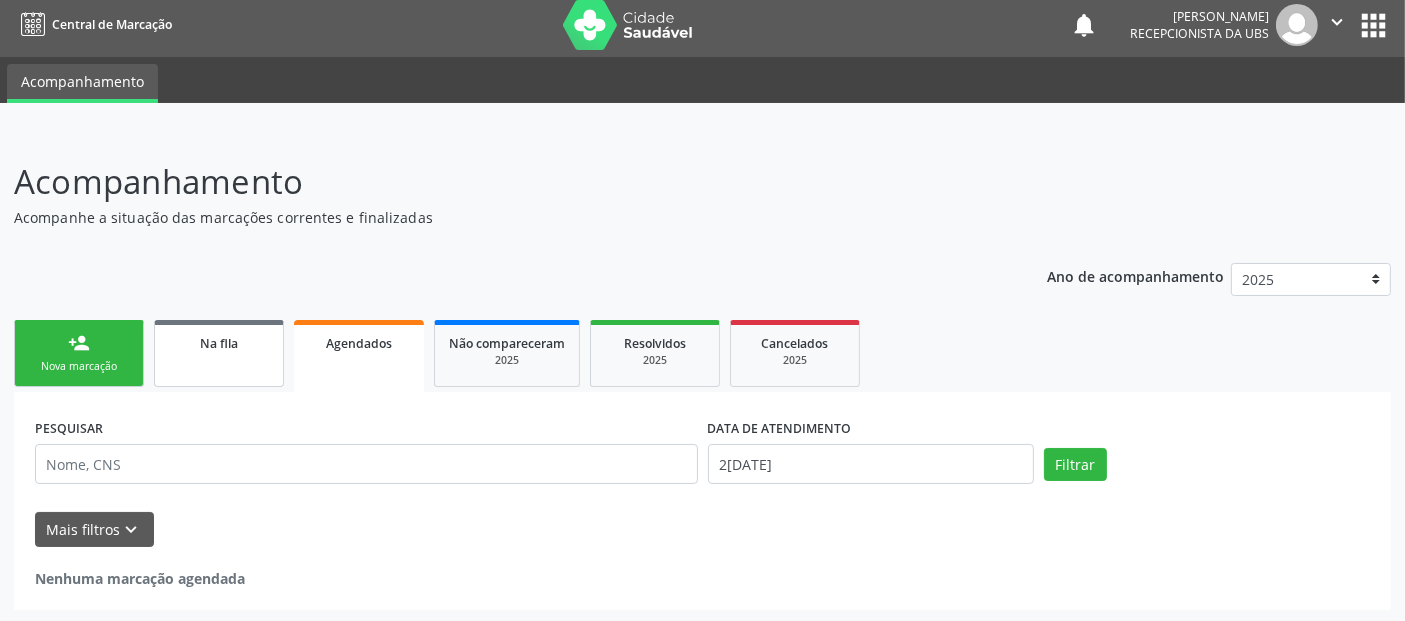 click on "Na fila" at bounding box center [219, 342] 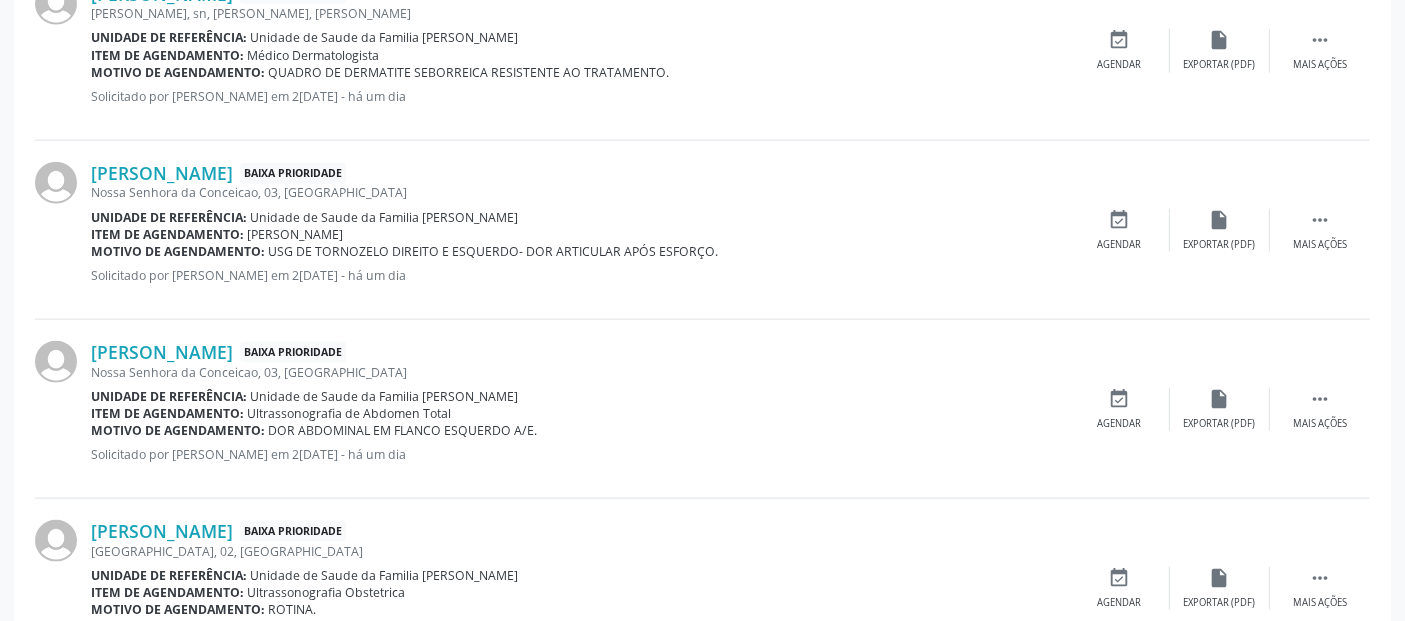 scroll, scrollTop: 2754, scrollLeft: 0, axis: vertical 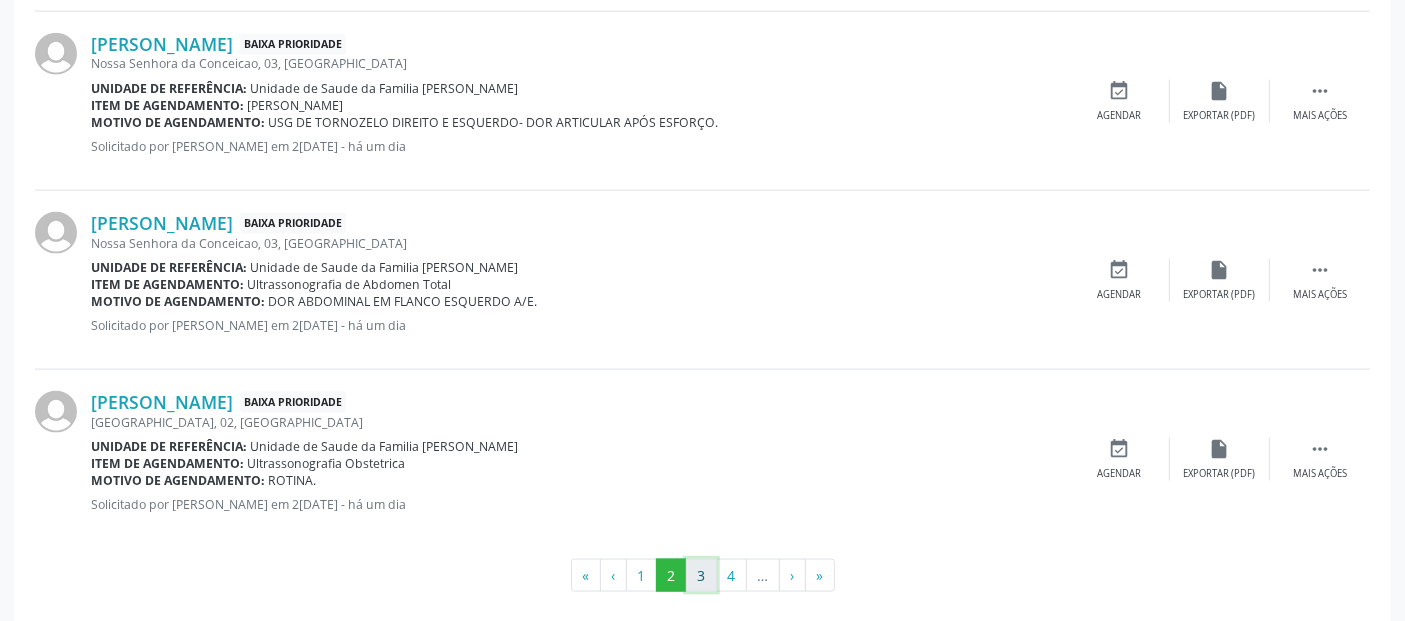 click on "3" at bounding box center [701, 576] 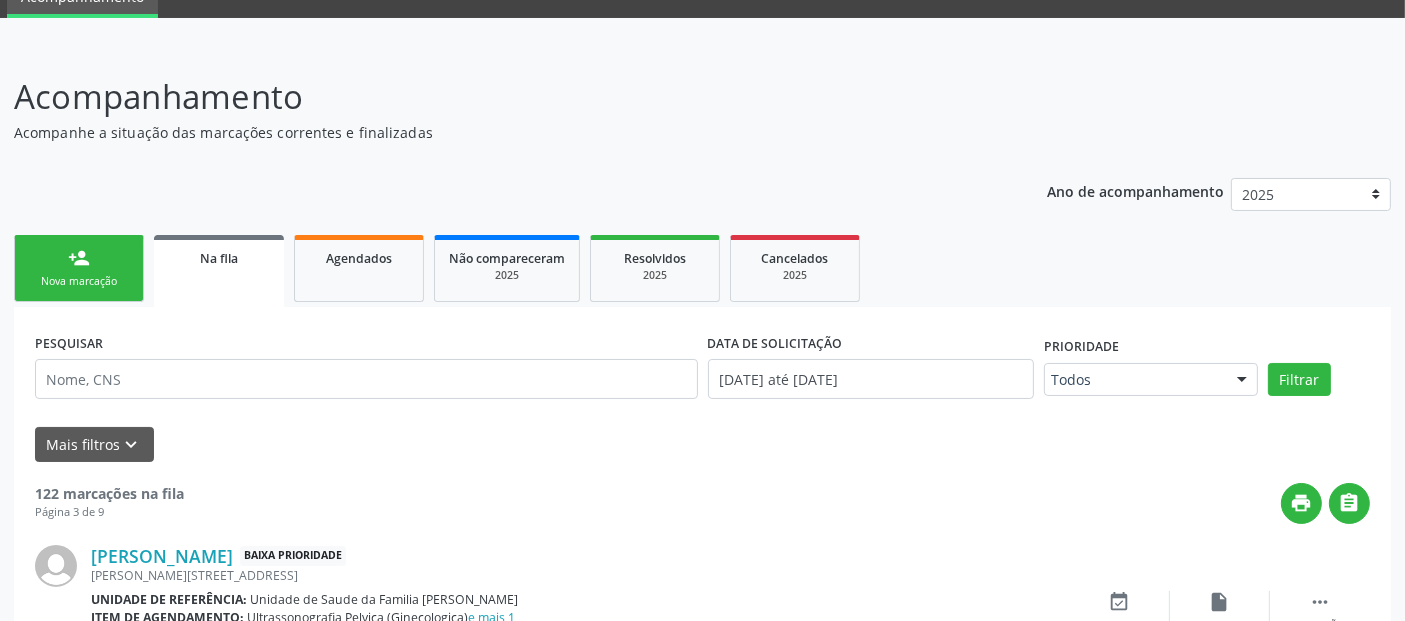 scroll, scrollTop: 2783, scrollLeft: 0, axis: vertical 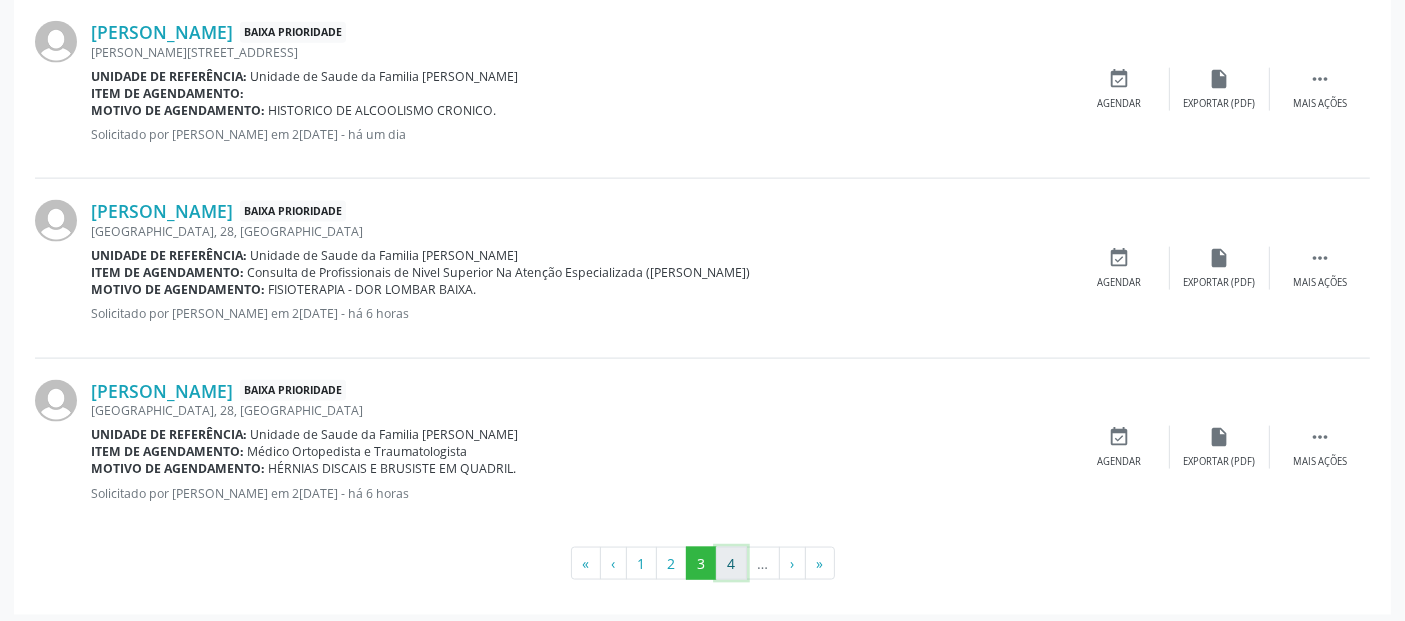 click on "4" at bounding box center (731, 564) 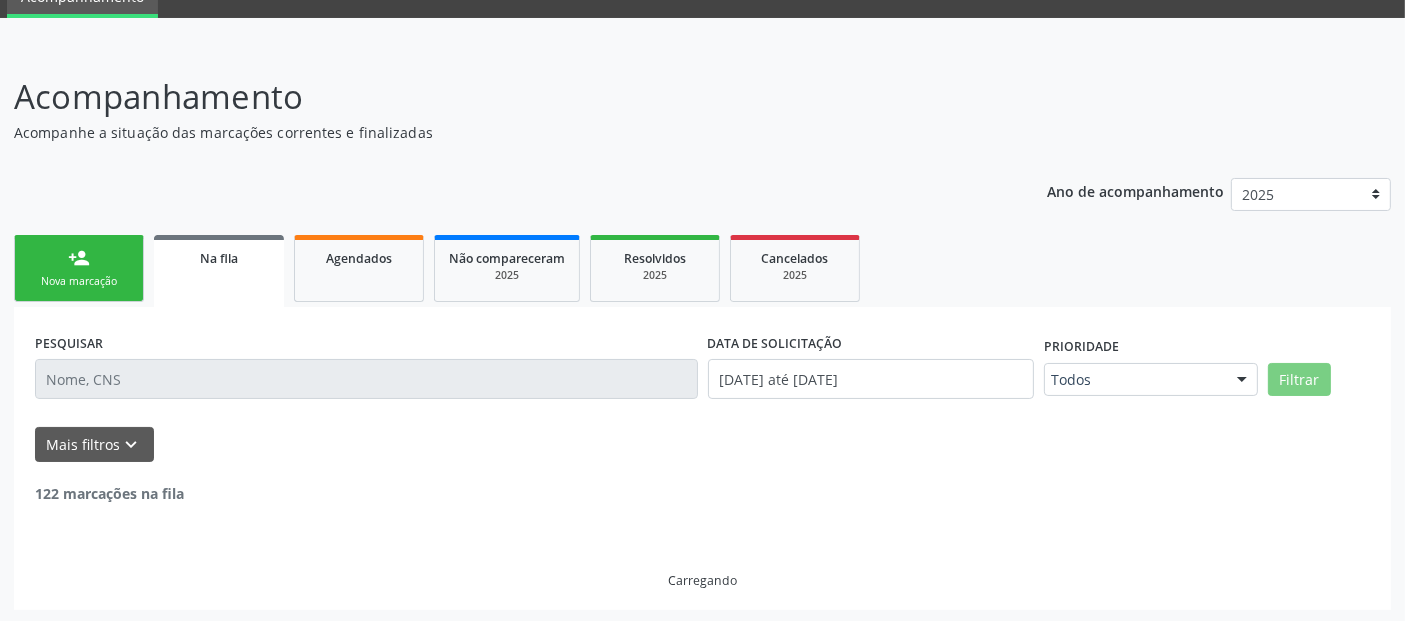 scroll, scrollTop: 2783, scrollLeft: 0, axis: vertical 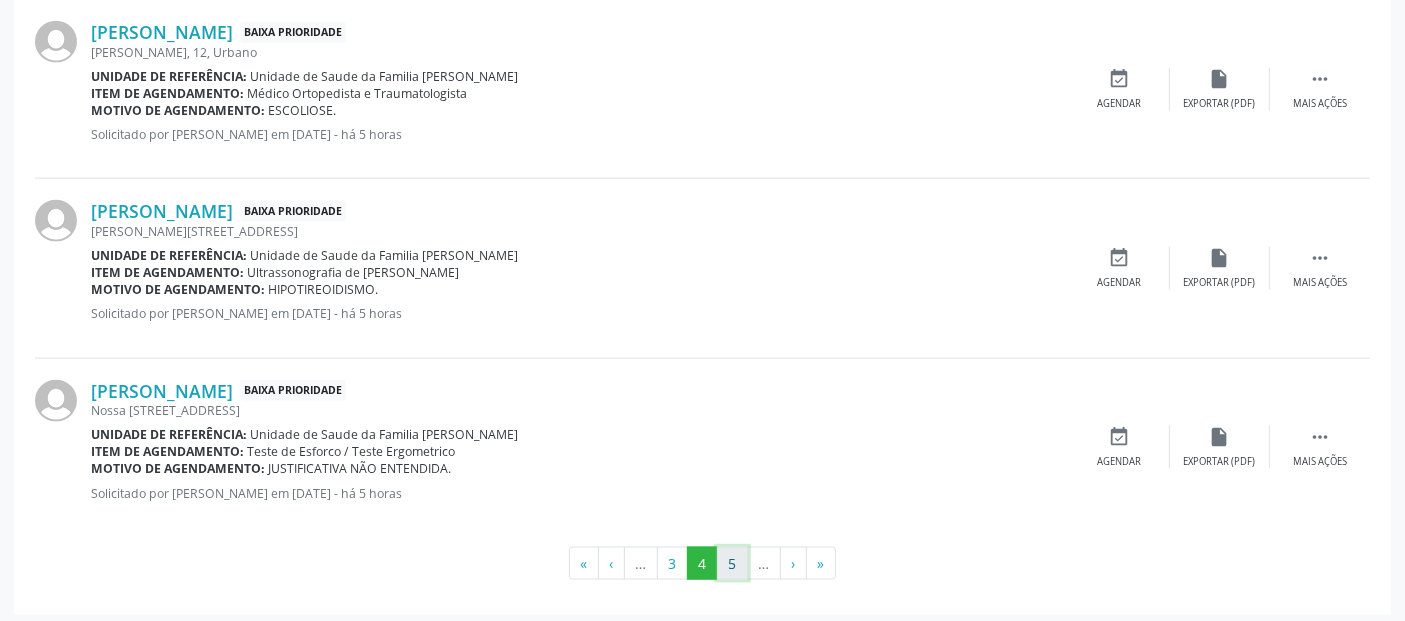 click on "5" at bounding box center (732, 564) 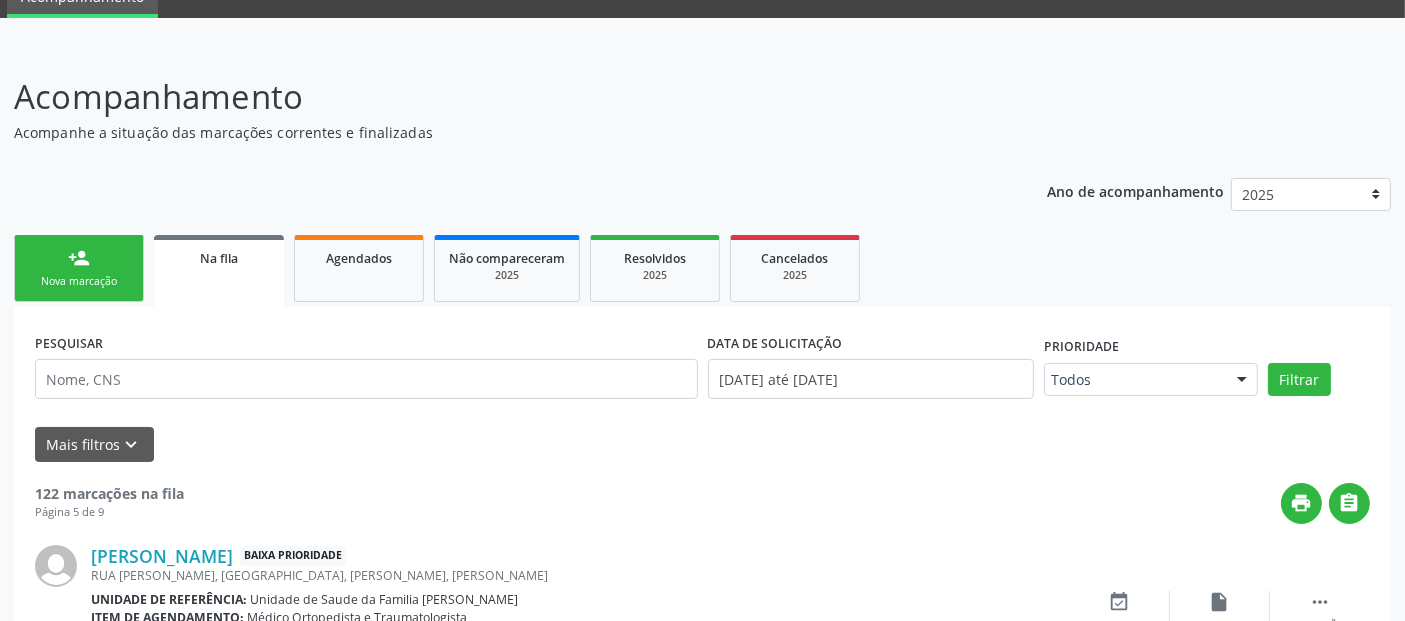 scroll, scrollTop: 2766, scrollLeft: 0, axis: vertical 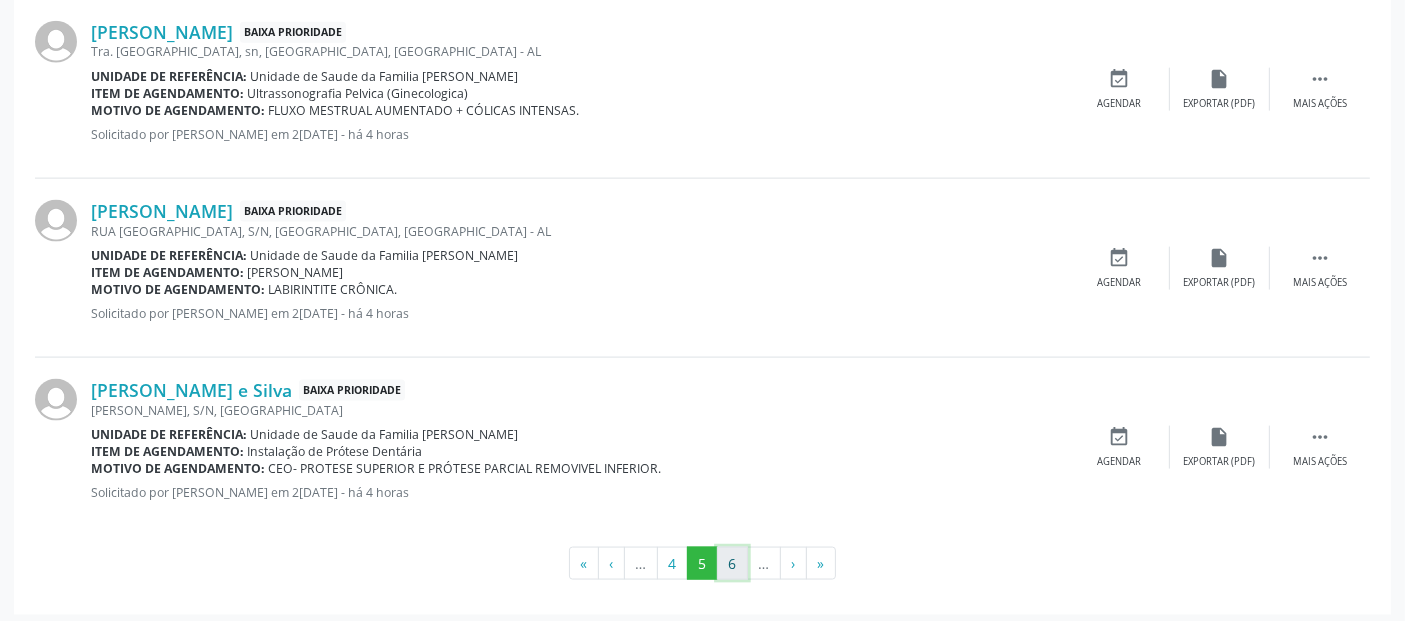 click on "6" at bounding box center [732, 564] 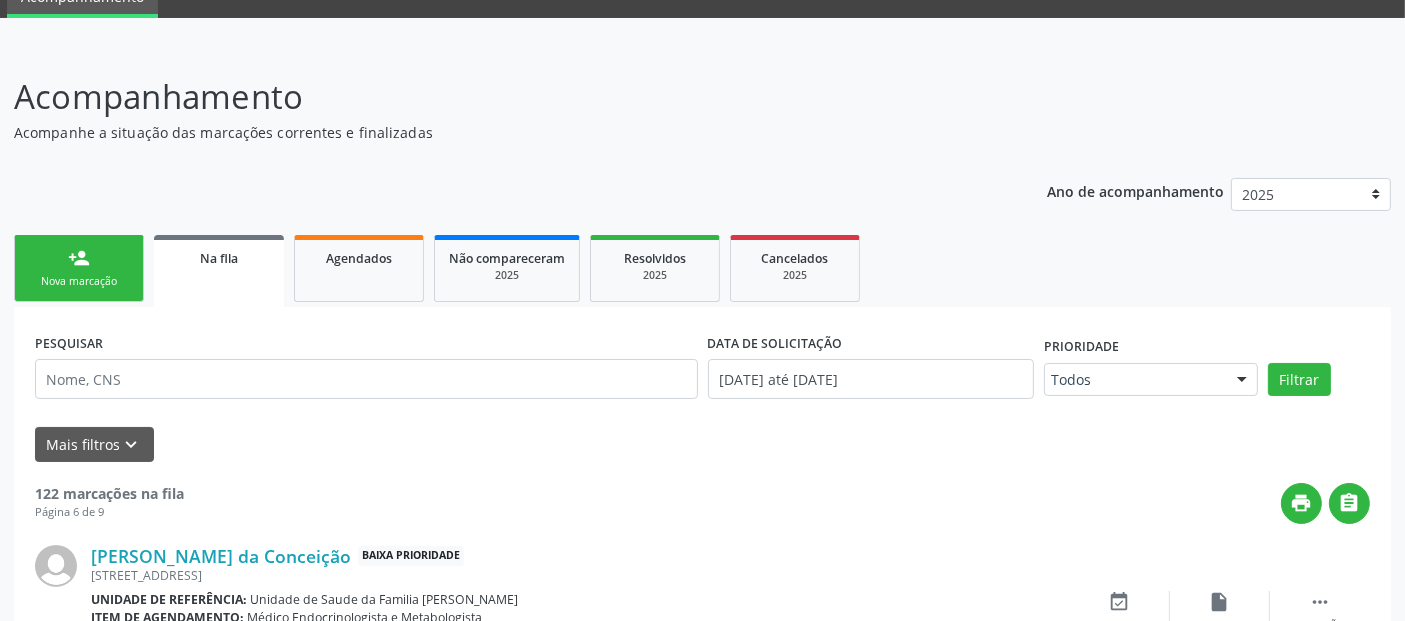 scroll, scrollTop: 2783, scrollLeft: 0, axis: vertical 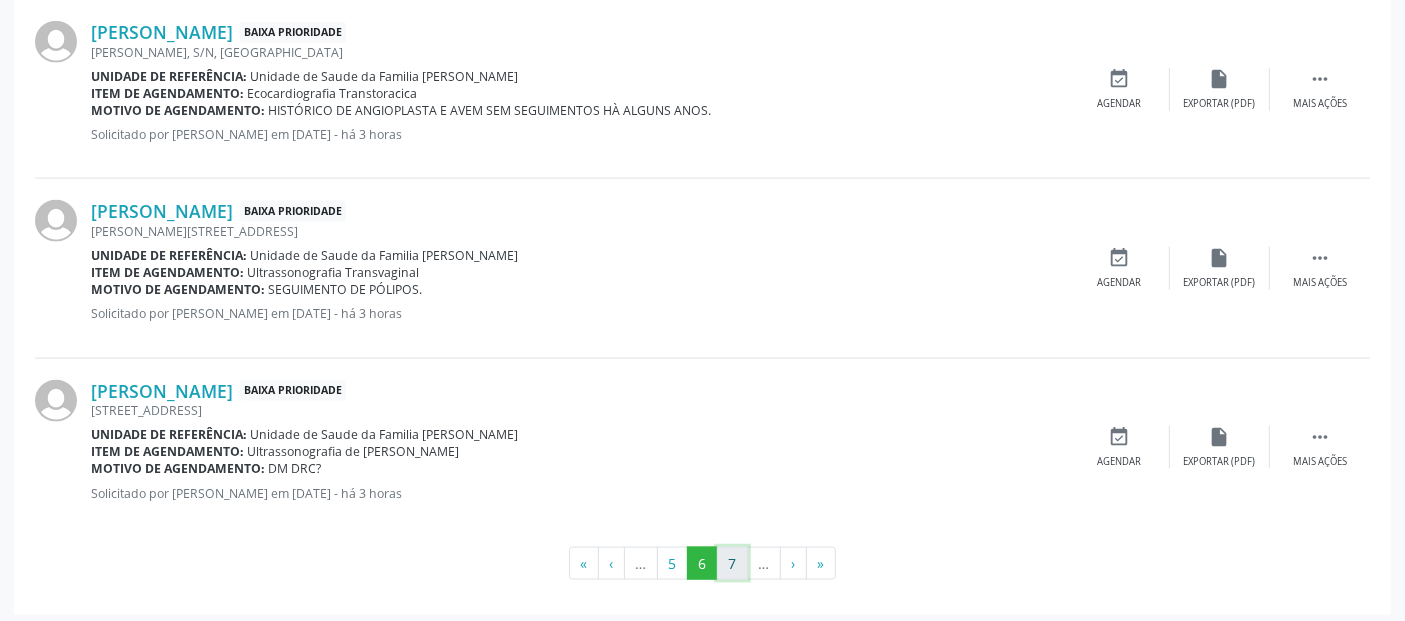 click on "7" at bounding box center [732, 564] 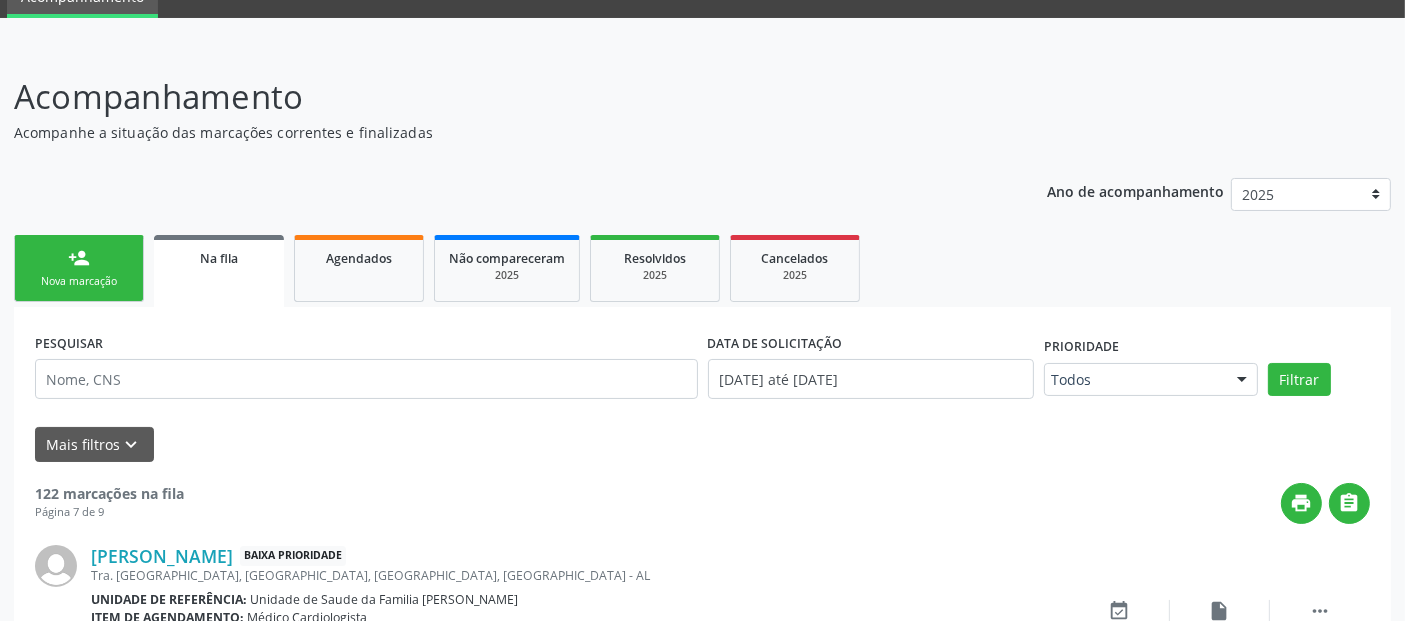 scroll, scrollTop: 2783, scrollLeft: 0, axis: vertical 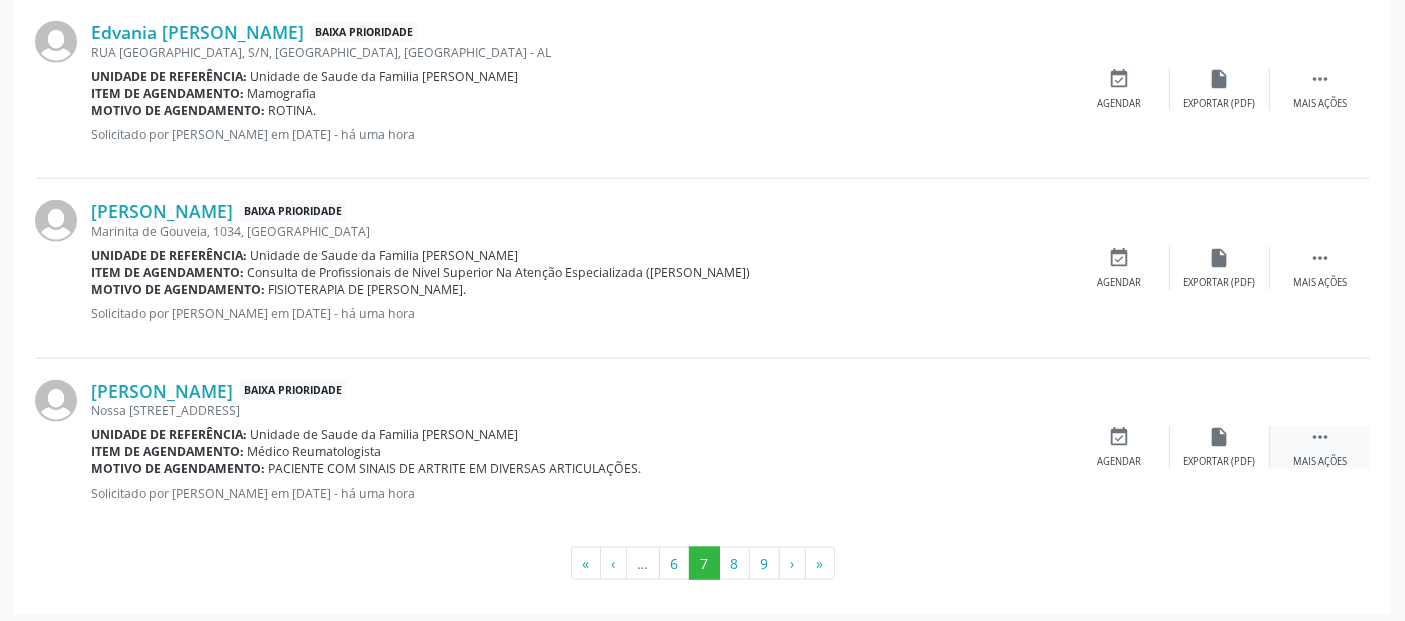 click on "
Mais ações" at bounding box center [1320, 447] 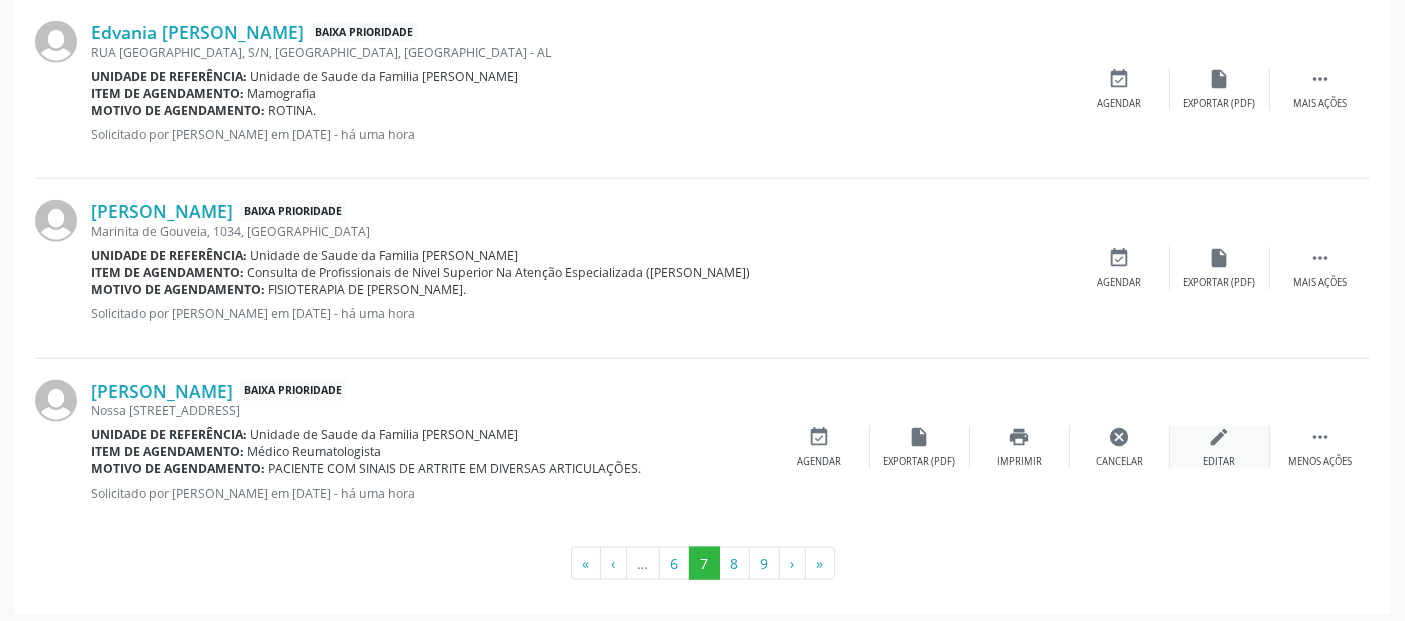click on "Editar" at bounding box center [1220, 462] 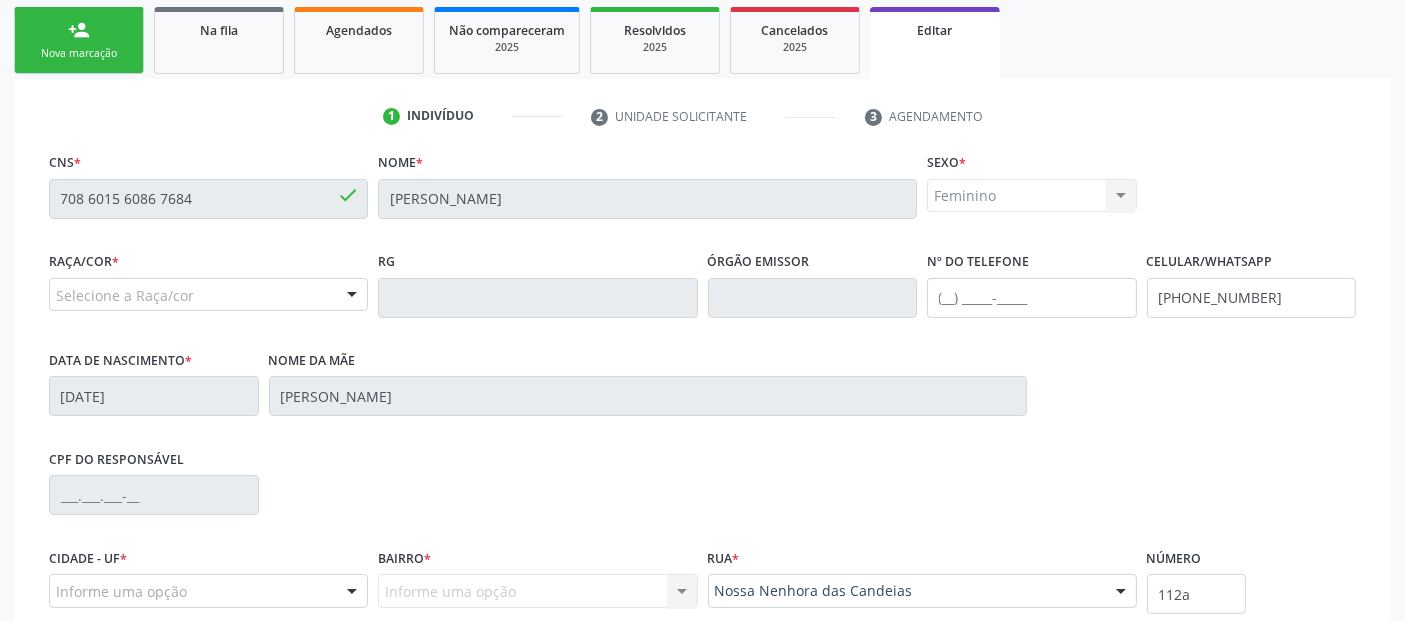 scroll, scrollTop: 70, scrollLeft: 0, axis: vertical 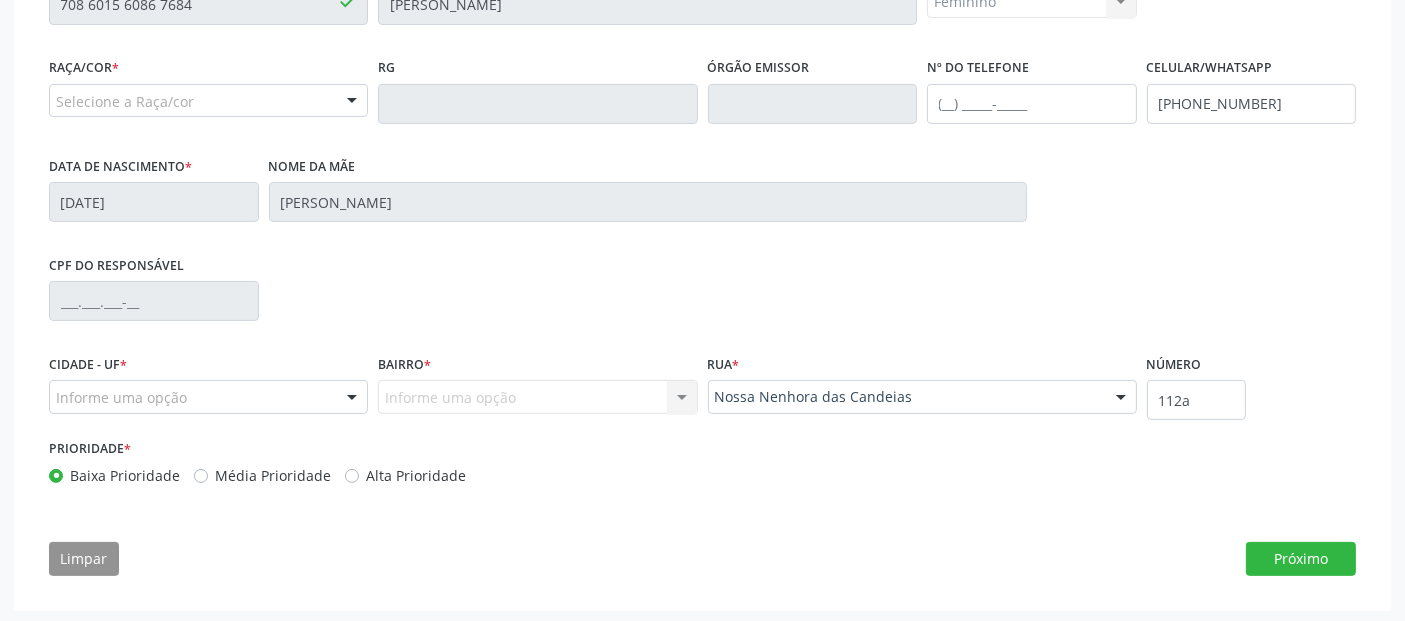 click on "Informe uma opção" at bounding box center [208, 397] 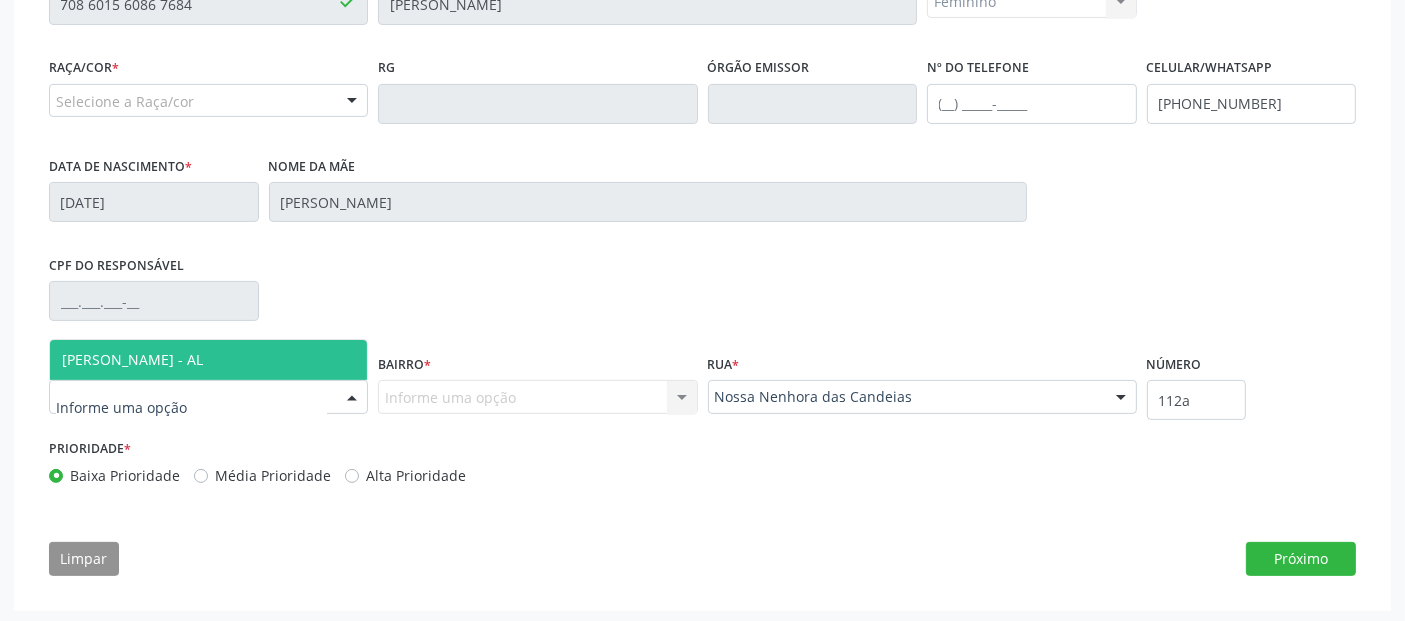 click on "[PERSON_NAME] - AL" at bounding box center (208, 360) 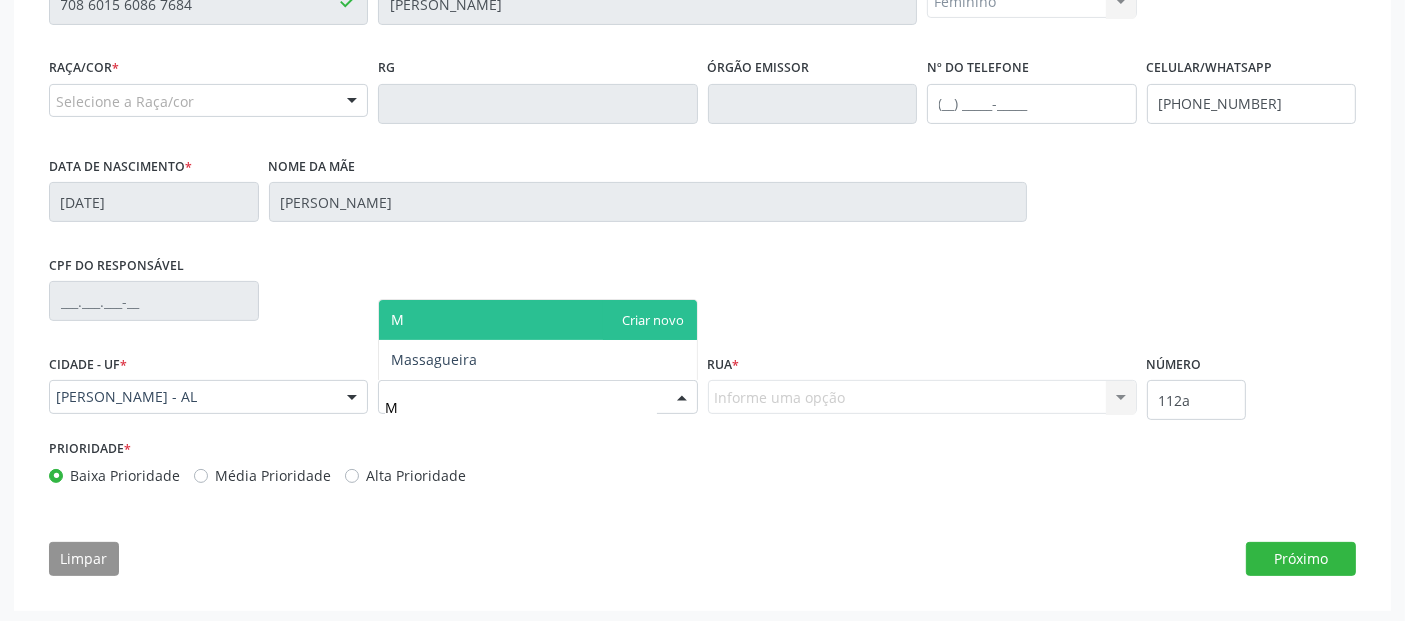 type on "MA" 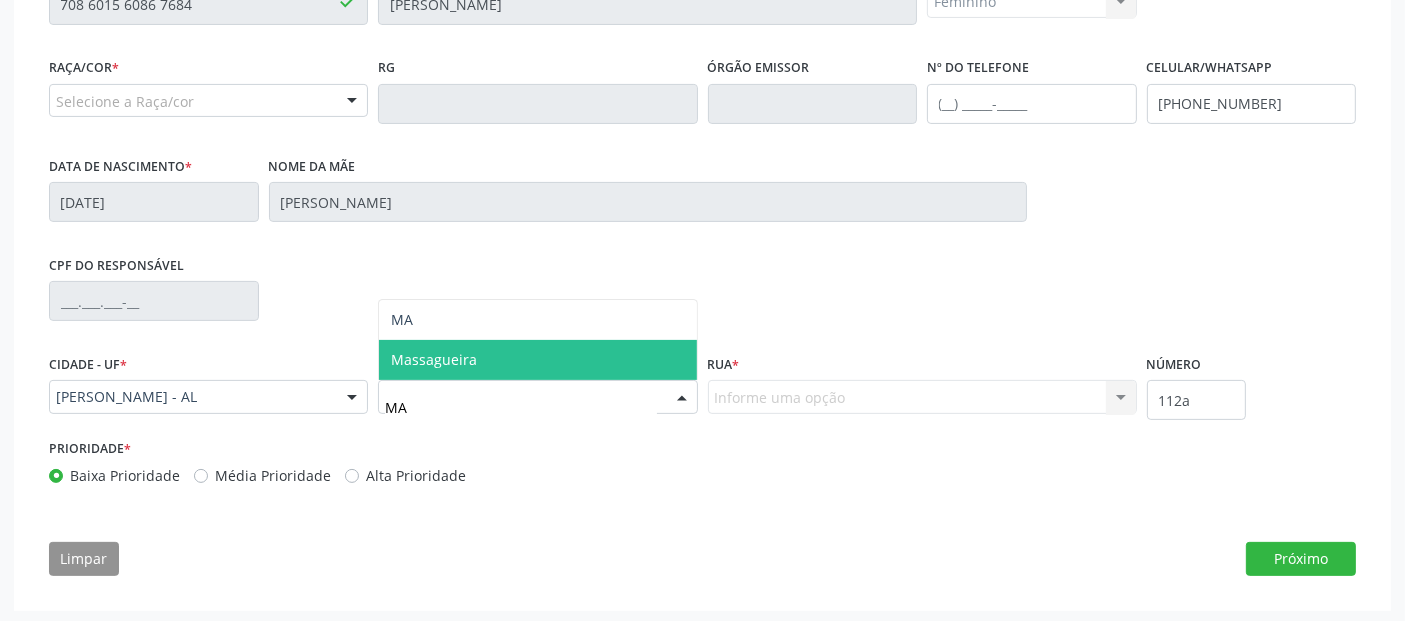 click on "Massagueira" at bounding box center [537, 360] 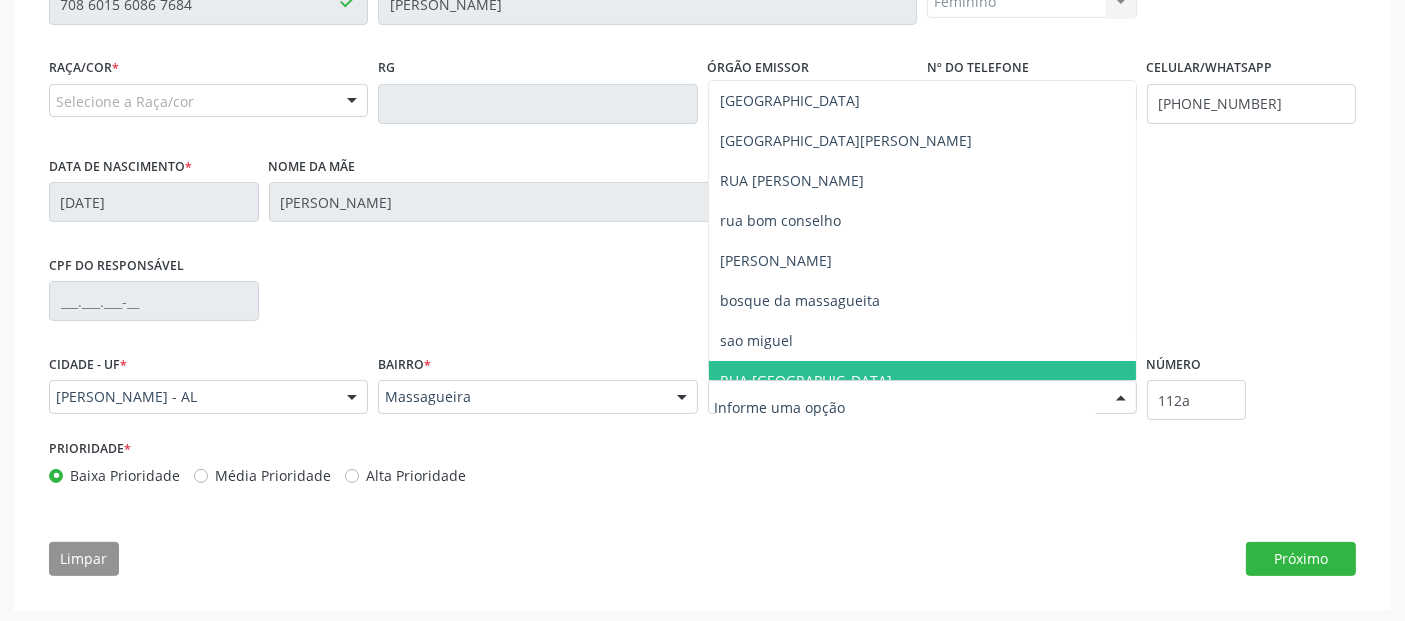 click on "RUA [GEOGRAPHIC_DATA]" at bounding box center (922, 381) 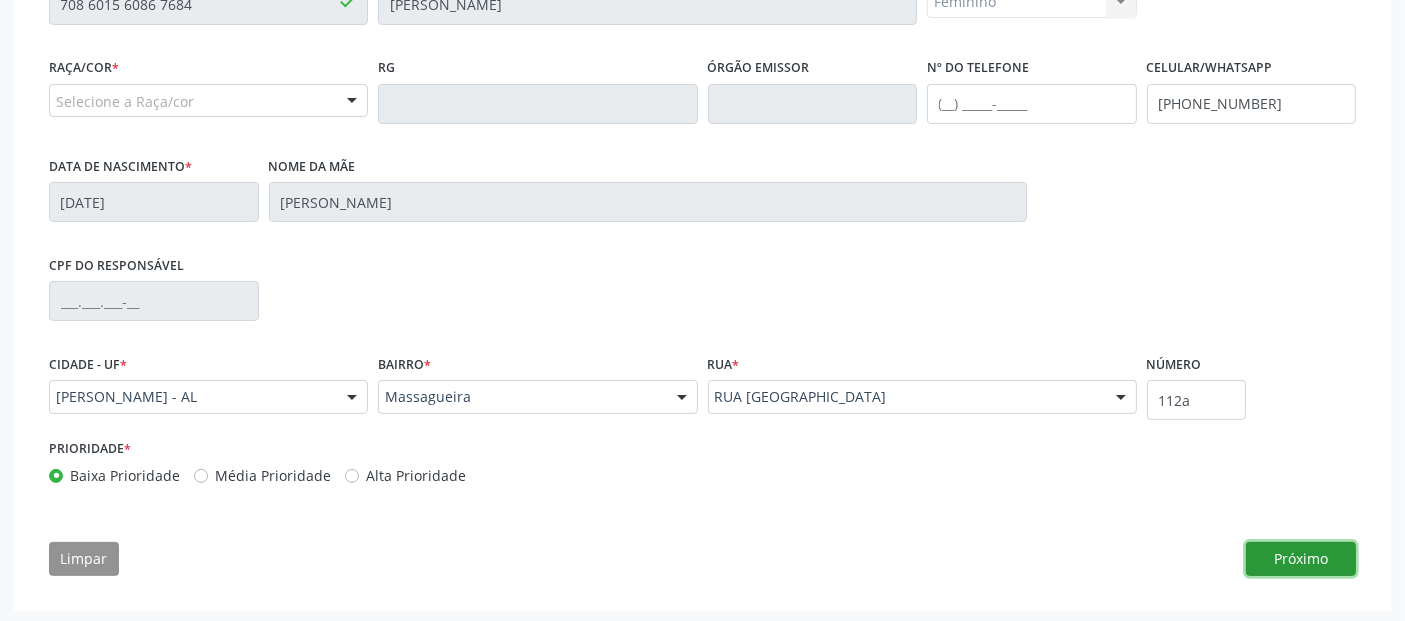 click on "Próximo" at bounding box center (1301, 559) 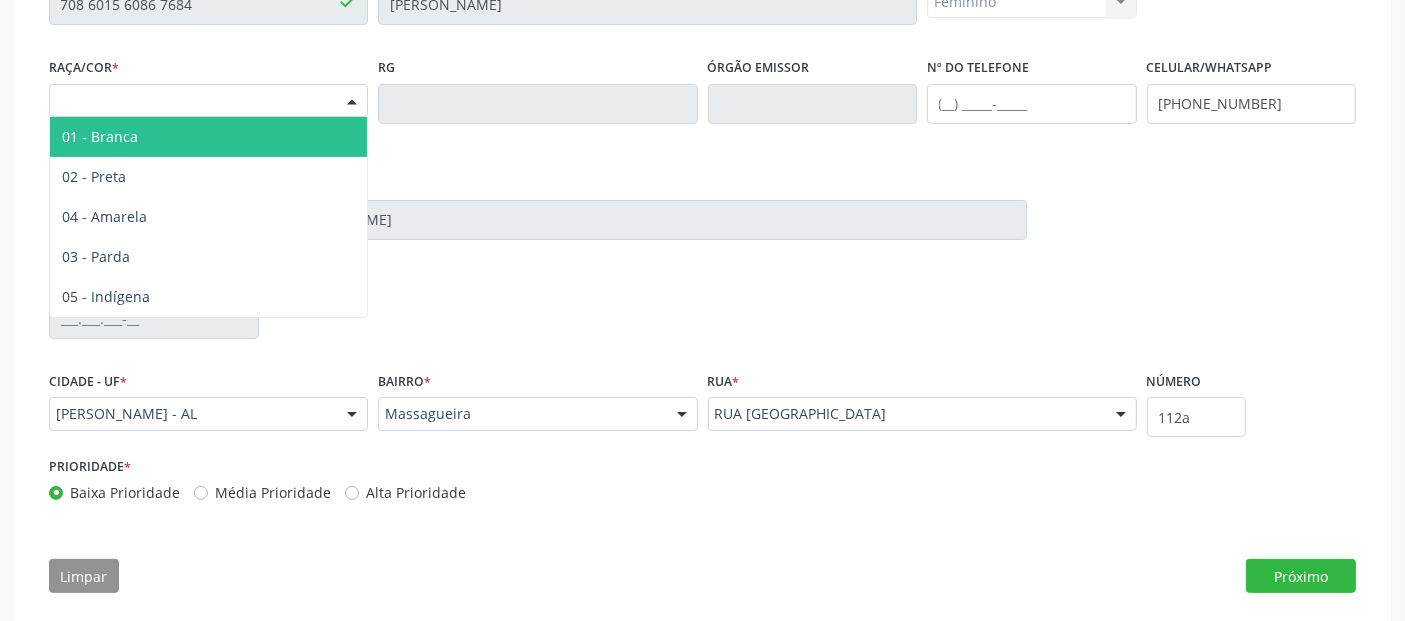 click on "Selecione a Raça/cor" at bounding box center (208, 101) 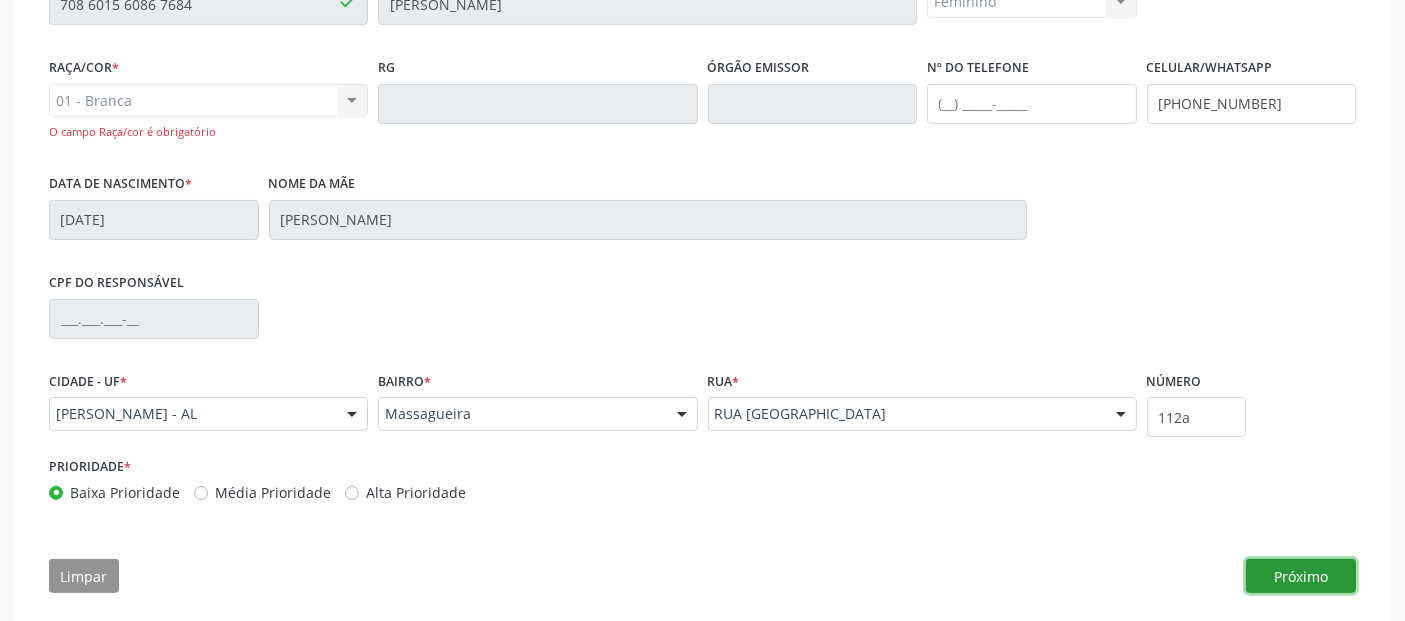 click on "Próximo" at bounding box center [1301, 576] 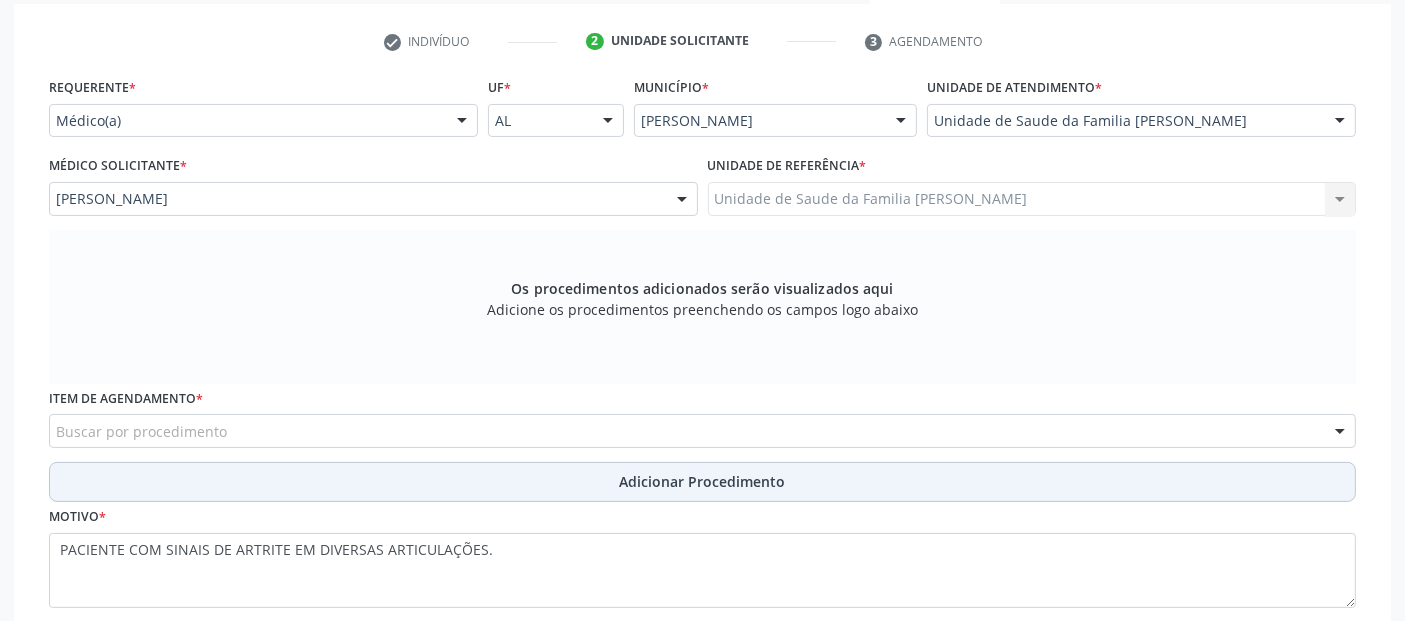 scroll, scrollTop: 403, scrollLeft: 0, axis: vertical 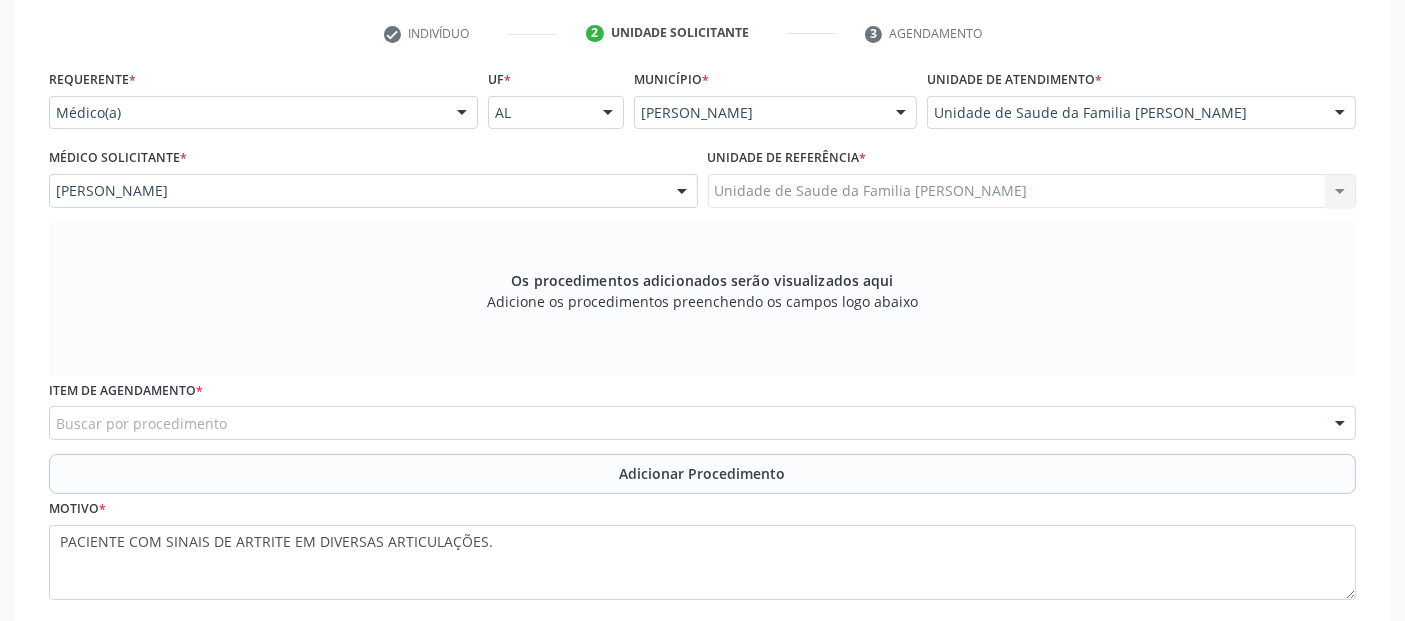 click on "Buscar por procedimento" at bounding box center [702, 423] 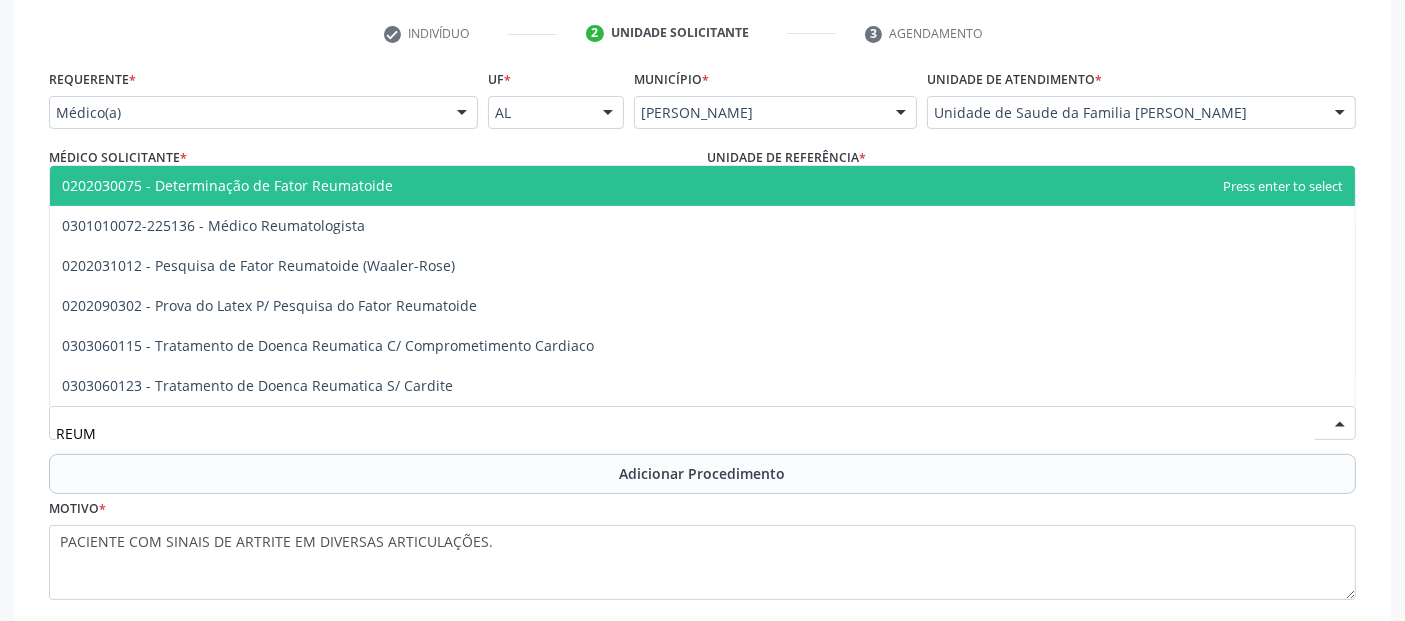 type on "REUMA" 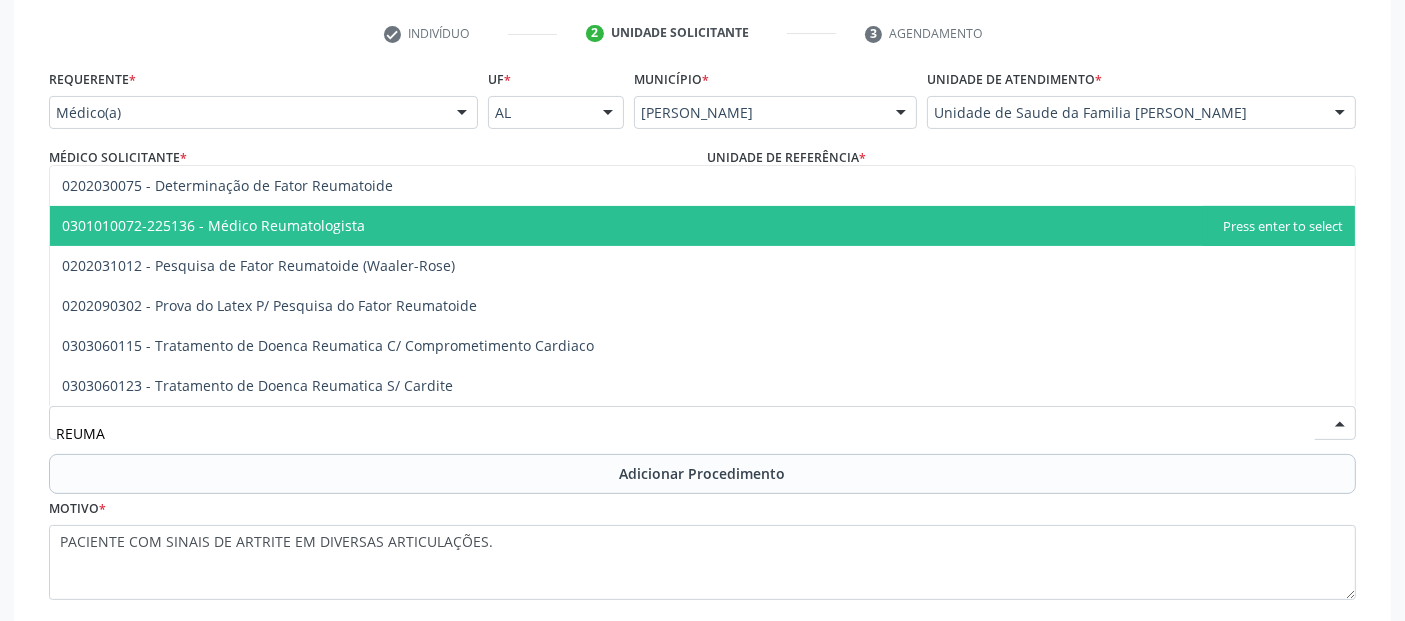 click on "0301010072-225136 - Médico Reumatologista" at bounding box center (213, 225) 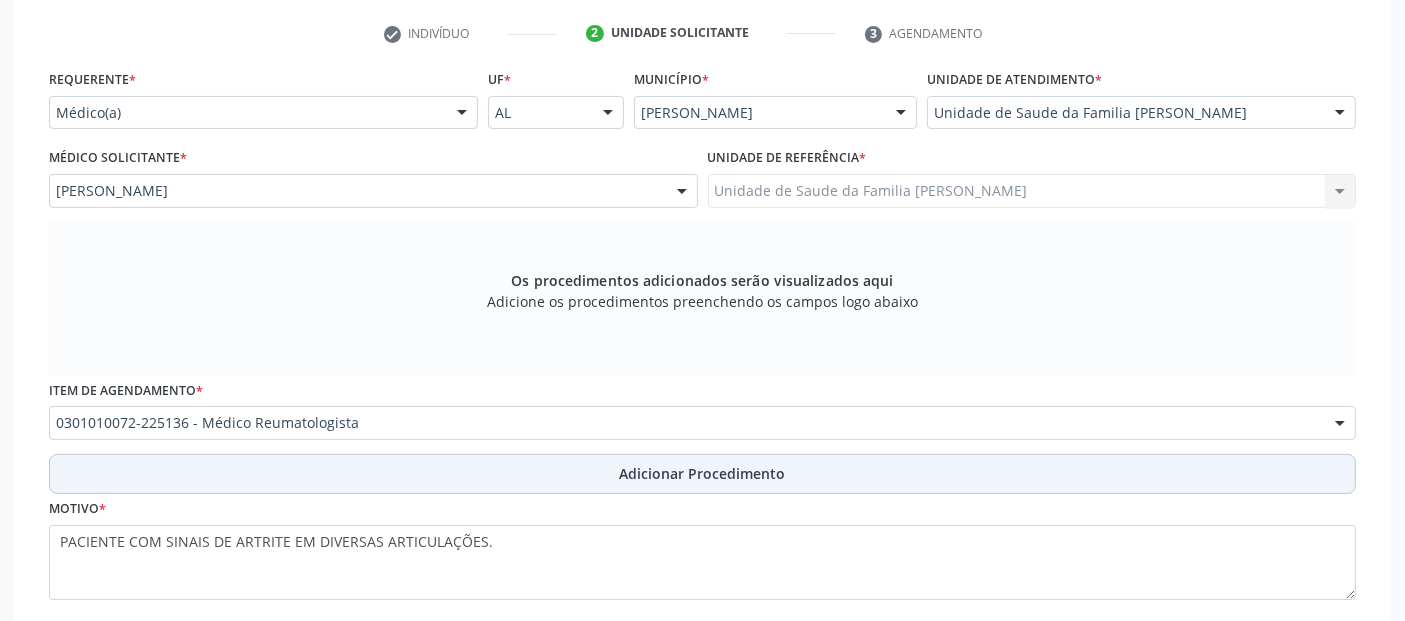 click on "Adicionar Procedimento" at bounding box center [703, 473] 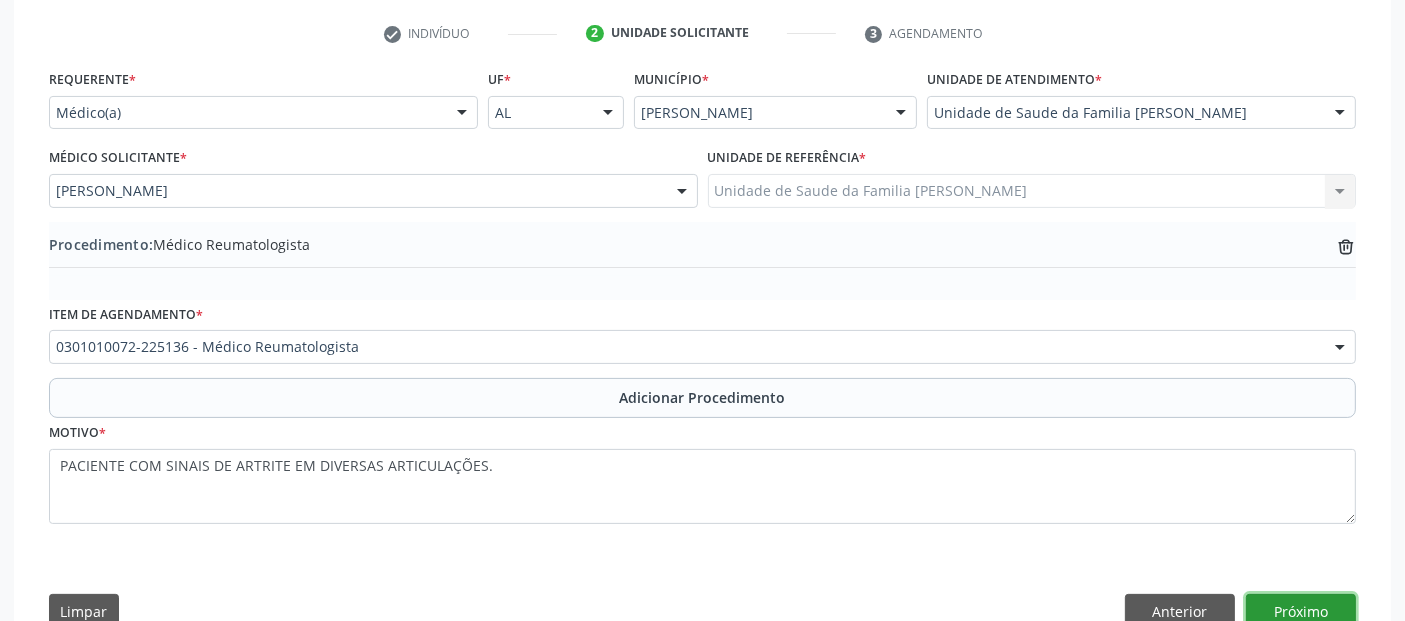 click on "Próximo" at bounding box center [1301, 611] 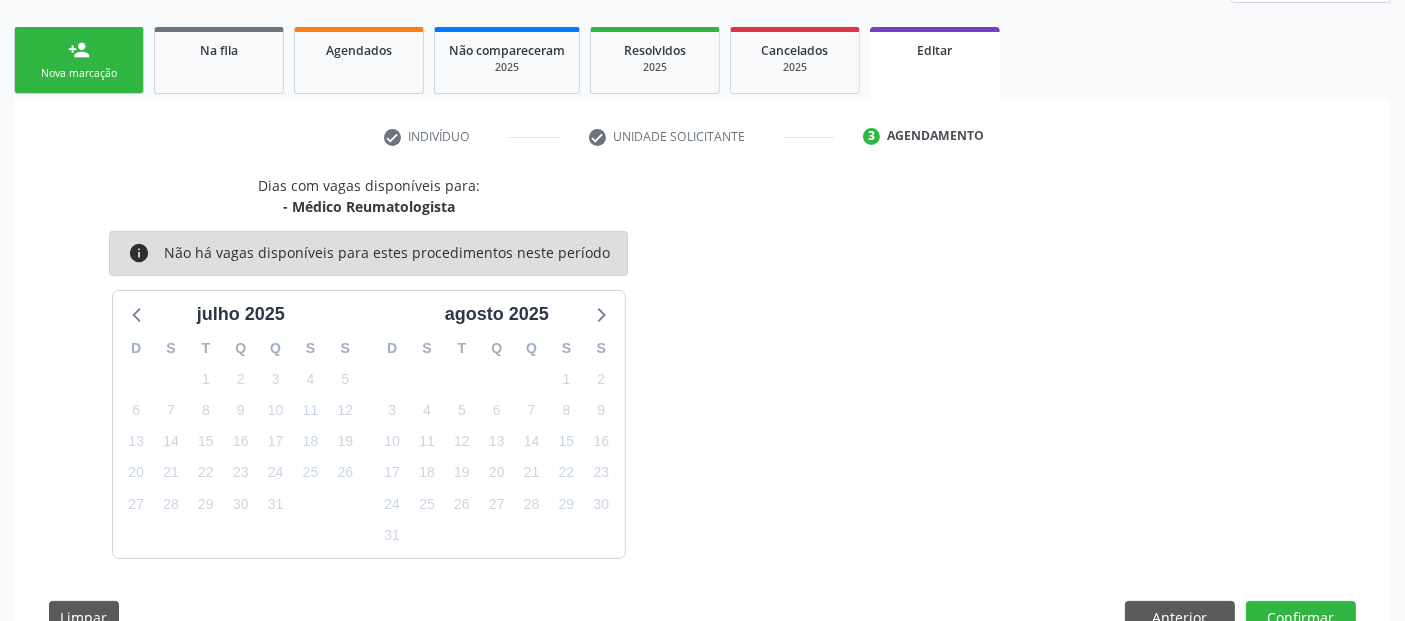 scroll, scrollTop: 359, scrollLeft: 0, axis: vertical 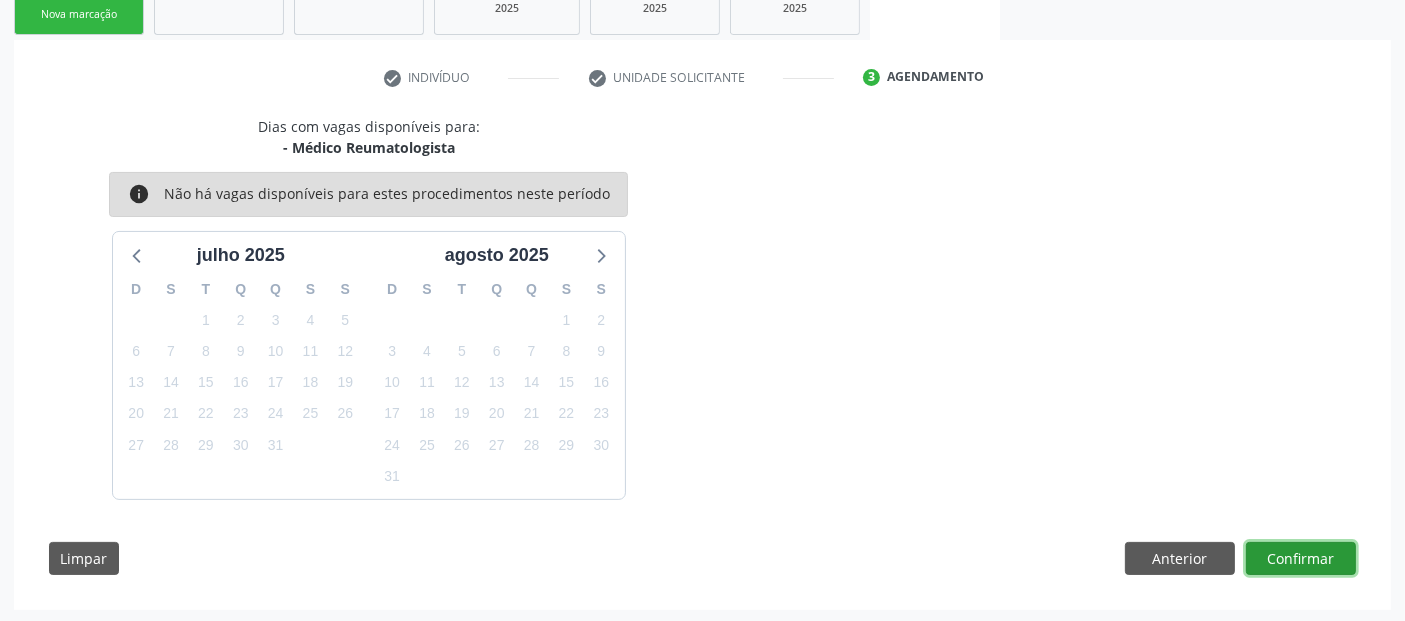 click on "Confirmar" at bounding box center (1301, 559) 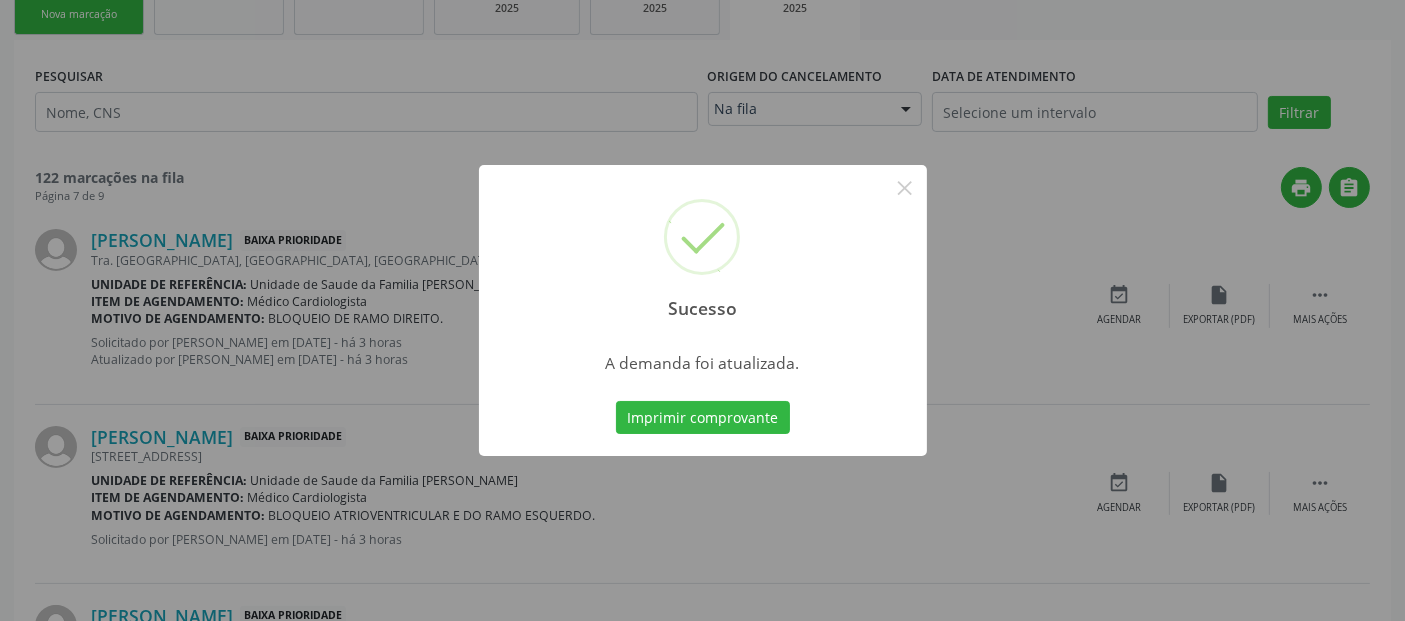 scroll, scrollTop: 0, scrollLeft: 0, axis: both 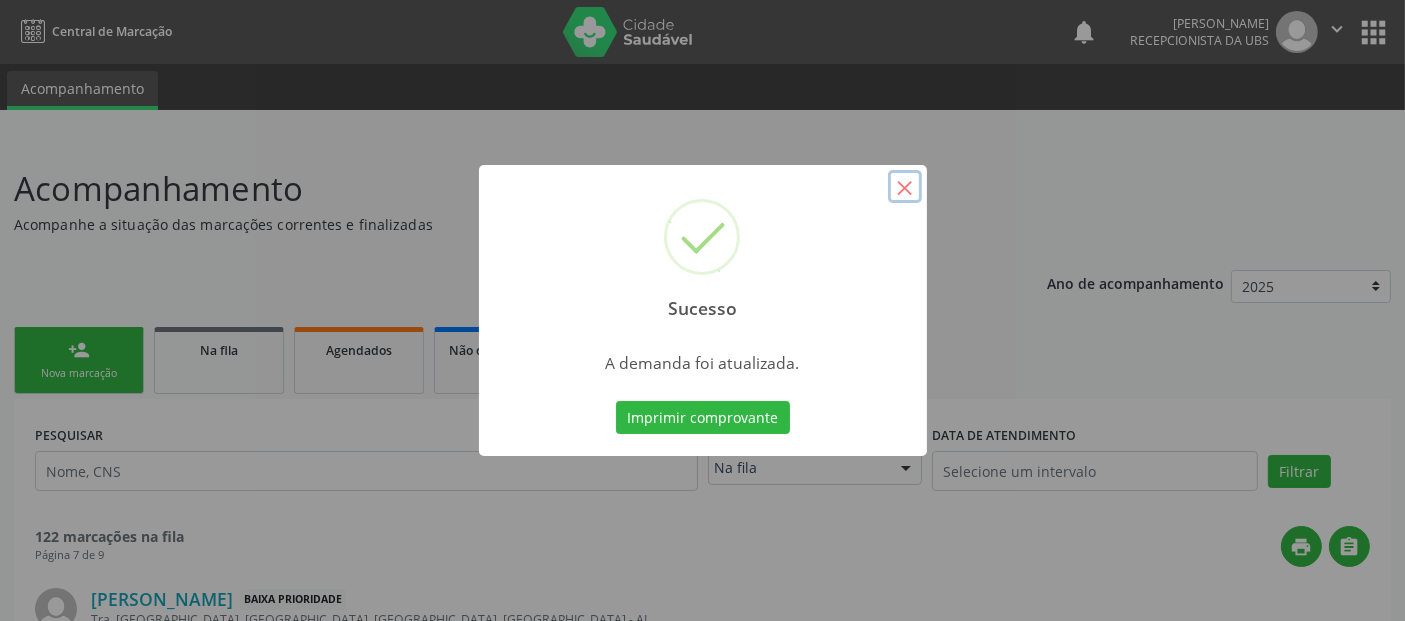 click on "×" at bounding box center [905, 187] 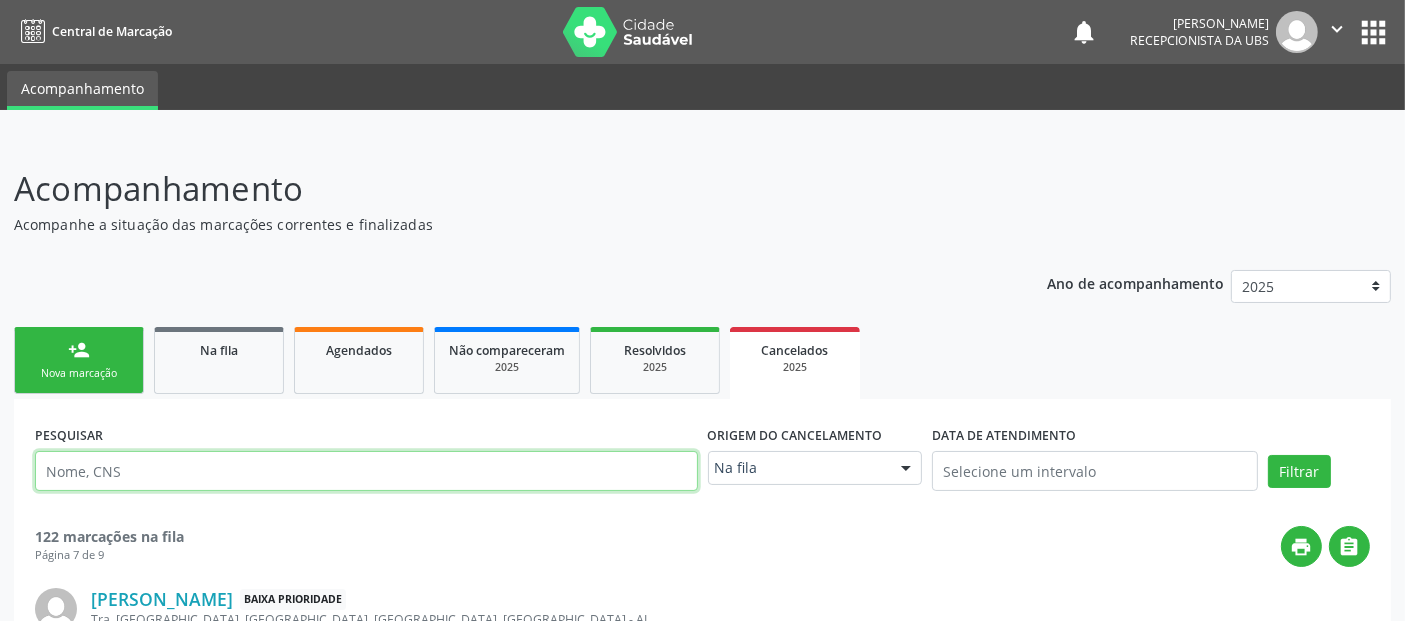 click at bounding box center [366, 471] 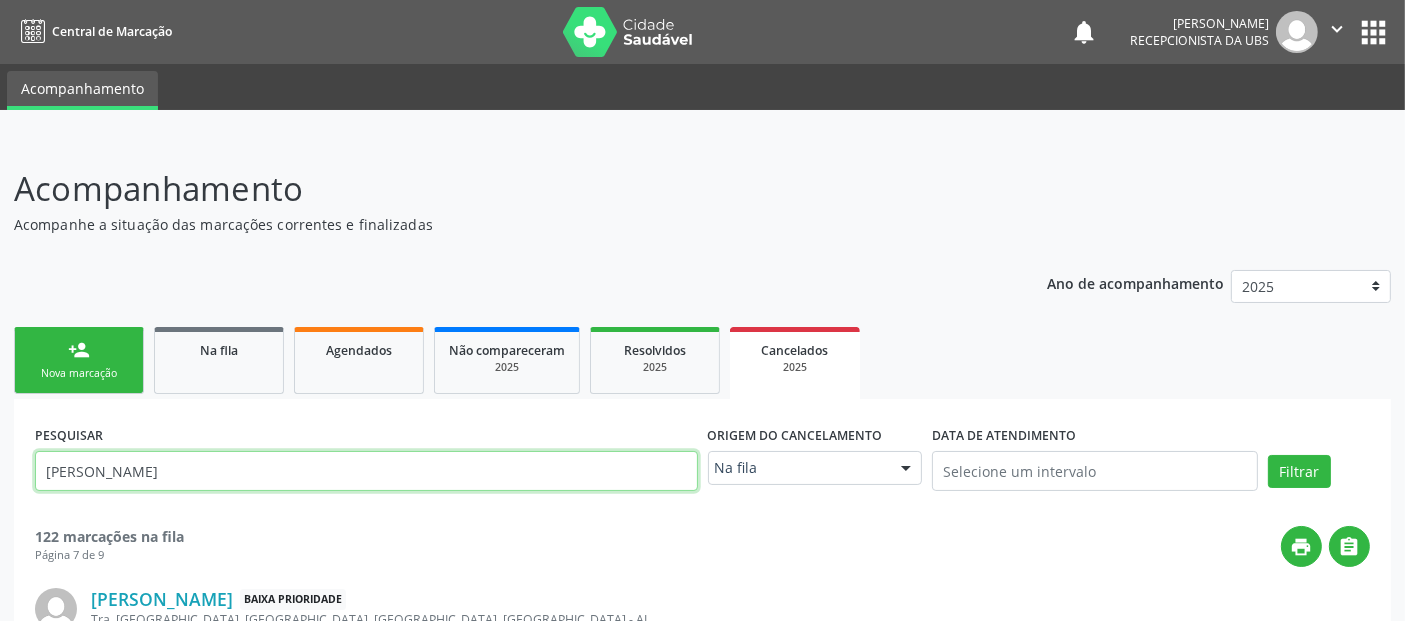 type on "Ana Carolina dos Santos Oliveira Vicente" 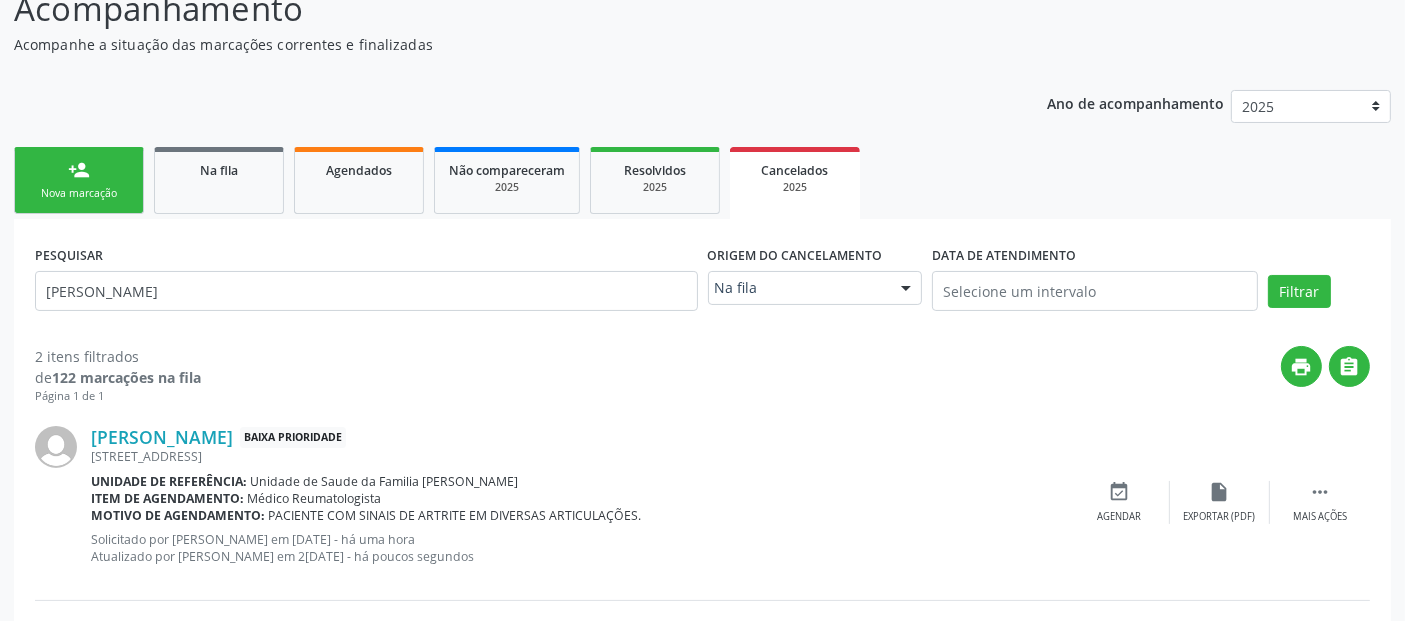 scroll, scrollTop: 371, scrollLeft: 0, axis: vertical 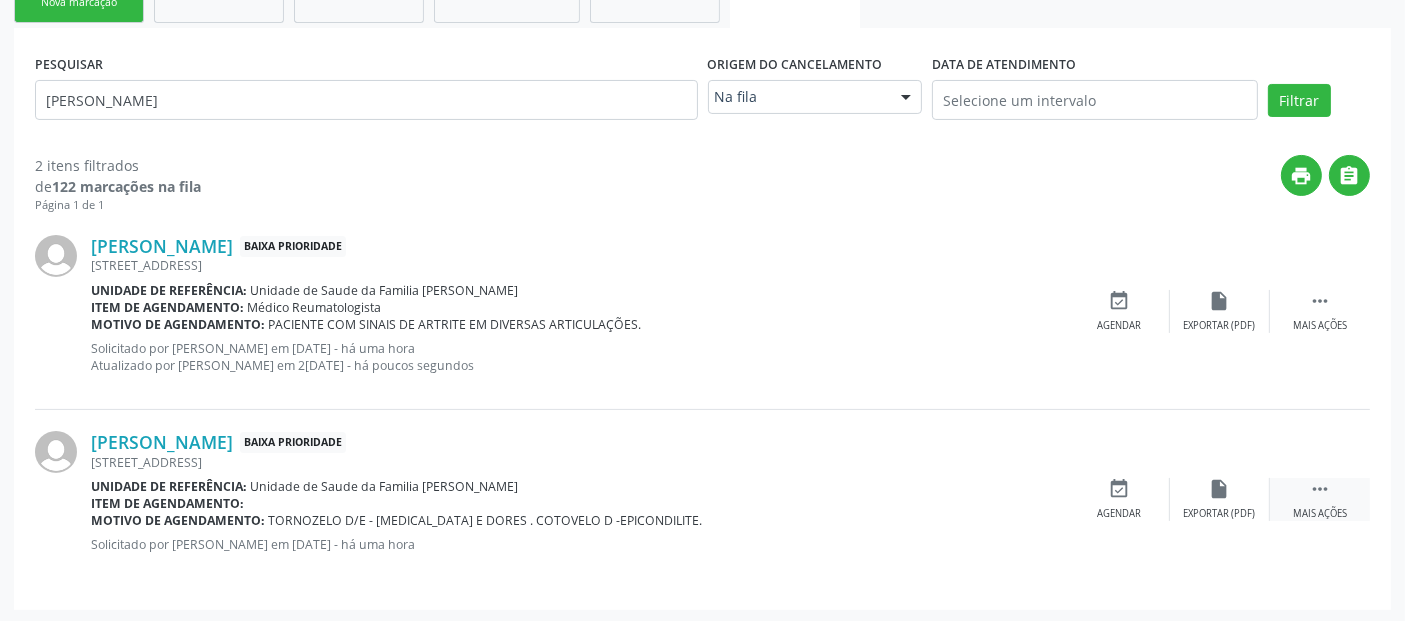 click on "
Mais ações" at bounding box center (1320, 499) 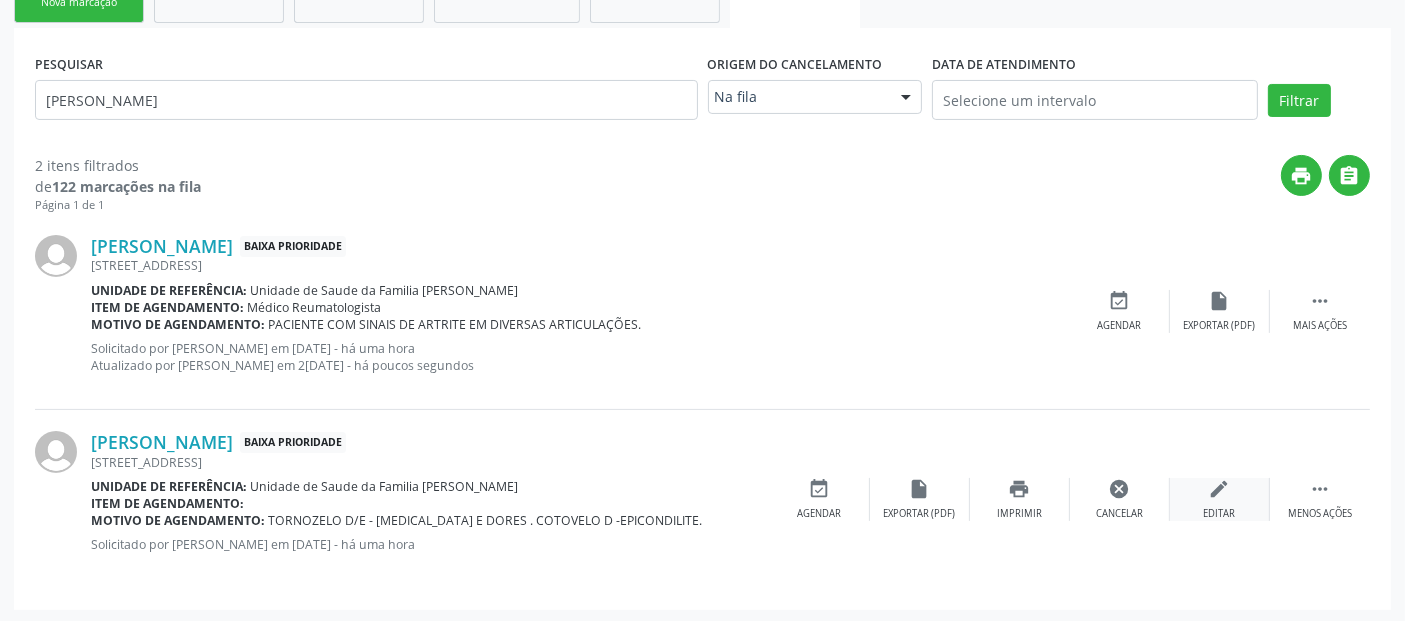 click on "Editar" at bounding box center [1220, 514] 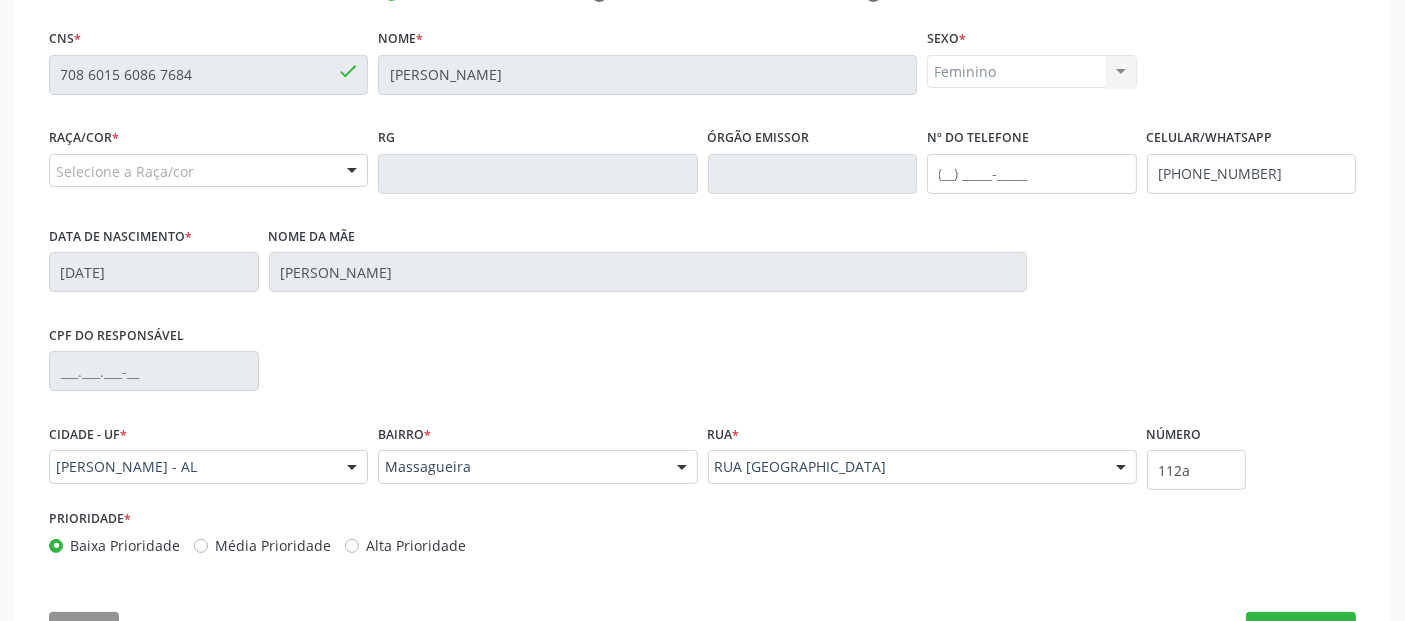 scroll, scrollTop: 514, scrollLeft: 0, axis: vertical 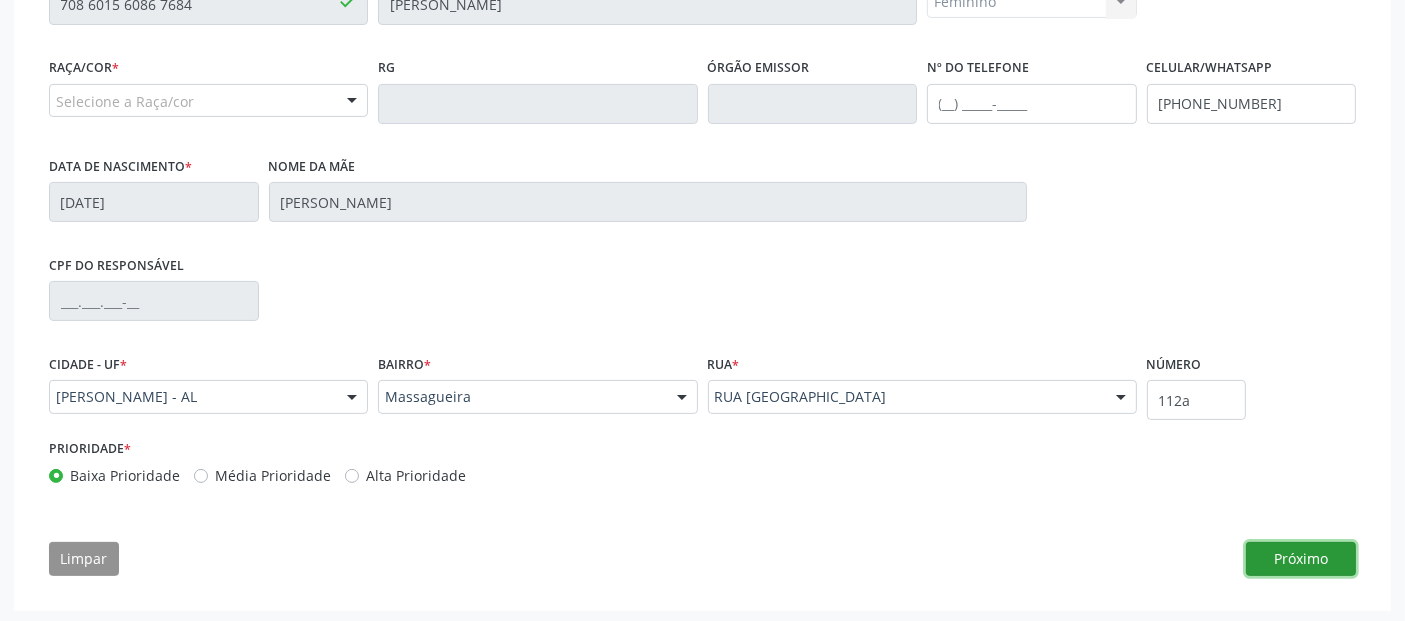 click on "Próximo" at bounding box center (1301, 559) 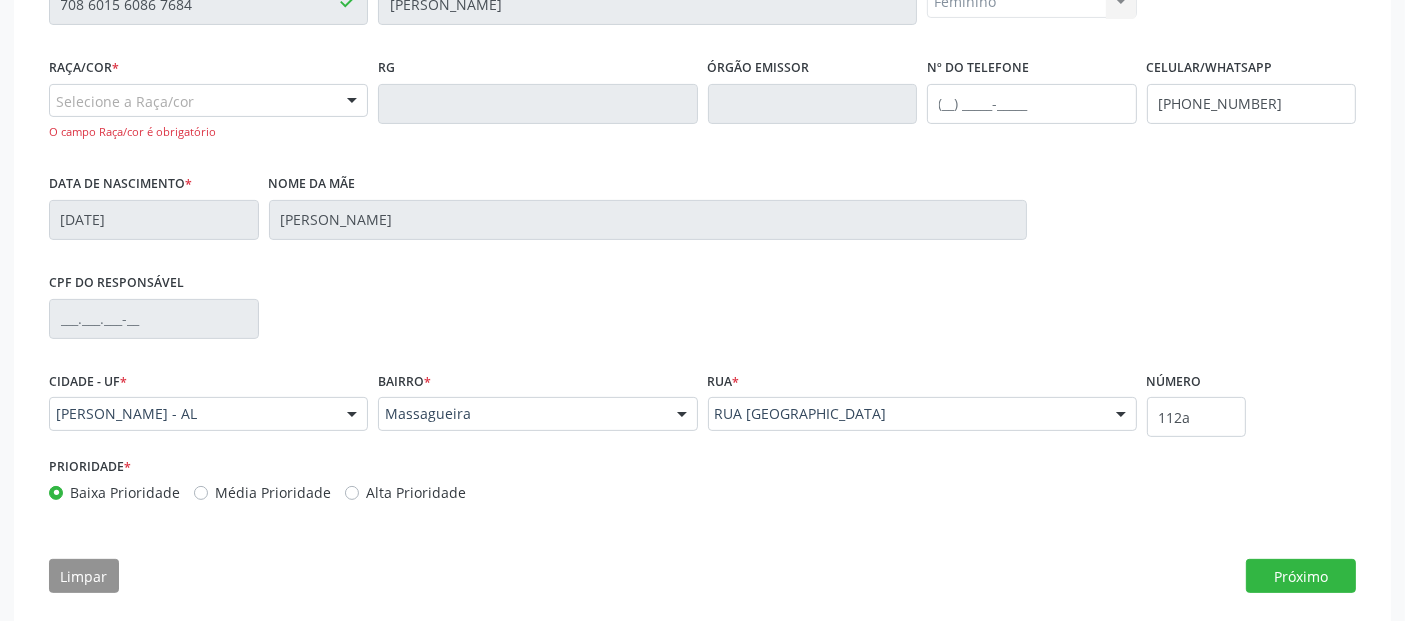 click on "Selecione a Raça/cor
01 - Branca   02 - Preta   04 - Amarela   03 - Parda   05 - Indígena
Nenhum resultado encontrado para: "   "
Não há nenhuma opção para ser exibida.
O campo Raça/cor é obrigatório" at bounding box center (208, 112) 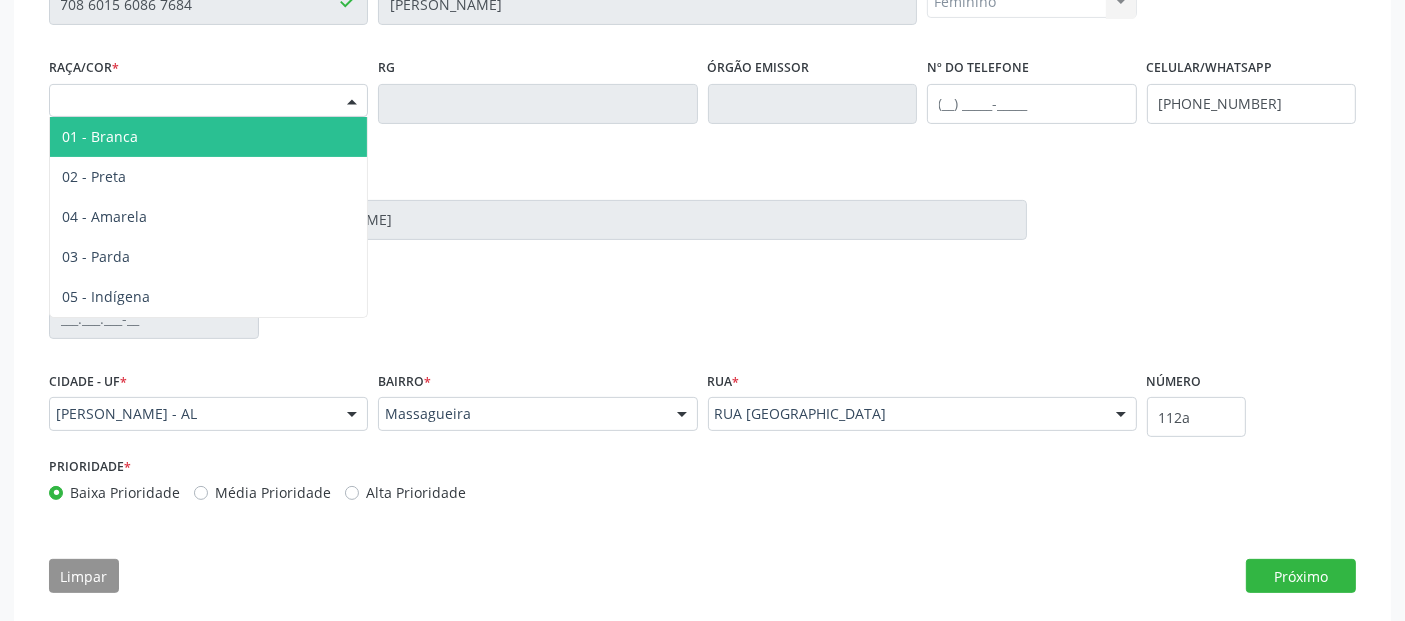 click on "Selecione a Raça/cor" at bounding box center (208, 101) 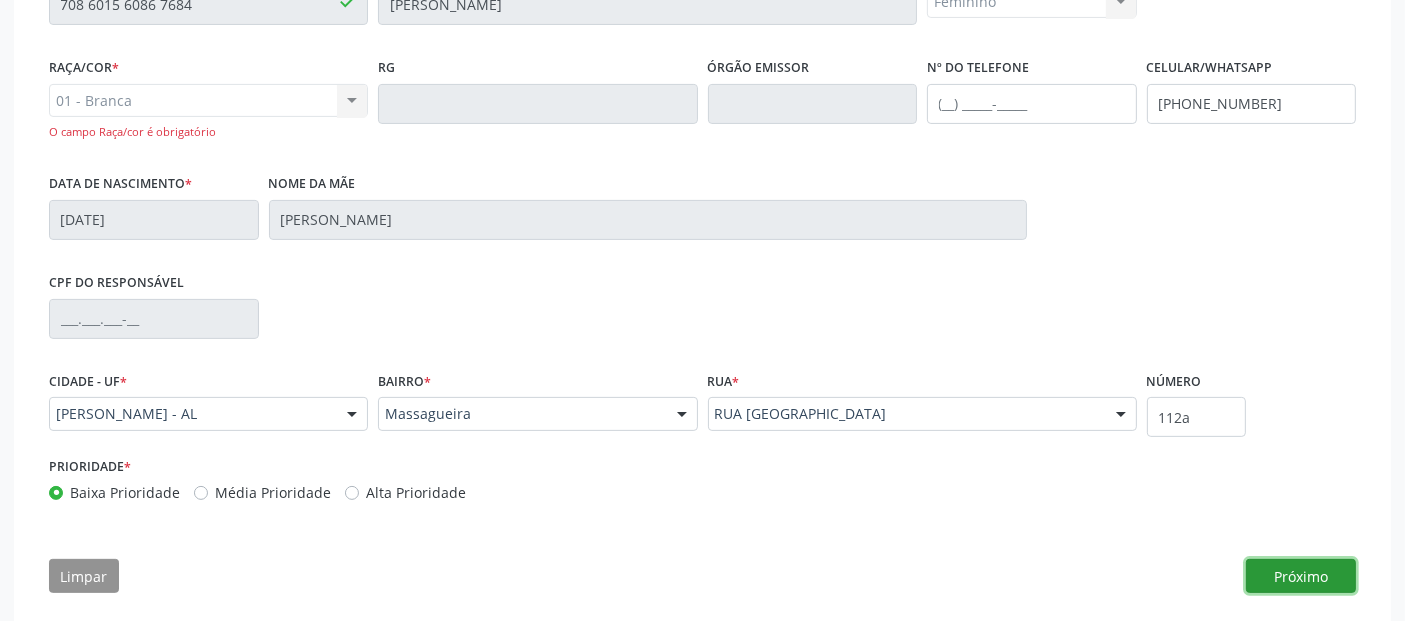 click on "Próximo" at bounding box center (1301, 576) 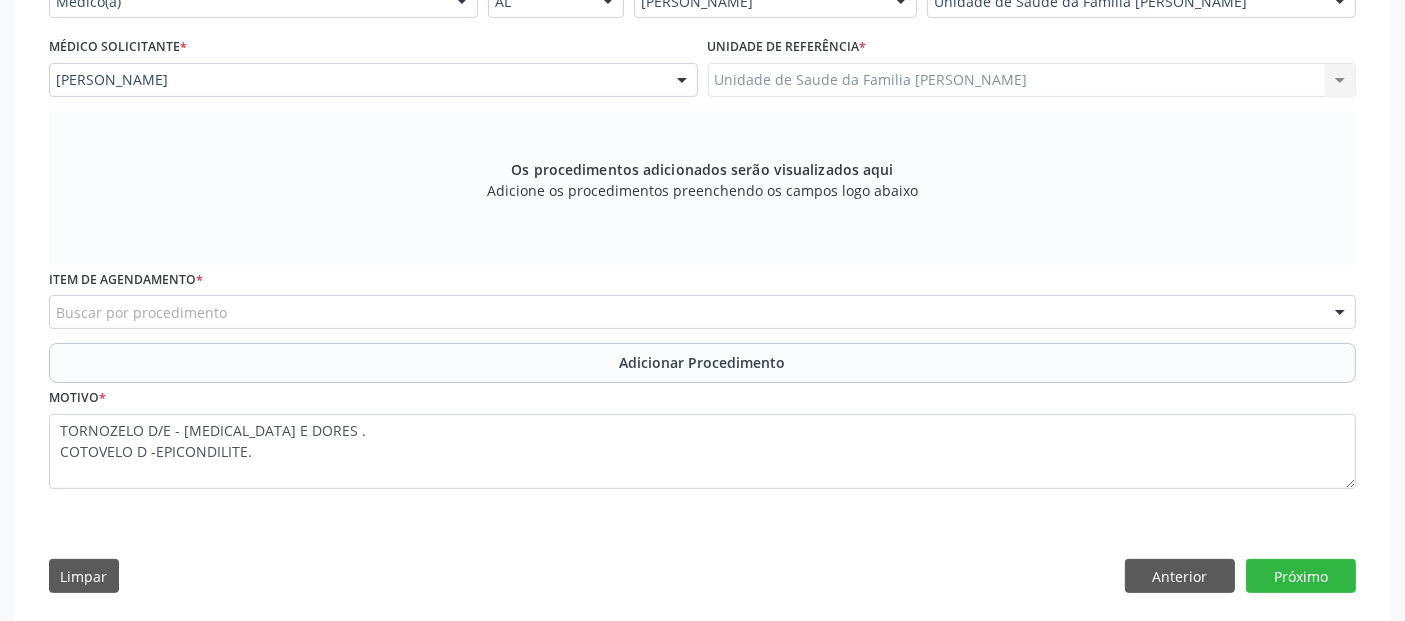 click on "Buscar por procedimento" at bounding box center [702, 312] 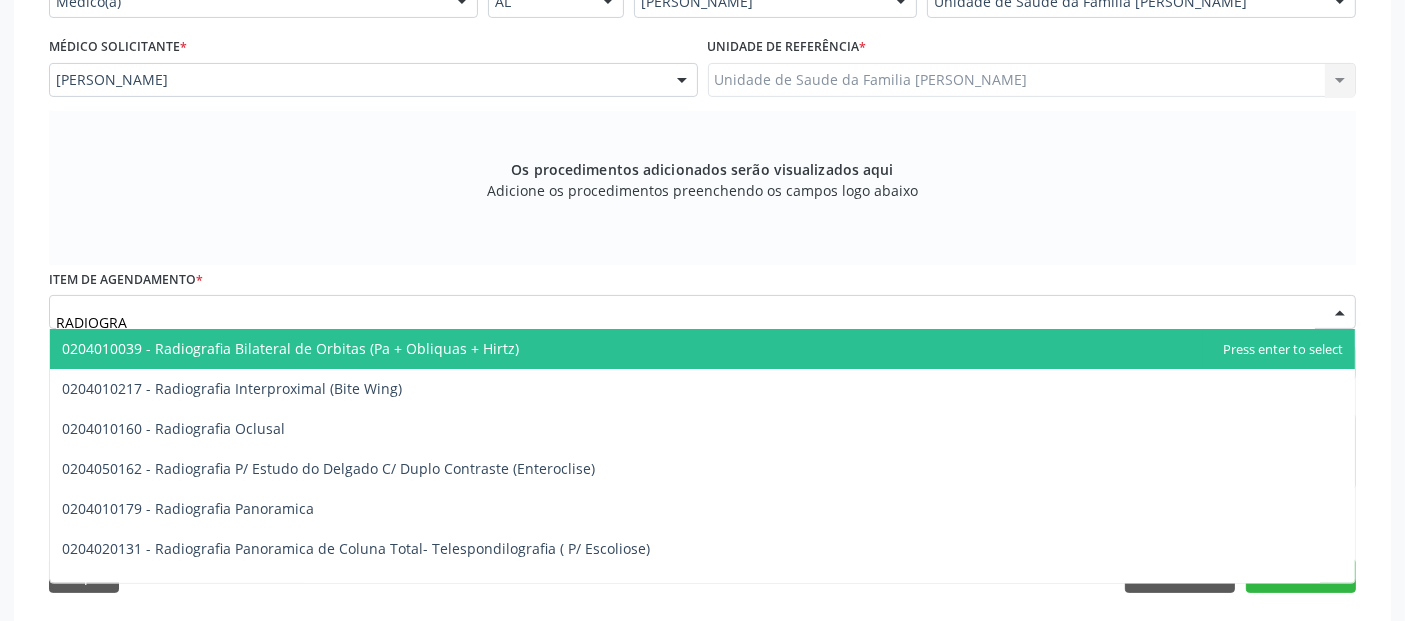 type on "RADIOGRA" 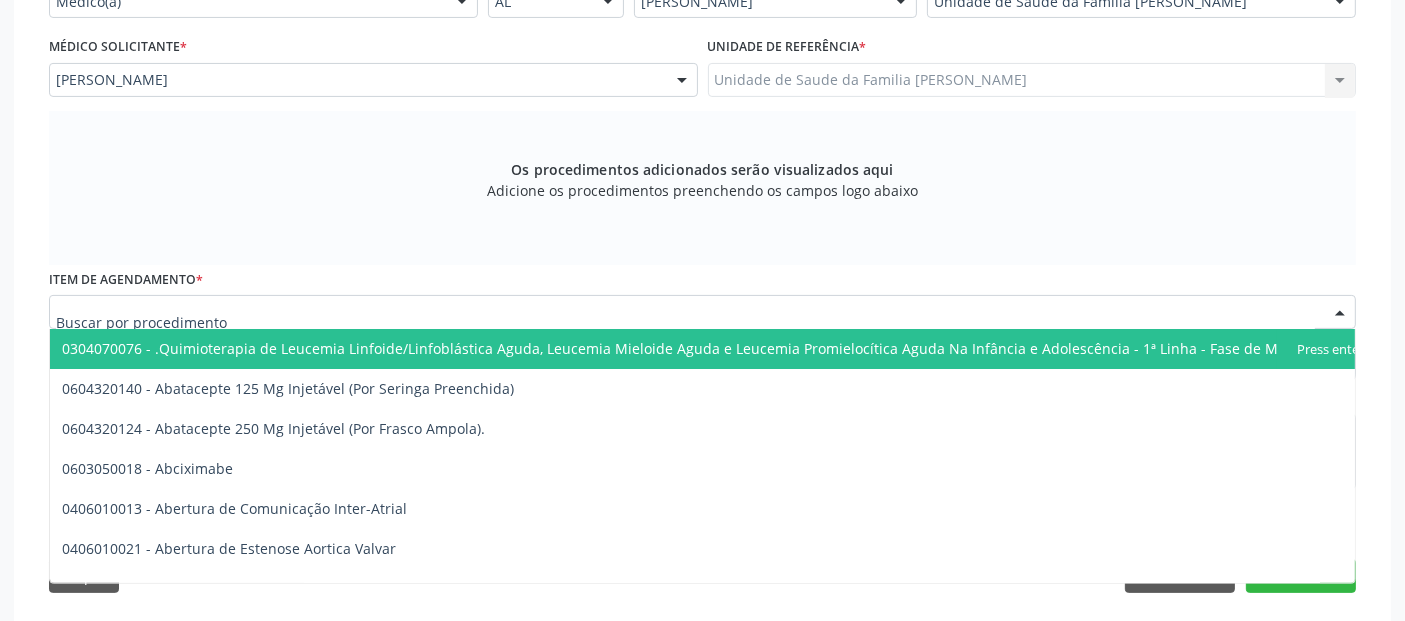 click at bounding box center (702, 312) 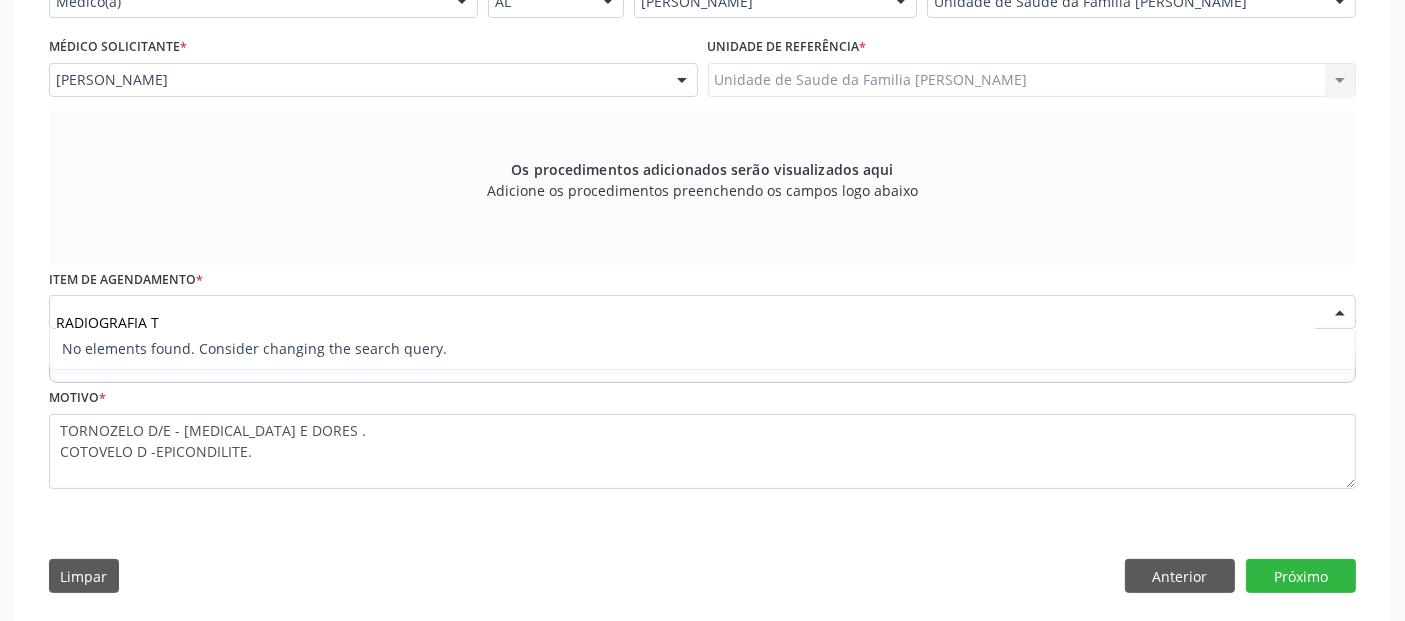 type on "RADIOGRAFIA" 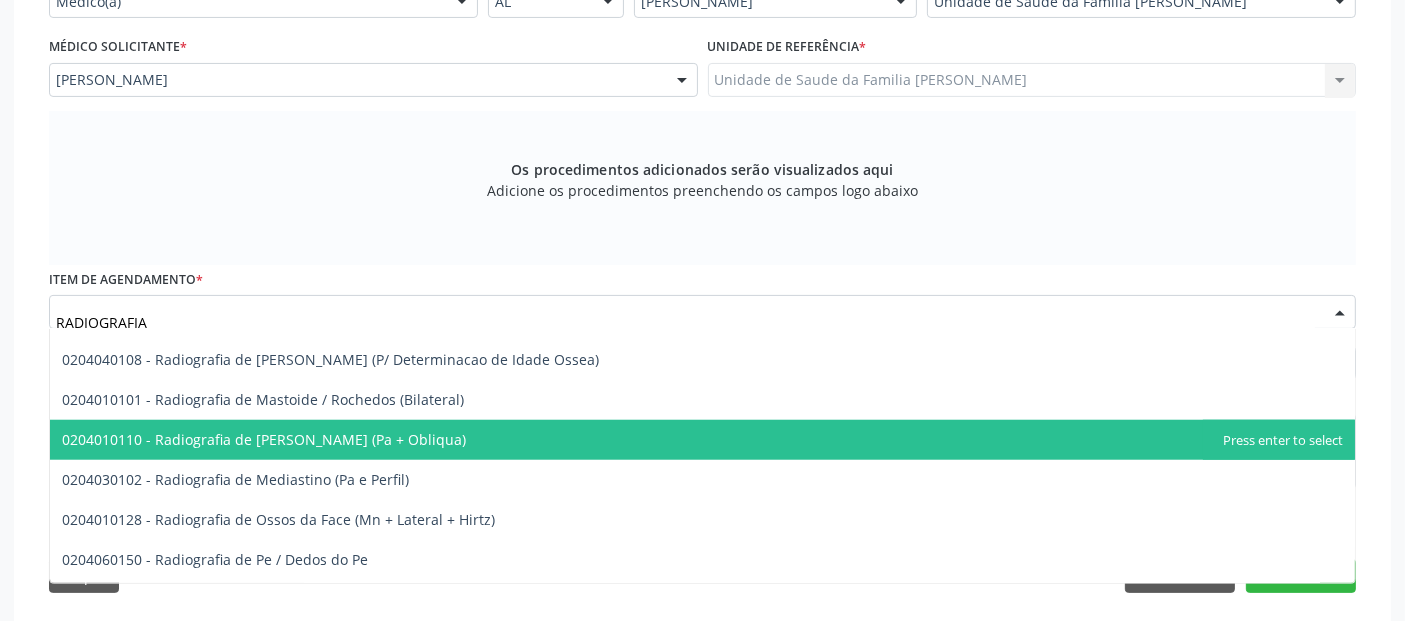scroll, scrollTop: 1958, scrollLeft: 0, axis: vertical 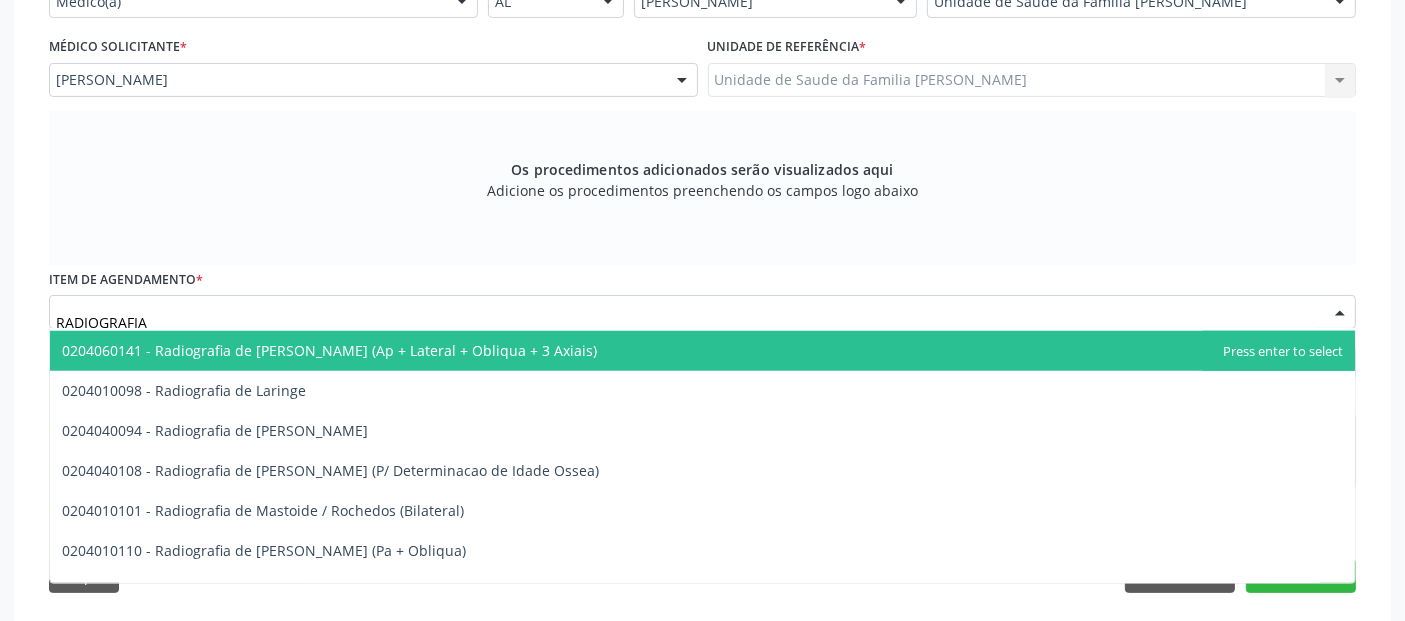 click on "Os procedimentos adicionados serão visualizados aqui
Adicione os procedimentos preenchendo os campos logo abaixo" at bounding box center [702, 188] 